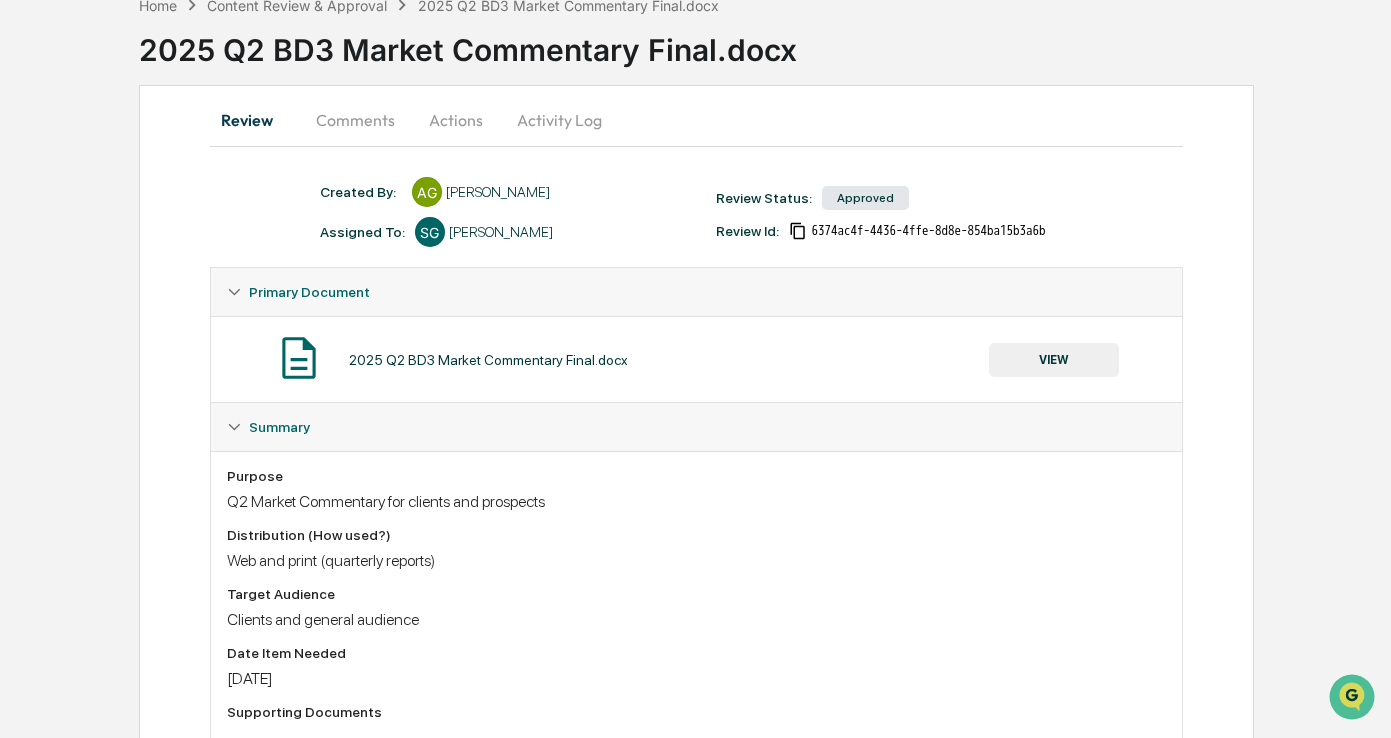 scroll, scrollTop: 0, scrollLeft: 0, axis: both 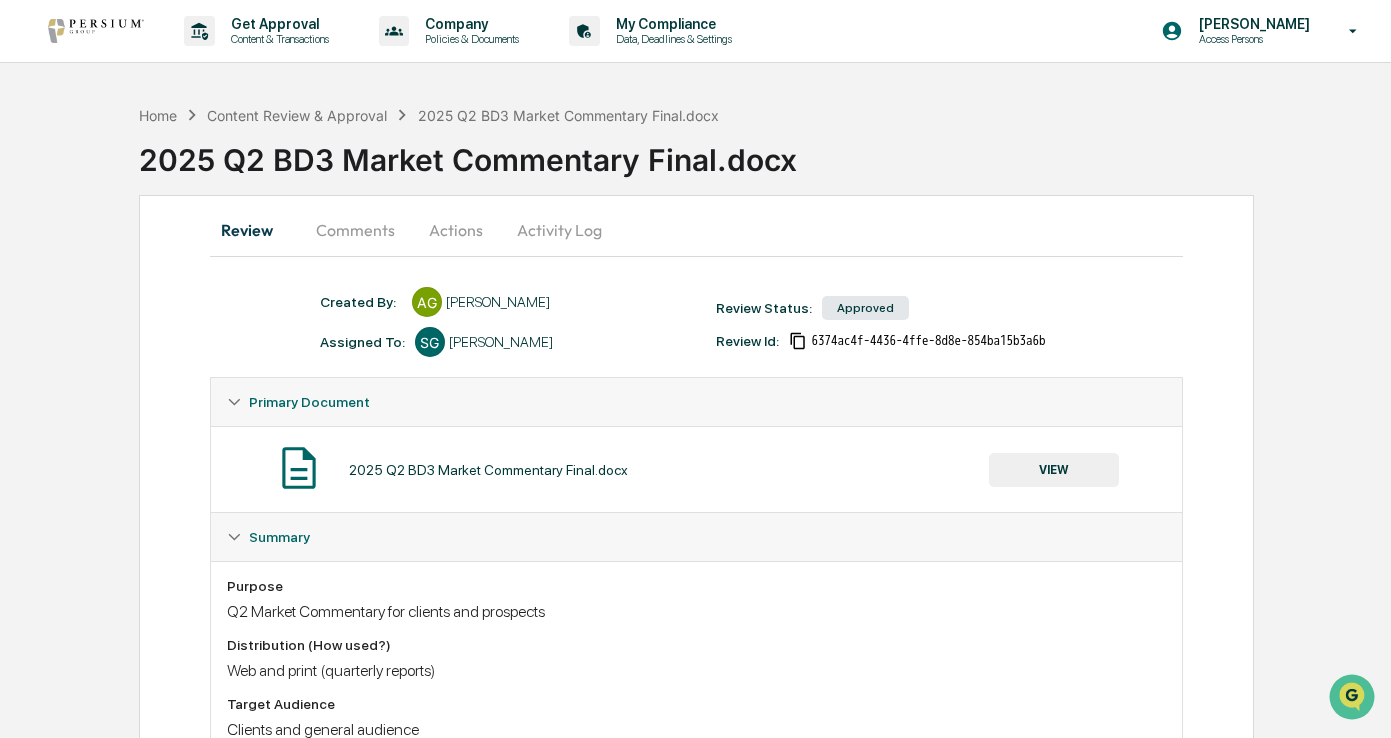 click on "Comments" at bounding box center (355, 230) 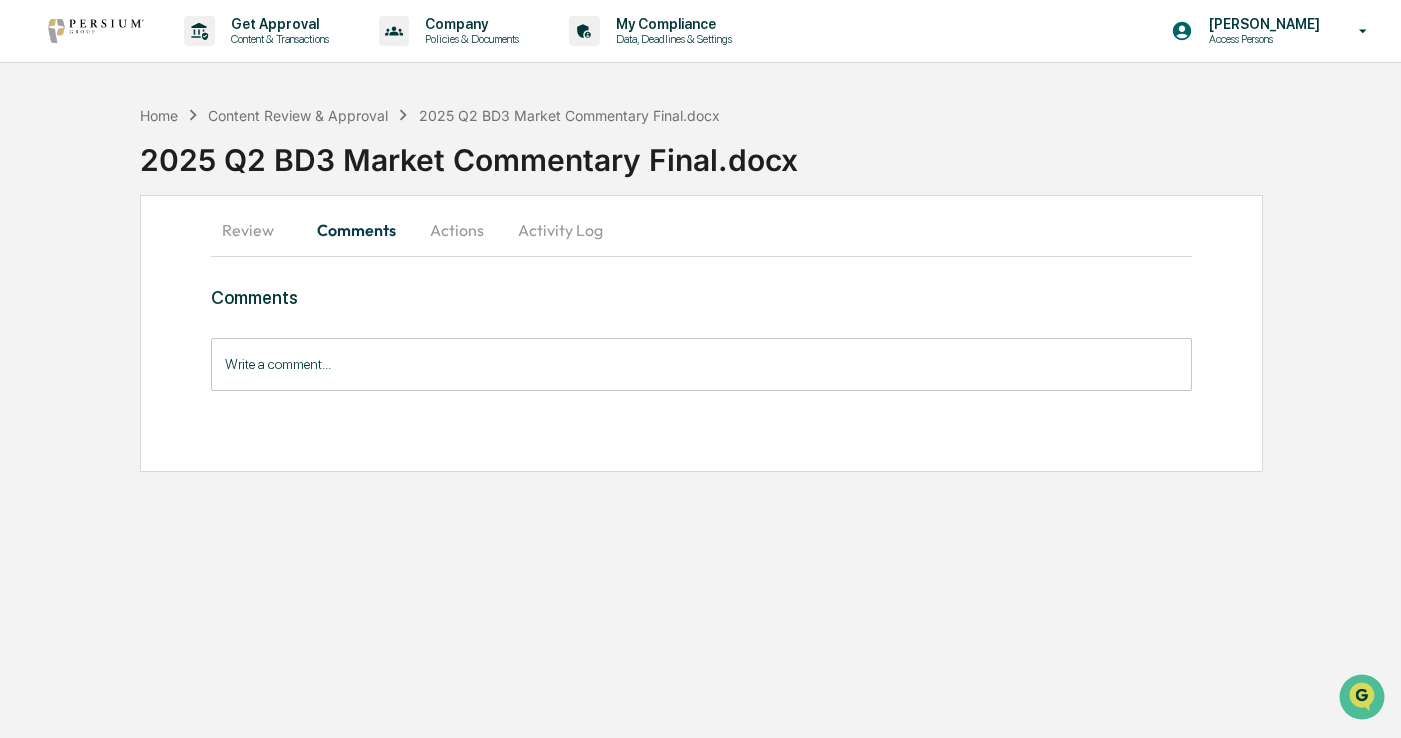 click on "Activity Log" at bounding box center [560, 230] 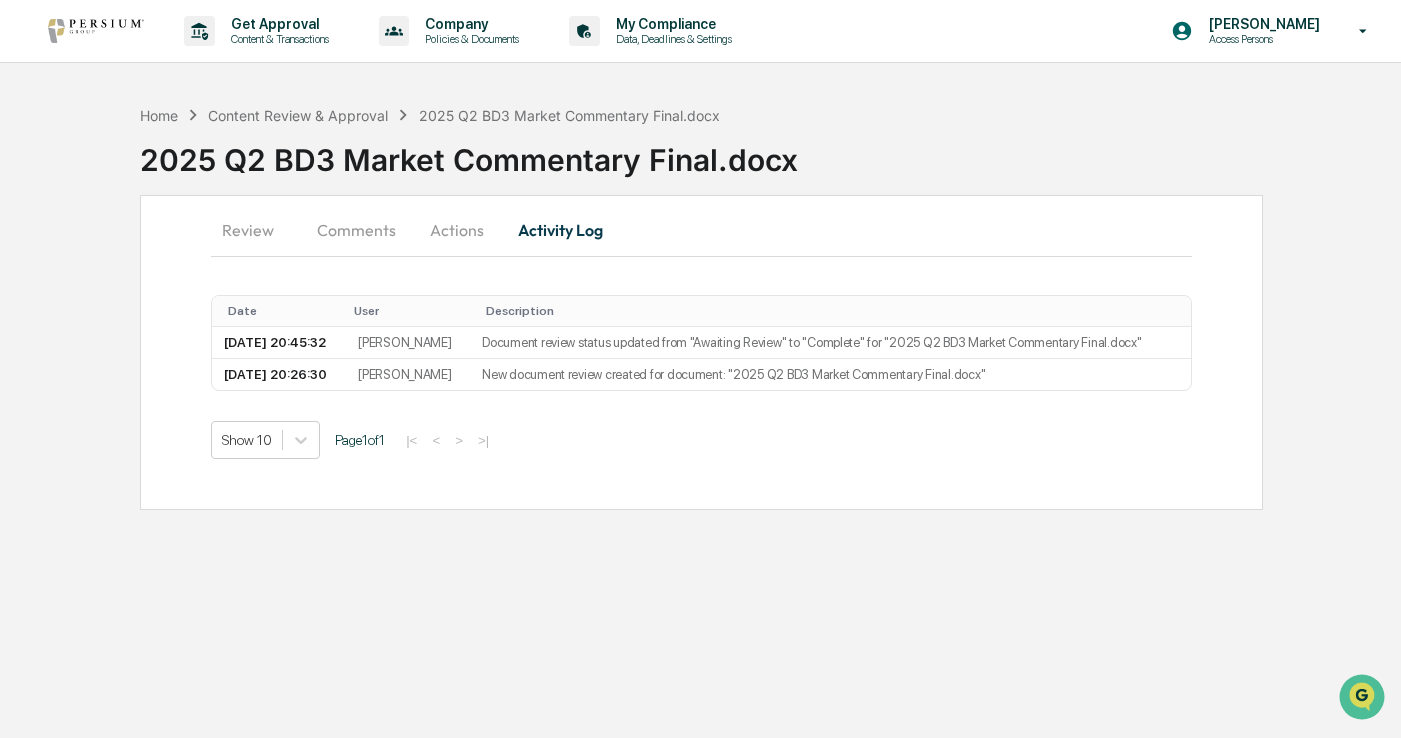 click on "Actions" at bounding box center [457, 230] 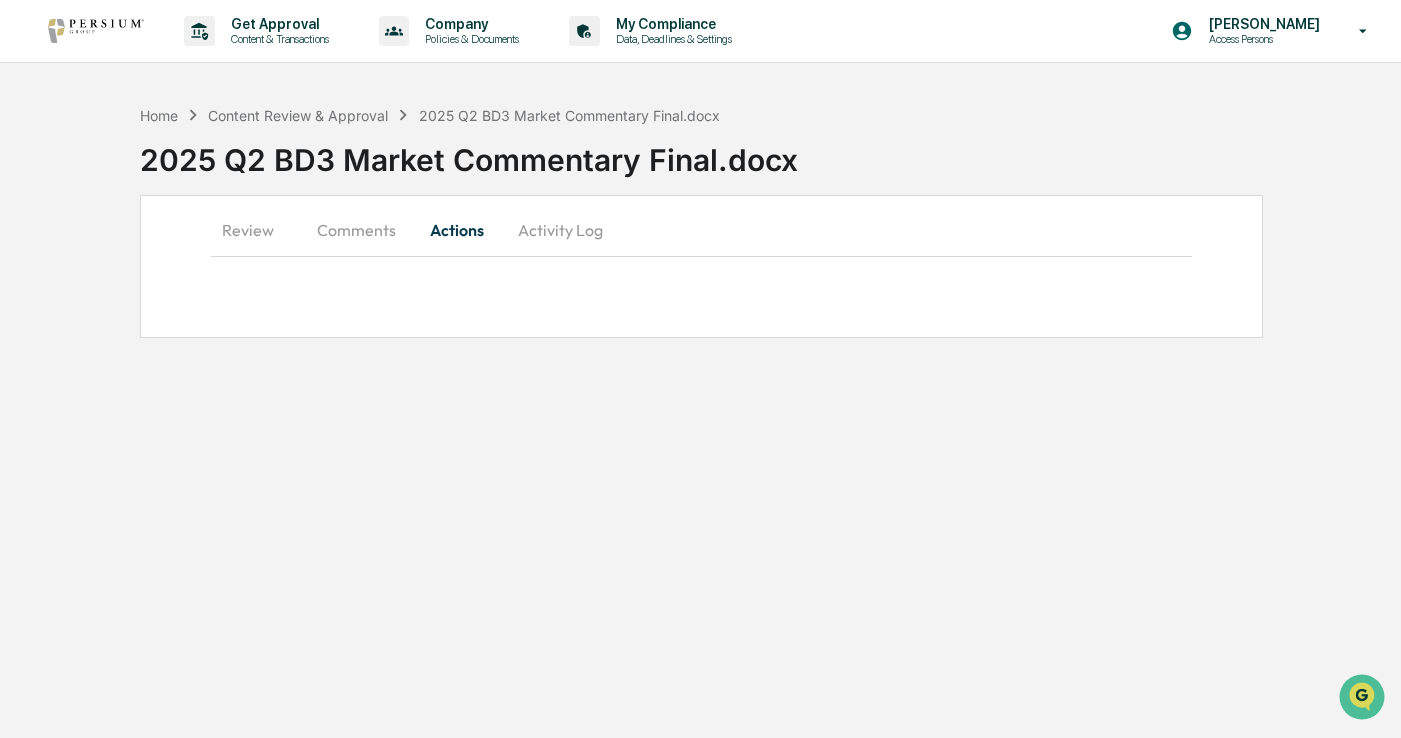 click on "Activity Log" at bounding box center [560, 230] 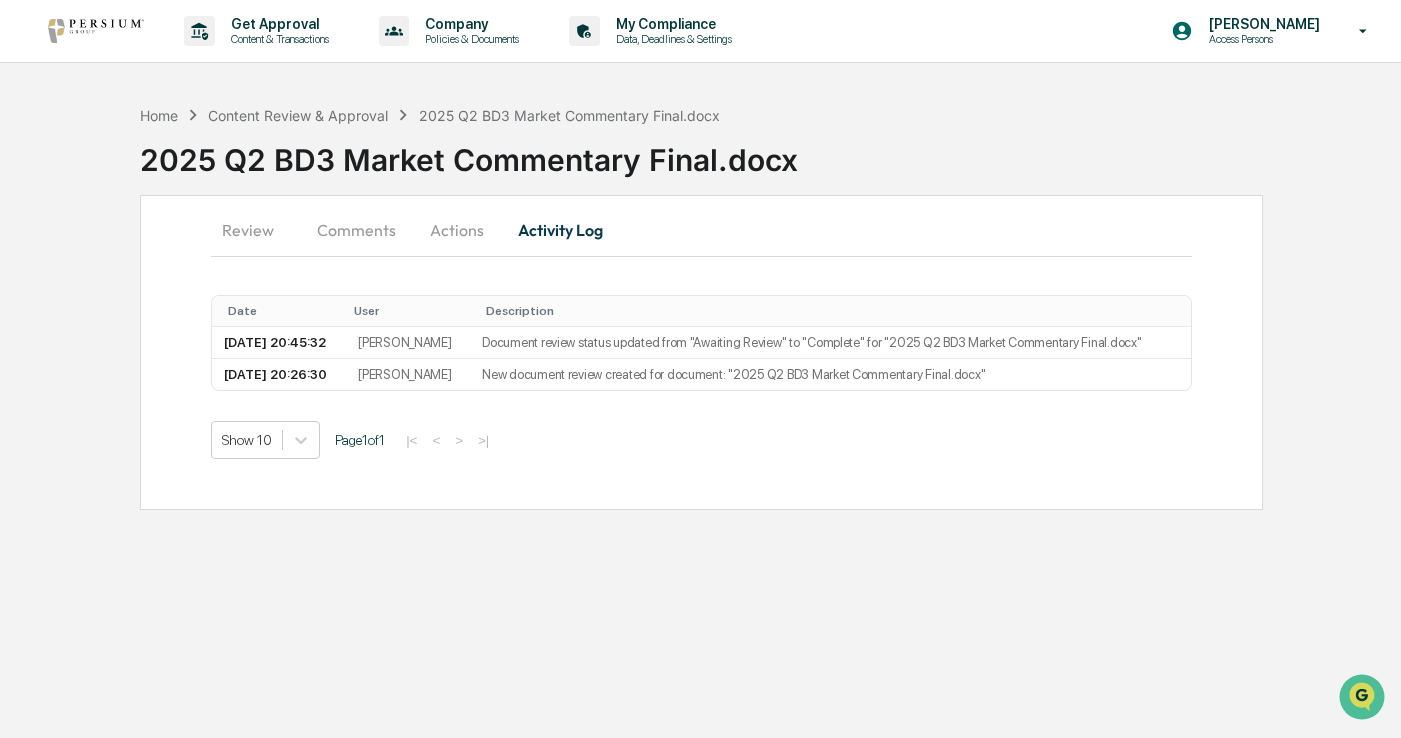 click on "Actions" at bounding box center [457, 230] 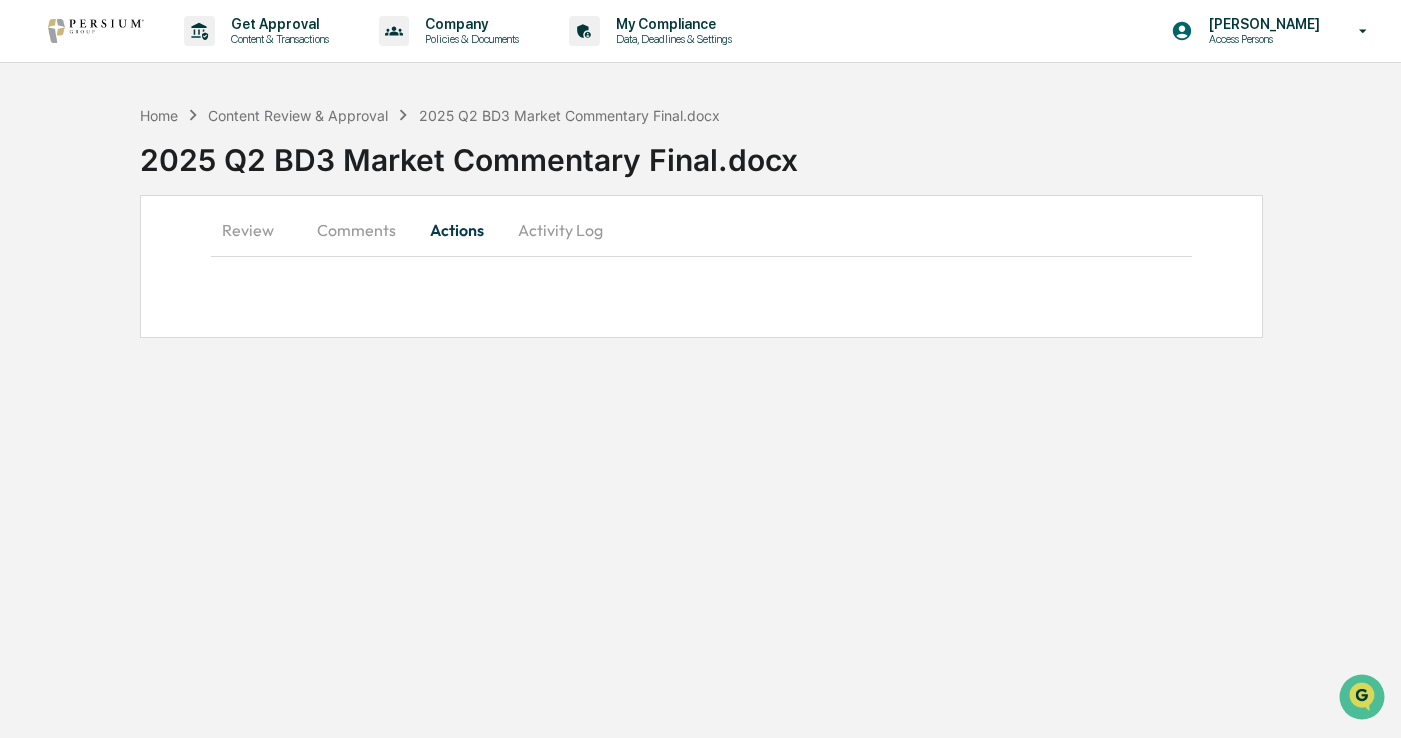 click on "Comments" at bounding box center [356, 230] 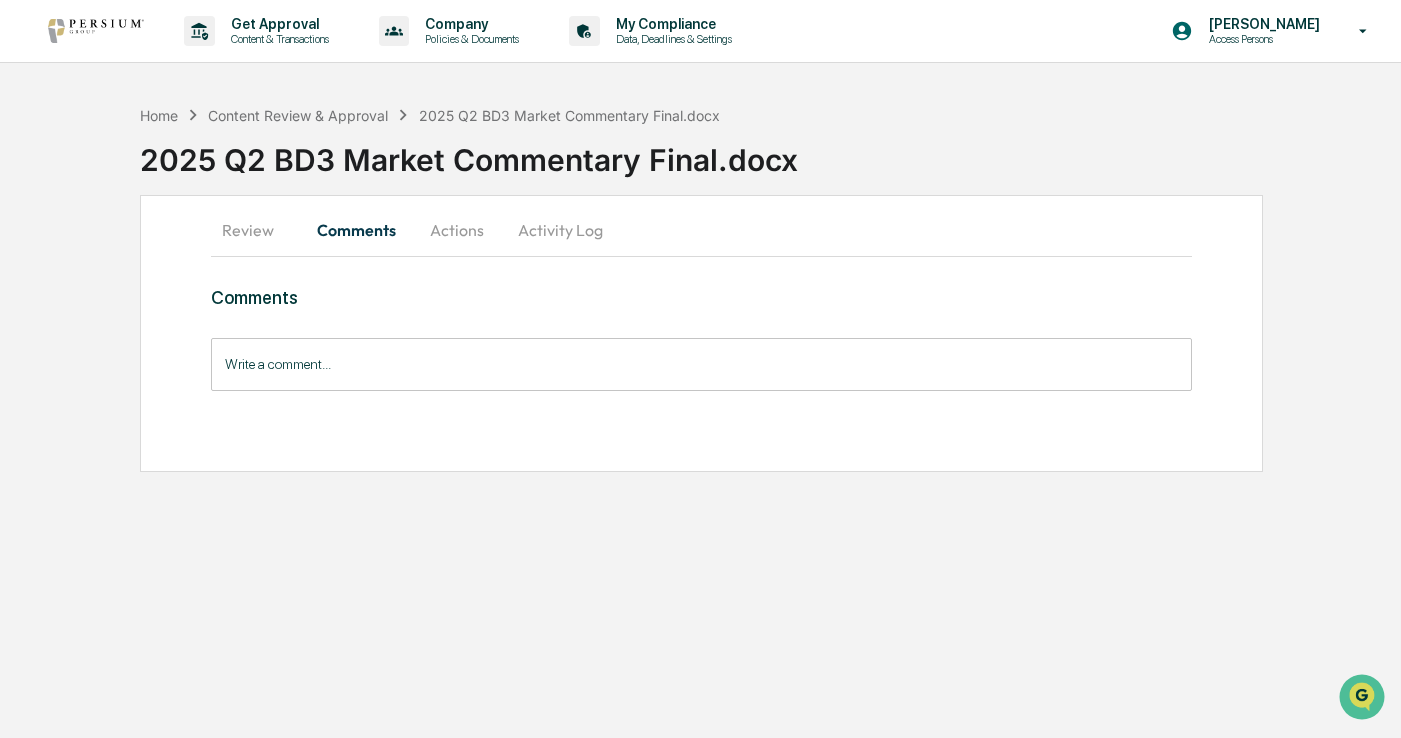 click on "Review" at bounding box center [256, 230] 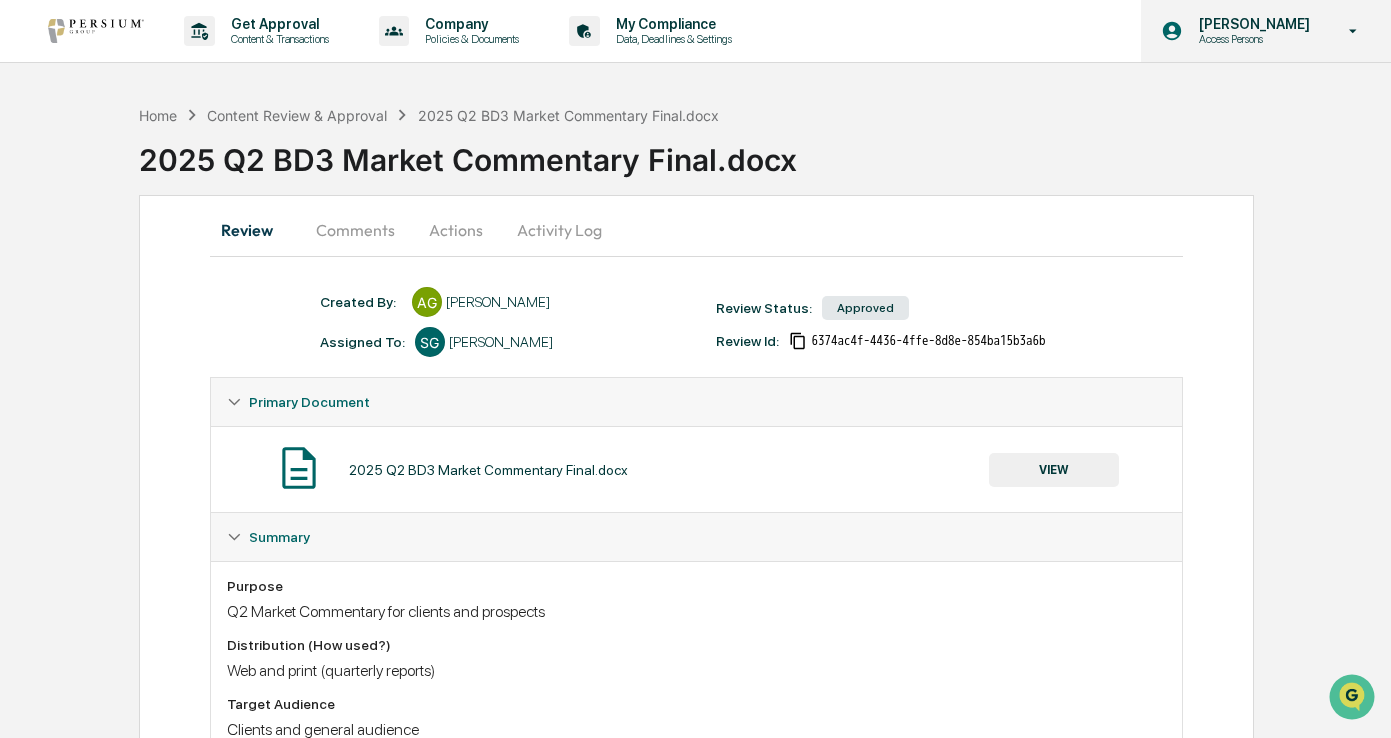 click on "Access Persons" at bounding box center (1251, 39) 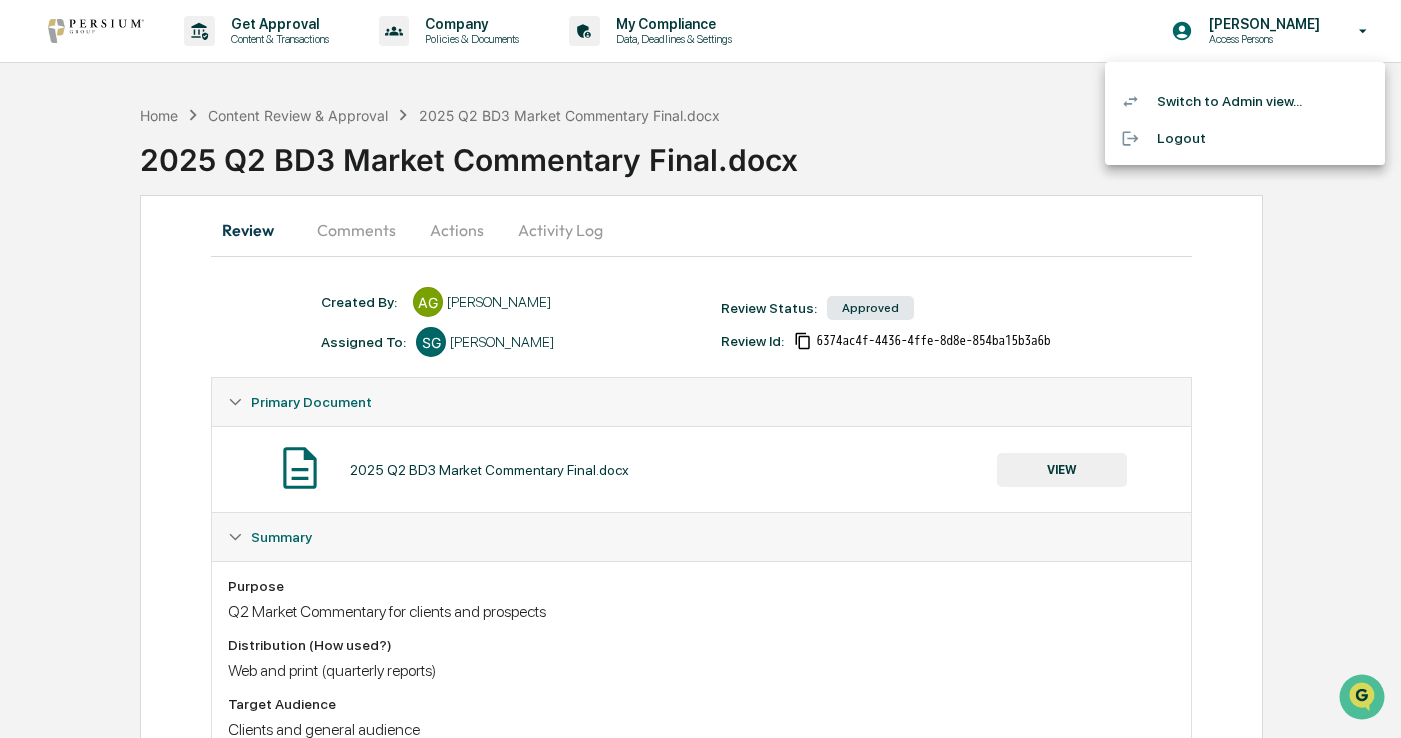 click on "Switch to Admin view..." at bounding box center [1245, 101] 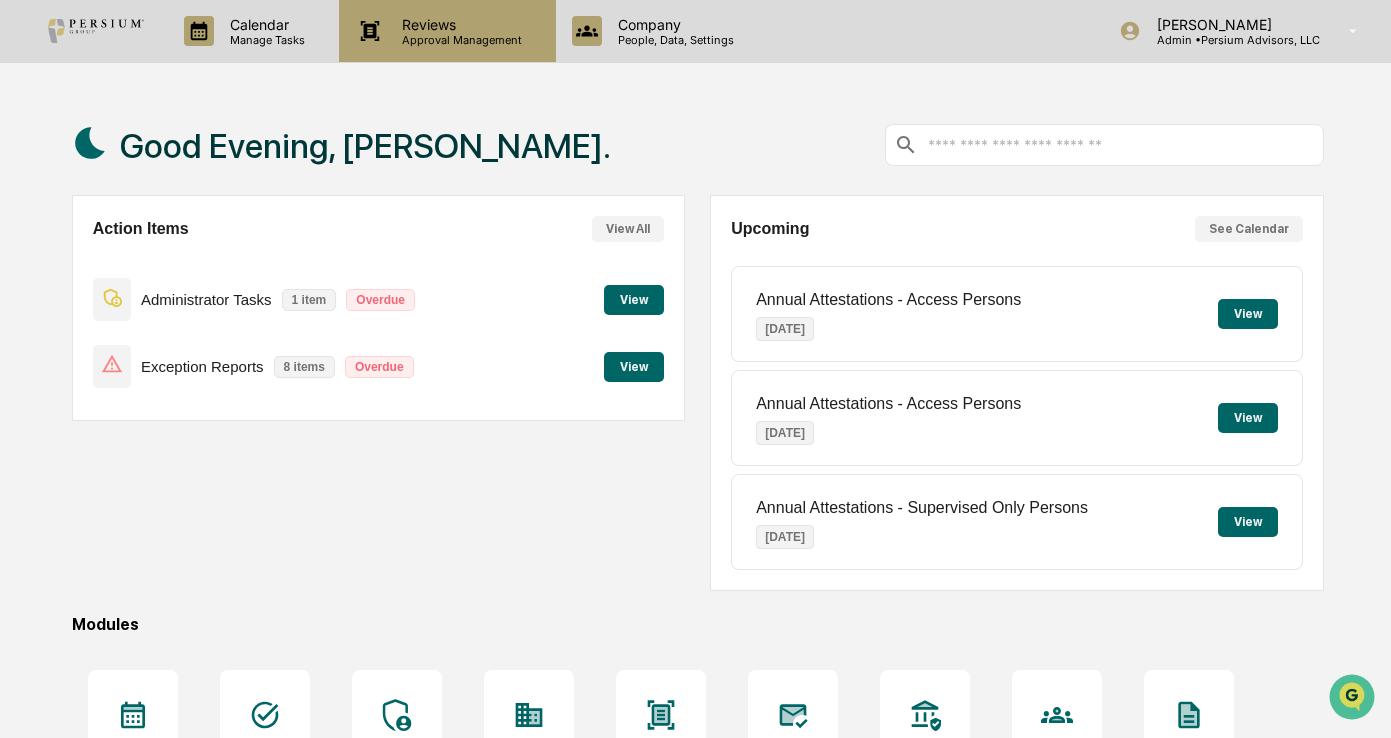 click on "Approval Management" at bounding box center [459, 40] 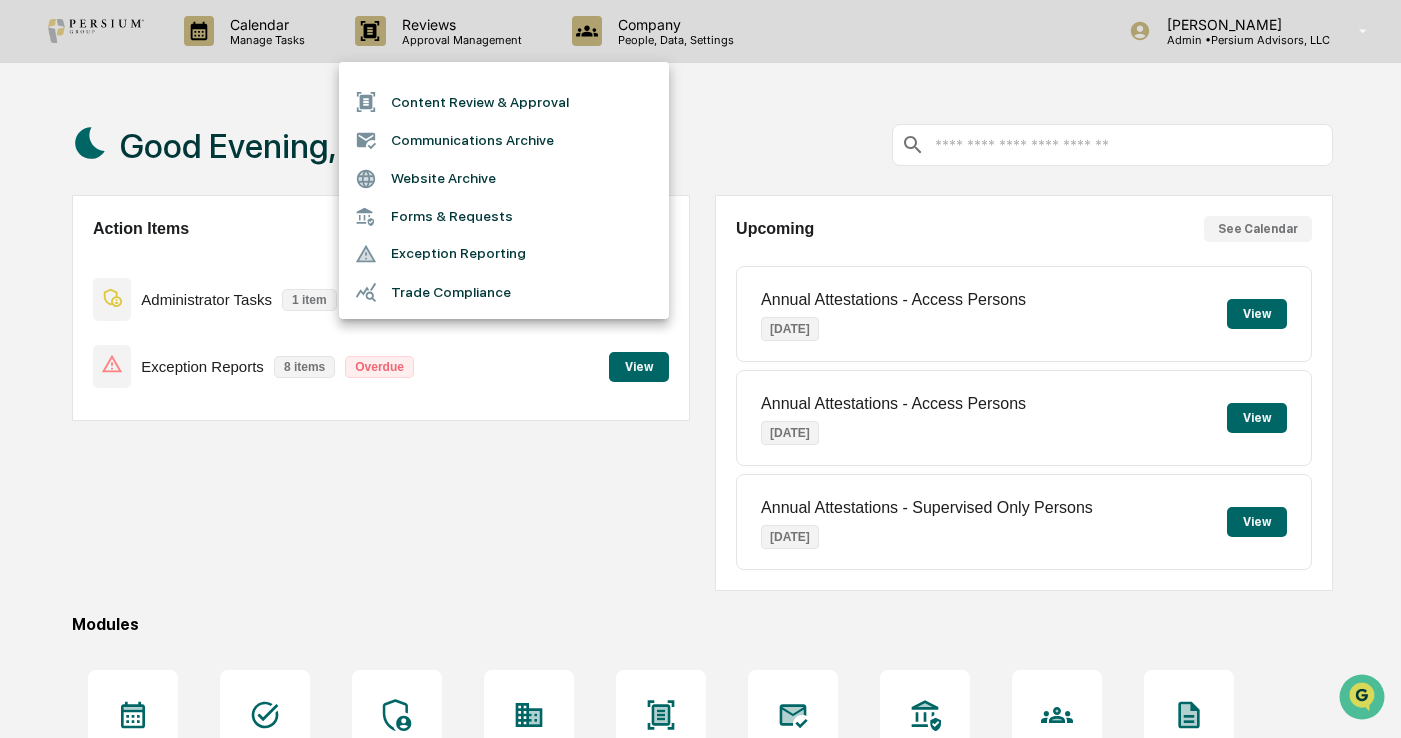 click on "Content Review & Approval" at bounding box center [504, 102] 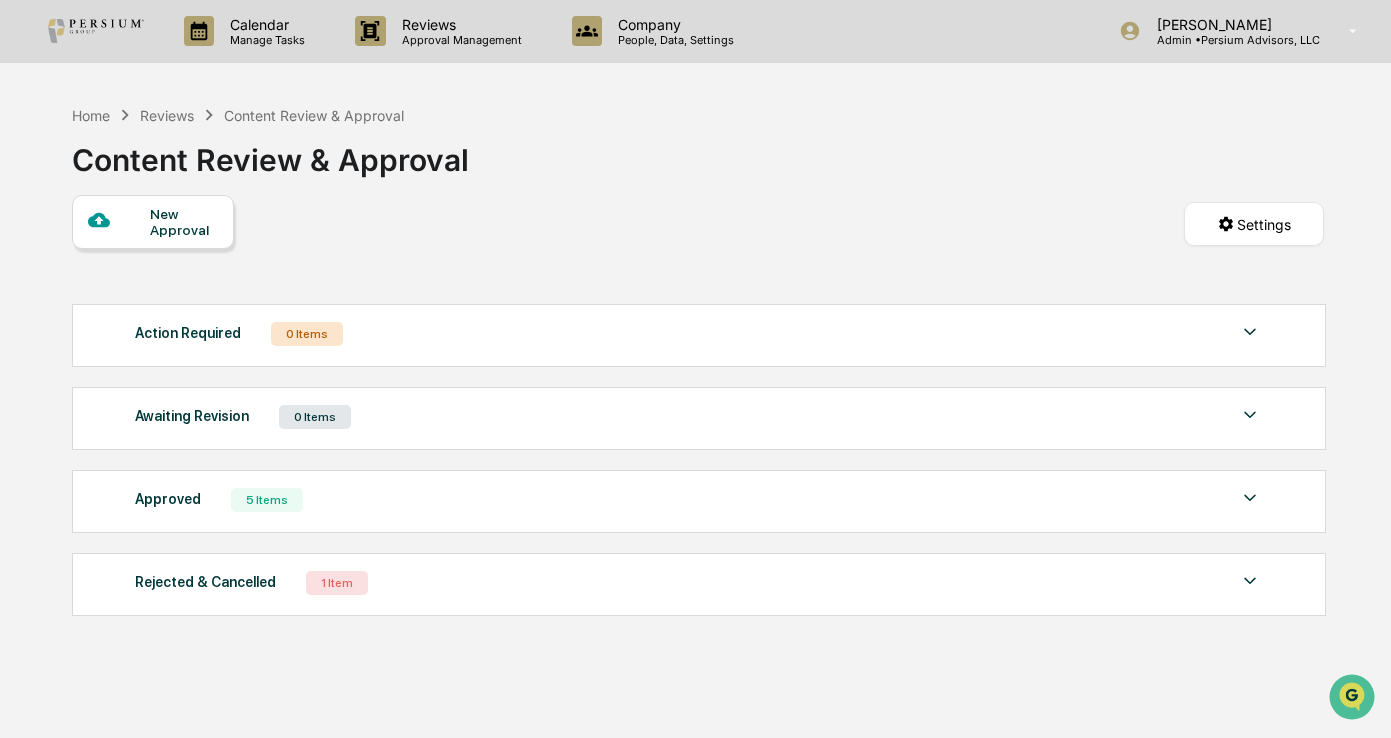 click on "Approved 5 Items" at bounding box center (698, 500) 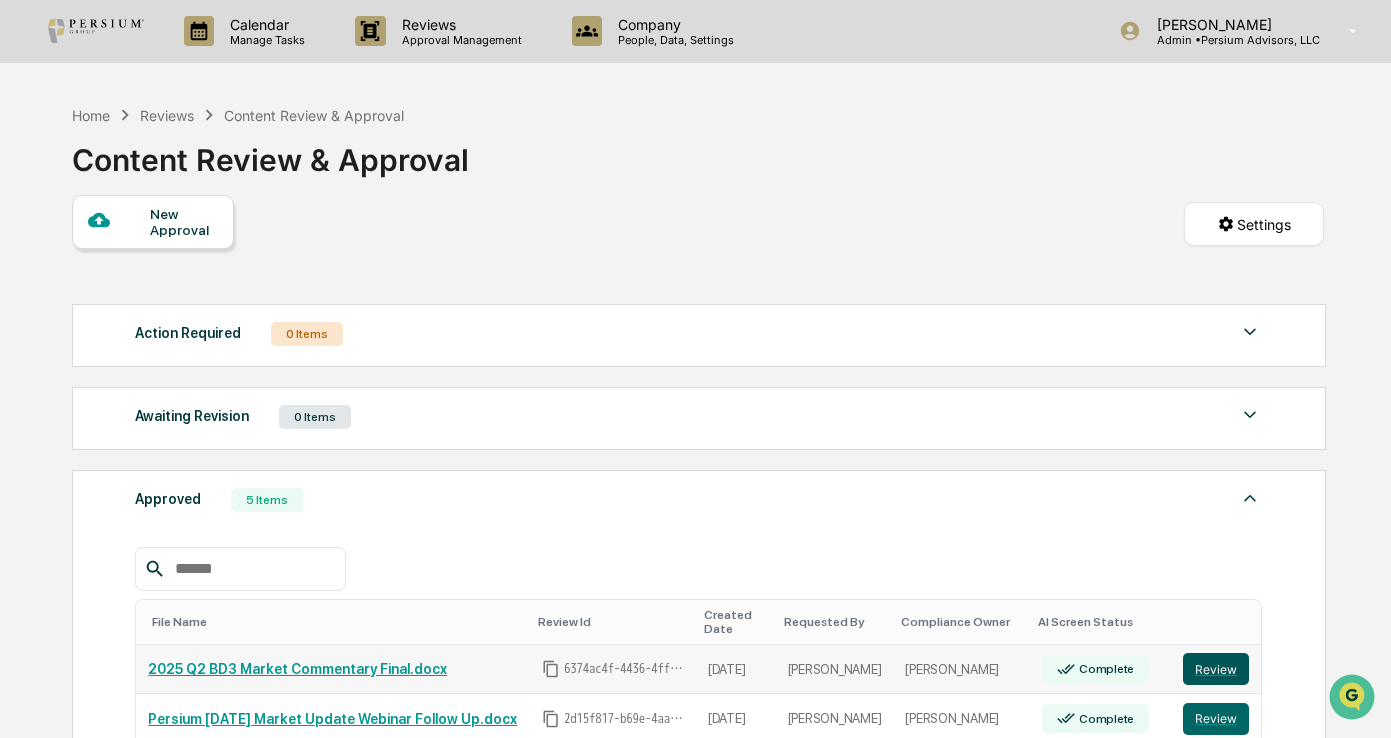 click on "Review" at bounding box center (1216, 669) 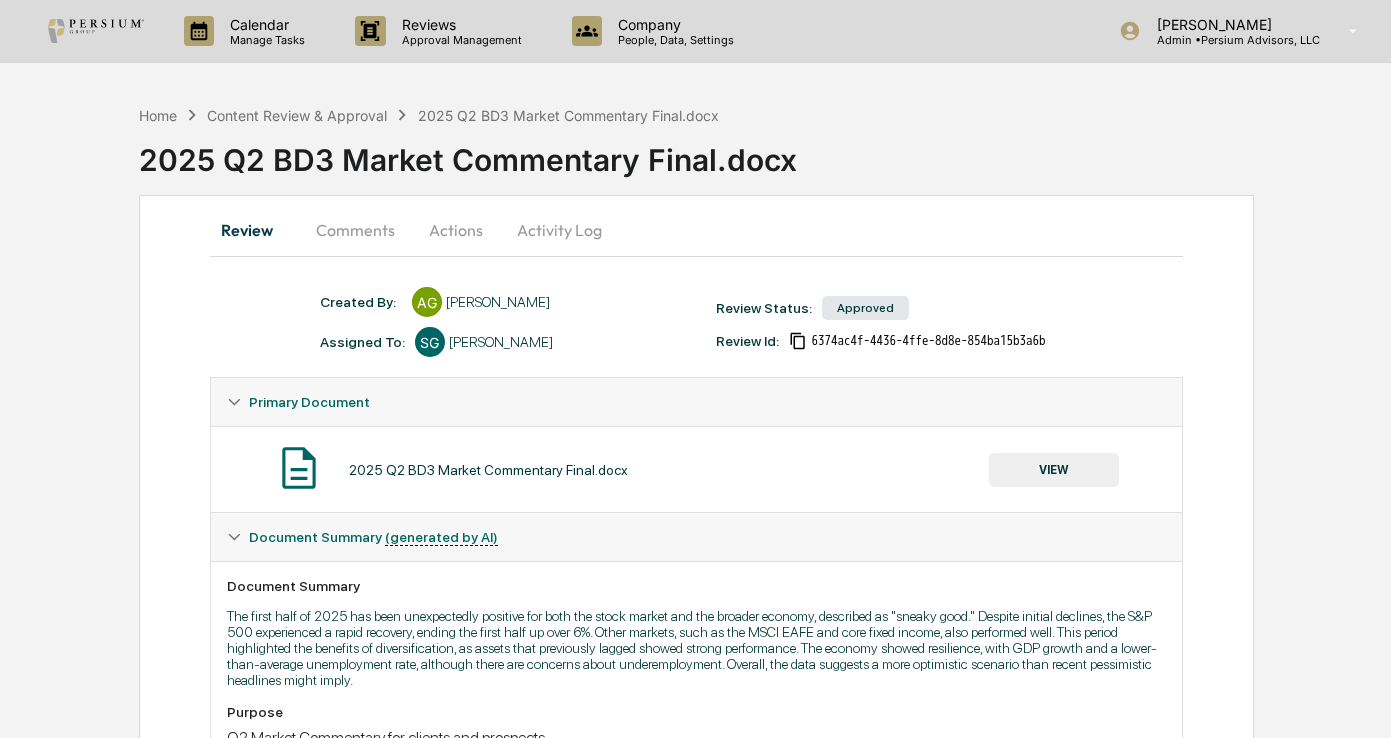 scroll, scrollTop: 0, scrollLeft: 0, axis: both 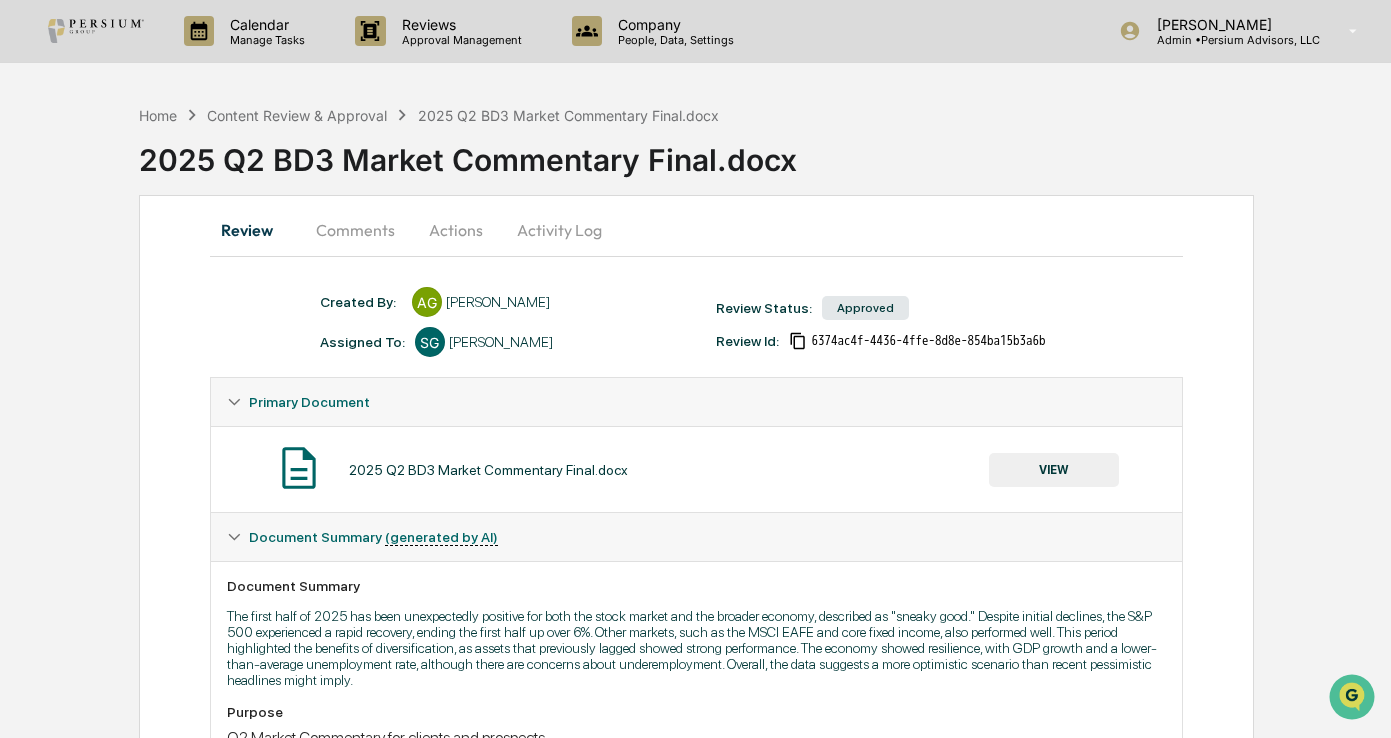 click on "Actions" at bounding box center (456, 230) 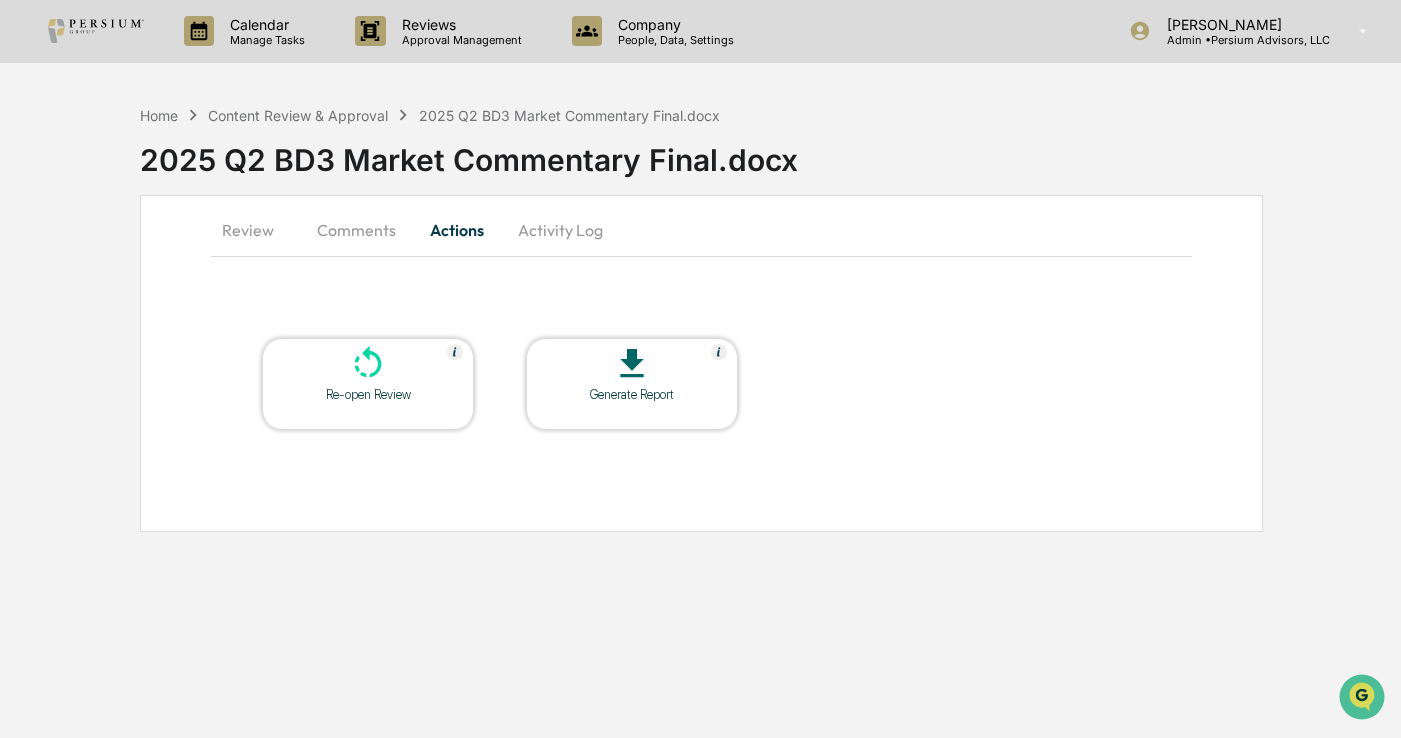 click on "Generate Report" at bounding box center [632, 394] 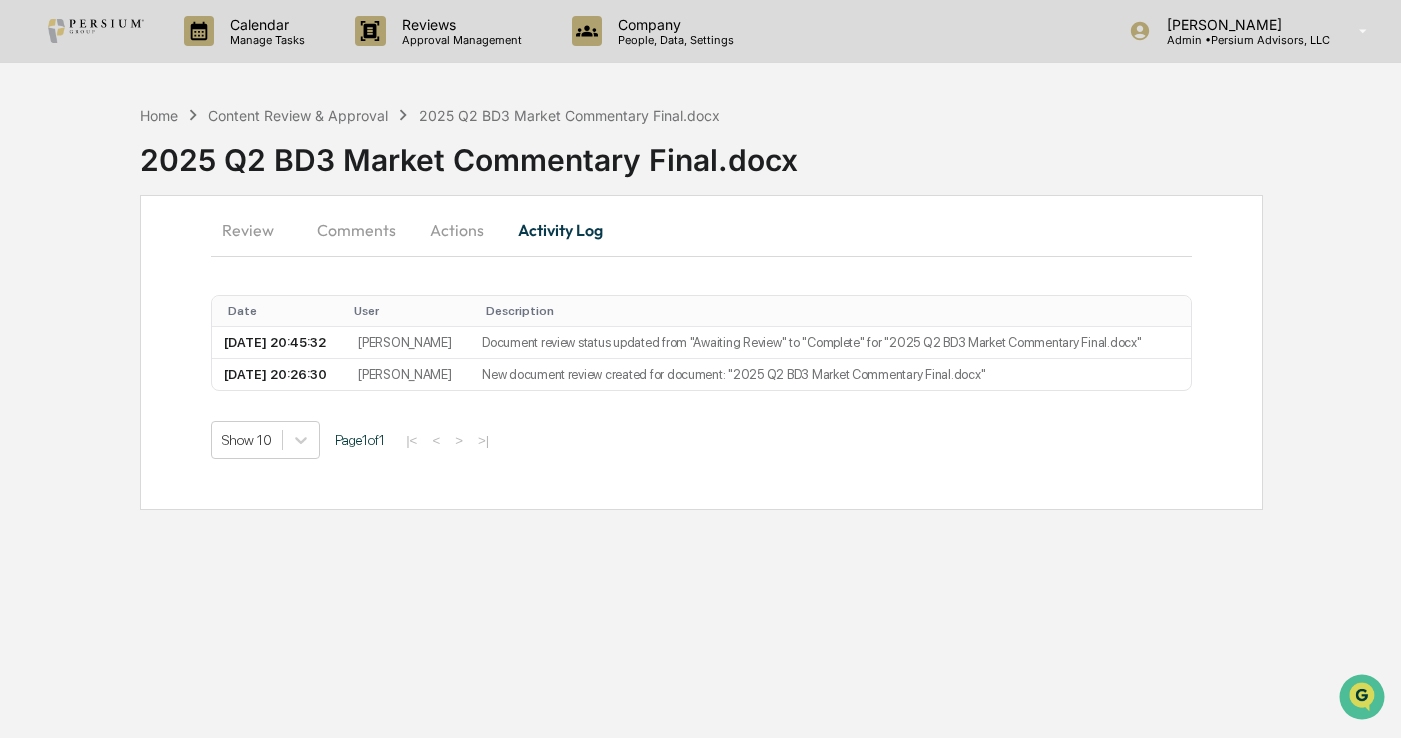 click on "Comments" at bounding box center [356, 230] 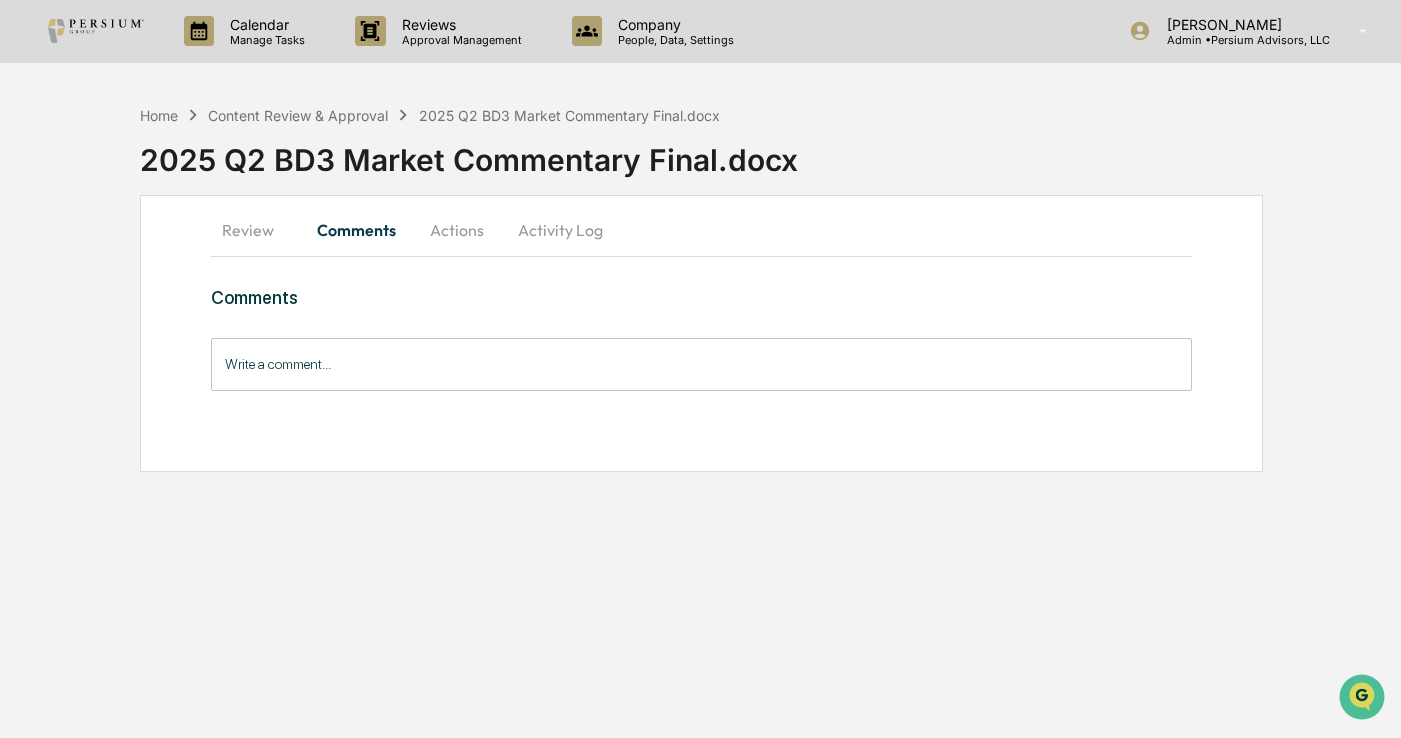 click on "Review" at bounding box center [256, 230] 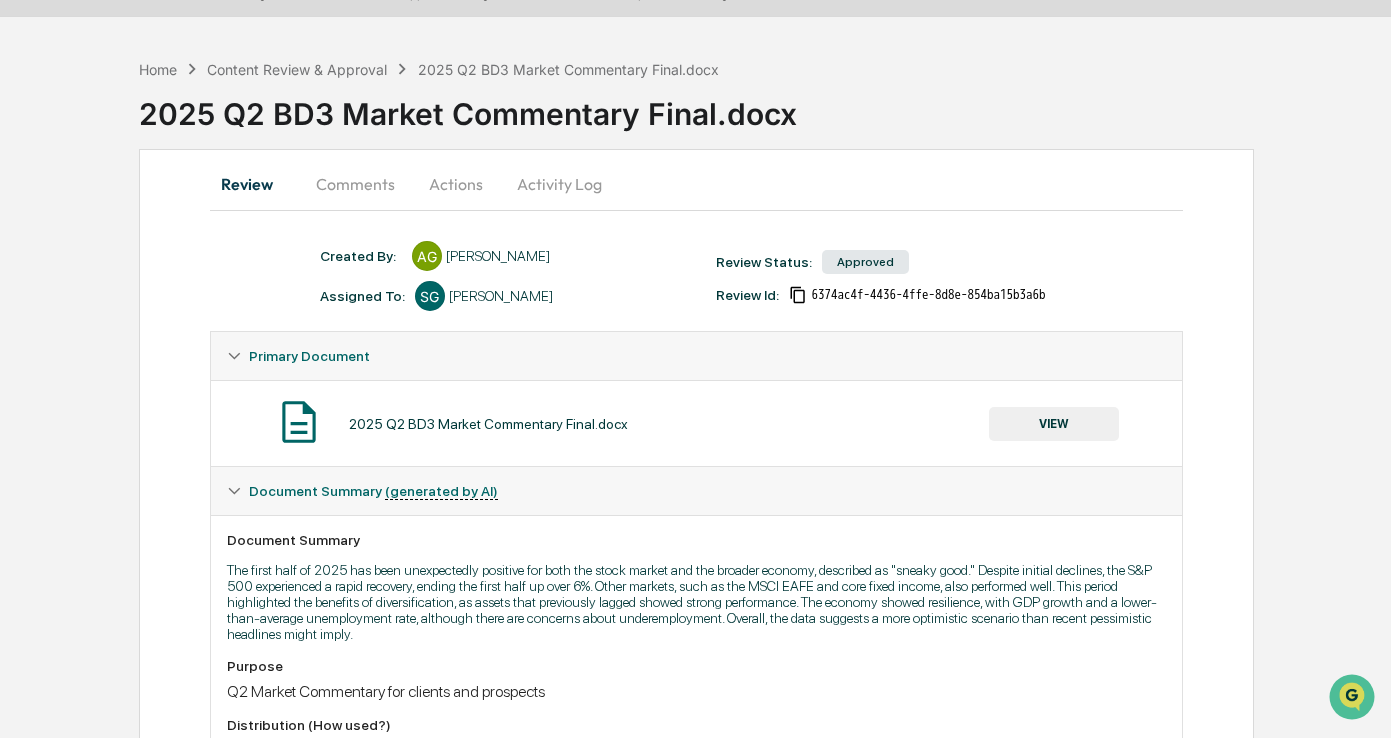 scroll, scrollTop: 0, scrollLeft: 0, axis: both 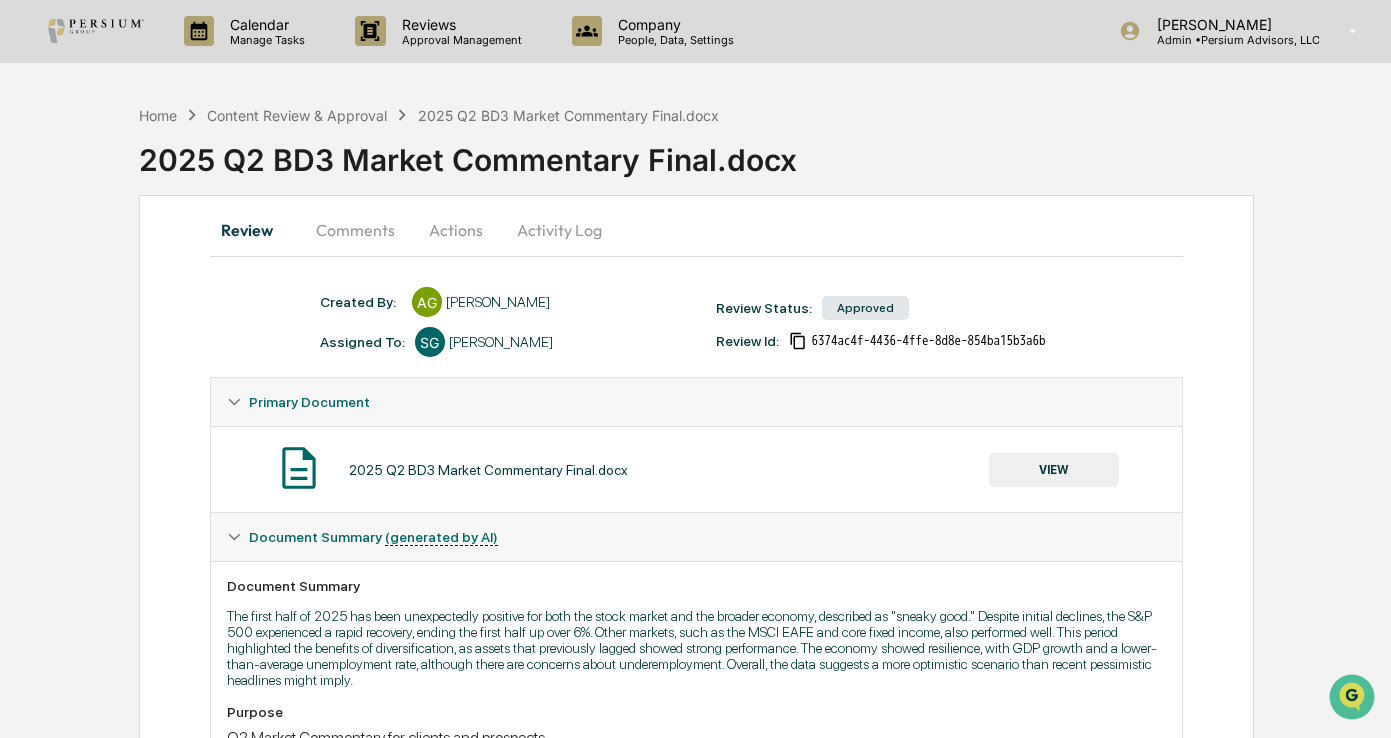 click on "Review" at bounding box center [255, 230] 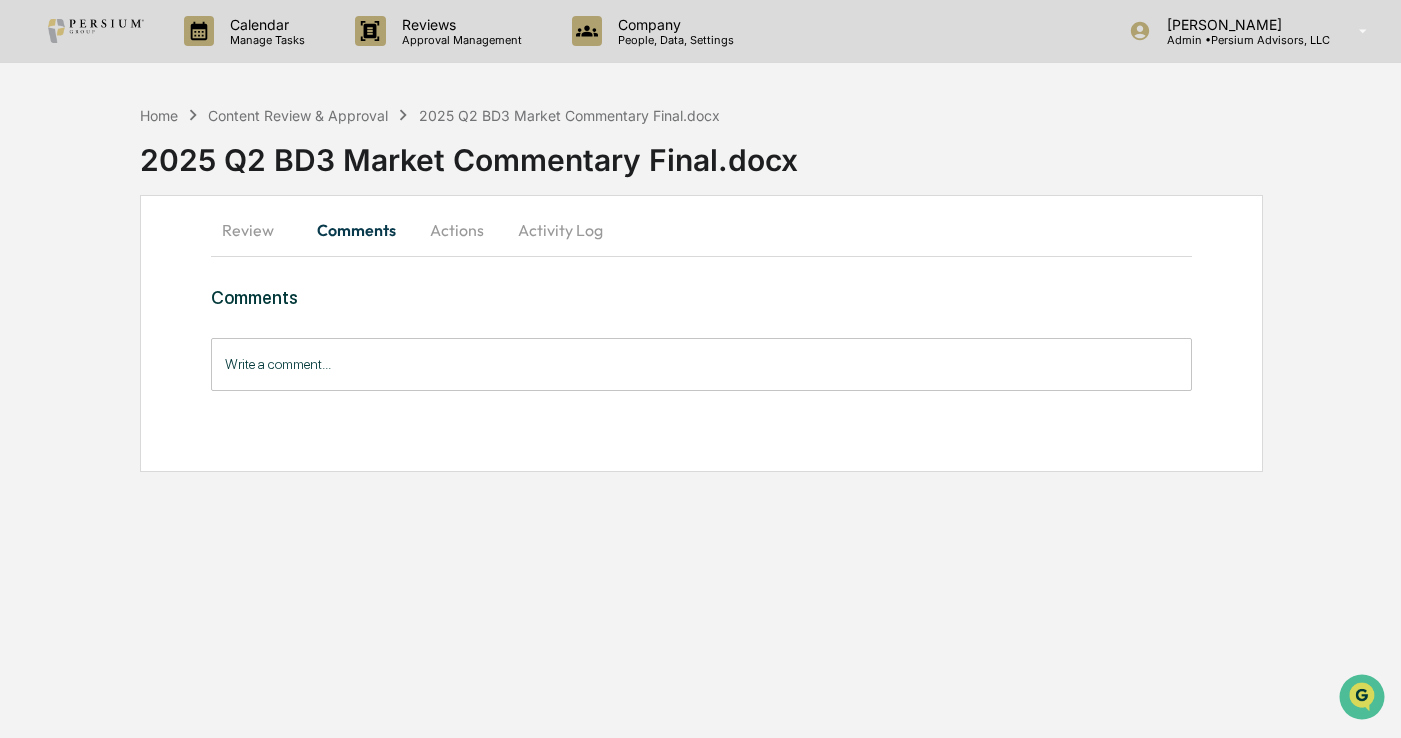 click on "Actions" at bounding box center [457, 230] 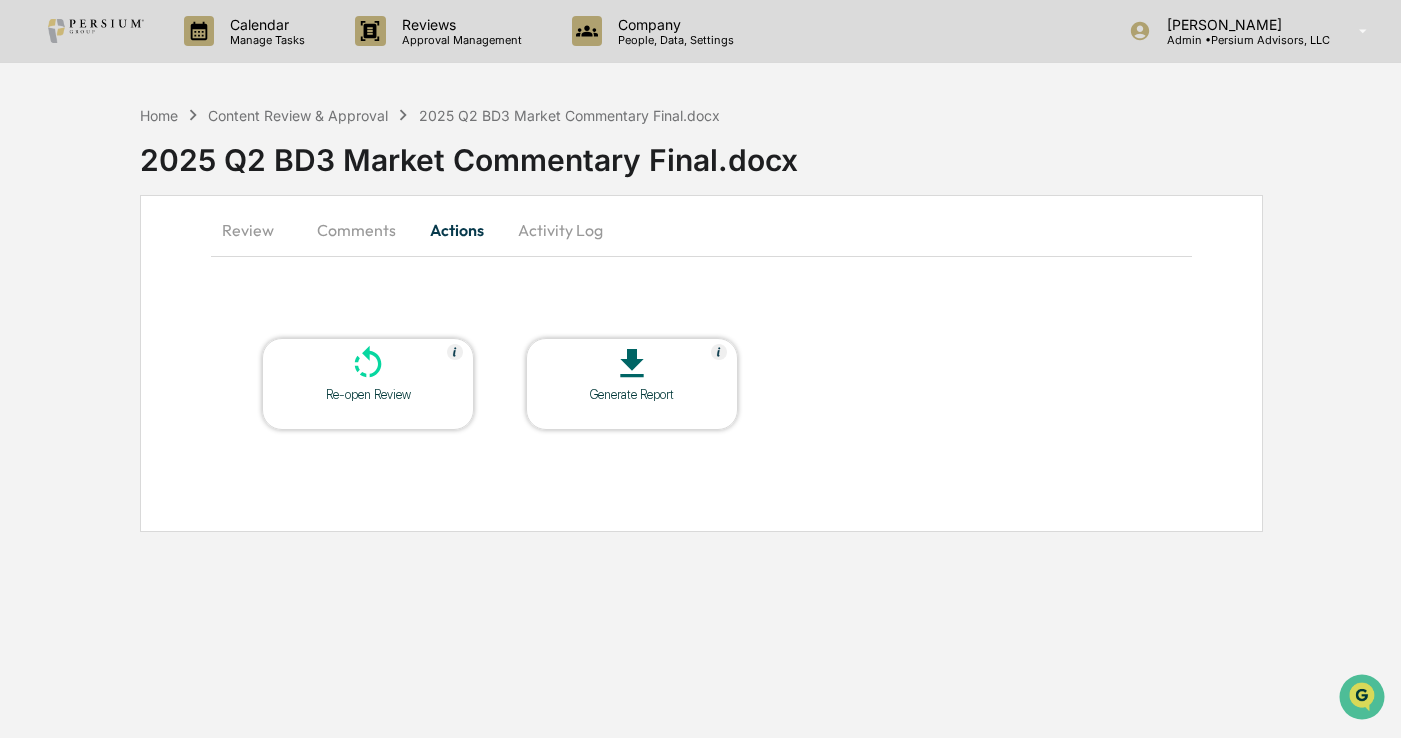 click on "Activity Log" at bounding box center (560, 230) 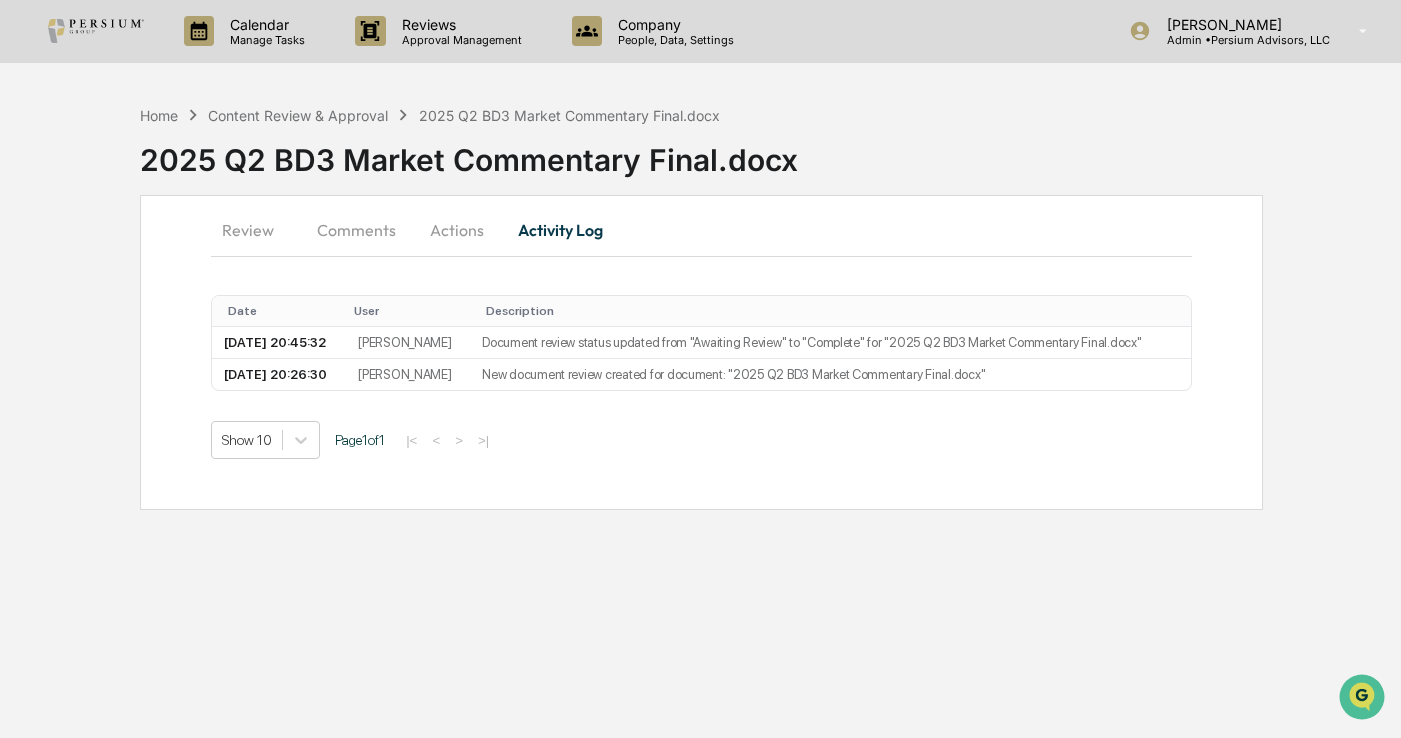 click on "Review" at bounding box center (256, 230) 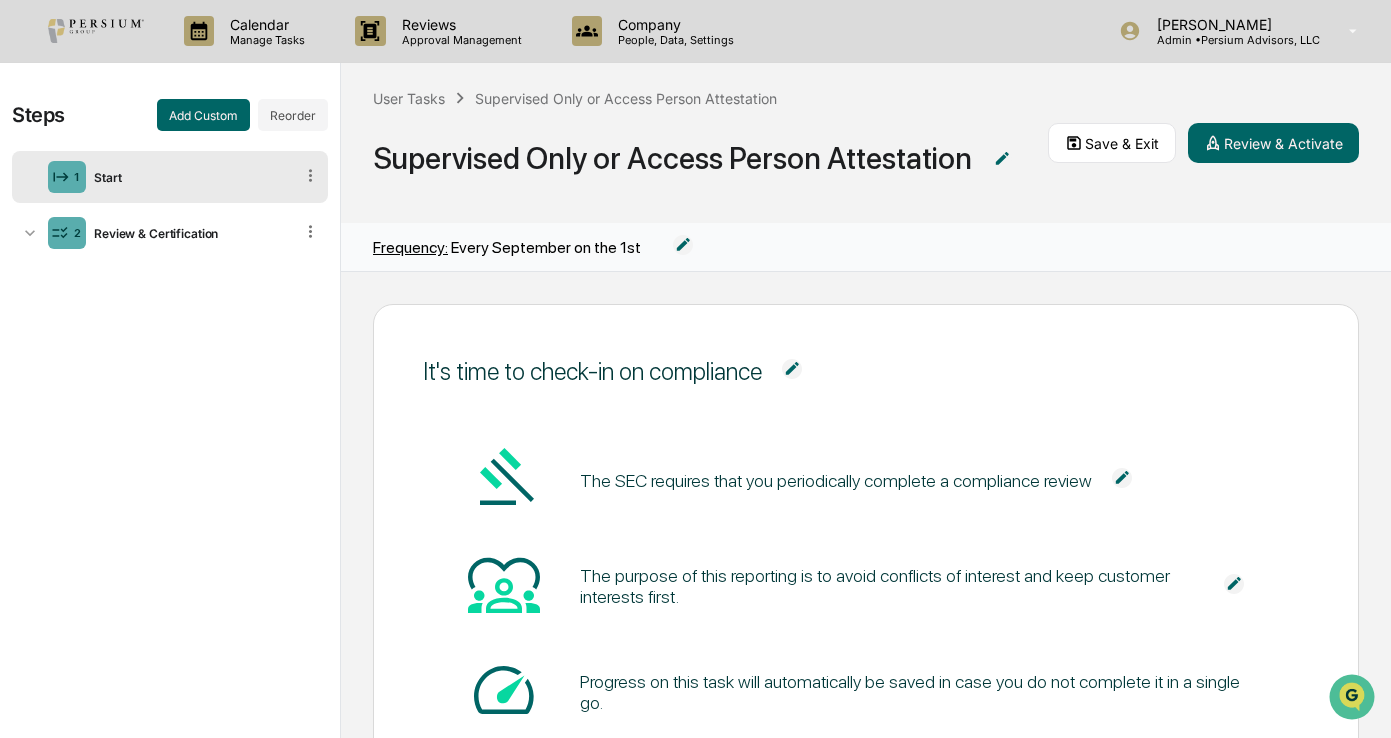 scroll, scrollTop: 0, scrollLeft: 0, axis: both 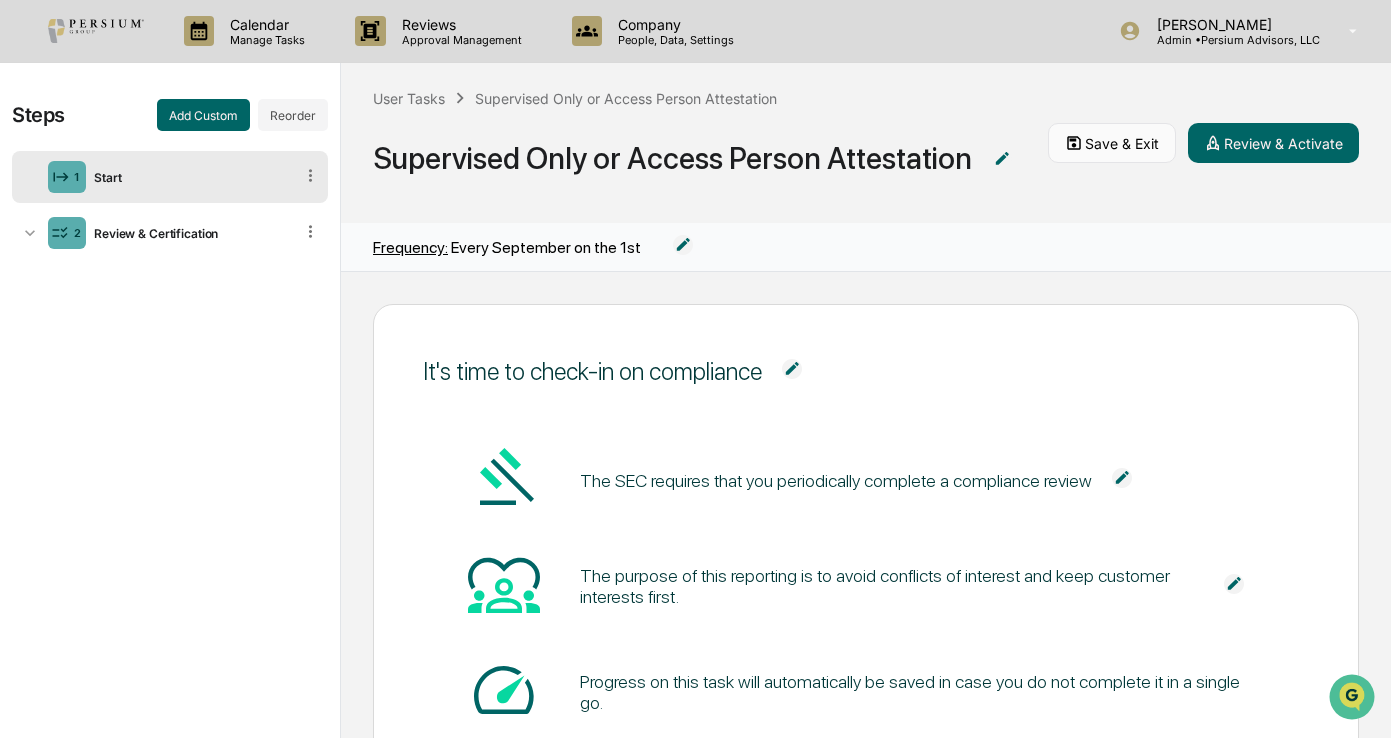 click on "Save & Exit" at bounding box center (1112, 143) 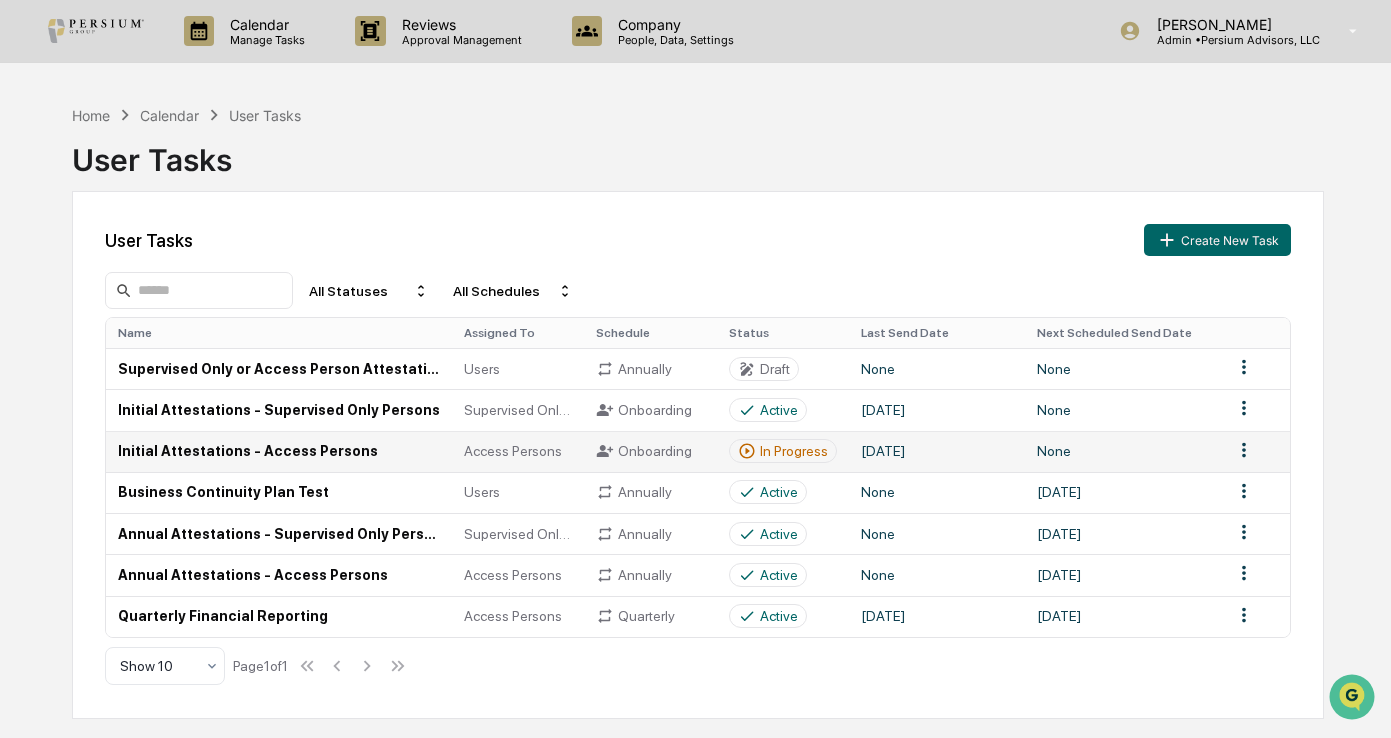 click on "In Progress" at bounding box center [794, 451] 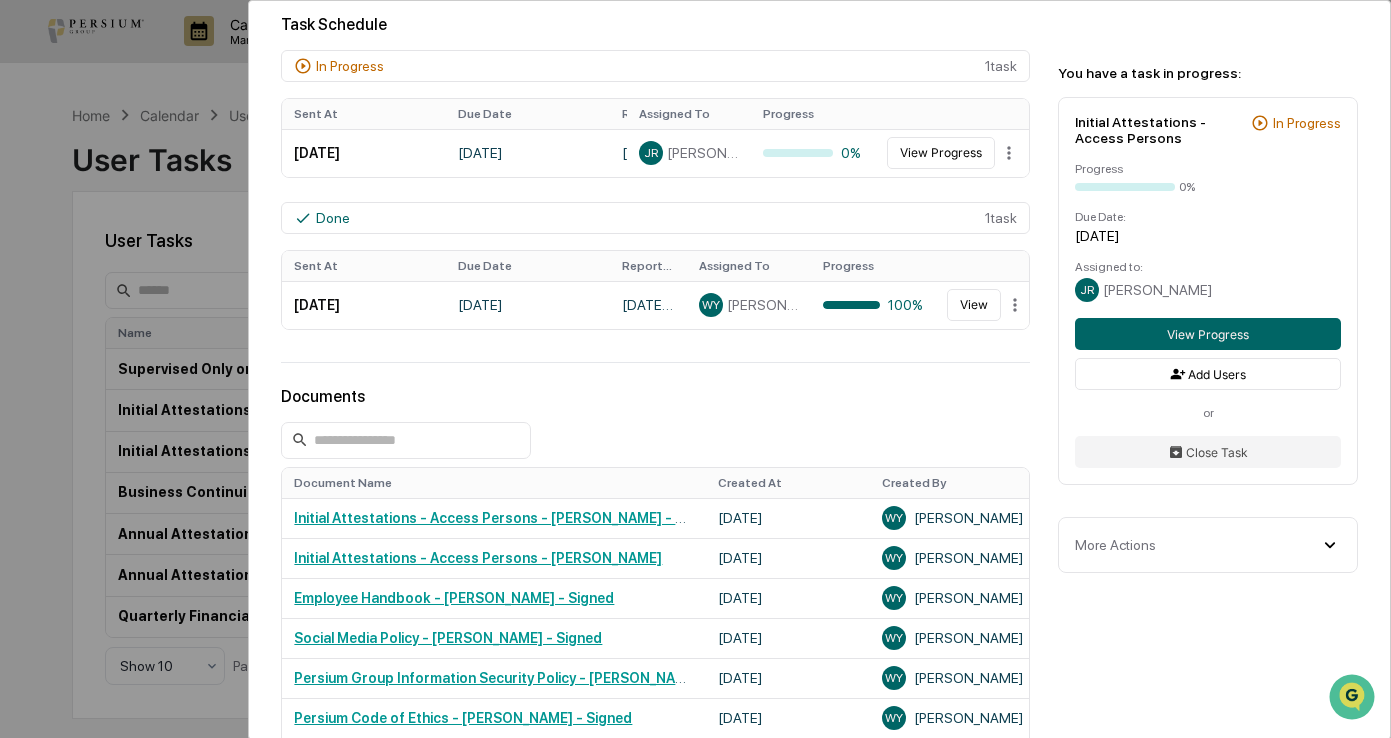 scroll, scrollTop: 300, scrollLeft: 0, axis: vertical 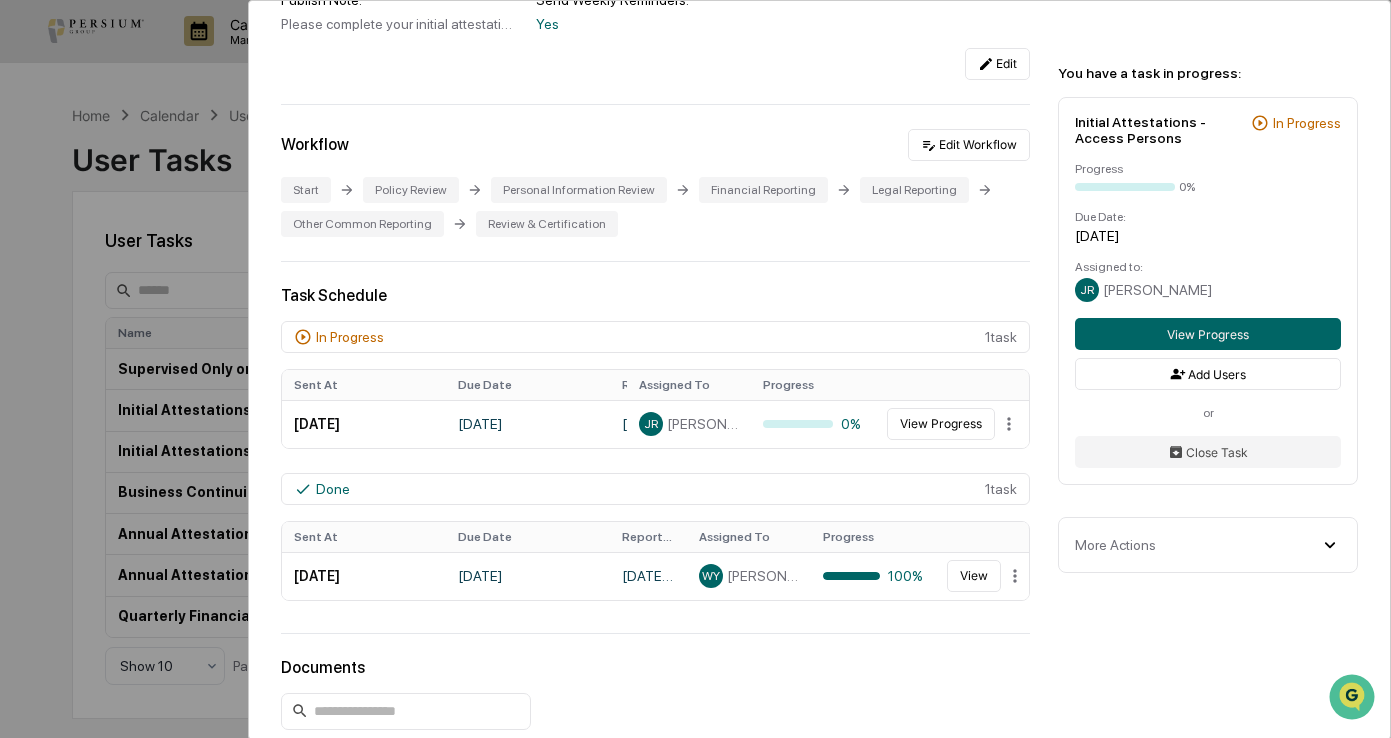click on "User Tasks Initial Attestations - Access Persons Initial Attestations - Access Persons Active No description Details Assigned Group:  Access Persons Due Date:  Onboarding Task - 10 days Reporting Dates:  Past Year Publish Note:  Please complete your initial attestation and personal reporting. If you have any questions or concerns, please don't hesitate to reach out to the Chief Compliance Officer. Send Weekly Reminders:  Yes Edit Workflow Edit Workflow Start Policy Review Personal Information Review Financial Reporting Legal Reporting Other Common Reporting Review & Certification Task Schedule In Progress   1  task Sent At Due Date Reporting Date Assigned To Progress [DATE] [DATE] June 24, 2025   -  [DATE] JR [PERSON_NAME] 0% View Progress Done   1  task Sent At Due Date Reporting Date Assigned To Progress [DATE] [DATE] [DATE]   -  [DATE] [PERSON_NAME] 100% View Documents Document Name Created At Created By [DATE] [PERSON_NAME] [DATE] WY WY WY WY" at bounding box center (695, 369) 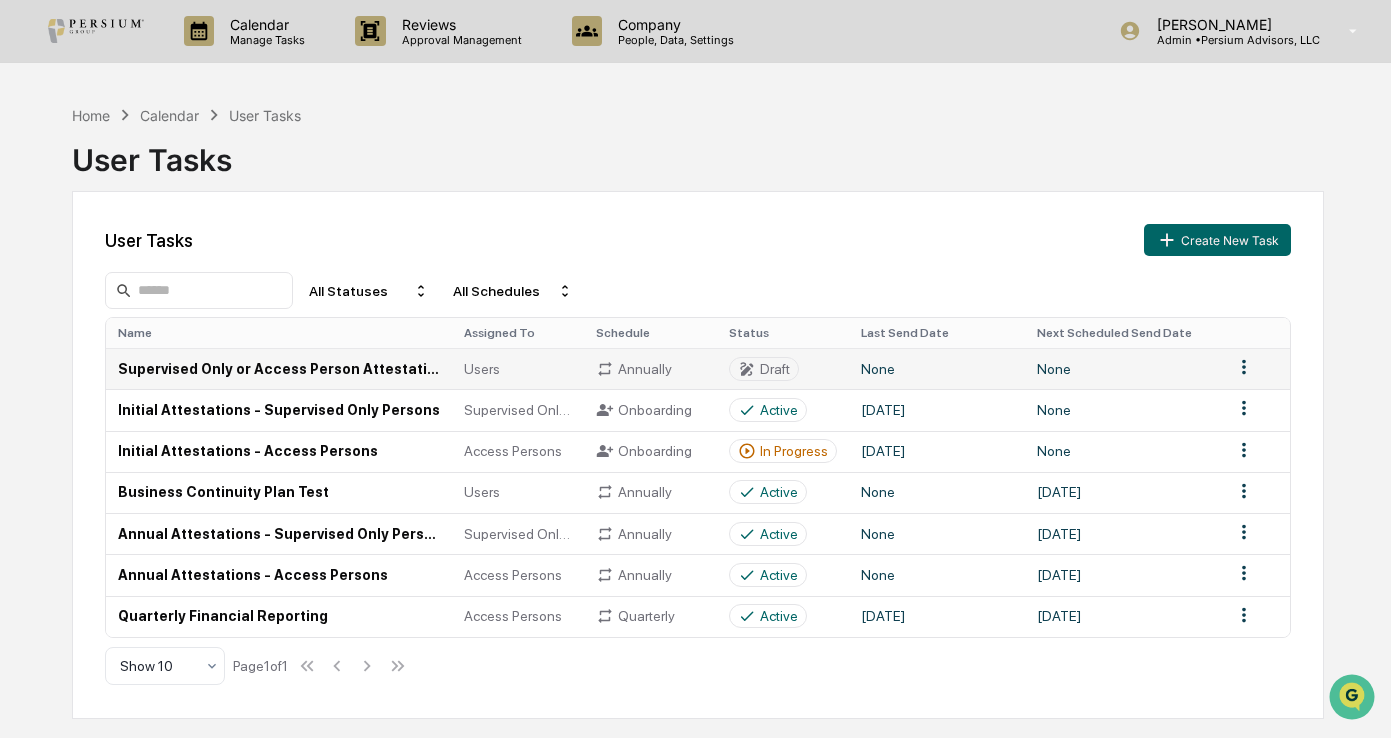 click on "Supervised Only or Access Person Attestation" at bounding box center (279, 368) 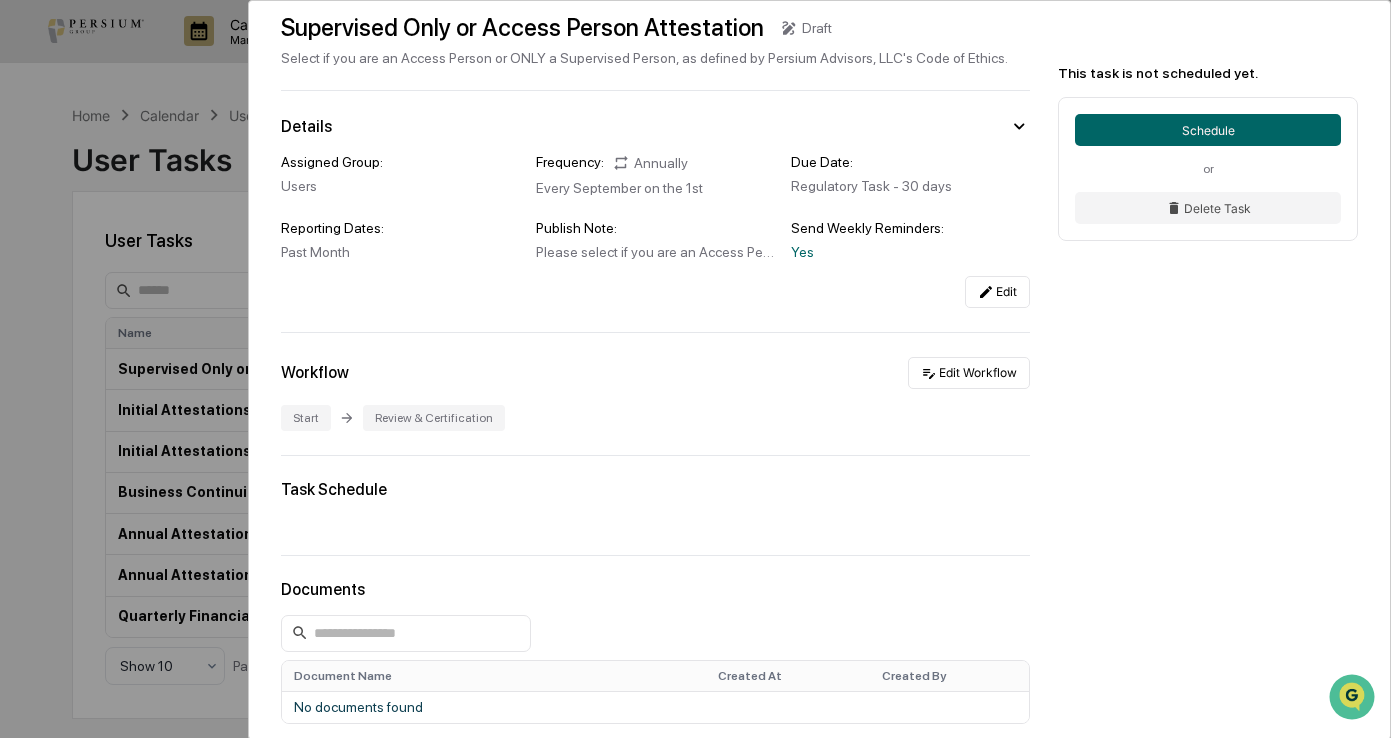 scroll, scrollTop: 200, scrollLeft: 0, axis: vertical 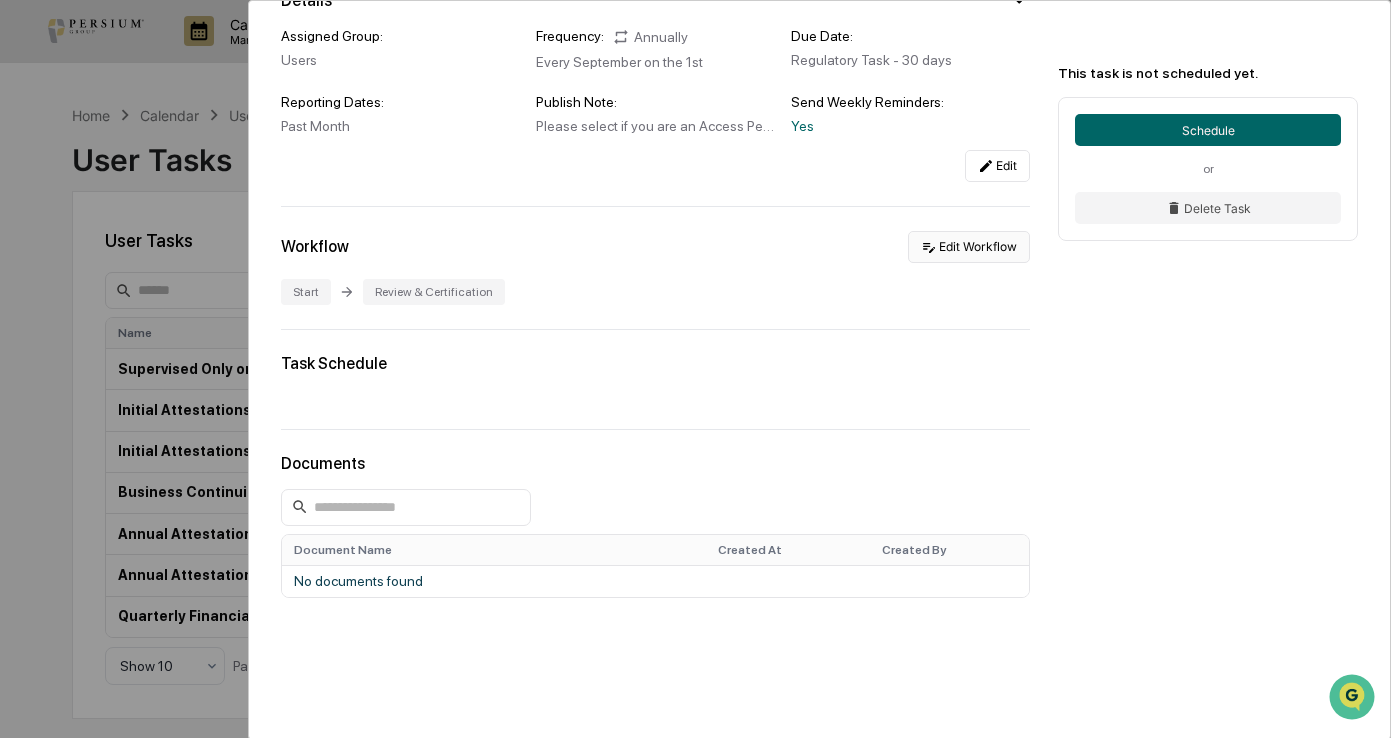 click on "Edit Workflow" at bounding box center (969, 247) 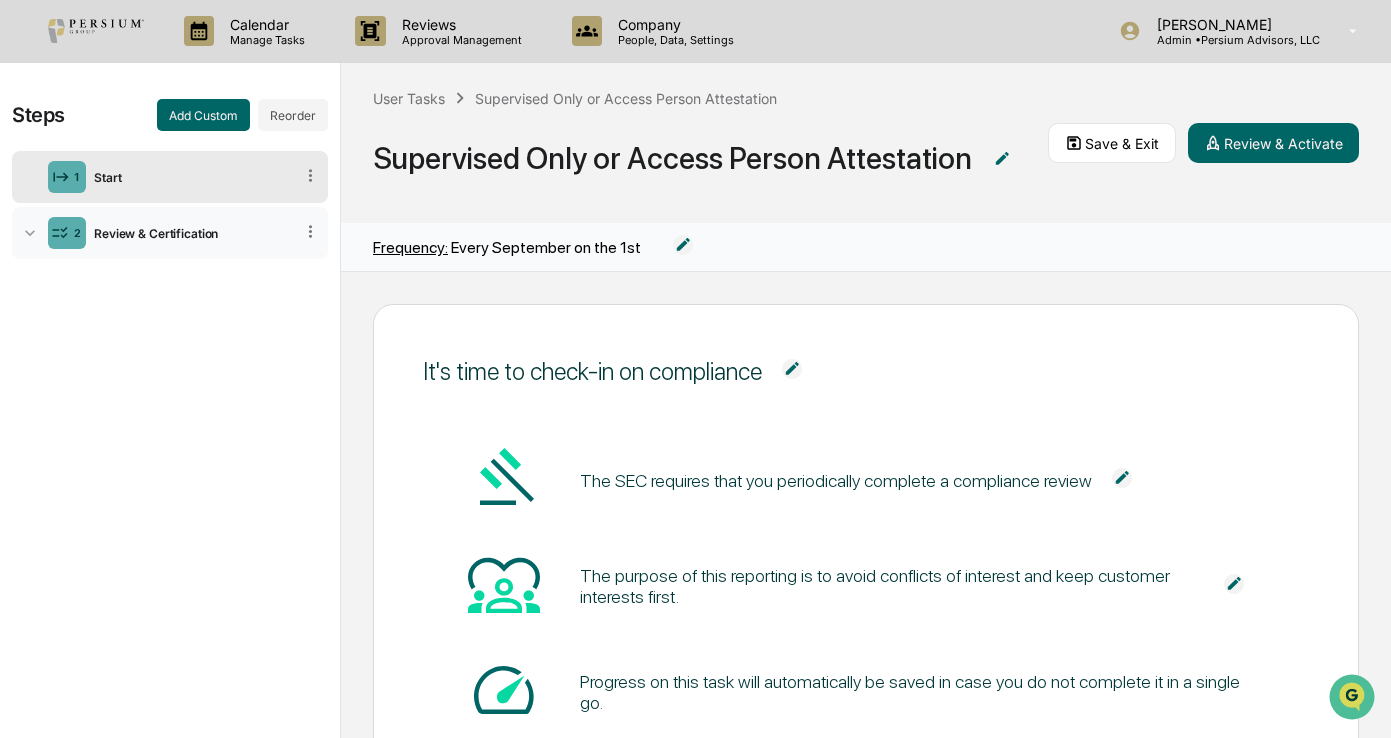 click on "Review & Certification" at bounding box center (189, 233) 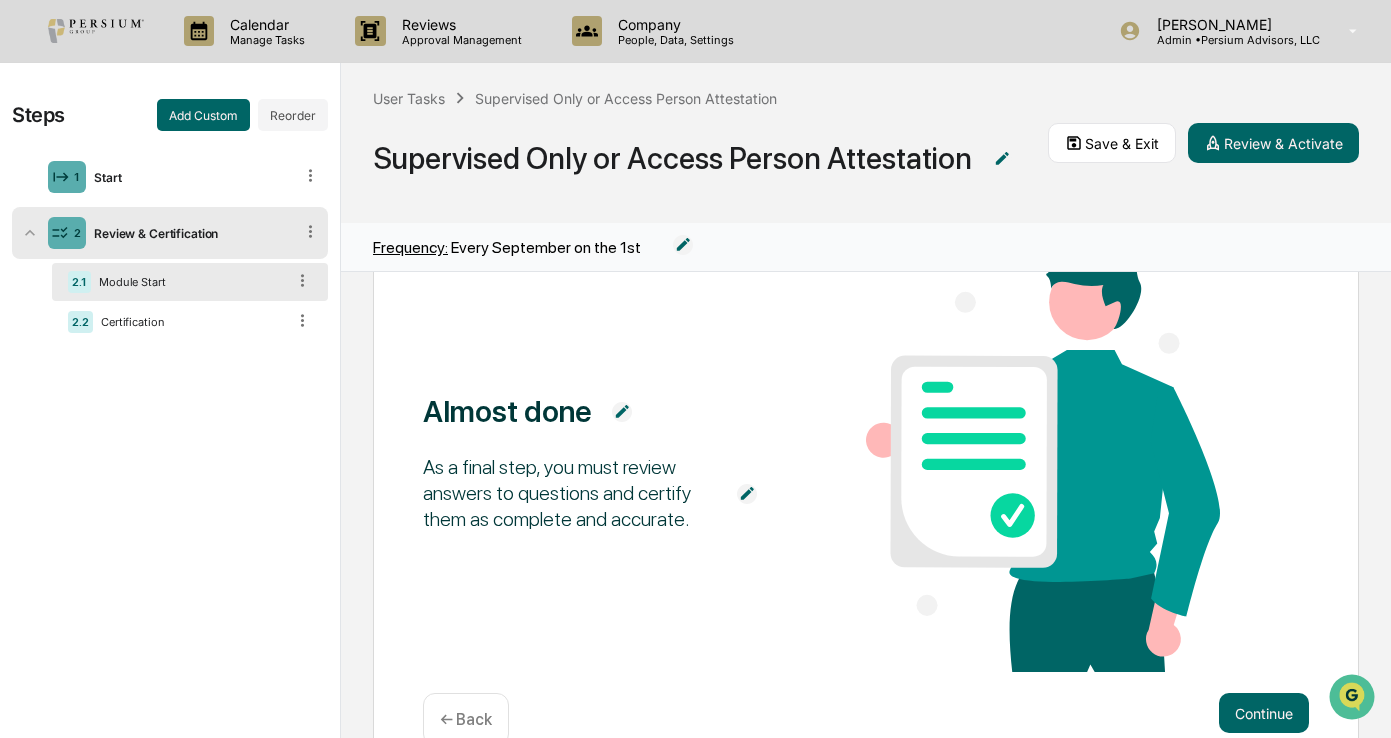 scroll, scrollTop: 164, scrollLeft: 0, axis: vertical 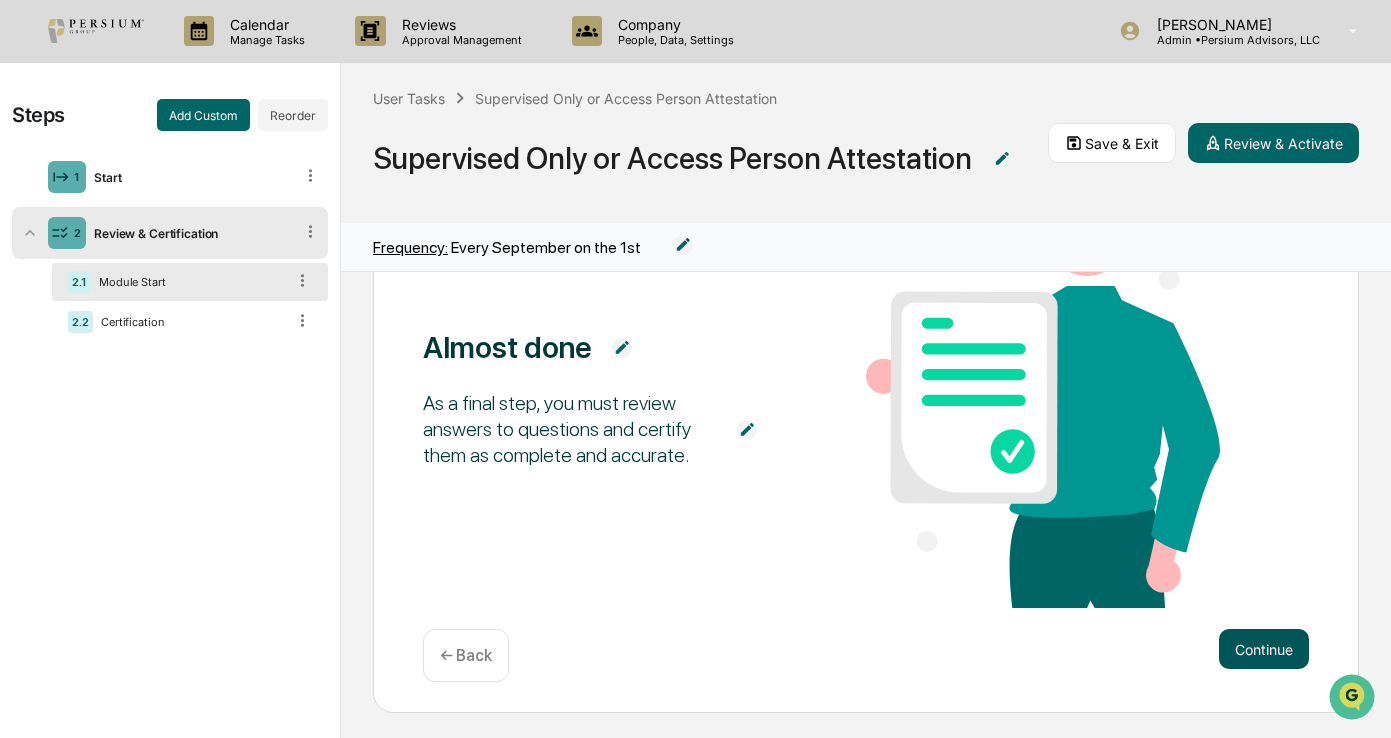 click on "Continue" at bounding box center (1264, 649) 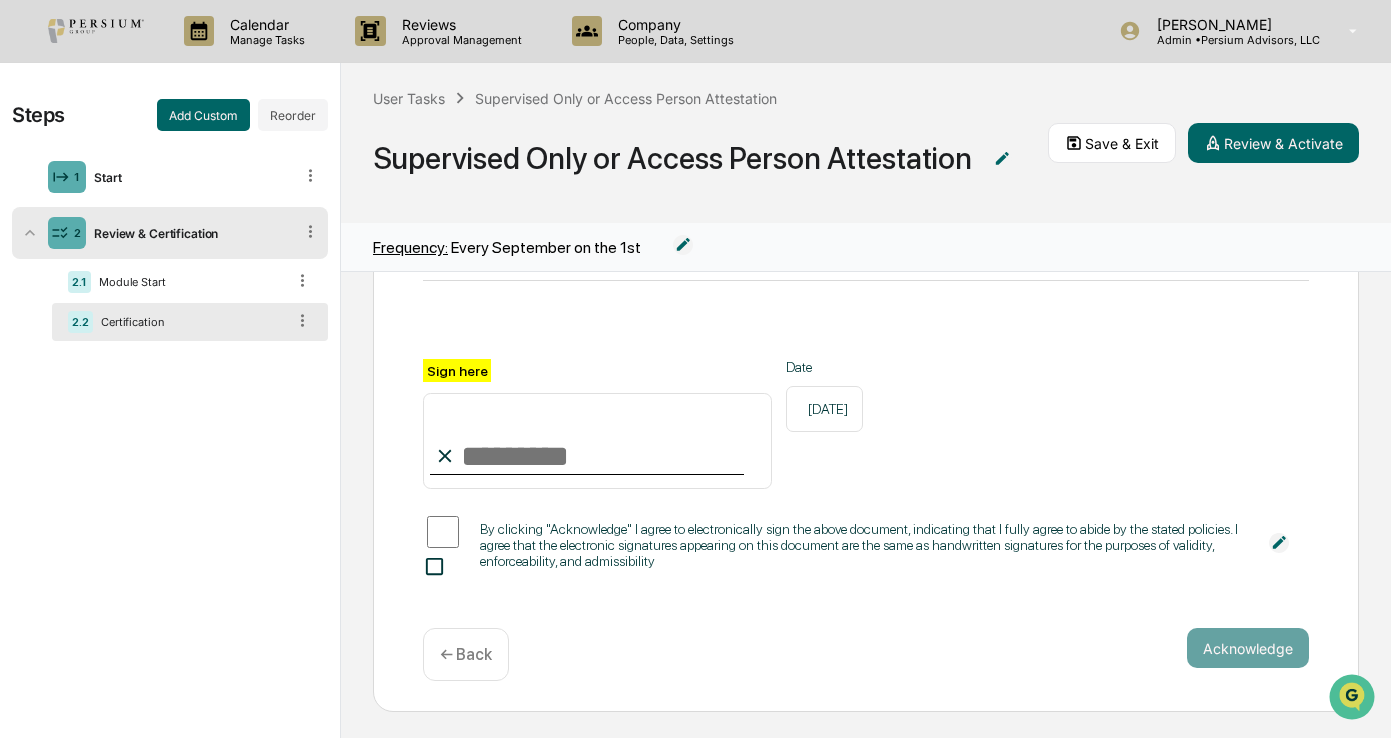 scroll, scrollTop: 0, scrollLeft: 0, axis: both 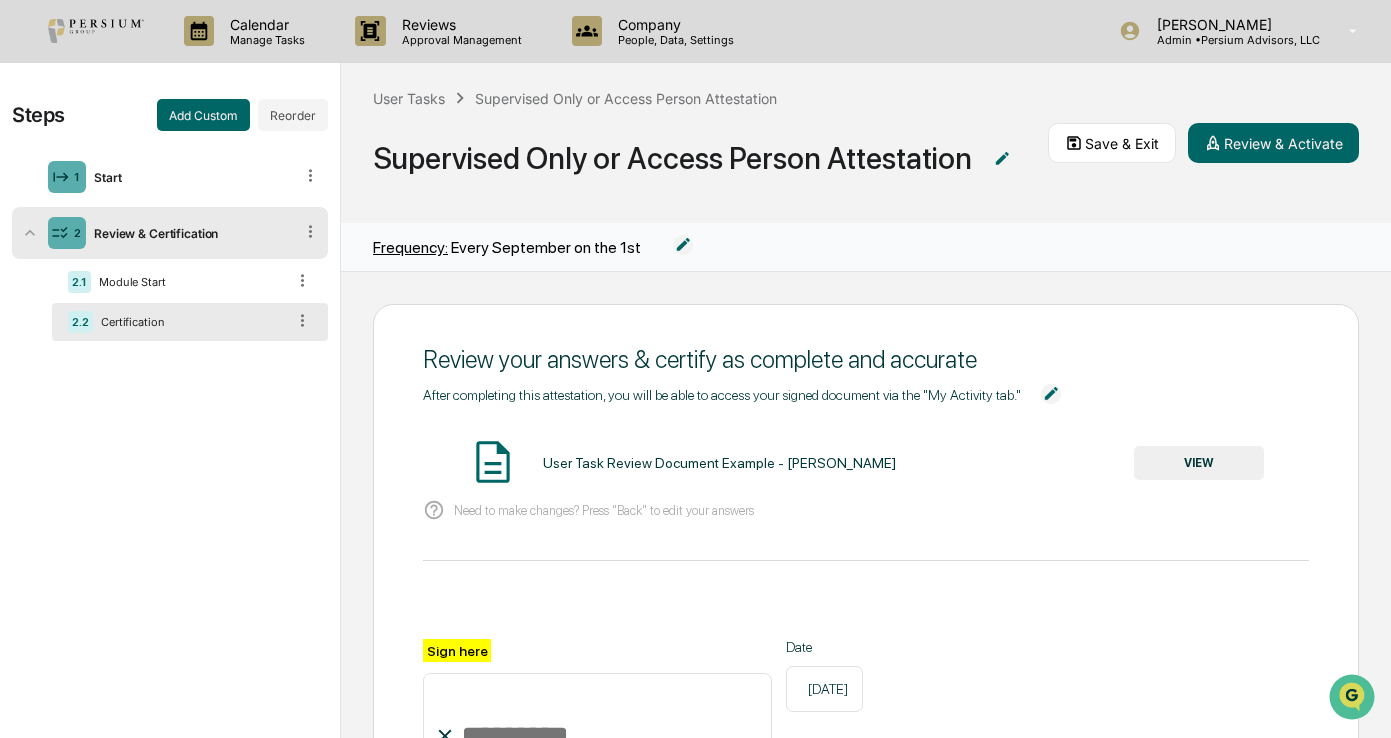 click on "VIEW" at bounding box center (1199, 463) 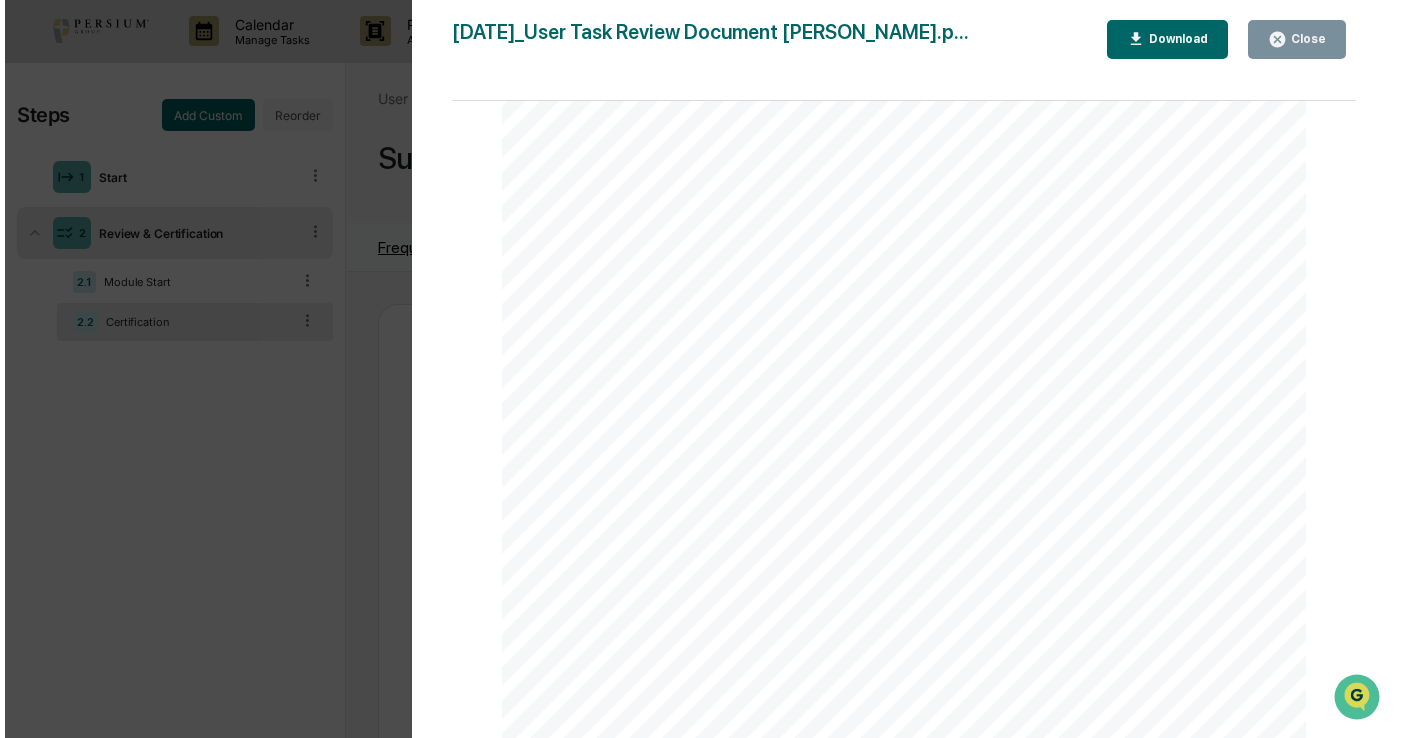 scroll, scrollTop: 6300, scrollLeft: 0, axis: vertical 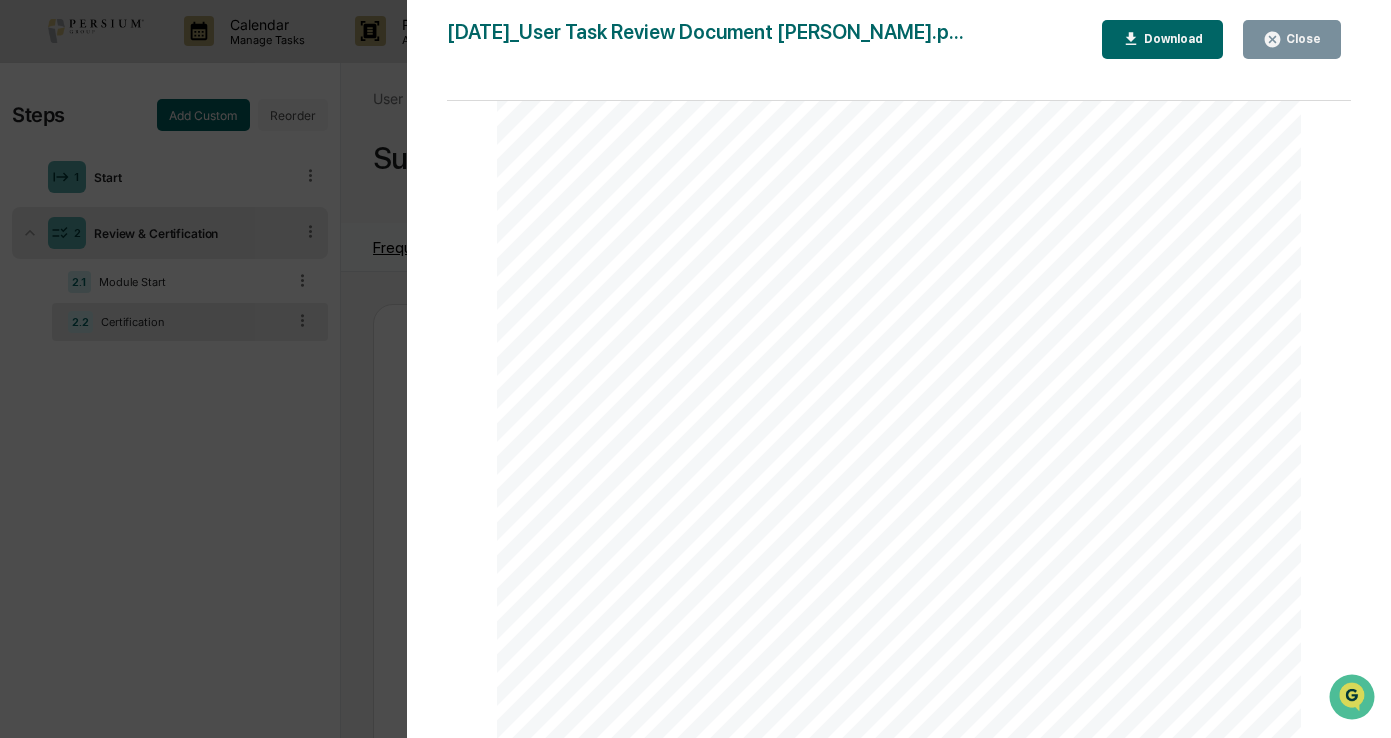 click on "Close" at bounding box center [1301, 39] 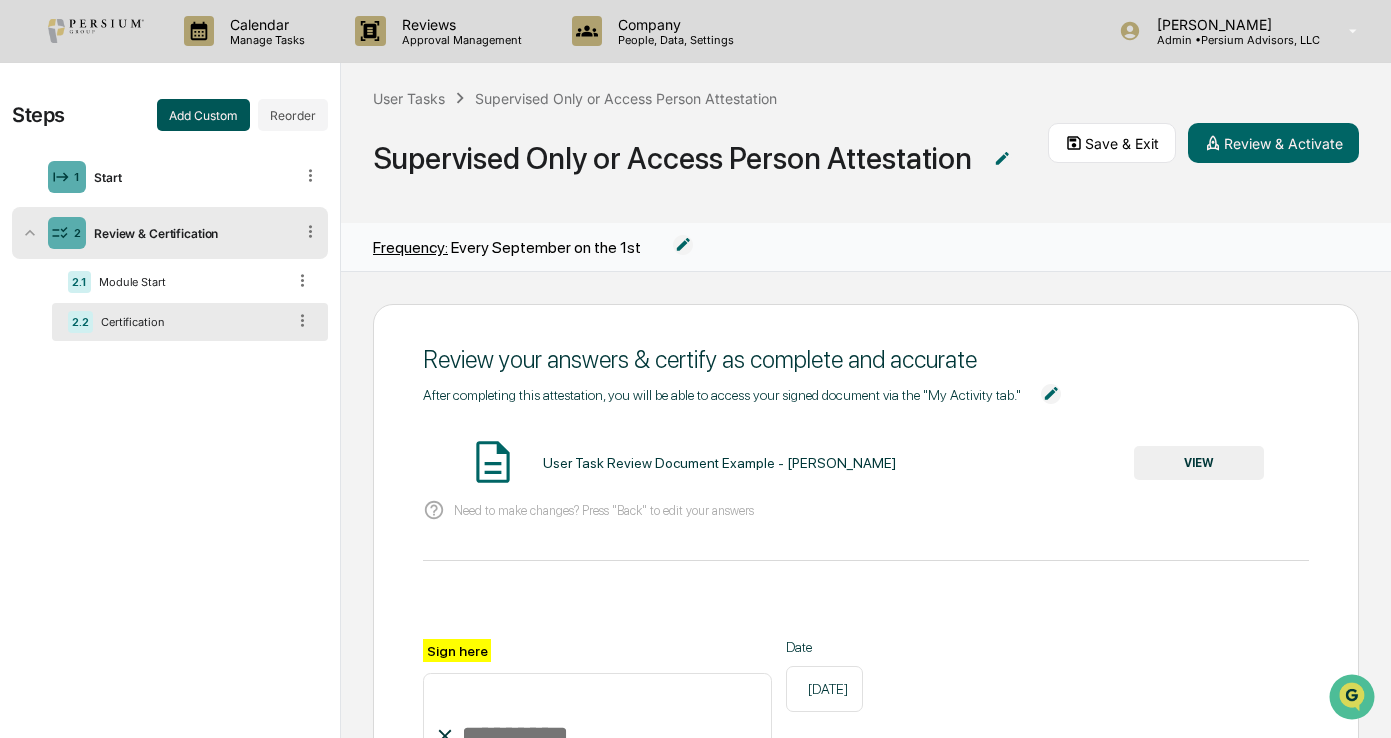 click on "Add Custom" at bounding box center (203, 115) 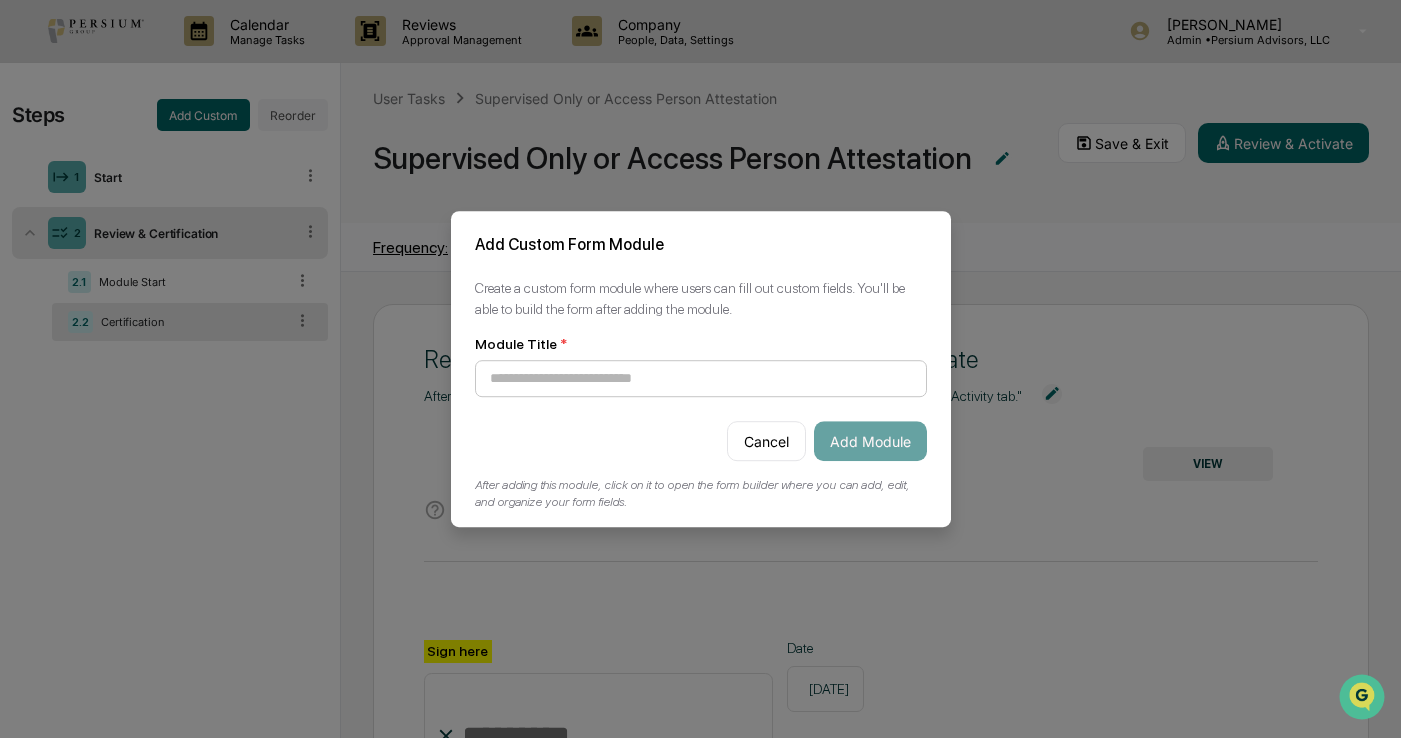 click at bounding box center (701, 378) 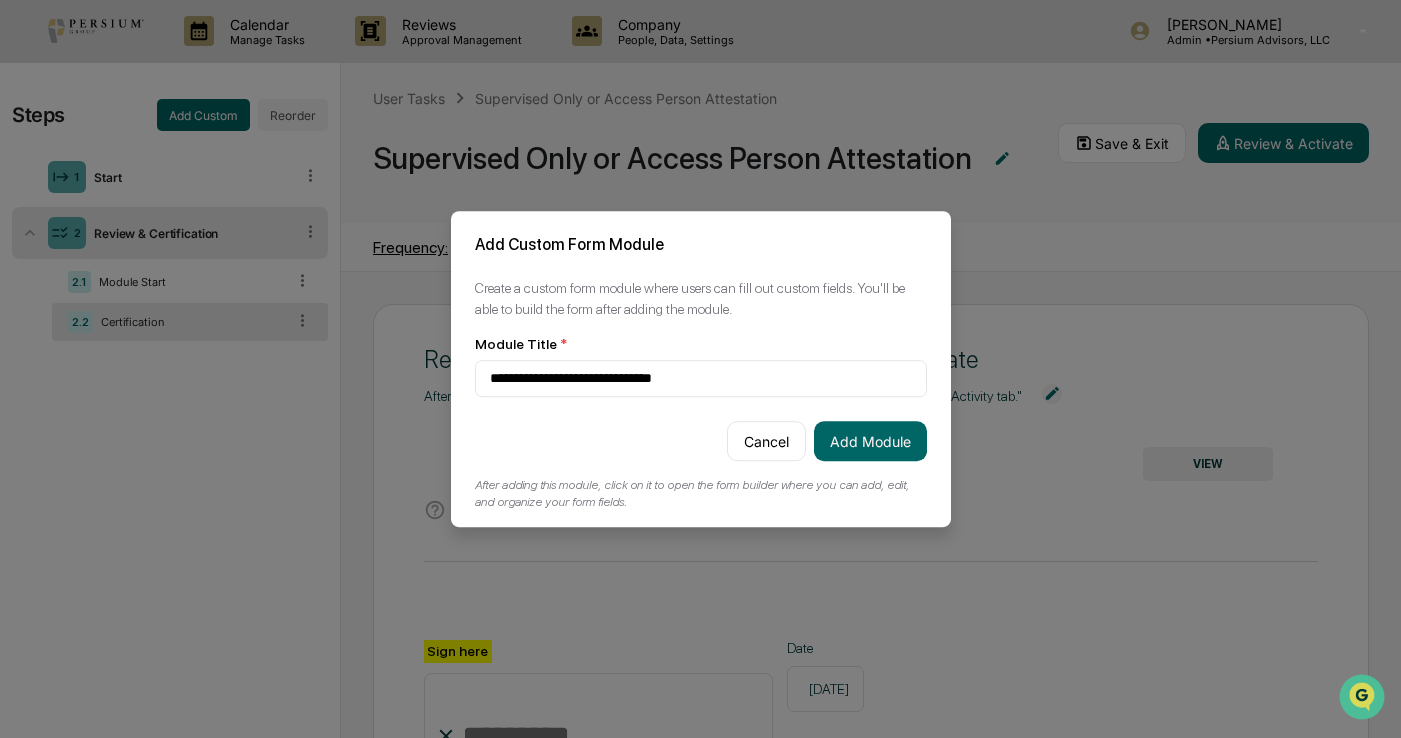 drag, startPoint x: 753, startPoint y: 386, endPoint x: 379, endPoint y: 372, distance: 374.26193 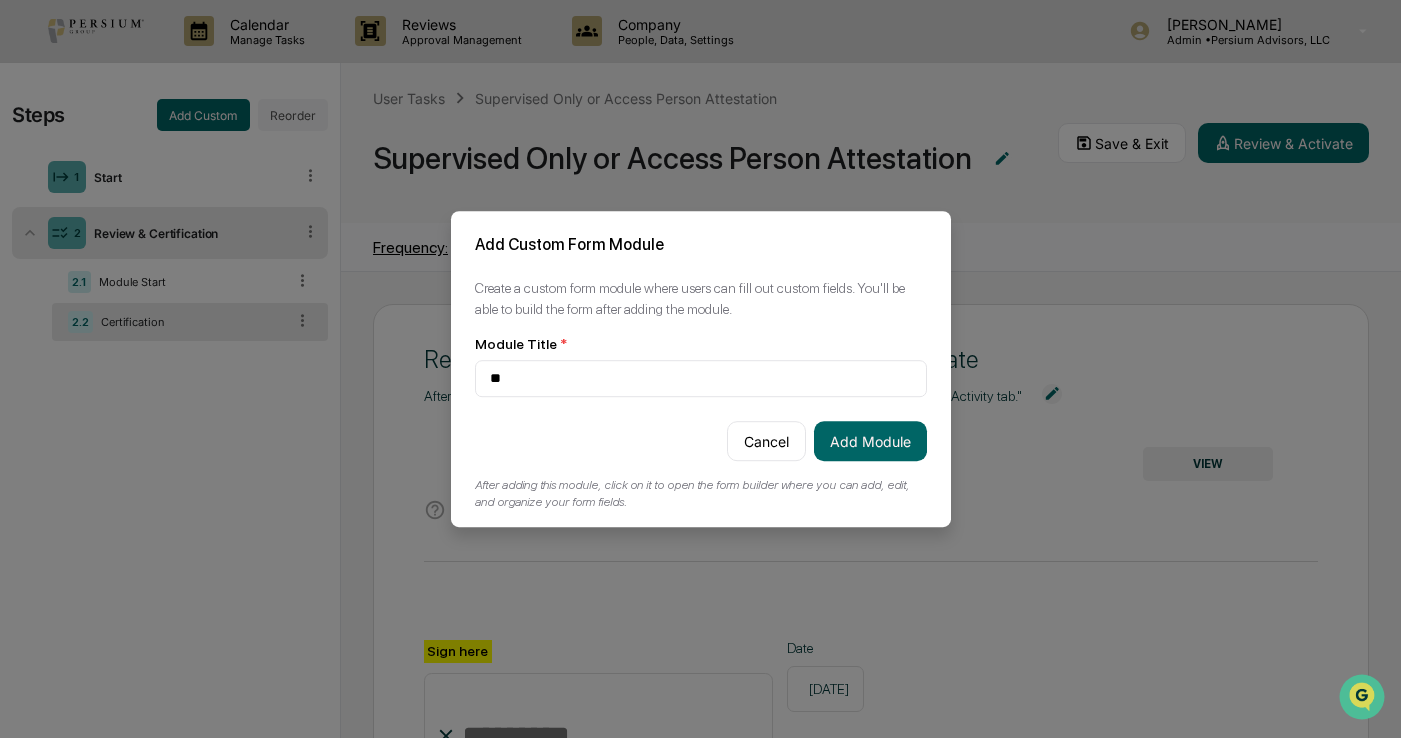 type on "*" 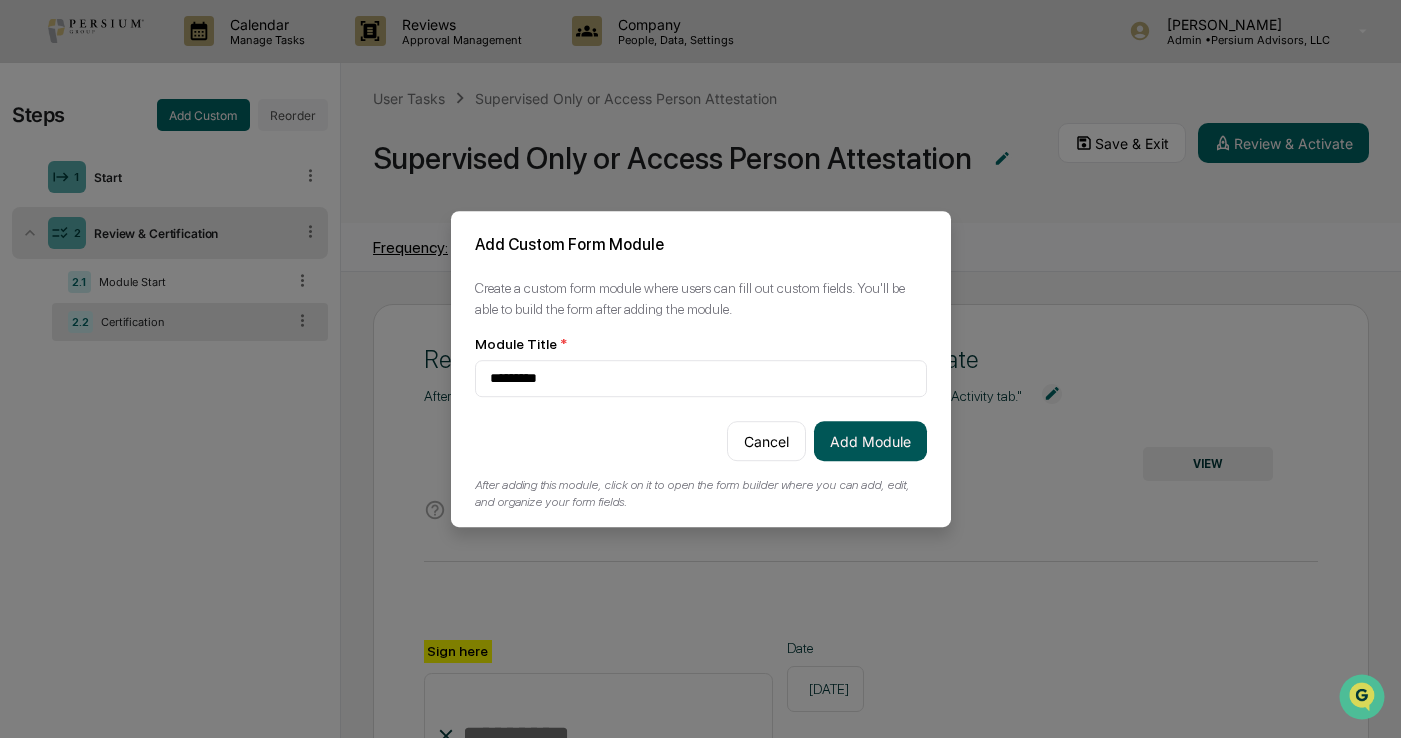 type on "*********" 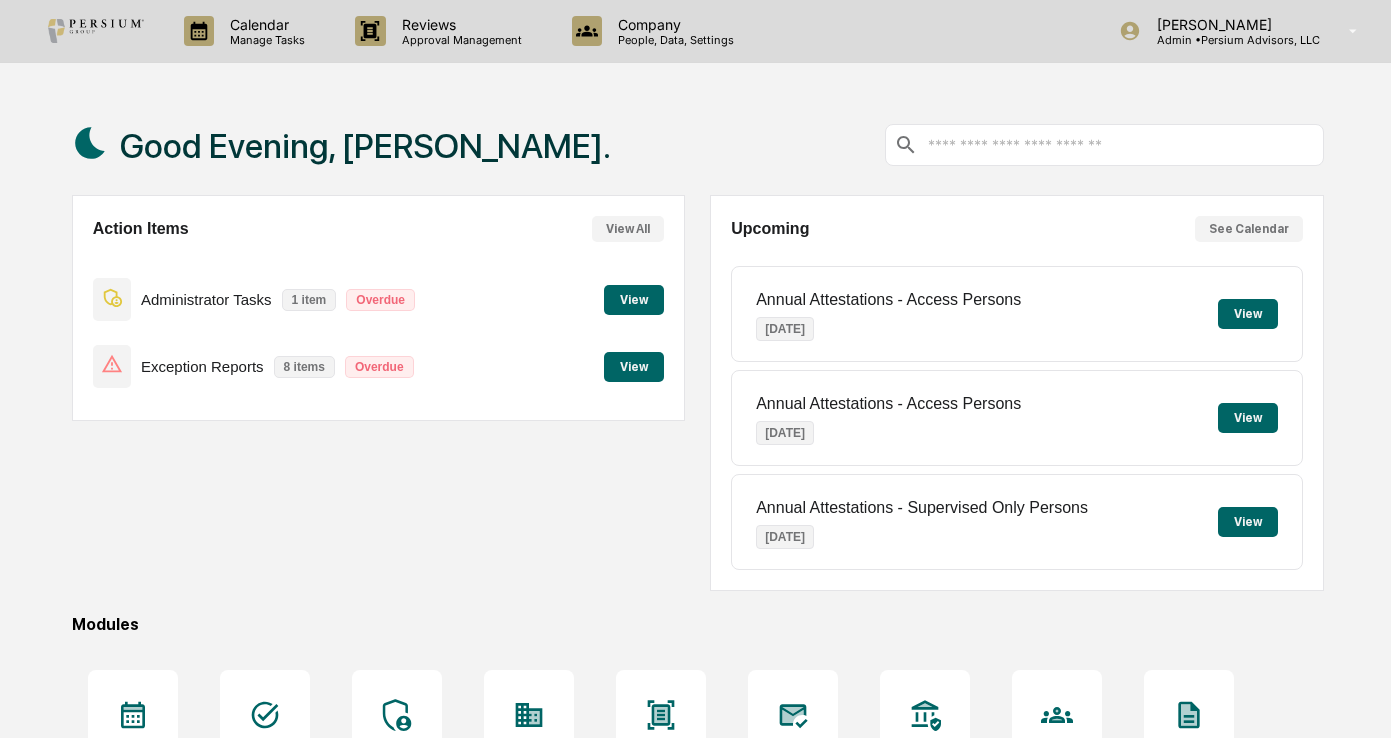 scroll, scrollTop: 0, scrollLeft: 0, axis: both 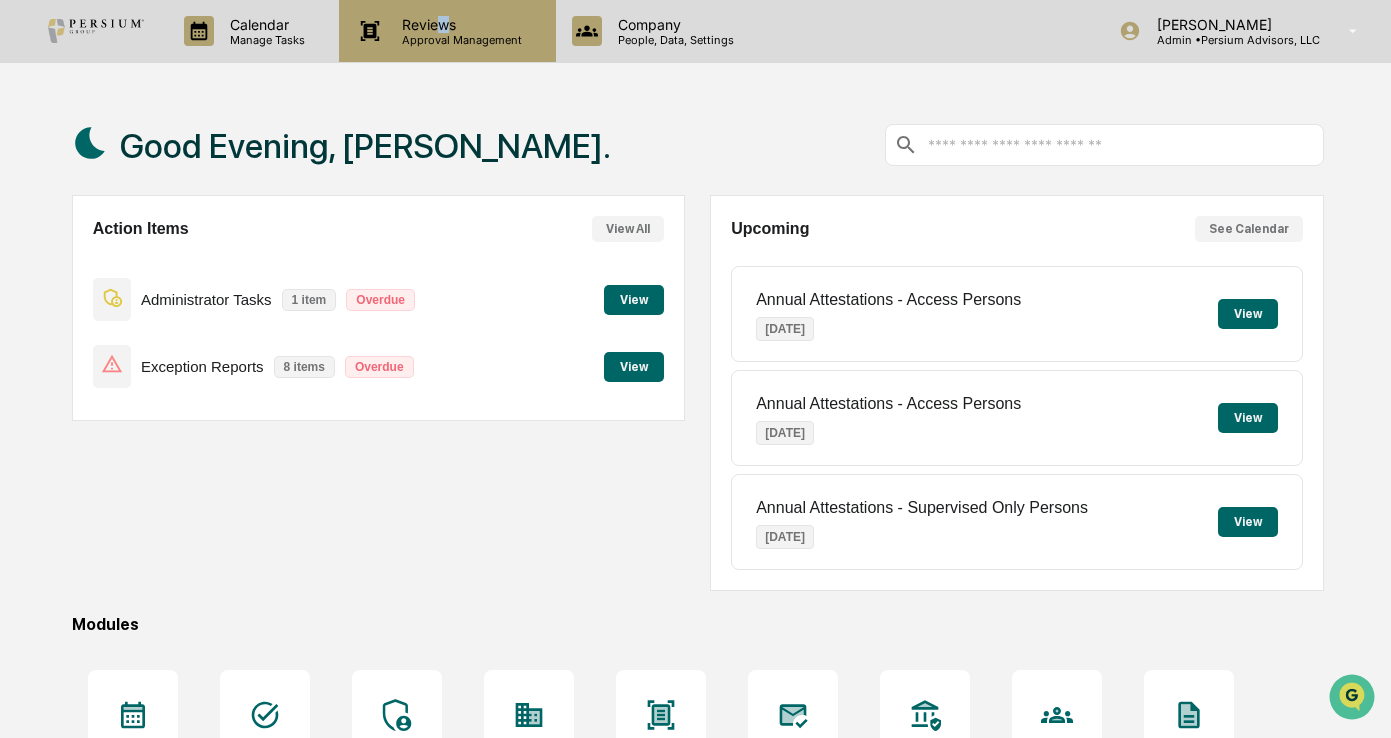 click on "Reviews Approval Management" at bounding box center [447, 31] 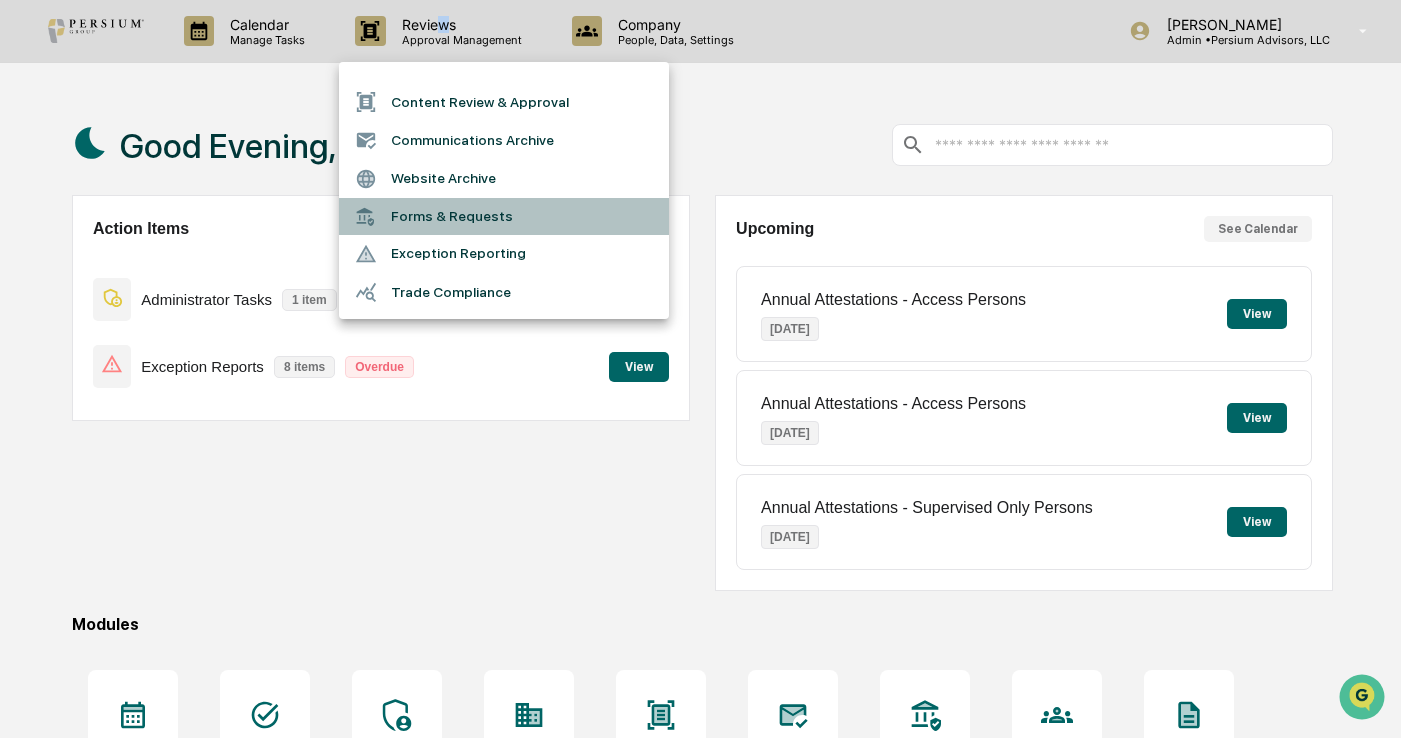 click on "Forms & Requests" at bounding box center (504, 216) 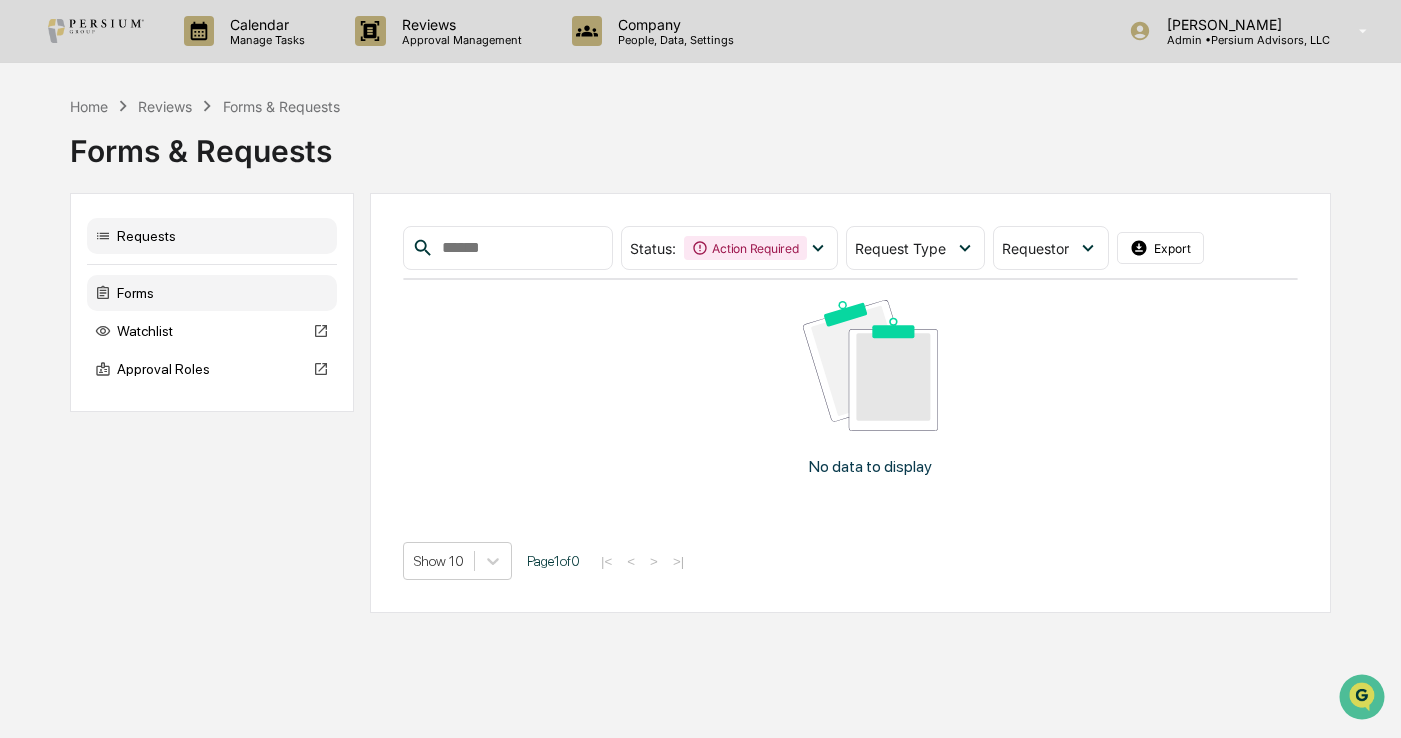 click on "Forms" at bounding box center (212, 293) 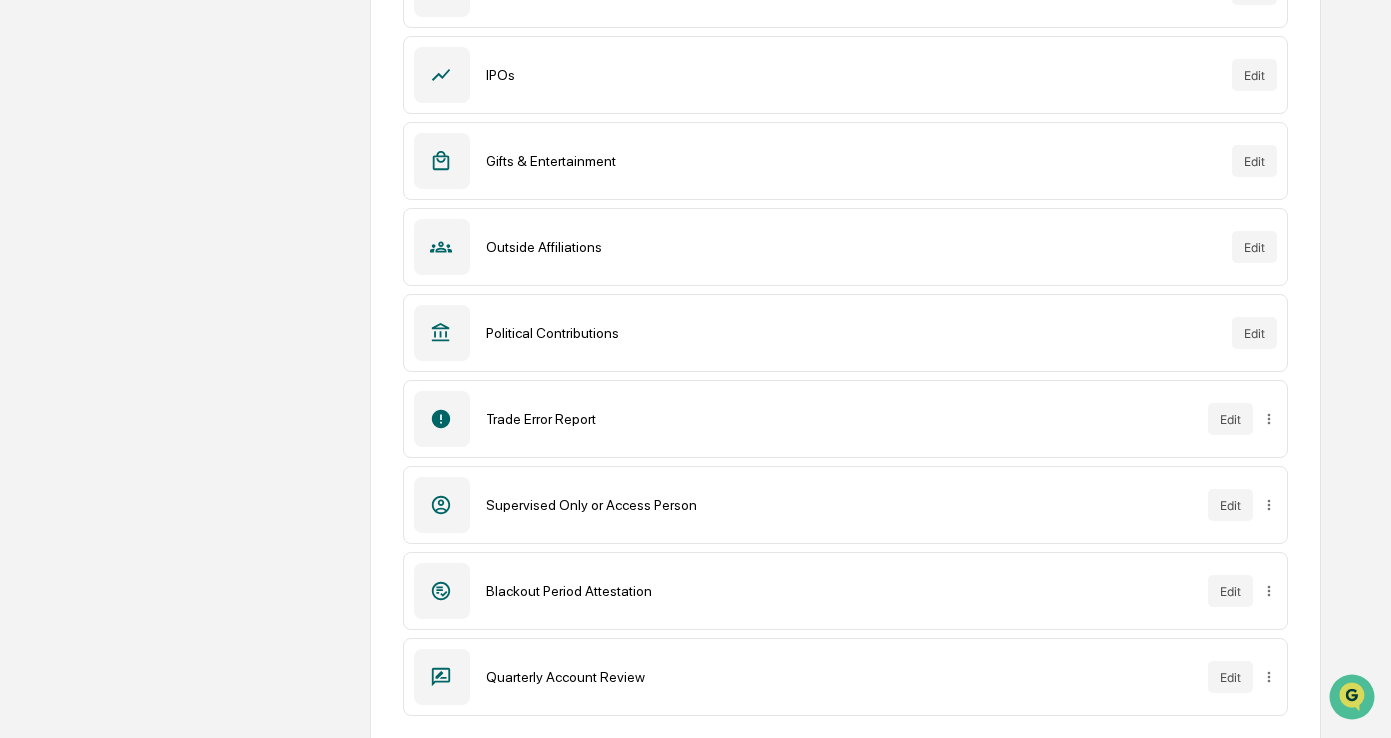 scroll, scrollTop: 523, scrollLeft: 0, axis: vertical 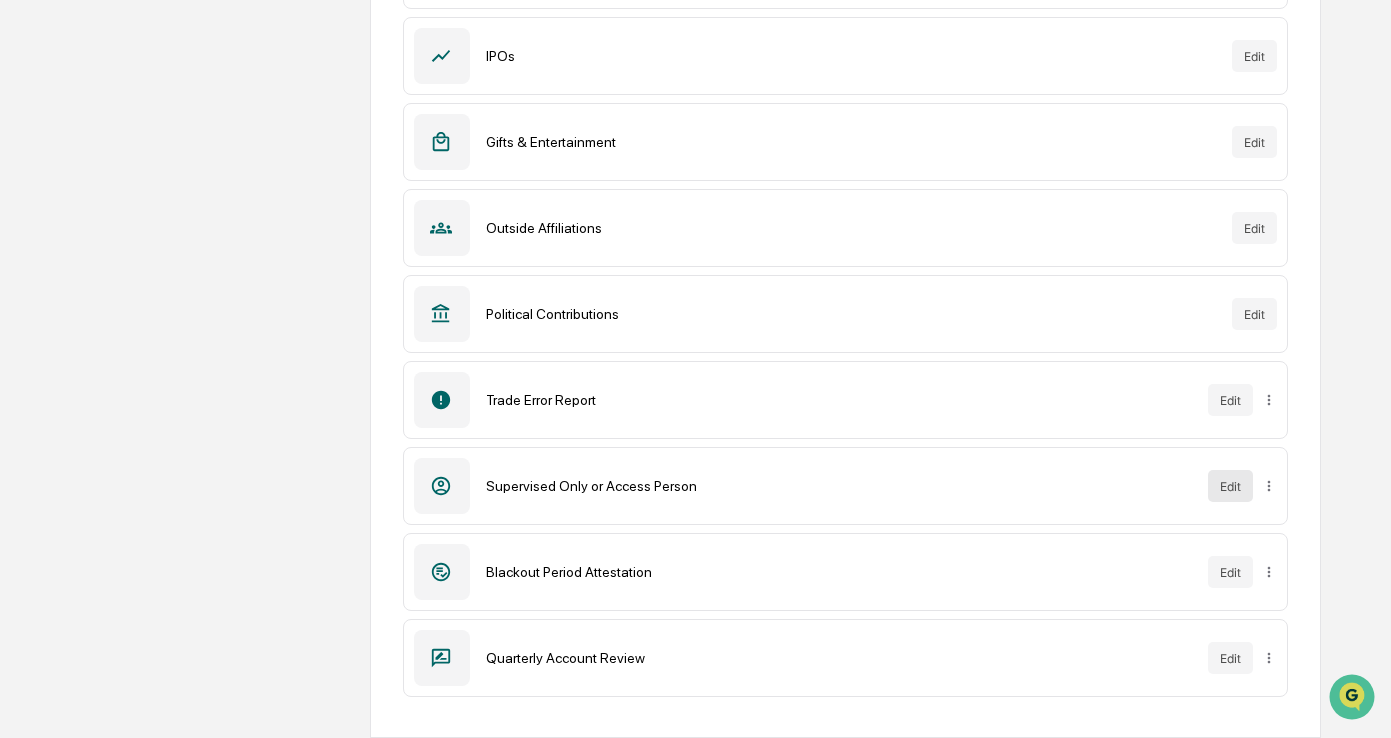 click on "Edit" at bounding box center [1230, 486] 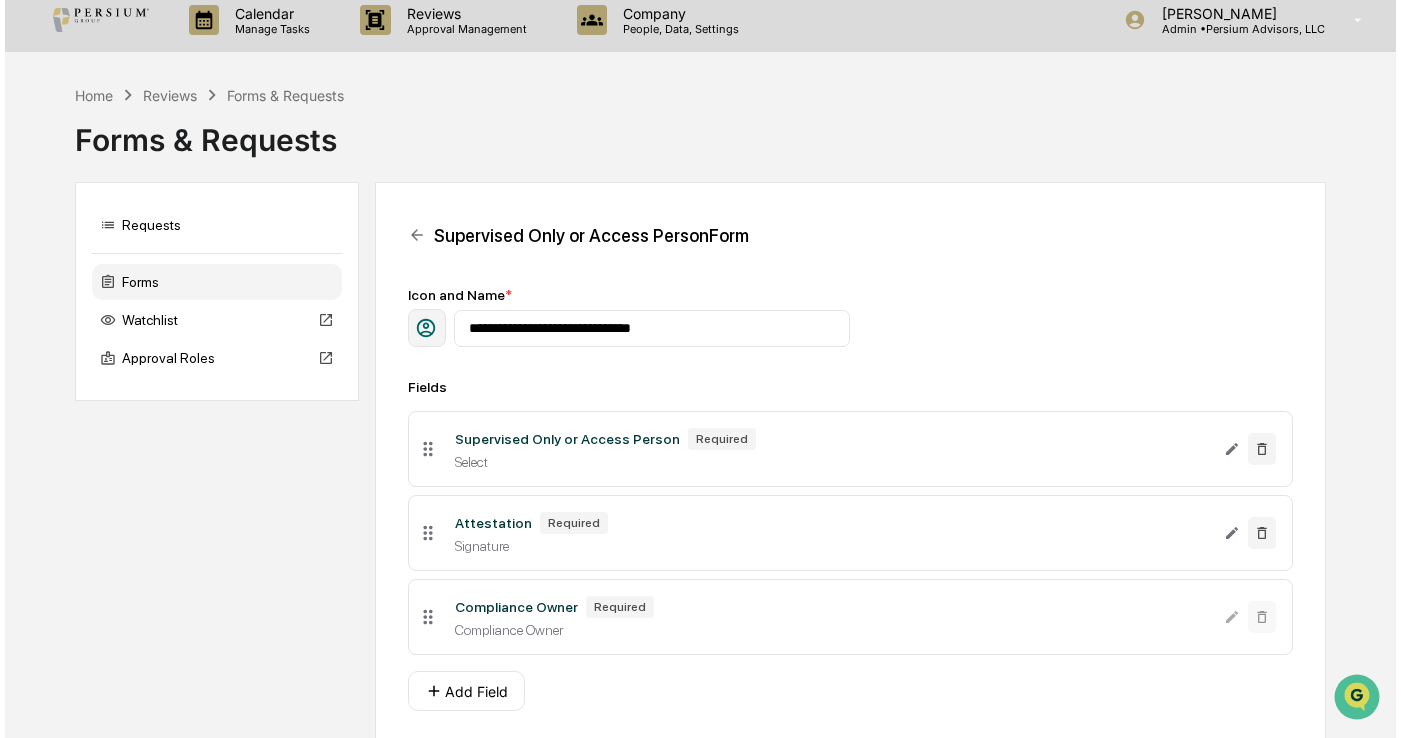 scroll, scrollTop: 81, scrollLeft: 0, axis: vertical 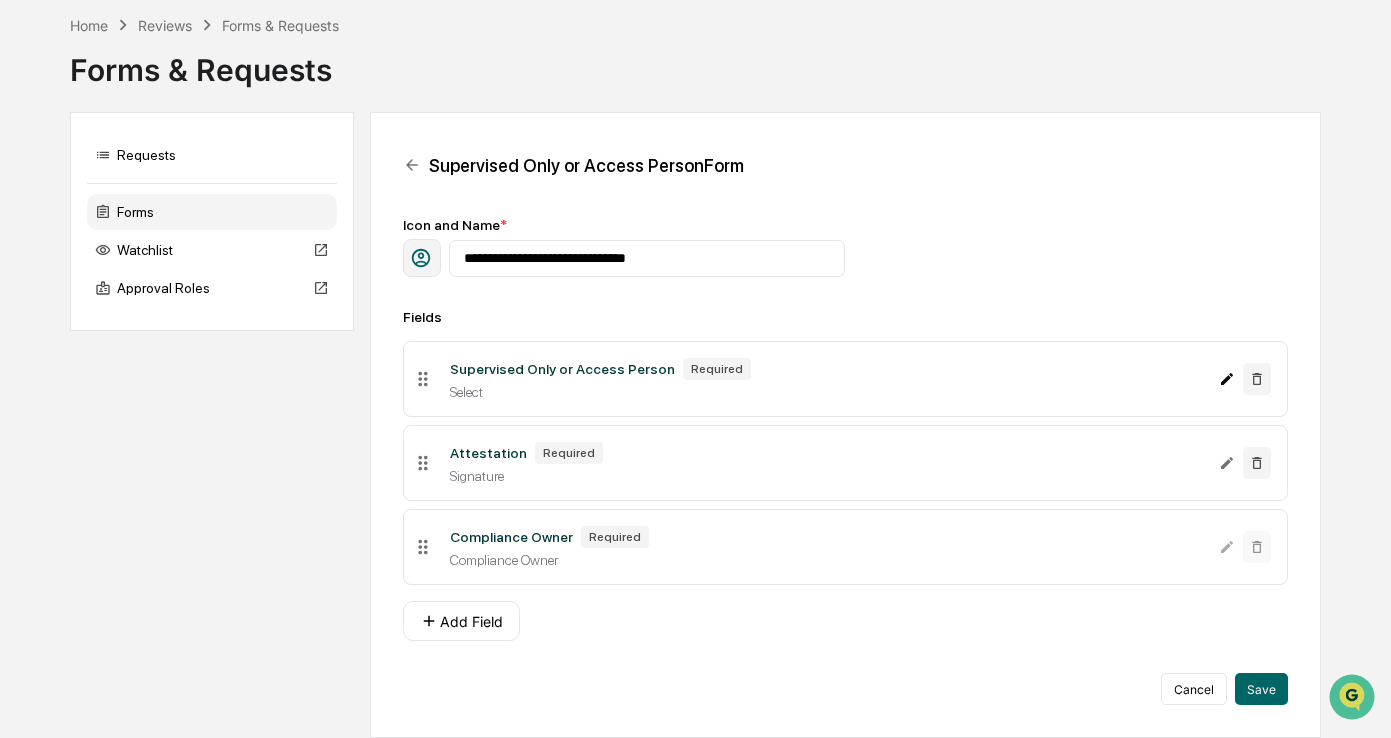 click at bounding box center [1227, 379] 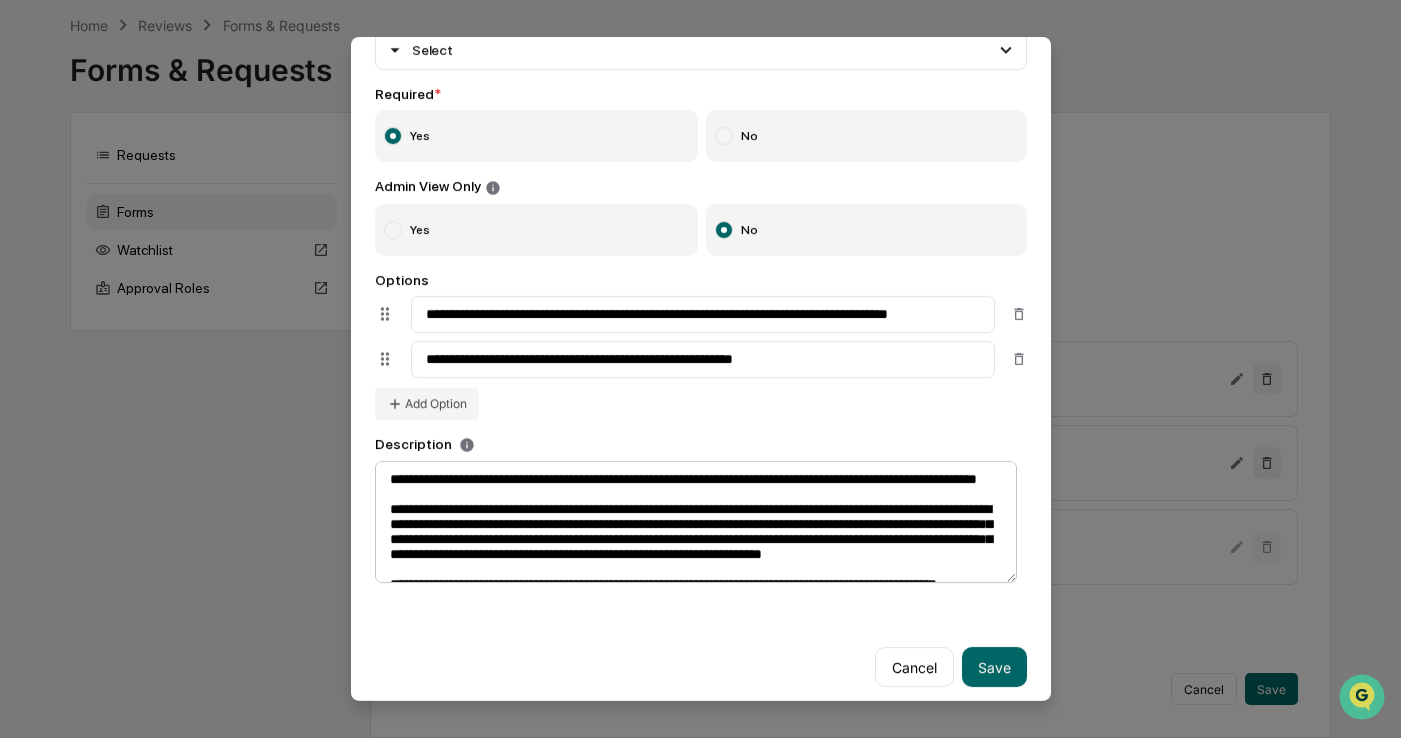 scroll, scrollTop: 200, scrollLeft: 0, axis: vertical 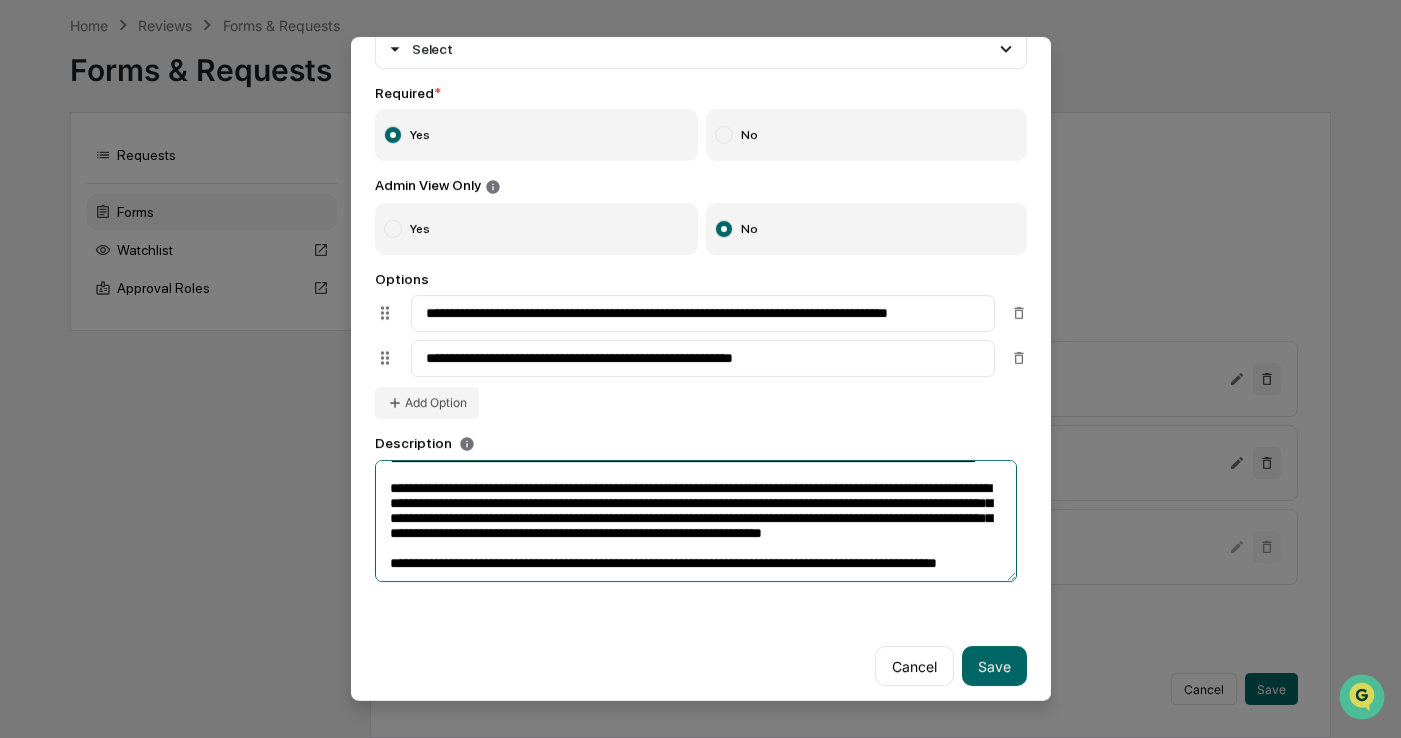 drag, startPoint x: 390, startPoint y: 483, endPoint x: 920, endPoint y: 594, distance: 541.49884 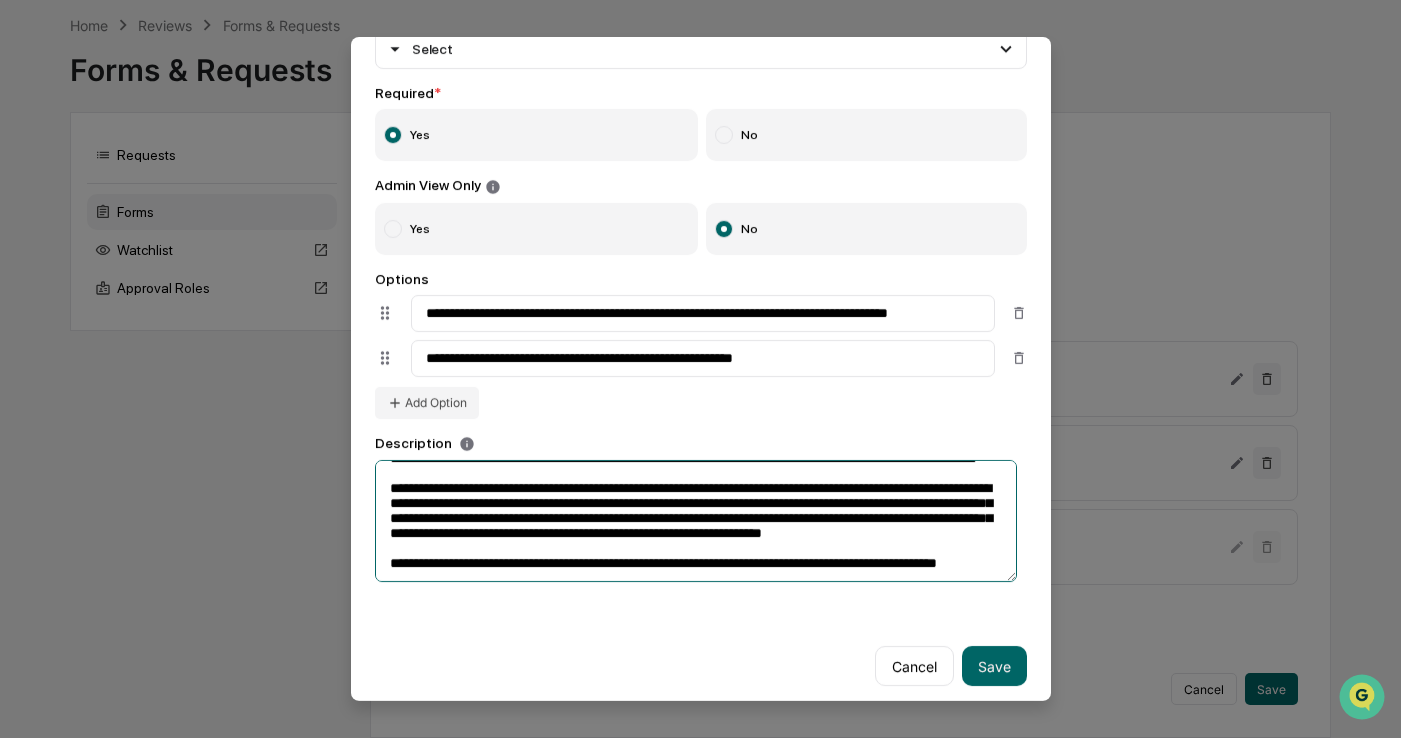 click on "**********" at bounding box center (696, 521) 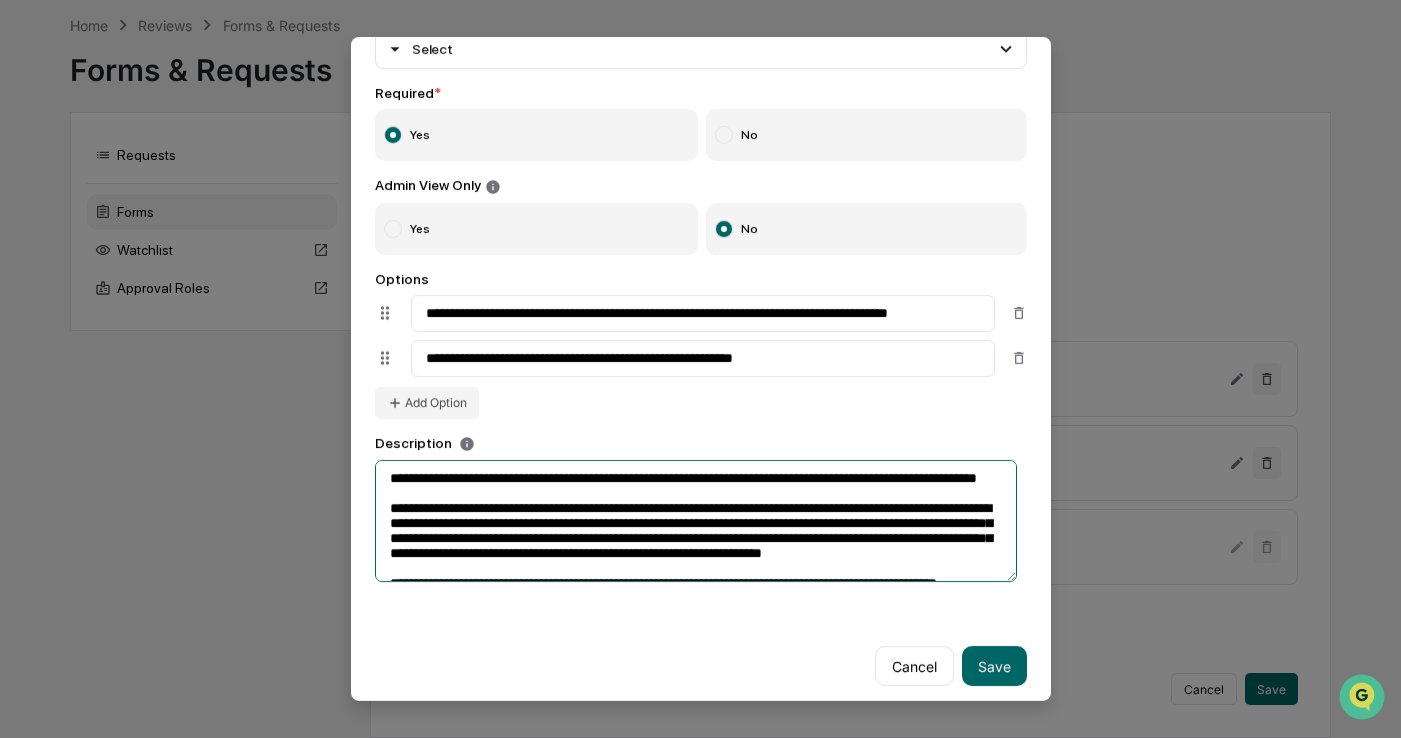 drag, startPoint x: 425, startPoint y: 484, endPoint x: 392, endPoint y: 436, distance: 58.249462 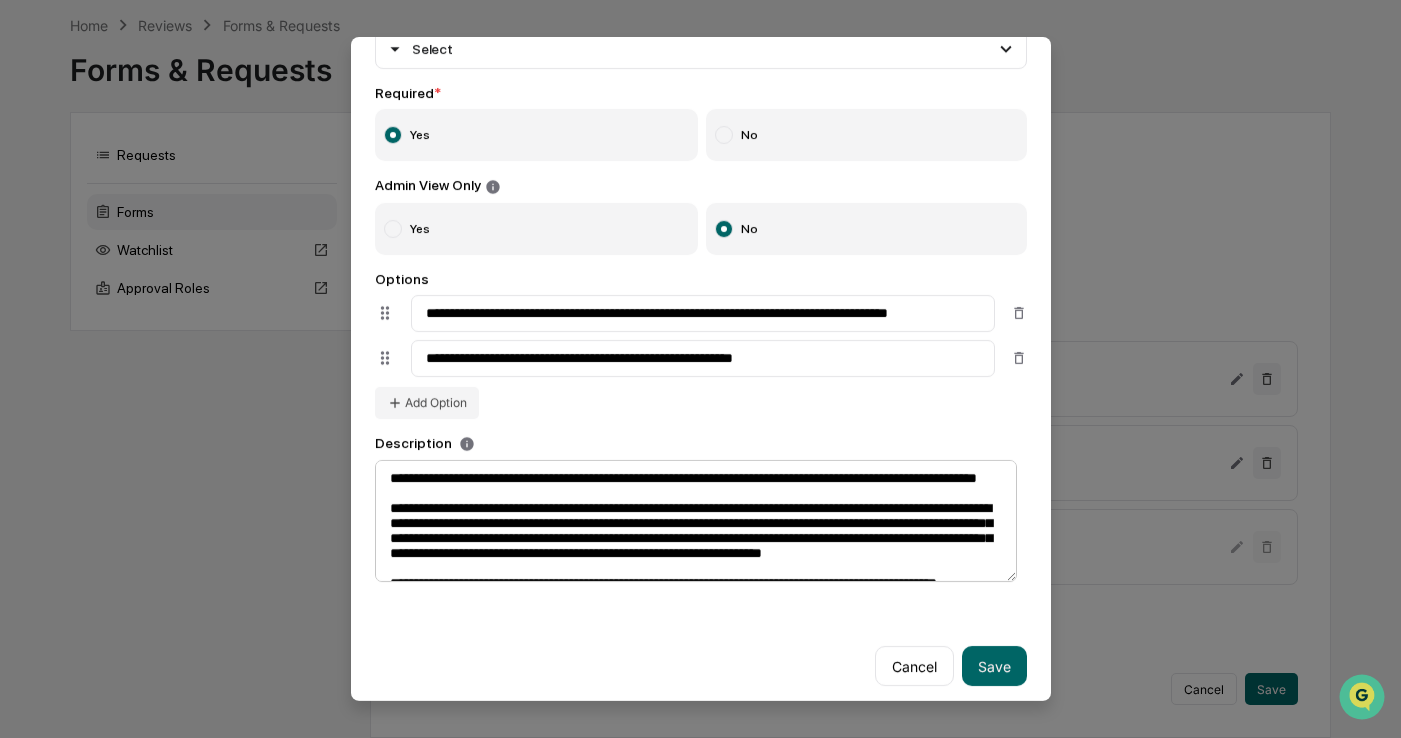 scroll, scrollTop: 76, scrollLeft: 0, axis: vertical 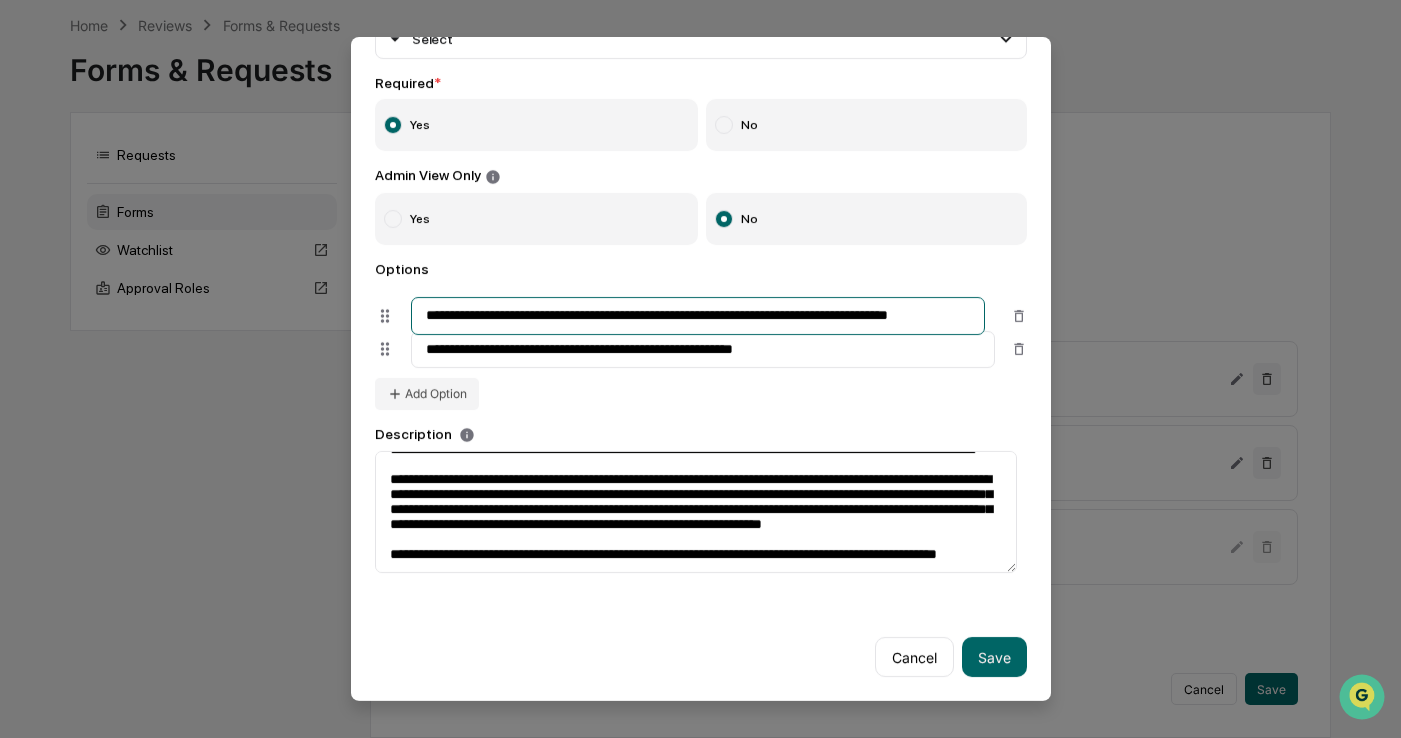 drag, startPoint x: 426, startPoint y: 302, endPoint x: 982, endPoint y: 314, distance: 556.12946 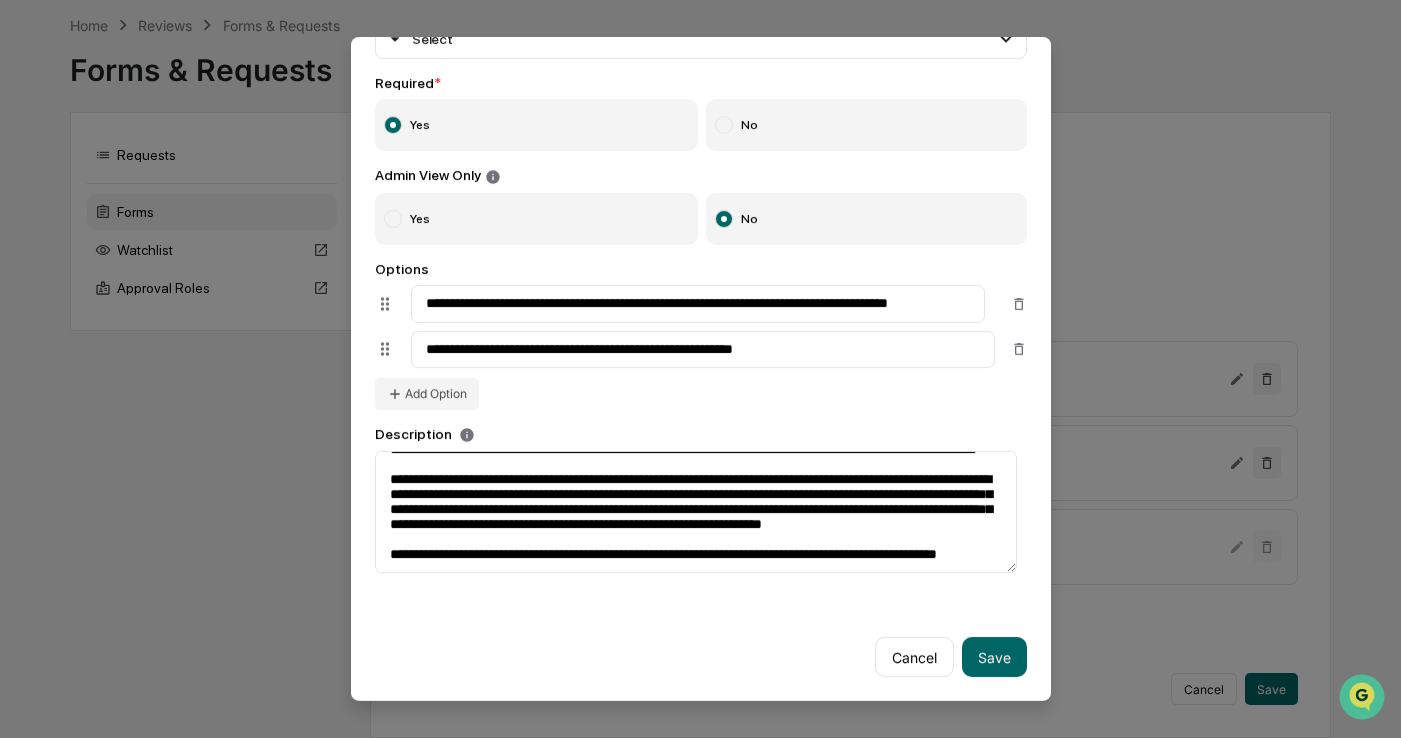 scroll, scrollTop: 0, scrollLeft: 0, axis: both 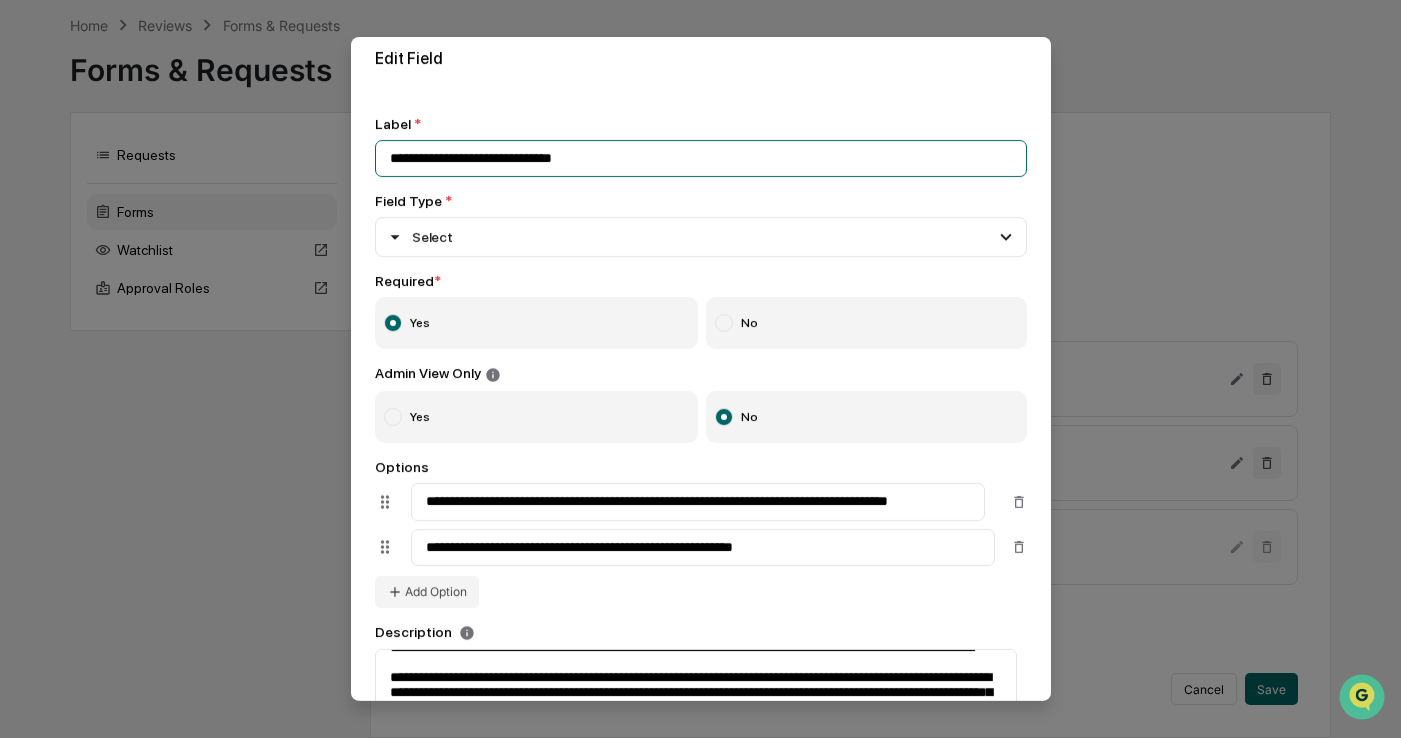 drag, startPoint x: 656, startPoint y: 160, endPoint x: 243, endPoint y: 156, distance: 413.01938 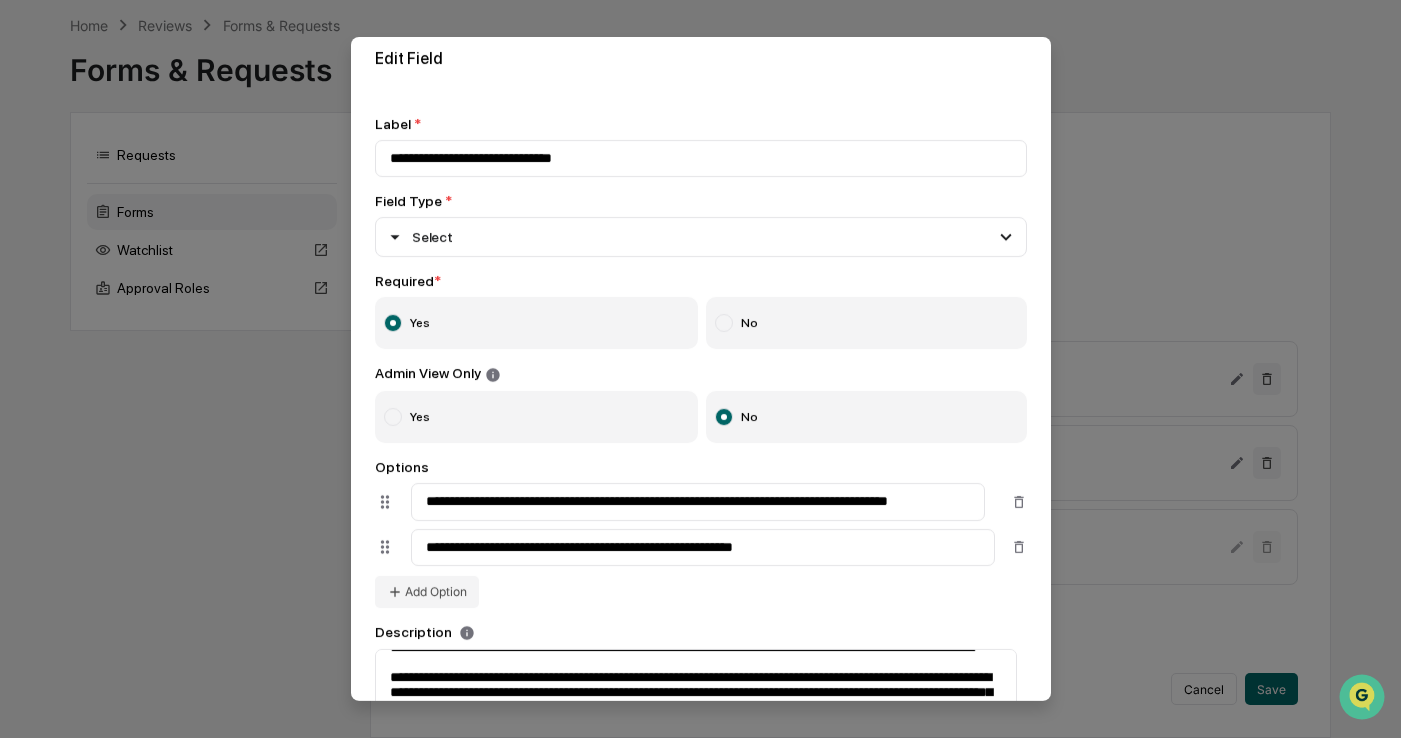 scroll, scrollTop: 112, scrollLeft: 0, axis: vertical 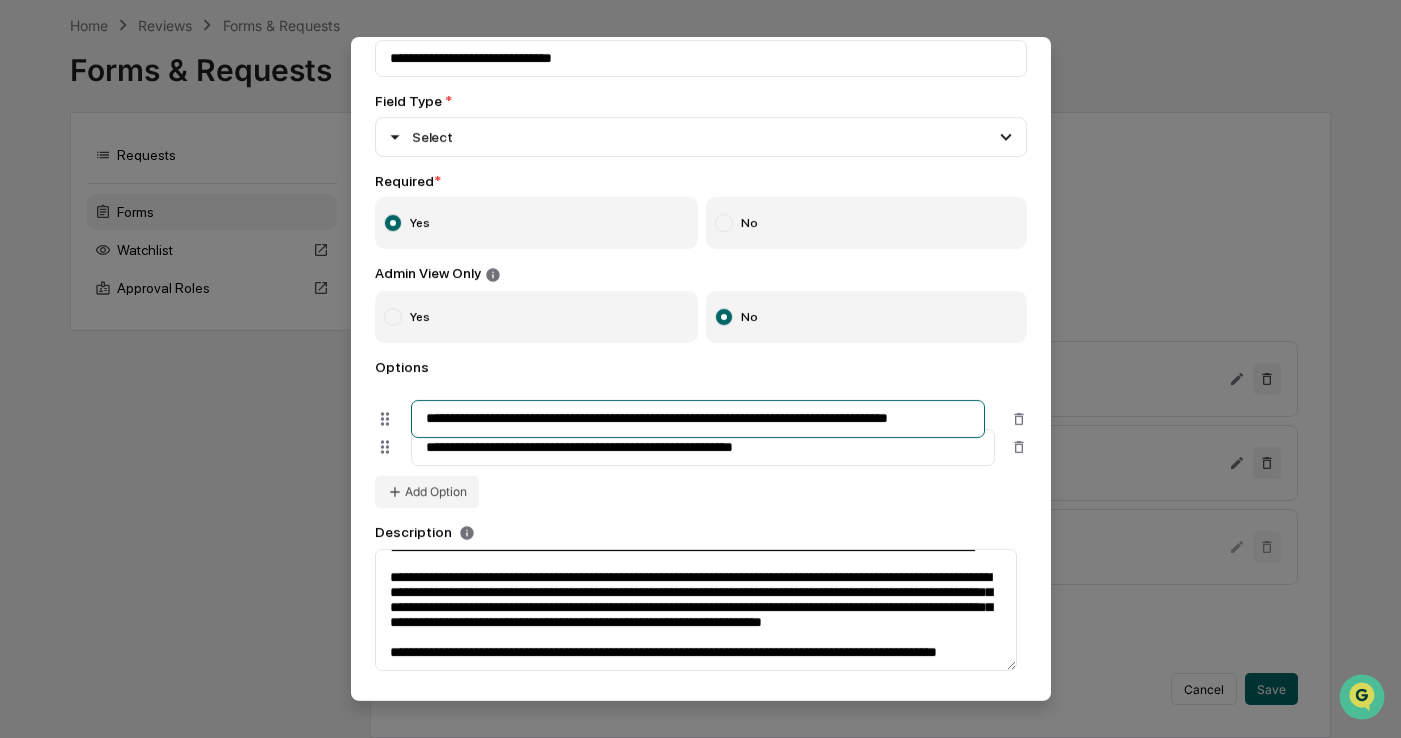 drag, startPoint x: 418, startPoint y: 404, endPoint x: 1056, endPoint y: 421, distance: 638.22644 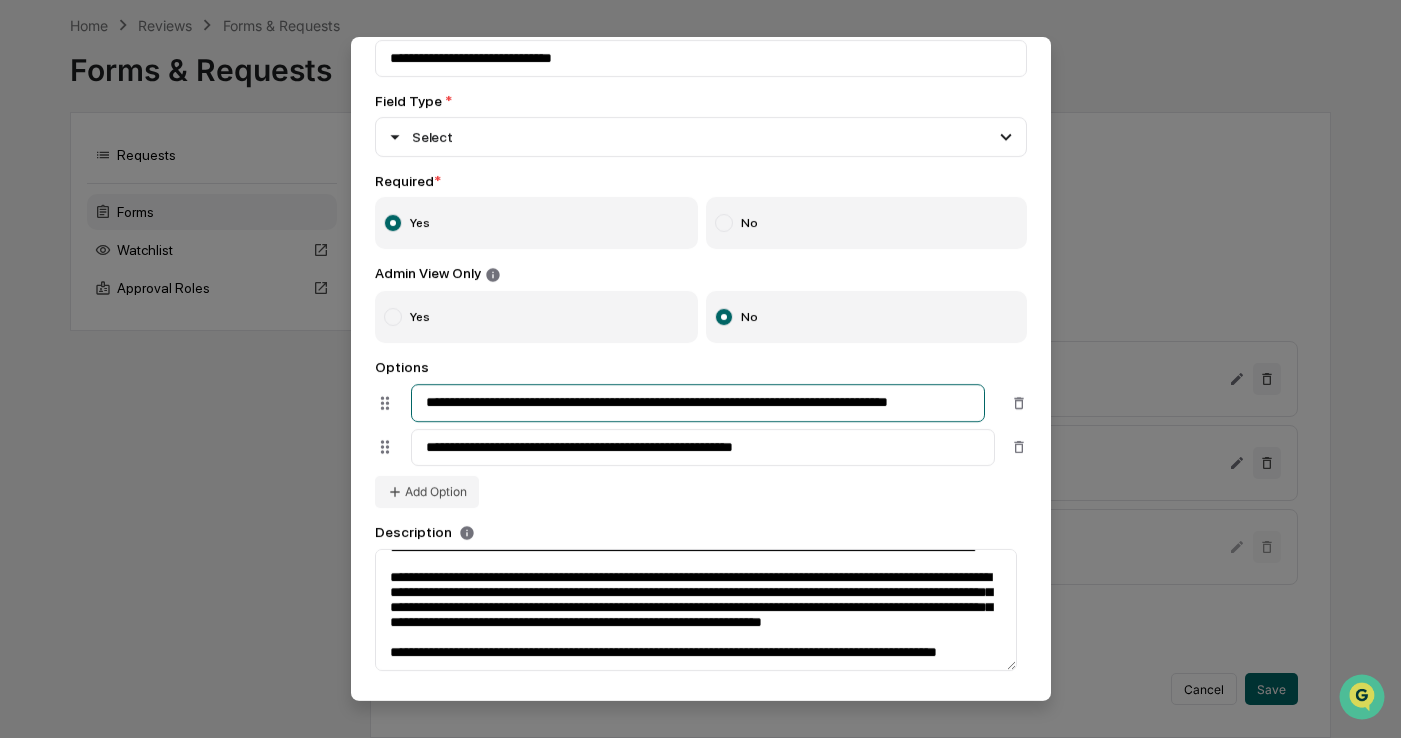 click on "**********" at bounding box center (698, 403) 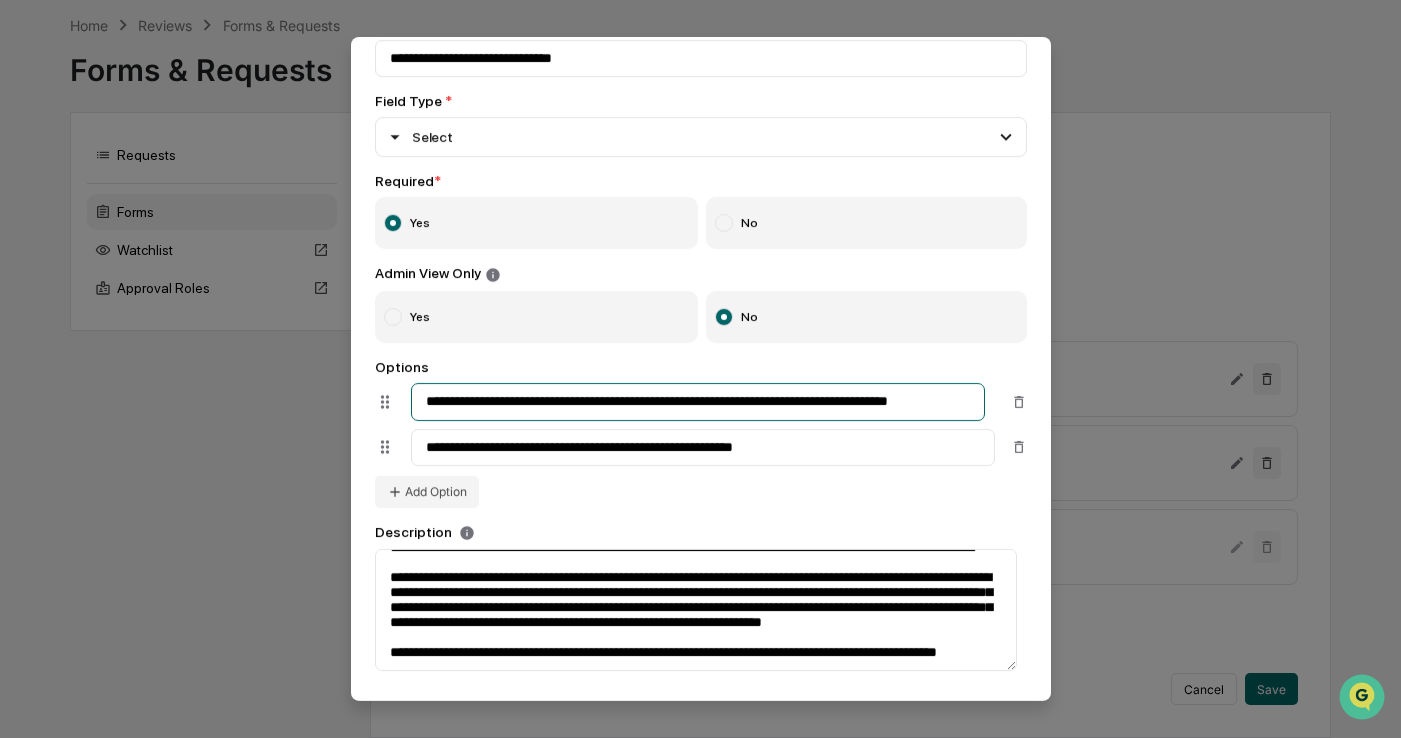 click on "**********" at bounding box center (698, 402) 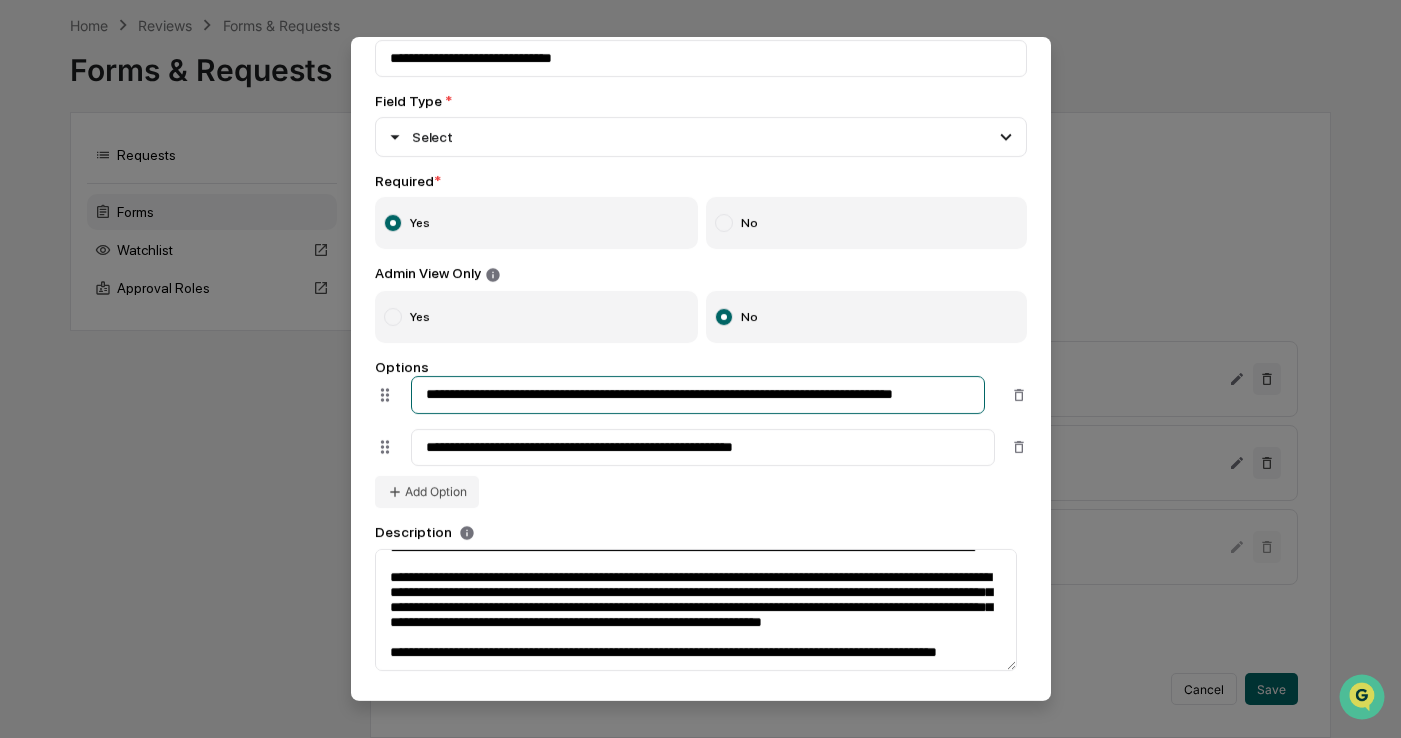 scroll, scrollTop: 0, scrollLeft: 0, axis: both 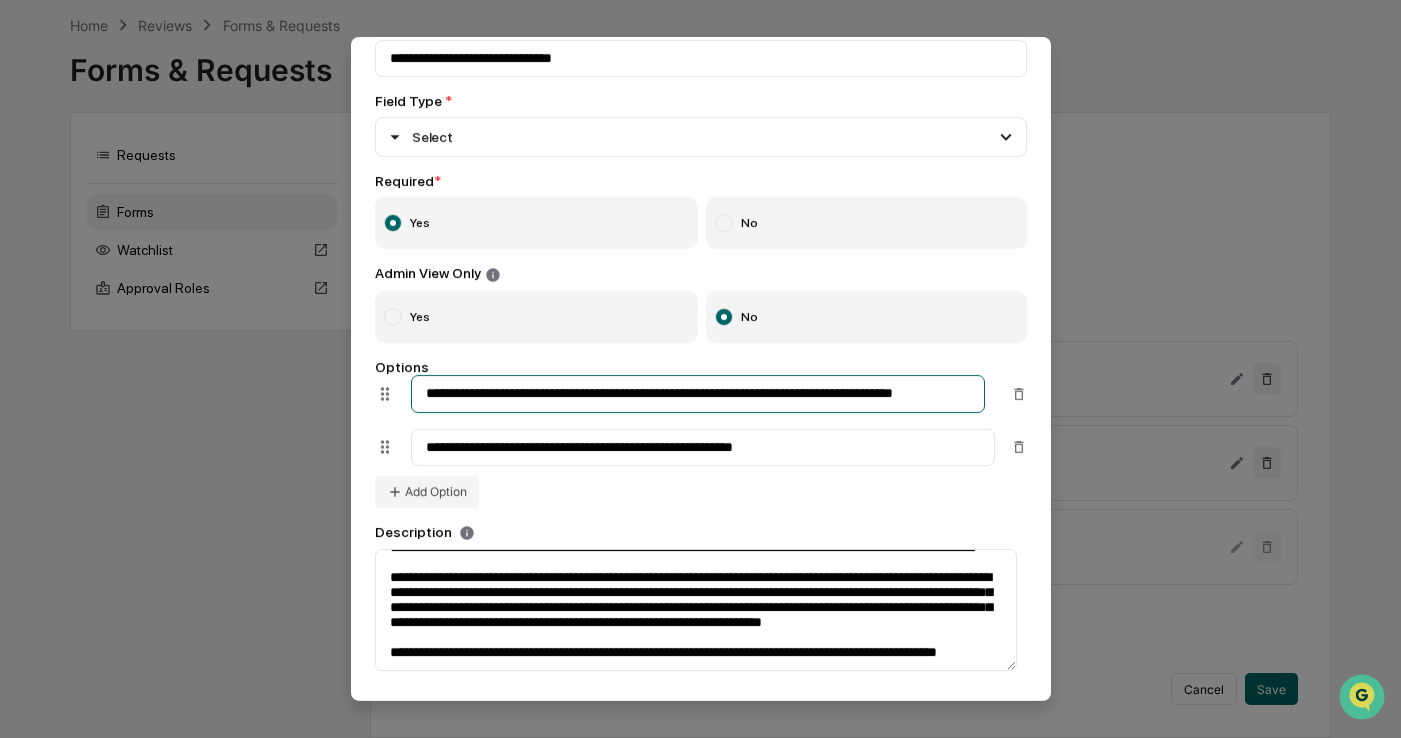 drag, startPoint x: 974, startPoint y: 403, endPoint x: 391, endPoint y: 395, distance: 583.0549 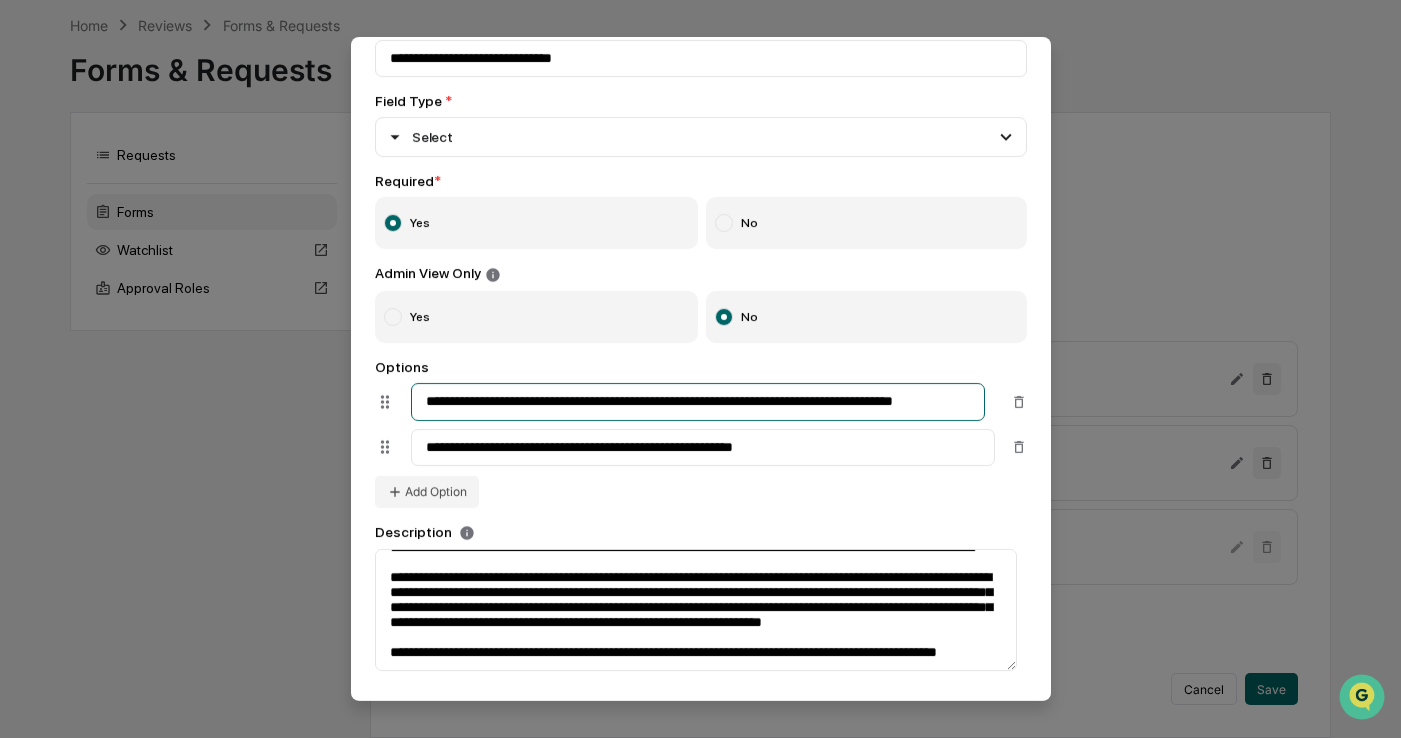 type on "**********" 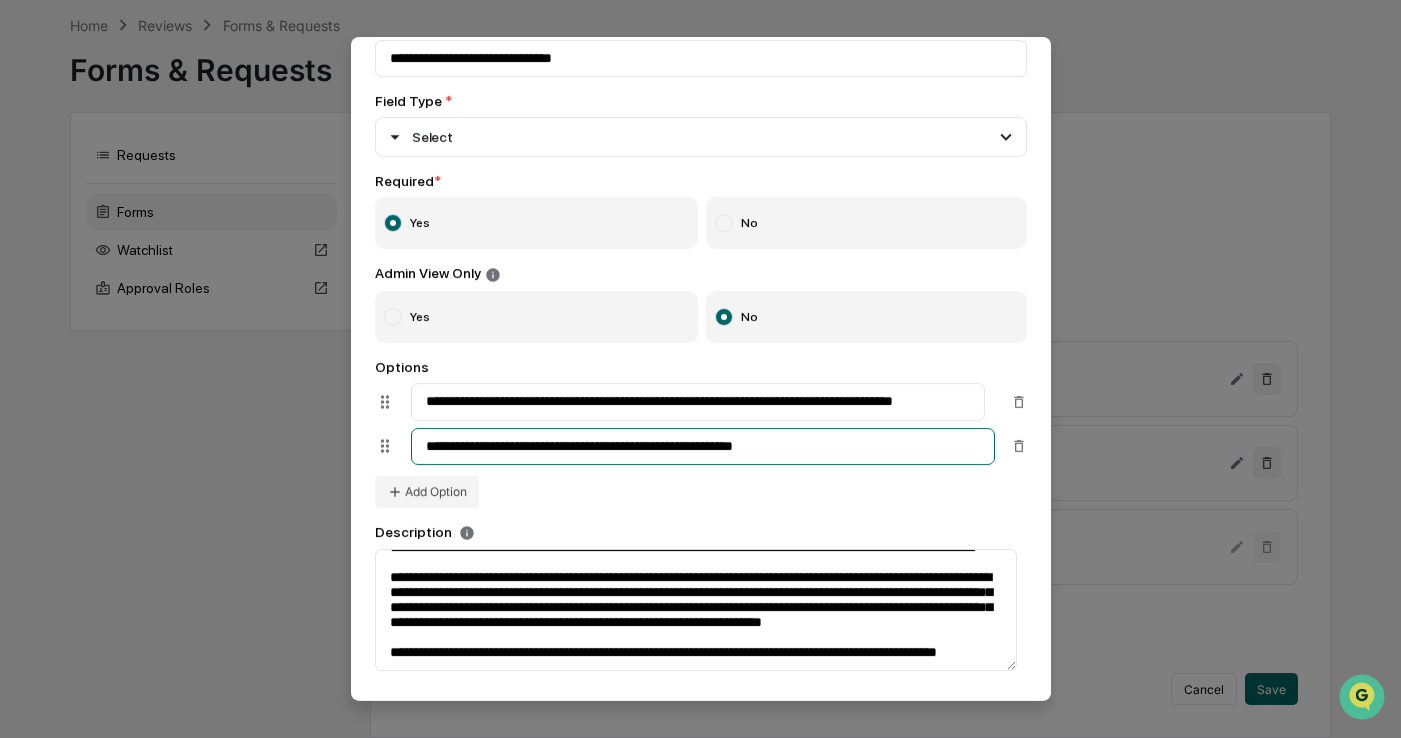 drag, startPoint x: 418, startPoint y: 447, endPoint x: 901, endPoint y: 446, distance: 483.00104 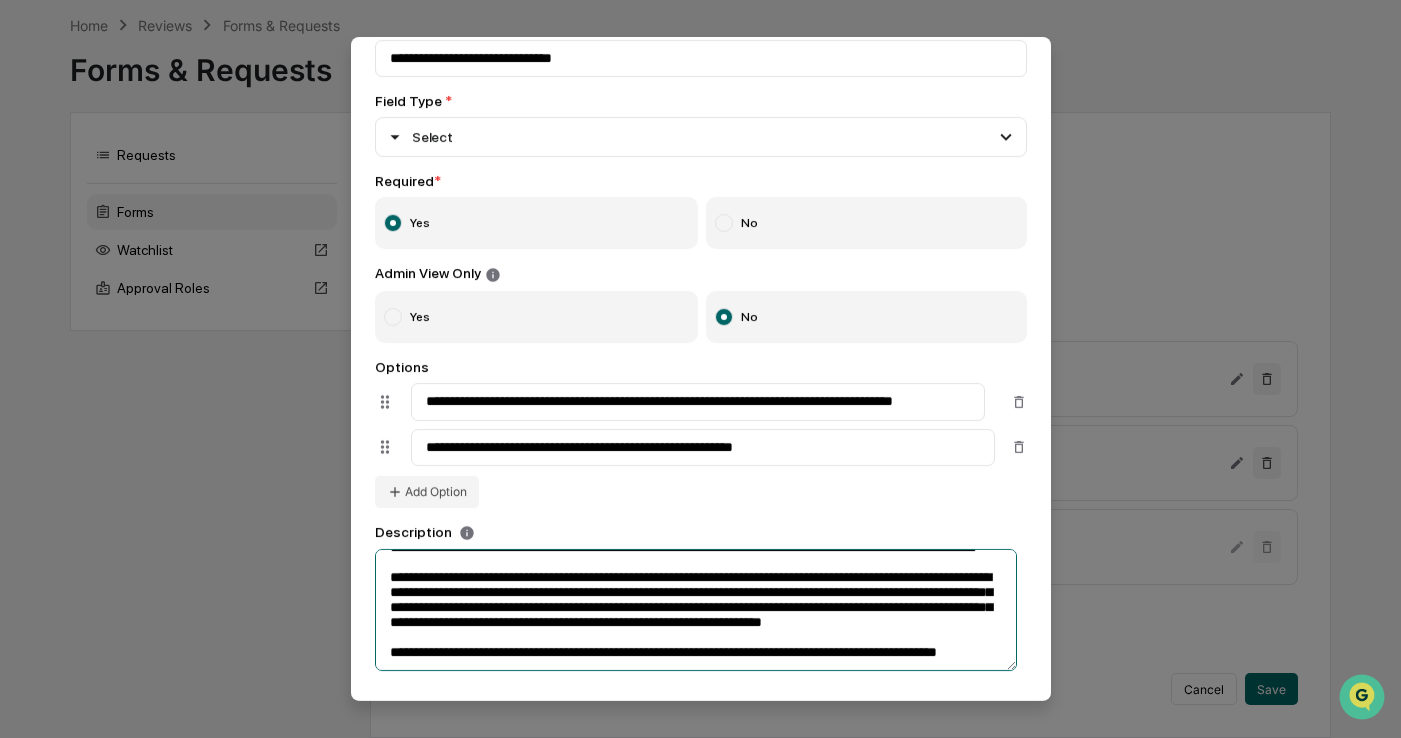 scroll, scrollTop: 0, scrollLeft: 0, axis: both 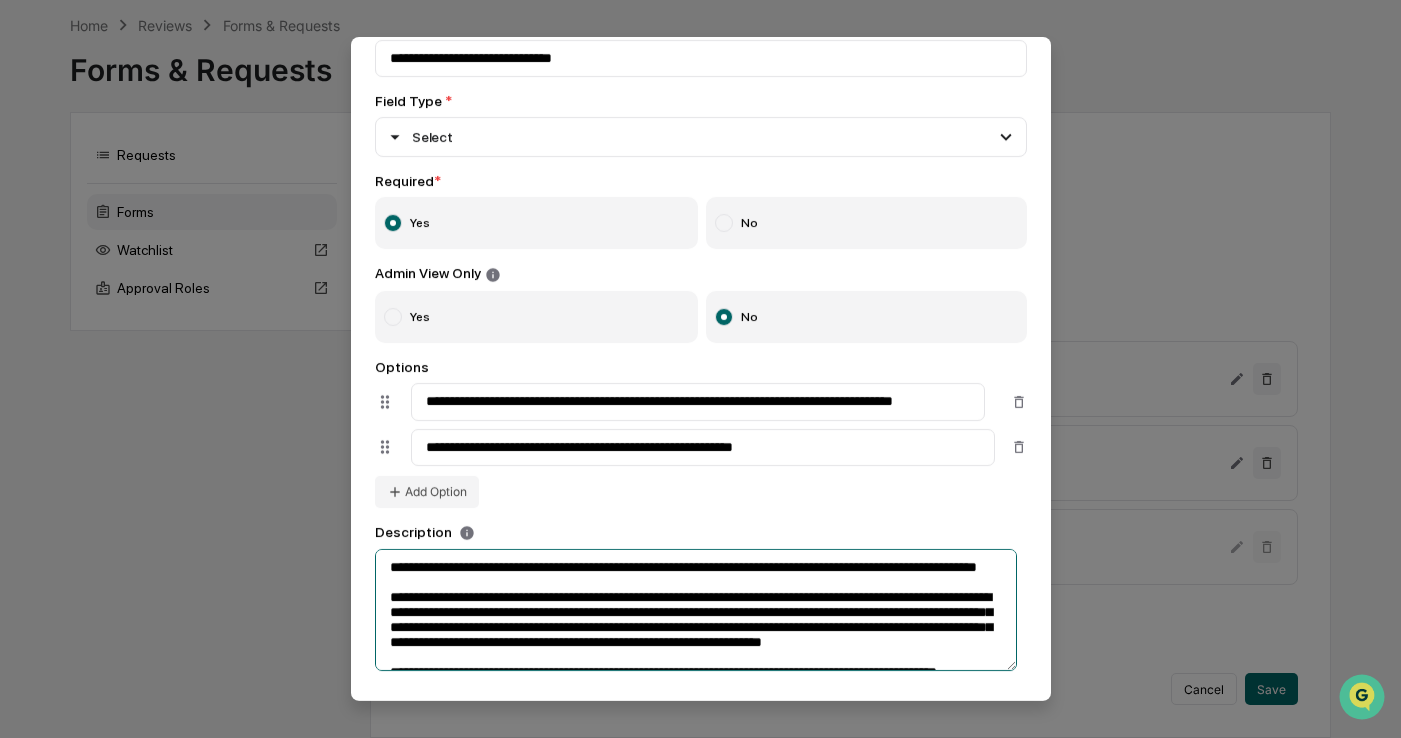 drag, startPoint x: 491, startPoint y: 660, endPoint x: 383, endPoint y: 551, distance: 153.4438 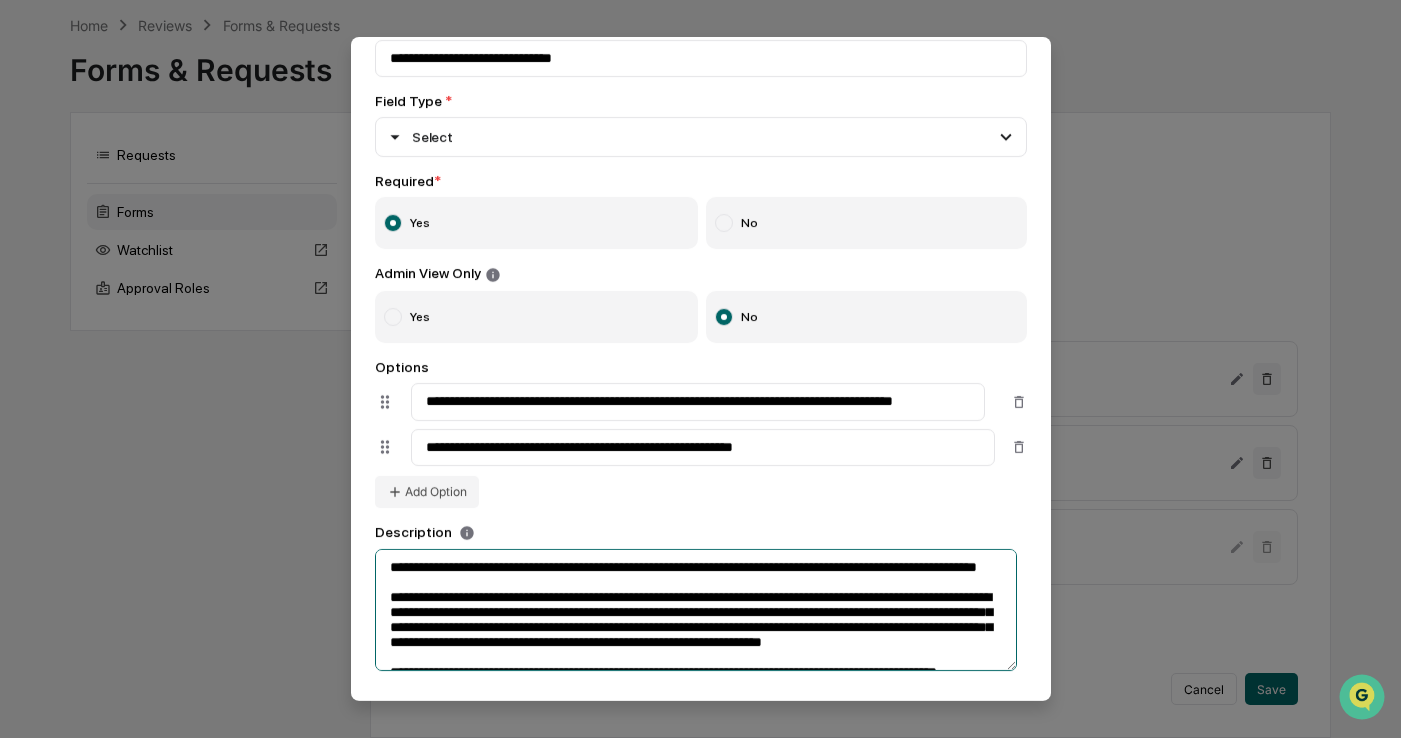 click on "**********" at bounding box center (696, 610) 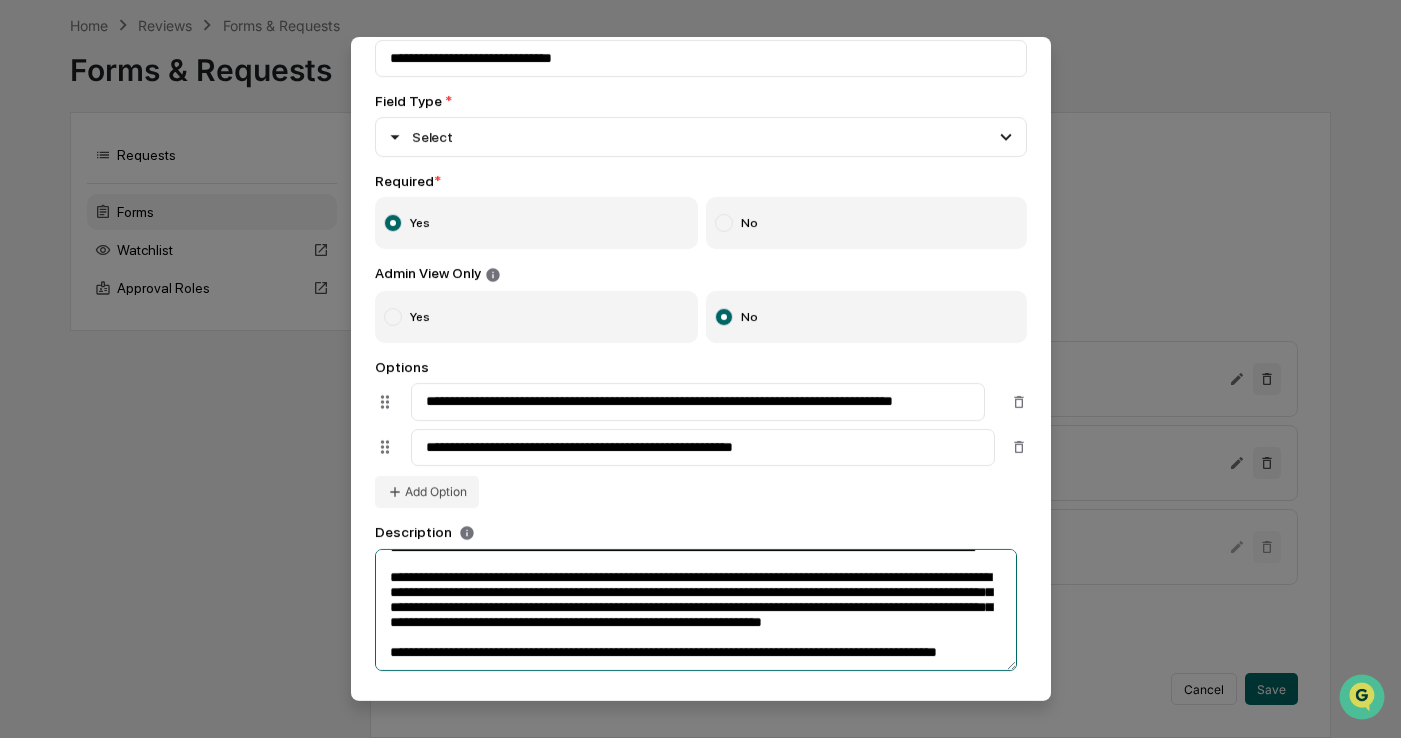 scroll, scrollTop: 76, scrollLeft: 0, axis: vertical 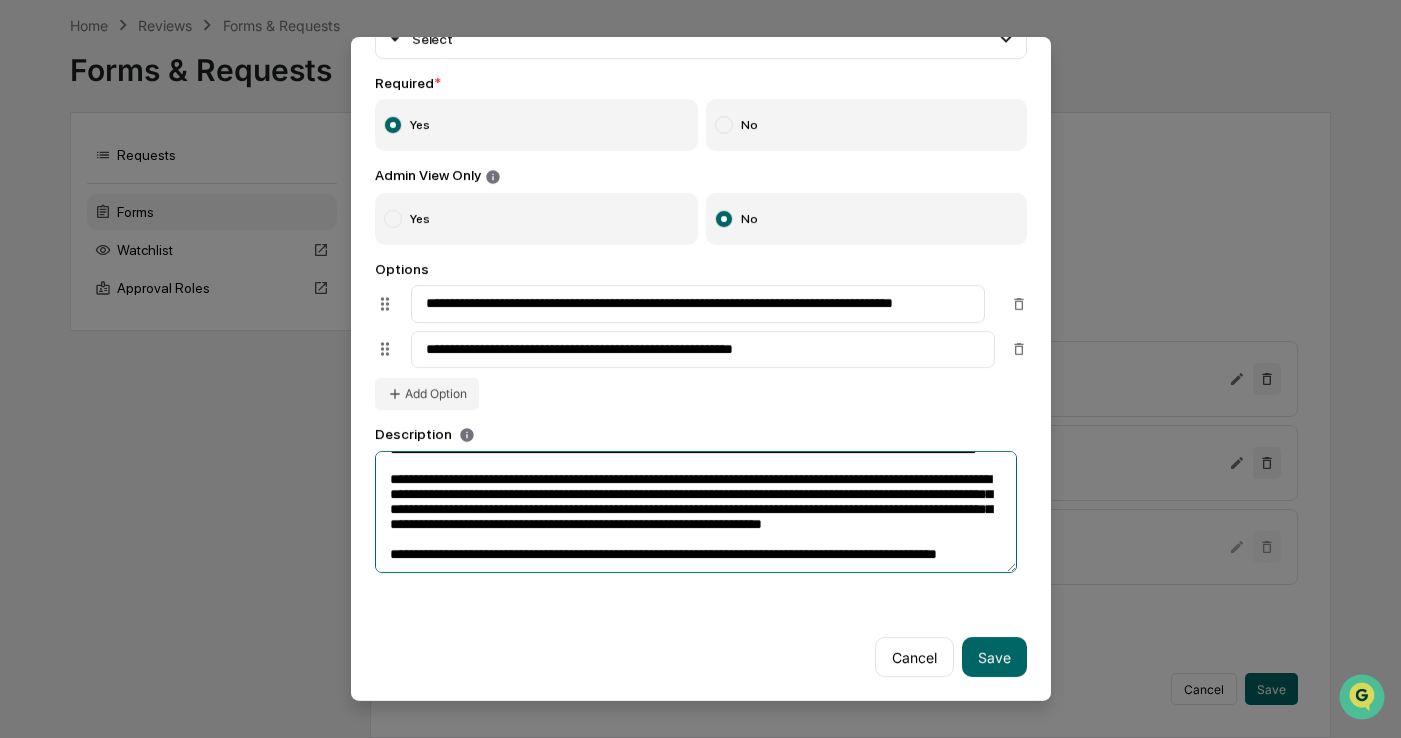 drag, startPoint x: 390, startPoint y: 618, endPoint x: 797, endPoint y: 597, distance: 407.5414 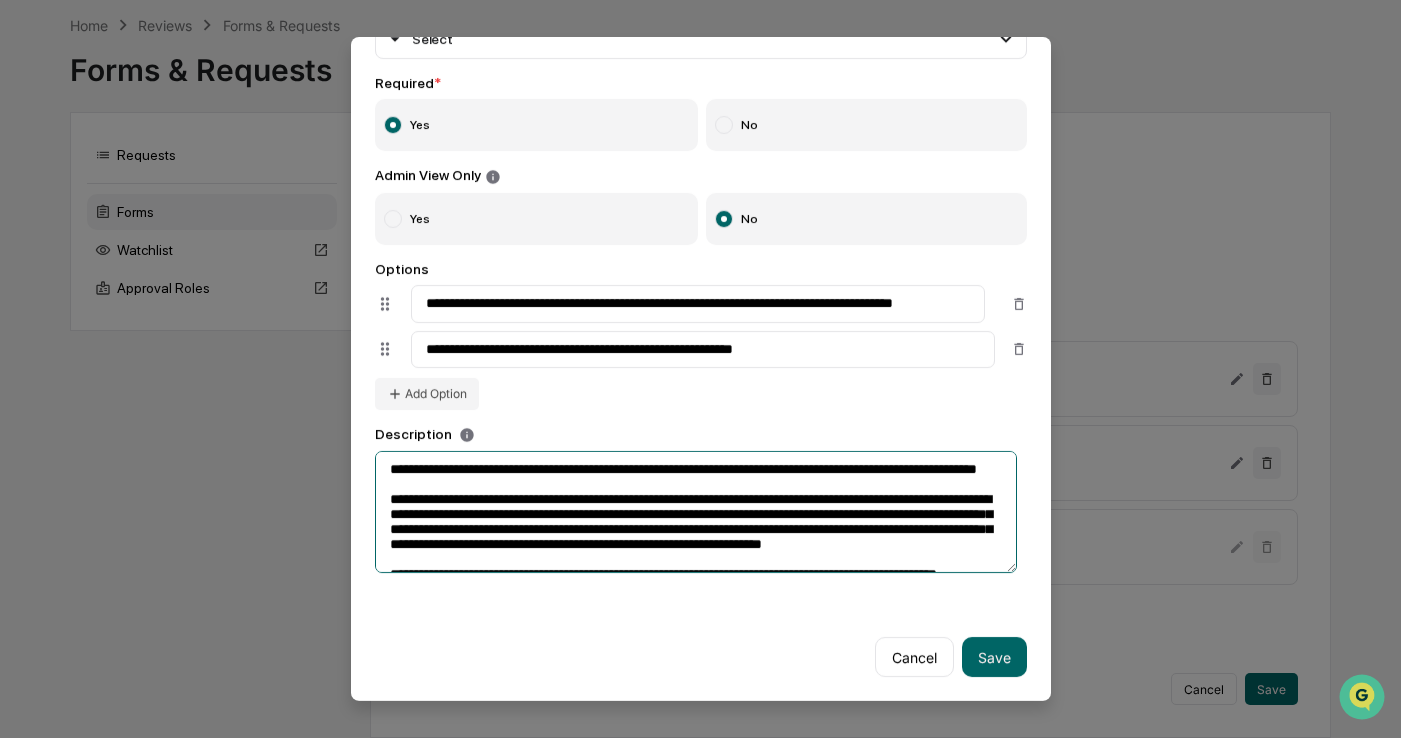 drag, startPoint x: 508, startPoint y: 497, endPoint x: 379, endPoint y: 462, distance: 133.66376 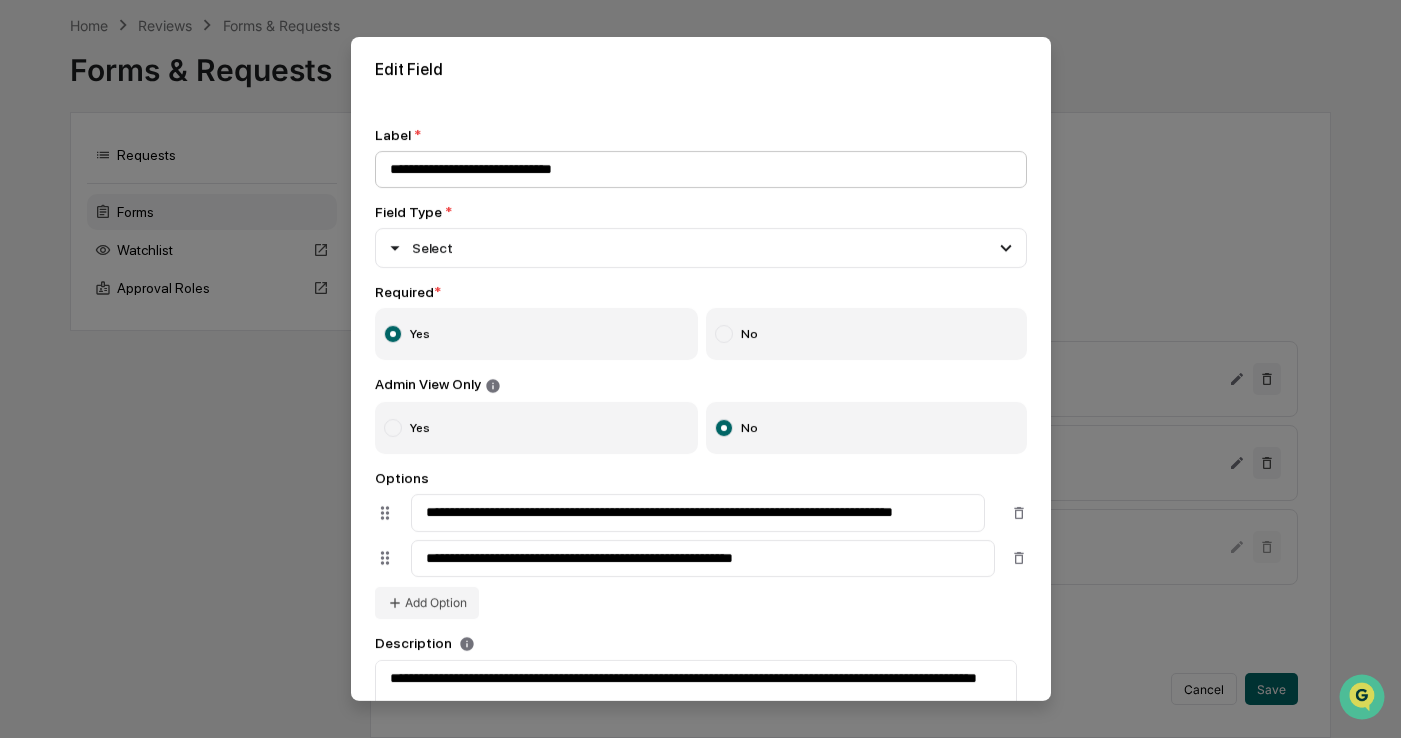 scroll, scrollTop: 0, scrollLeft: 0, axis: both 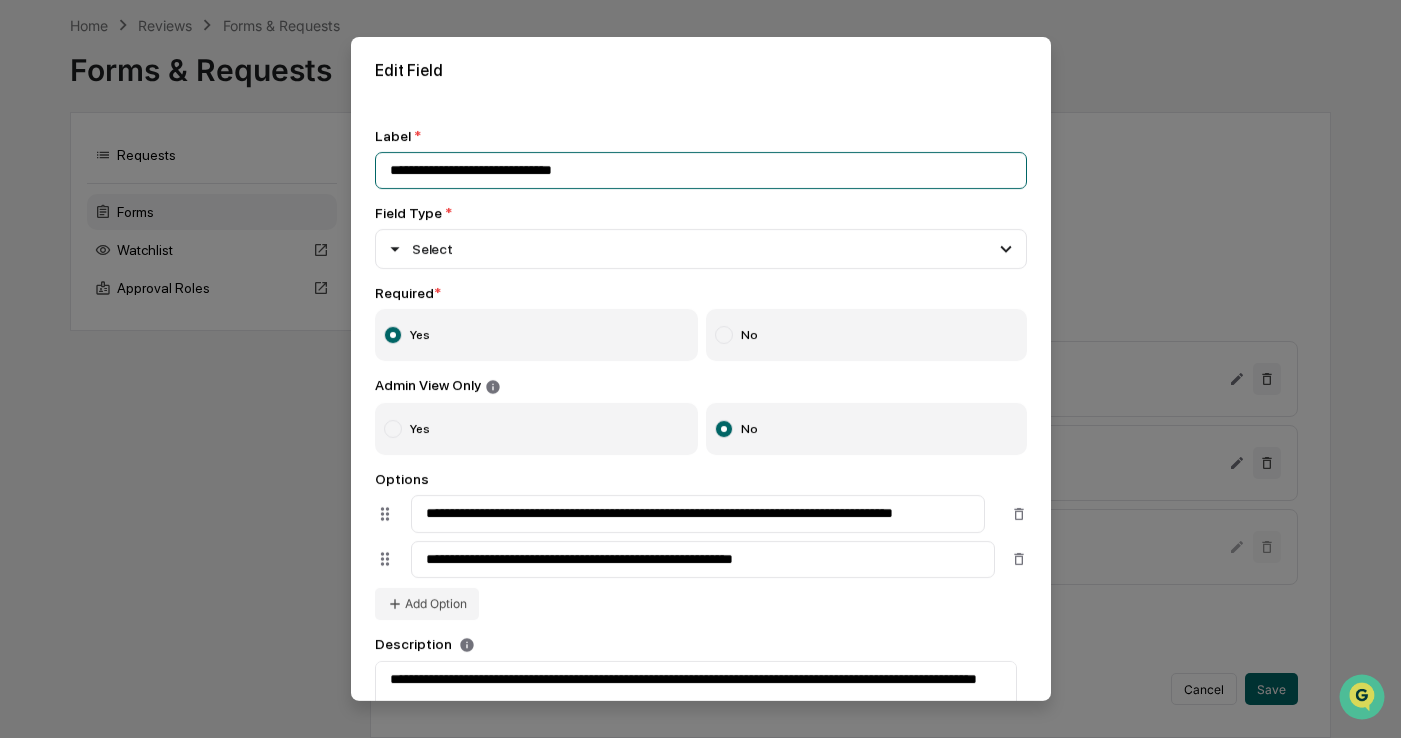 drag, startPoint x: 595, startPoint y: 151, endPoint x: 599, endPoint y: 161, distance: 10.770329 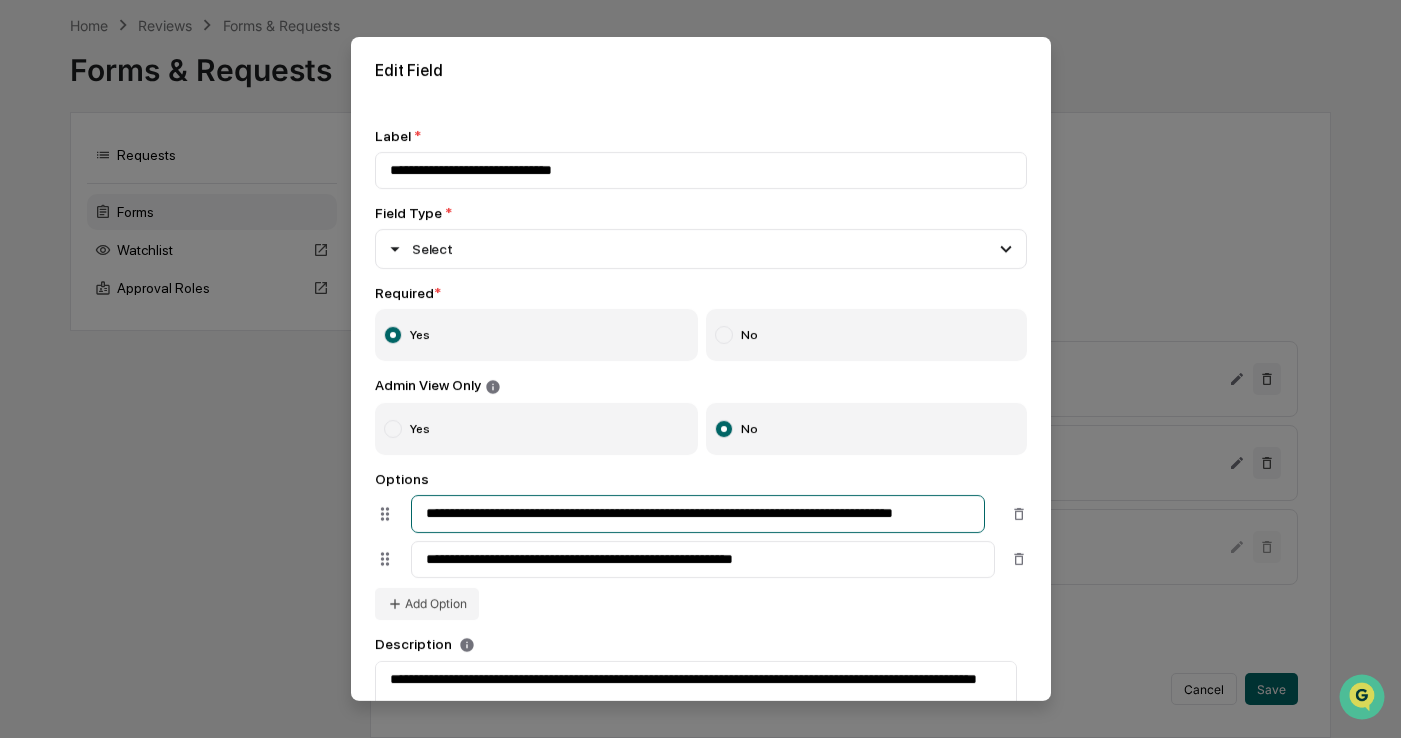 scroll, scrollTop: 0, scrollLeft: 53, axis: horizontal 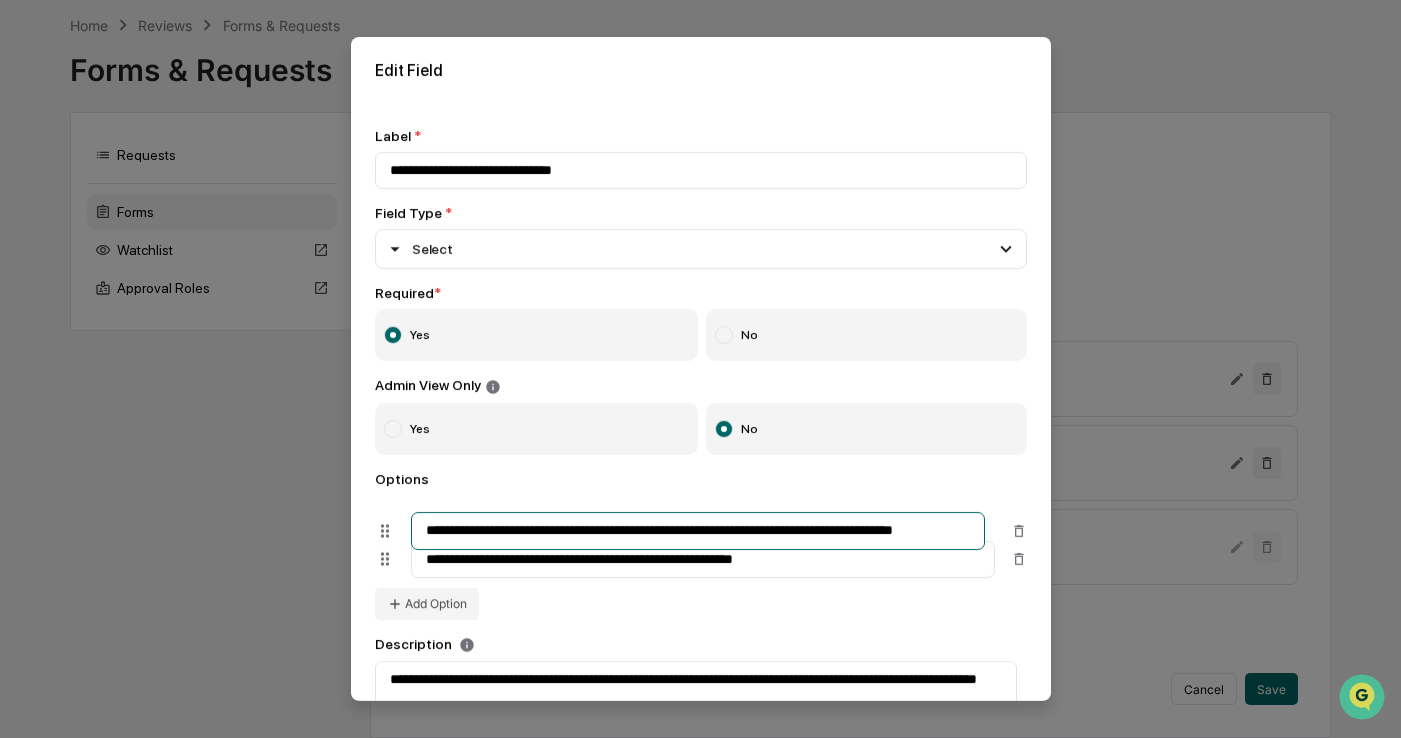 drag, startPoint x: 416, startPoint y: 517, endPoint x: 1027, endPoint y: 534, distance: 611.23645 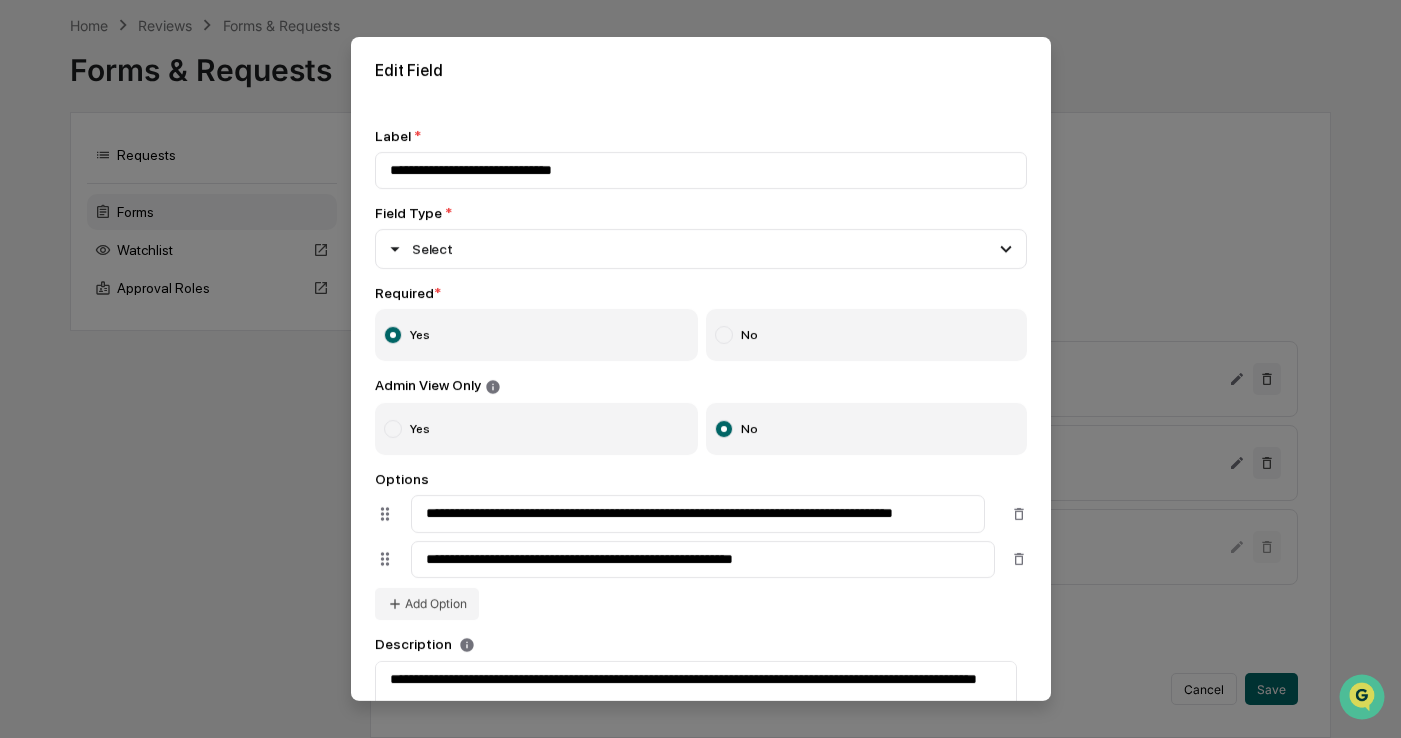scroll, scrollTop: 0, scrollLeft: 0, axis: both 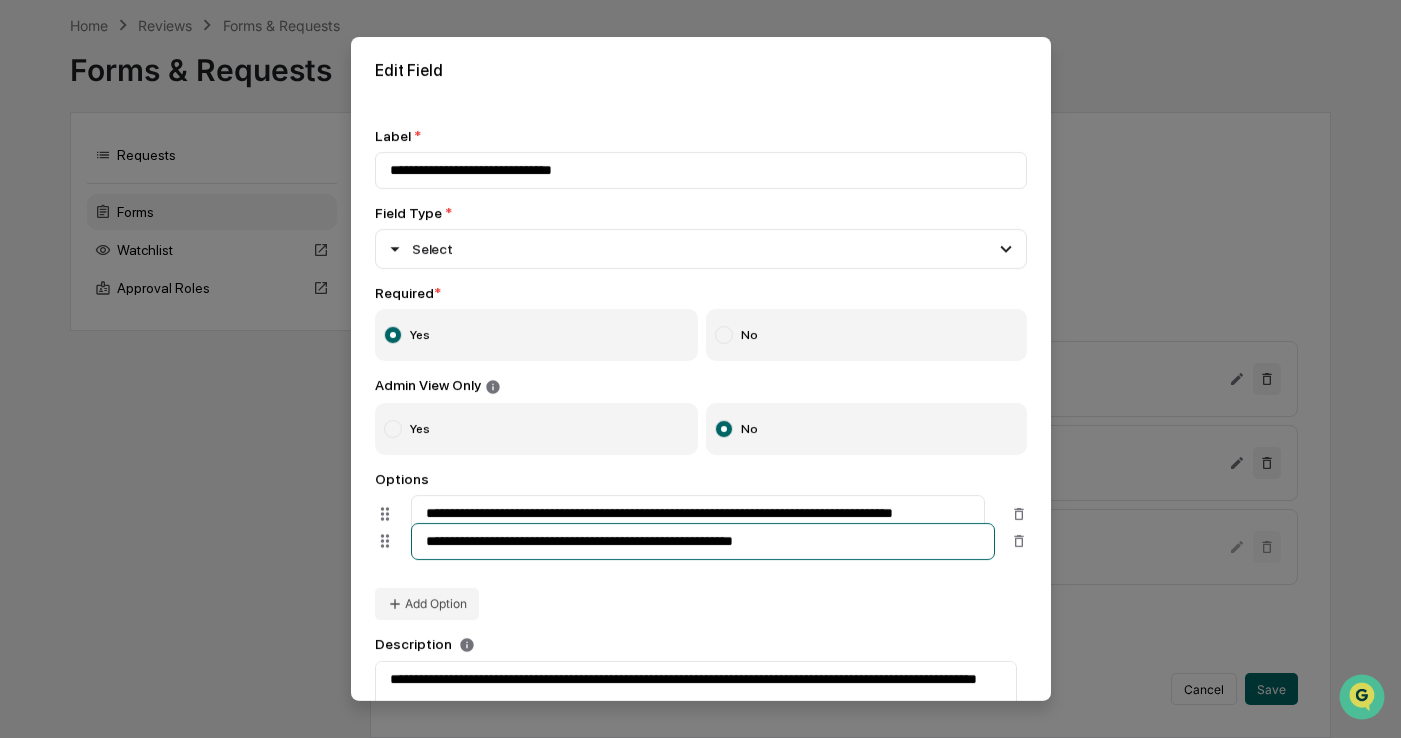 drag, startPoint x: 860, startPoint y: 563, endPoint x: 328, endPoint y: 546, distance: 532.27155 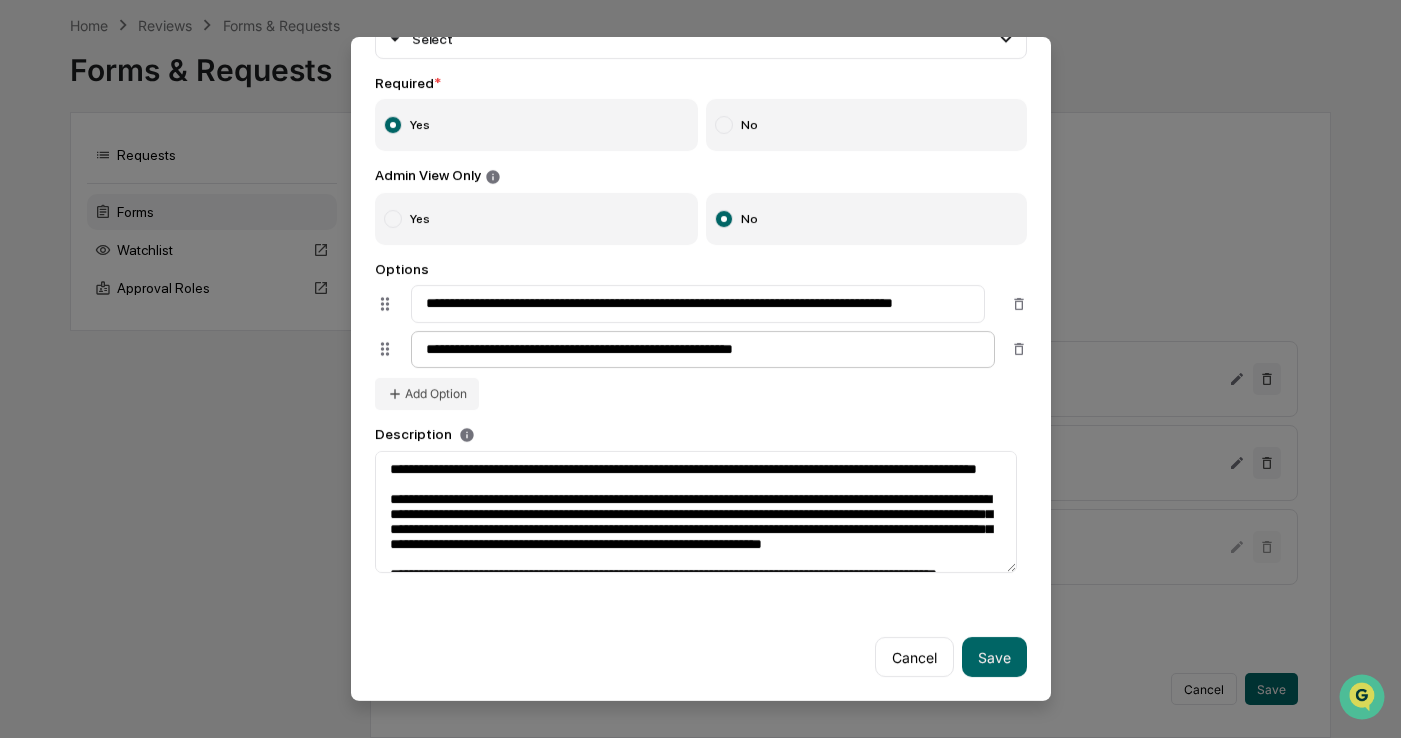 scroll, scrollTop: 212, scrollLeft: 0, axis: vertical 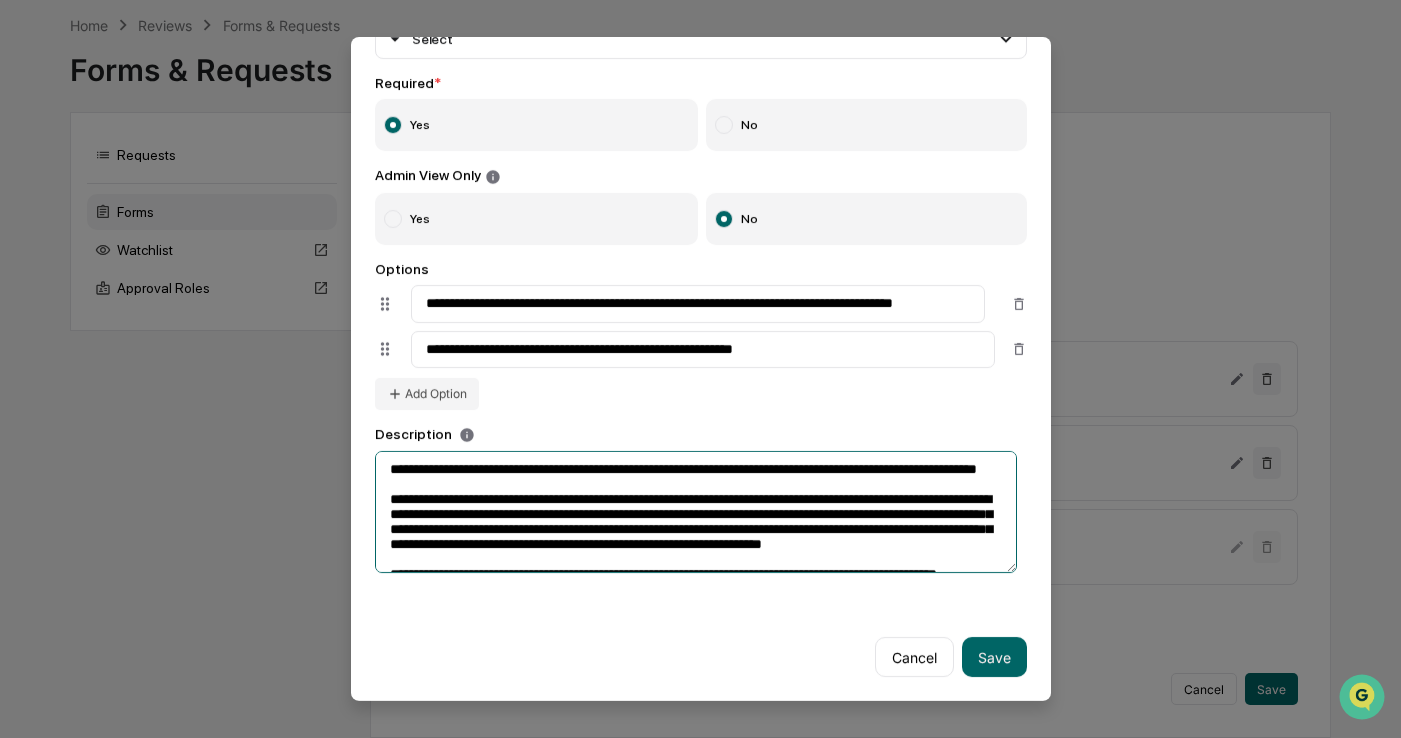 click on "**********" at bounding box center [696, 512] 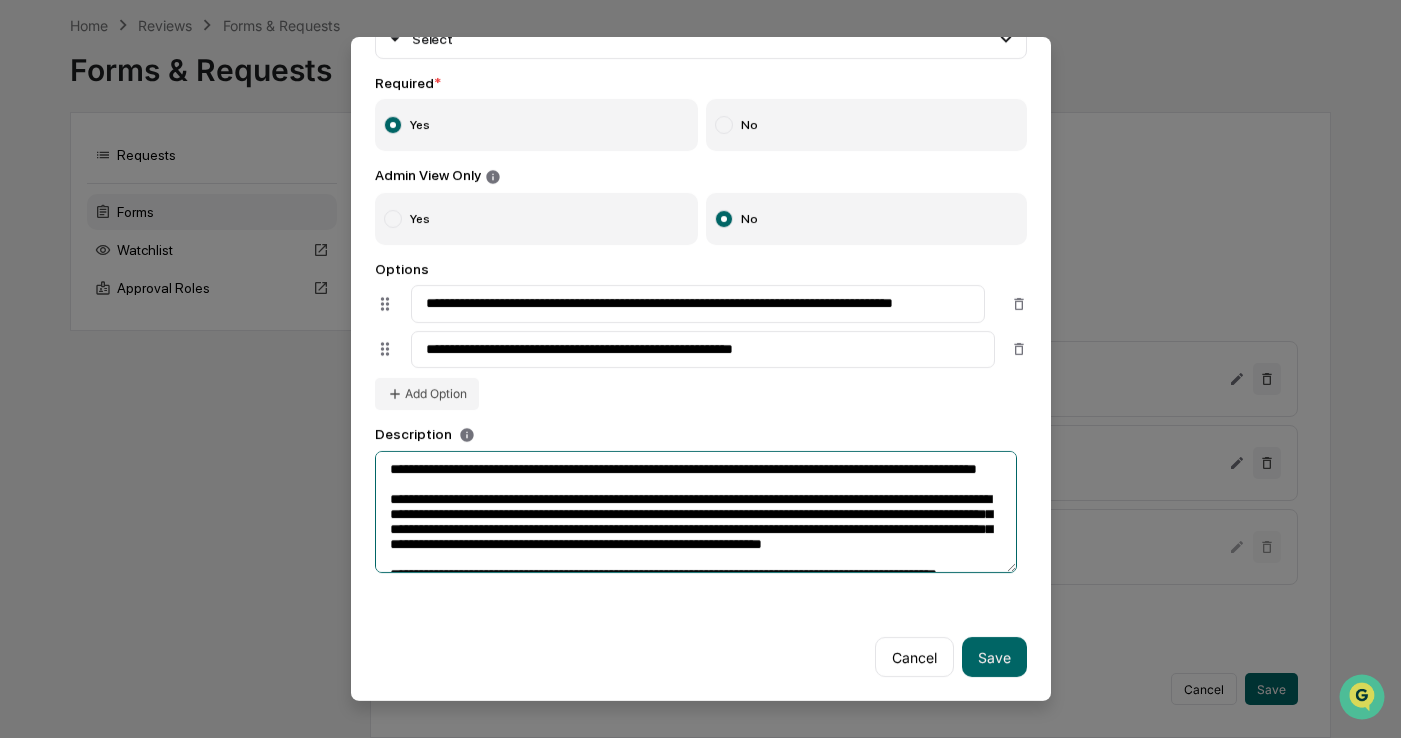drag, startPoint x: 768, startPoint y: 472, endPoint x: 762, endPoint y: 488, distance: 17.088007 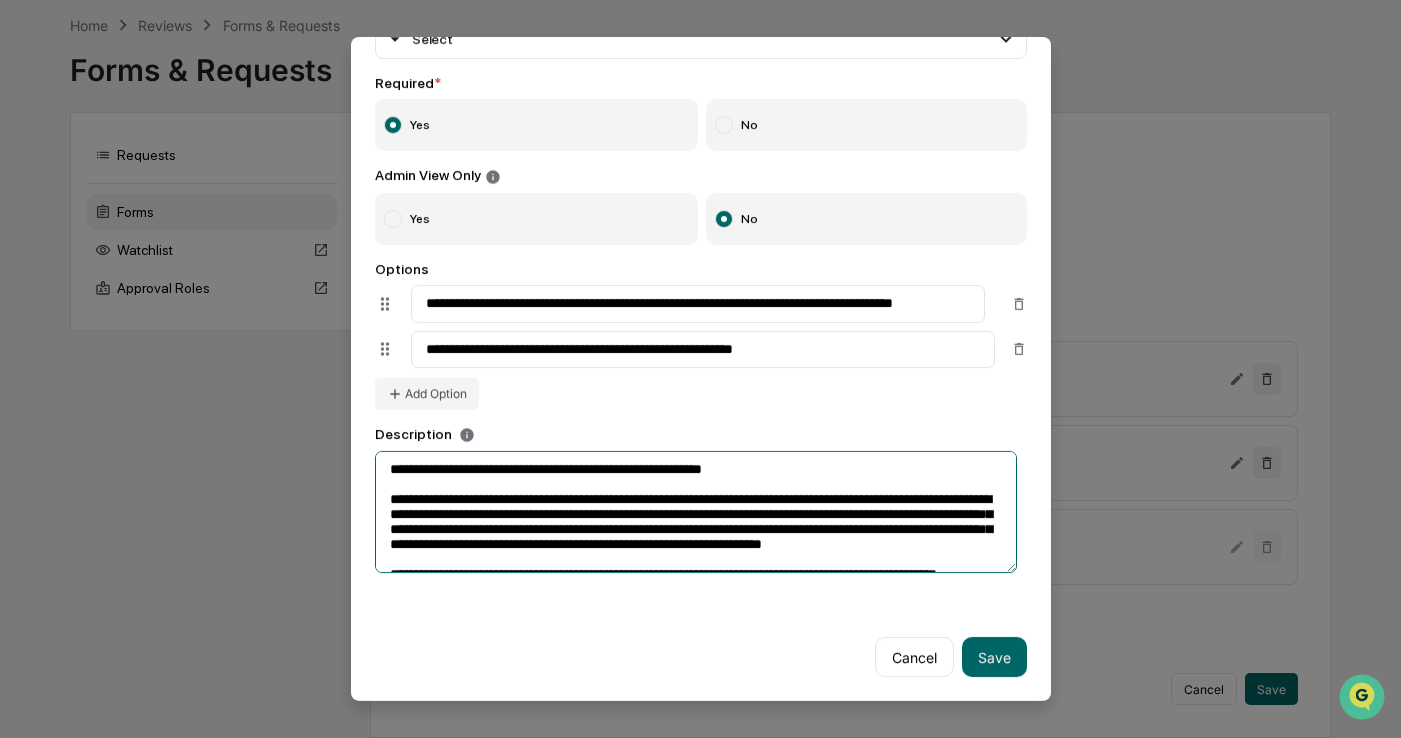 type on "**********" 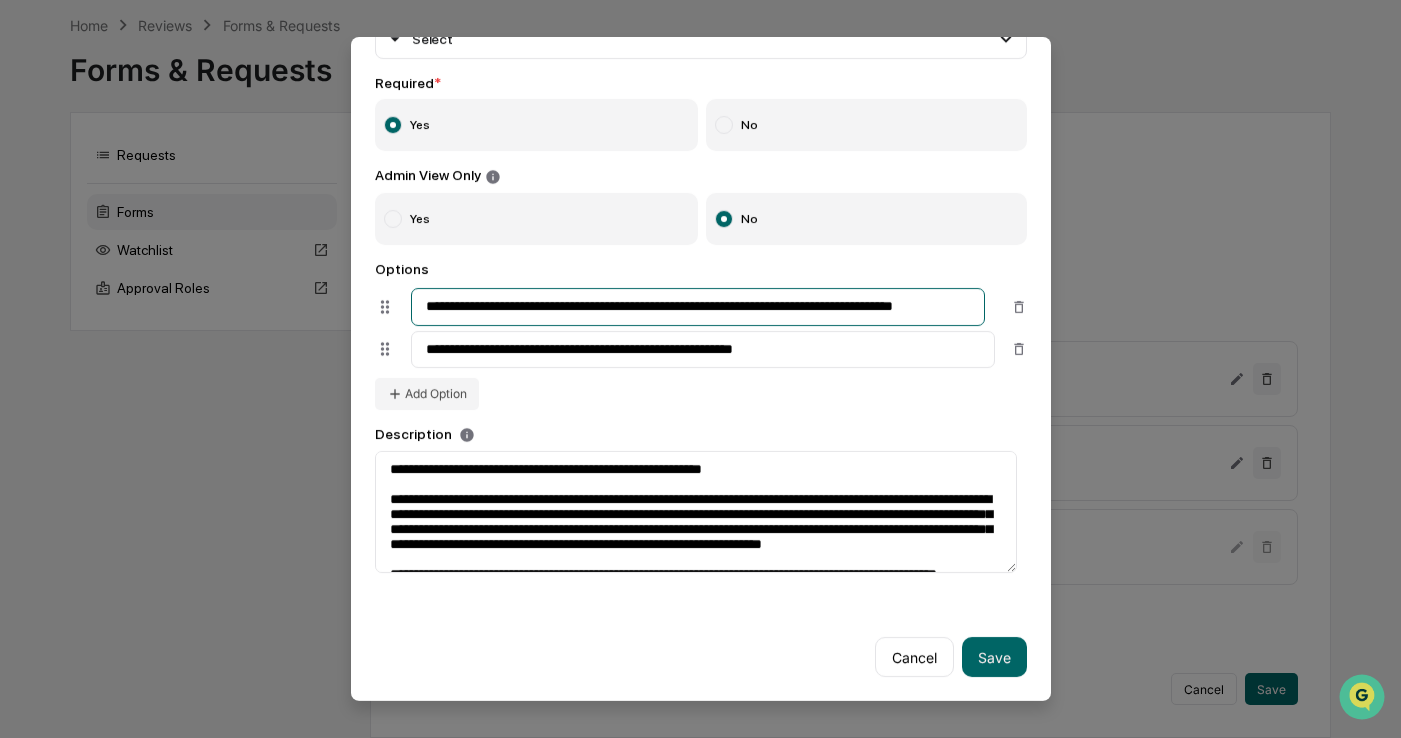 drag, startPoint x: 709, startPoint y: 304, endPoint x: 924, endPoint y: 307, distance: 215.02094 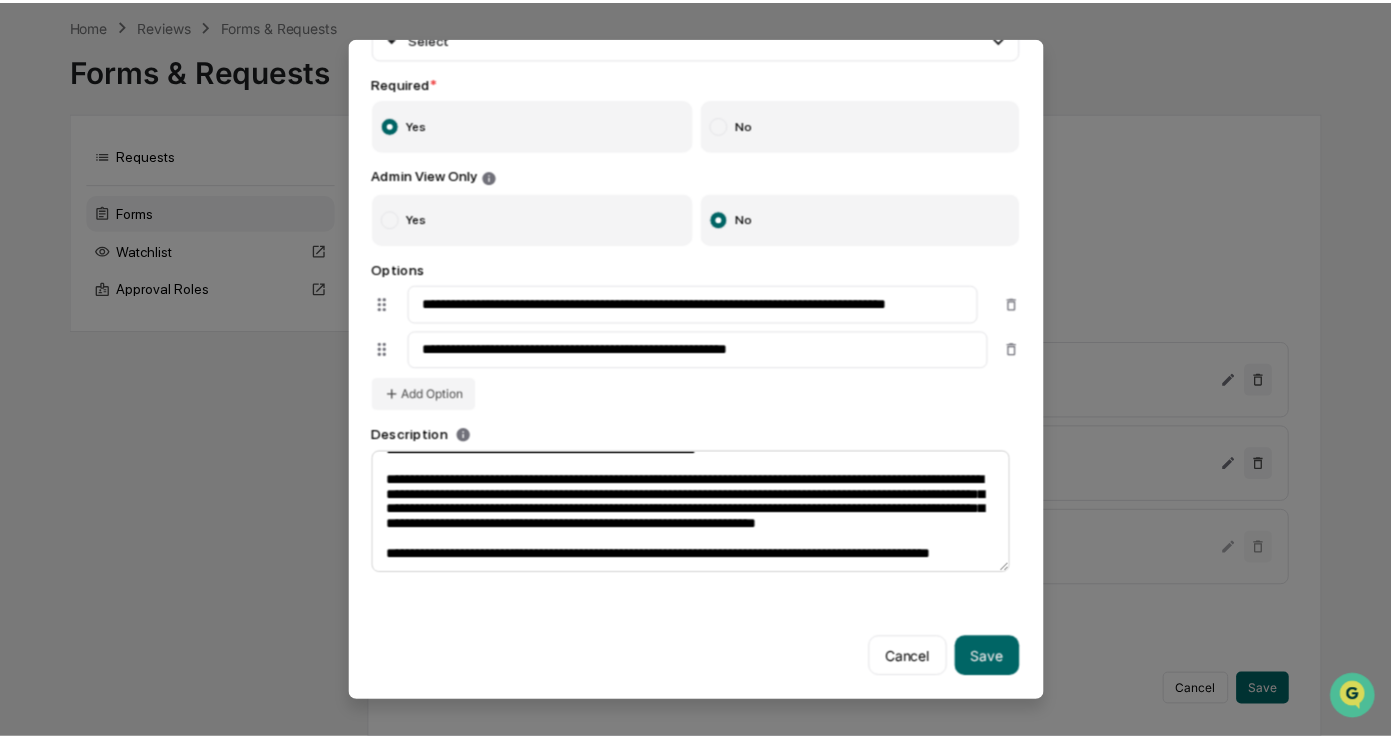 scroll, scrollTop: 60, scrollLeft: 0, axis: vertical 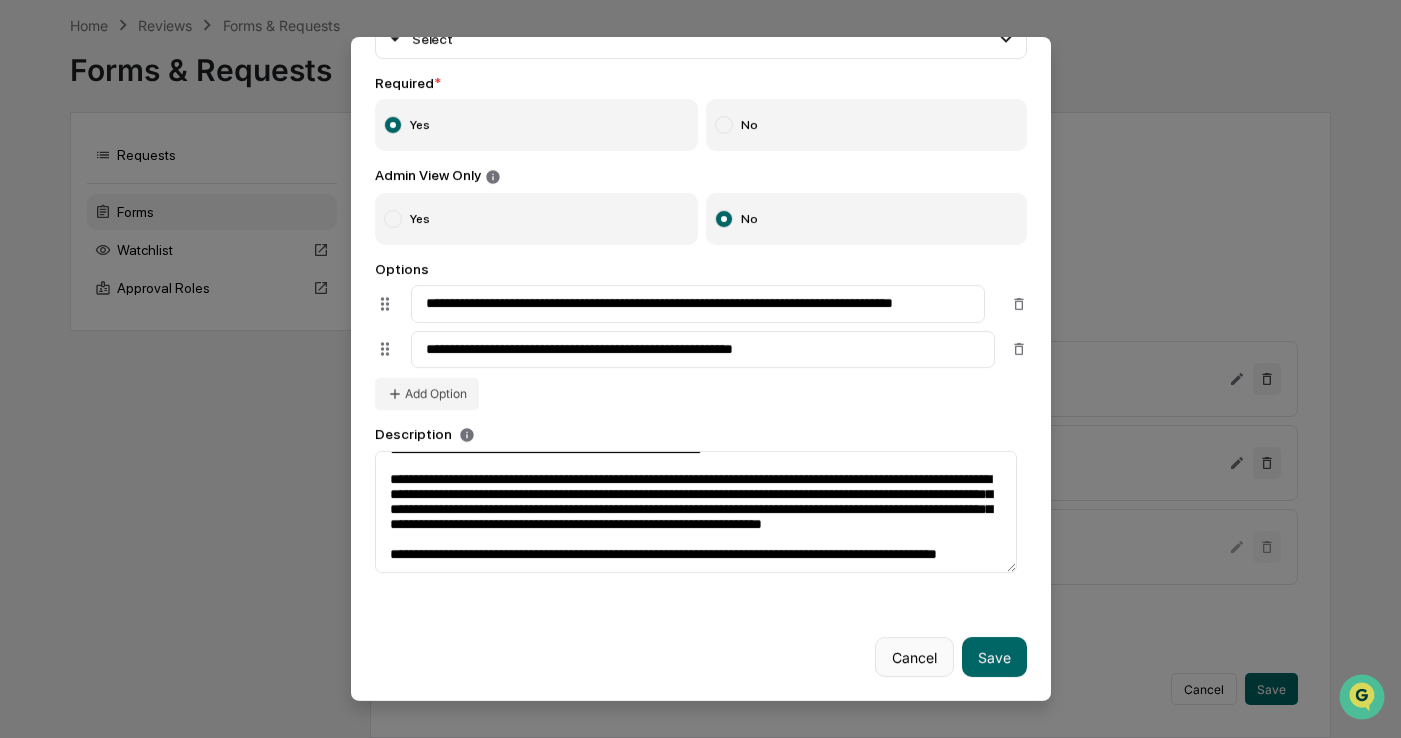 click on "Cancel" at bounding box center (914, 657) 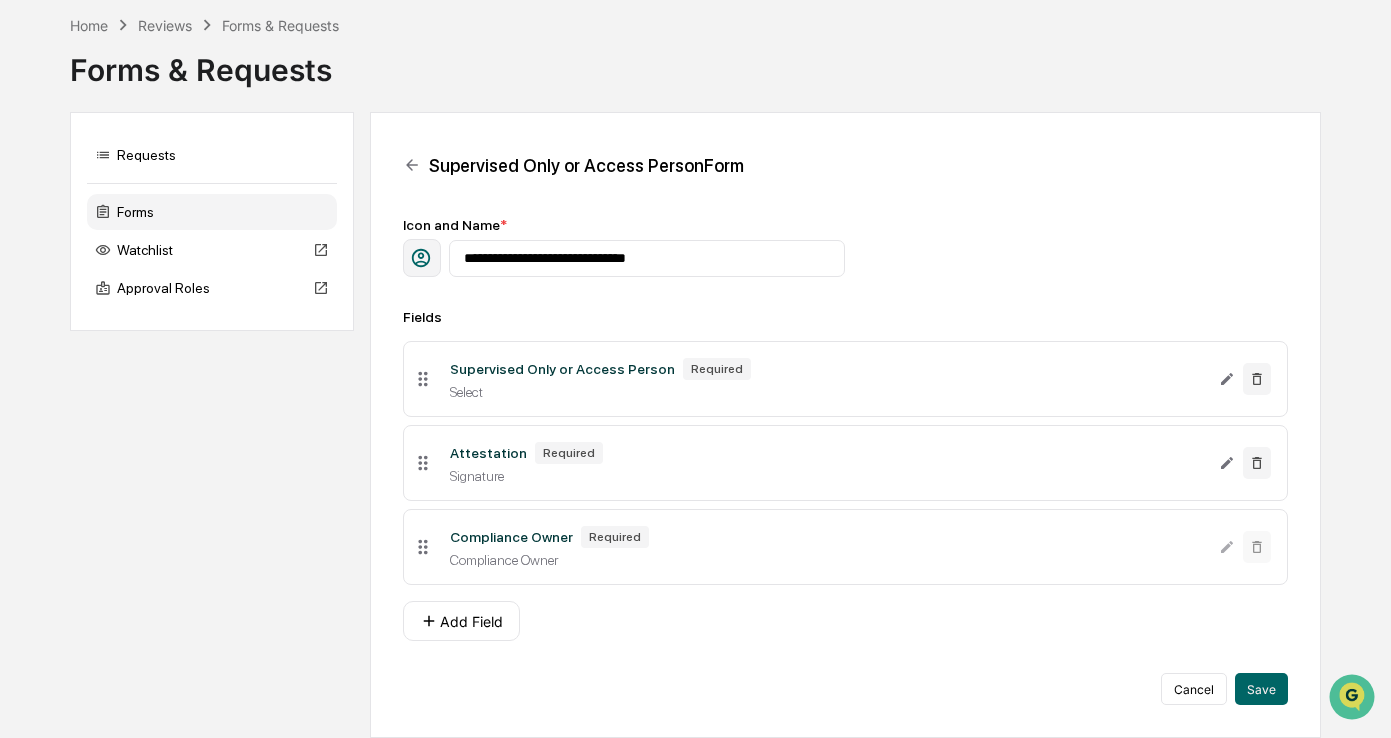 scroll, scrollTop: 0, scrollLeft: 0, axis: both 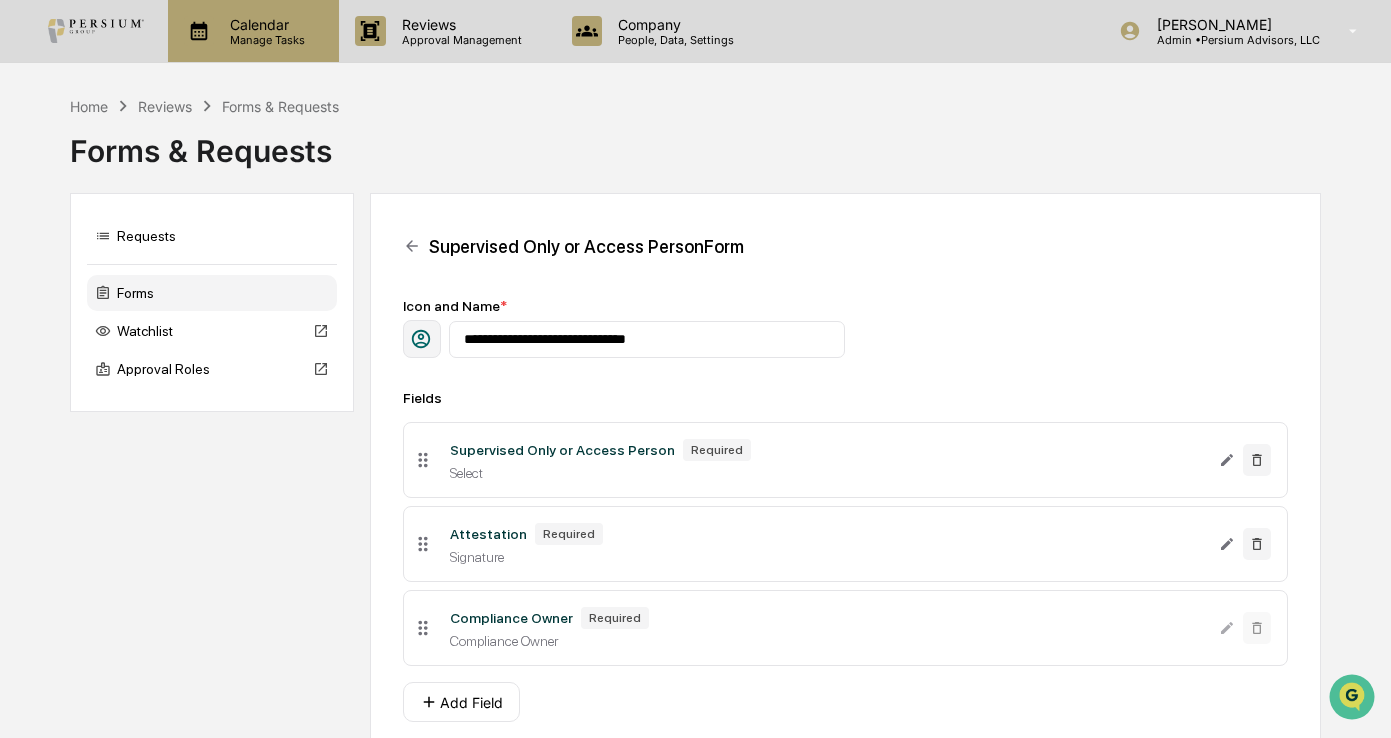 click on "Manage Tasks" at bounding box center (264, 40) 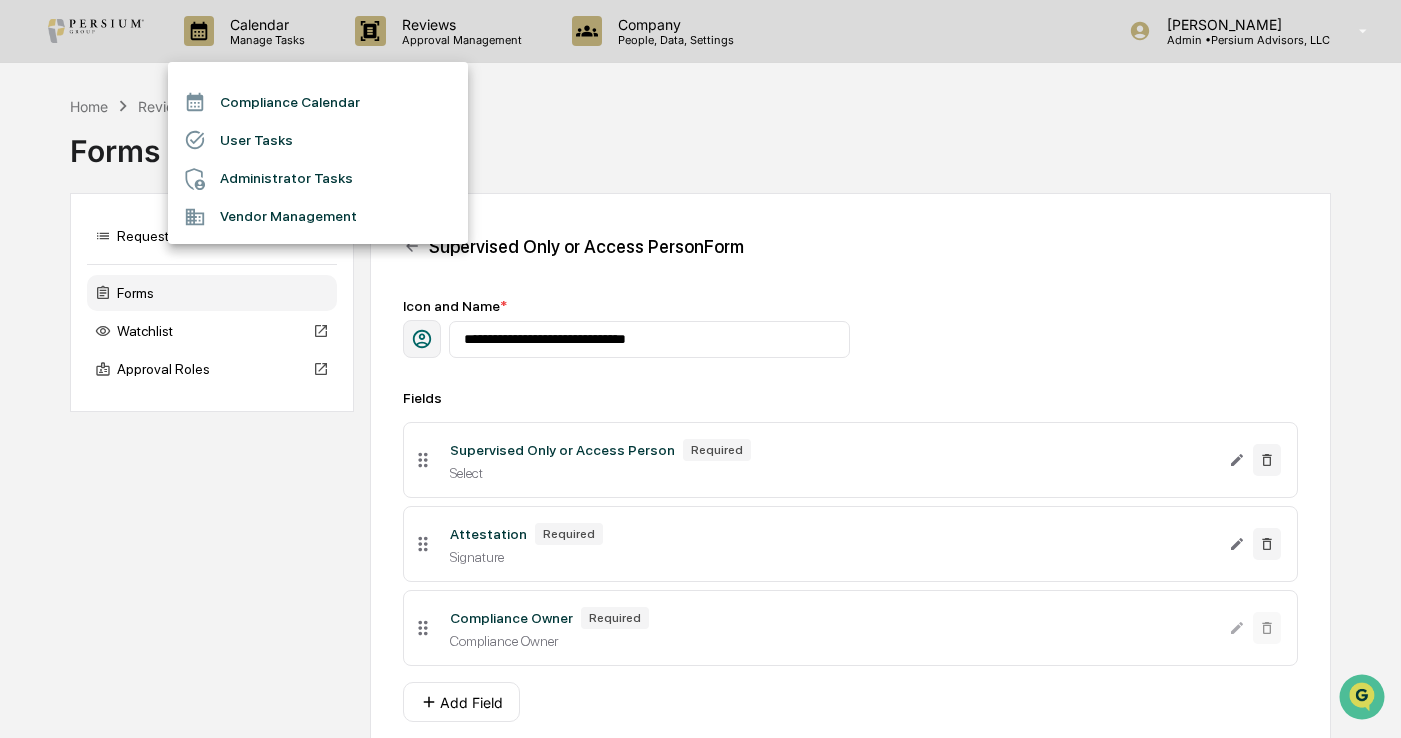 click at bounding box center (700, 369) 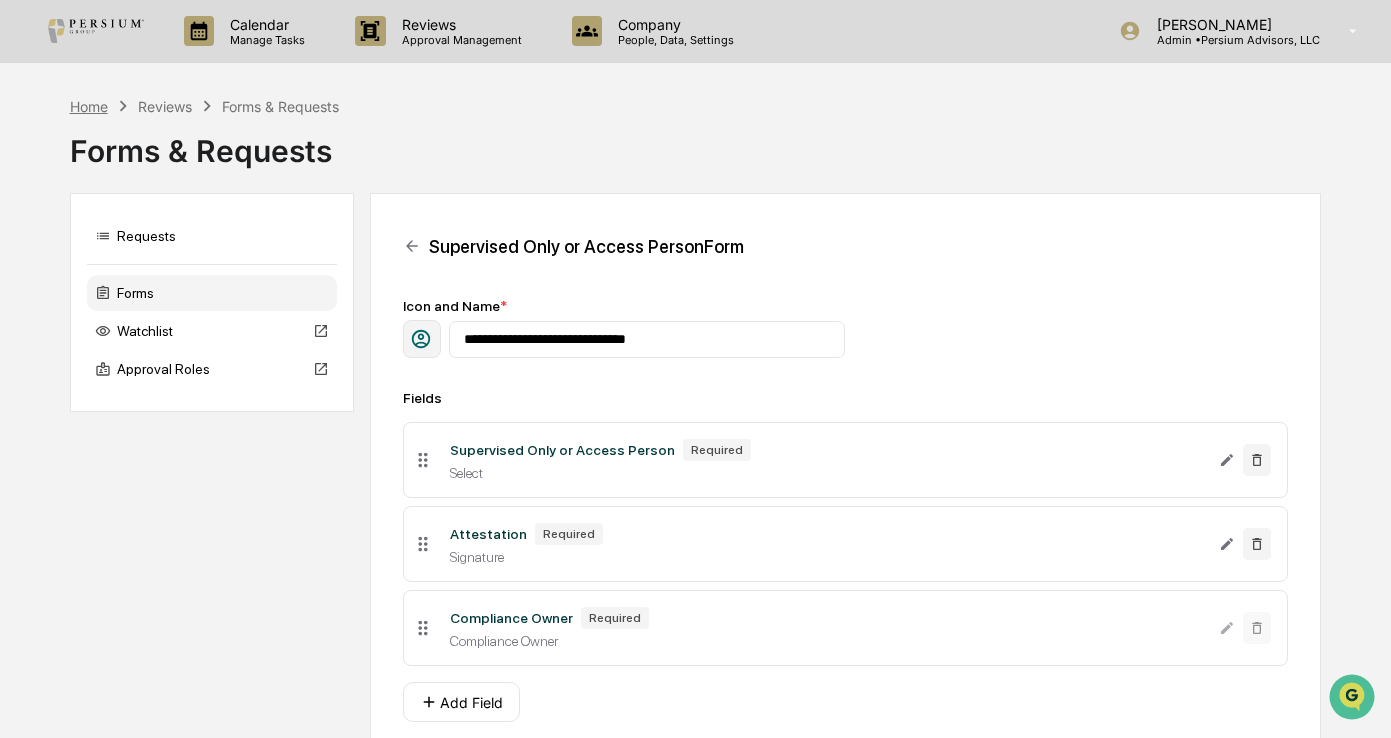 click on "Home" at bounding box center (89, 106) 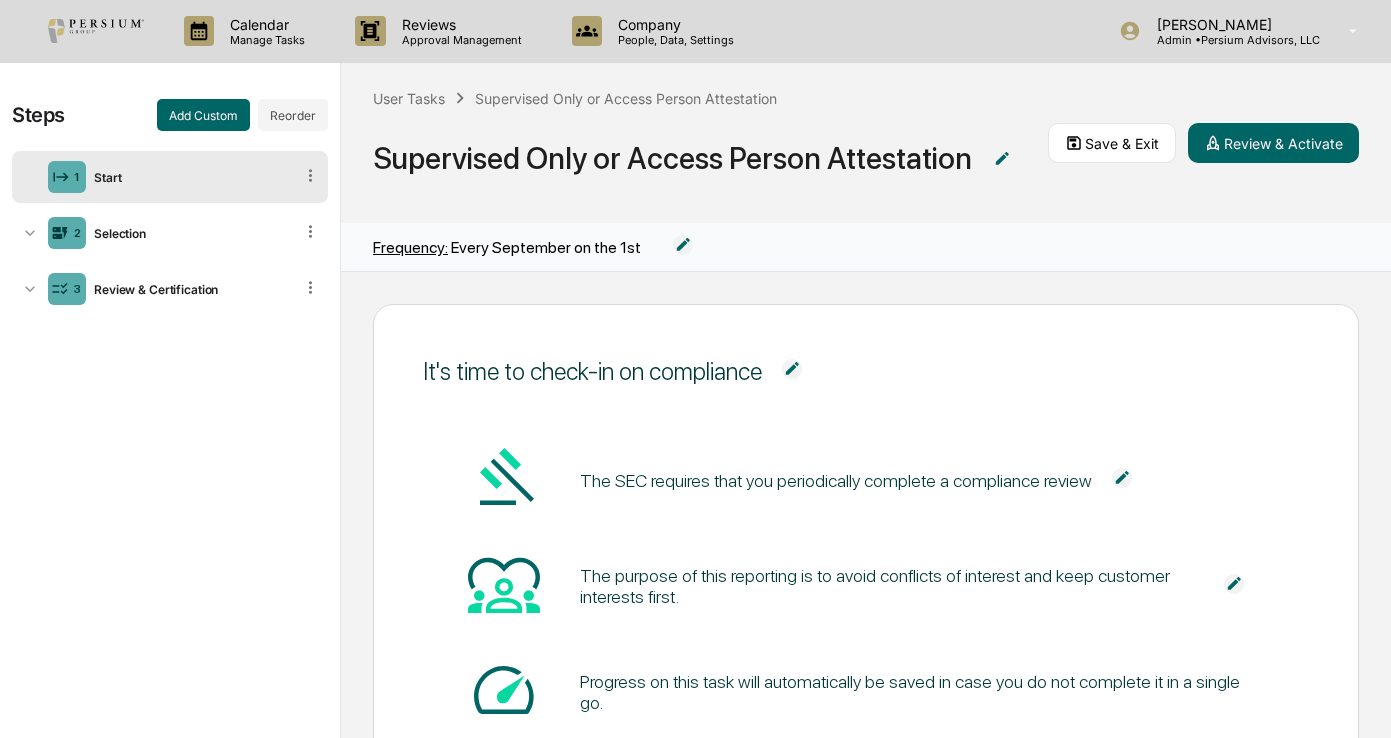 scroll, scrollTop: 0, scrollLeft: 0, axis: both 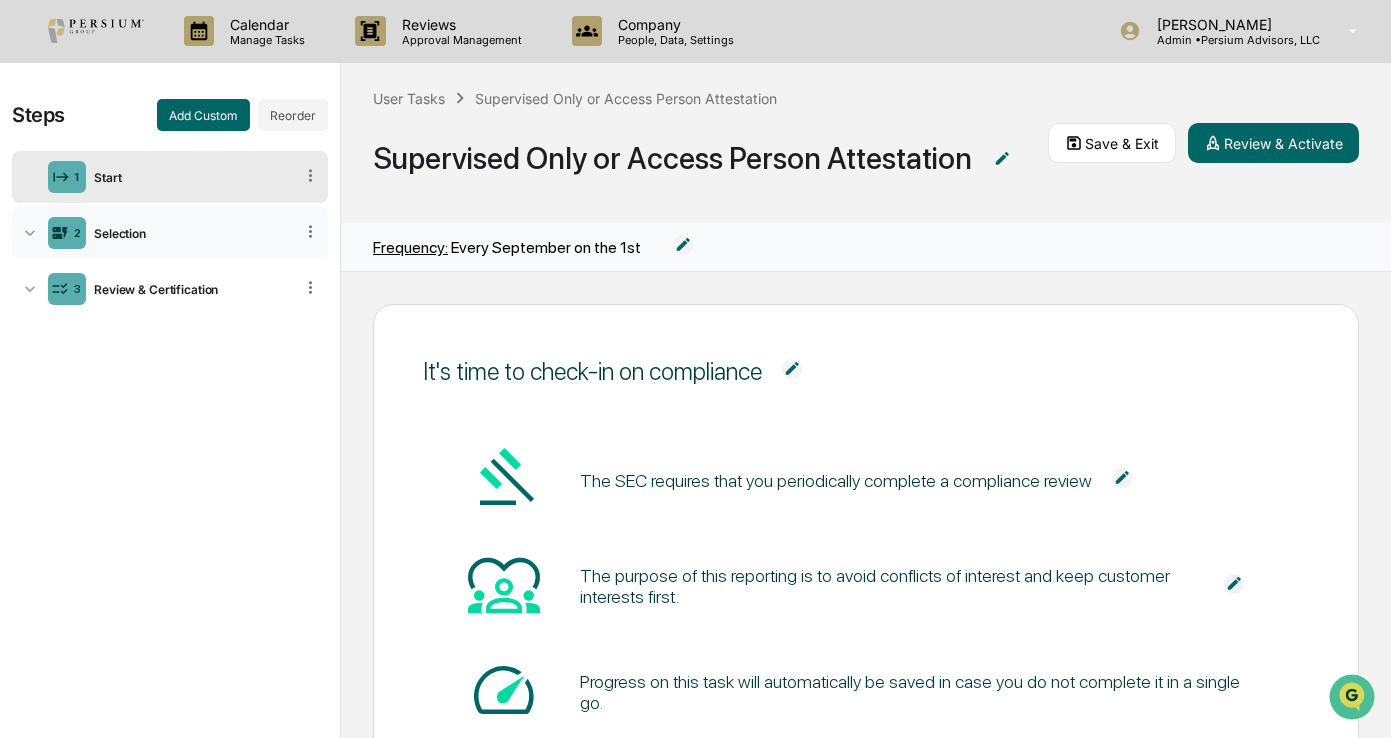 click on "Selection" at bounding box center [189, 233] 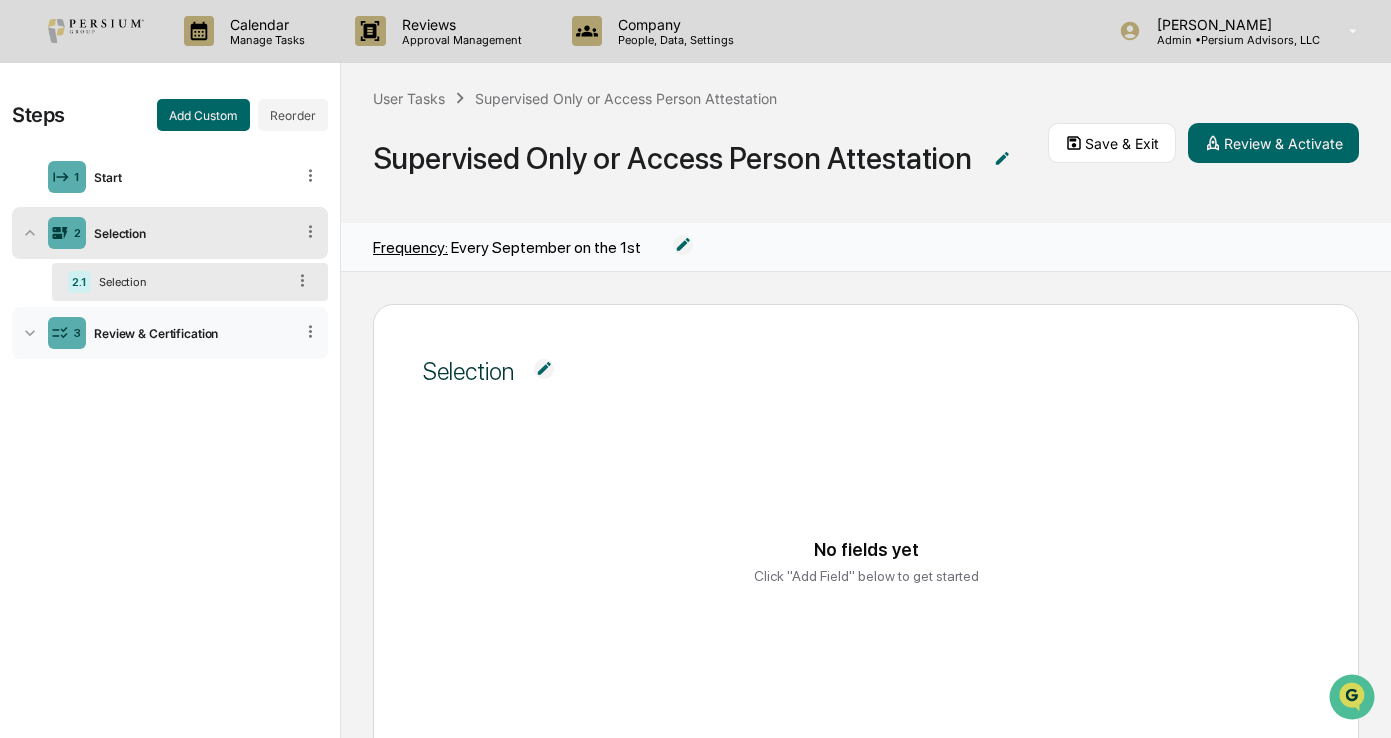 click on "3 Review & Certification" at bounding box center (170, 333) 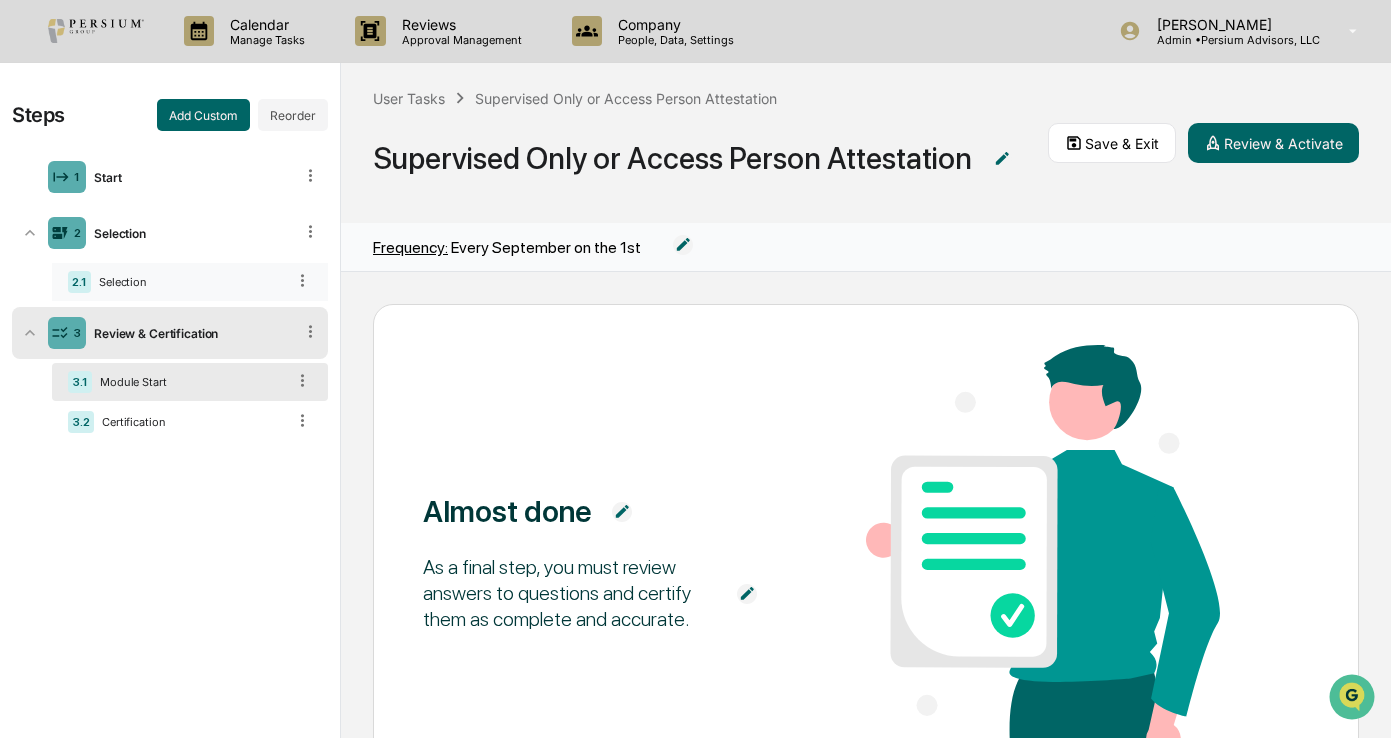 click on "Selection" at bounding box center (188, 282) 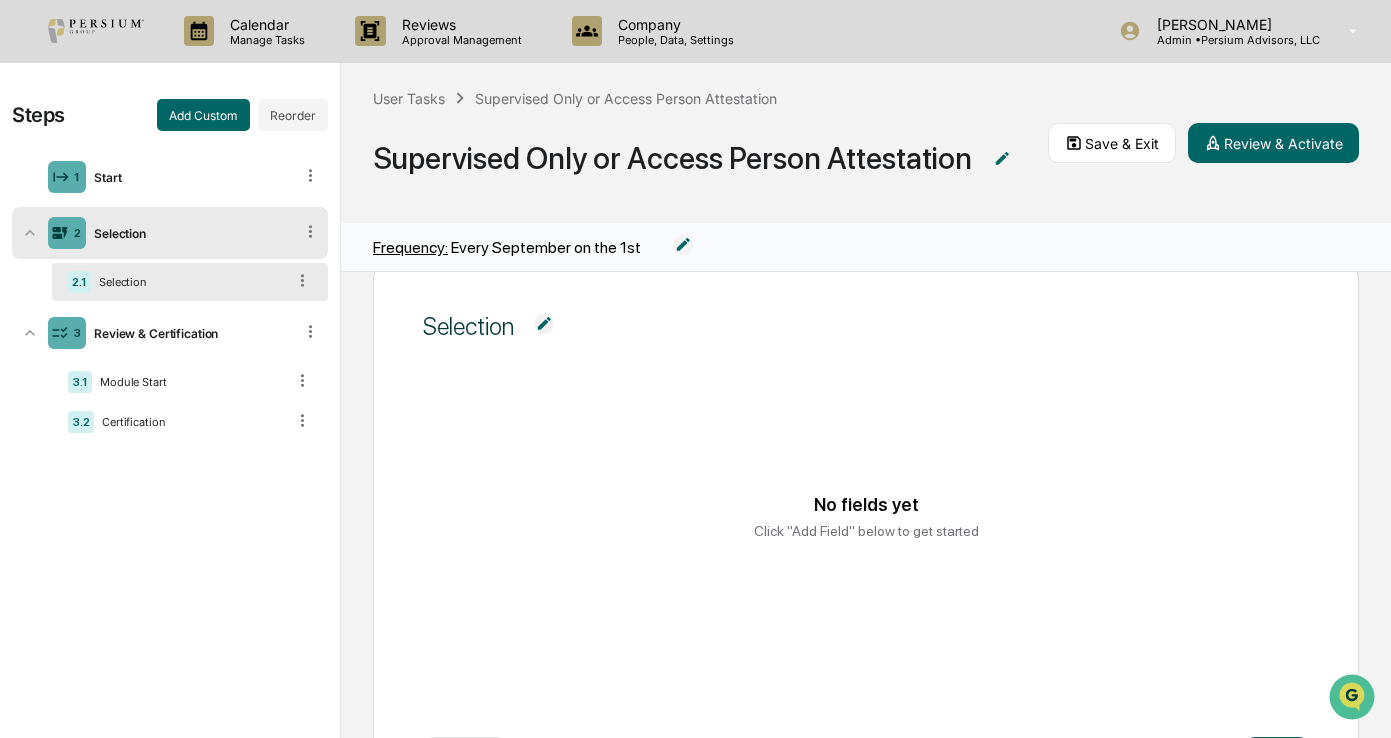scroll, scrollTop: 40, scrollLeft: 0, axis: vertical 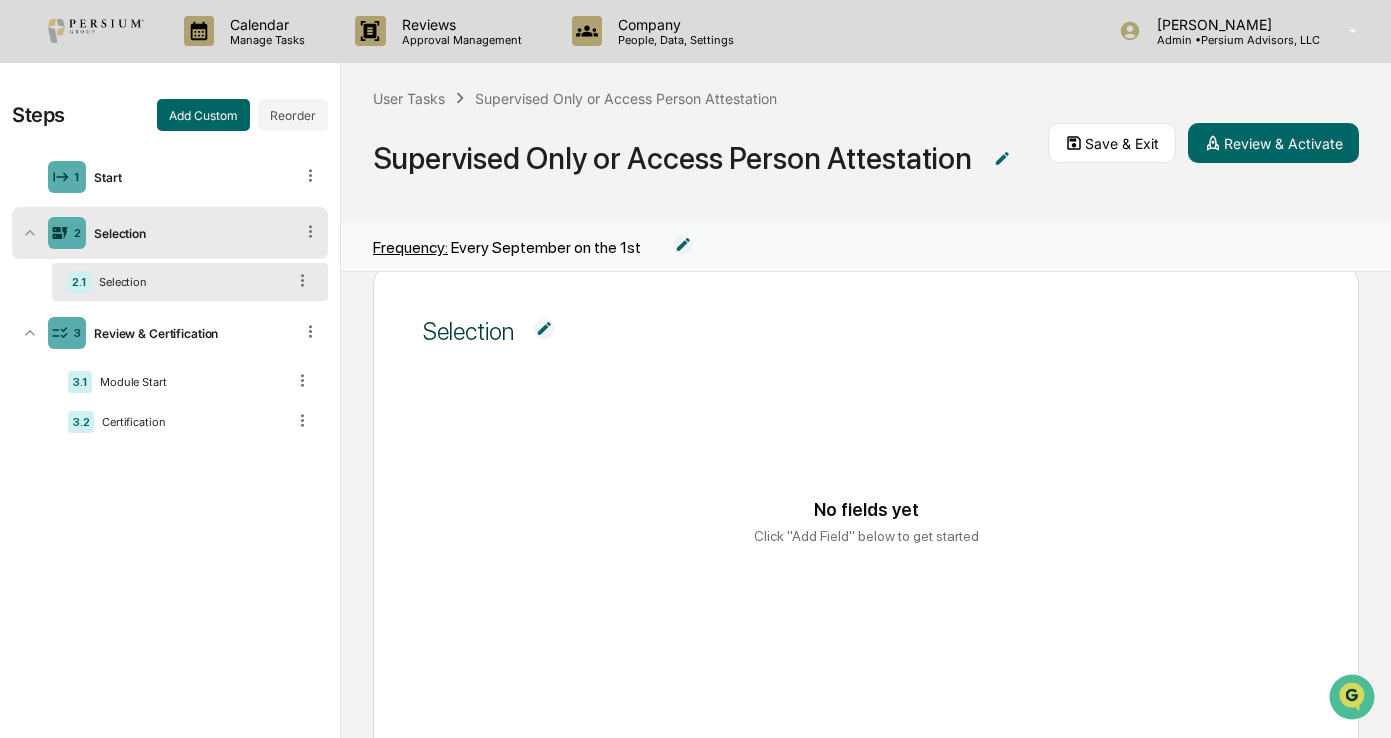 click at bounding box center [544, 329] 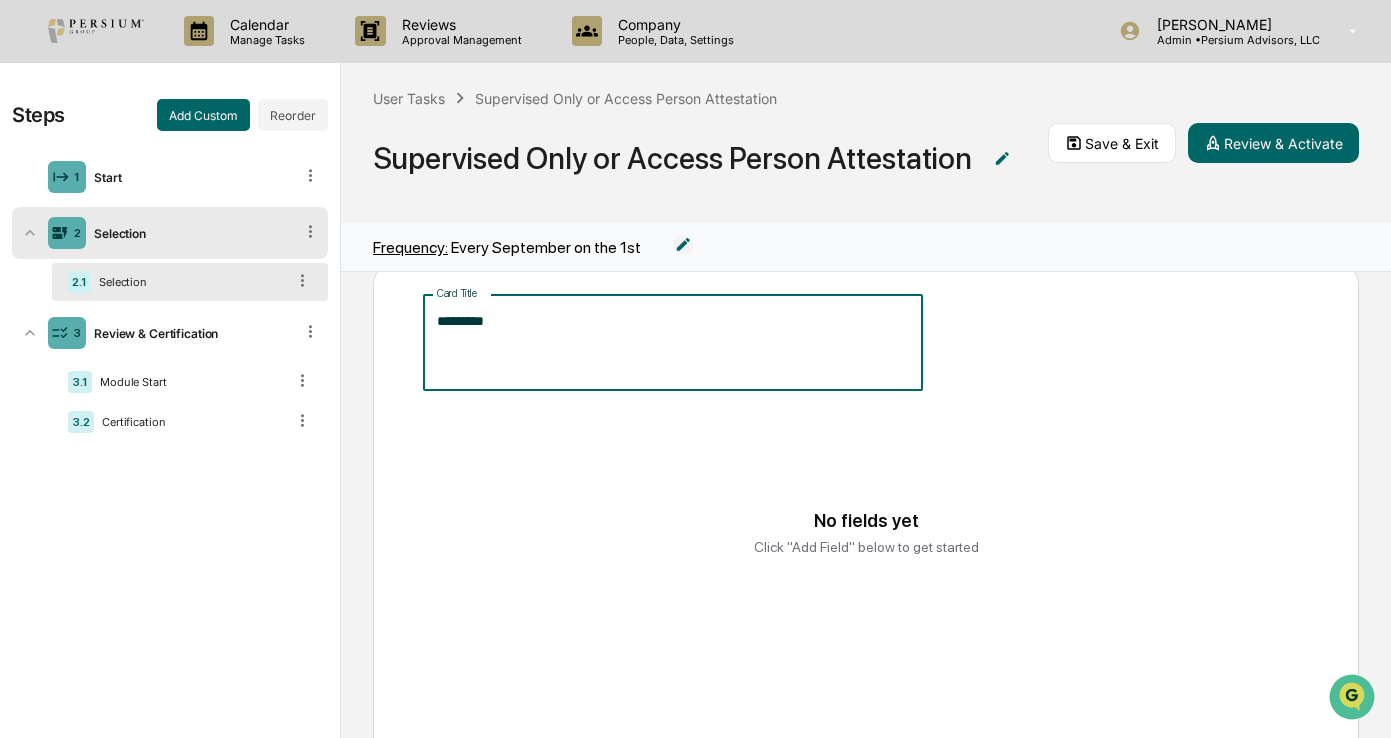 click on "*********" at bounding box center [673, 342] 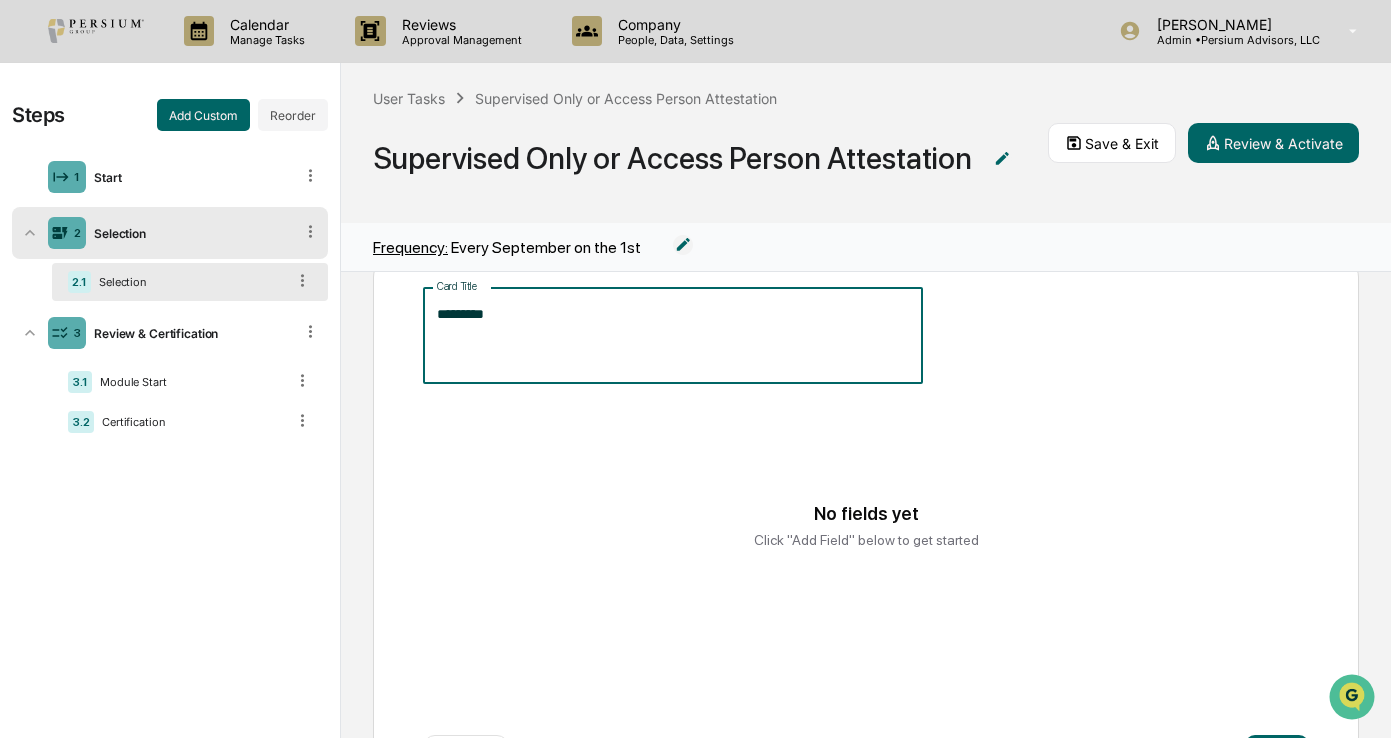 scroll, scrollTop: 40, scrollLeft: 0, axis: vertical 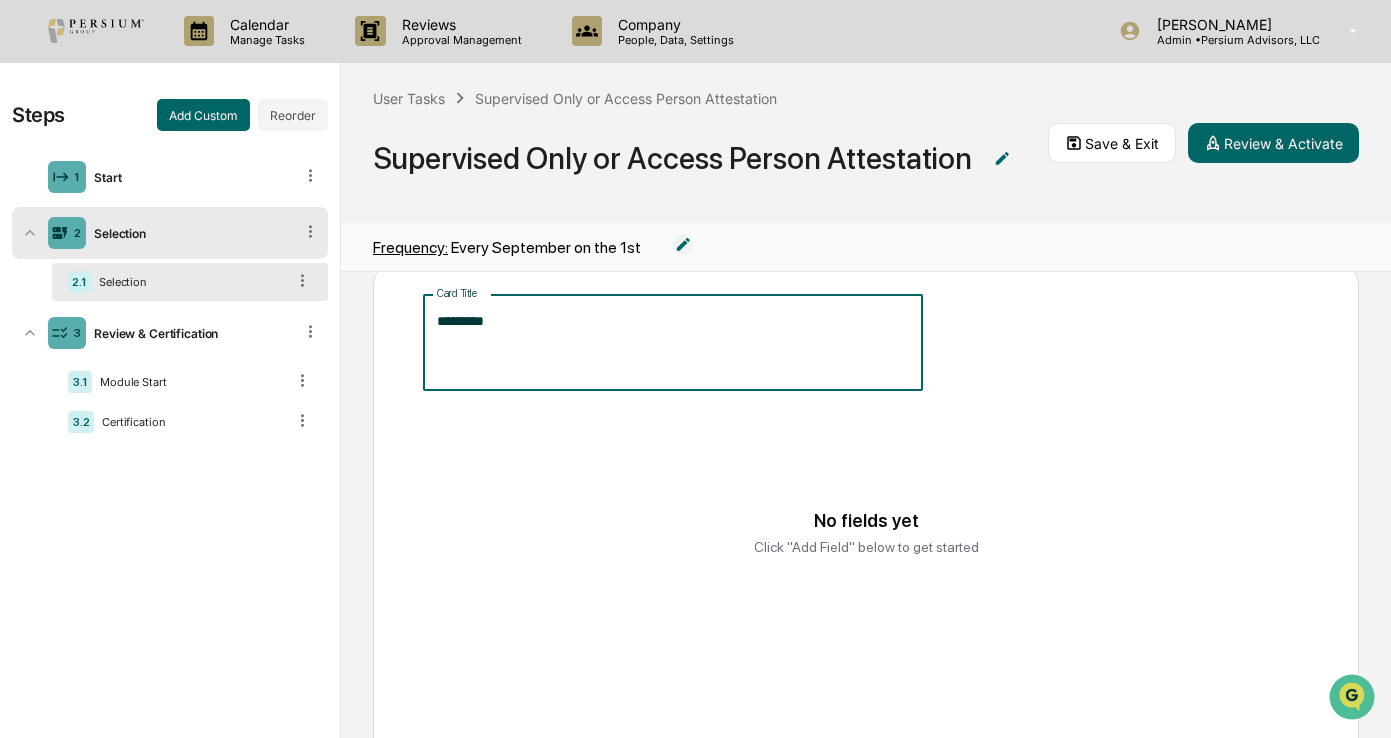click on "*********" at bounding box center [673, 342] 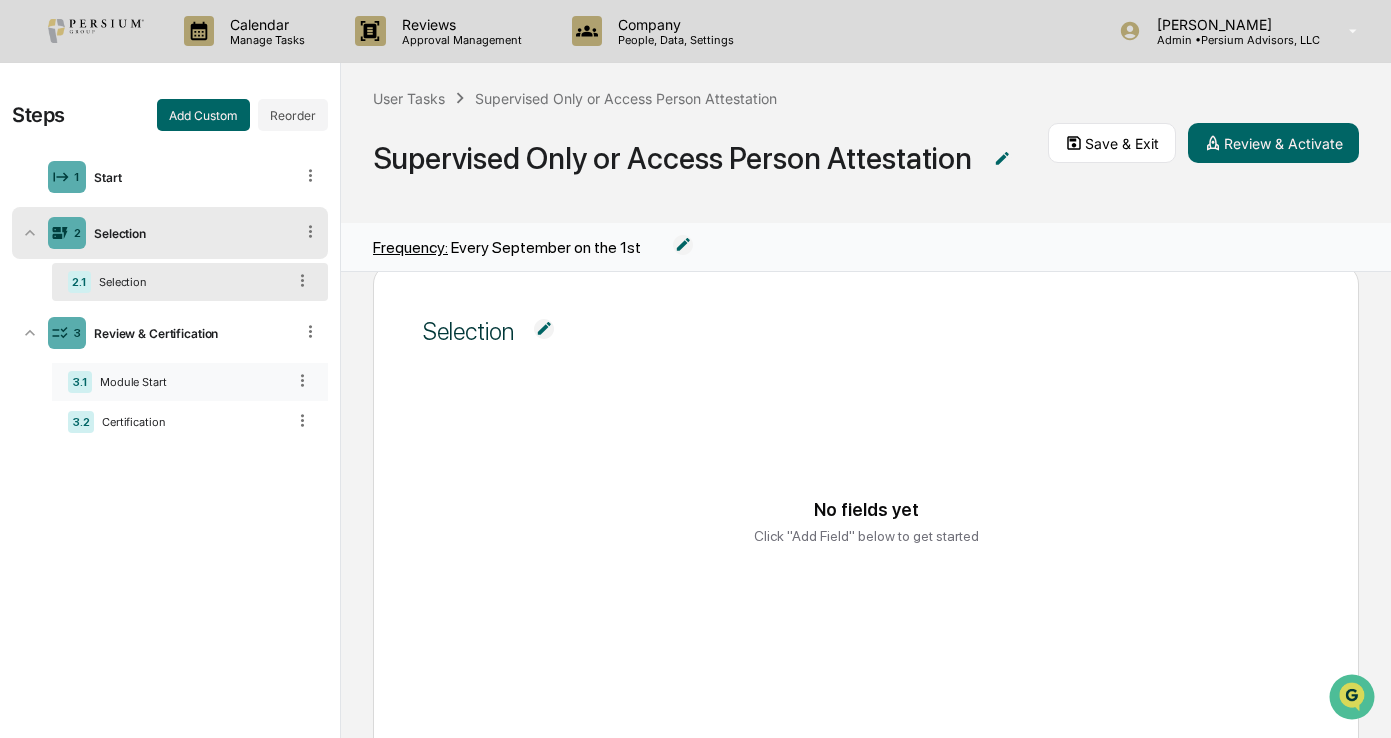 click on "Module Start" at bounding box center [188, 382] 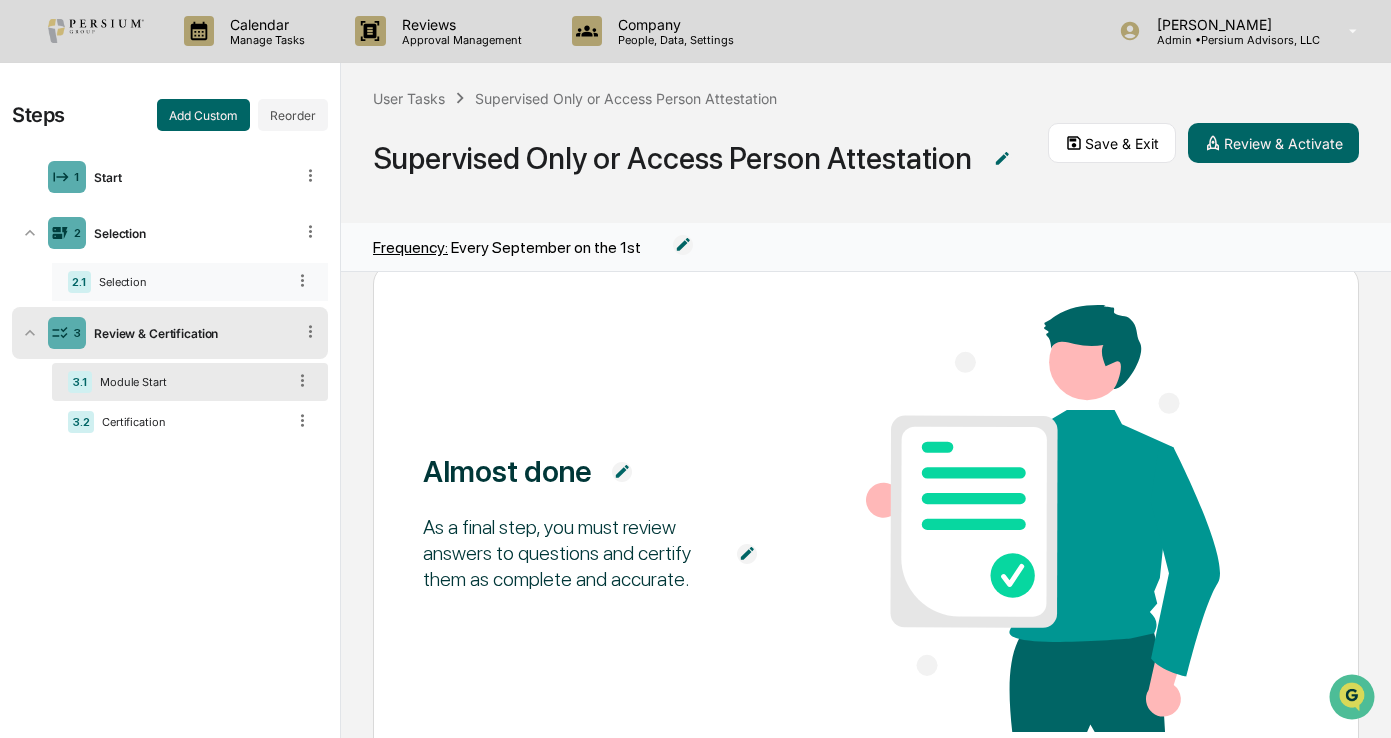 click on "Selection" at bounding box center [188, 282] 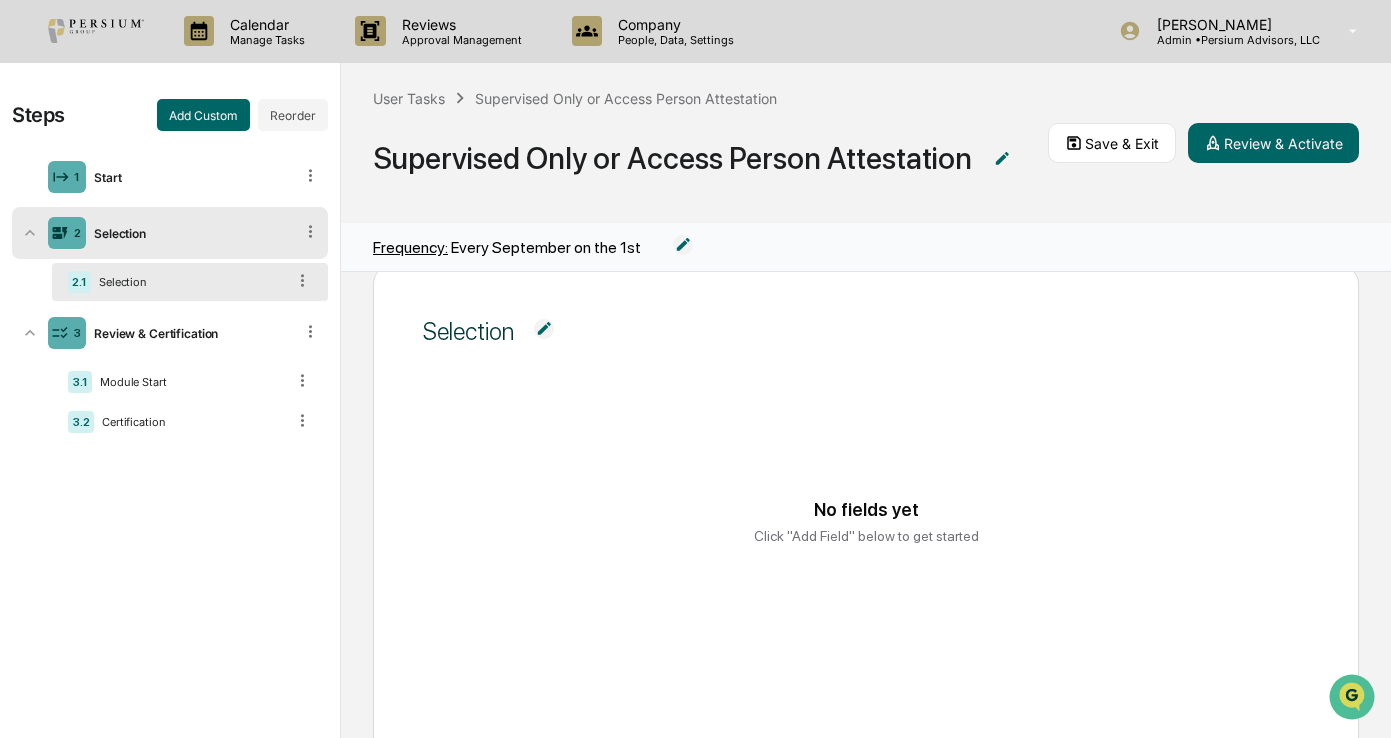 click on "Selection" at bounding box center (468, 331) 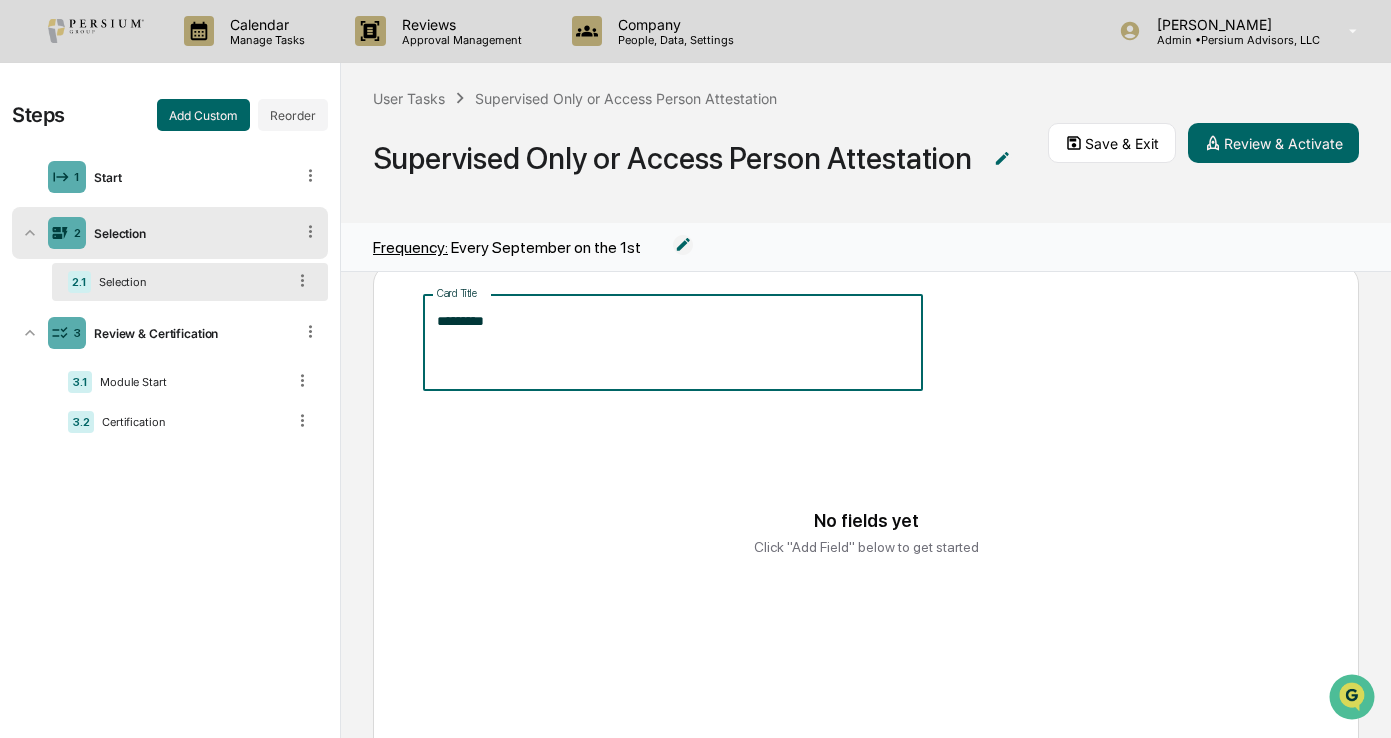 drag, startPoint x: 543, startPoint y: 332, endPoint x: 425, endPoint y: 312, distance: 119.682915 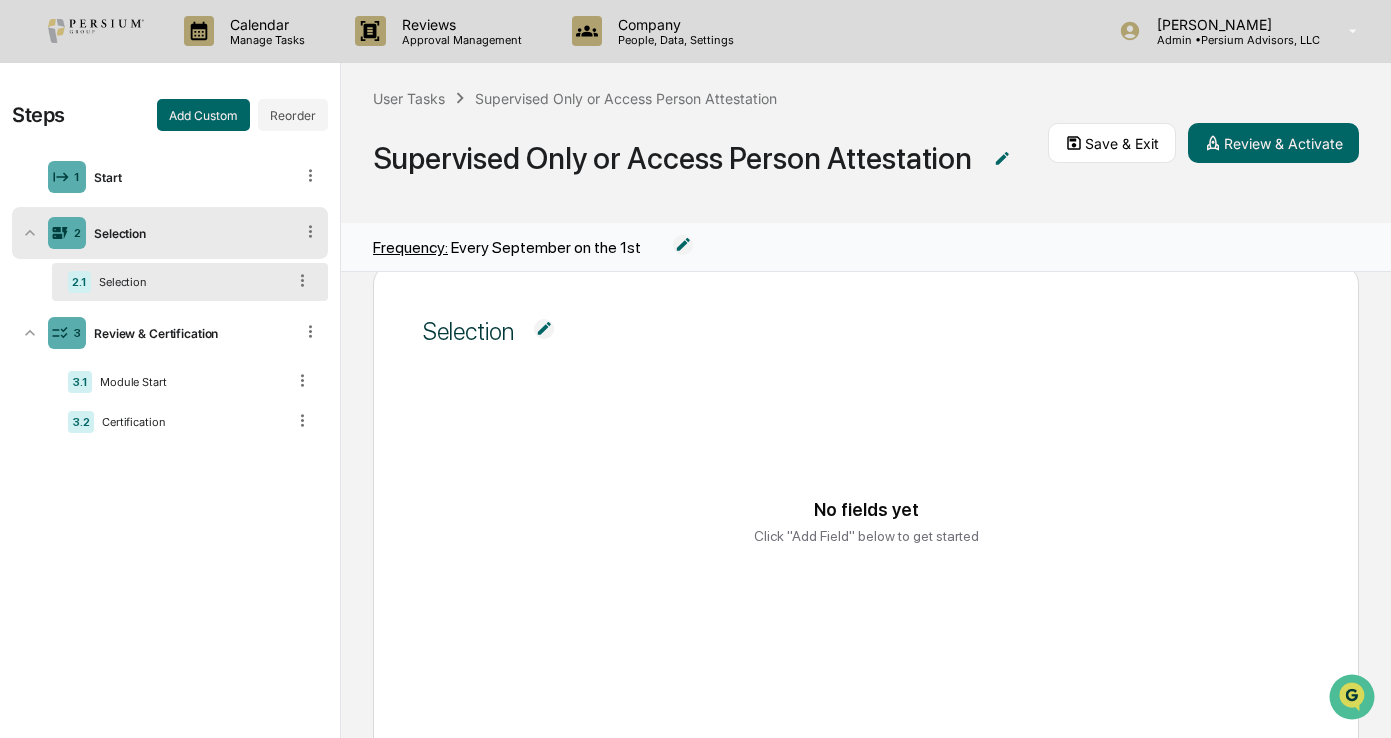 click on "No fields yet Click "Add Field" below to get started" at bounding box center [865, 521] 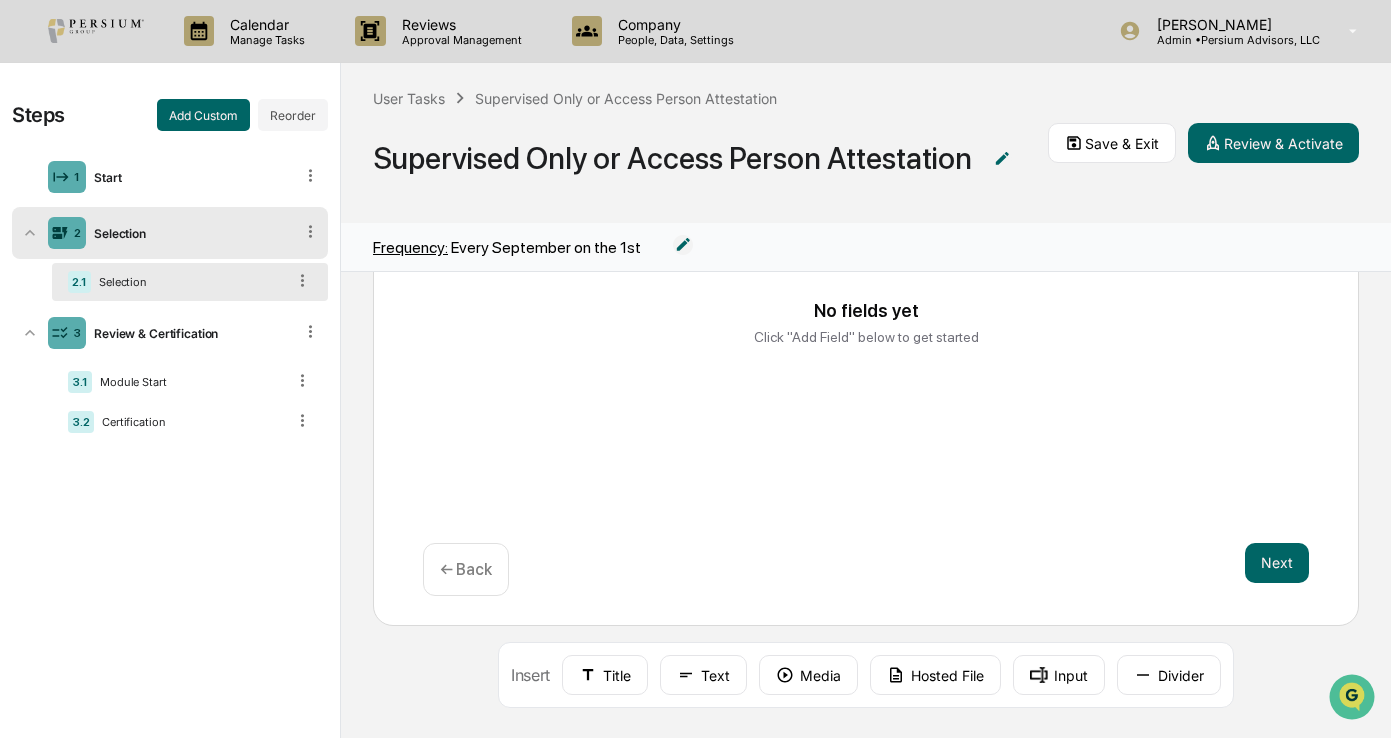 scroll, scrollTop: 240, scrollLeft: 0, axis: vertical 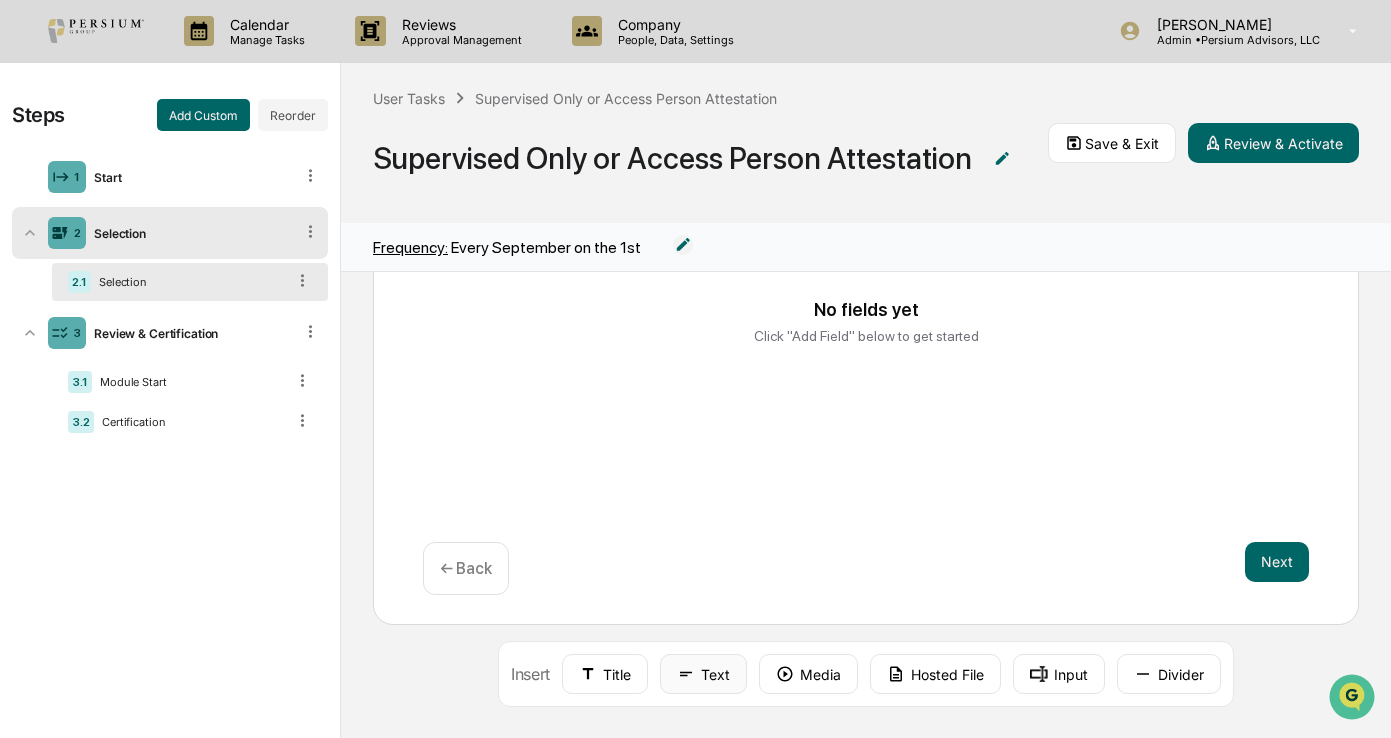 click on "Text" at bounding box center [703, 674] 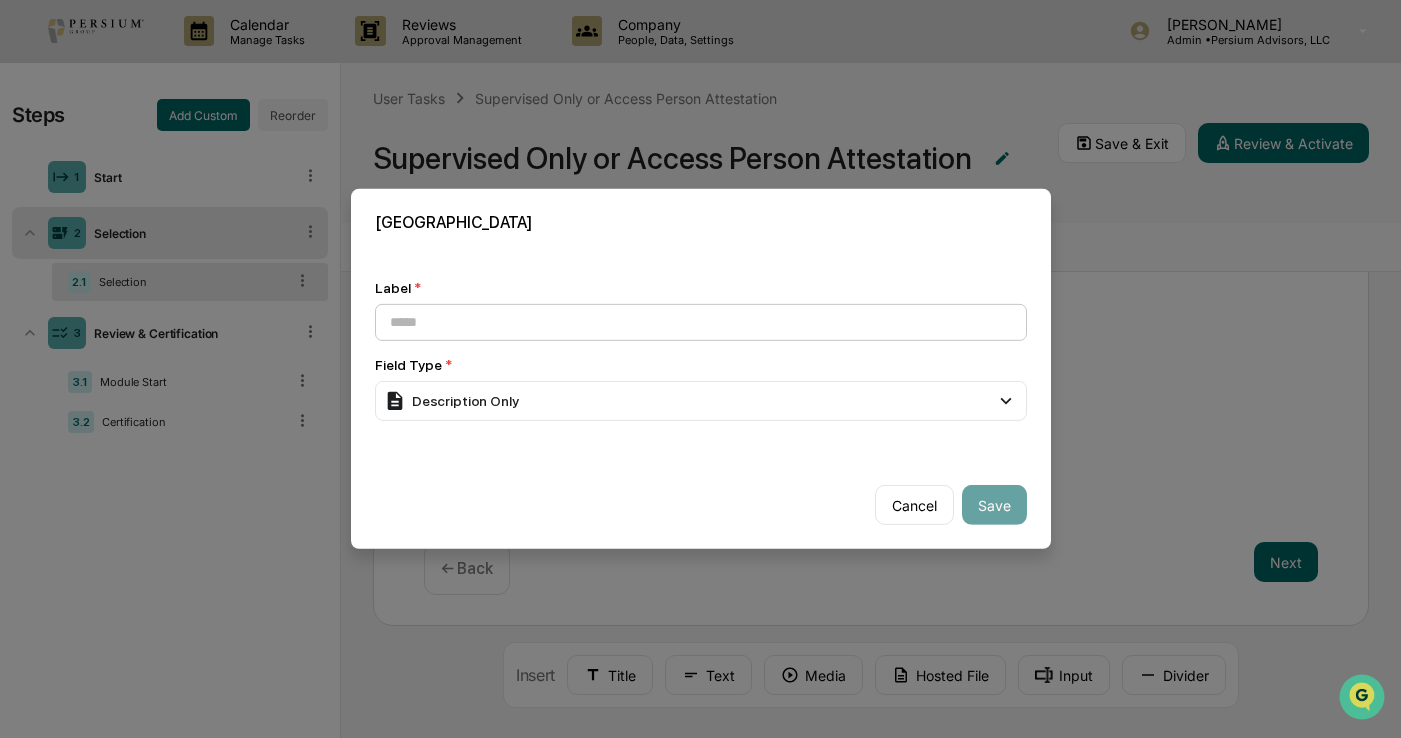 click at bounding box center (701, 322) 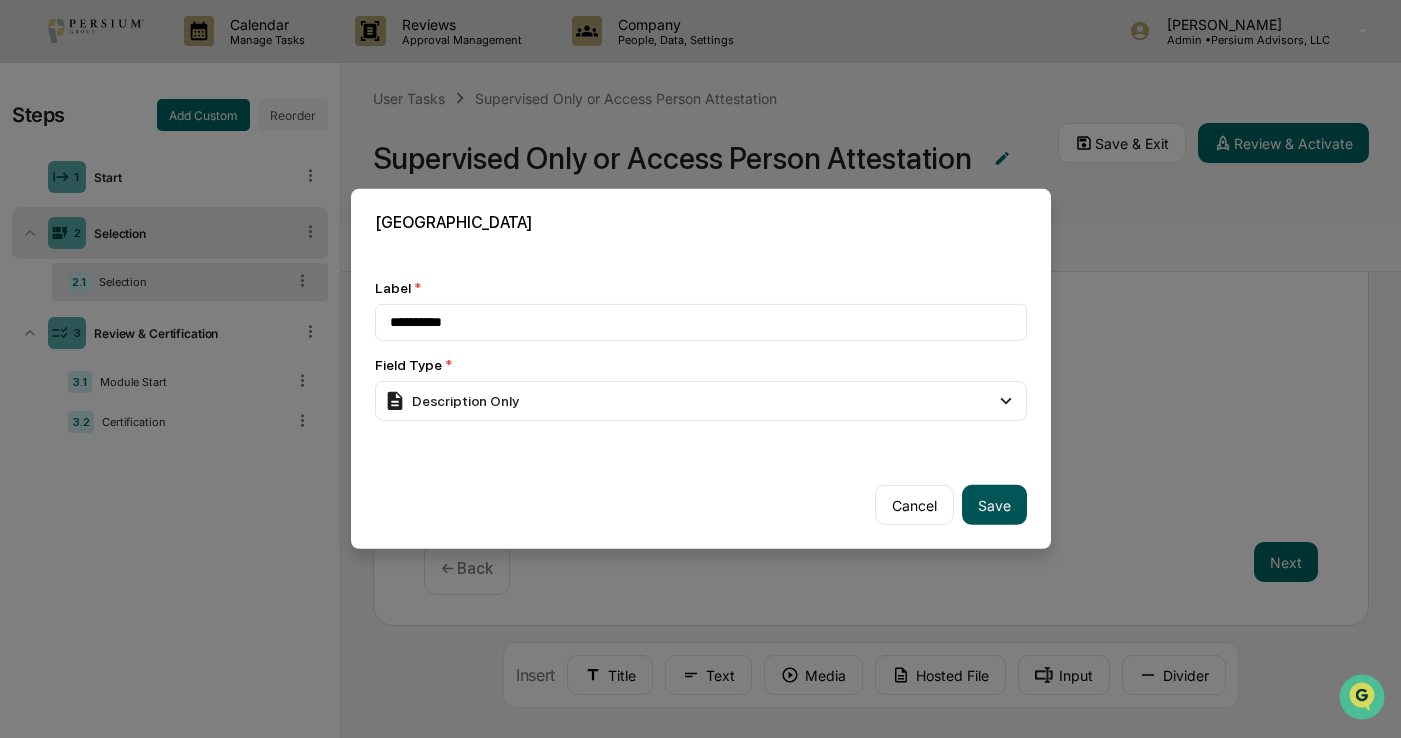 type on "**********" 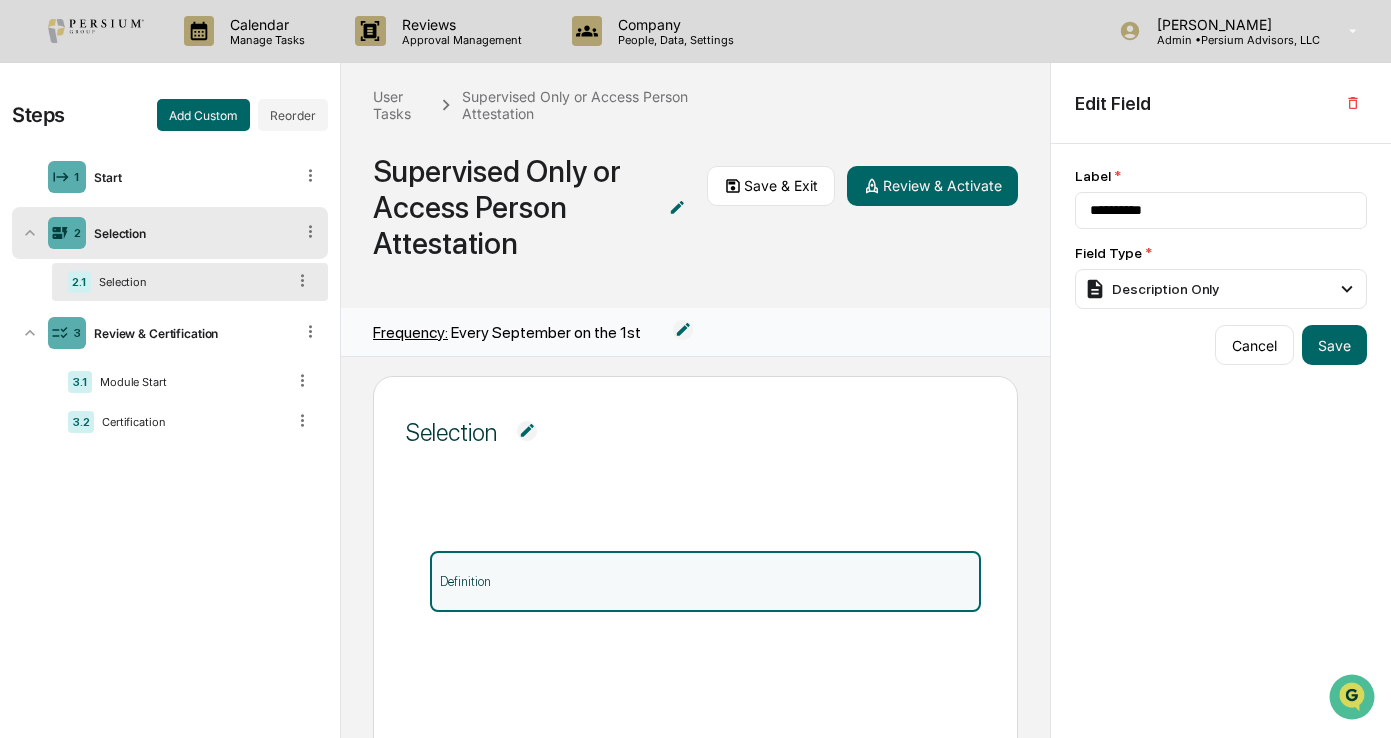scroll, scrollTop: 0, scrollLeft: 0, axis: both 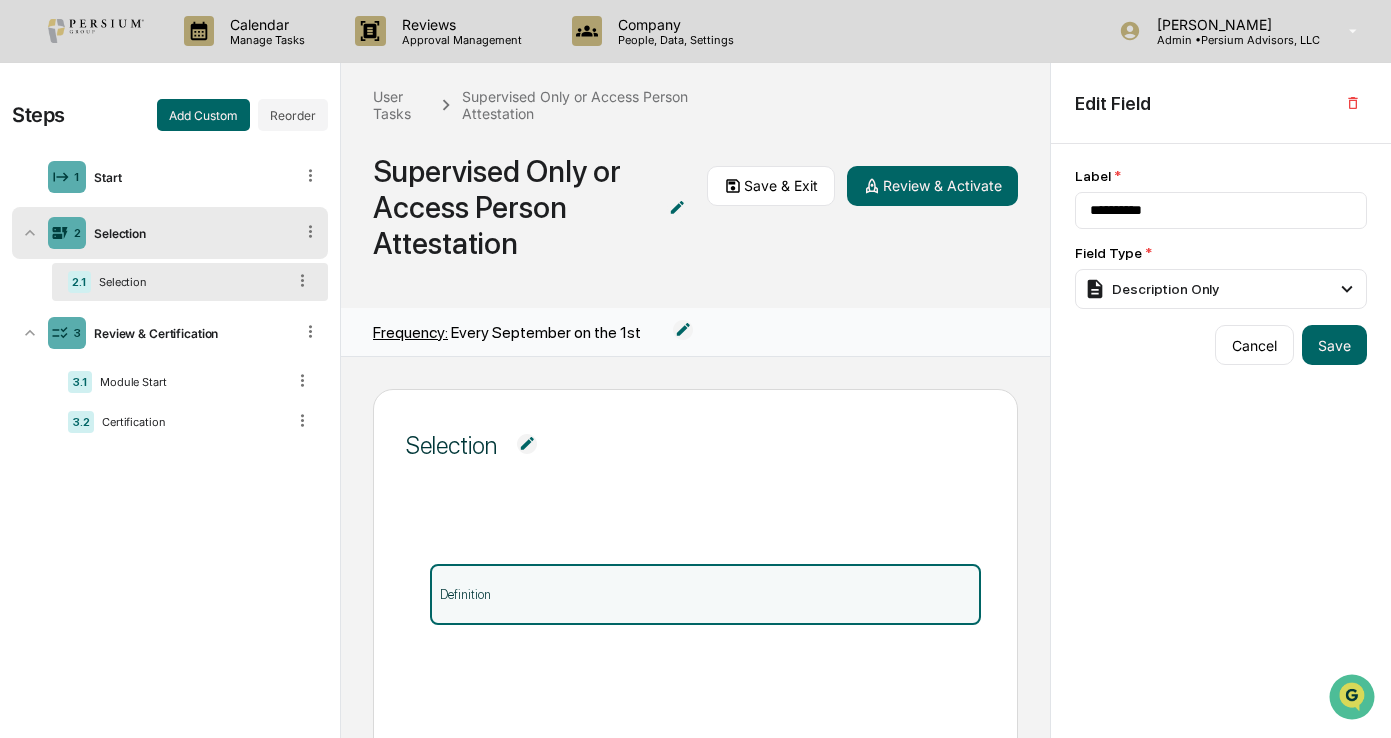 click on "Definition" at bounding box center (705, 594) 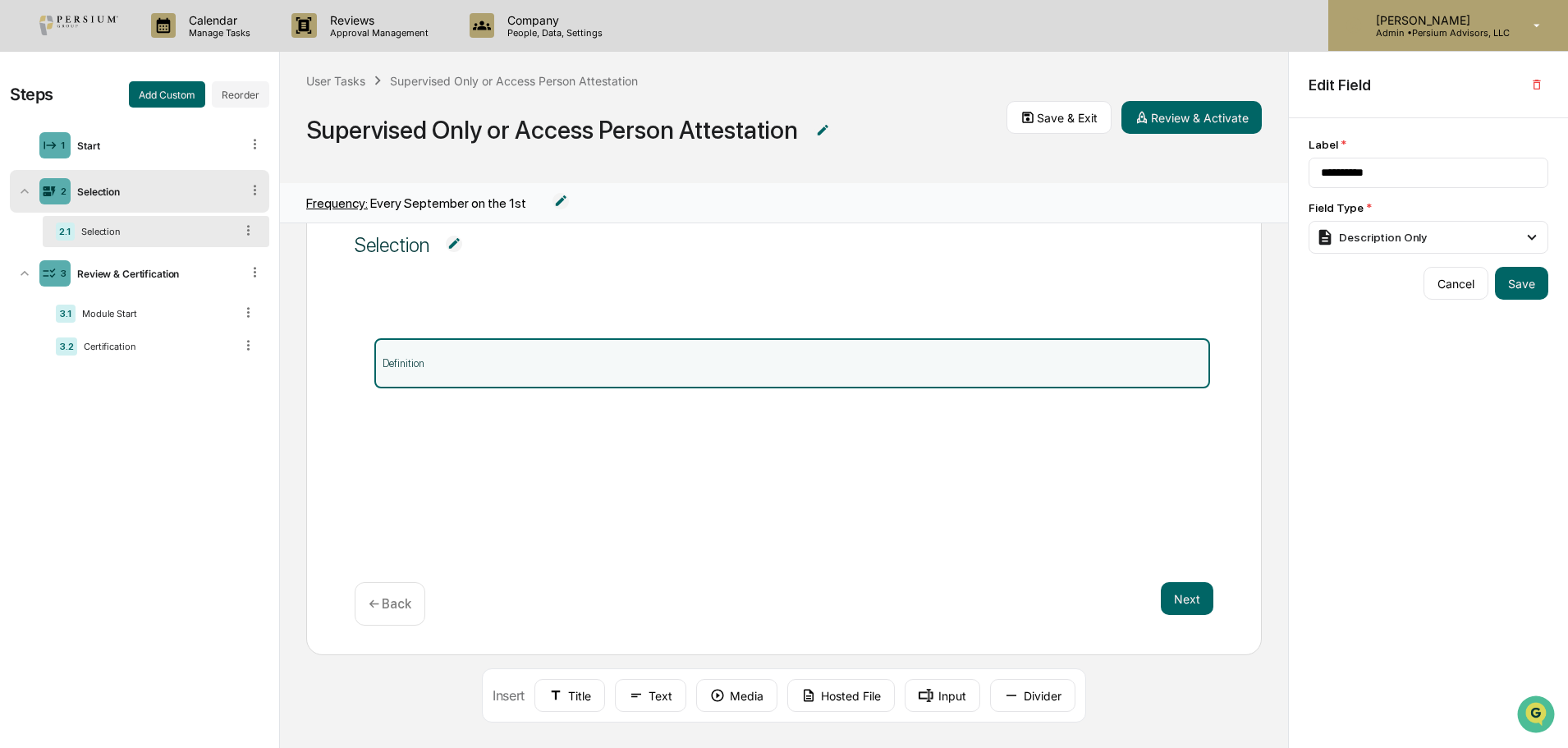 scroll, scrollTop: 63, scrollLeft: 0, axis: vertical 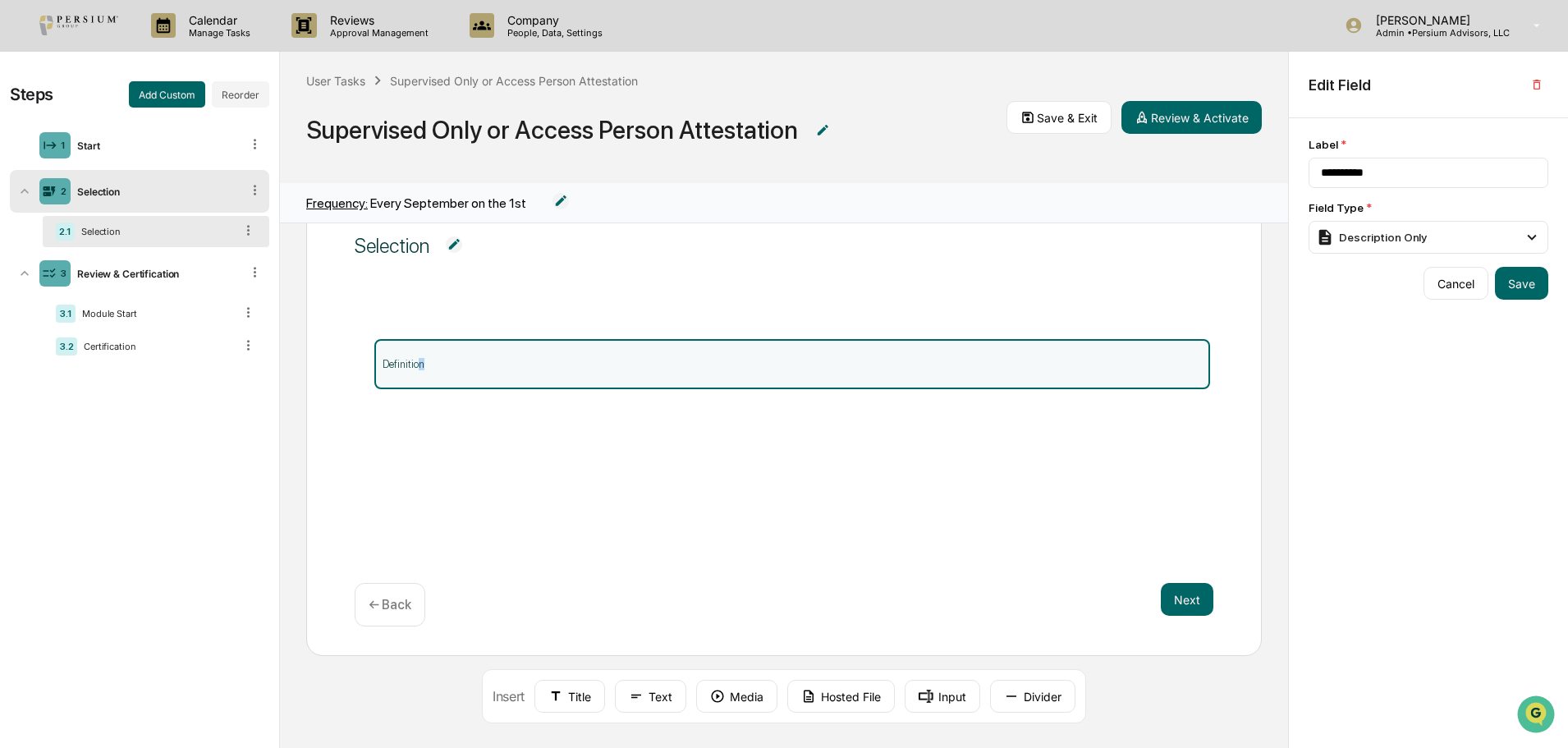 drag, startPoint x: 478, startPoint y: 350, endPoint x: 415, endPoint y: 351, distance: 63.00794 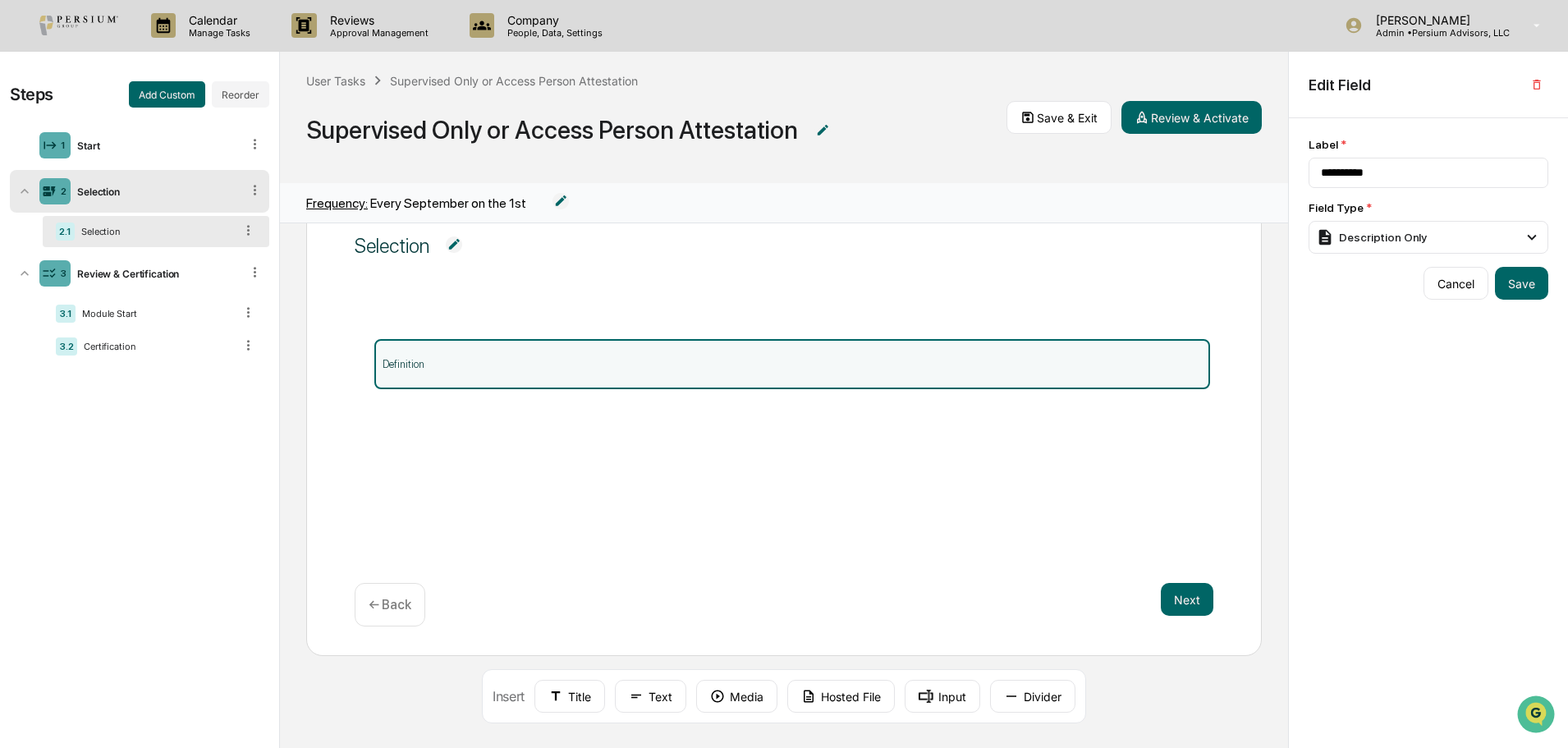 click on "Definition" at bounding box center (792, 364) 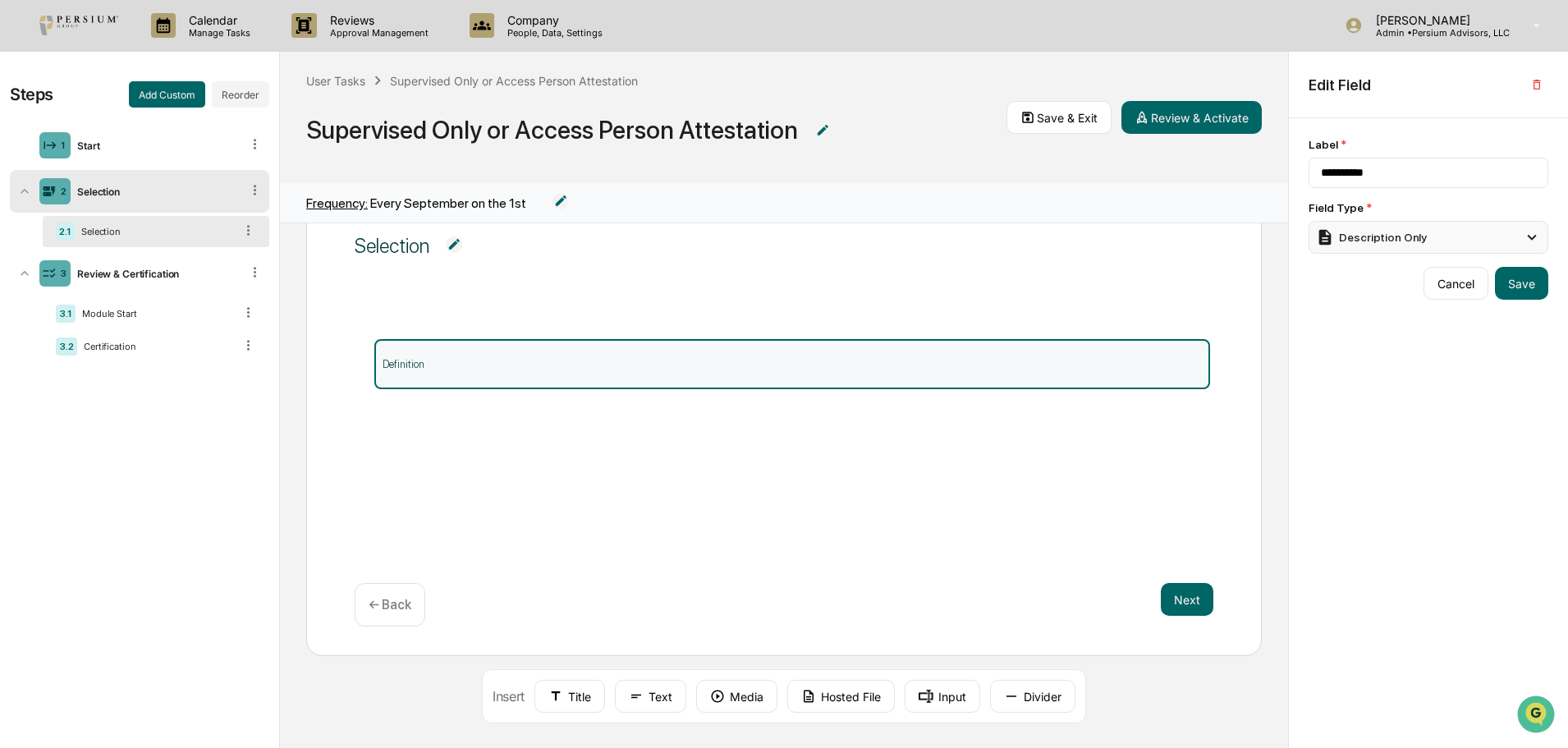click on "Description Only" at bounding box center [1428, 237] 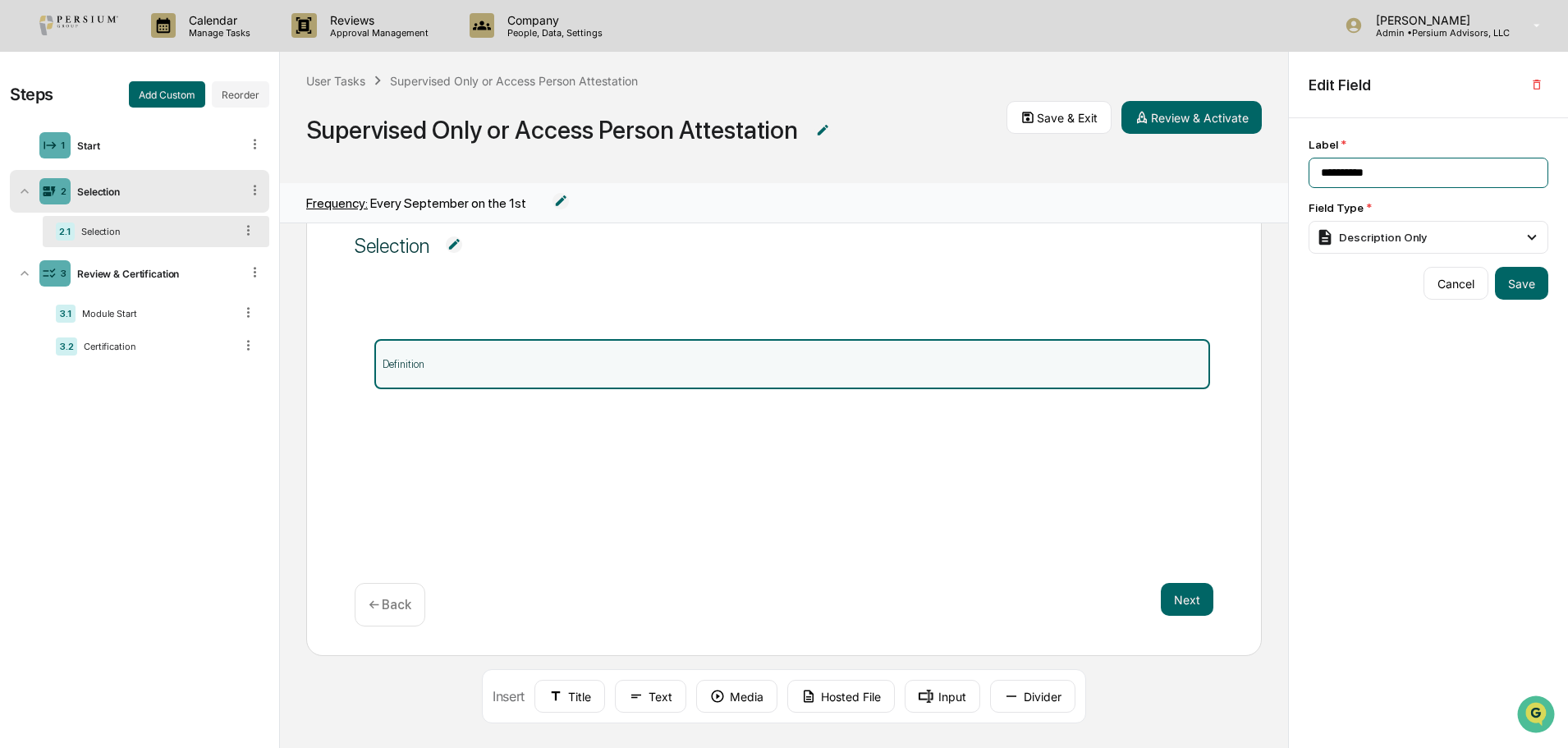 click on "**********" at bounding box center (1428, 172) 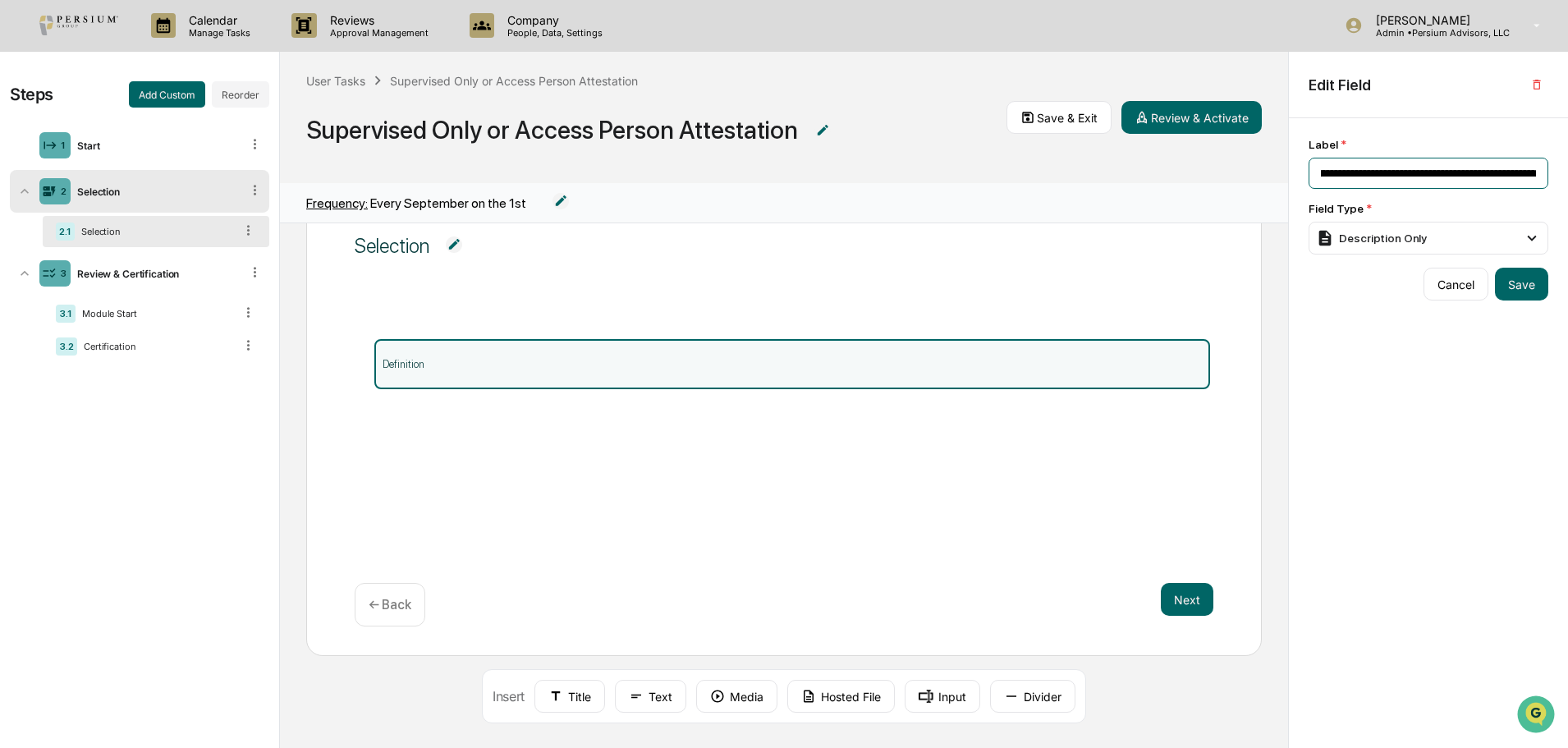 scroll, scrollTop: 0, scrollLeft: 3187, axis: horizontal 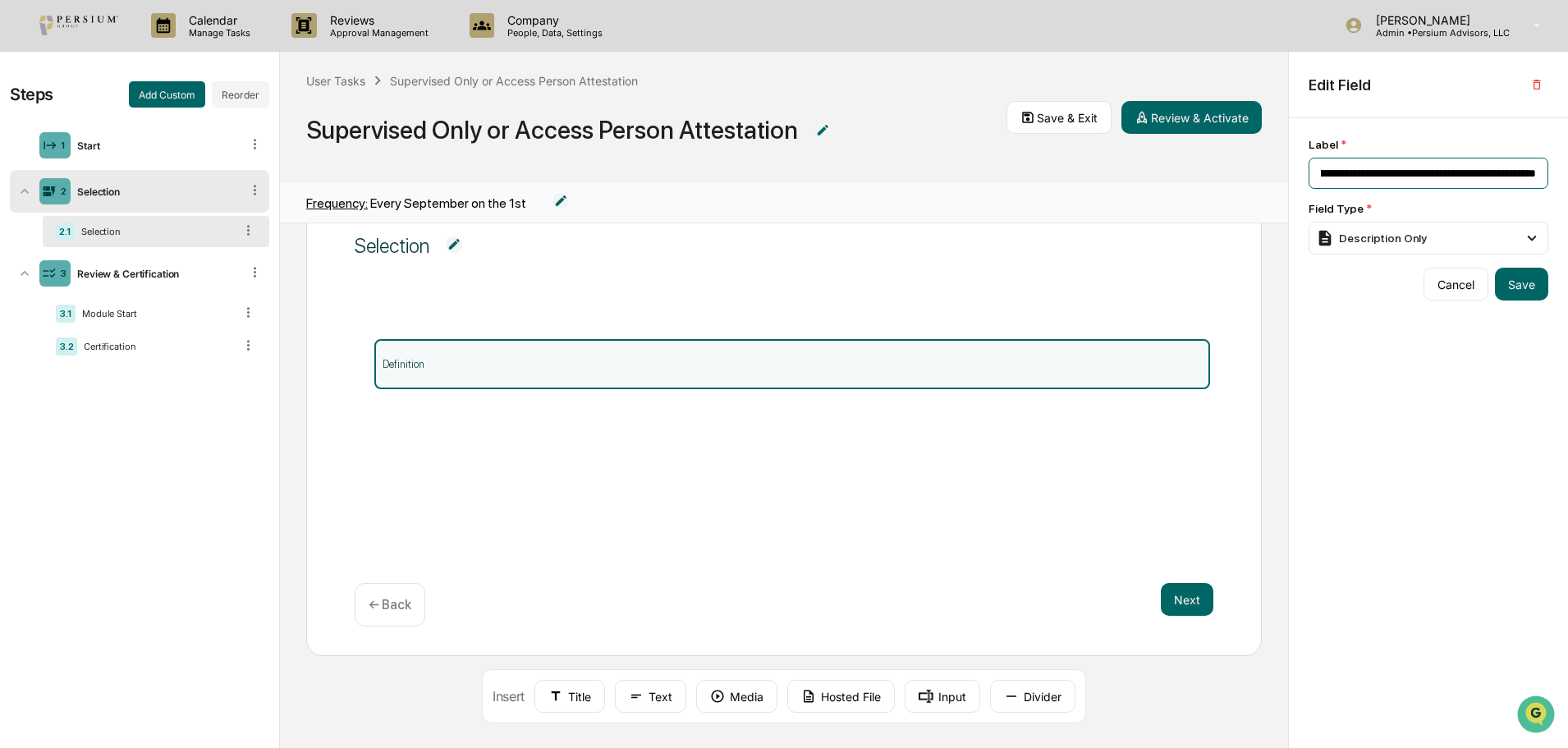 drag, startPoint x: 1442, startPoint y: 172, endPoint x: 1660, endPoint y: 133, distance: 221.46106 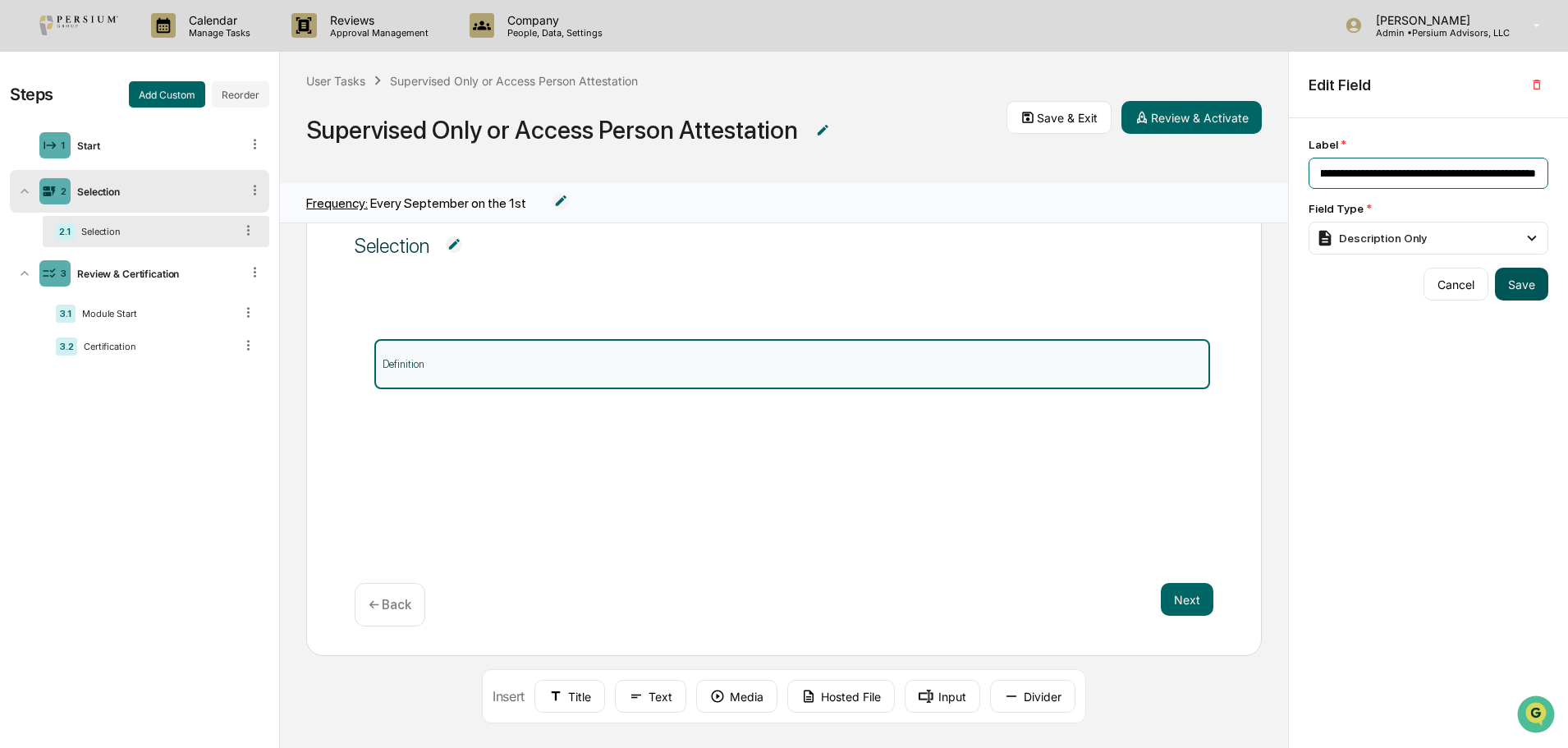 type on "**********" 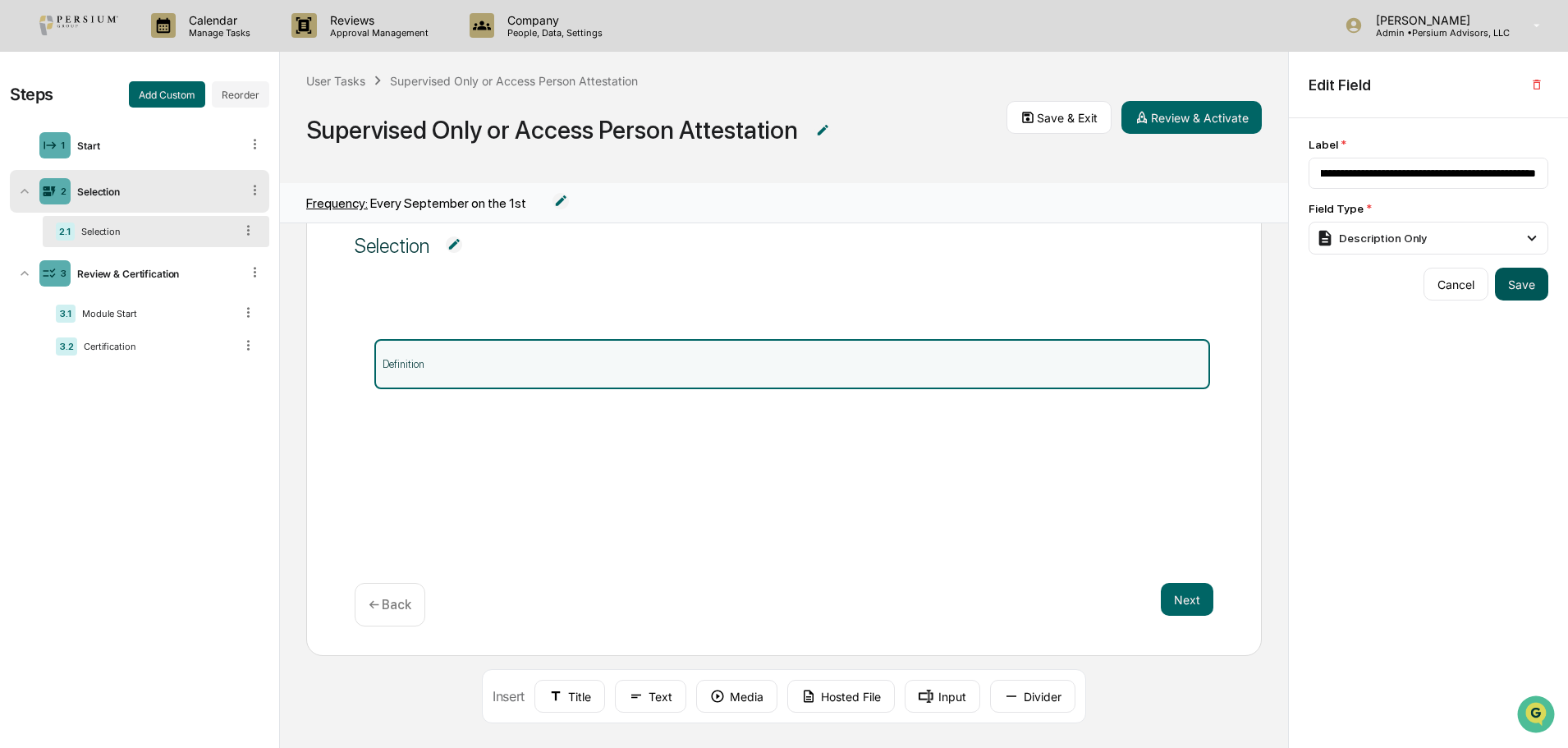 click on "Save" at bounding box center [1521, 284] 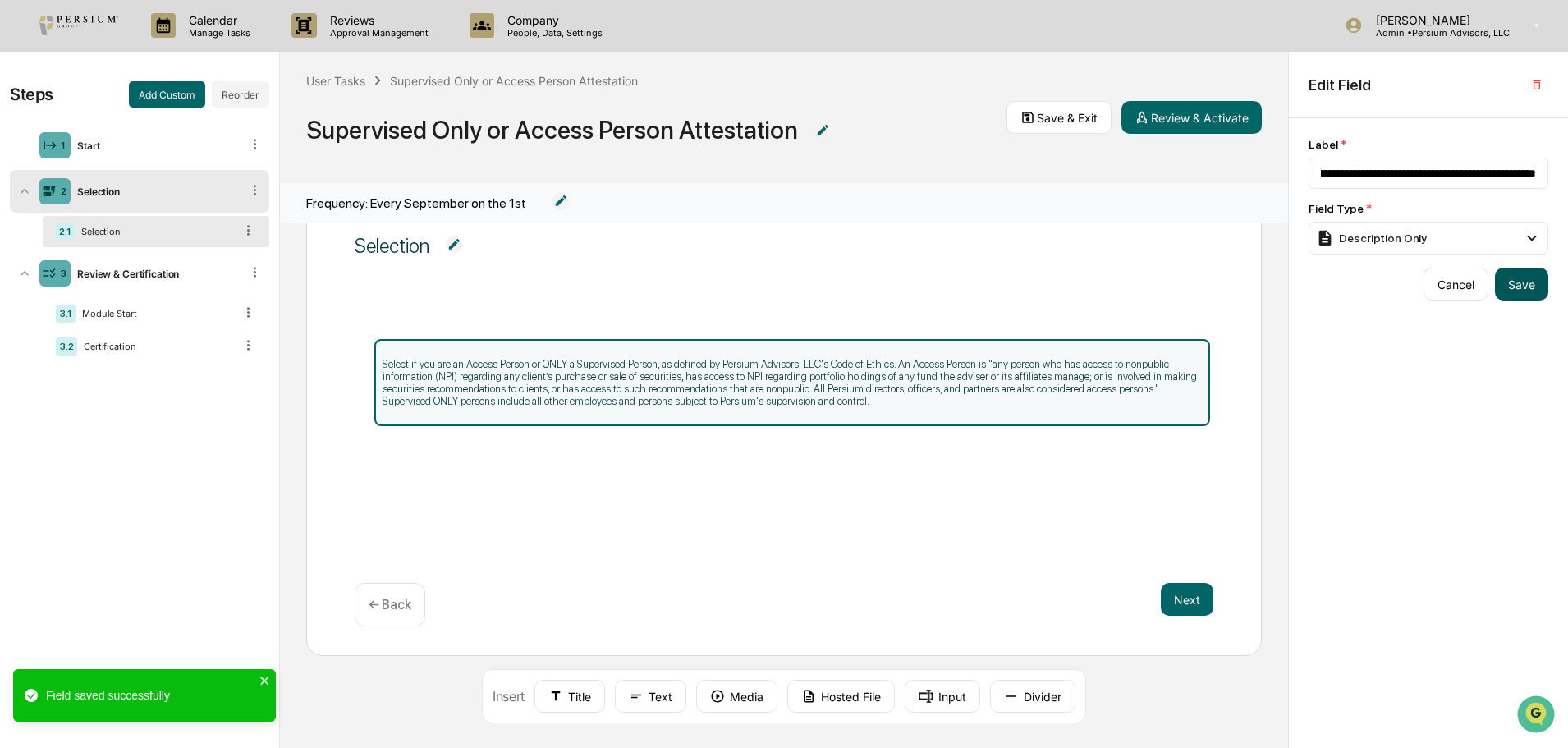 scroll, scrollTop: 0, scrollLeft: 0, axis: both 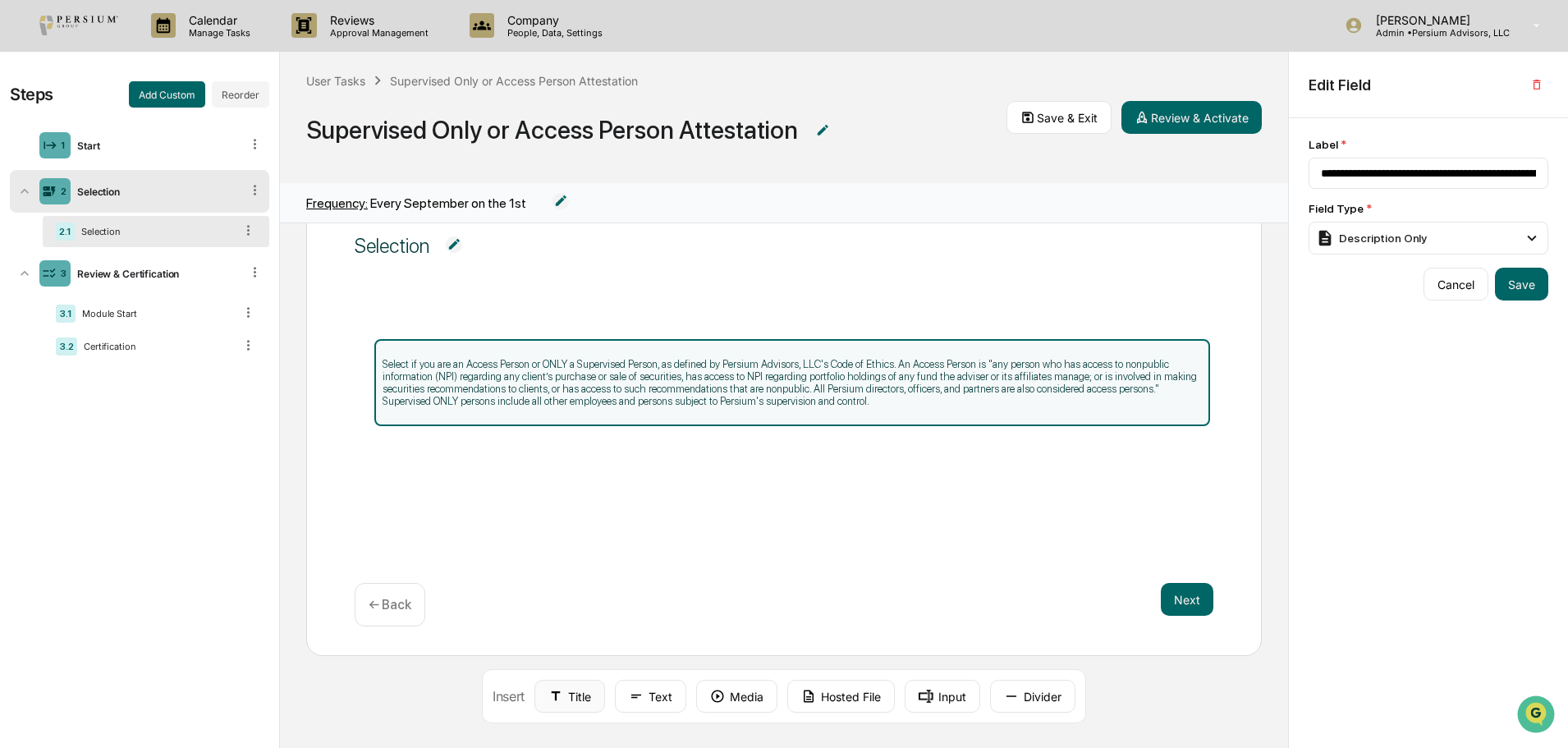 click on "Title" at bounding box center [570, 696] 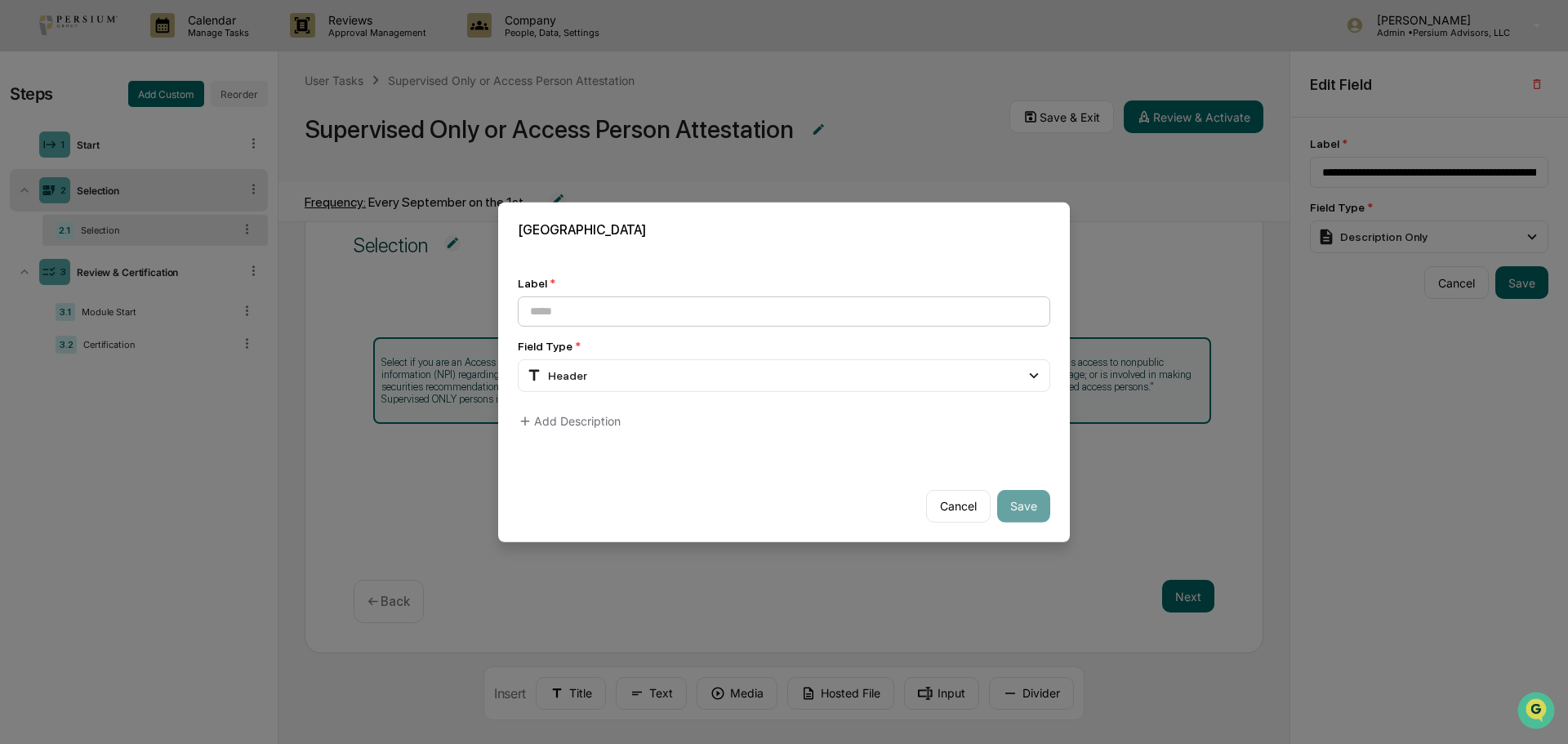 click at bounding box center [784, 310] 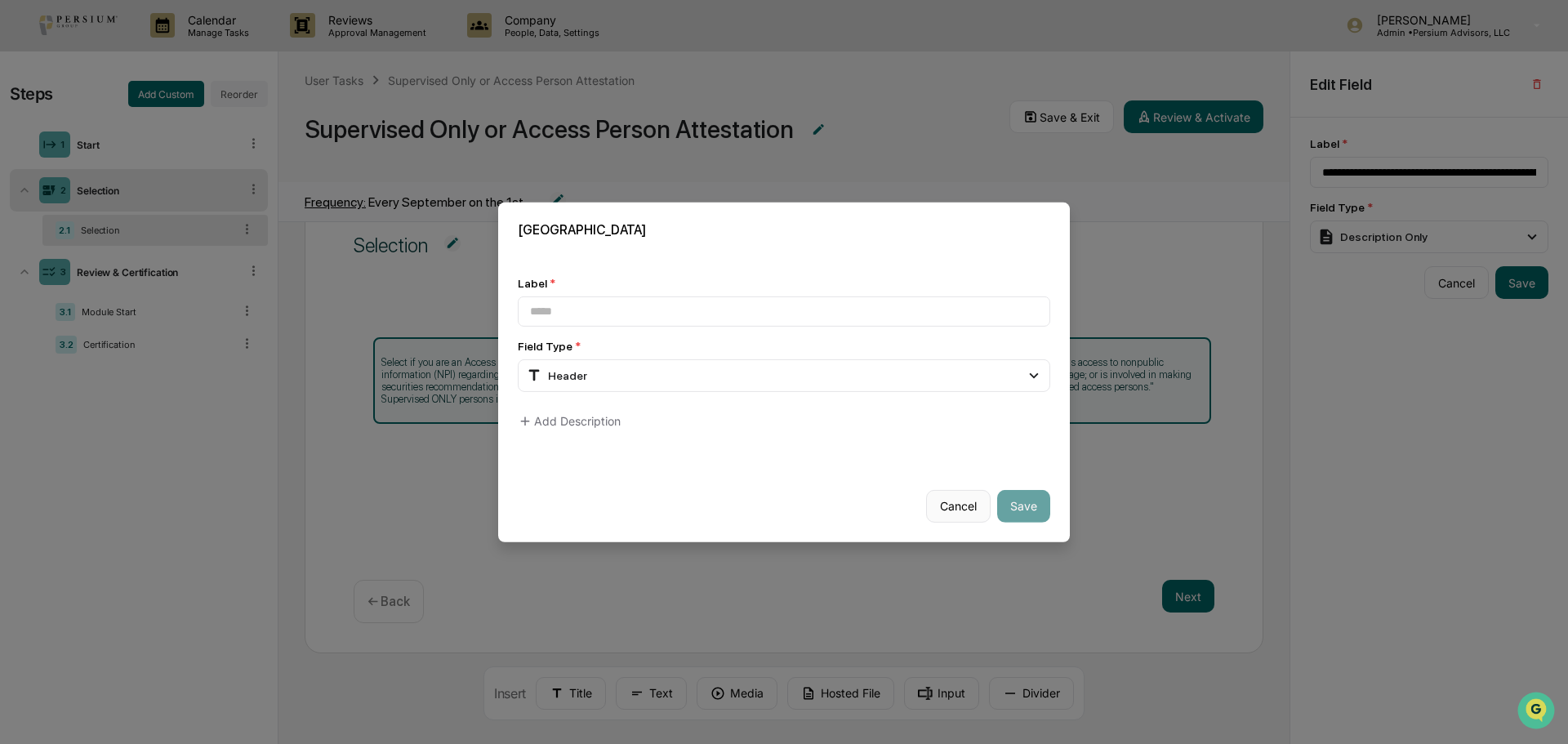 click on "Cancel" at bounding box center [958, 506] 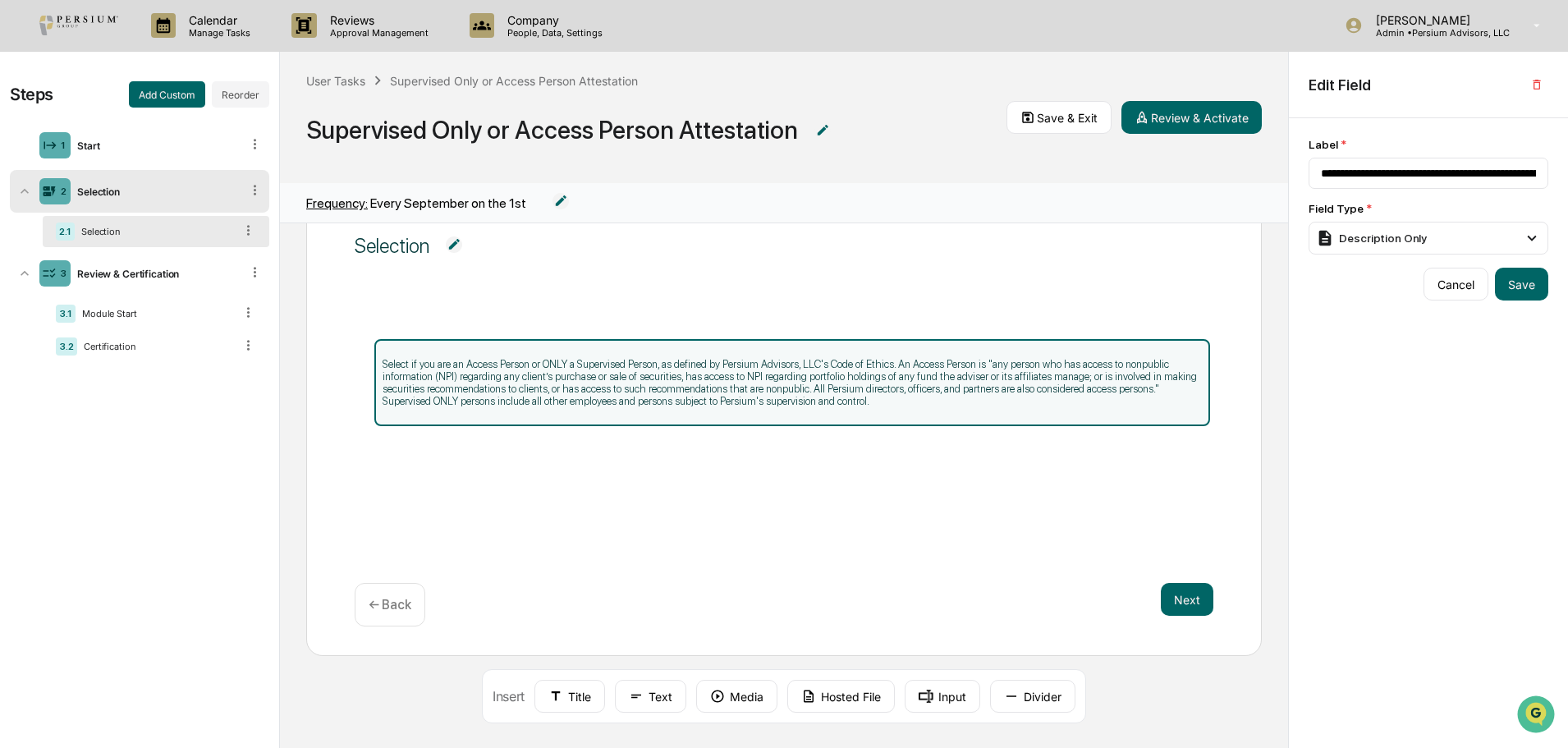 click on "Select if you are an Access Person or ONLY a Supervised Person, as defined by Persium Advisors, LLC's Code of Ethics.  An Access Person is "any person who has access to nonpublic information (NPI) regarding any client’s purchase or sale of securities, has access to NPI regarding portfolio holdings of any fund the adviser or its affiliates manage; or is involved in making securities recommendations to clients, or has access to such recommendations that are nonpublic. All Persium directors, officers, and partners are also considered access persons."  Supervised ONLY persons include all other employees and persons subject to Persium's supervision and control." at bounding box center [792, 383] 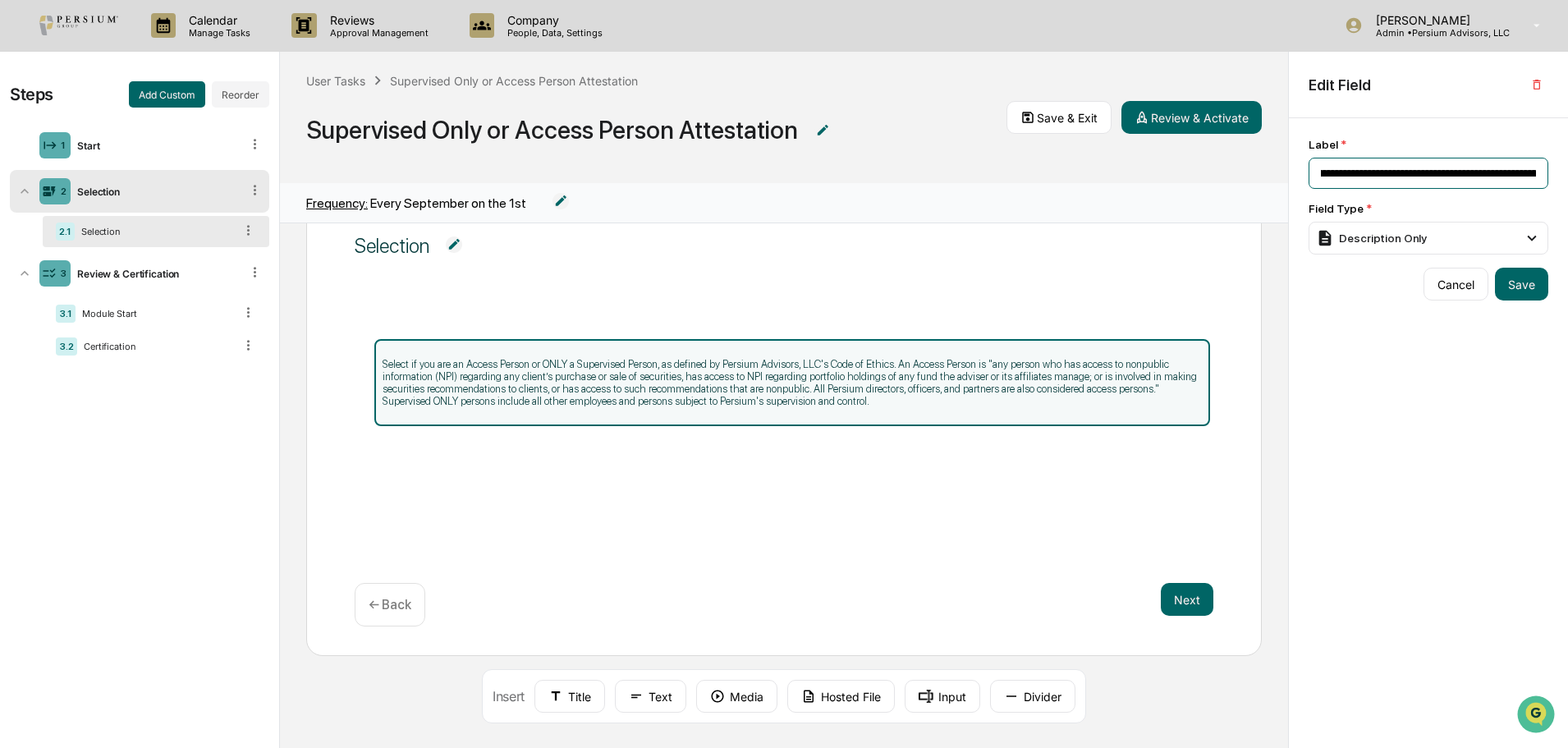 scroll, scrollTop: 0, scrollLeft: 3187, axis: horizontal 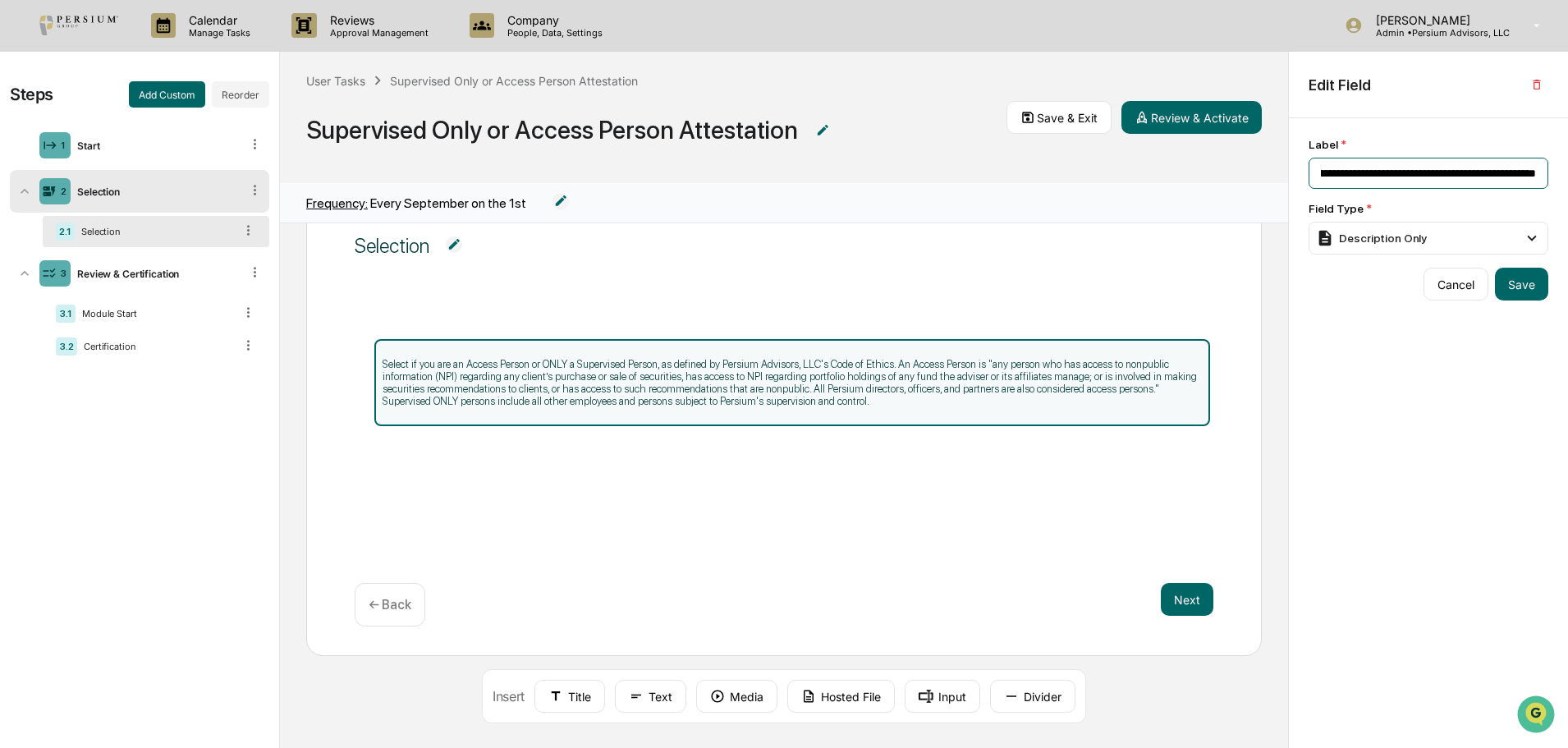 drag, startPoint x: 1318, startPoint y: 174, endPoint x: 1720, endPoint y: 217, distance: 404.29321 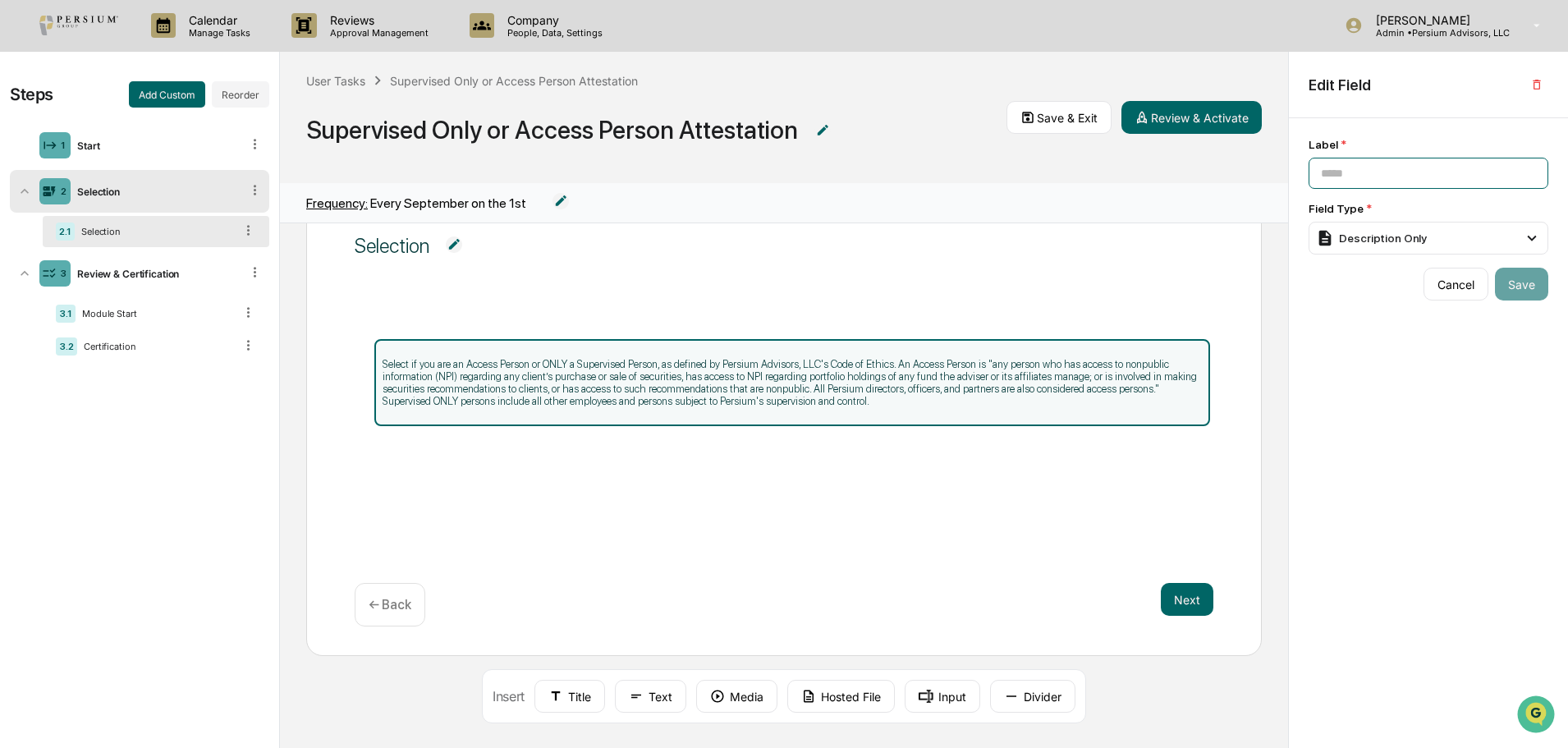 scroll, scrollTop: 0, scrollLeft: 0, axis: both 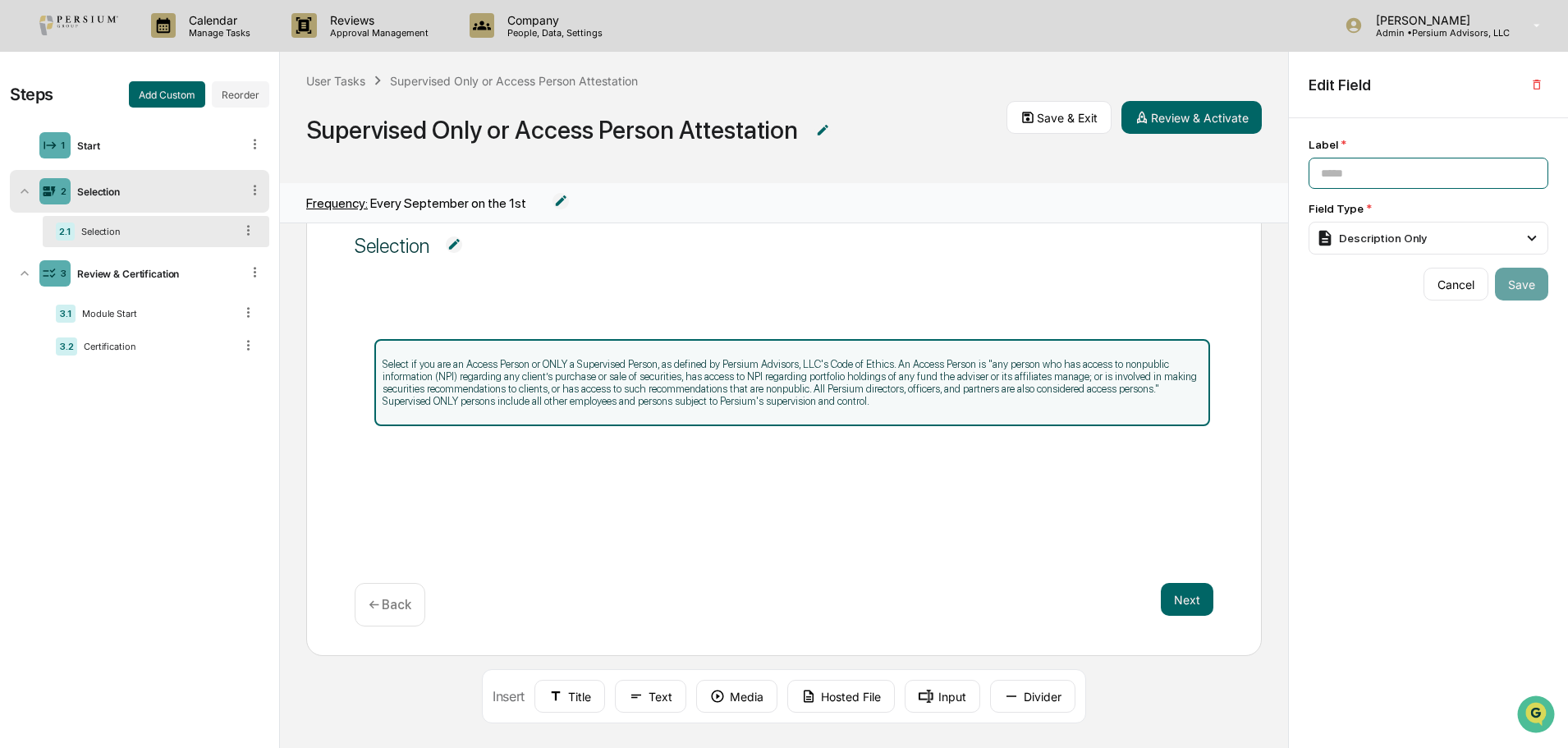 click at bounding box center (1428, 173) 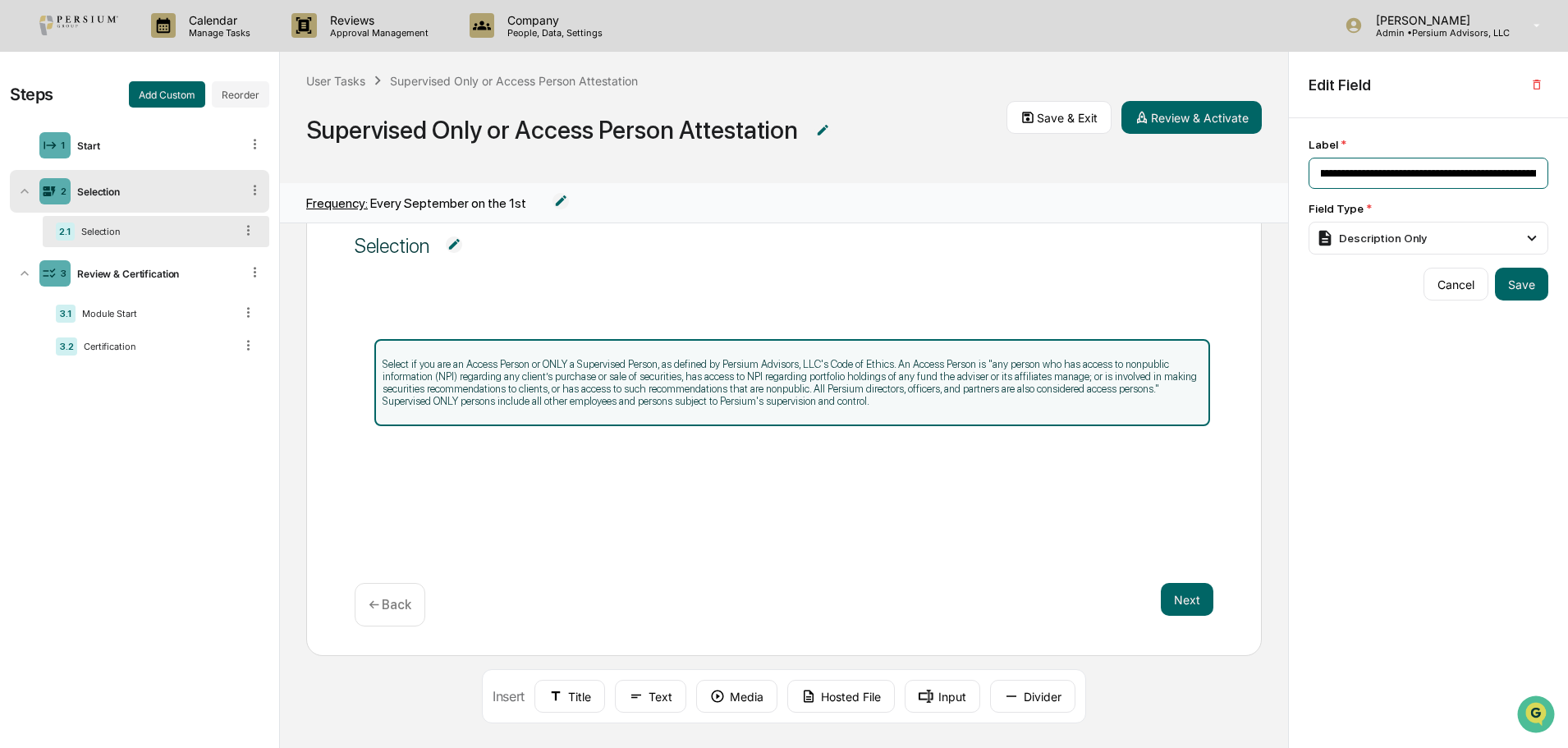 scroll, scrollTop: 0, scrollLeft: 420, axis: horizontal 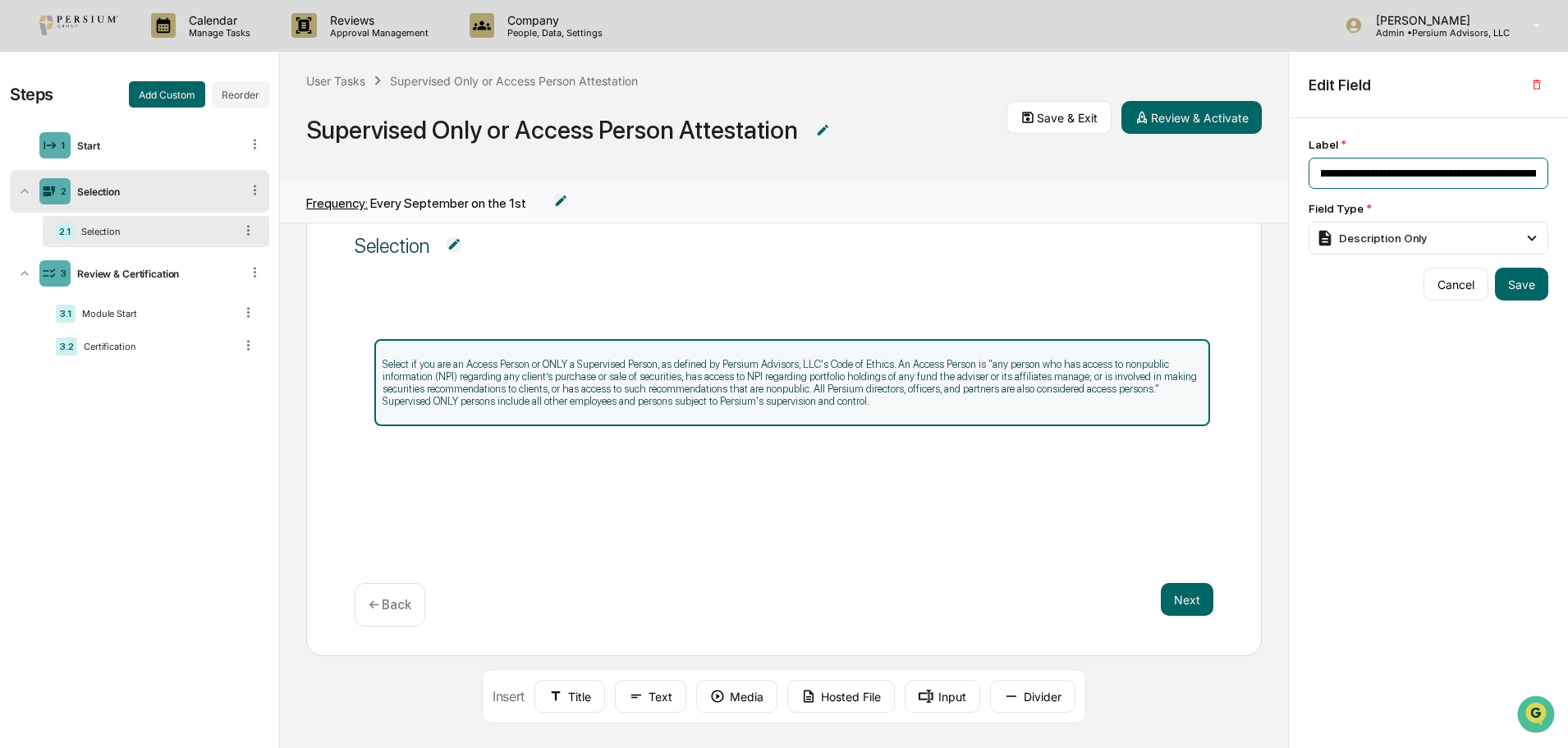 drag, startPoint x: 1531, startPoint y: 175, endPoint x: 1522, endPoint y: 165, distance: 13.45362 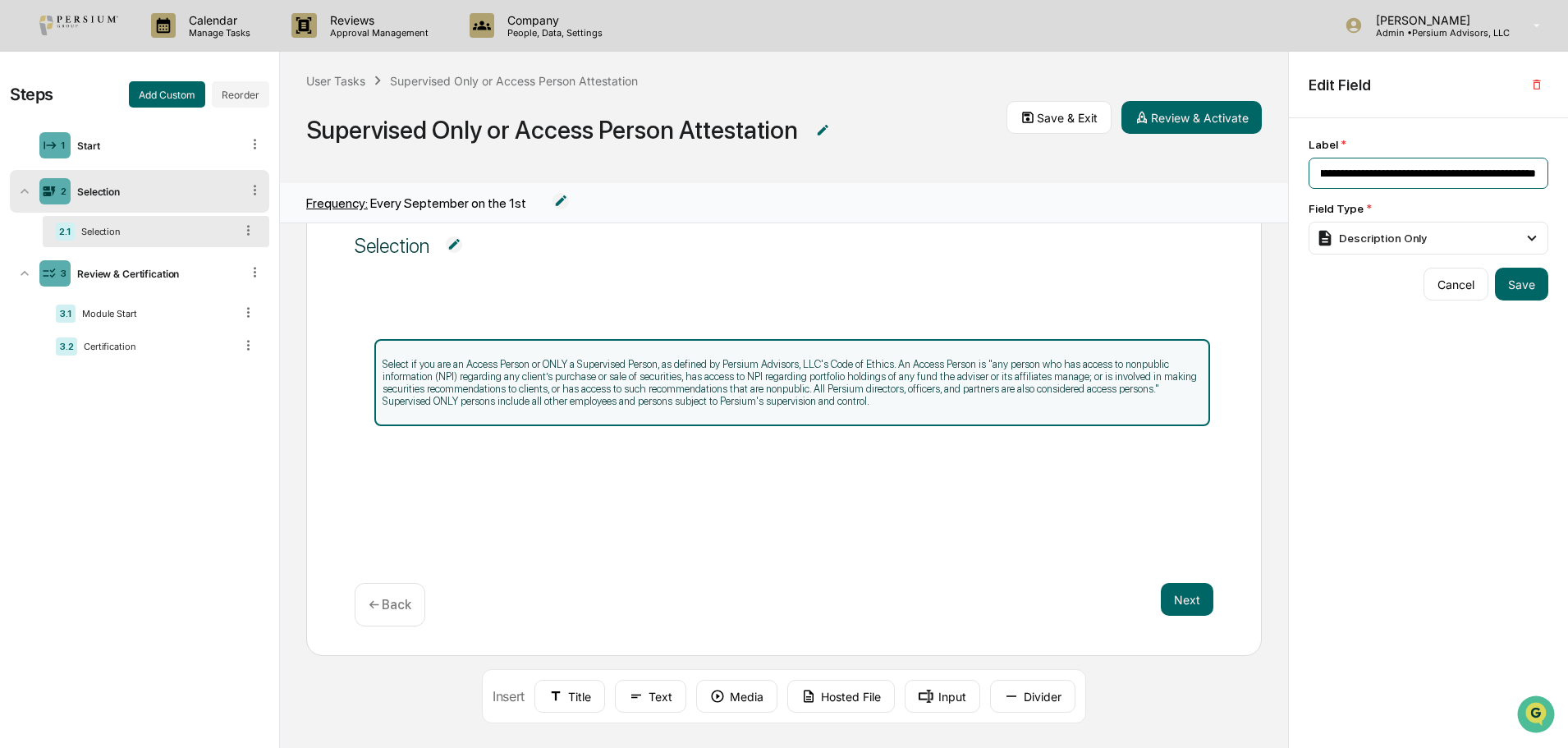 scroll, scrollTop: 0, scrollLeft: 444, axis: horizontal 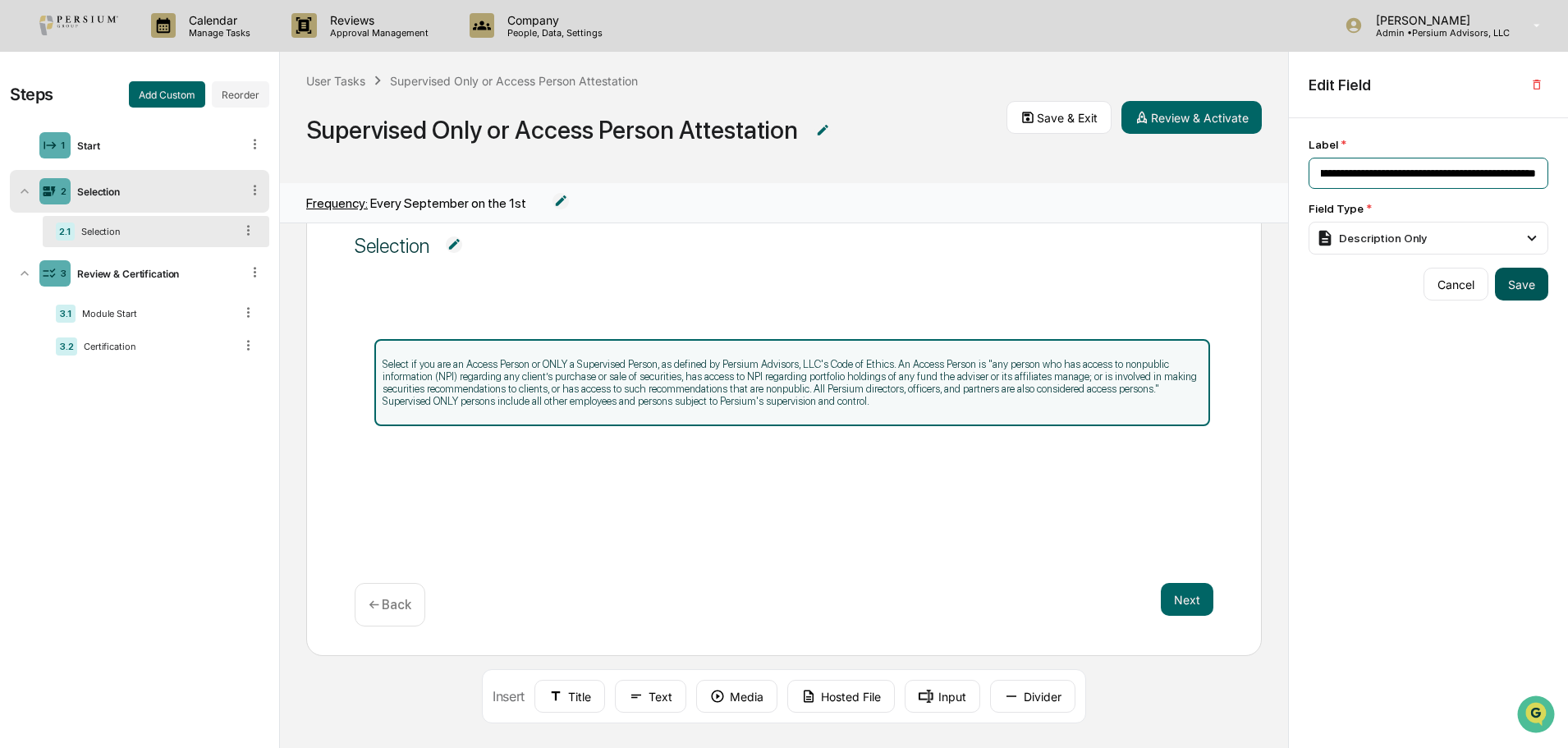 type on "**********" 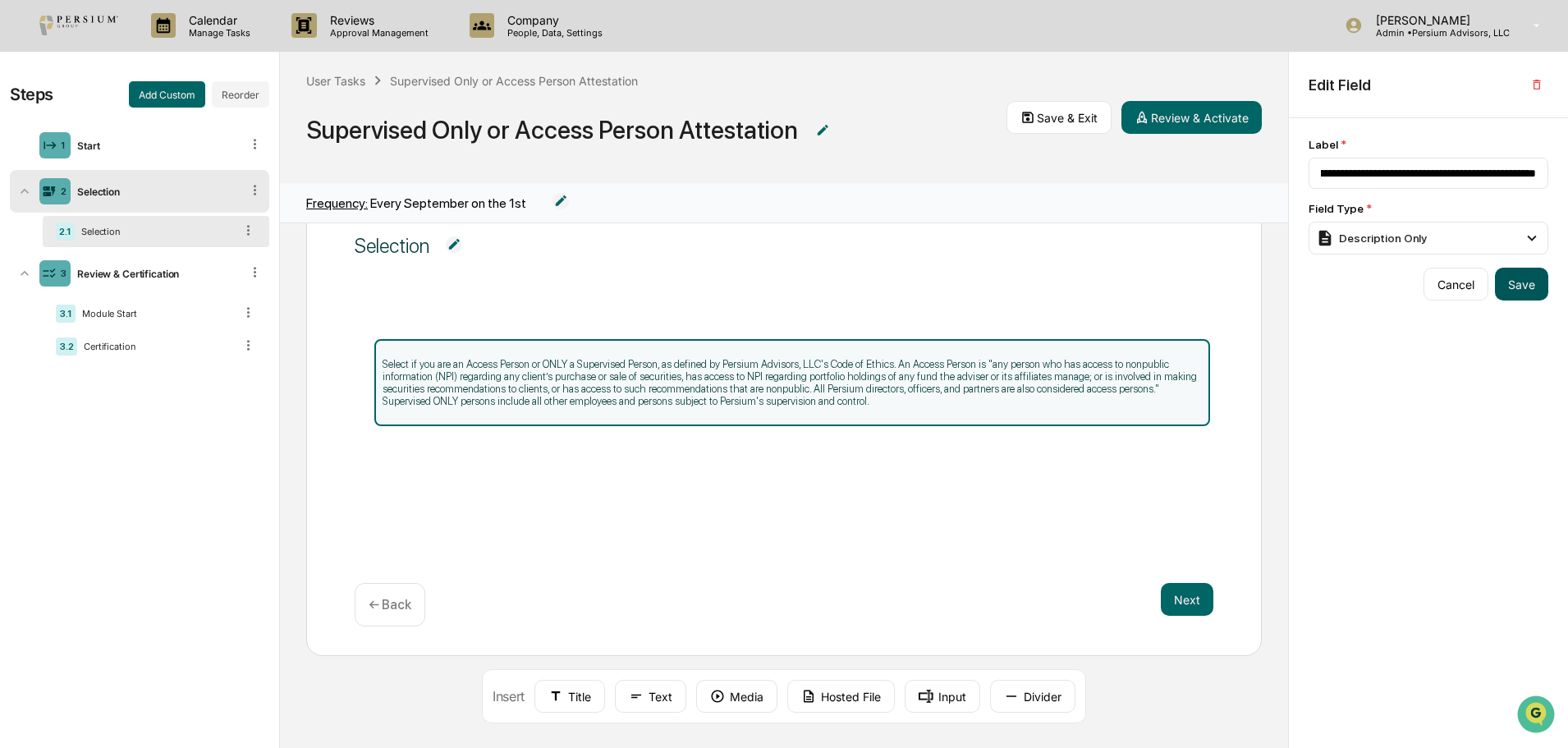 click on "Save" at bounding box center [1521, 284] 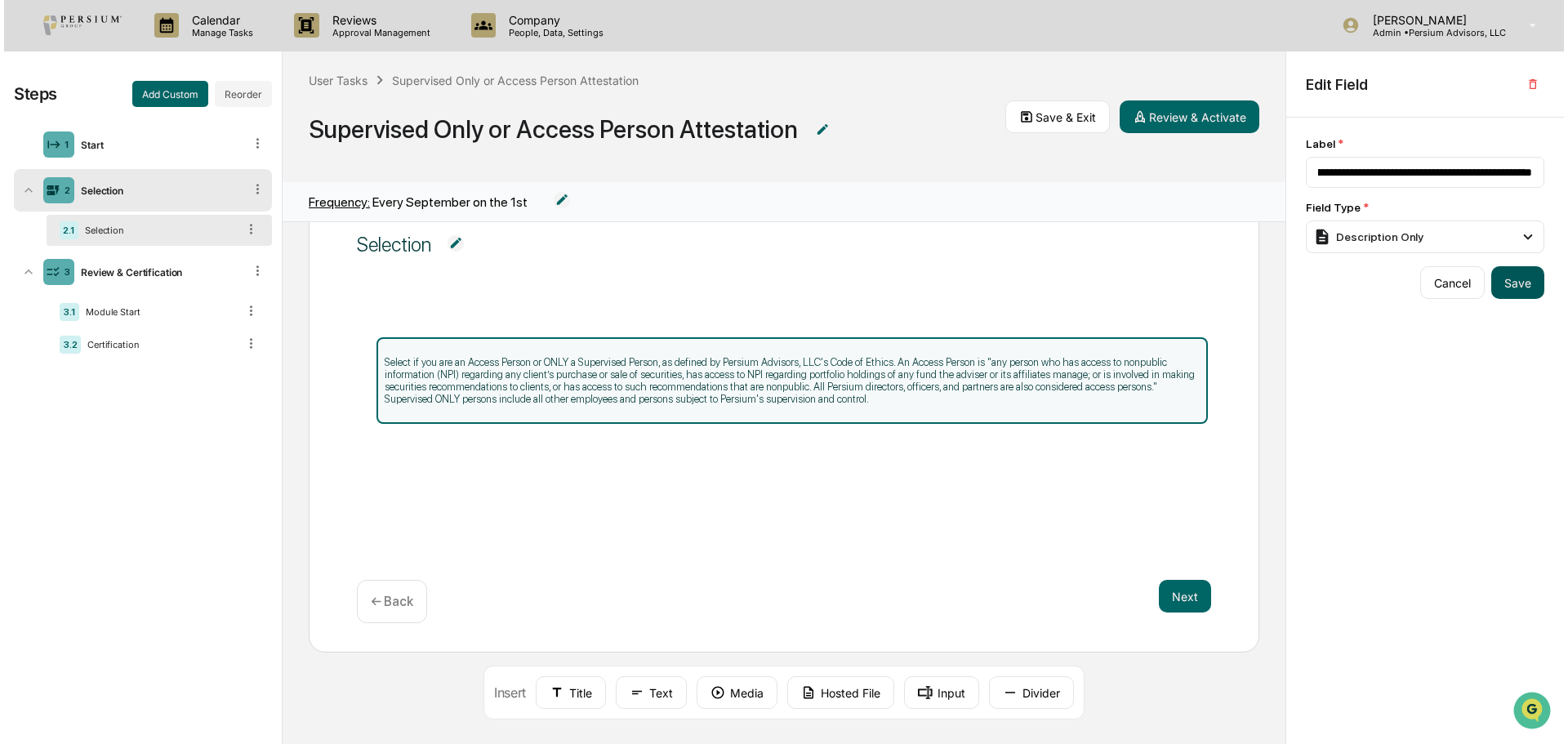 scroll, scrollTop: 0, scrollLeft: 0, axis: both 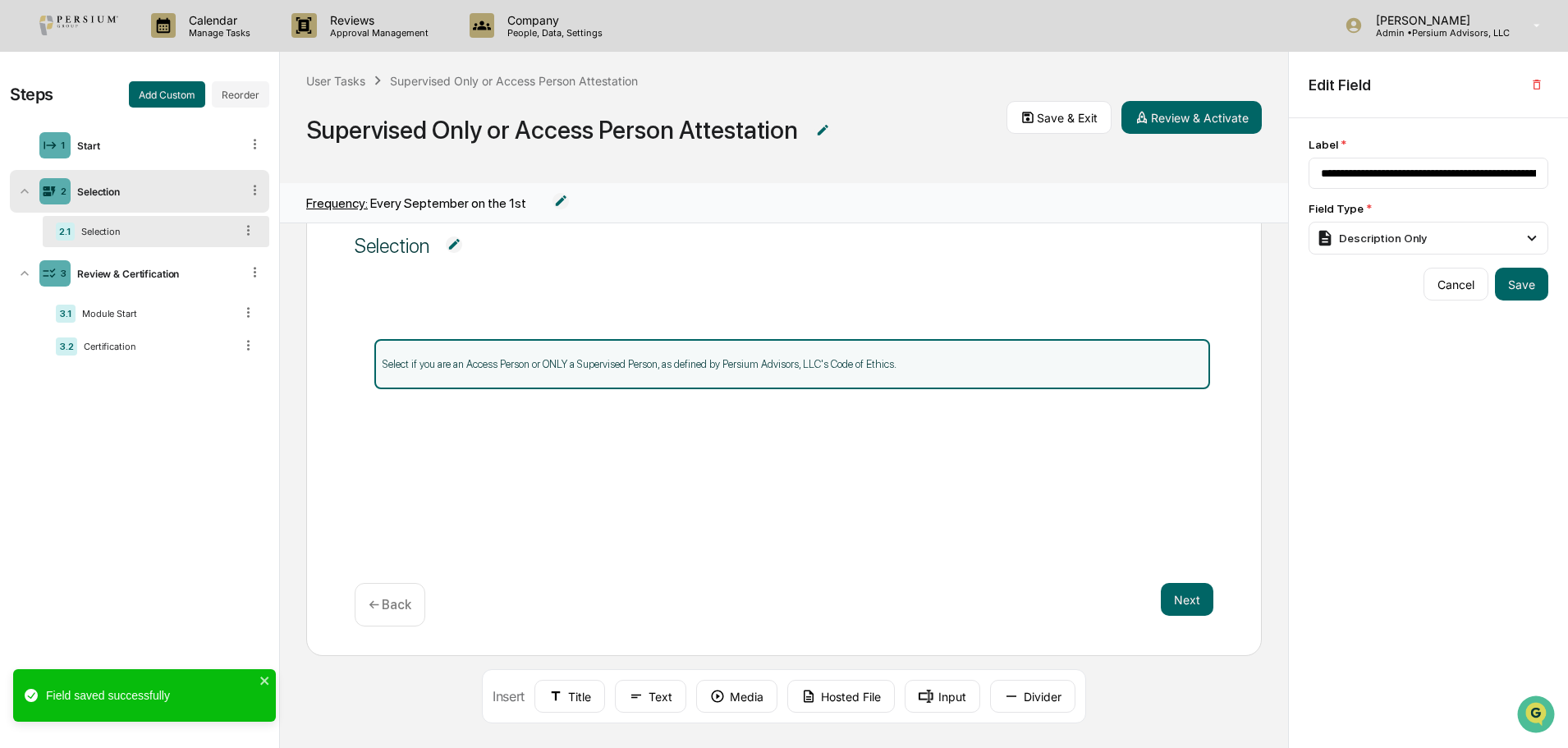 click on "Select if you are an Access Person or ONLY a Supervised Person, as defined by Persium Advisors, LLC's Code of Ethics." at bounding box center (784, 421) 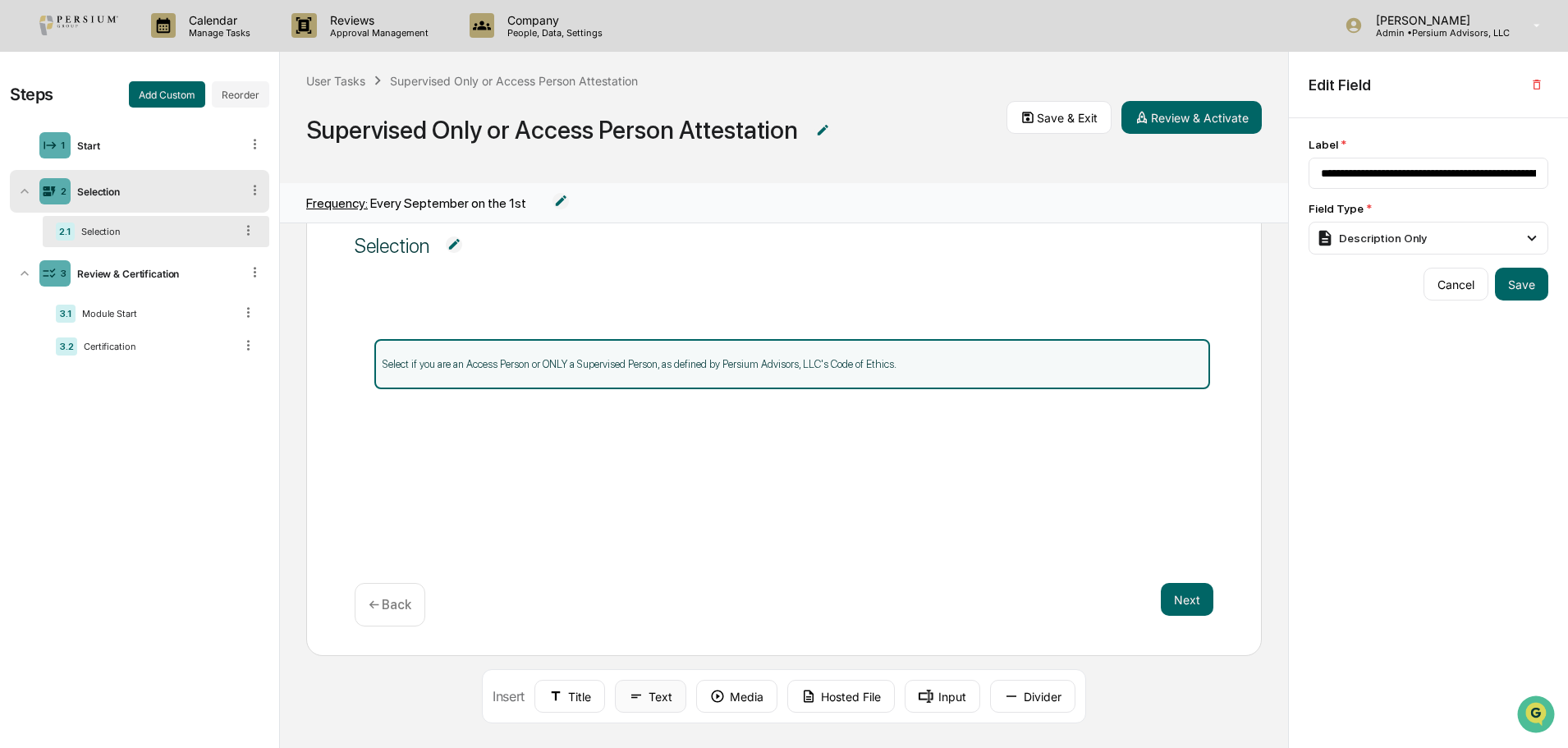 click on "Text" at bounding box center (650, 696) 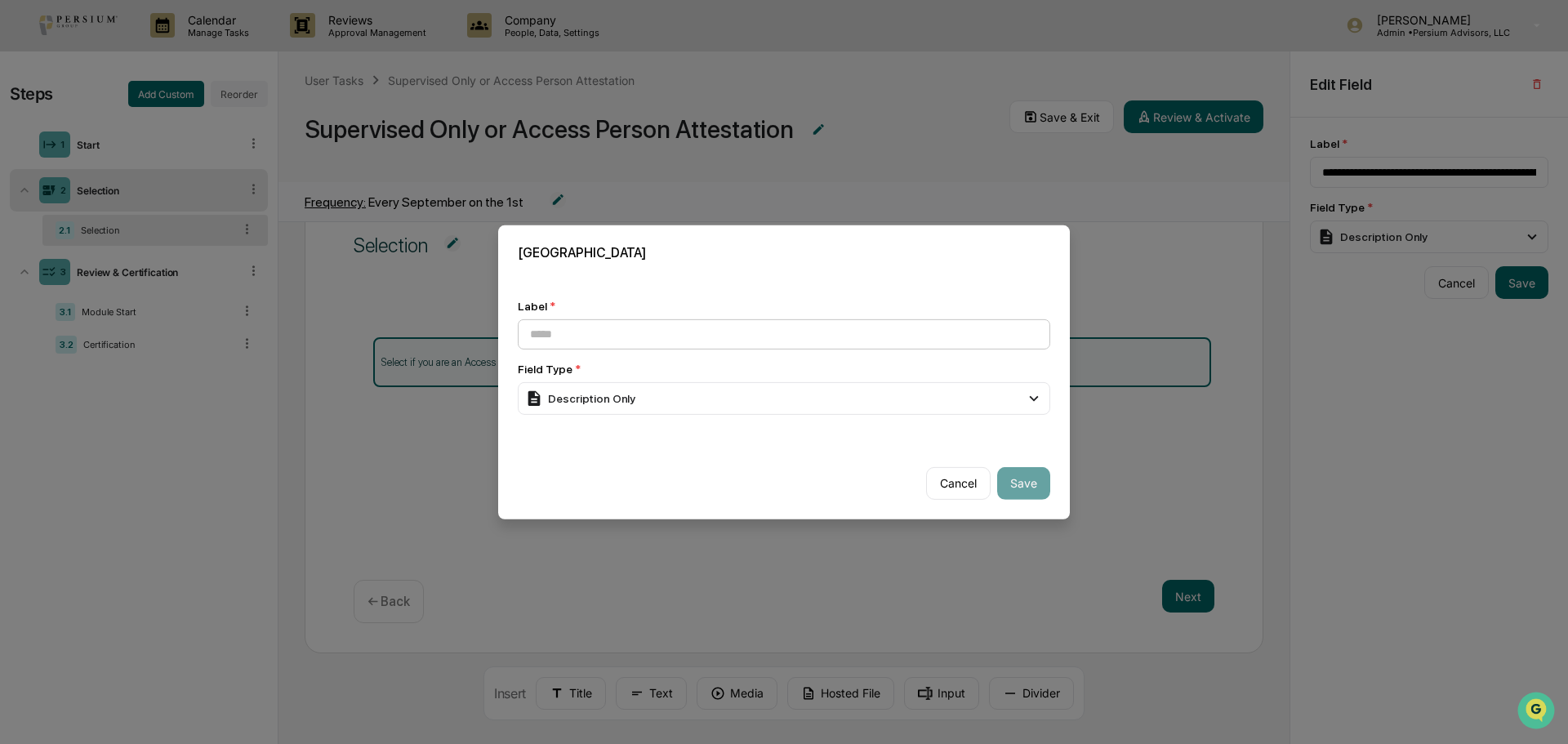 click at bounding box center (784, 333) 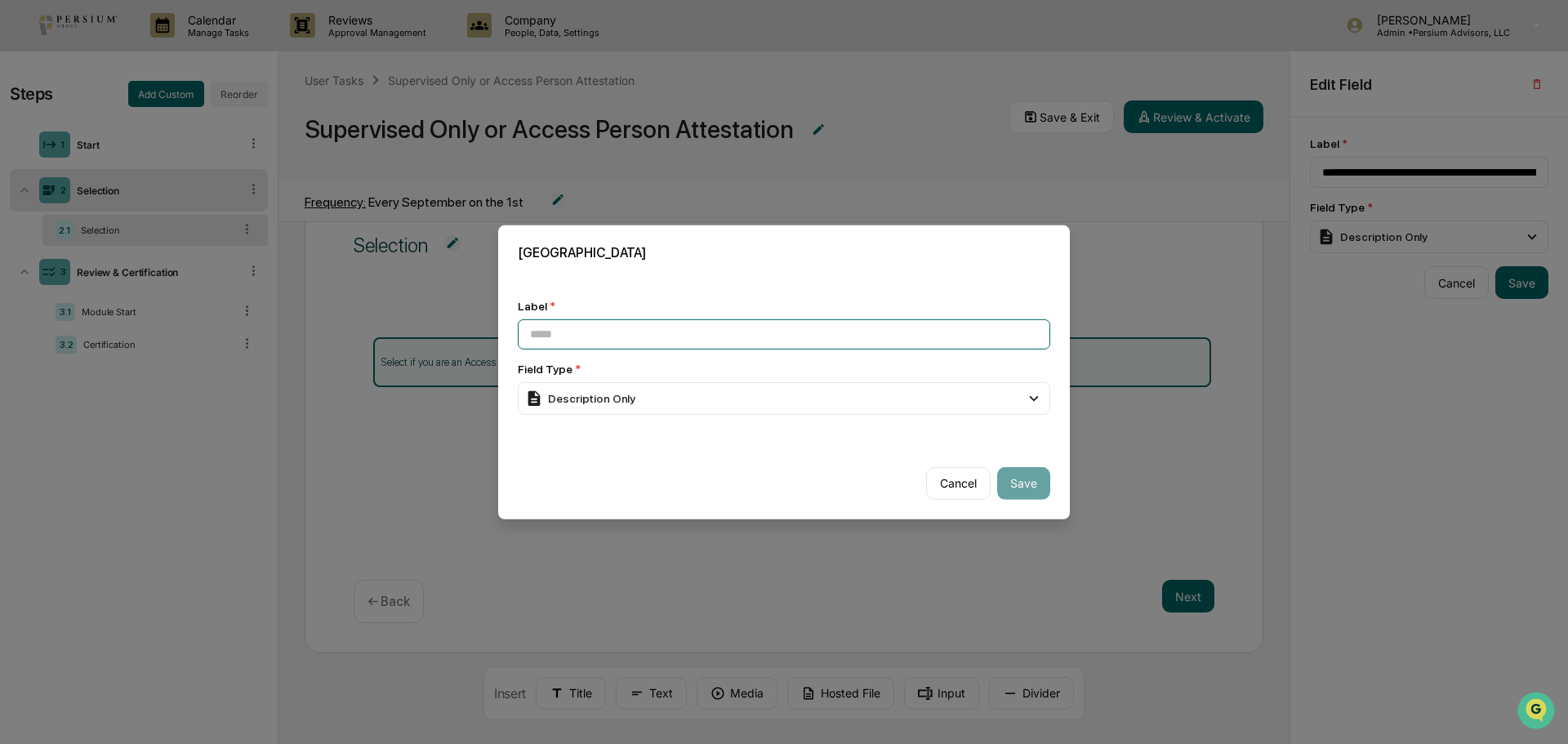 click at bounding box center (784, 333) 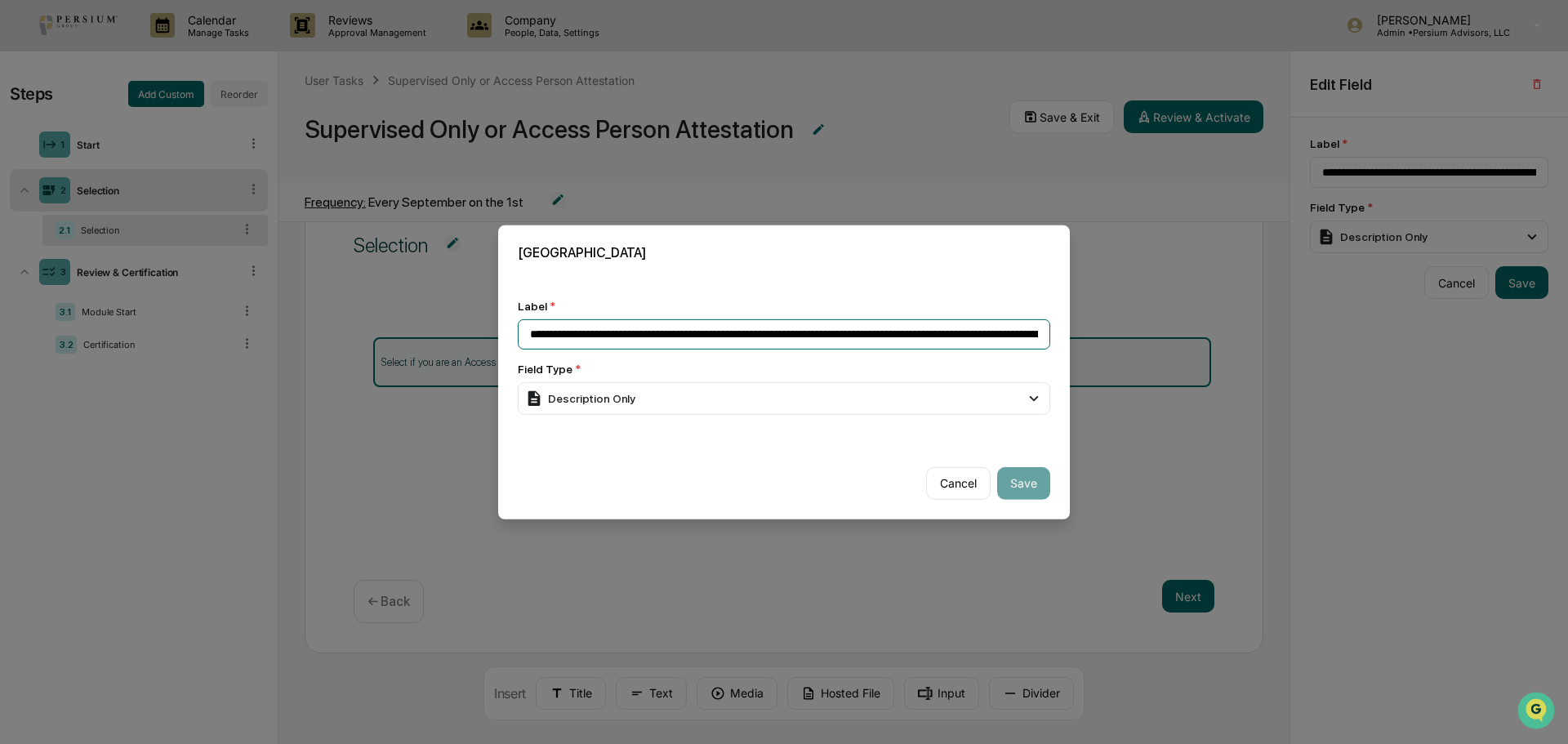 scroll, scrollTop: 0, scrollLeft: 1678, axis: horizontal 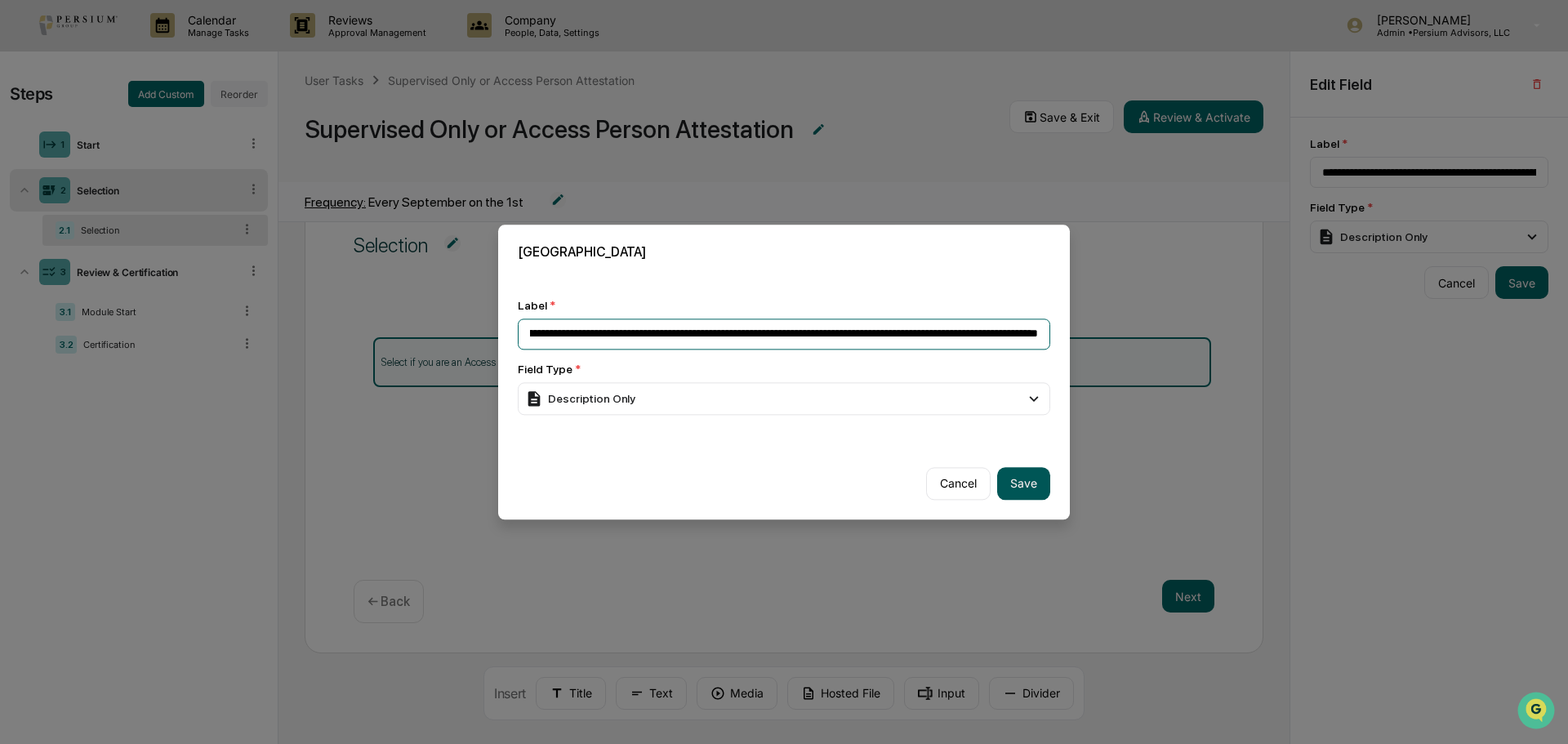 type on "**********" 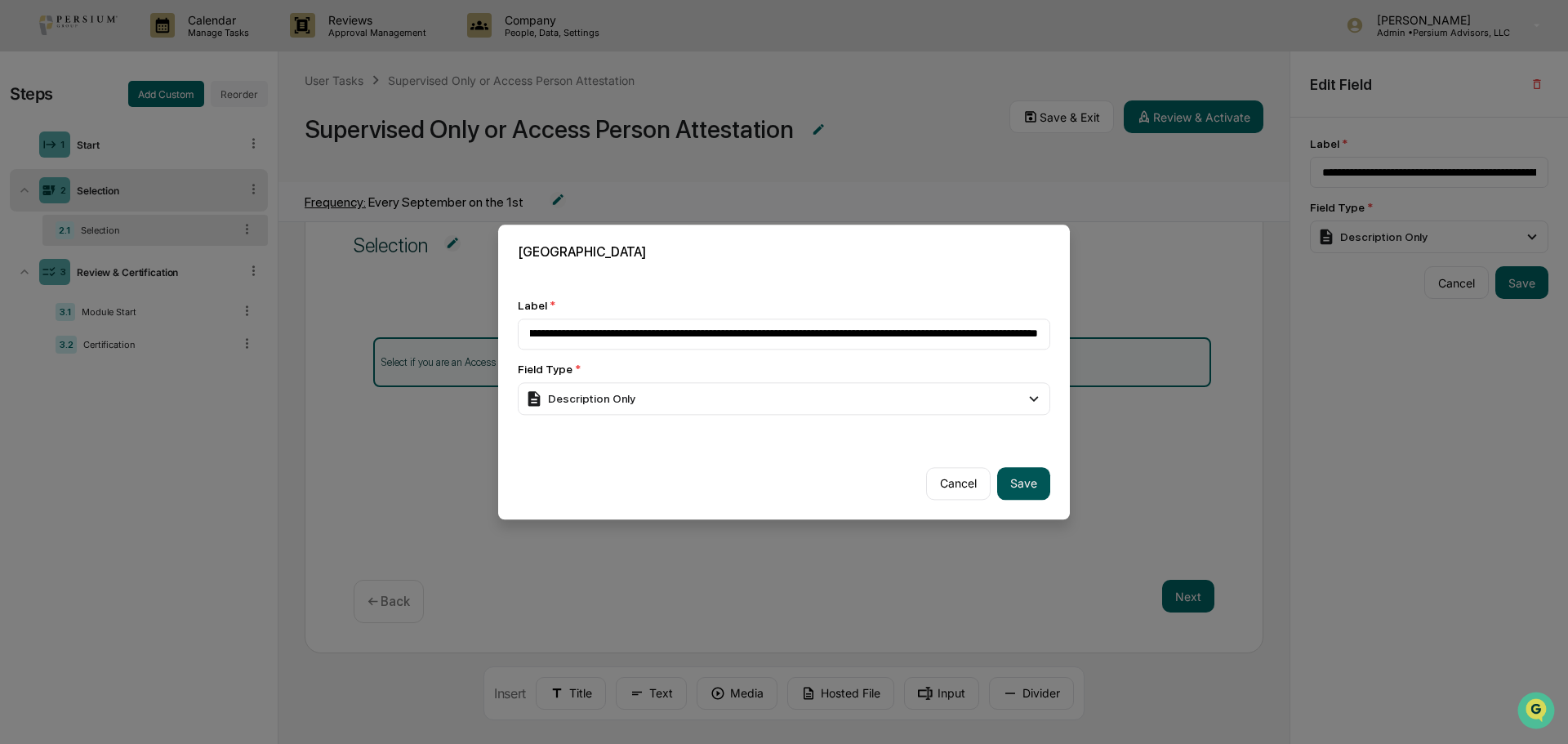 click on "Save" at bounding box center (1023, 483) 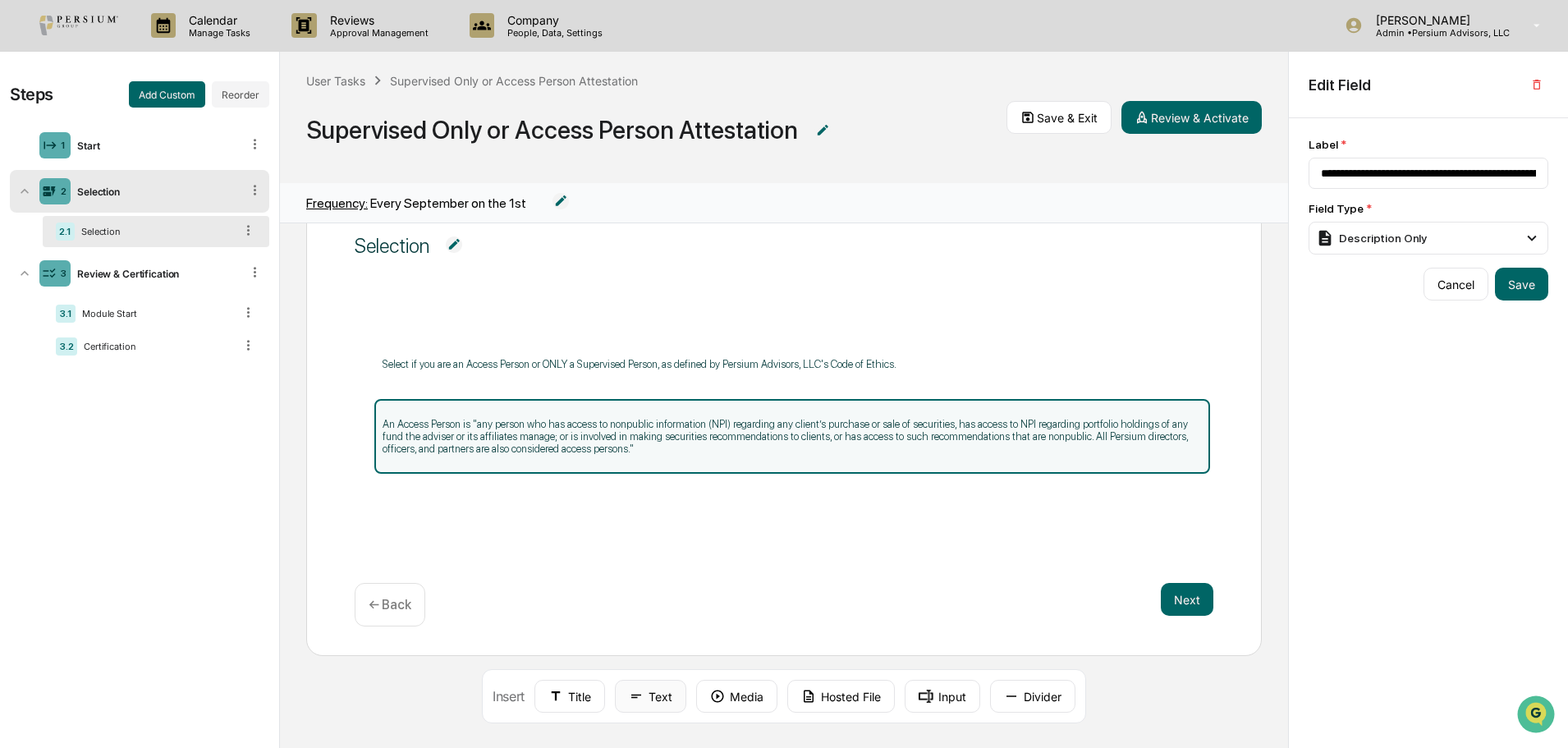 click on "Text" at bounding box center [650, 696] 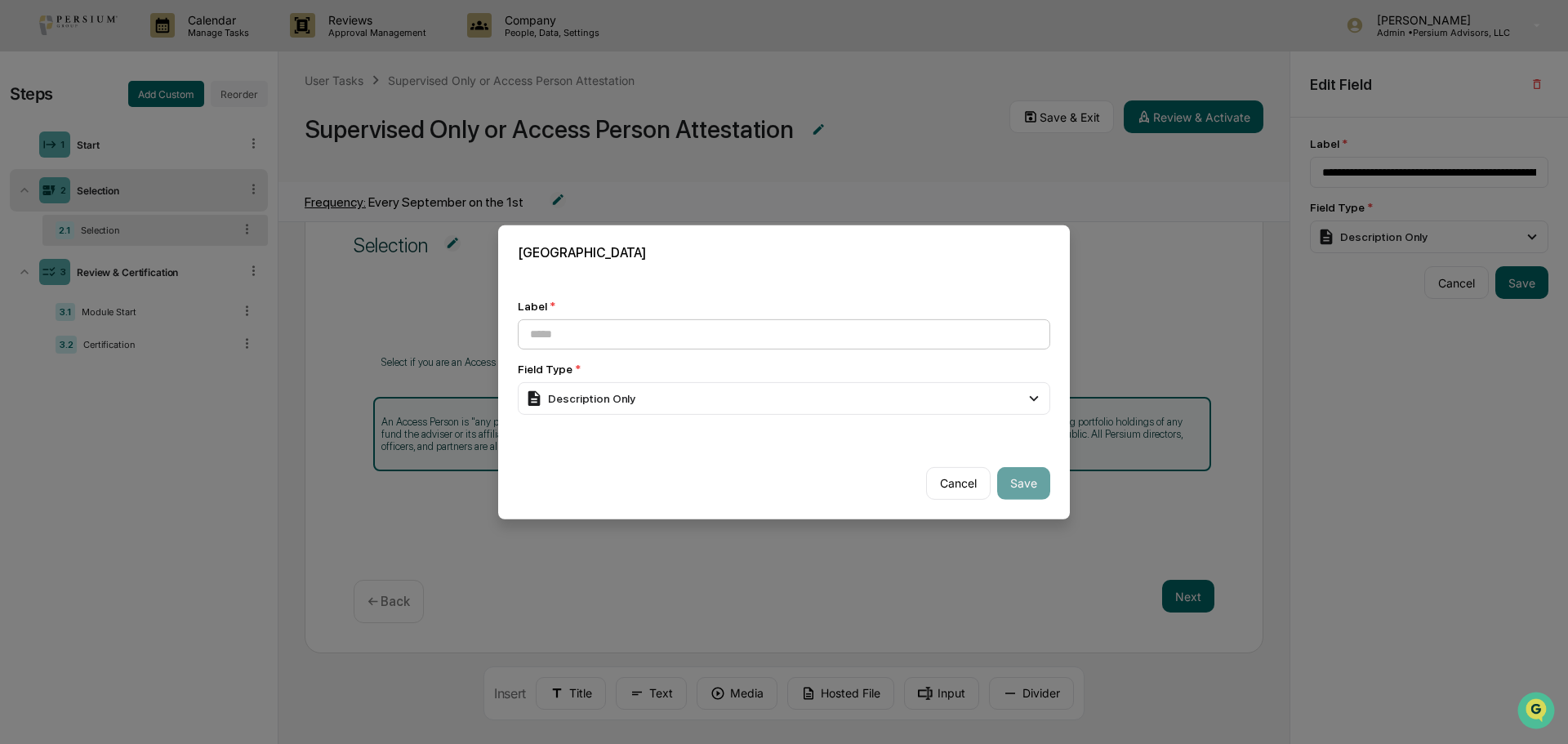 click at bounding box center [784, 333] 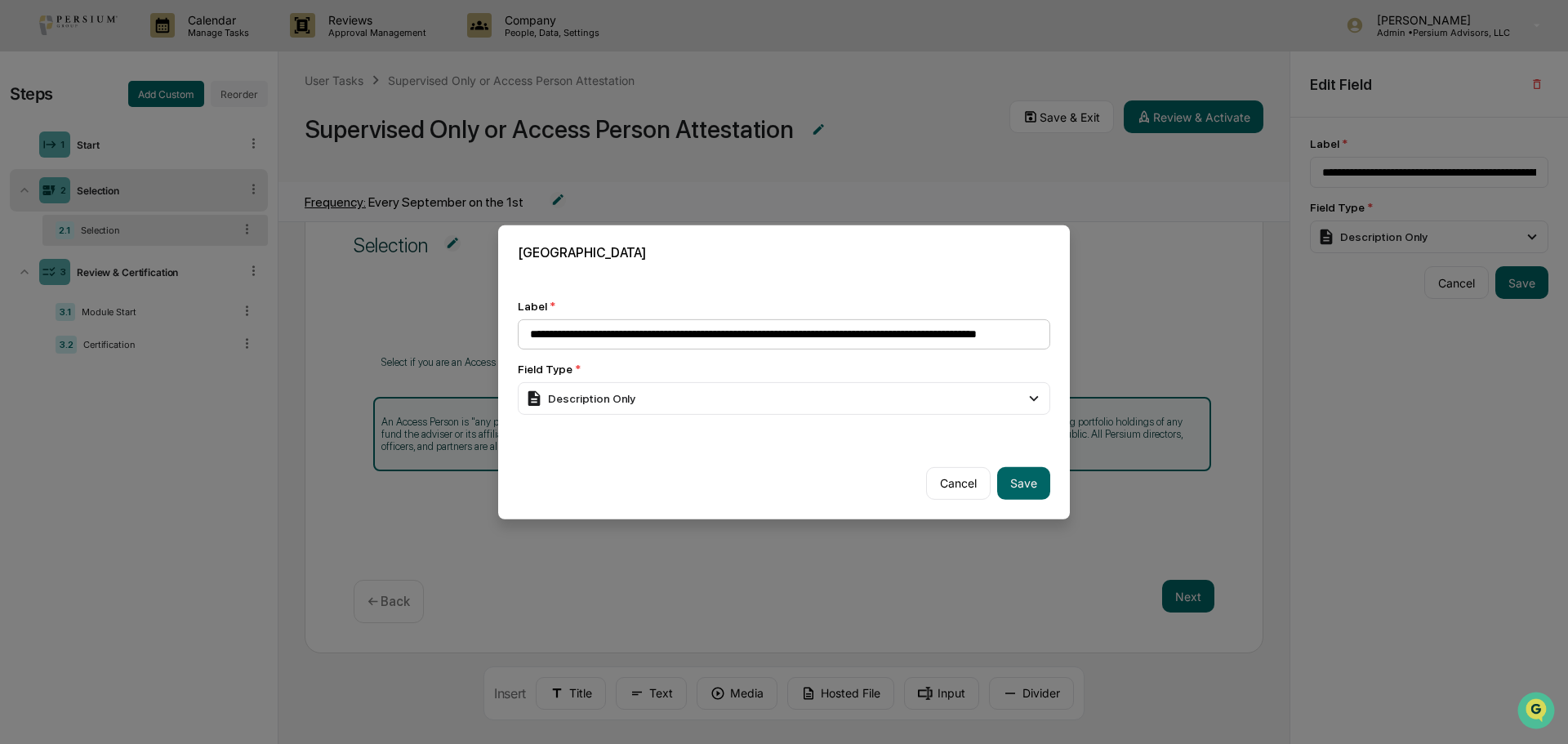 scroll, scrollTop: 0, scrollLeft: 63, axis: horizontal 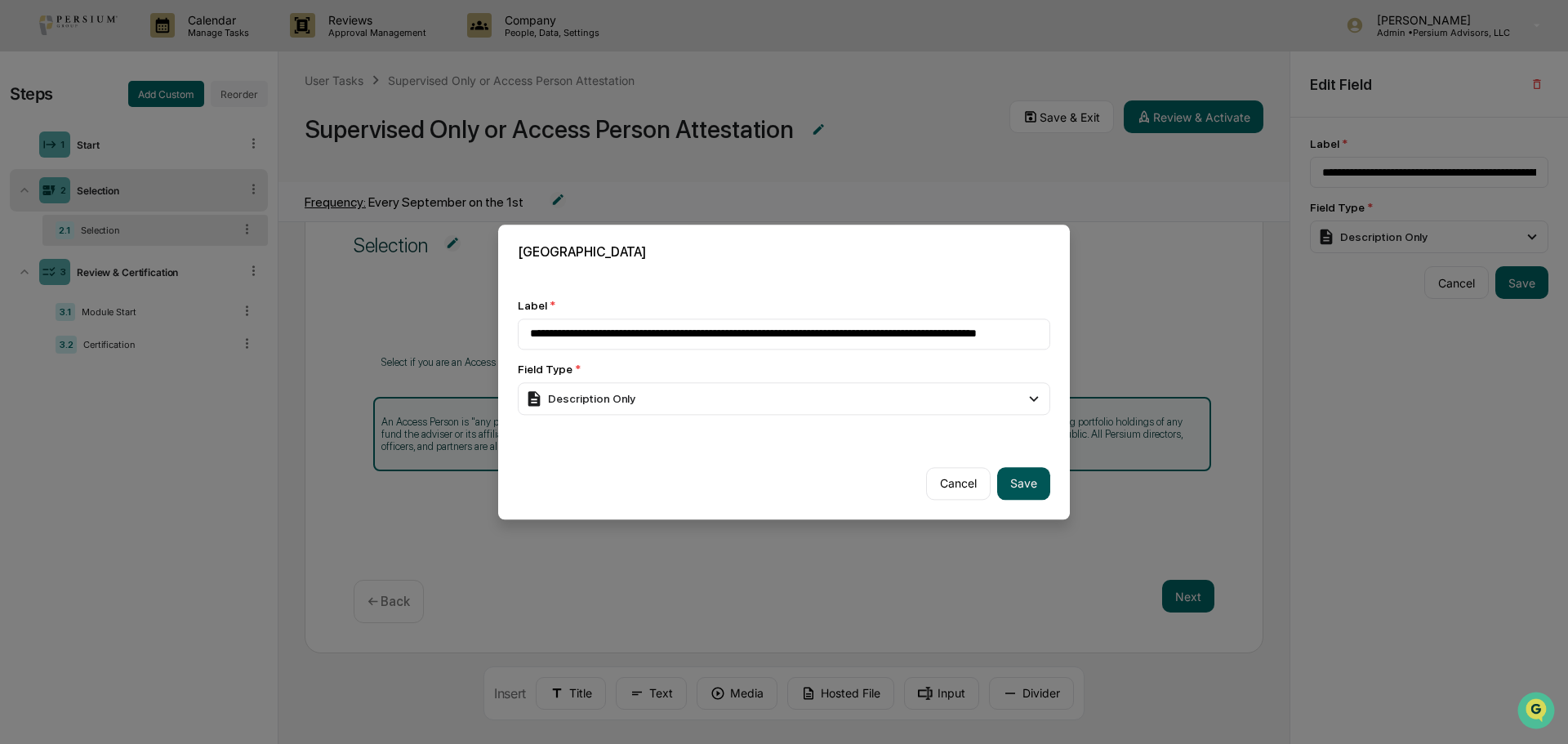 click on "Save" at bounding box center (1023, 483) 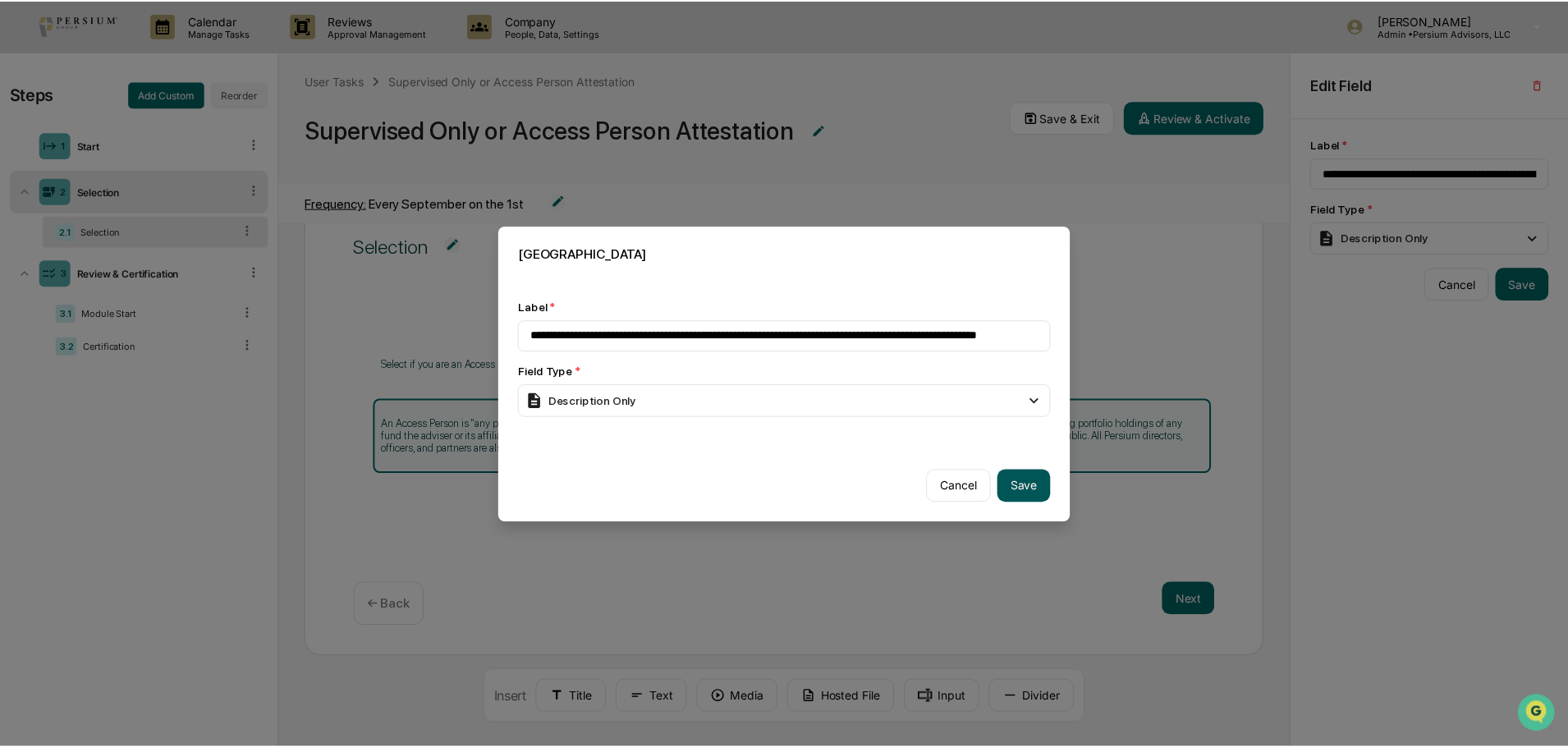 scroll, scrollTop: 0, scrollLeft: 0, axis: both 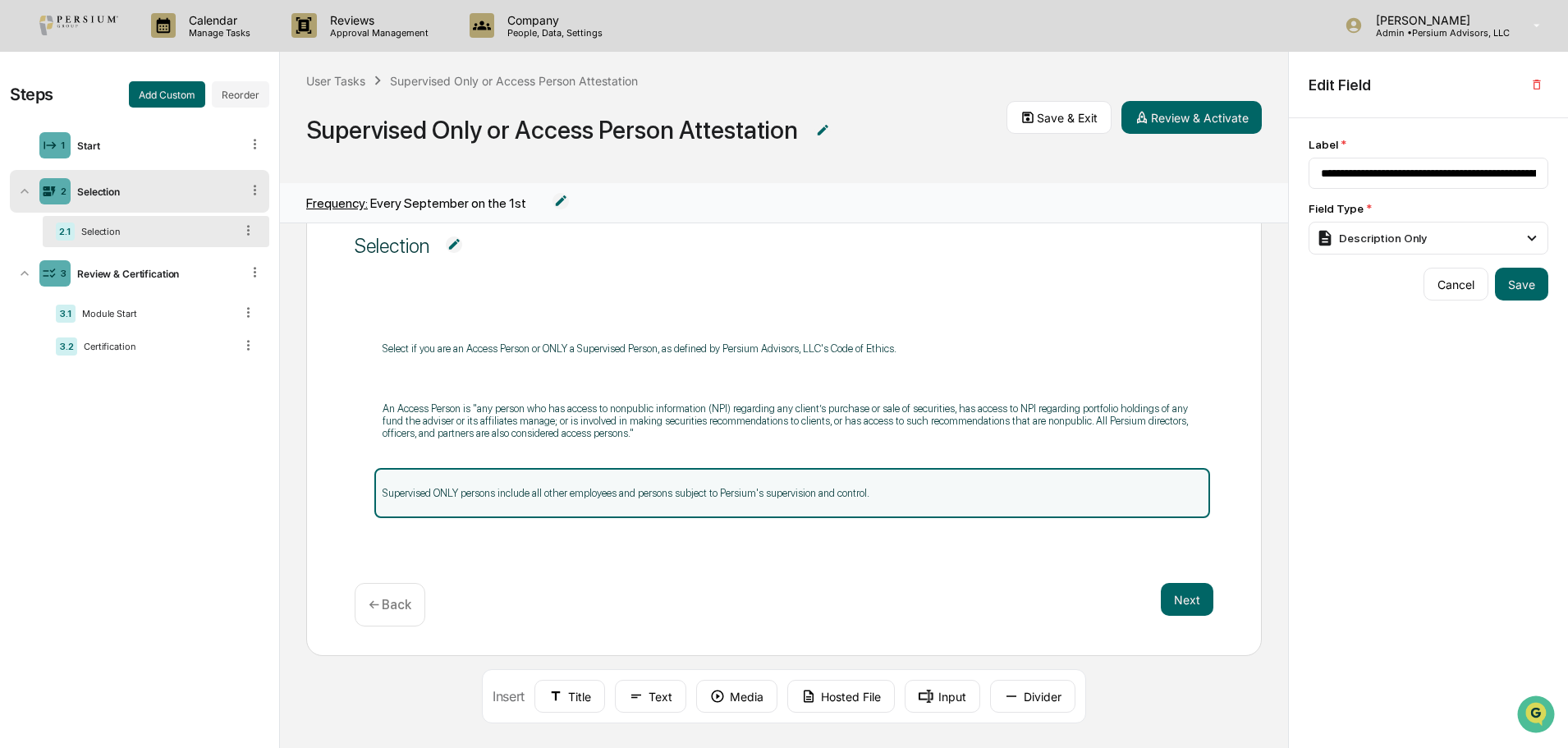 click on "Selection Select if you are an Access Person or ONLY a Supervised Person, as defined by Persium Advisors, LLC's Code of Ethics. An Access Person is "any person who has access to nonpublic information (NPI) regarding any client’s purchase or sale of securities, has access to NPI regarding portfolio holdings of any fund the adviser or its affiliates manage; or is involved in making securities recommendations to clients, or has access to such recommendations that are nonpublic. All Persium directors, officers, and partners are also considered access persons." Supervised ONLY persons include all other employees and persons subject to Persium's supervision and control. Next ← Back" at bounding box center [784, 421] 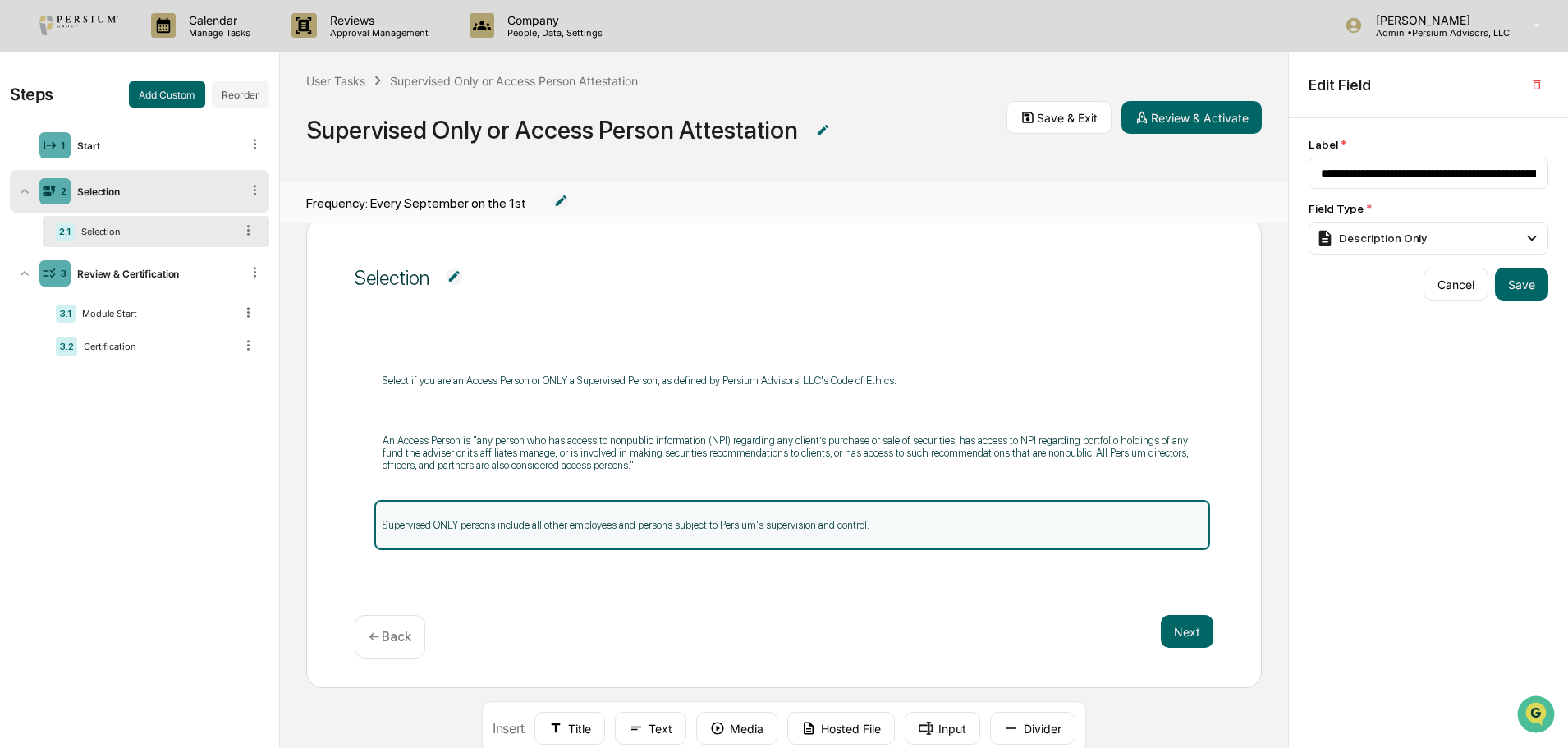 scroll, scrollTop: 0, scrollLeft: 0, axis: both 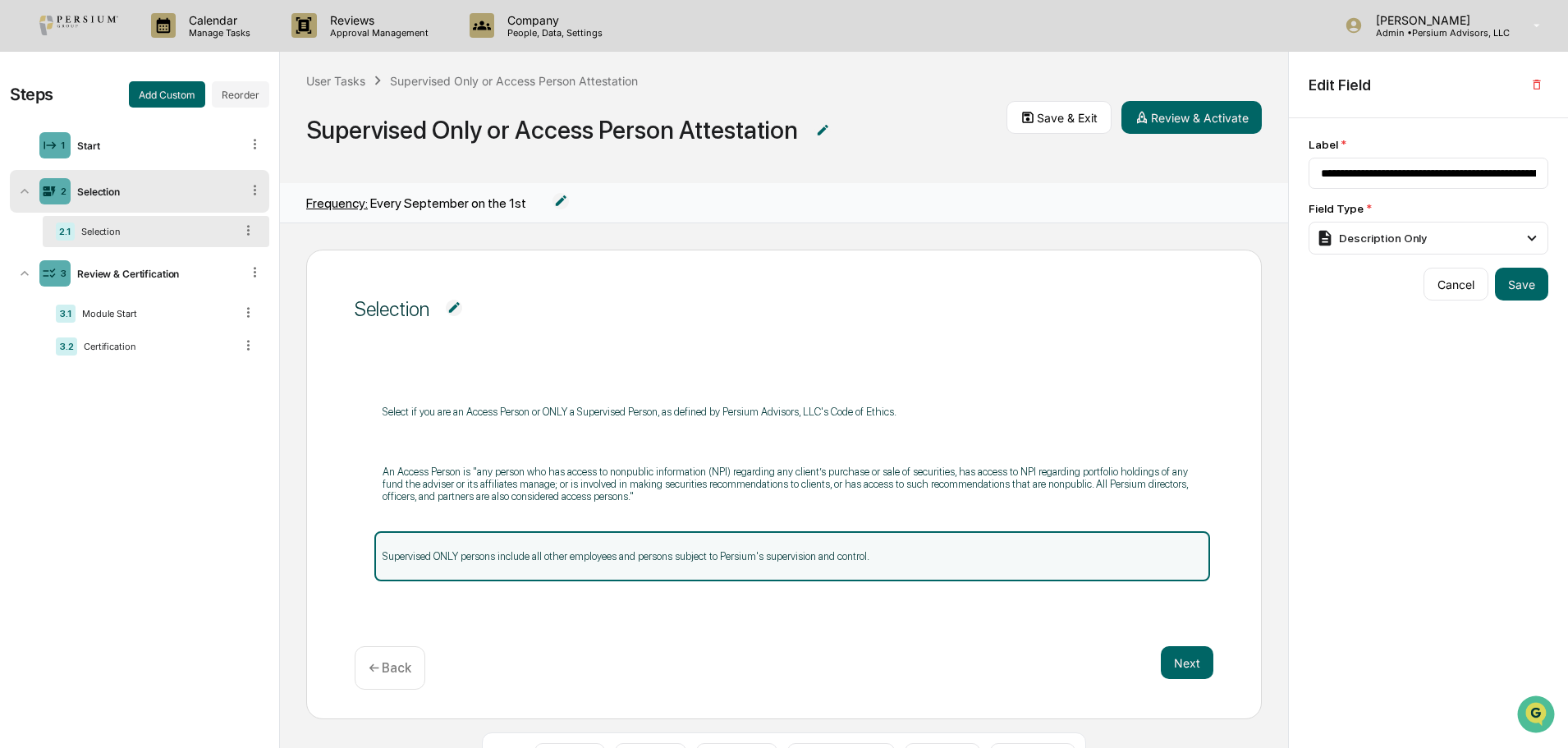 click at bounding box center (454, 308) 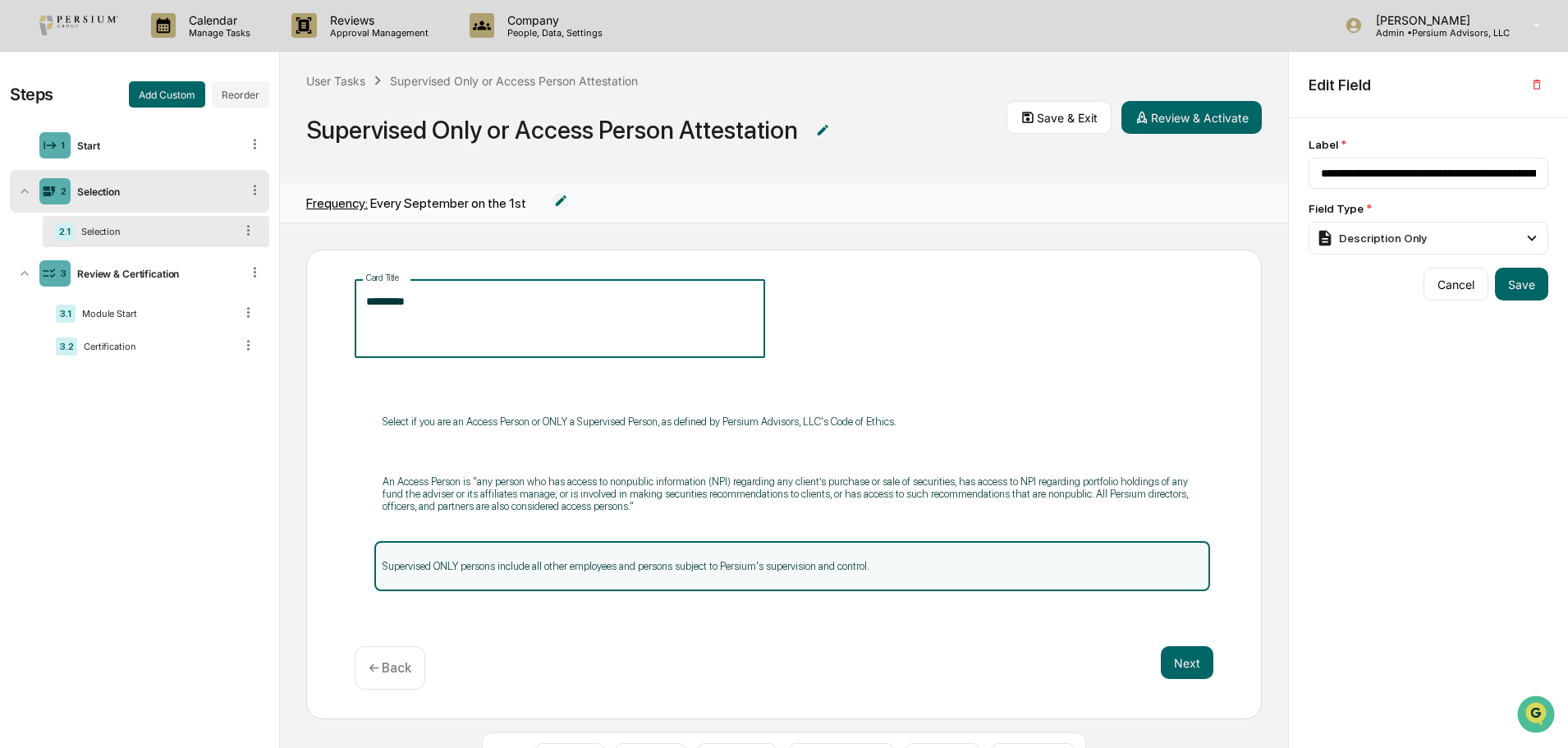 drag, startPoint x: 452, startPoint y: 305, endPoint x: 364, endPoint y: 288, distance: 89.627005 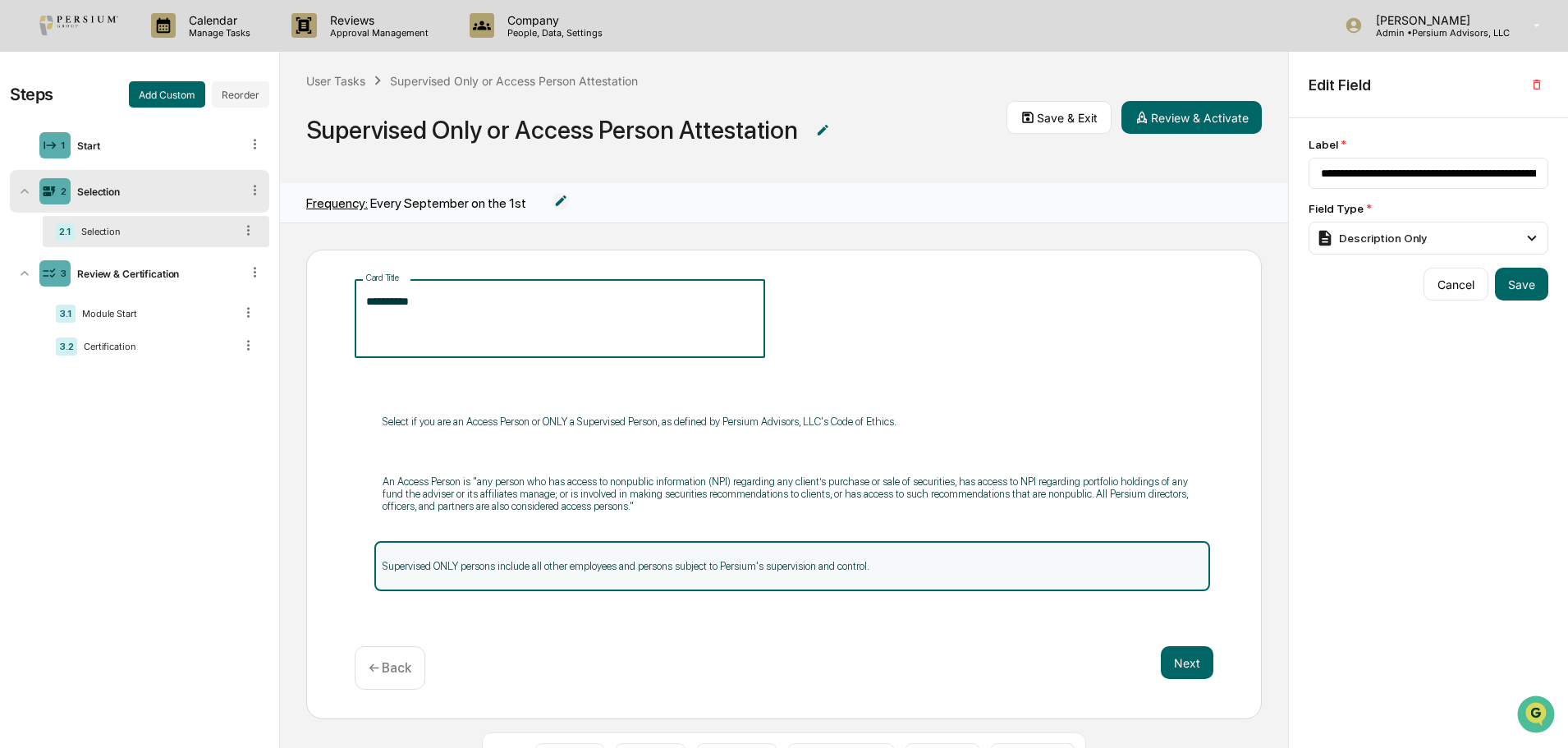 type on "**********" 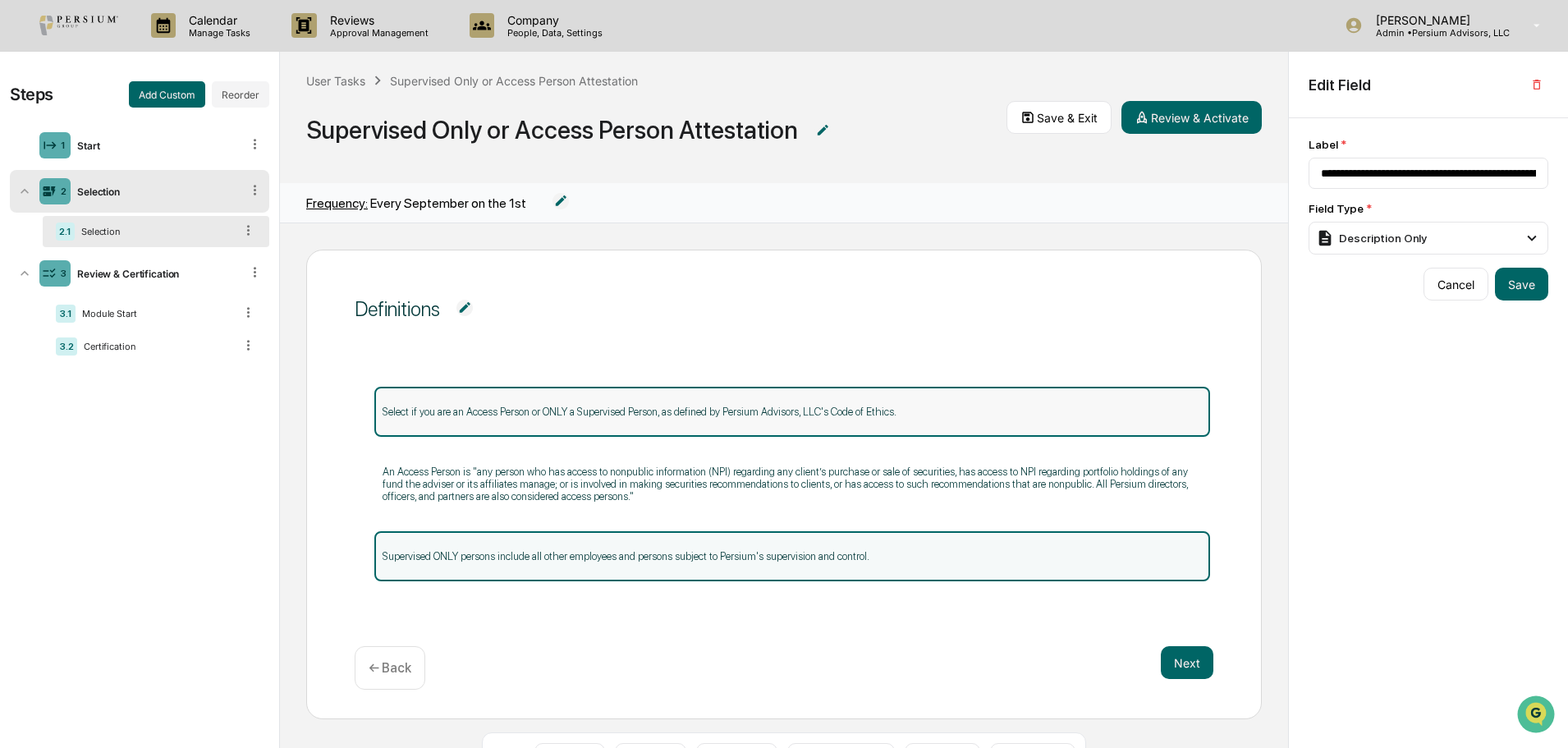click on "Select if you are an Access Person or ONLY a Supervised Person, as defined by Persium Advisors, LLC's Code of Ethics." at bounding box center (792, 411) 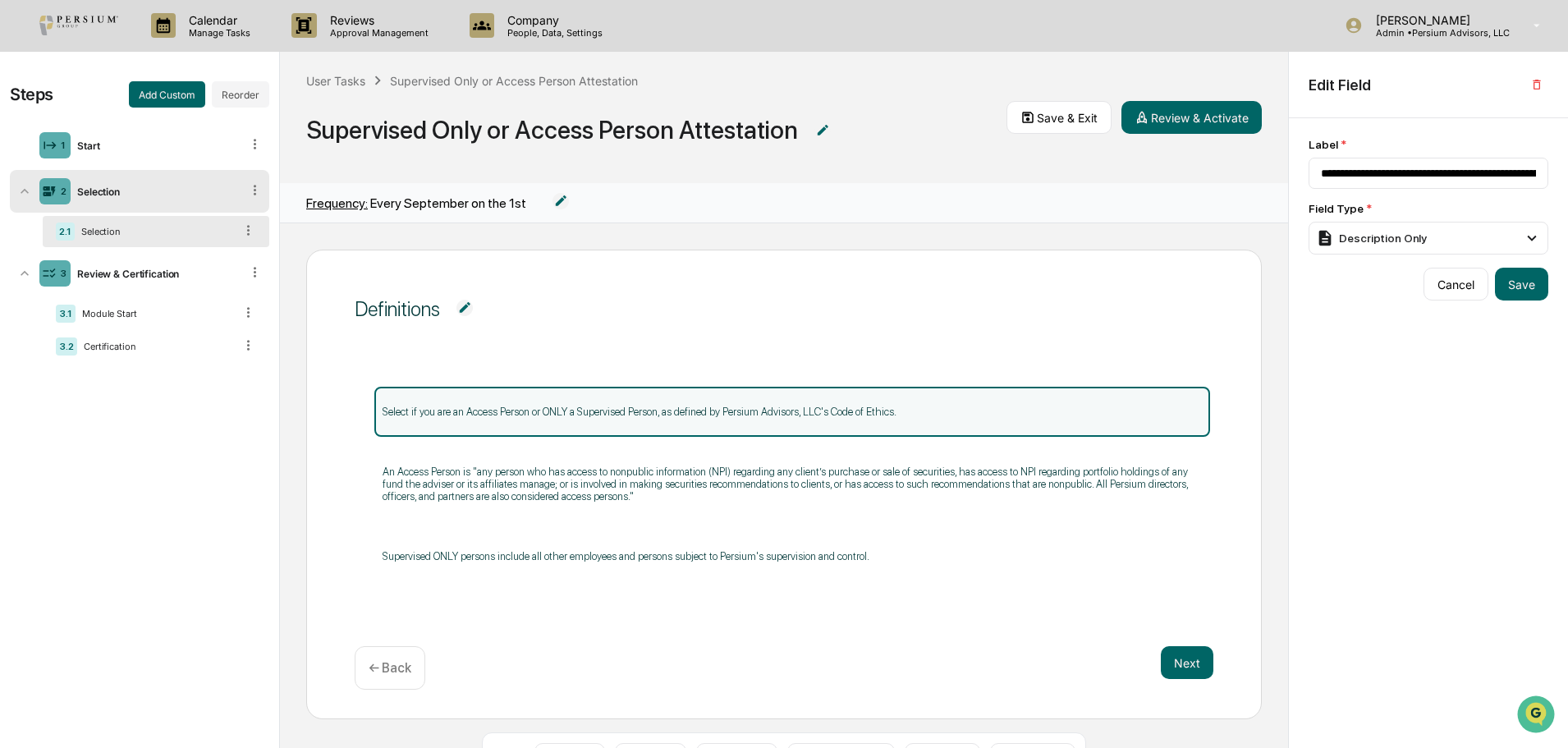 click on "Definitions Select if you are an Access Person or ONLY a Supervised Person, as defined by Persium Advisors, LLC's Code of Ethics. An Access Person is "any person who has access to nonpublic information (NPI) regarding any client’s purchase or sale of securities, has access to NPI regarding portfolio holdings of any fund the adviser or its affiliates manage; or is involved in making securities recommendations to clients, or has access to such recommendations that are nonpublic. All Persium directors, officers, and partners are also considered access persons." Supervised ONLY persons include all other employees and persons subject to Persium's supervision and control. Next ← Back" at bounding box center [784, 484] 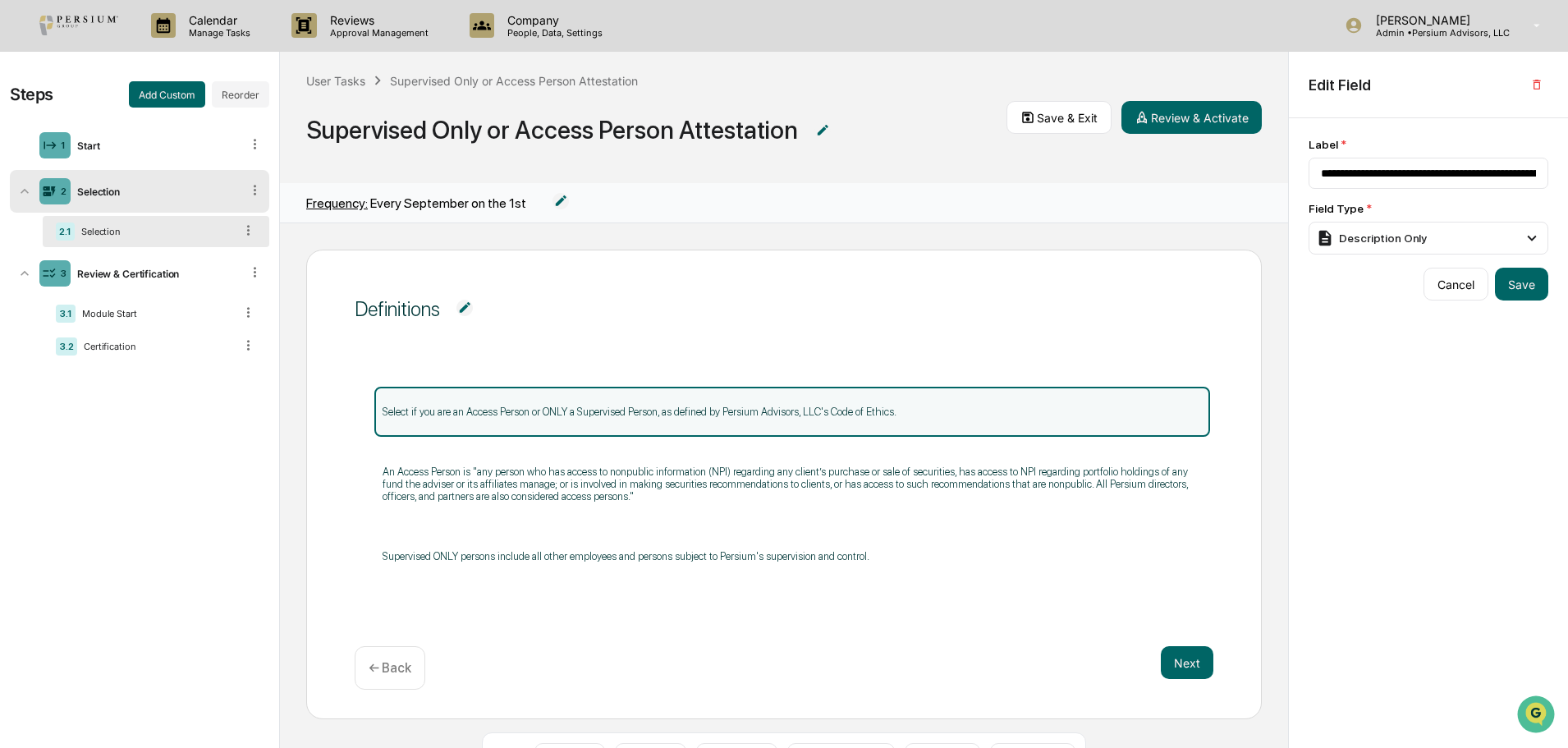 click at bounding box center [465, 308] 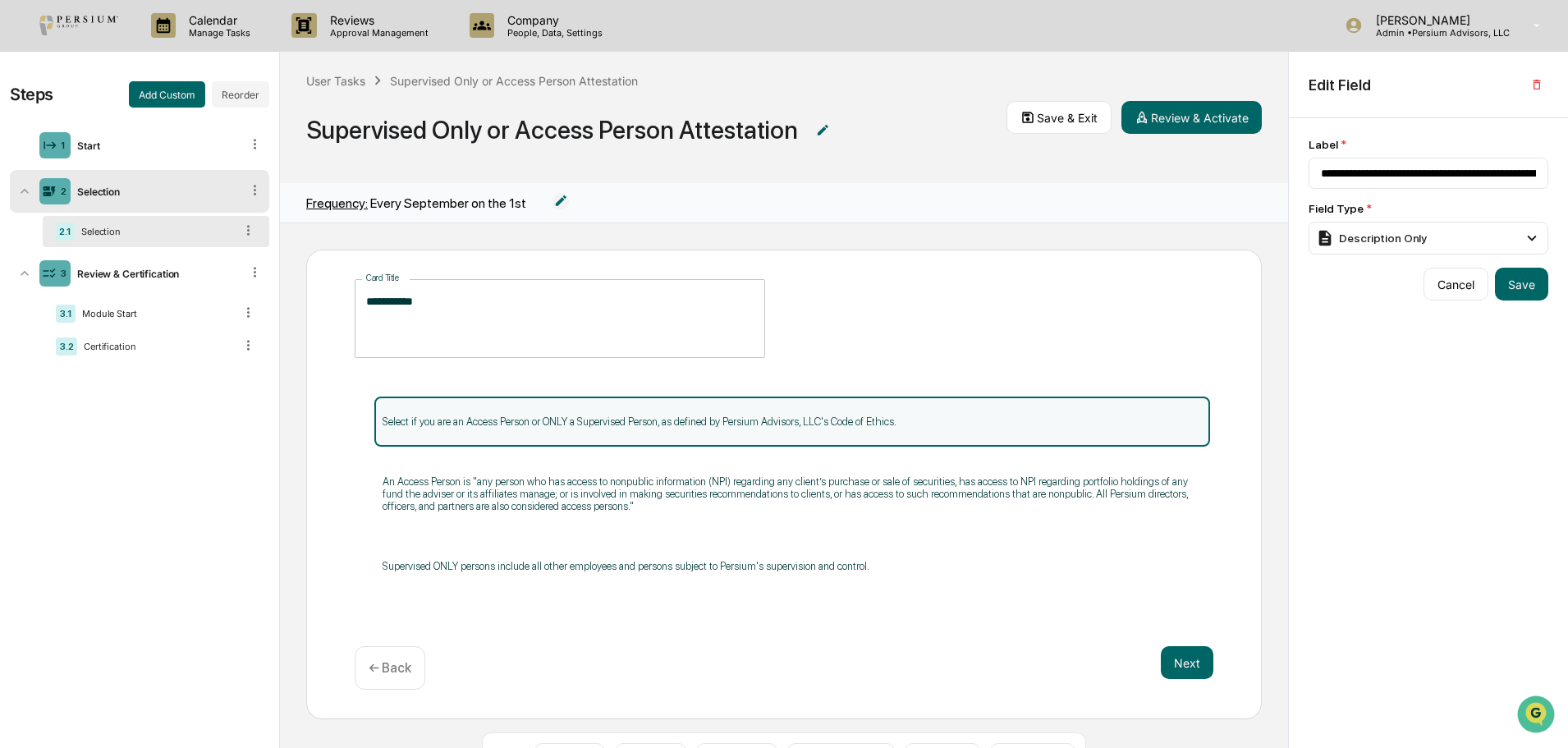 click on "**********" at bounding box center [784, 319] 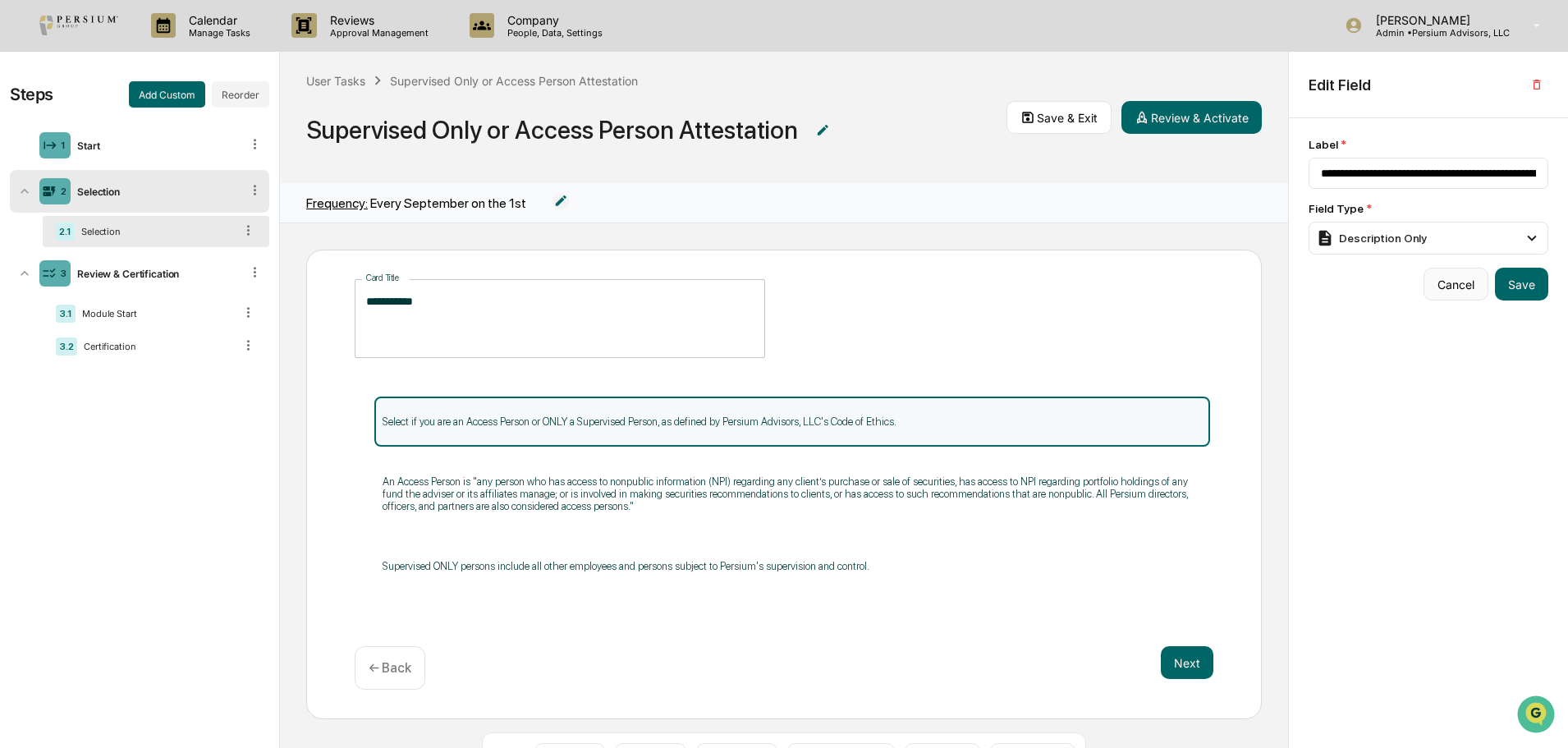 click on "Cancel" at bounding box center (1456, 284) 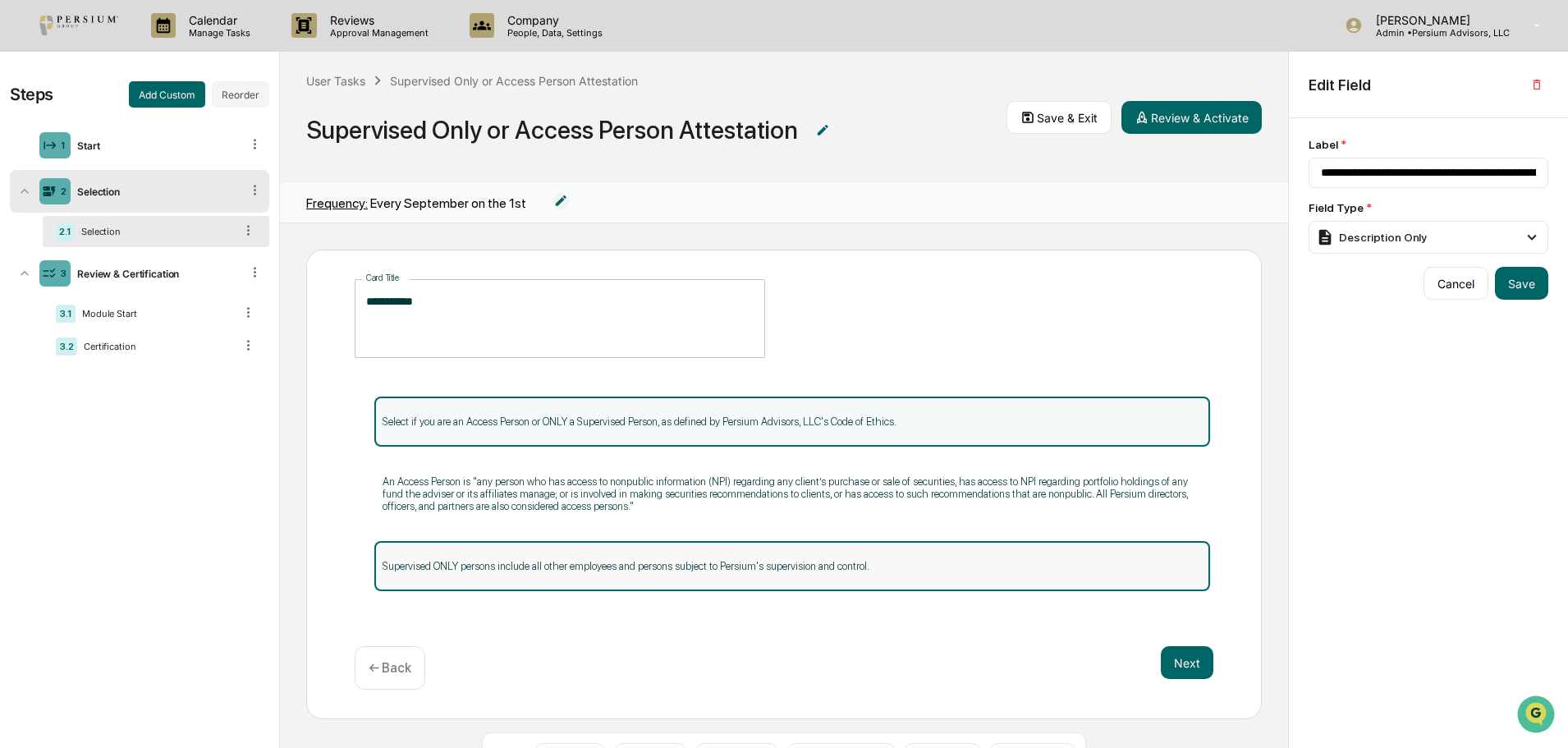 click on "Supervised ONLY persons include all other employees and persons subject to Persium's supervision and control." at bounding box center [792, 566] 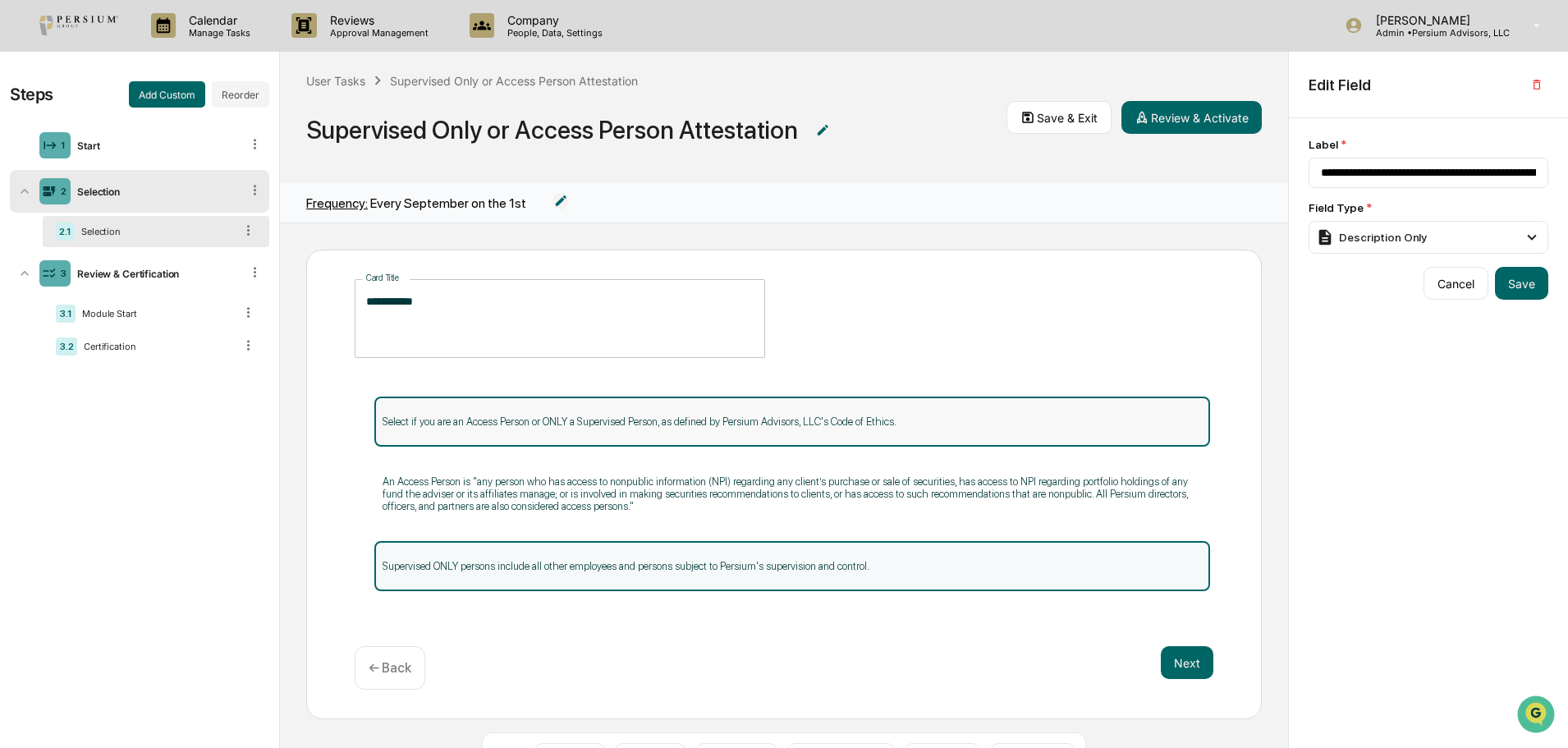 click on "Select if you are an Access Person or ONLY a Supervised Person, as defined by Persium Advisors, LLC's Code of Ethics." at bounding box center (792, 421) 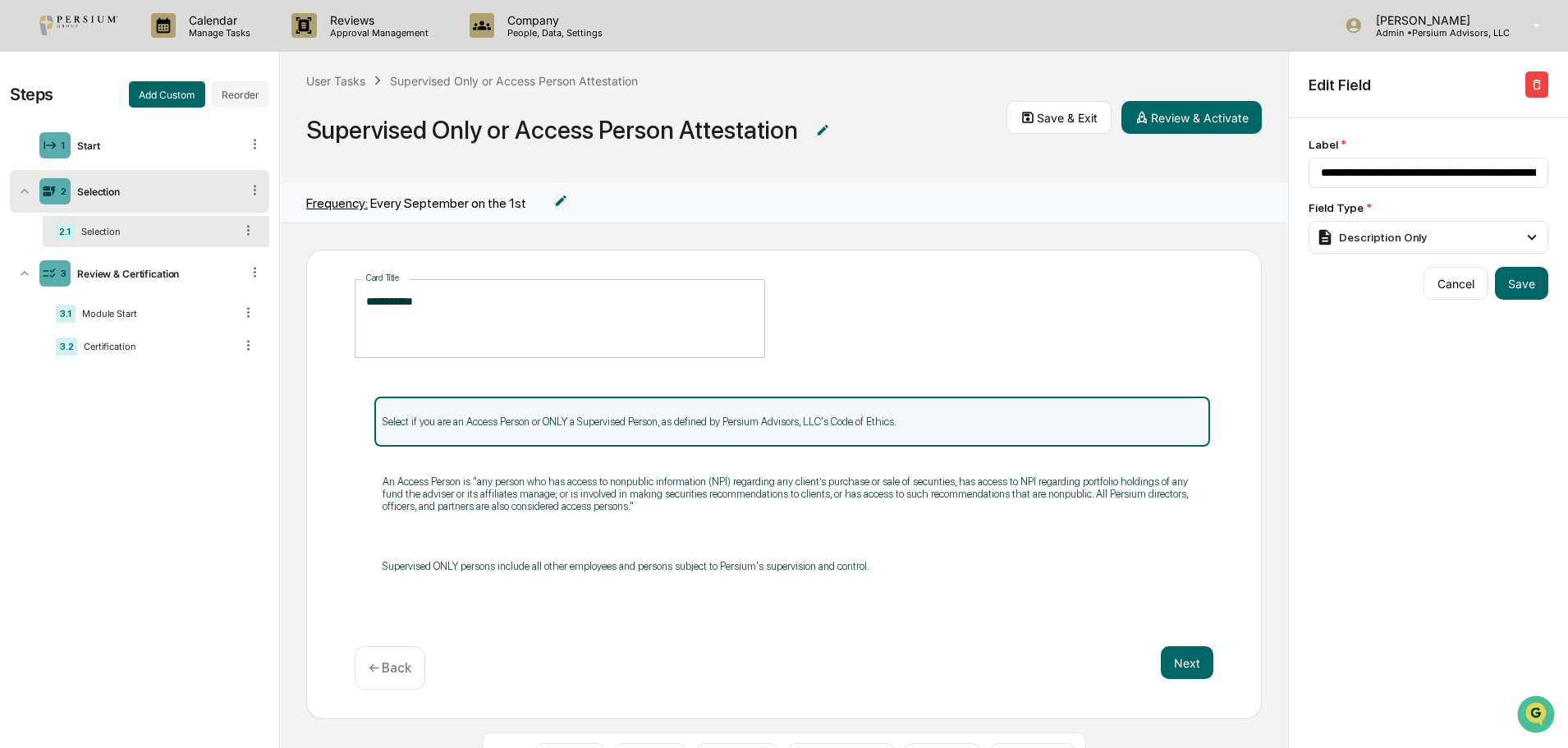click 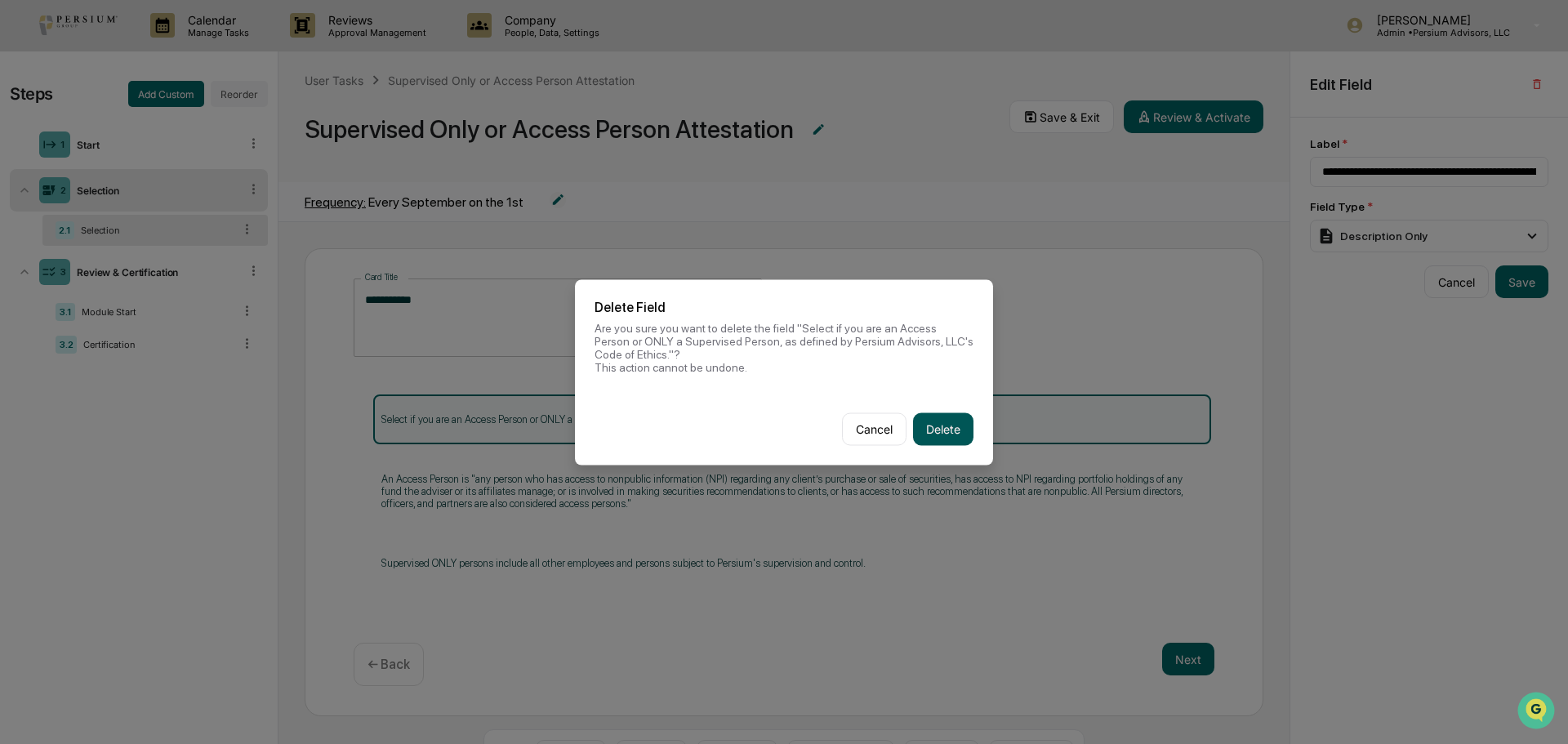 click on "Delete" at bounding box center [943, 429] 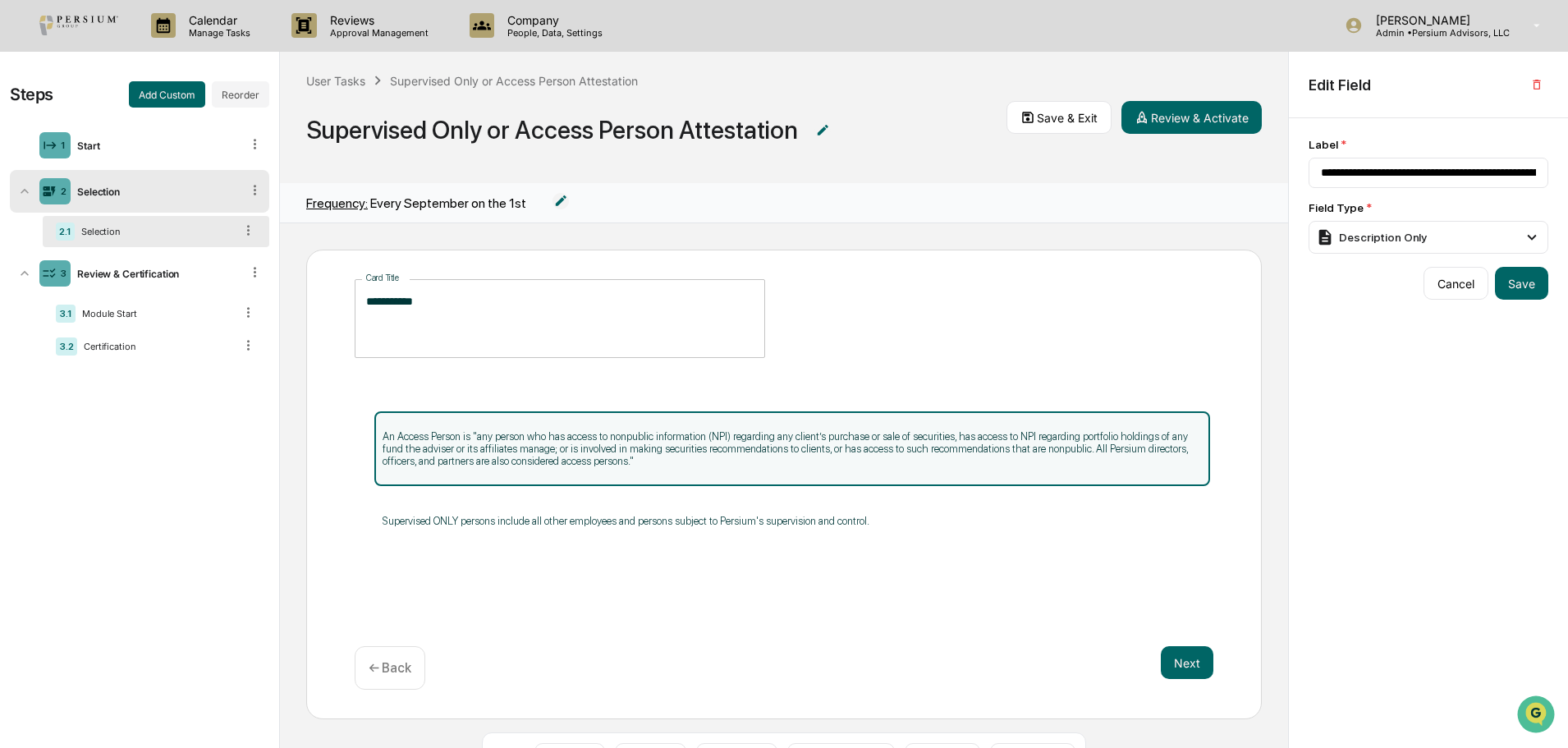 click on "Next ← Back" at bounding box center (784, 668) 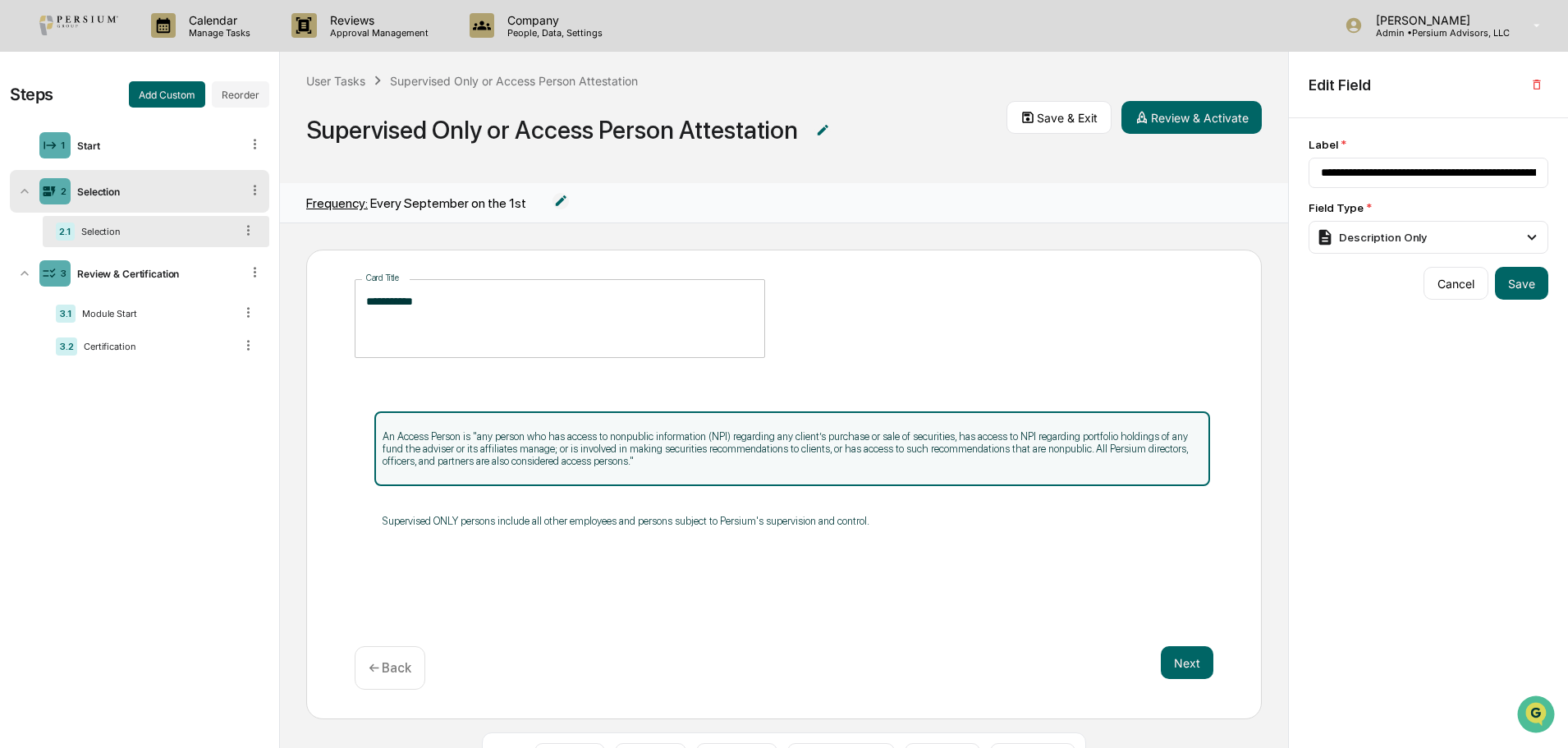 scroll, scrollTop: 63, scrollLeft: 0, axis: vertical 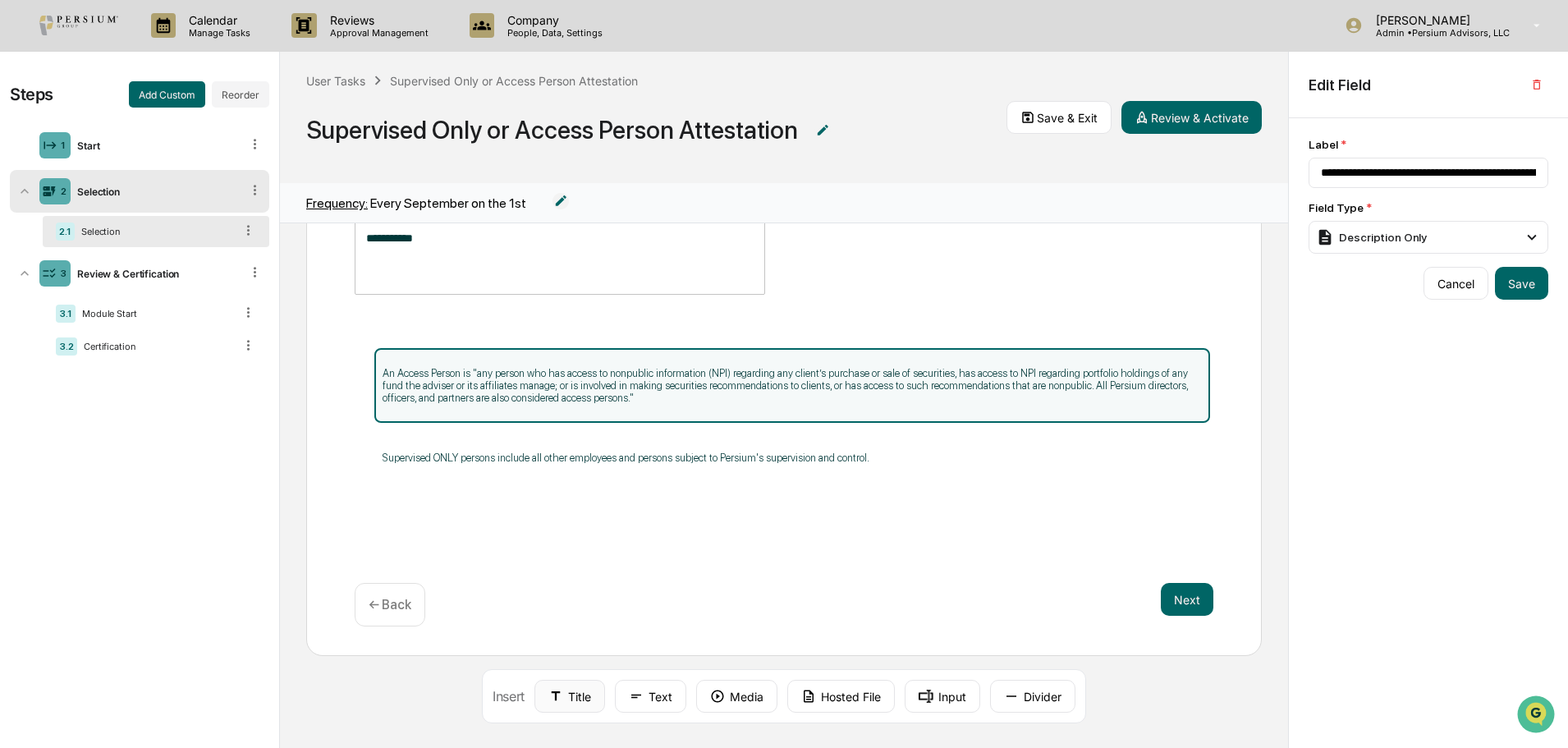 click on "Title" at bounding box center [570, 696] 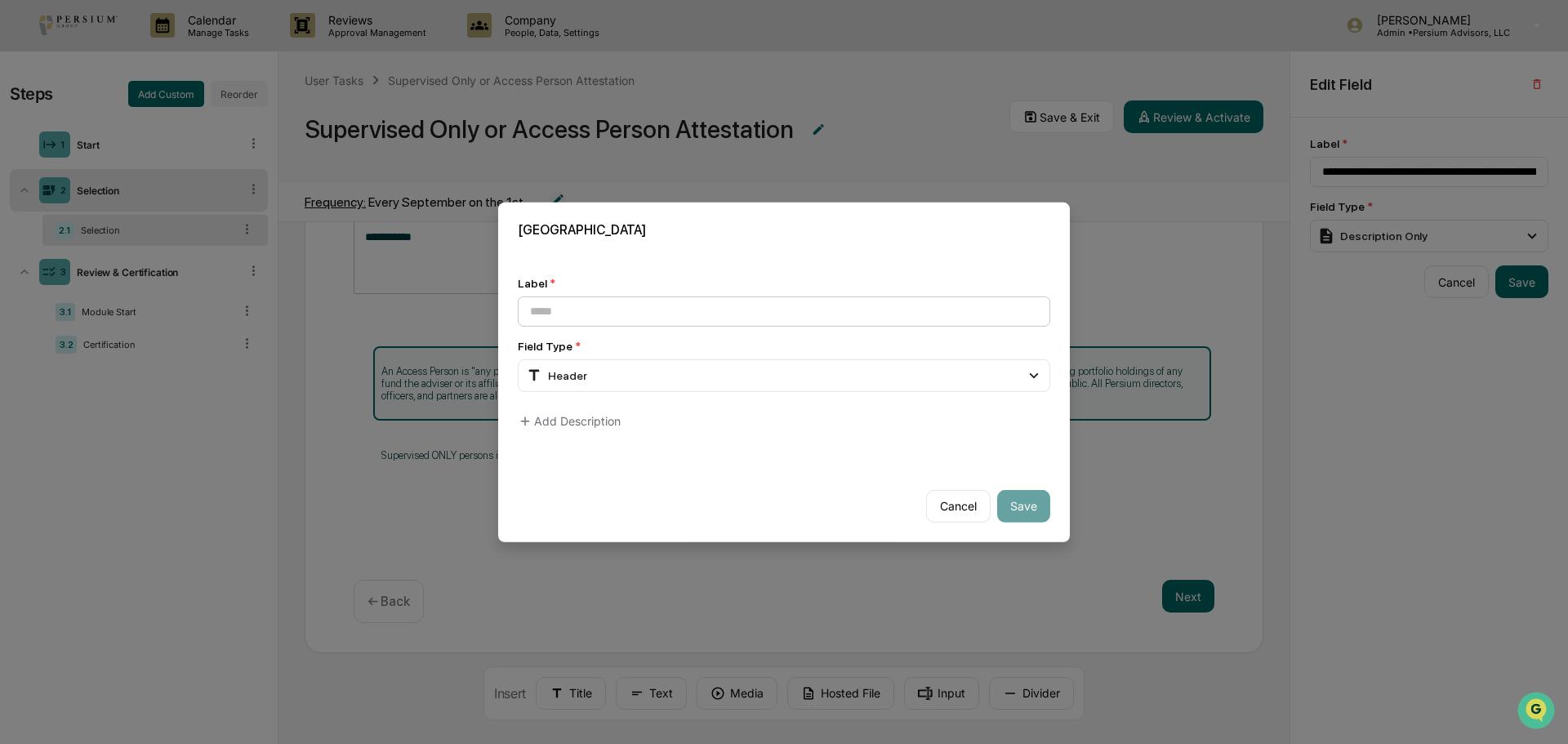 click at bounding box center [784, 310] 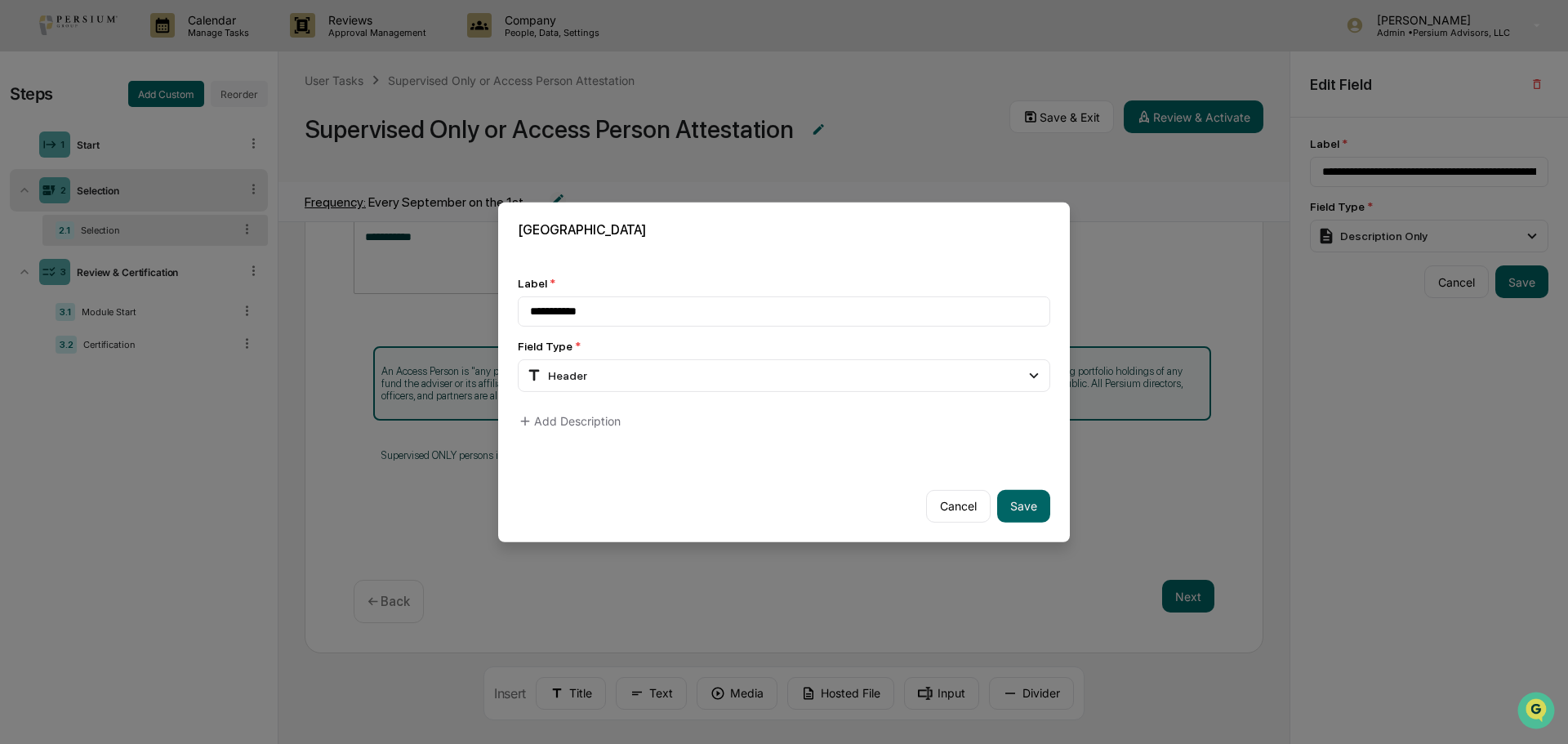 type on "**********" 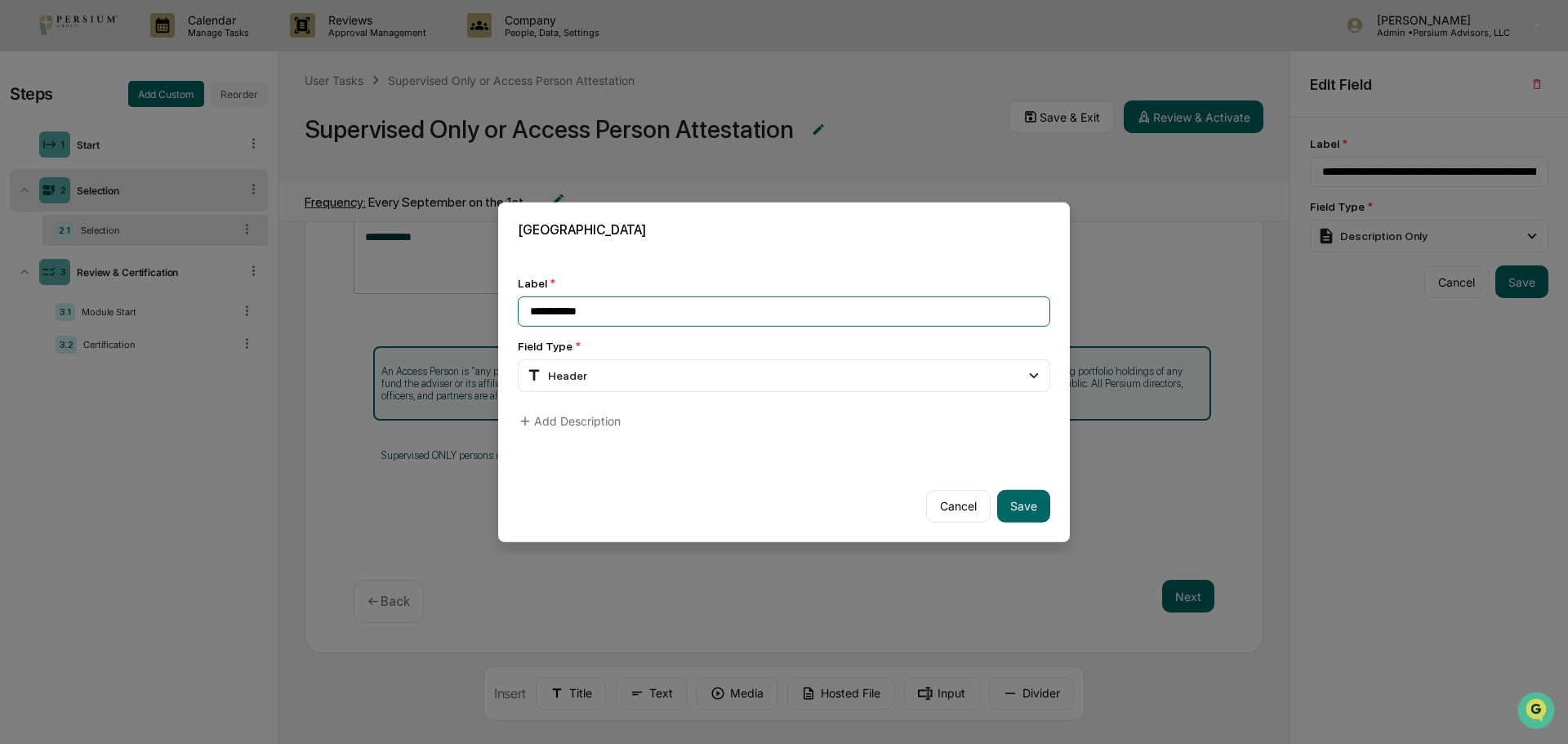 click on "**********" at bounding box center [784, 310] 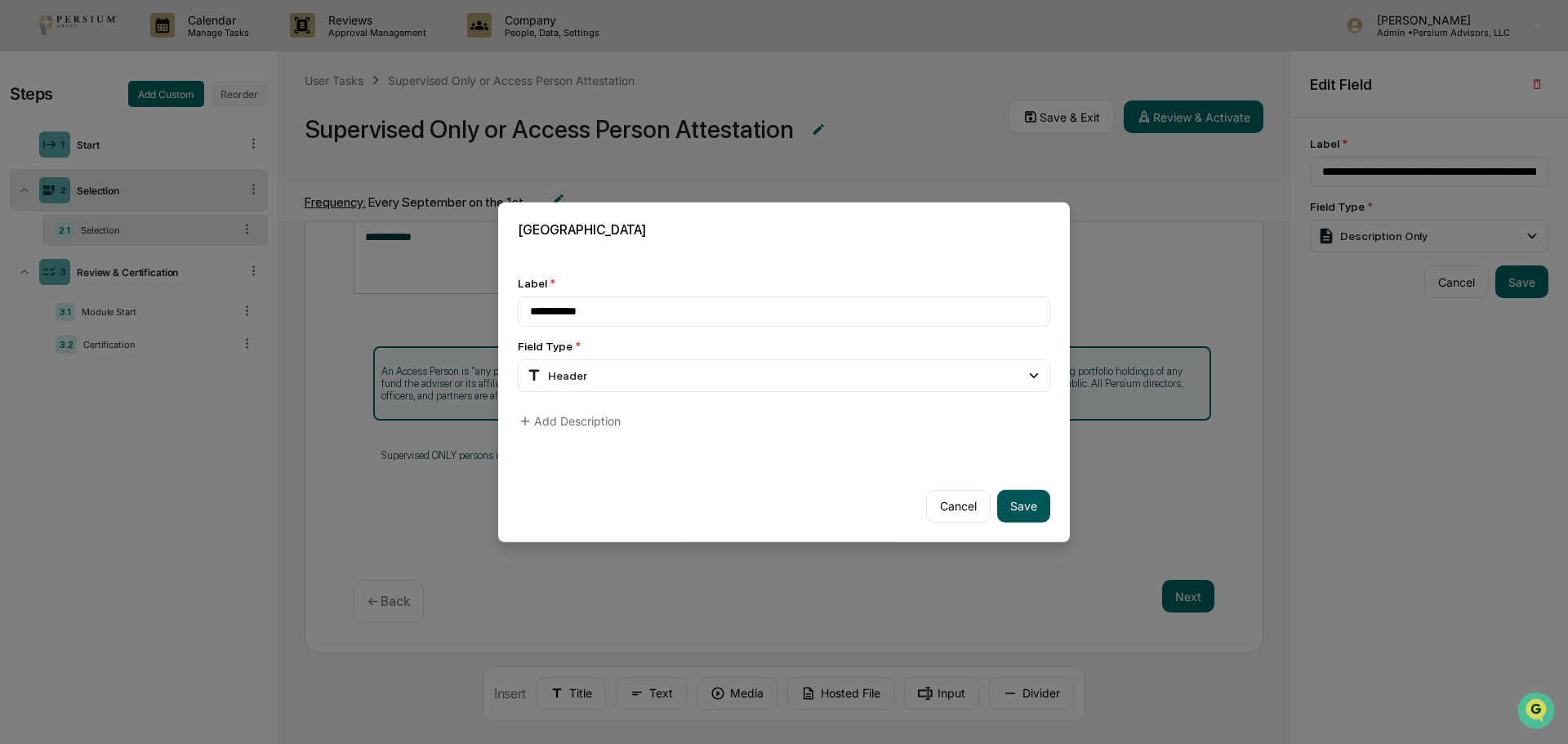 click on "Save" at bounding box center (1023, 506) 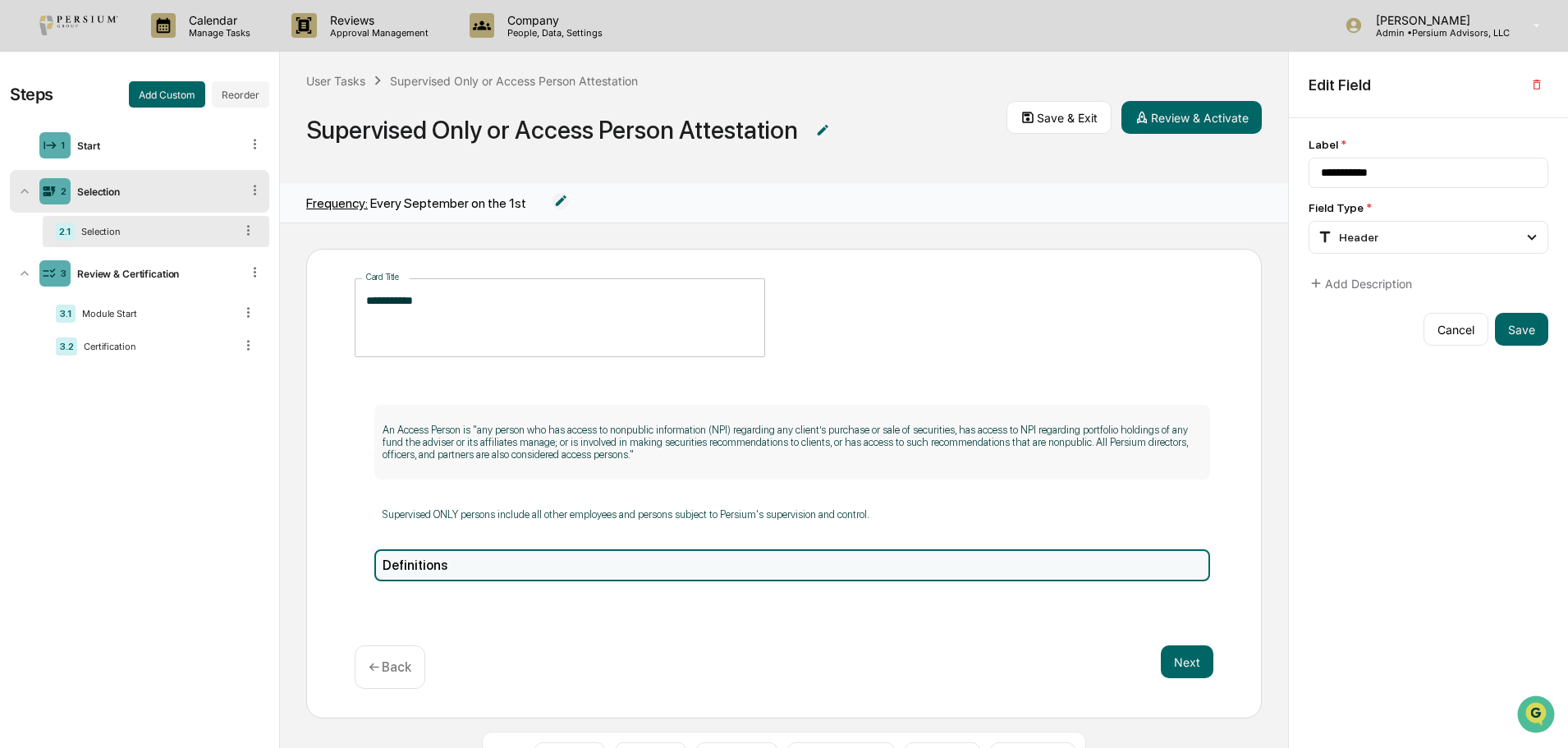 scroll, scrollTop: 0, scrollLeft: 0, axis: both 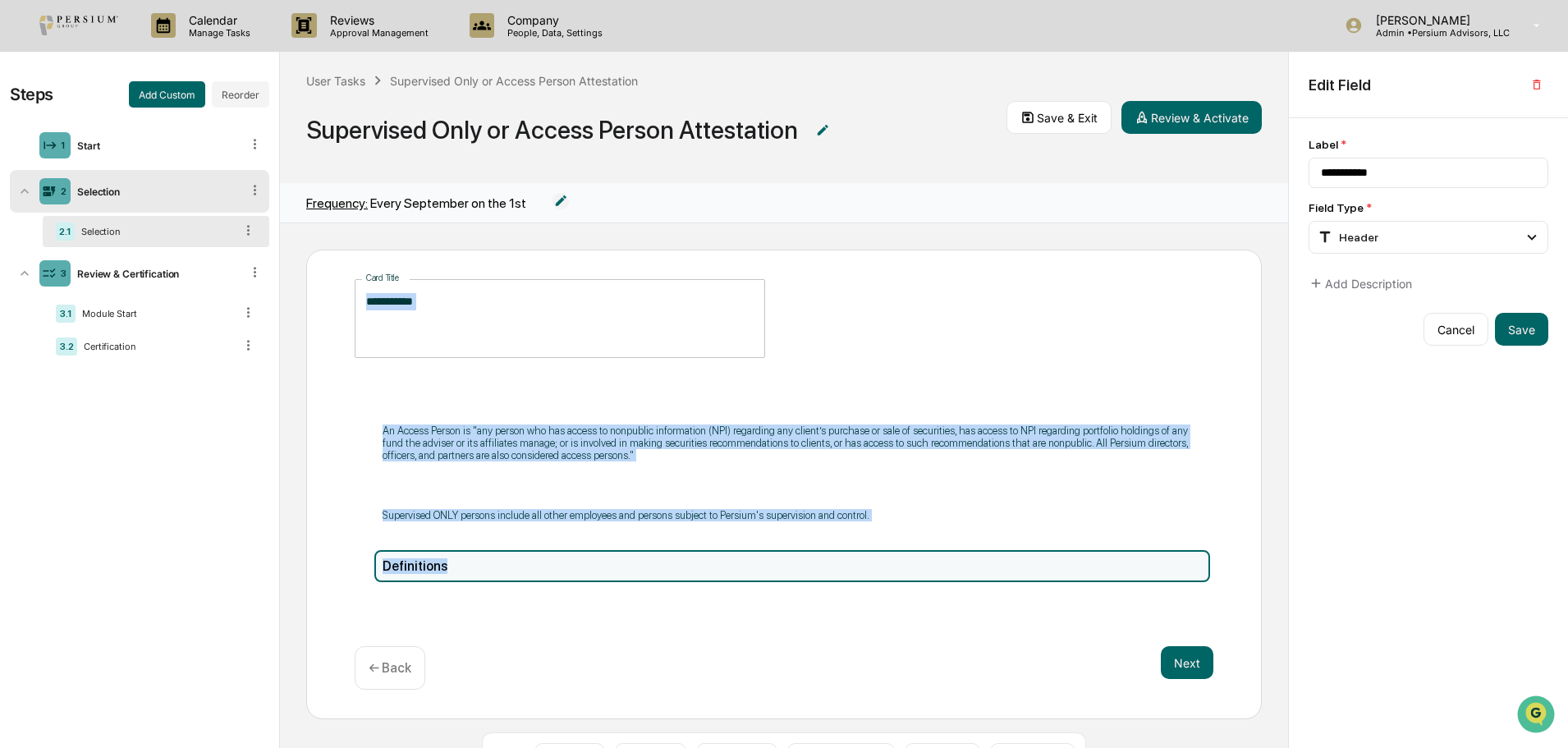 drag, startPoint x: 563, startPoint y: 562, endPoint x: 562, endPoint y: 370, distance: 192.0026 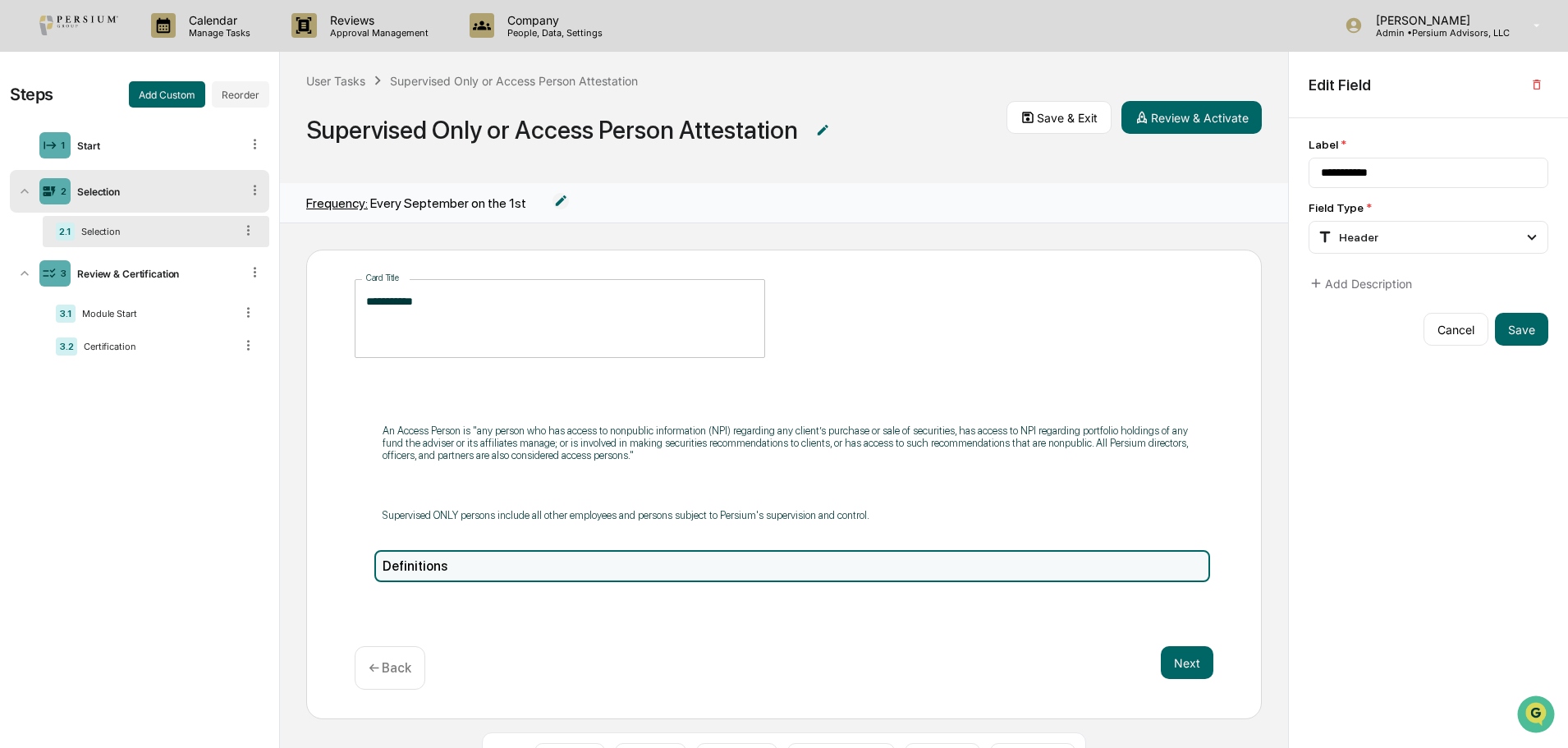 click on "Definitions" at bounding box center (792, 566) 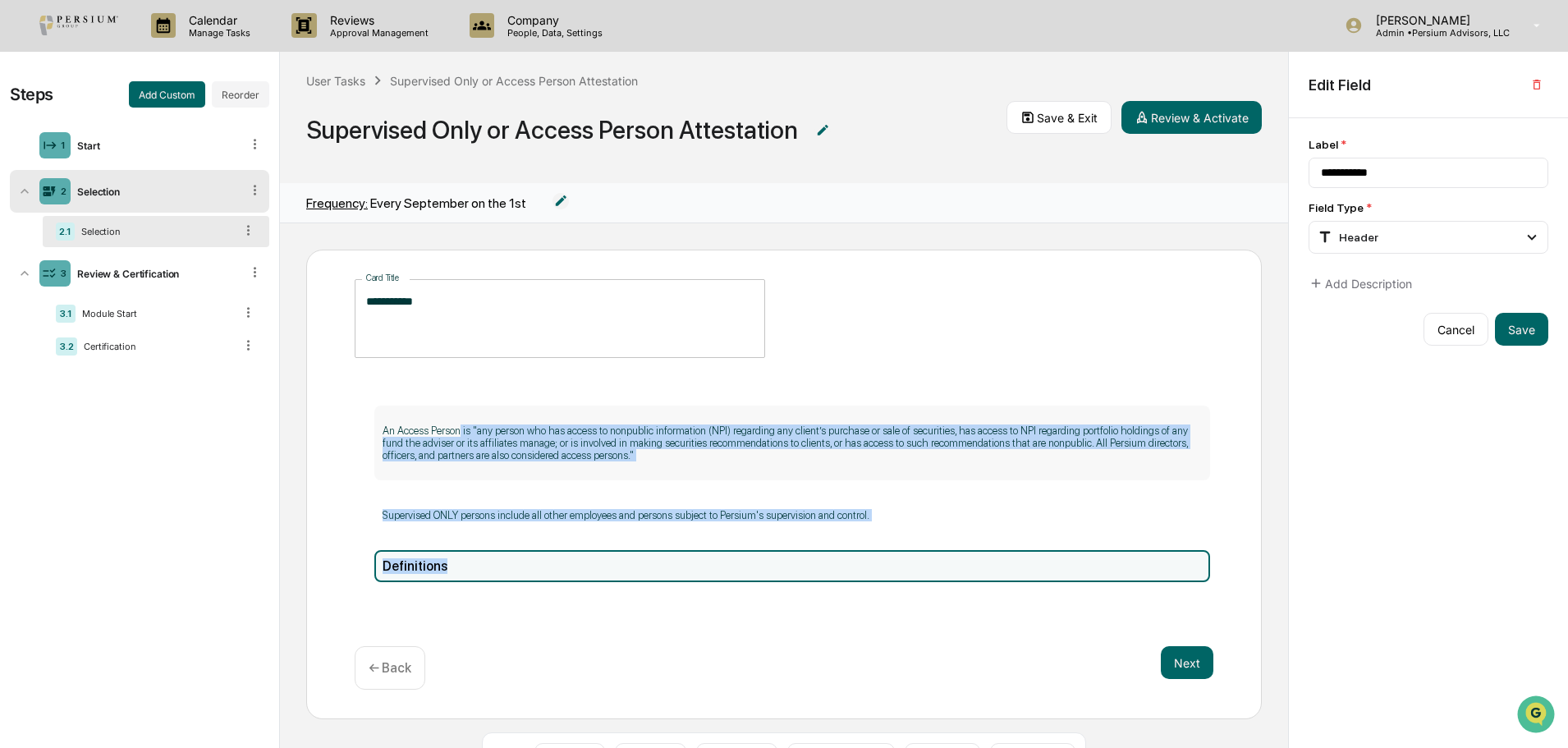 drag, startPoint x: 455, startPoint y: 559, endPoint x: 461, endPoint y: 406, distance: 153.1176 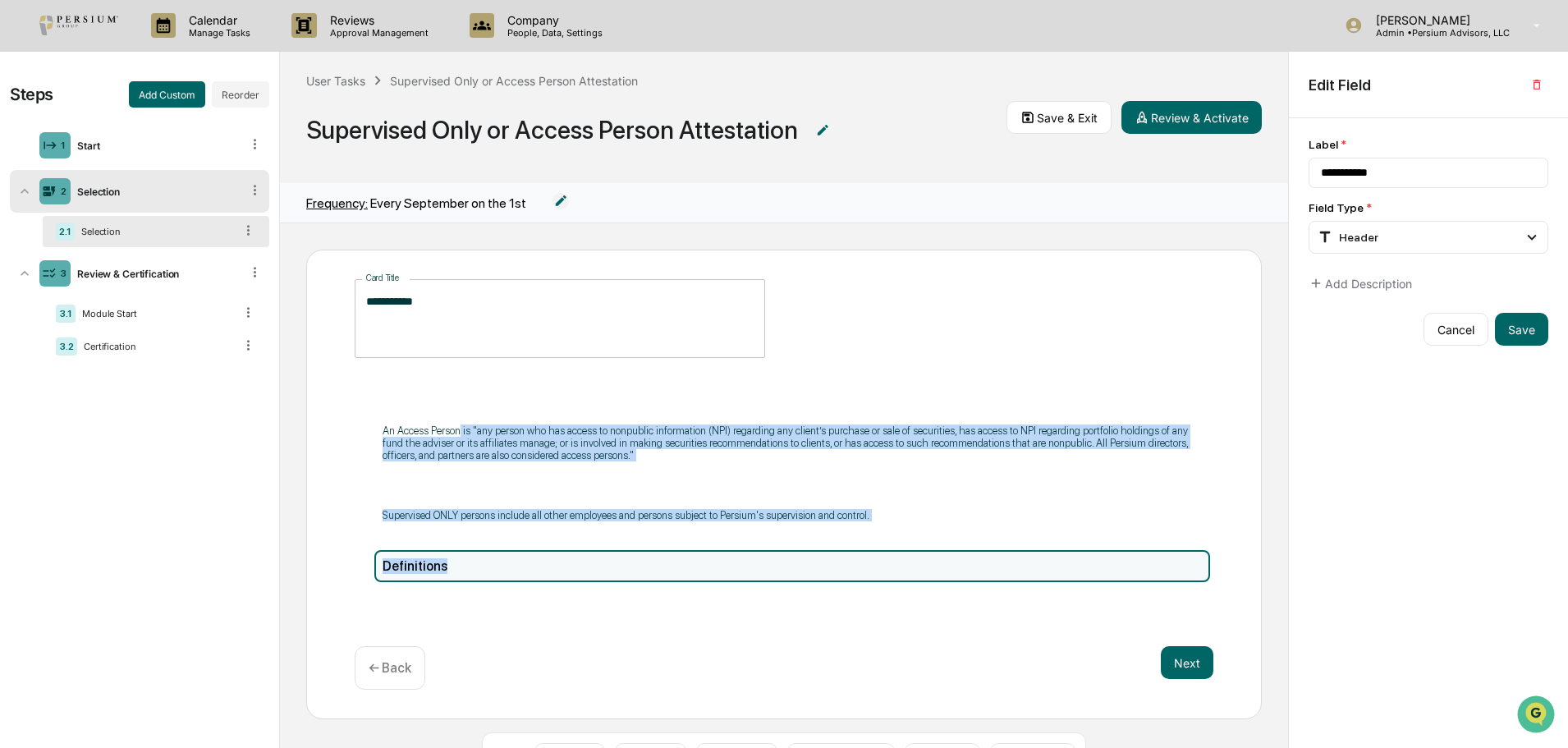 click on "Definitions" at bounding box center [792, 566] 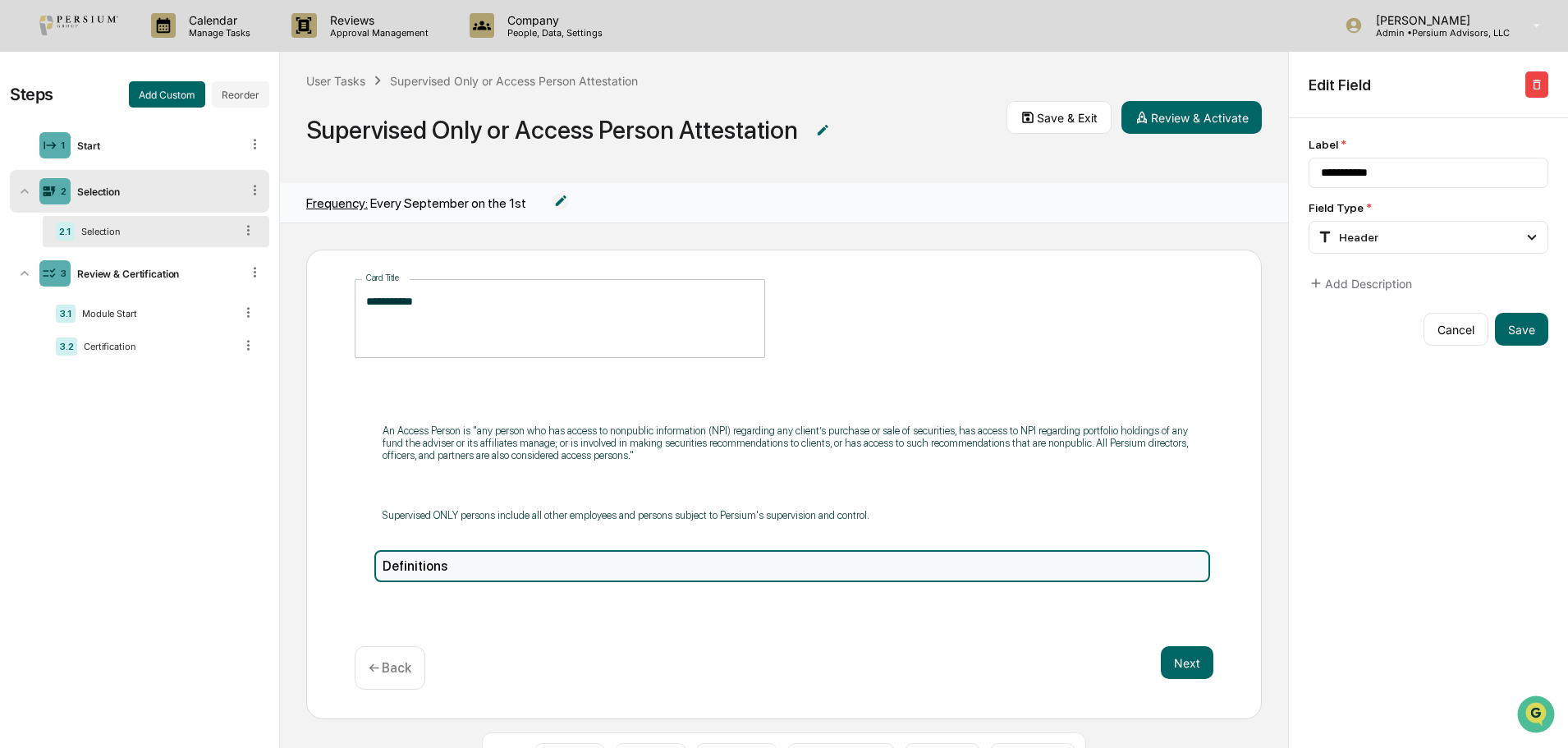 click 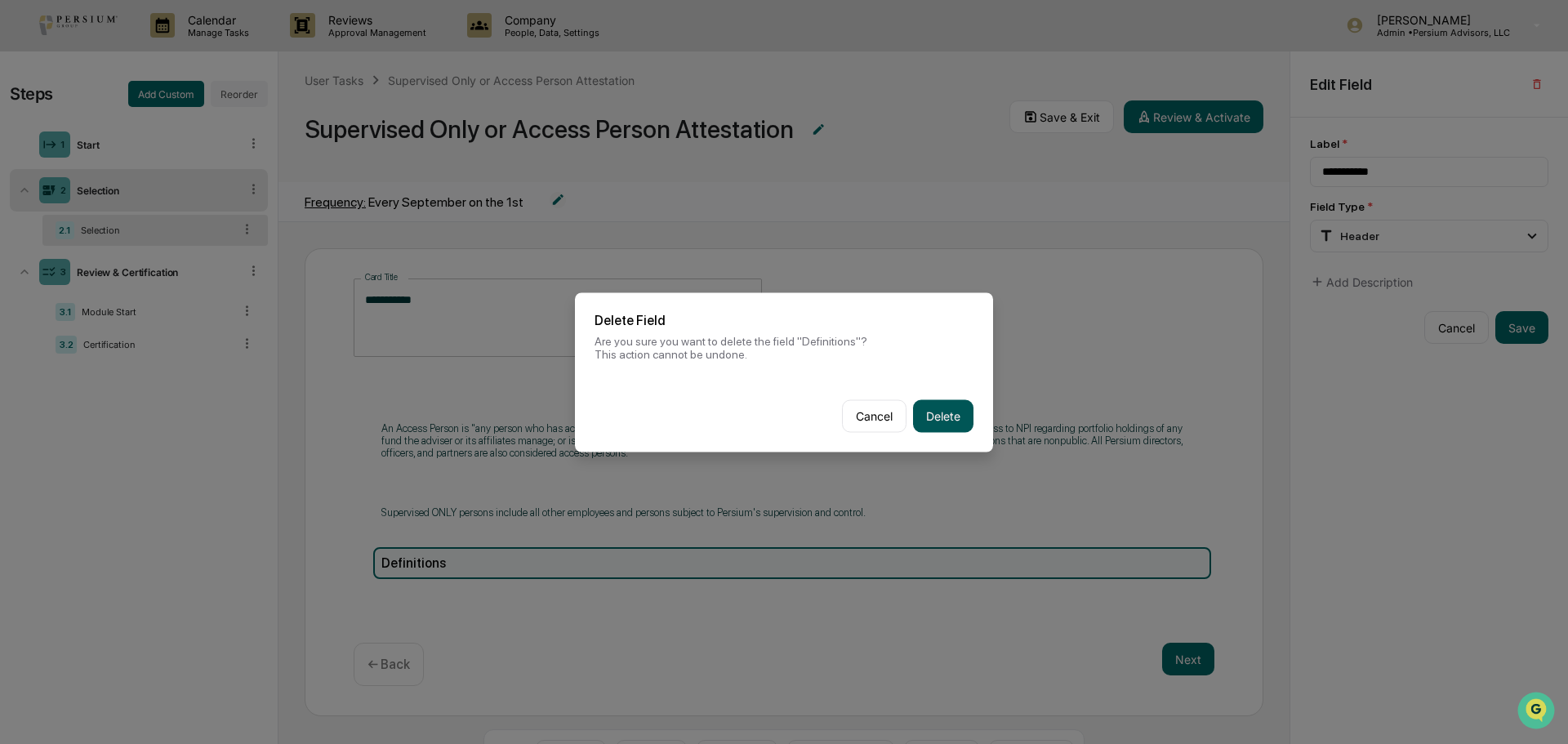 click on "Delete" at bounding box center [943, 416] 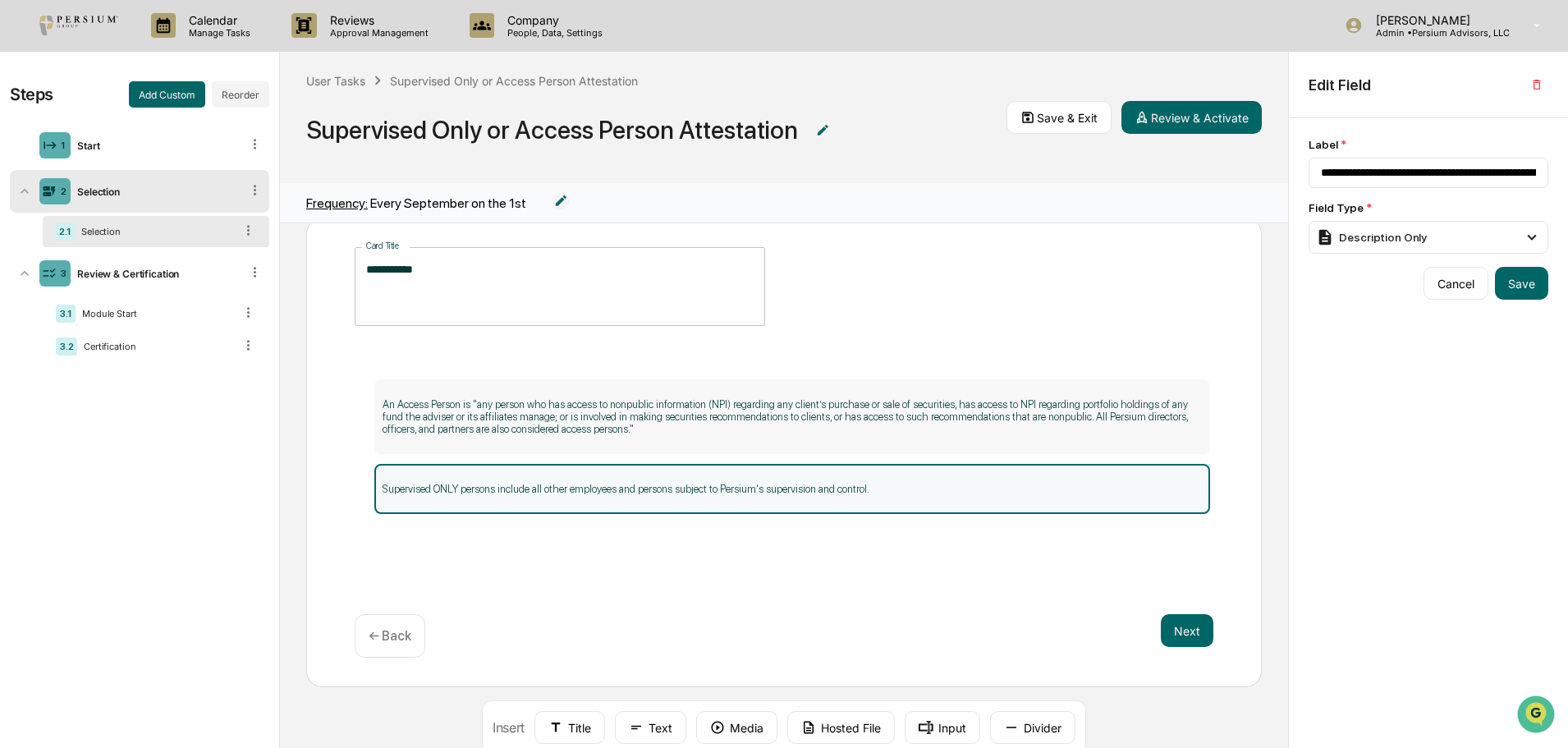 scroll, scrollTop: 63, scrollLeft: 0, axis: vertical 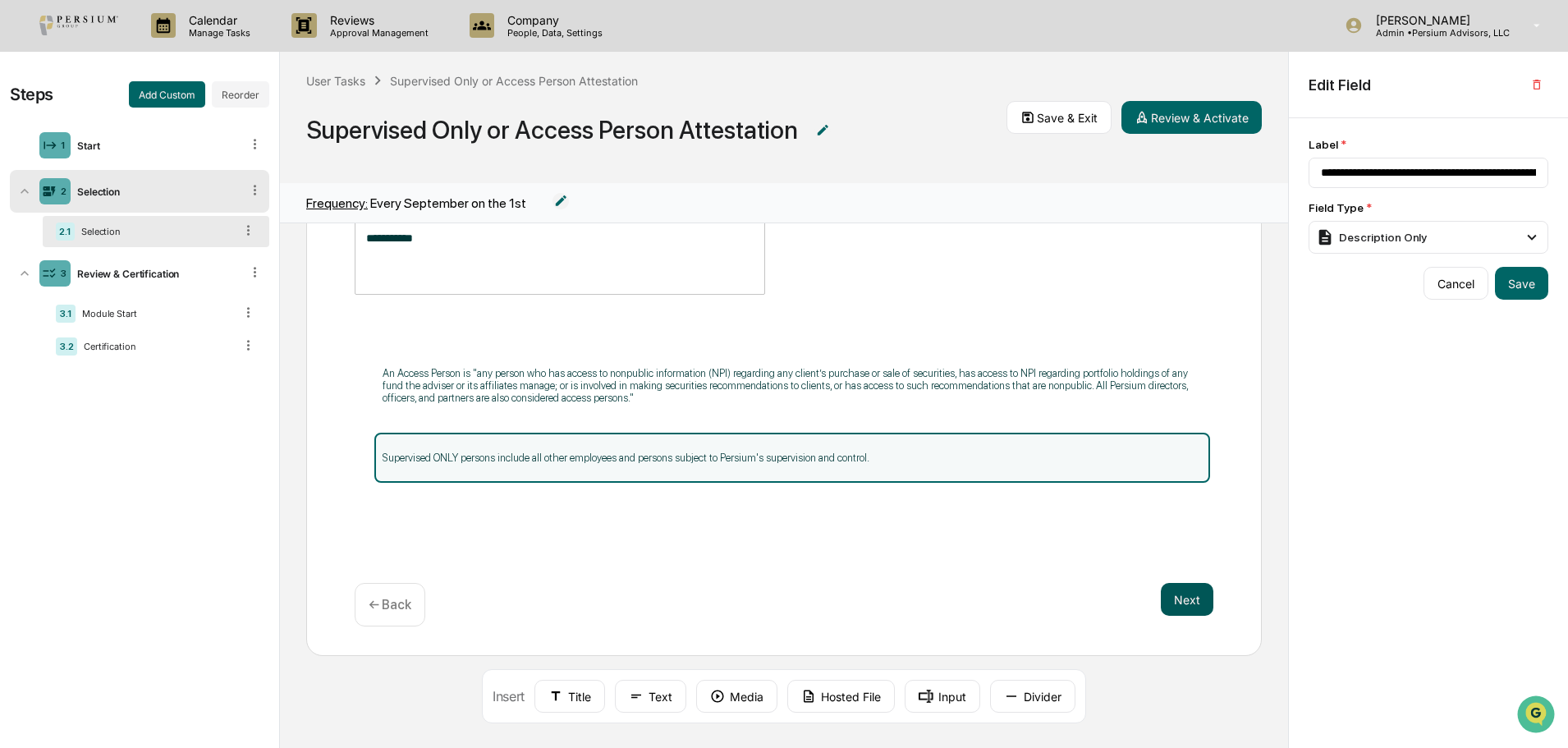 click on "Next" at bounding box center [1187, 599] 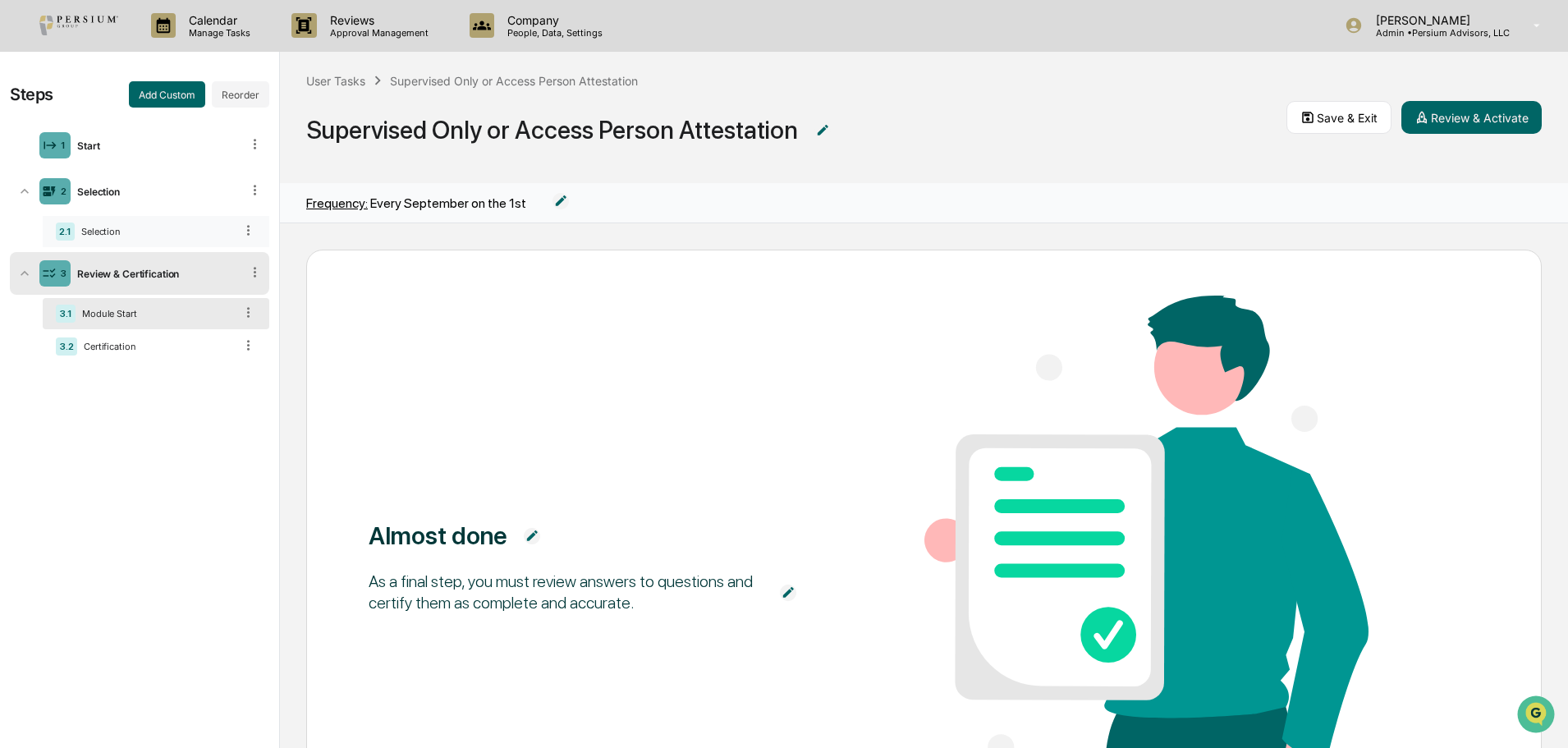 click on "Selection" at bounding box center [154, 232] 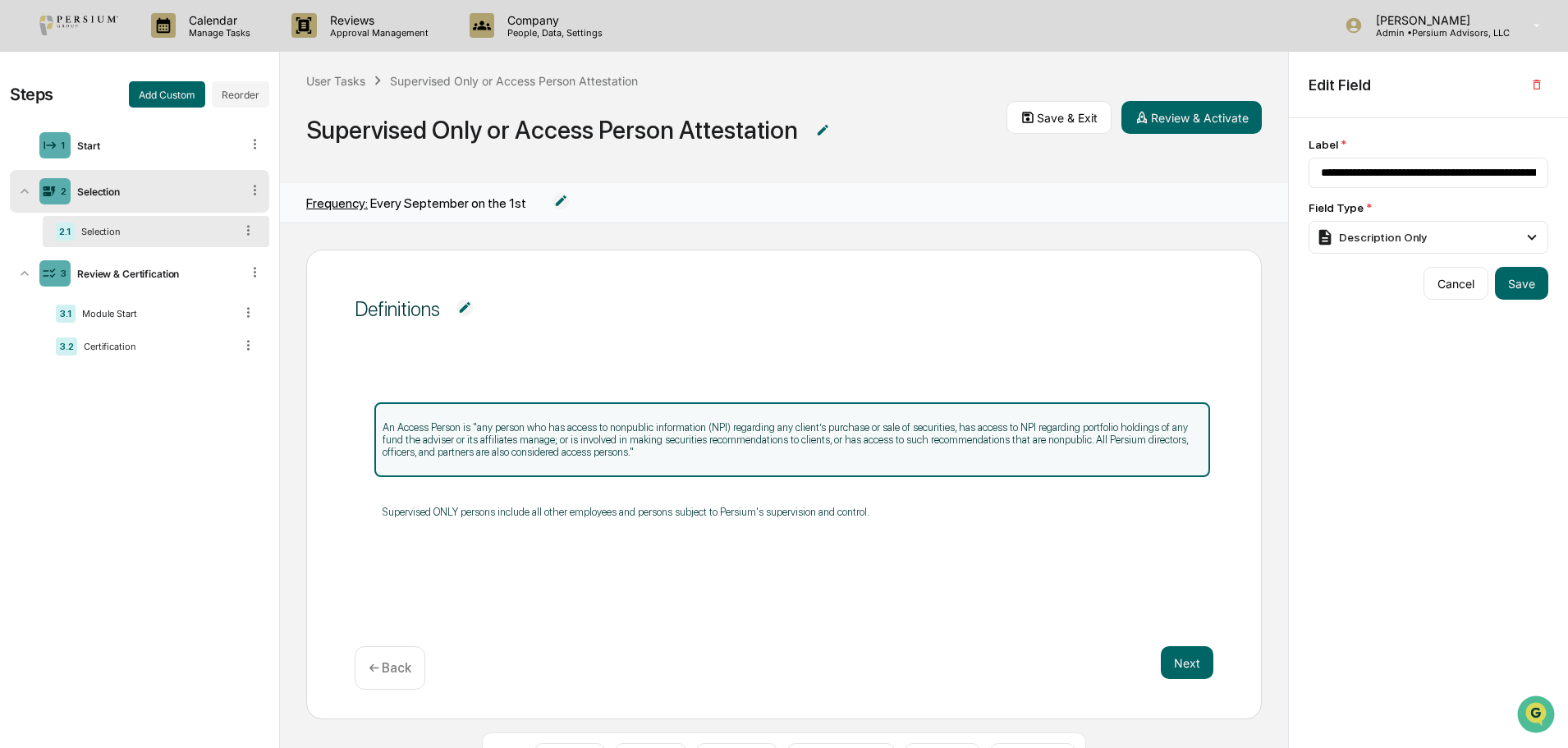 click on "Selection" at bounding box center [154, 232] 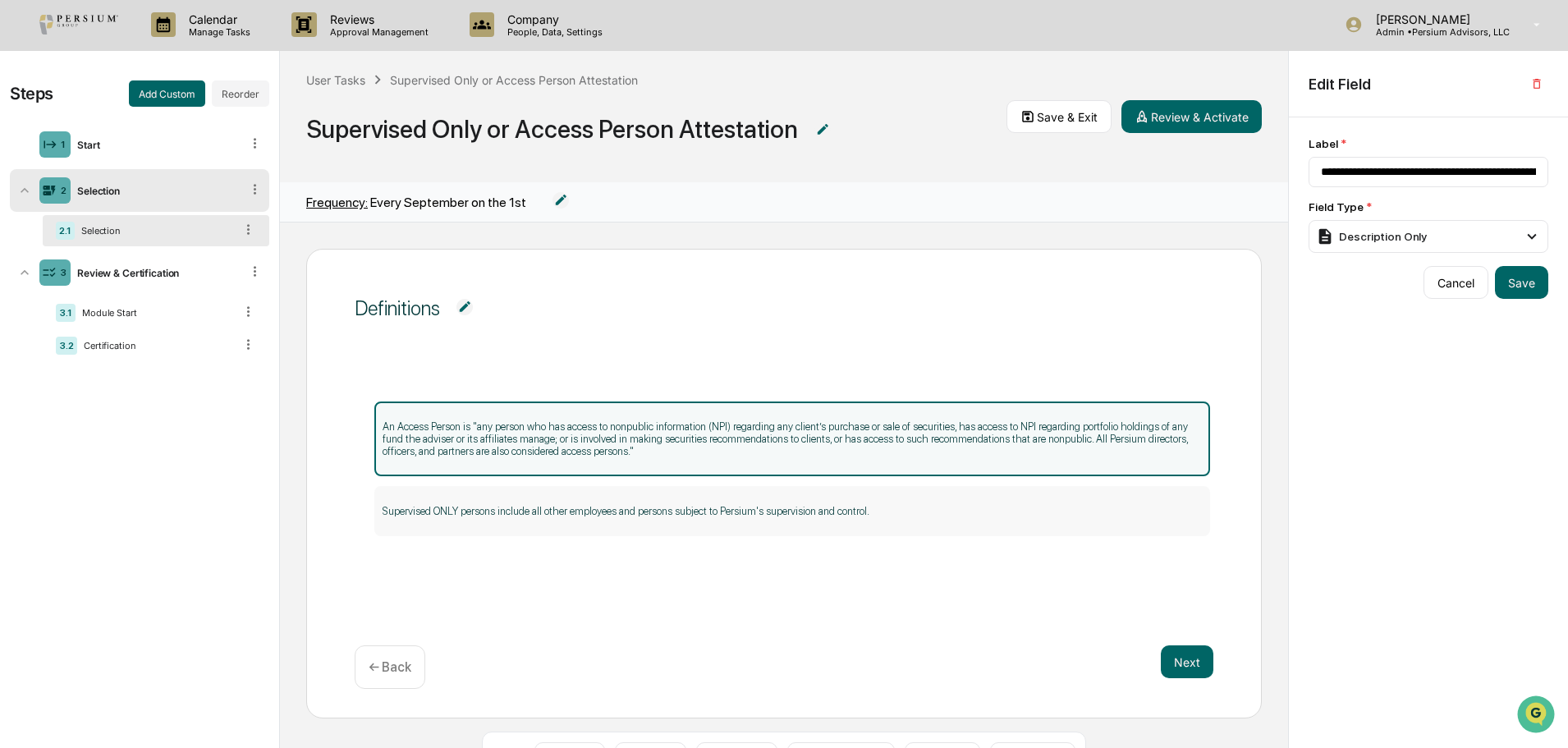 scroll, scrollTop: 63, scrollLeft: 0, axis: vertical 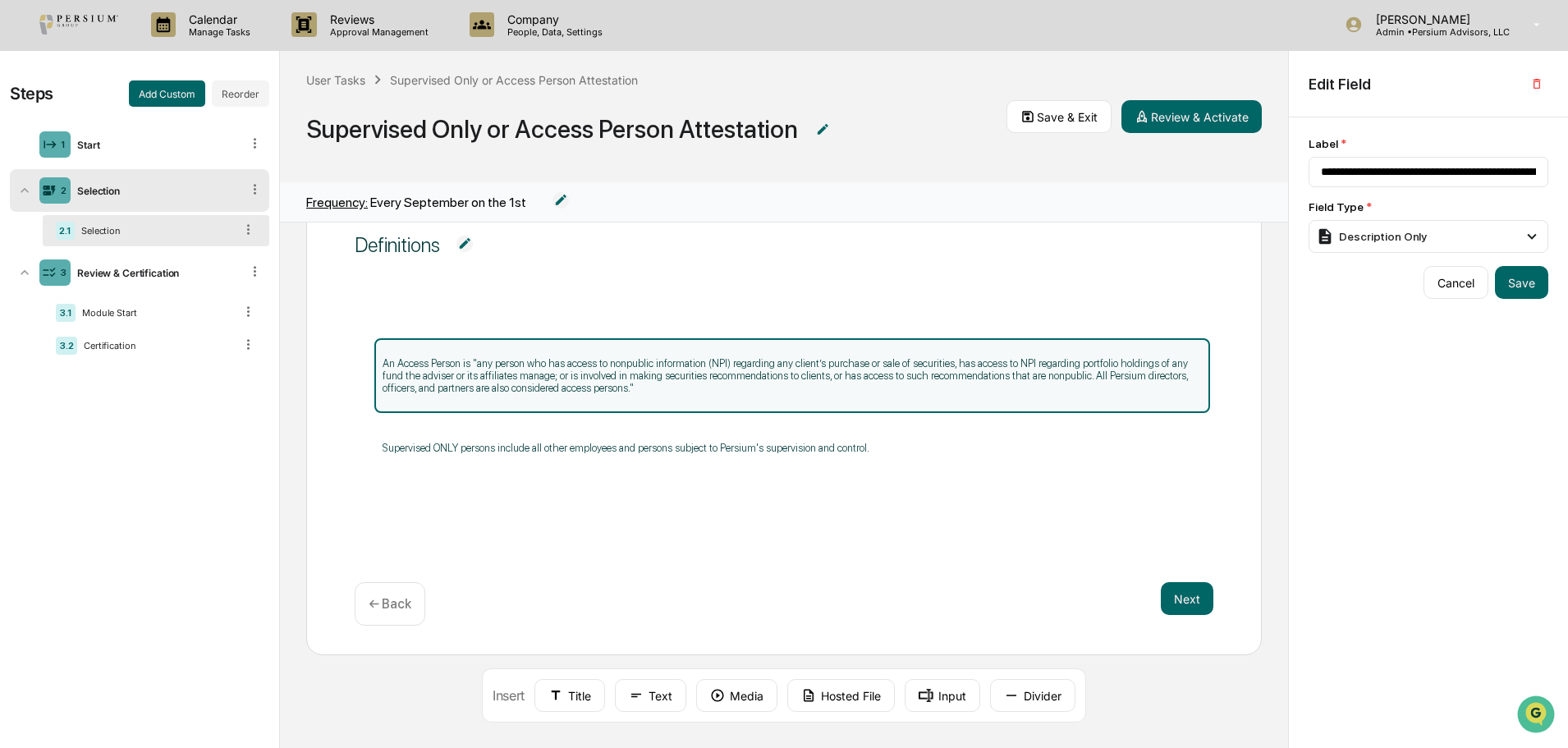 click on "2.1 Selection" at bounding box center [156, 231] 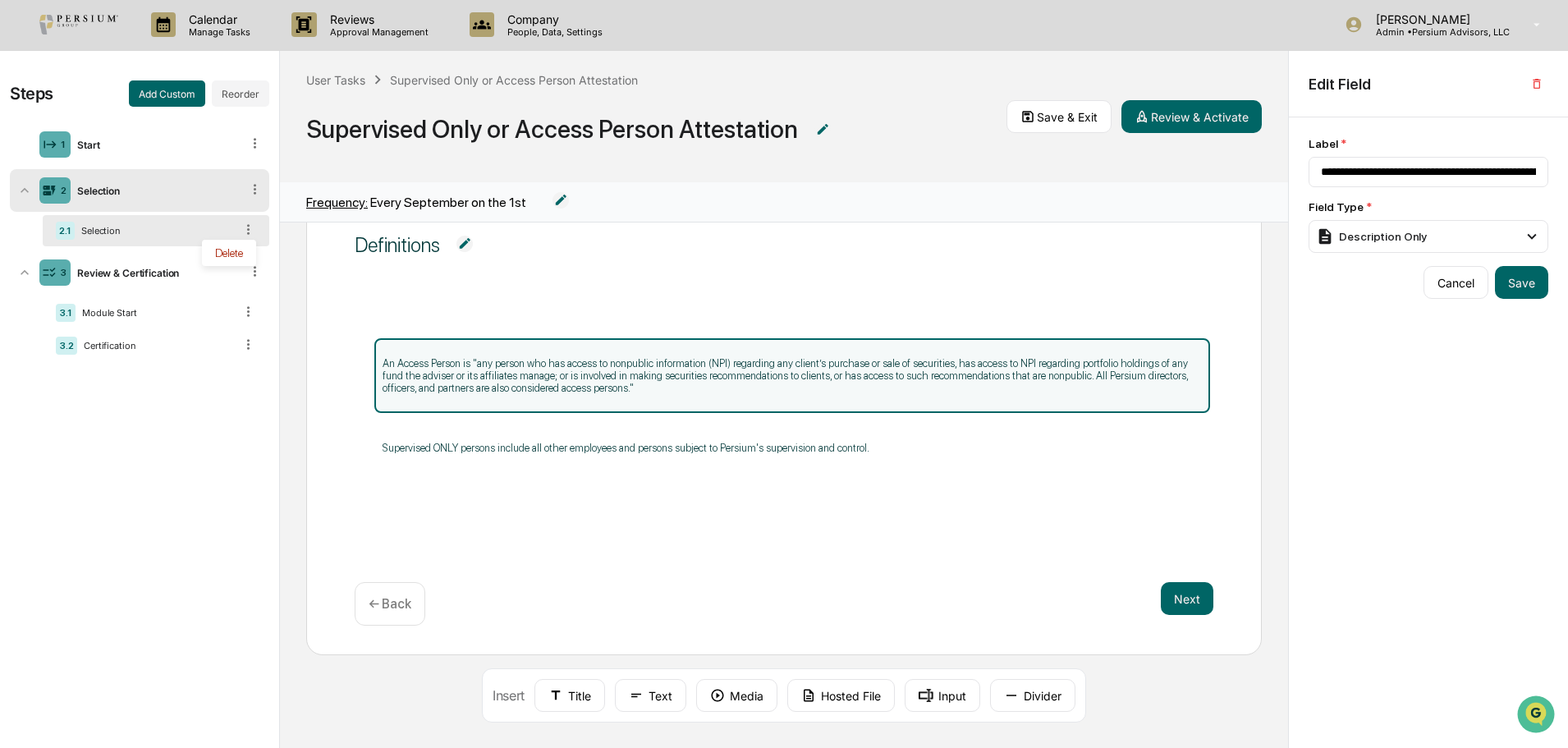 click on "Definitions" at bounding box center (784, 245) 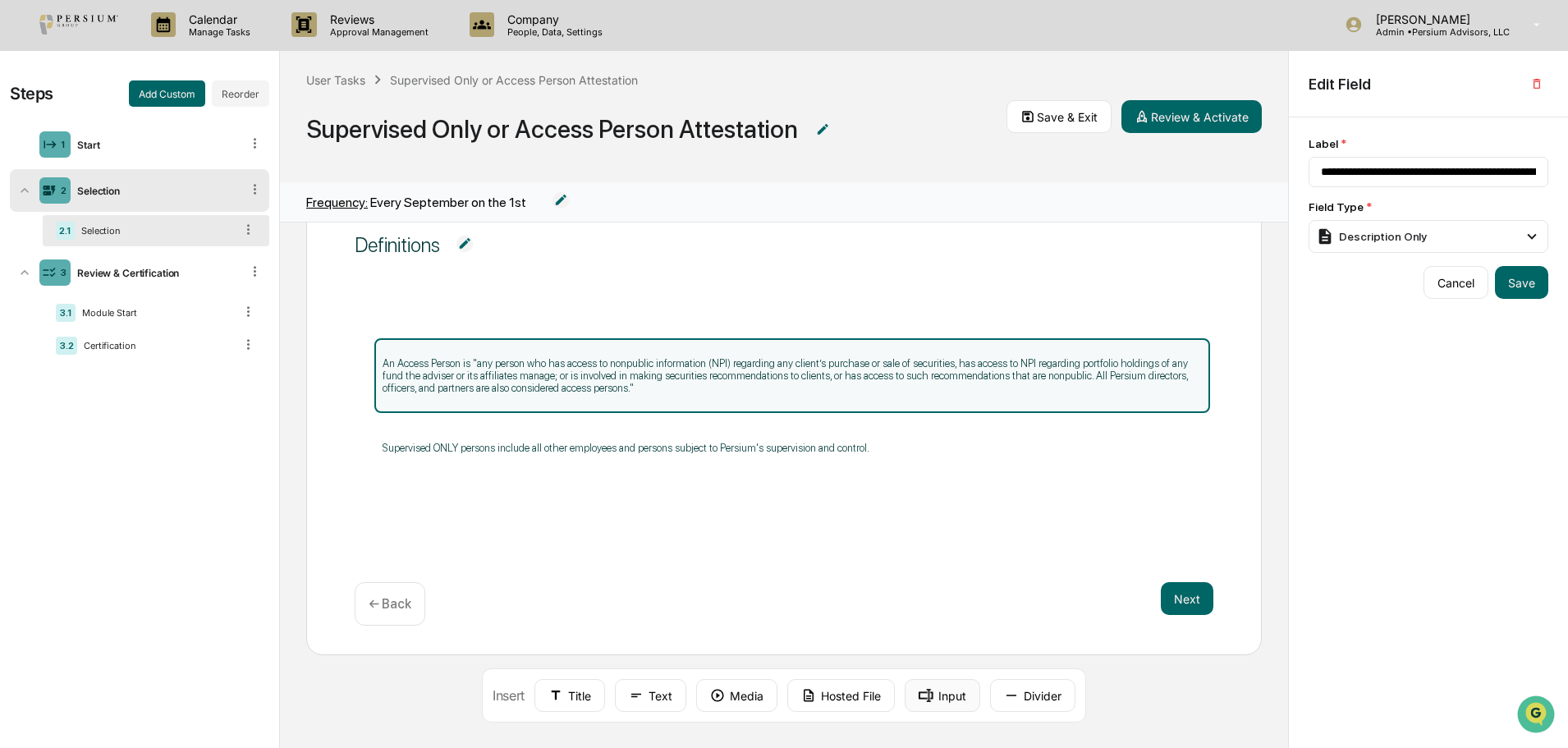 click on "Input" at bounding box center (942, 695) 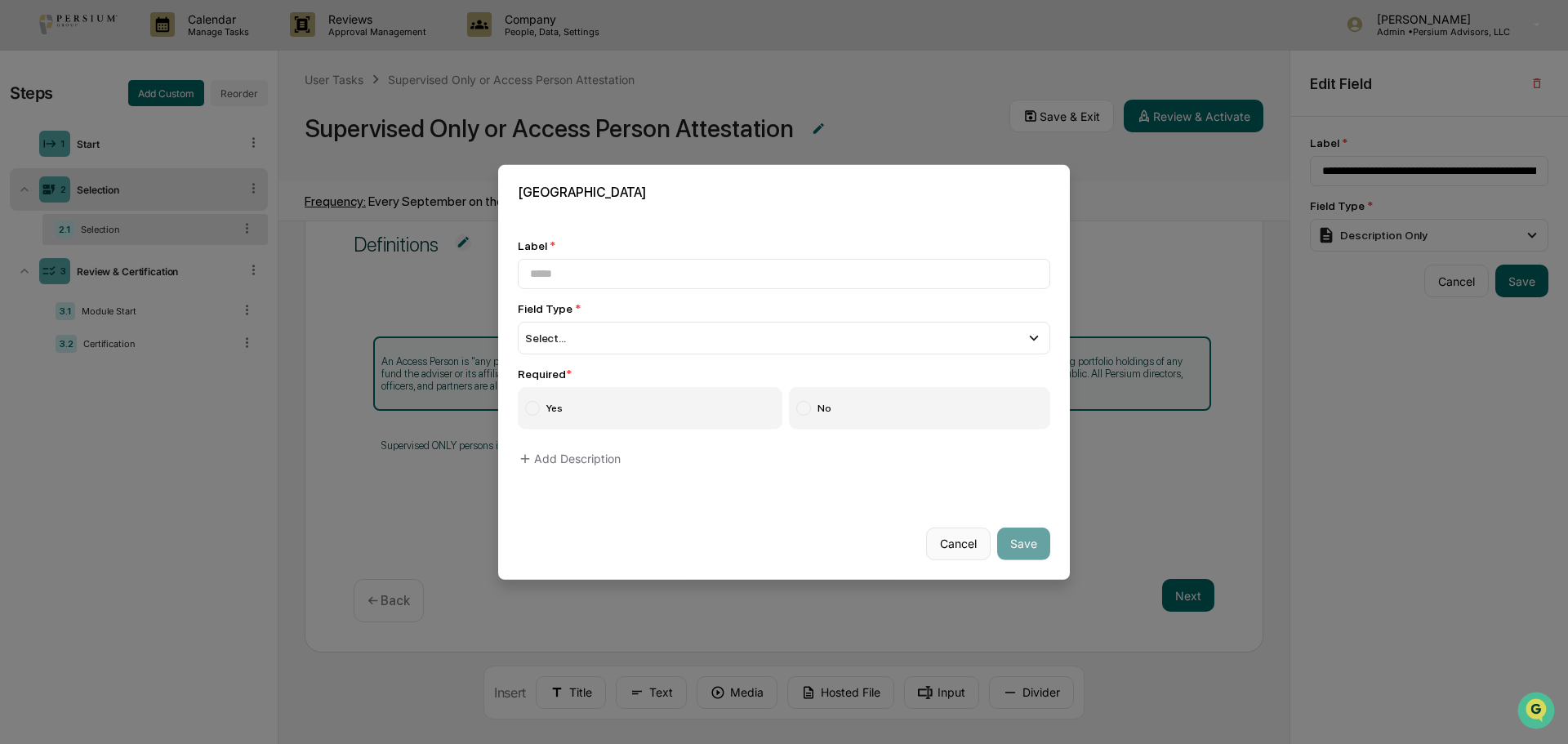 click on "Cancel" at bounding box center (958, 544) 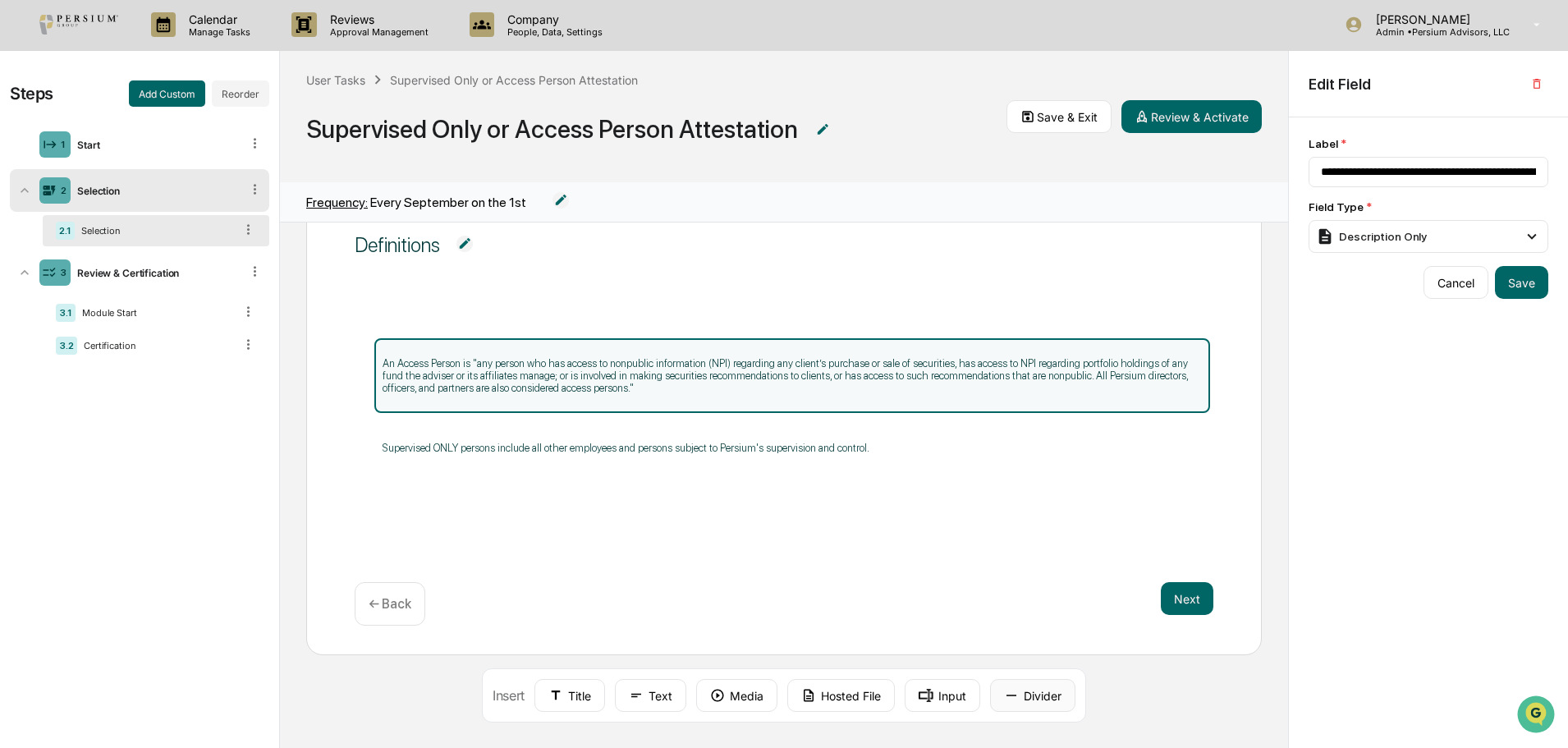 click on "Divider" at bounding box center [1033, 695] 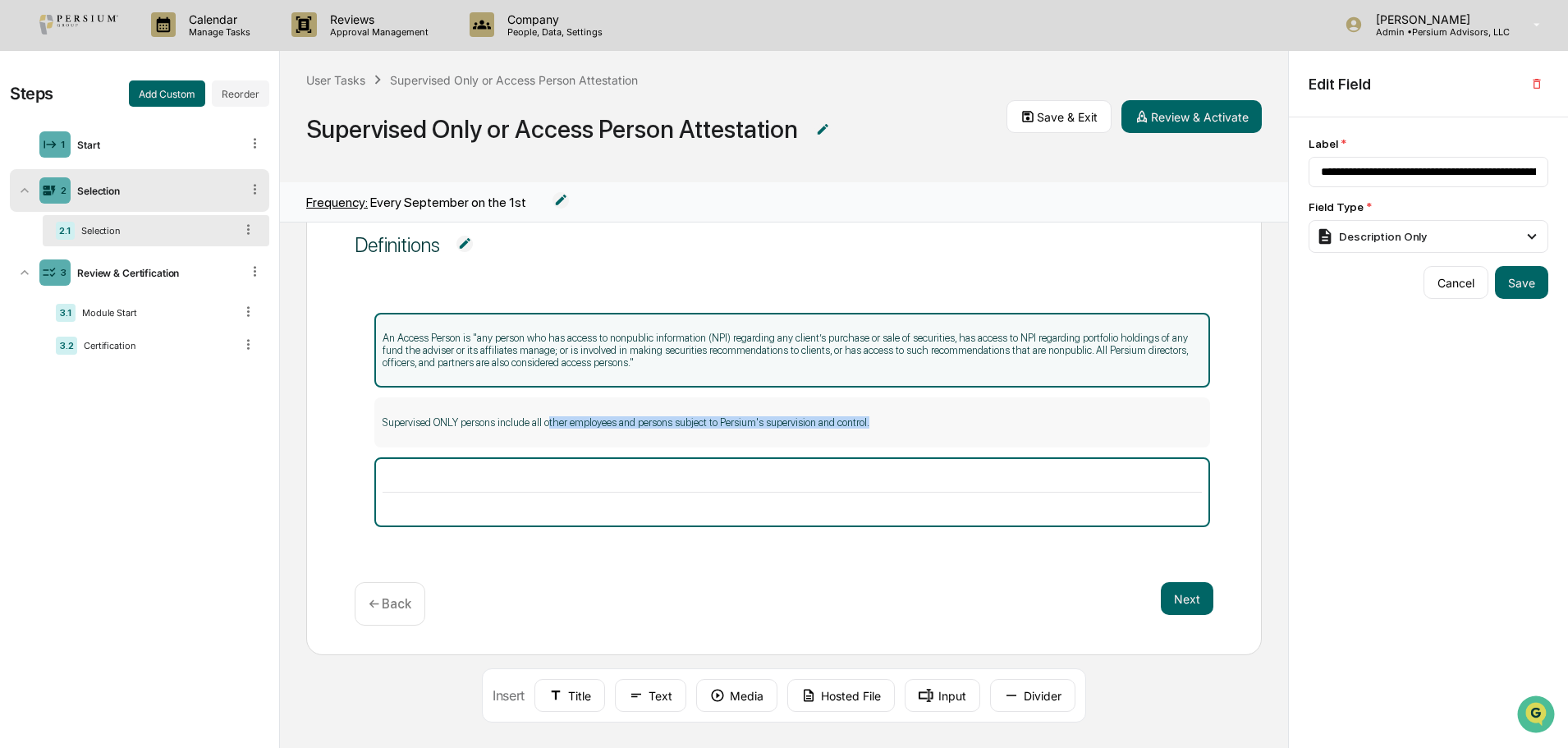 drag, startPoint x: 547, startPoint y: 494, endPoint x: 548, endPoint y: 415, distance: 79.006329 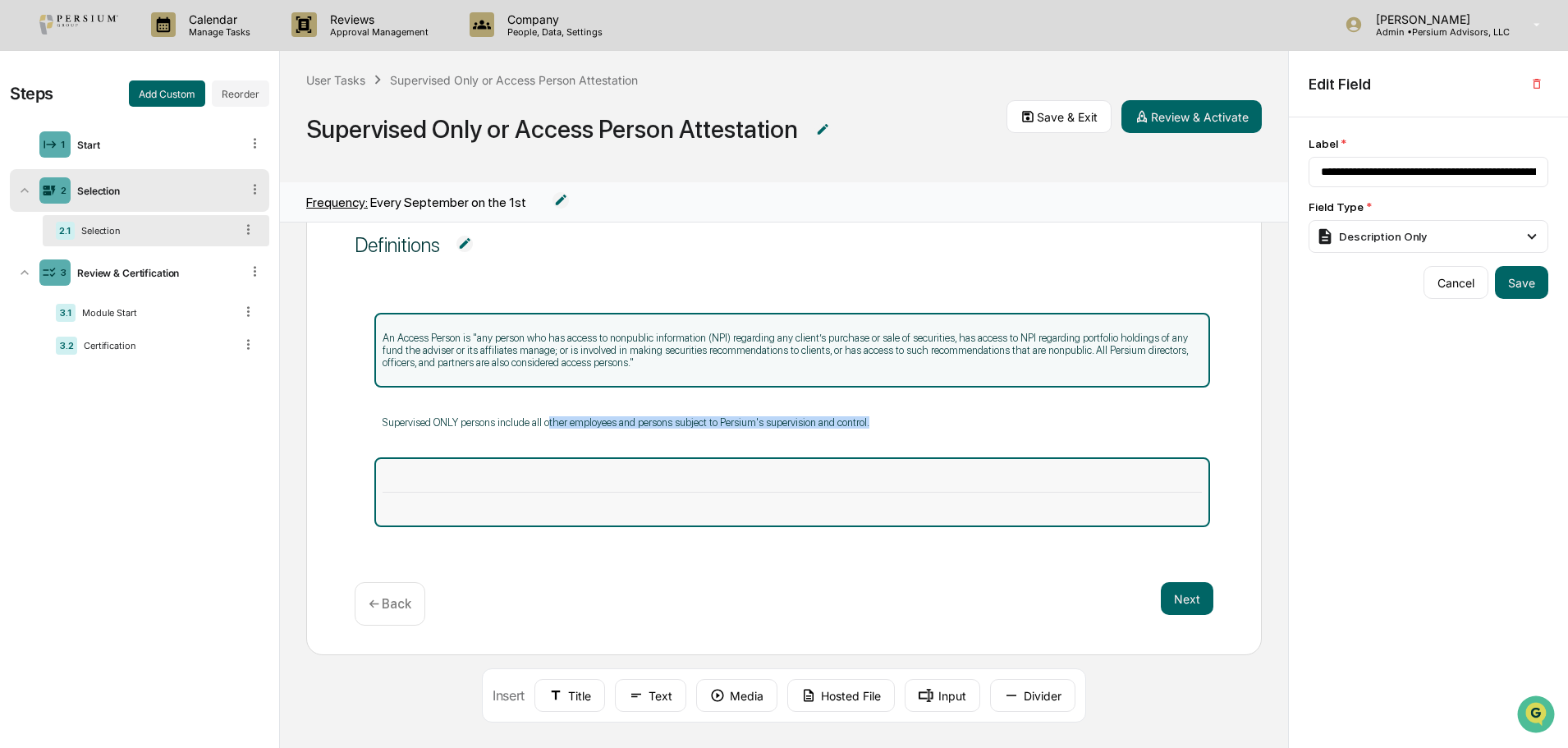 click at bounding box center (792, 492) 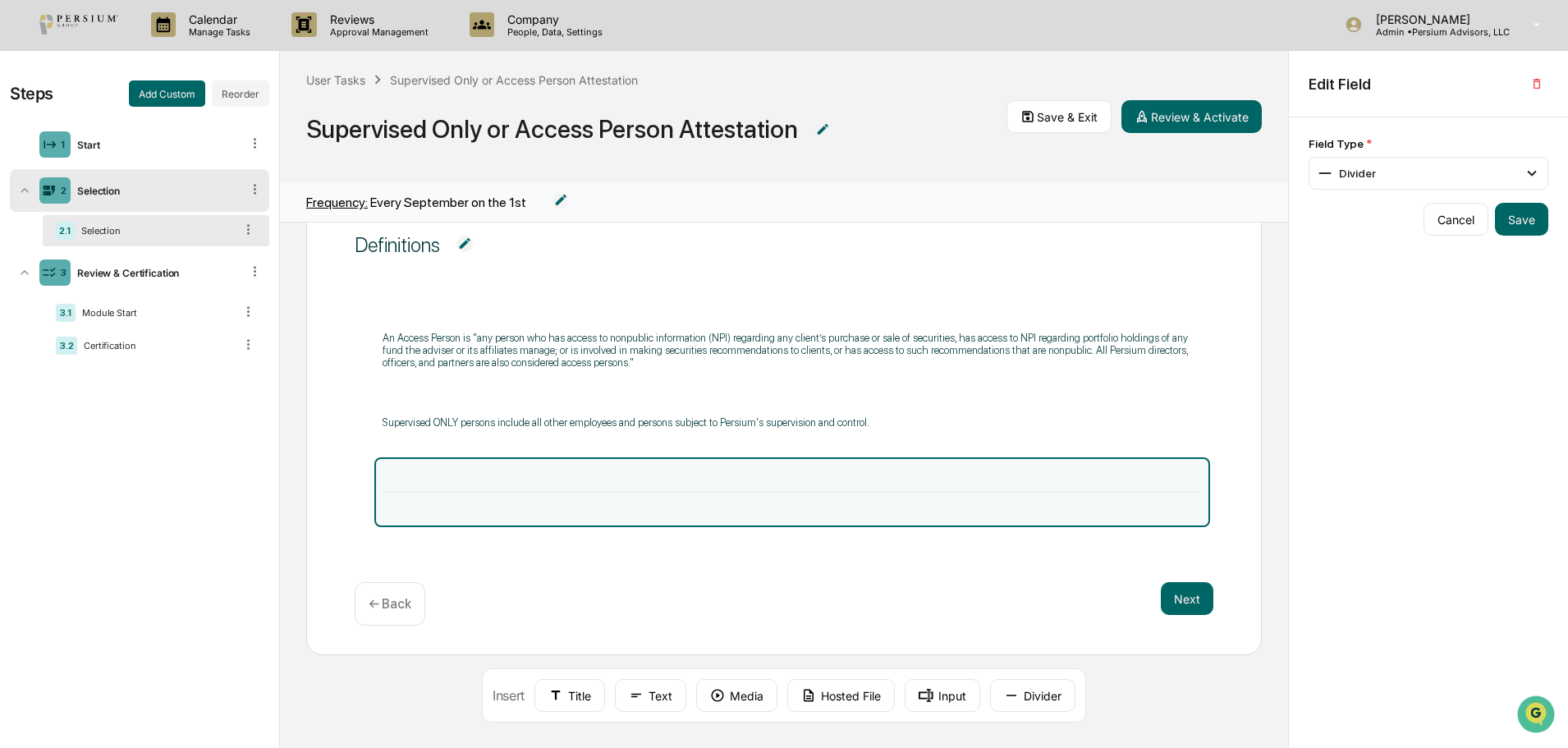 click at bounding box center (792, 492) 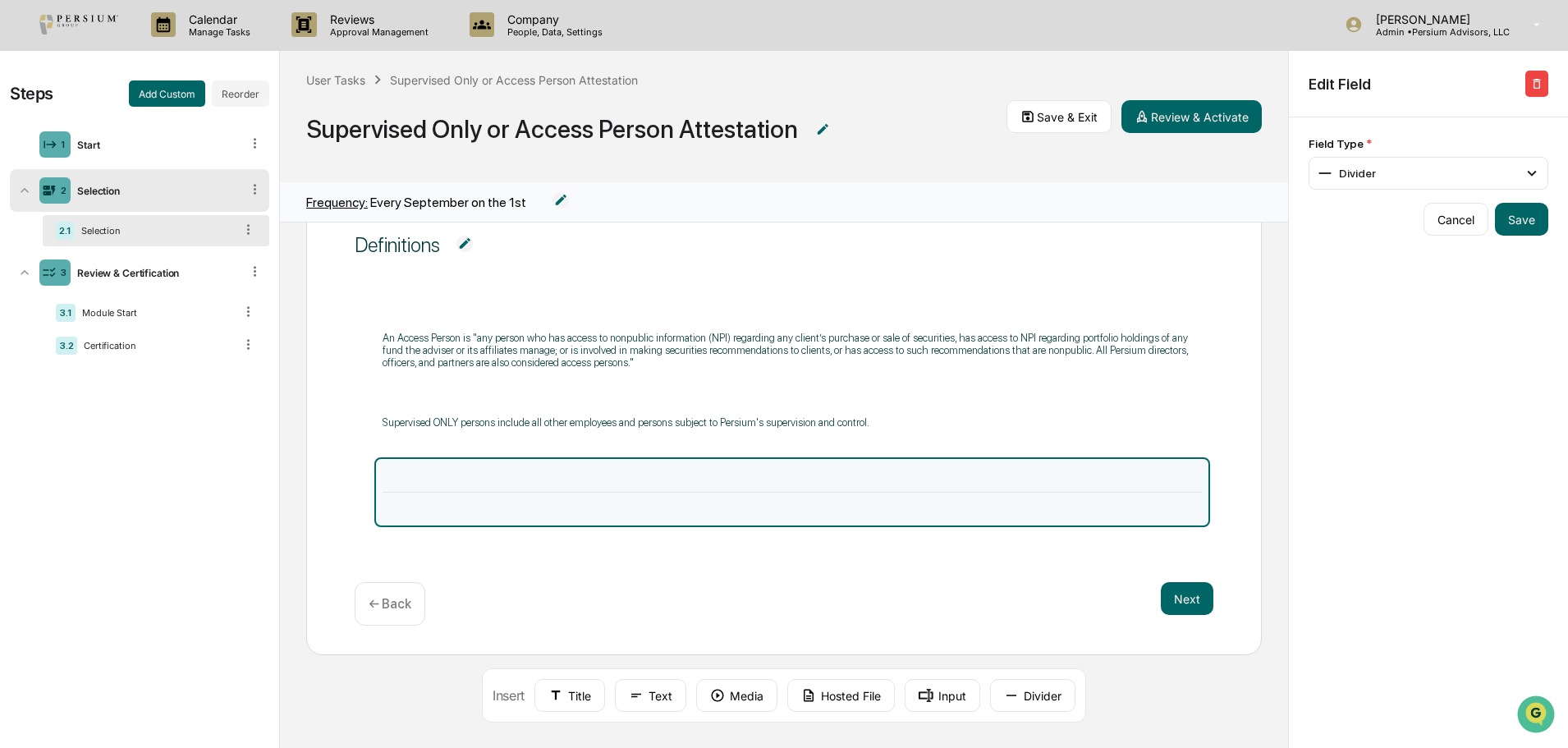 click 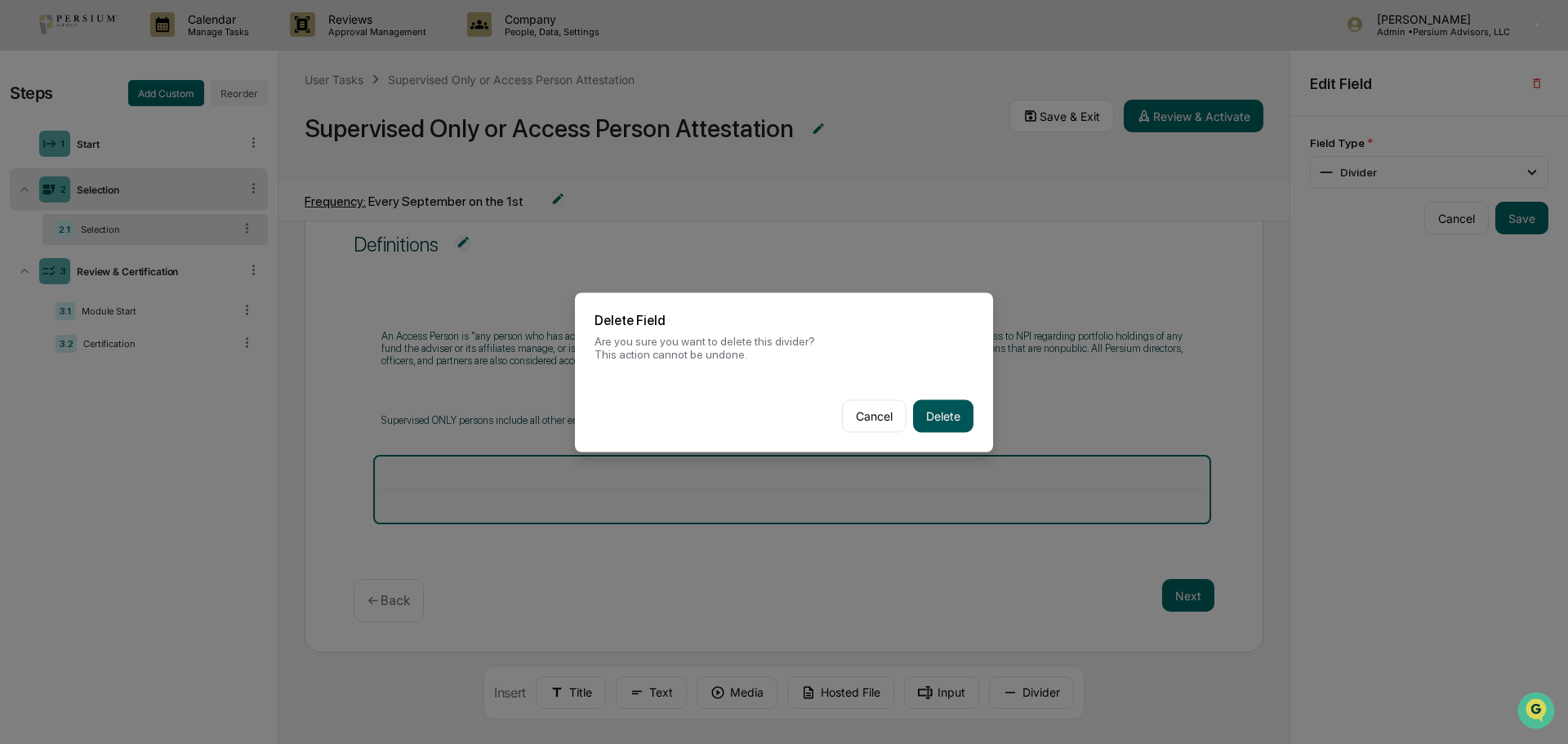 click on "Delete" at bounding box center (943, 416) 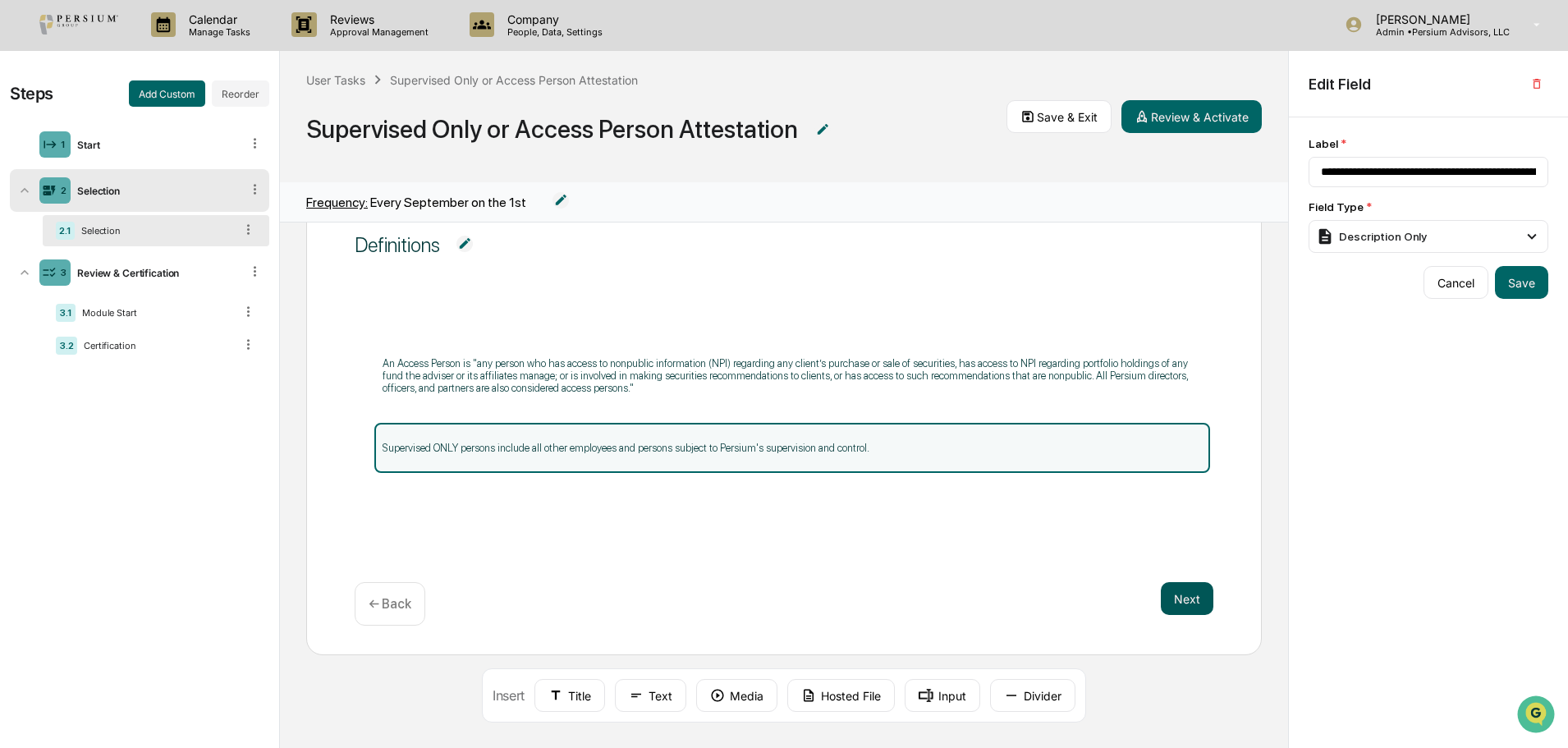 click on "Next" at bounding box center [1187, 599] 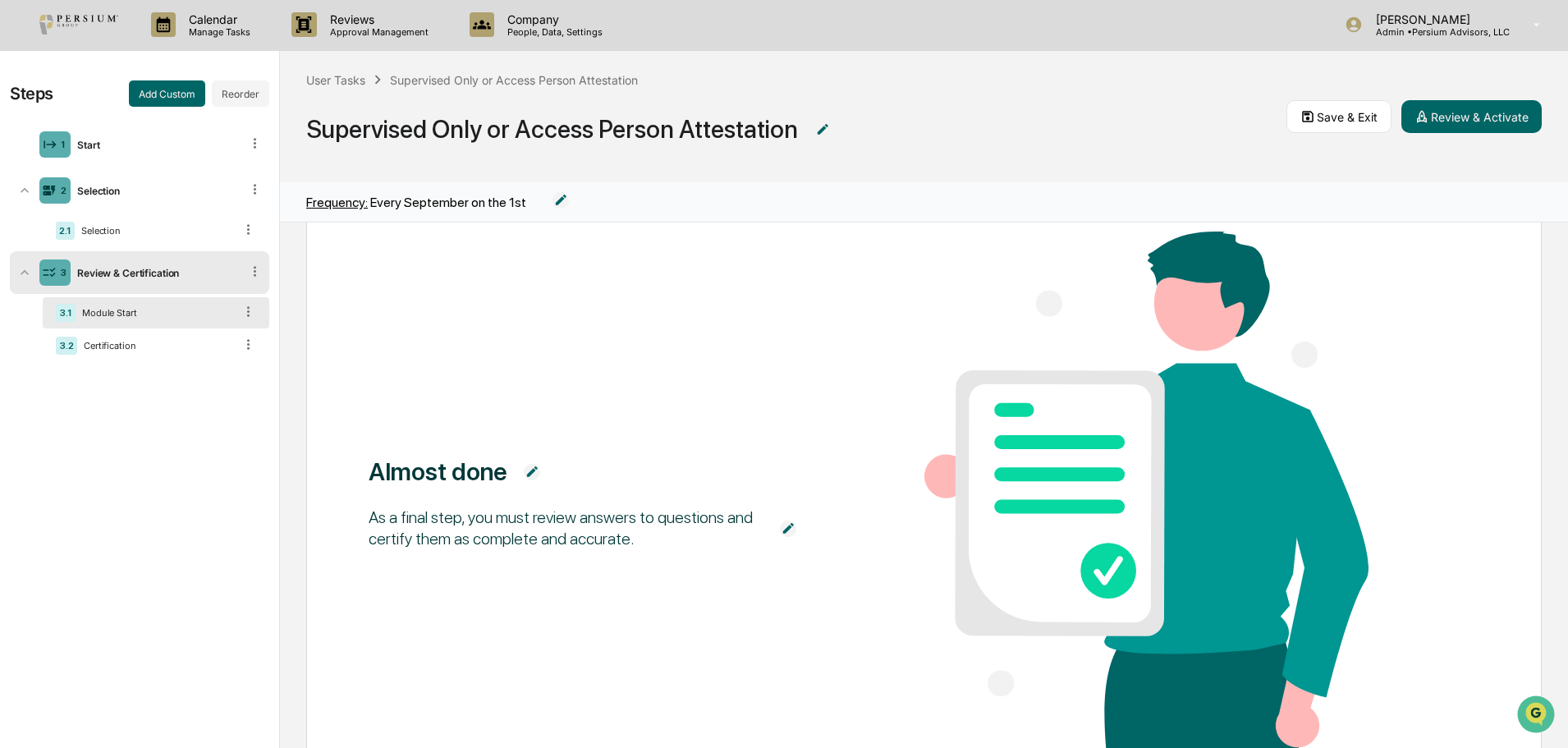 scroll, scrollTop: 0, scrollLeft: 0, axis: both 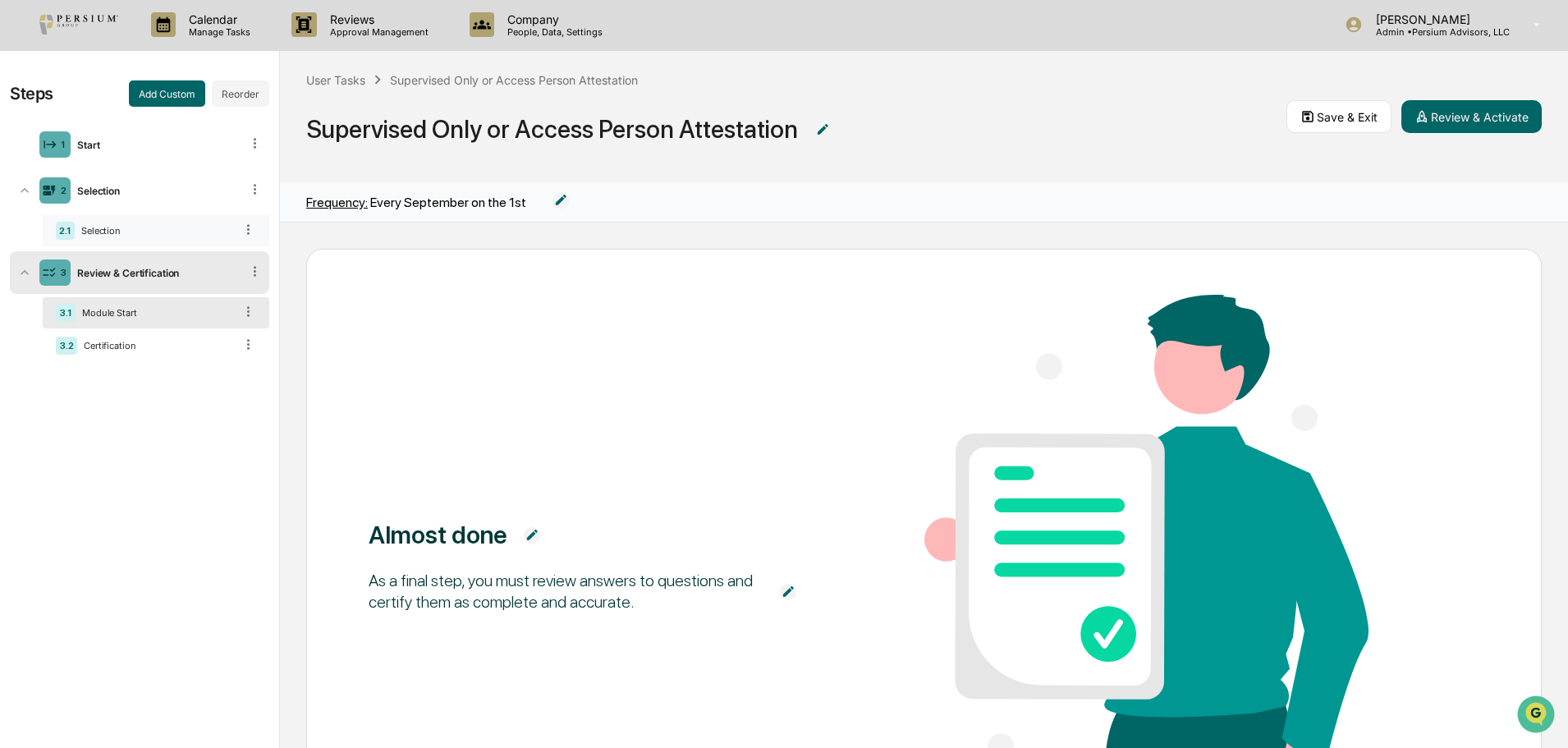 click 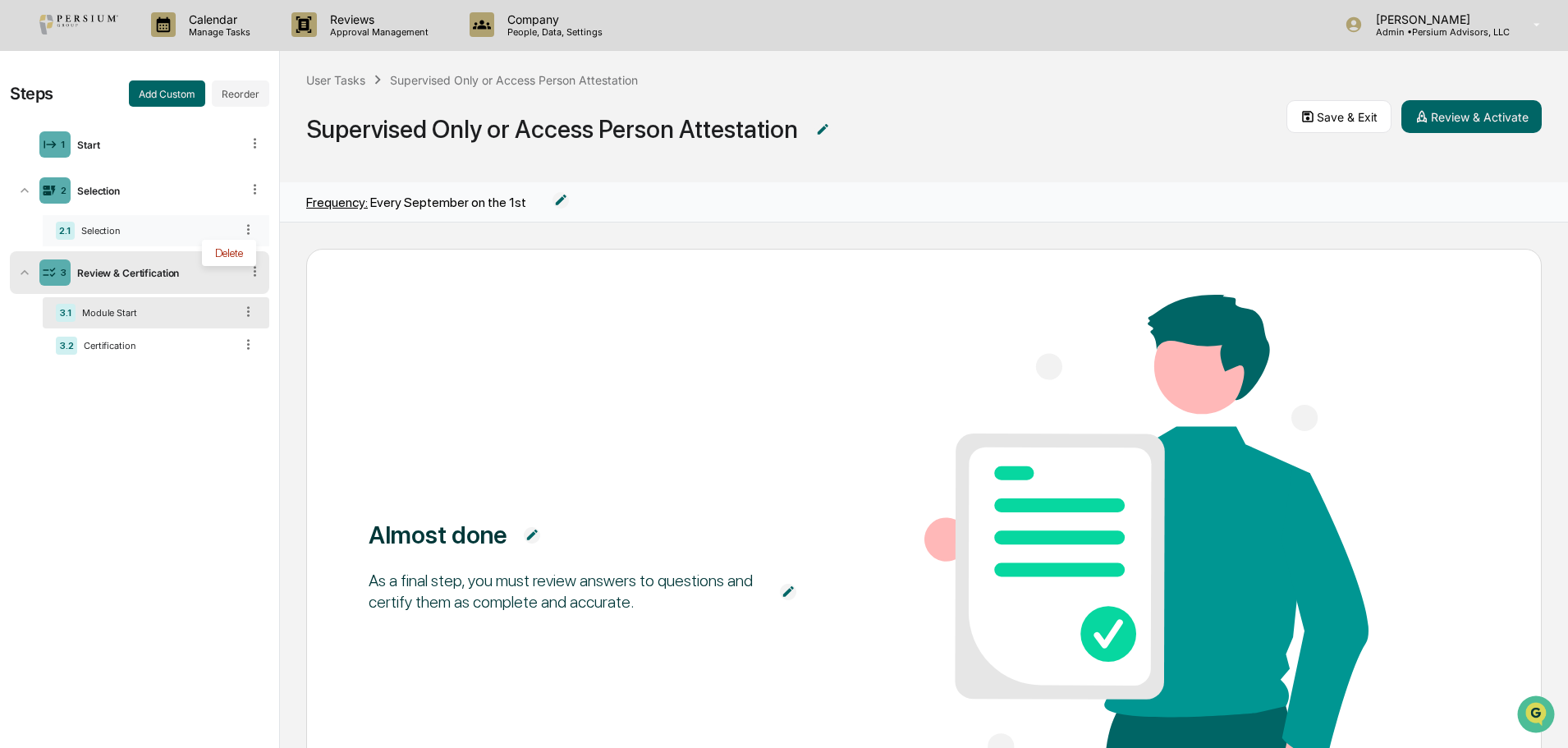 click on "Selection" at bounding box center [154, 231] 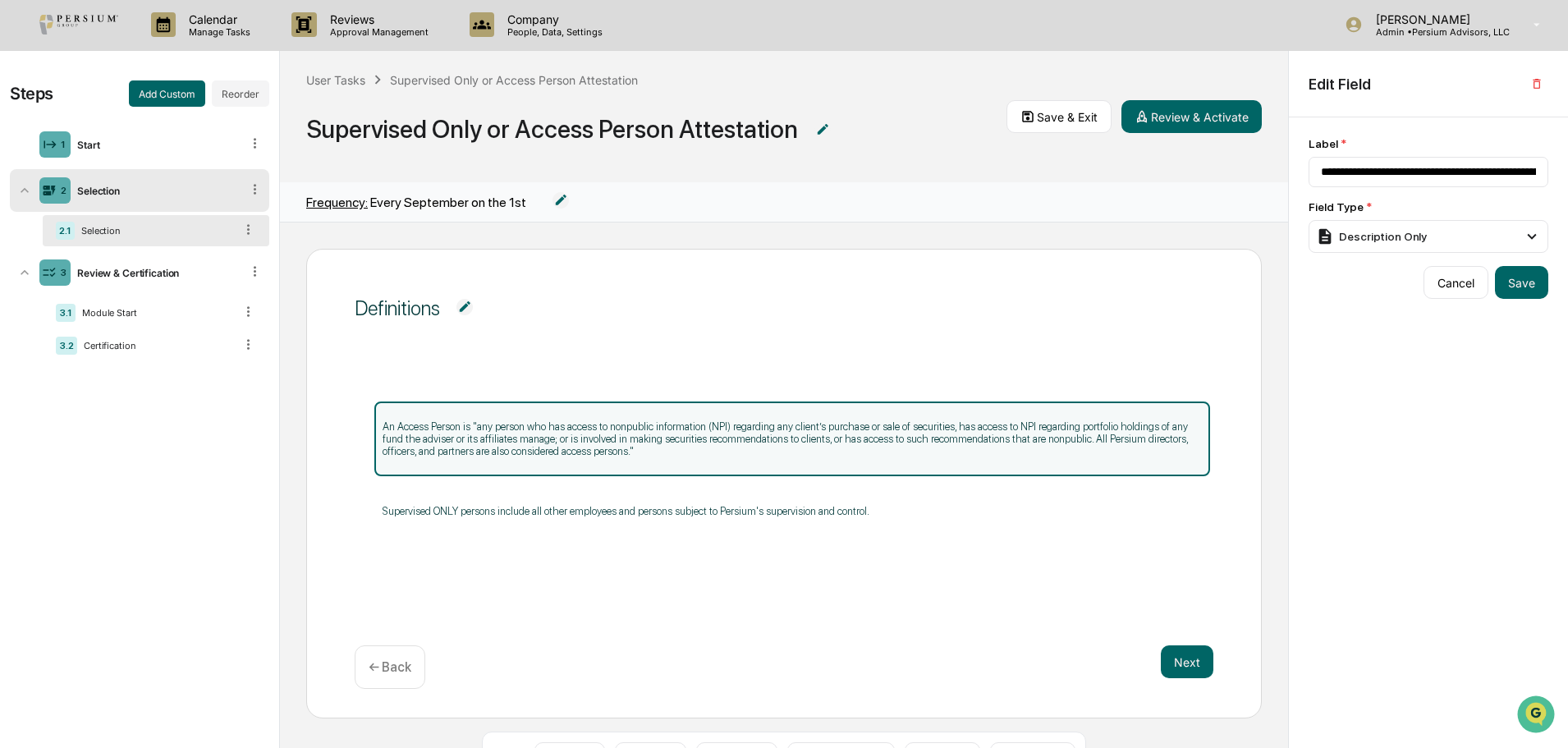 click on "Steps Add Custom Reorder 1 Start 2 Selection 2.1 Selection 3 Review & Certification 3.1 Module Start 3.2 Certification" at bounding box center (140, 454) 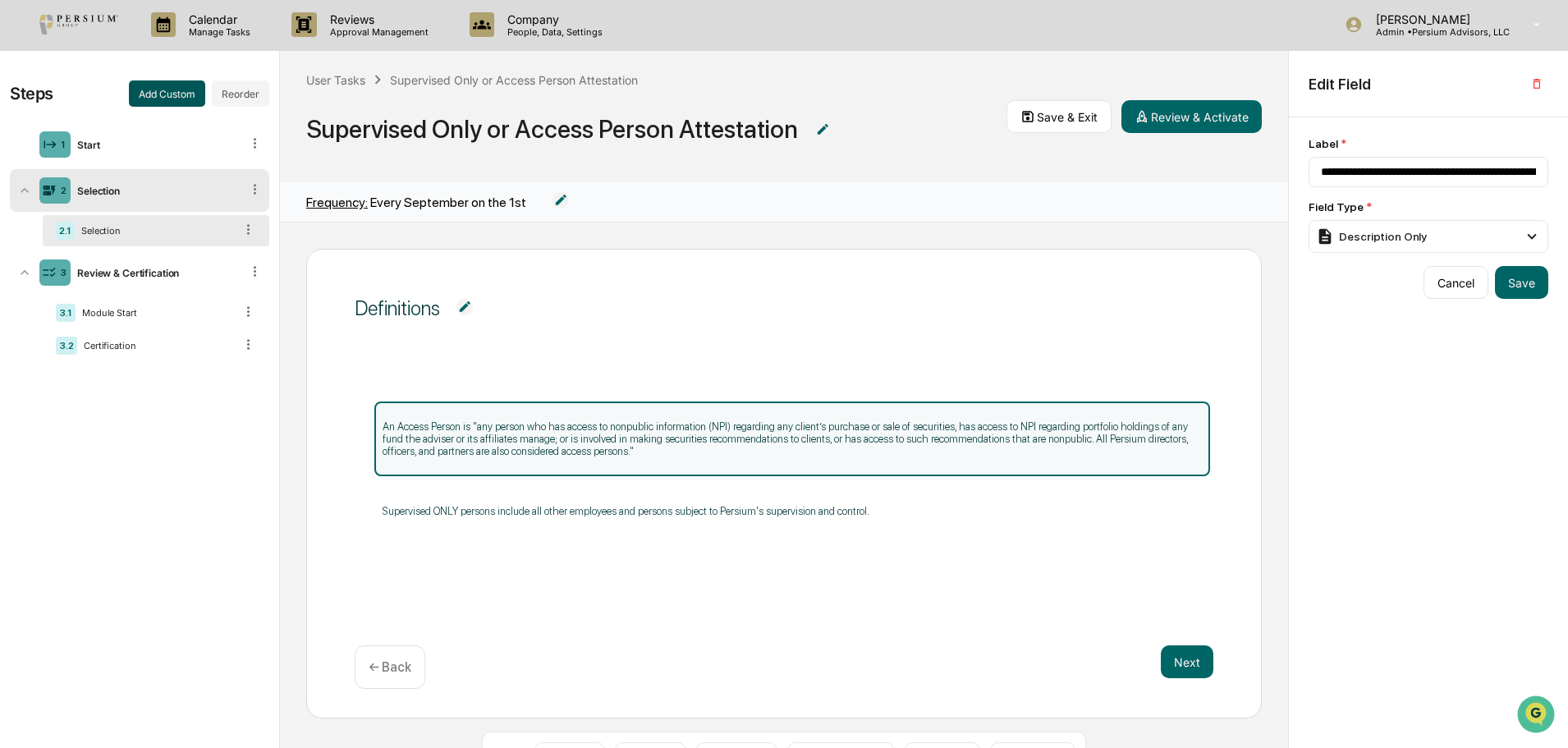 click on "Add Custom" at bounding box center (167, 94) 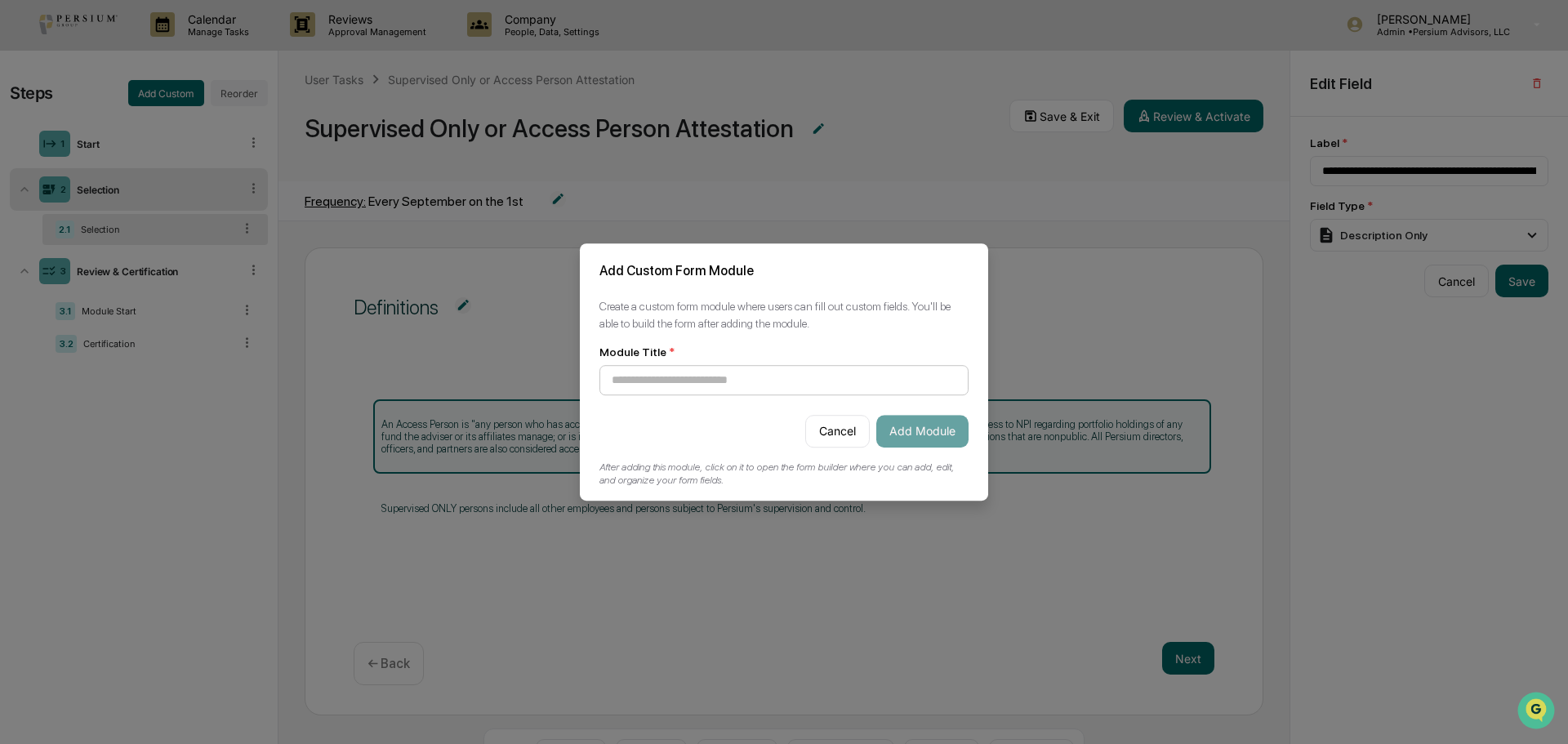 click at bounding box center [784, 380] 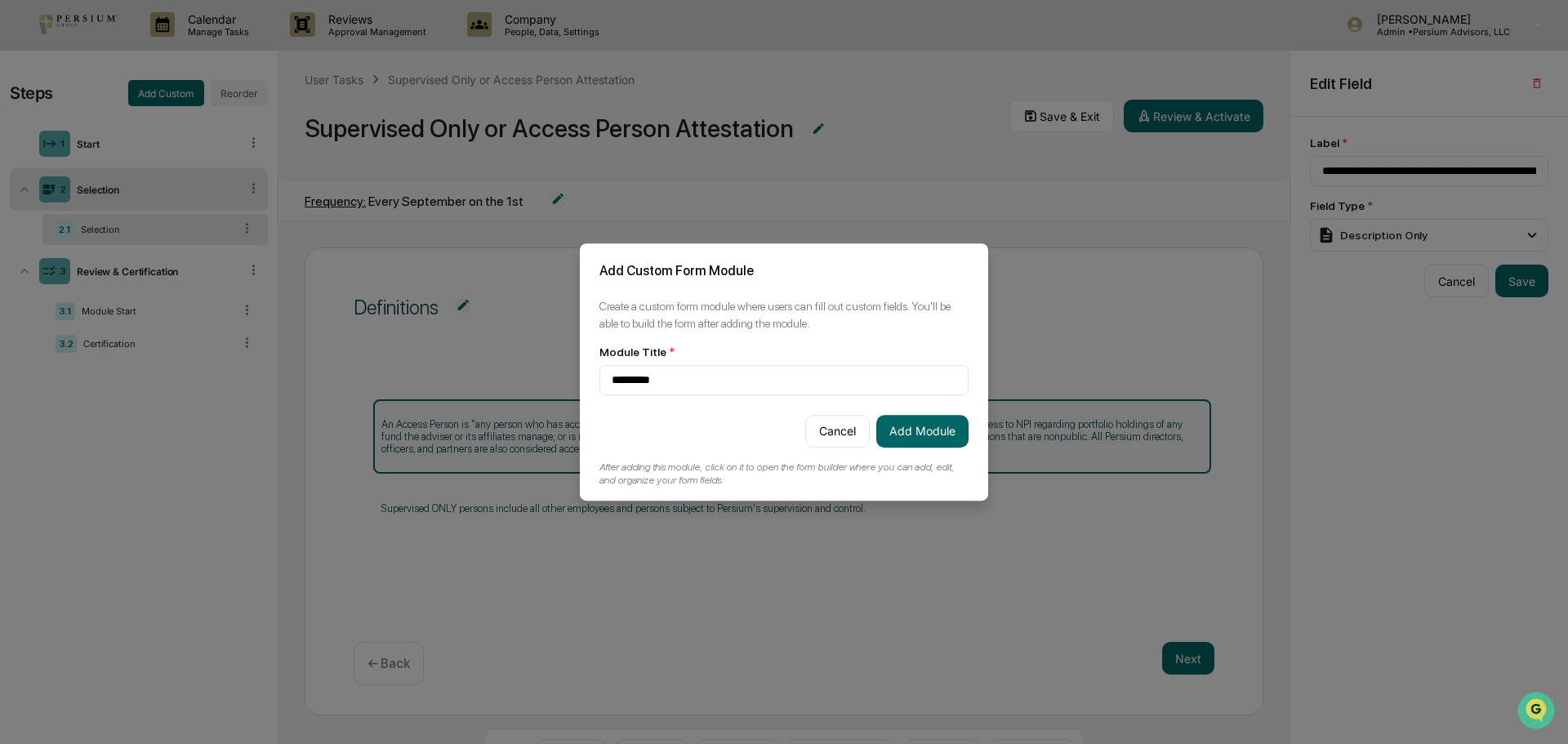 drag, startPoint x: 692, startPoint y: 381, endPoint x: 588, endPoint y: 368, distance: 104.80935 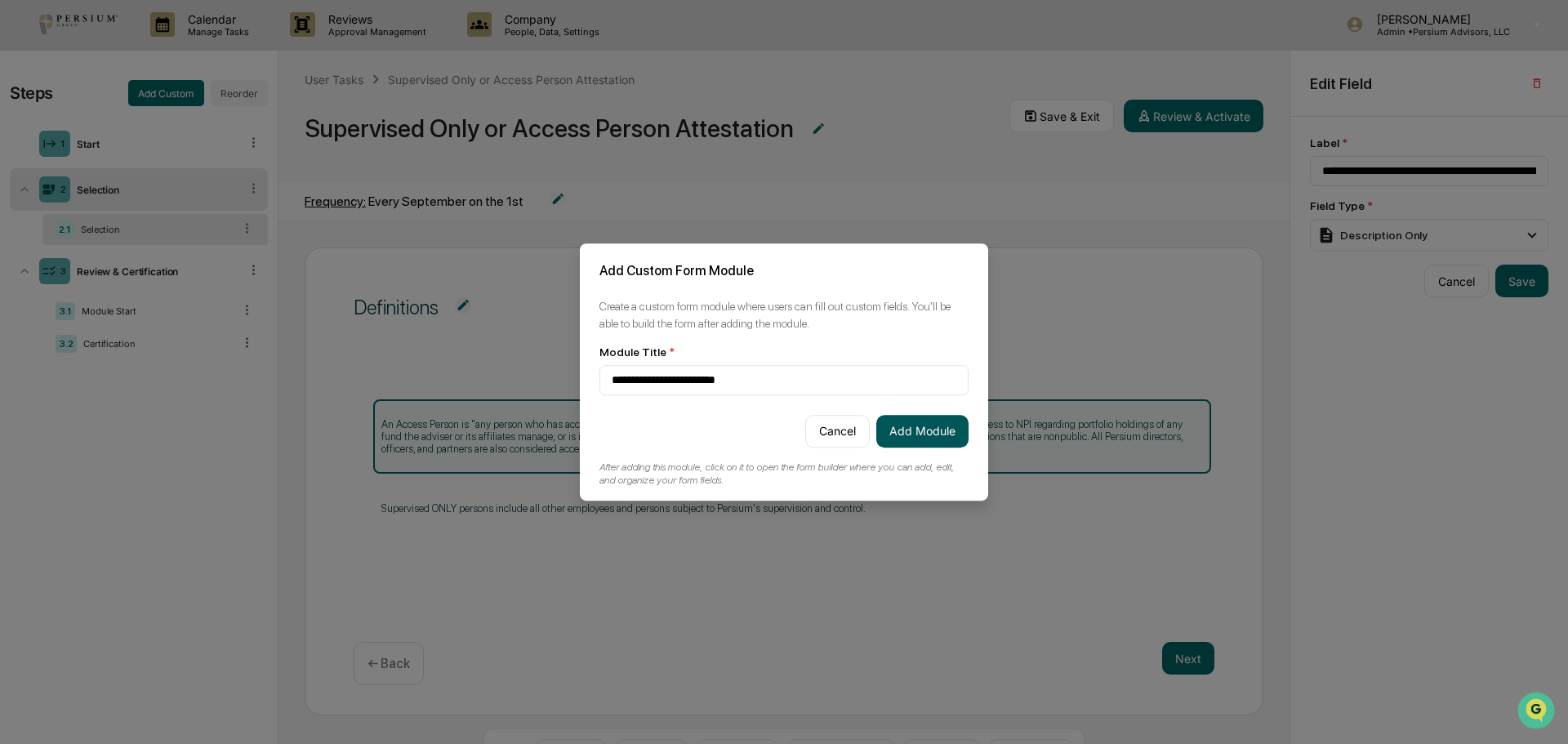 type on "**********" 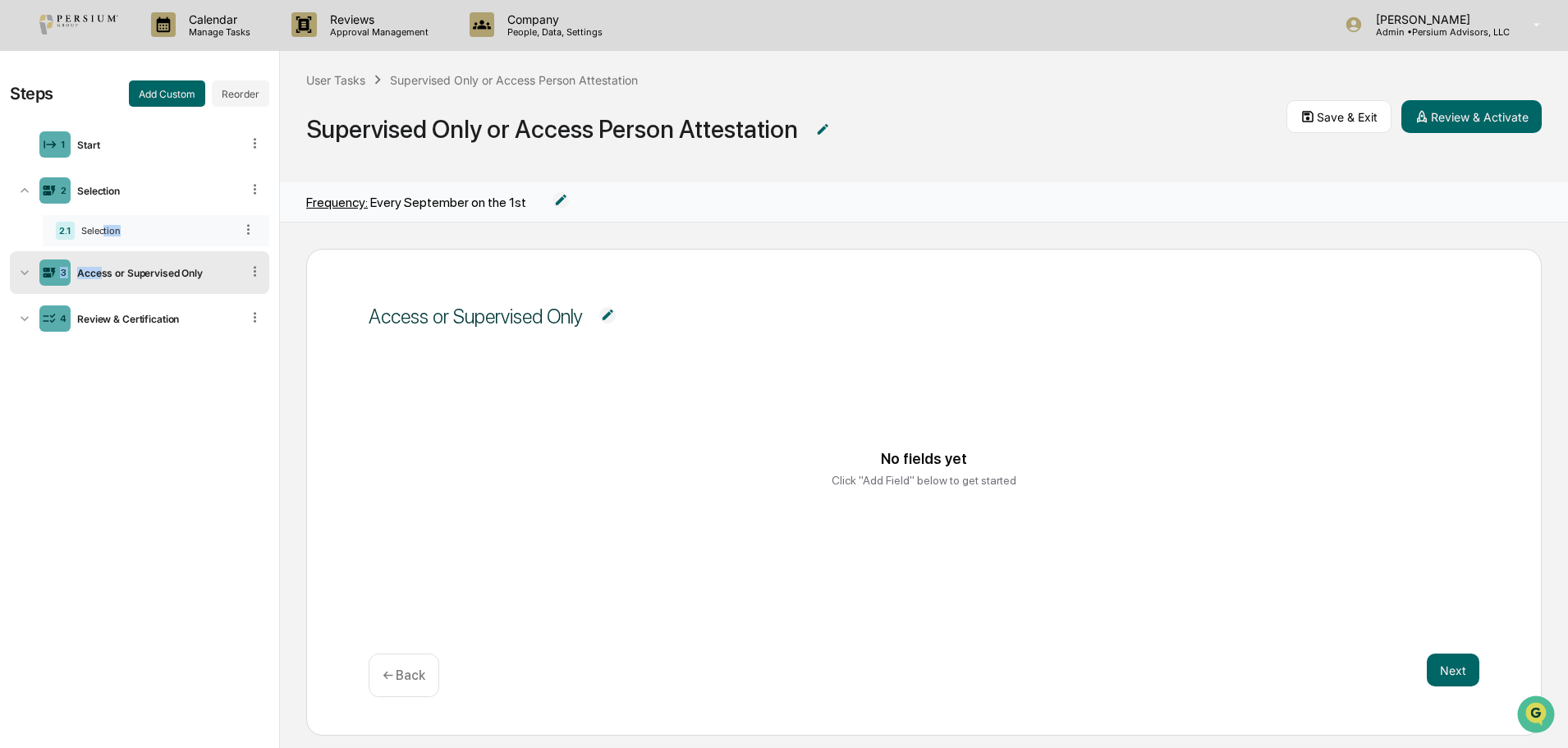 drag, startPoint x: 100, startPoint y: 276, endPoint x: 103, endPoint y: 234, distance: 42.107007 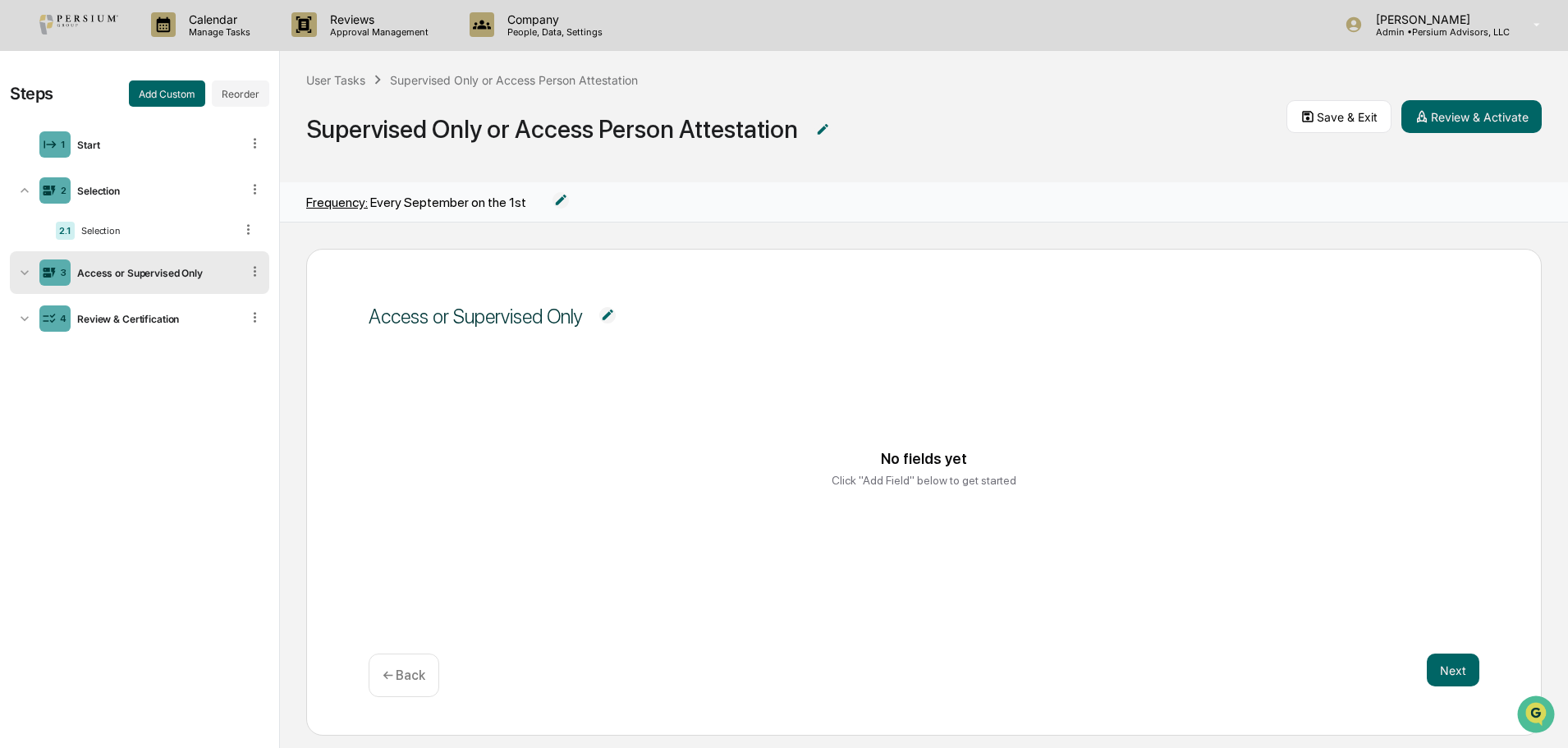 click on "Access or Supervised Only" at bounding box center [155, 273] 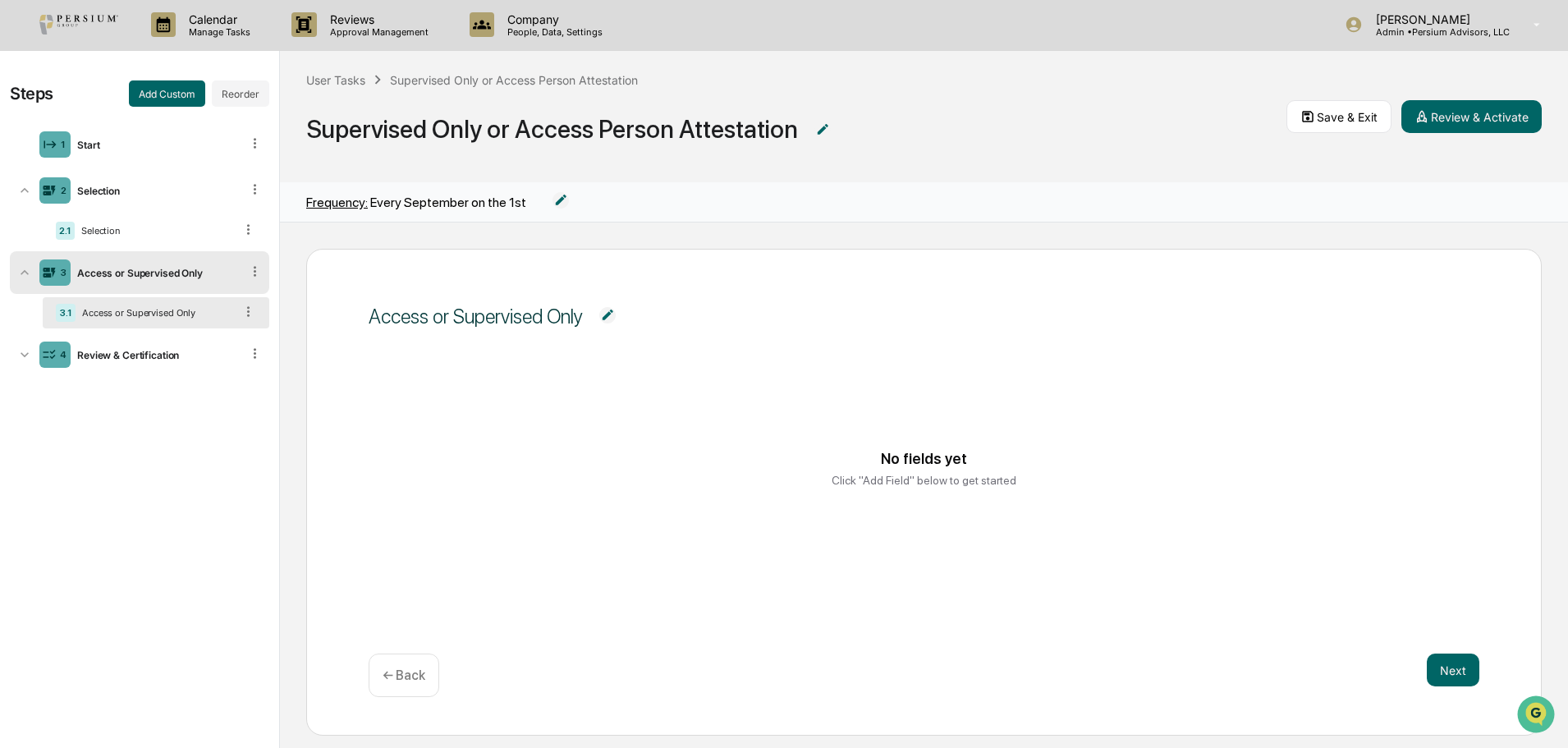 click 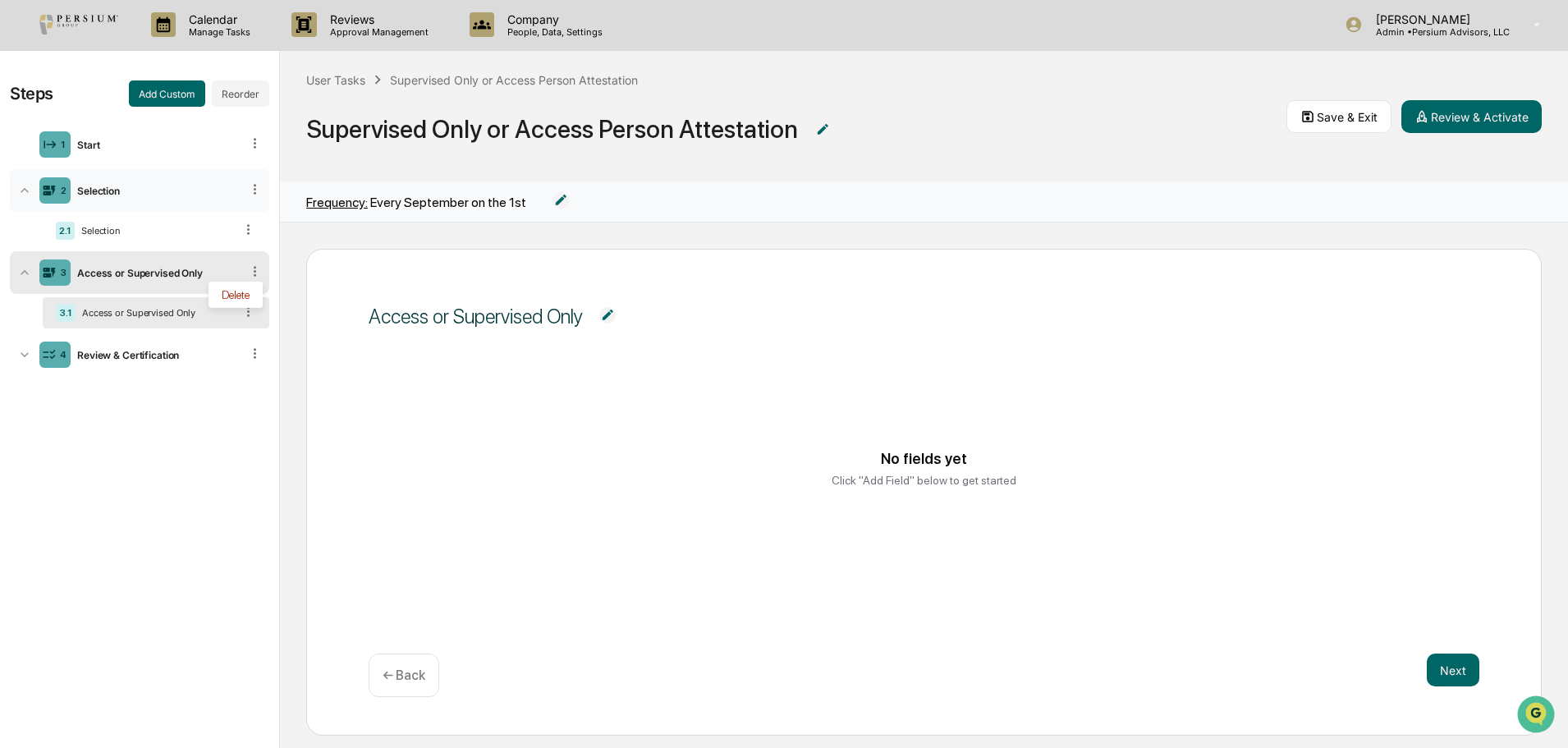 click 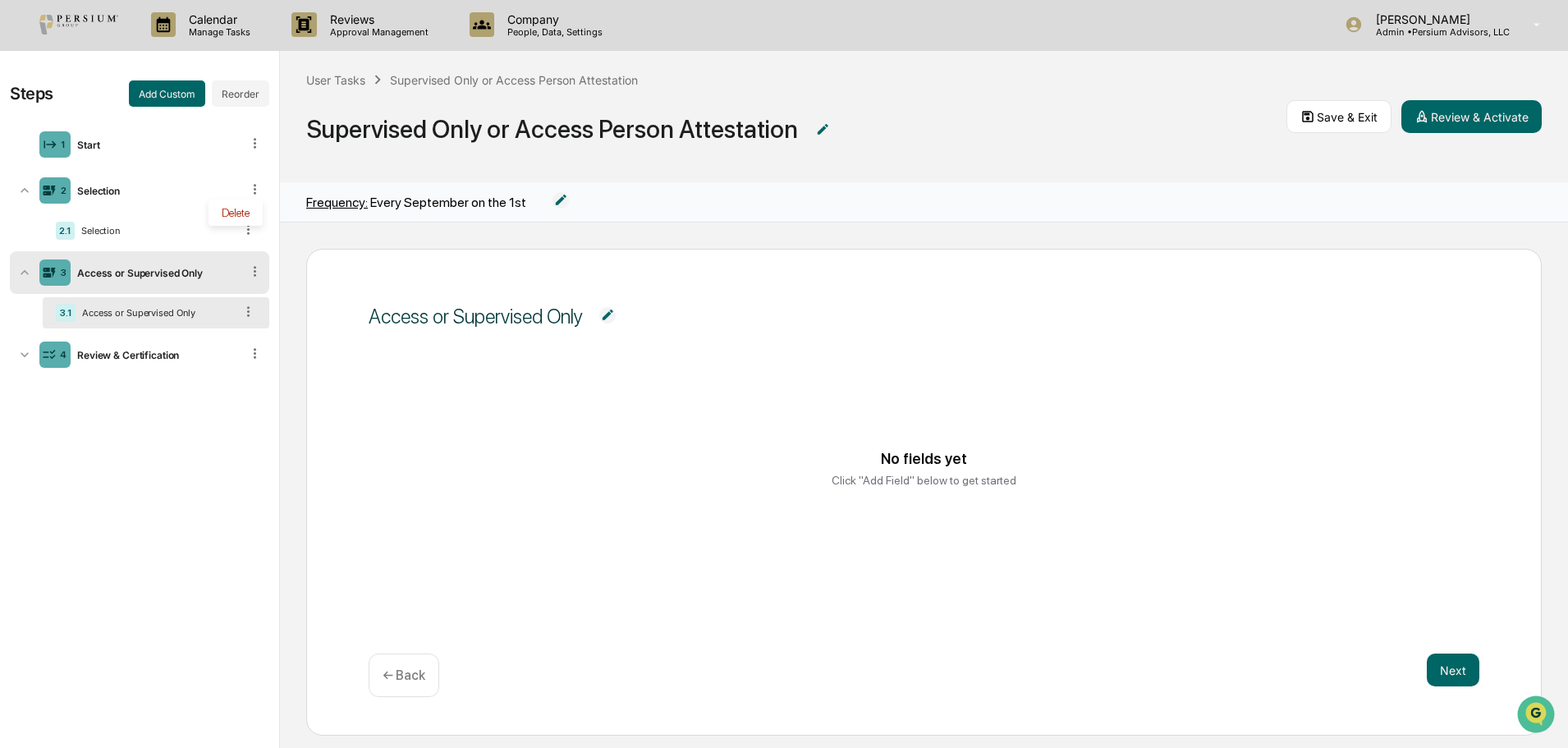 click 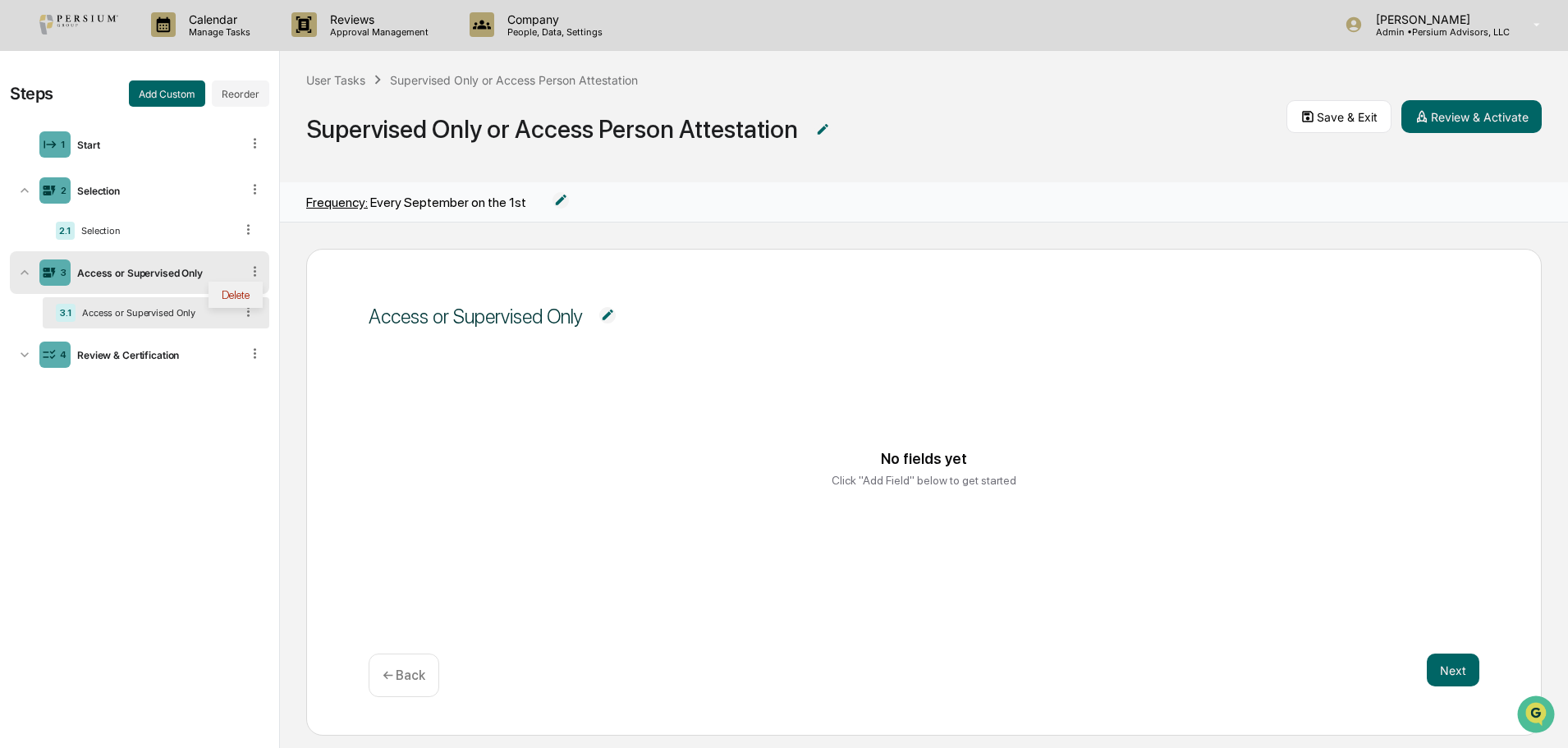 click on "Delete" at bounding box center (236, 295) 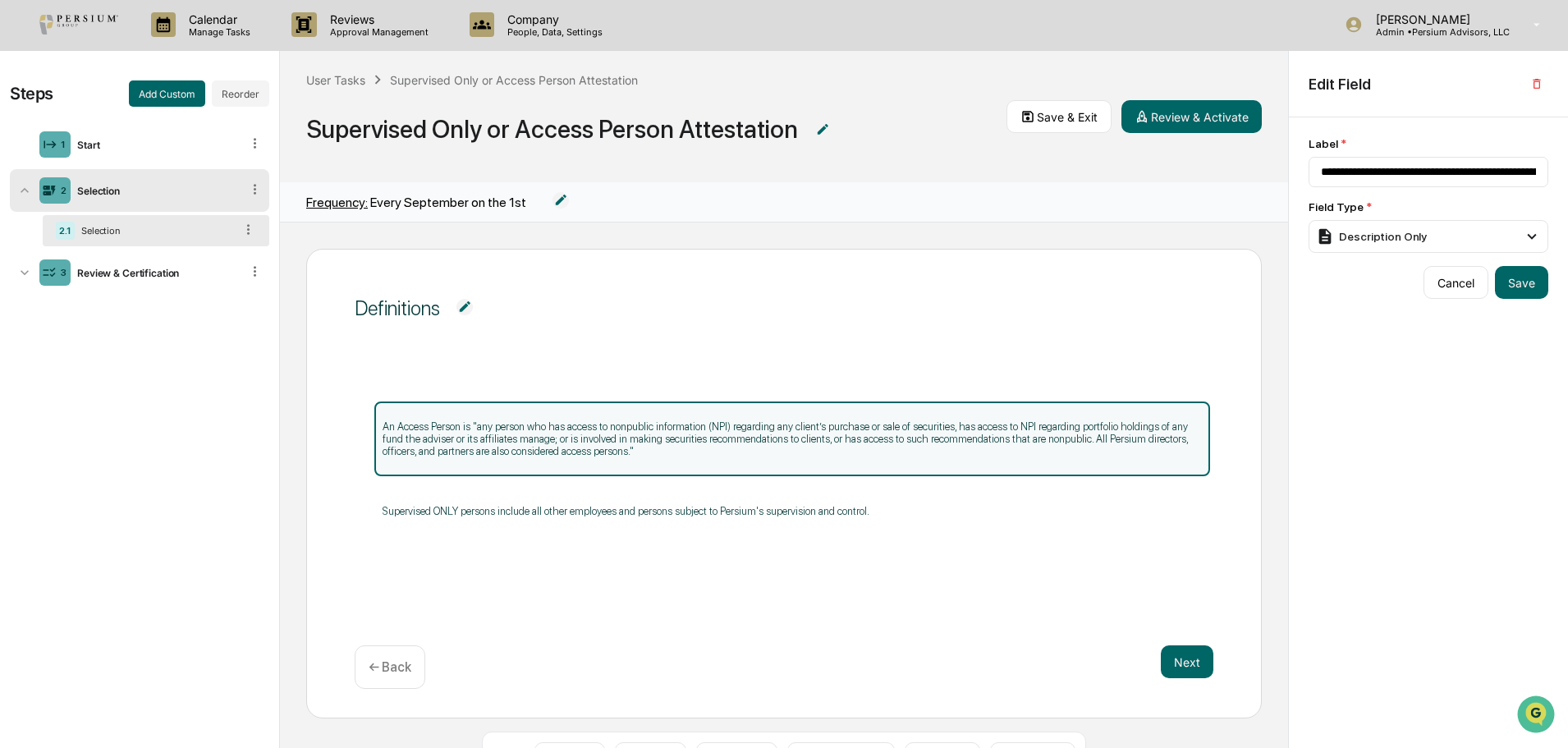 click on "Selection" at bounding box center [155, 190] 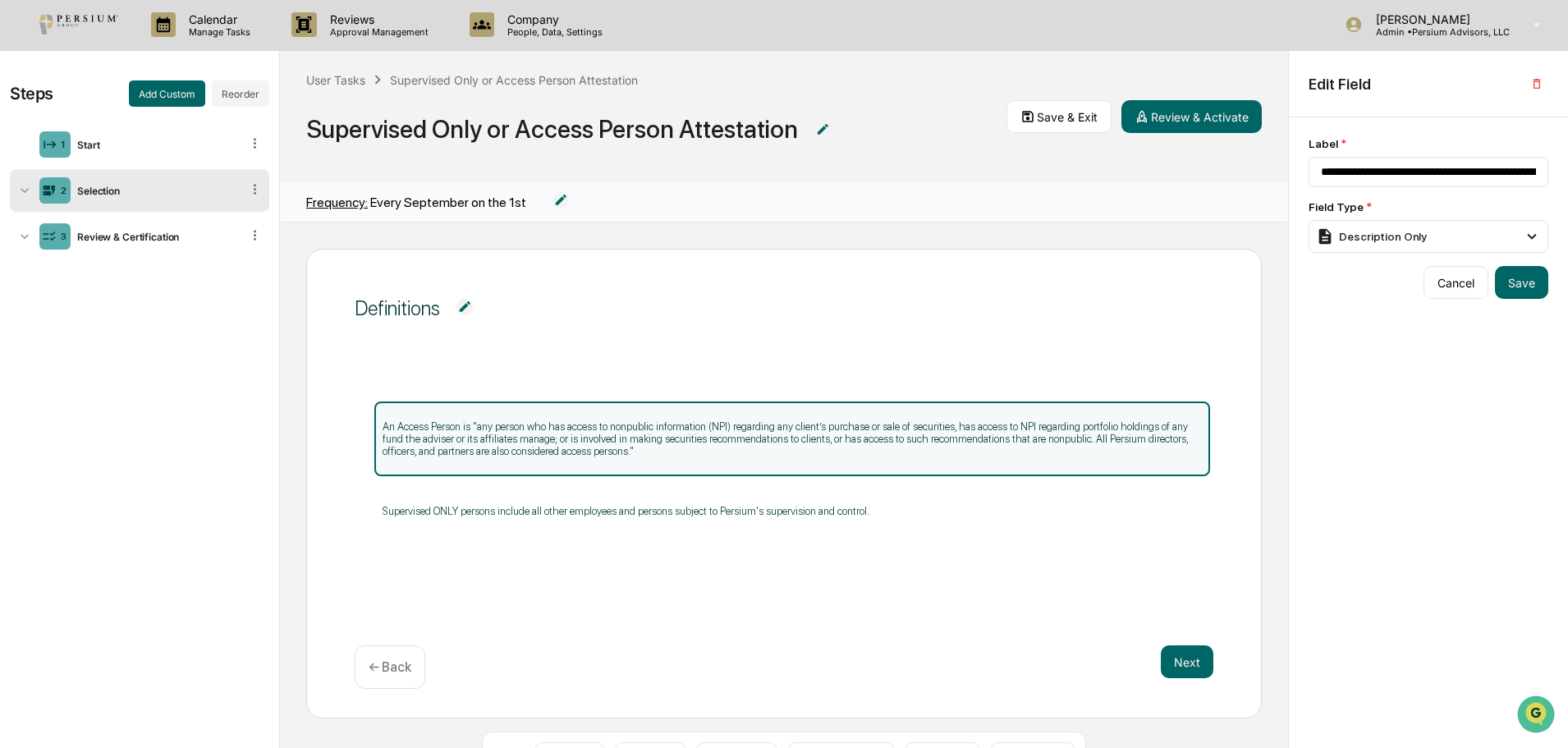 click on "Selection" at bounding box center [155, 190] 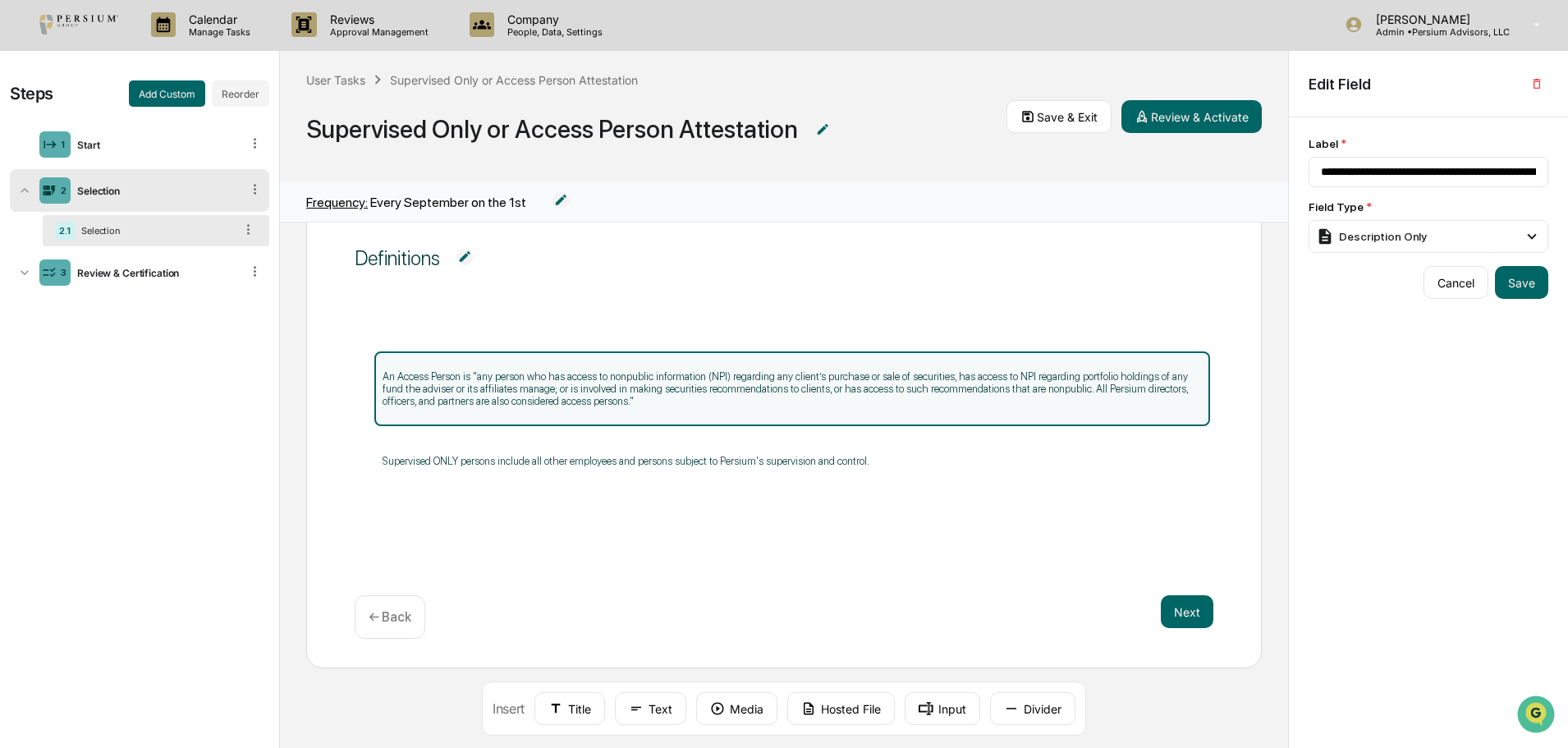 scroll, scrollTop: 63, scrollLeft: 0, axis: vertical 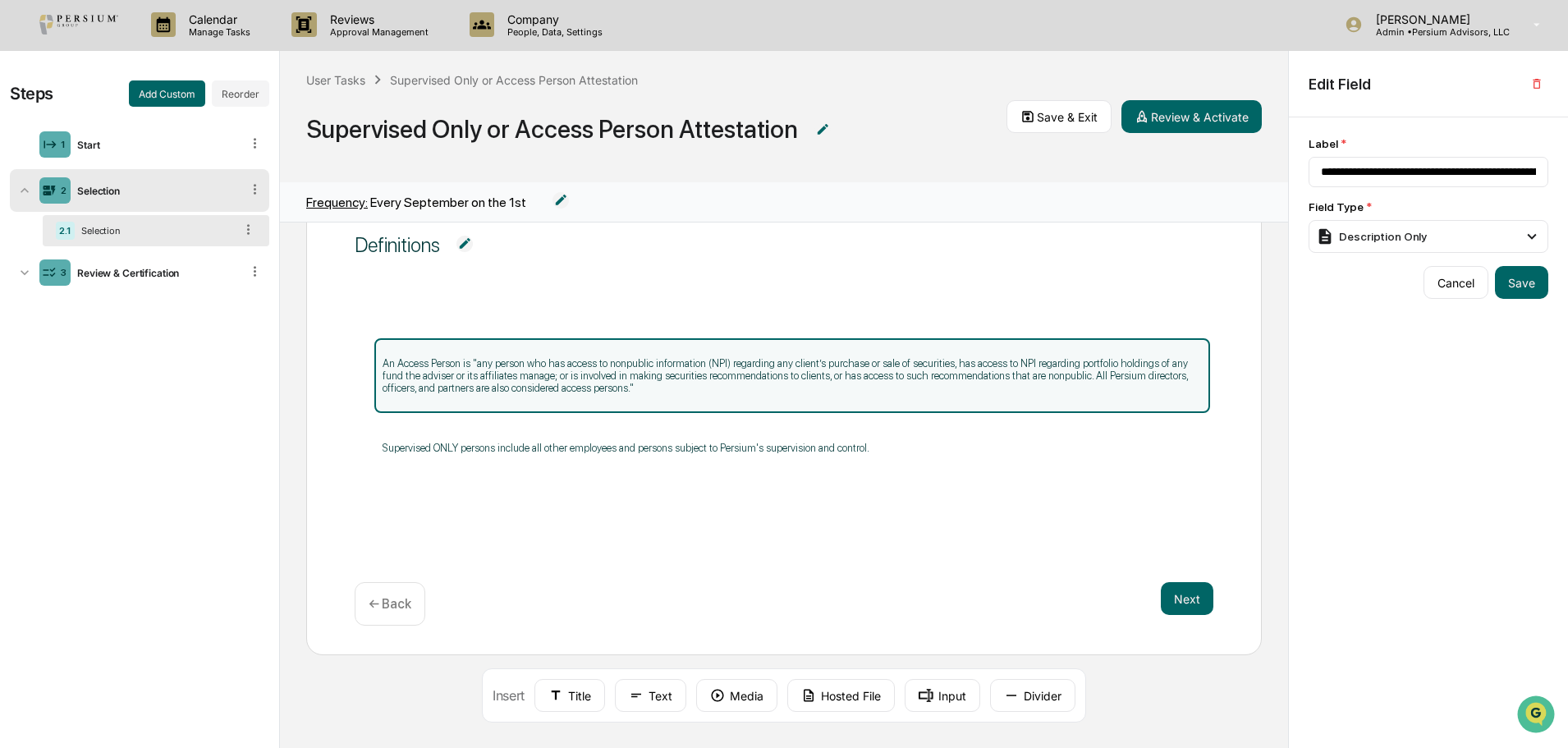 click on "An Access Person is "any person who has access to nonpublic information (NPI) regarding any client’s purchase or sale of securities, has access to NPI regarding portfolio holdings of any fund the adviser or its affiliates manage; or is involved in making securities recommendations to clients, or has access to such recommendations that are nonpublic. All Persium directors, officers, and partners are also considered access persons." Supervised ONLY persons include all other employees and persons subject to Persium's supervision and control." at bounding box center (784, 420) 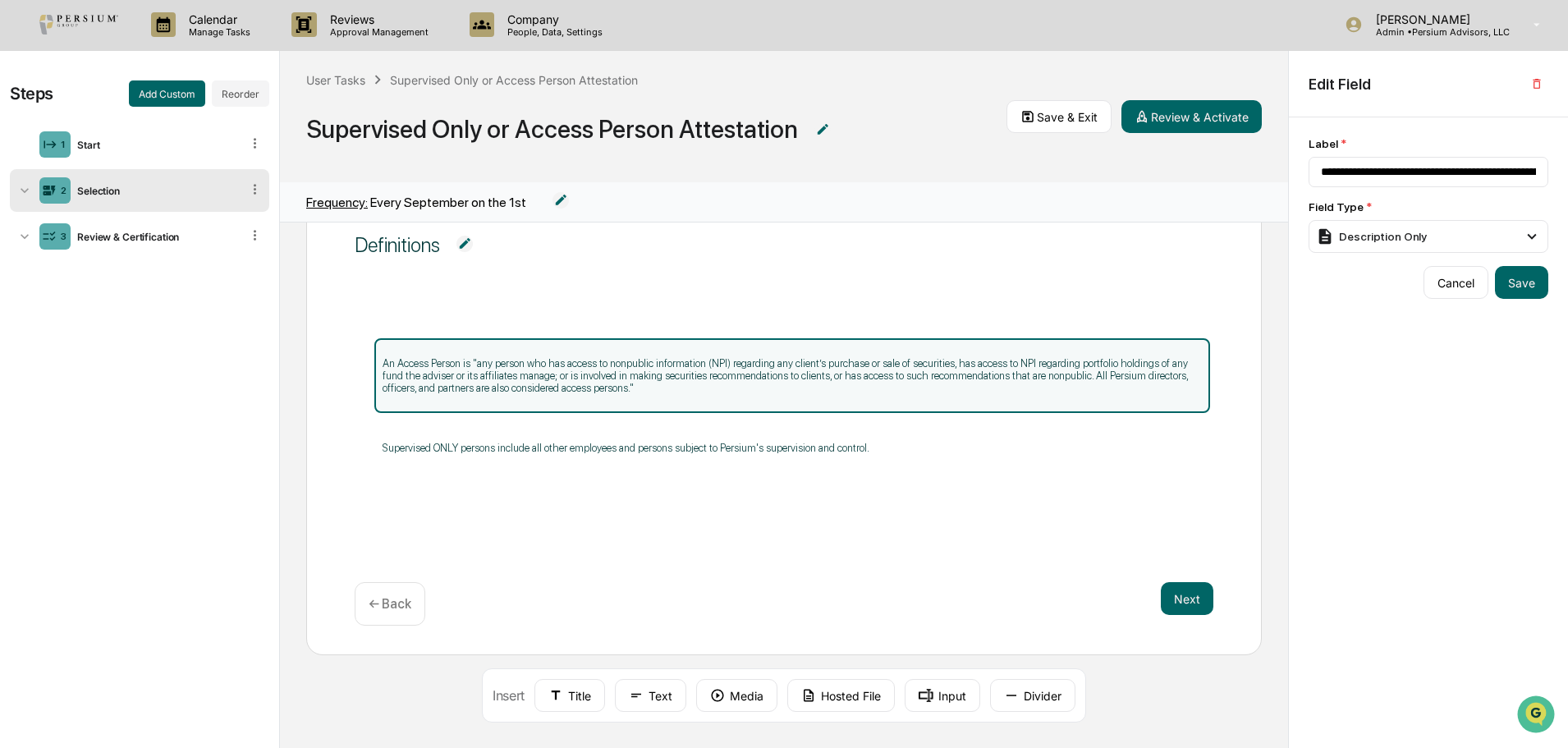 click on "Selection" at bounding box center [155, 190] 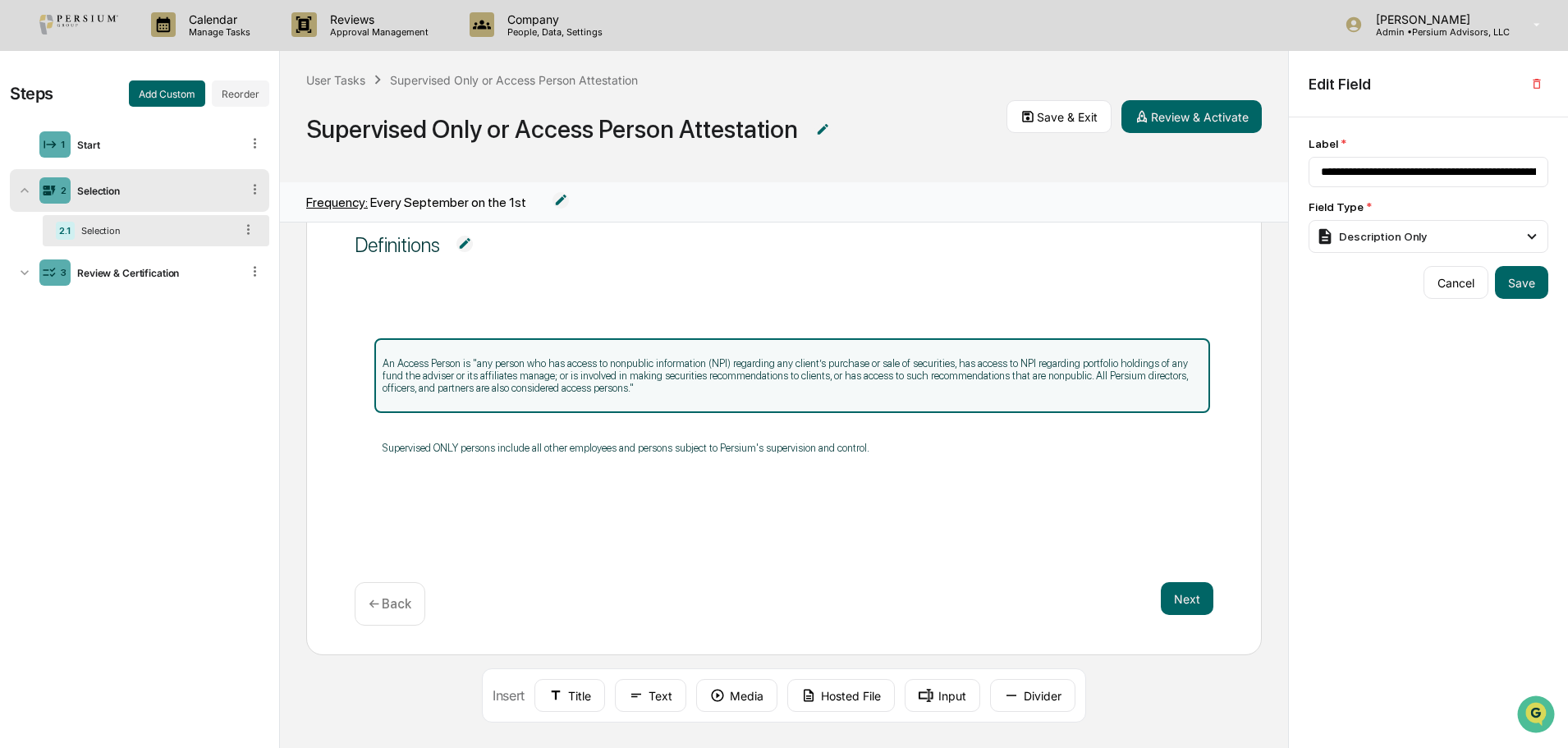 click on "Selection" at bounding box center (154, 231) 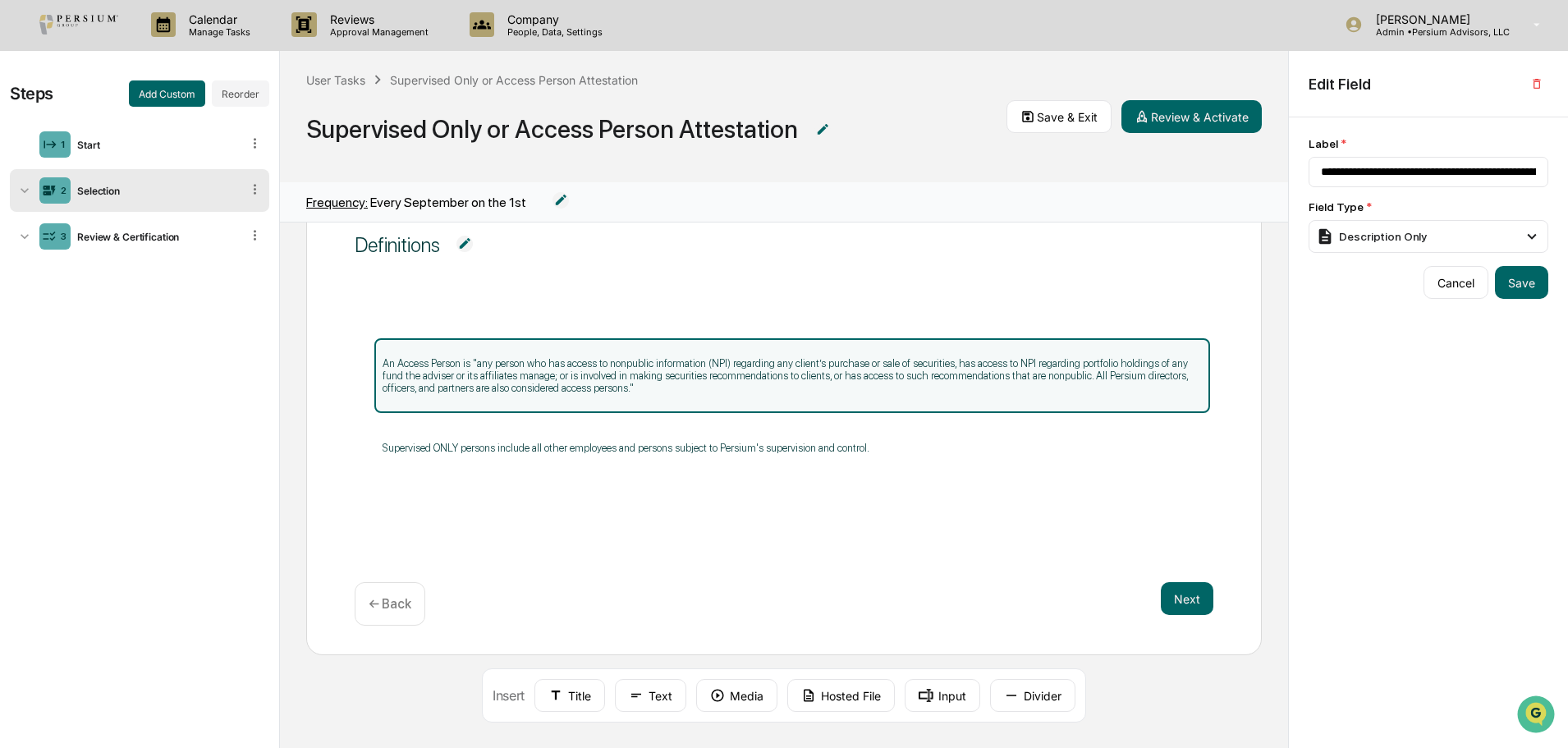 click 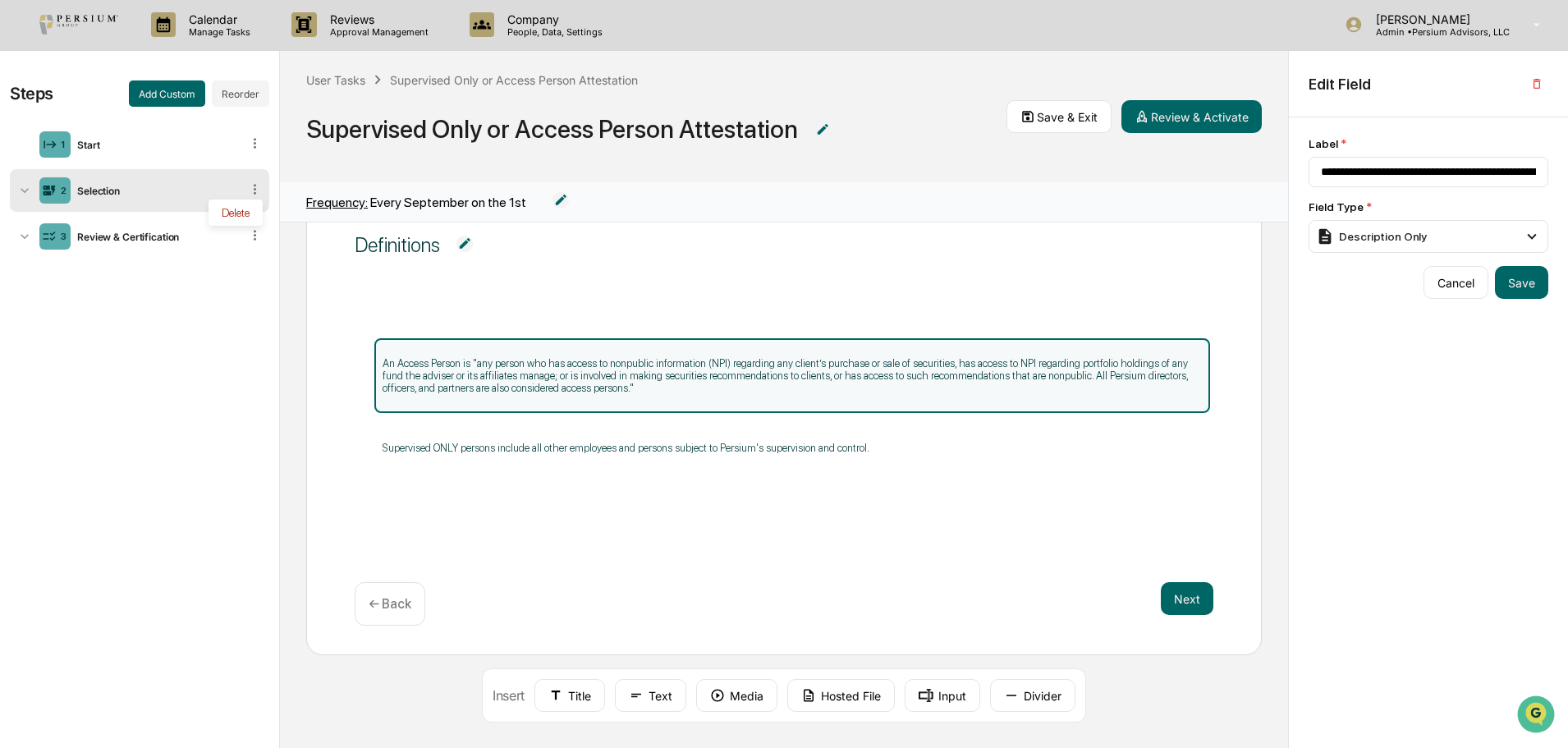 click on "Selection" at bounding box center (155, 190) 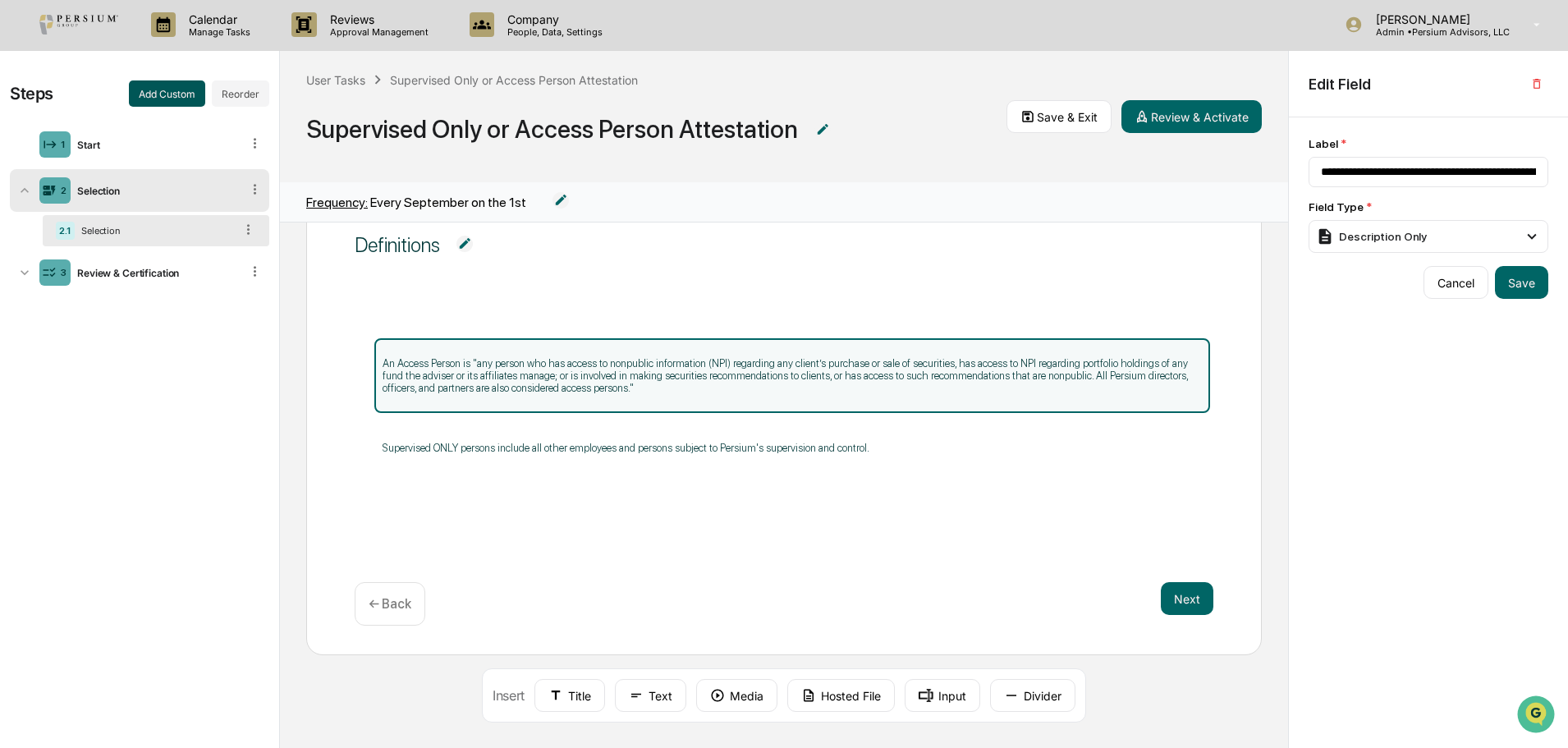 click on "Add Custom" at bounding box center [167, 94] 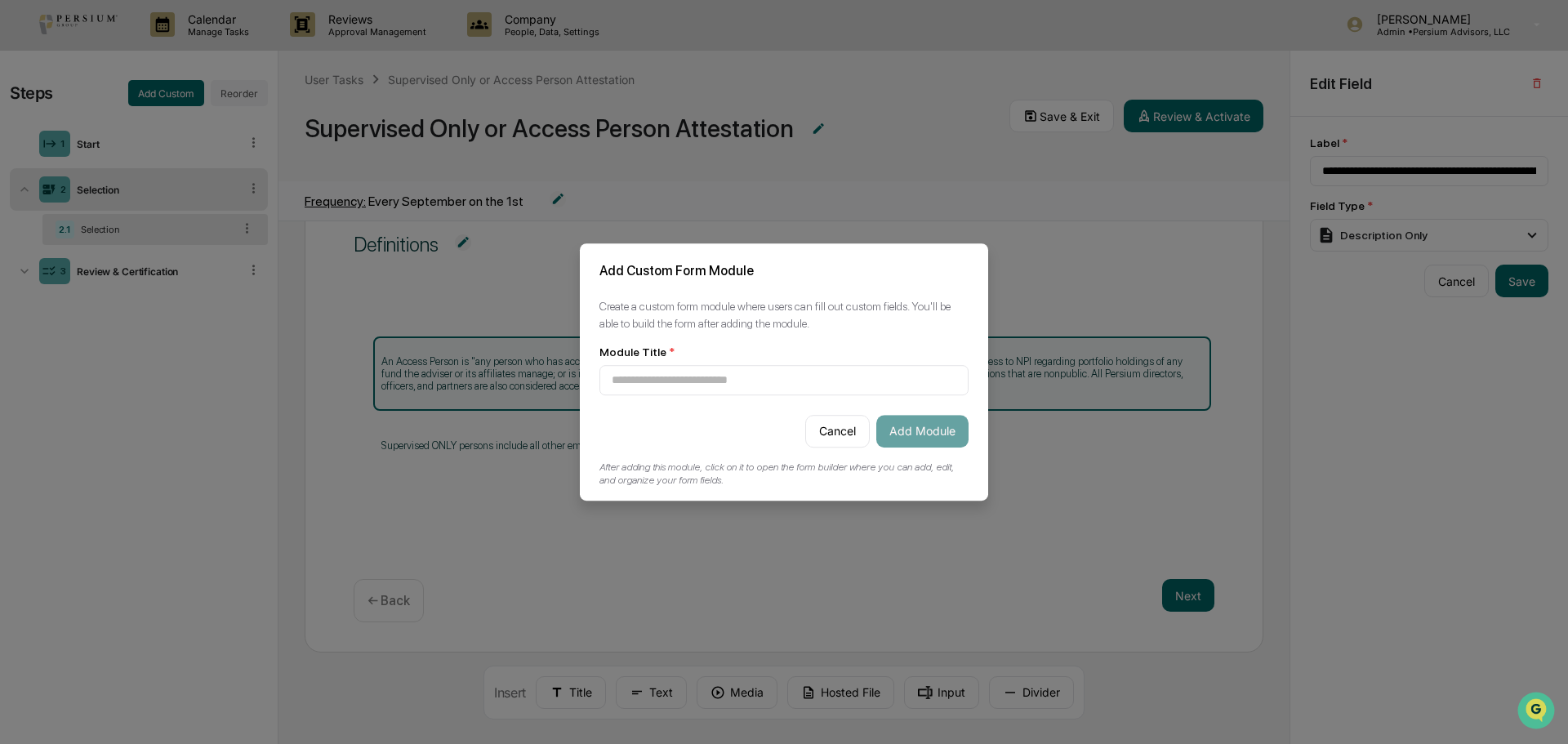 click on "Module Title   *" at bounding box center (784, 370) 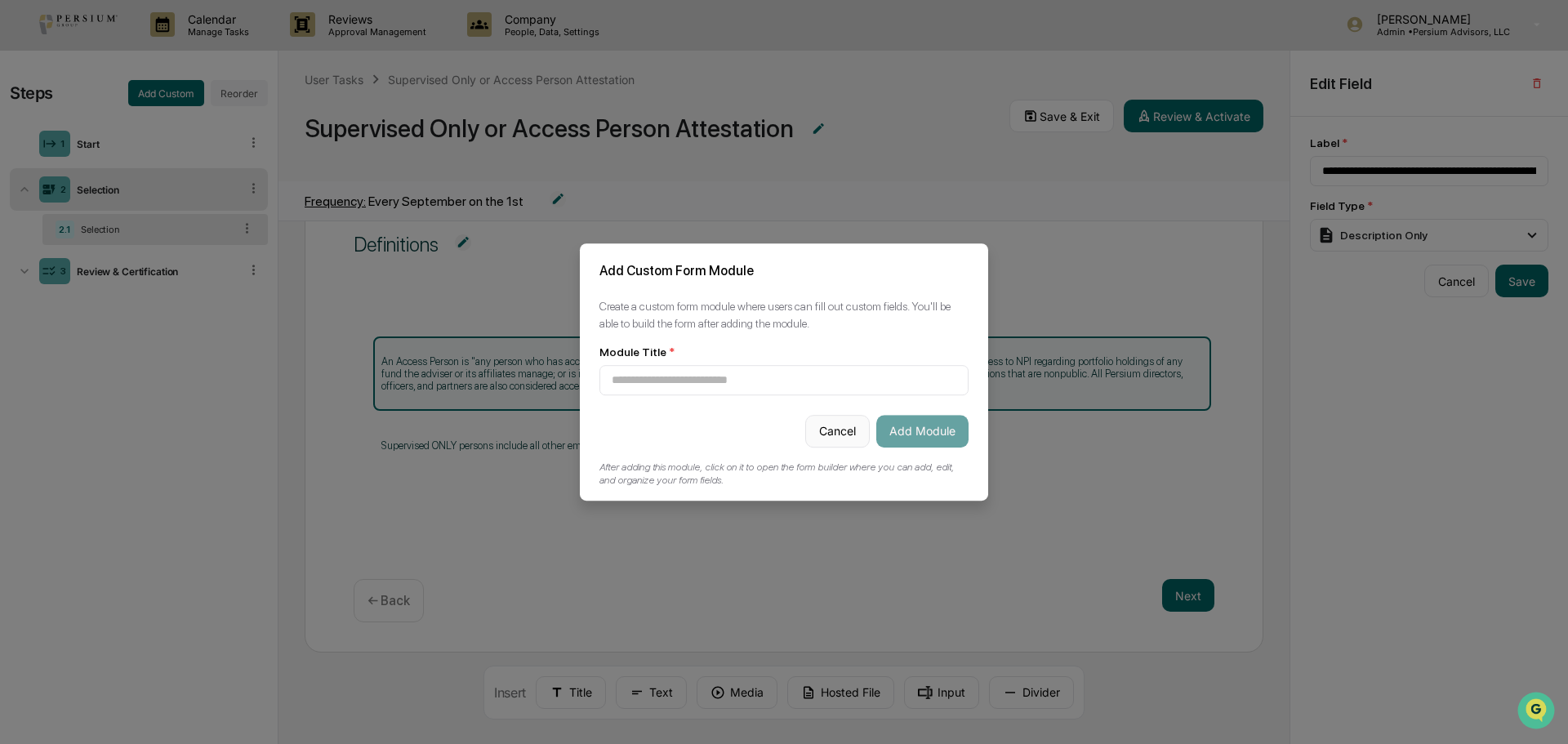 click on "Cancel" at bounding box center (837, 431) 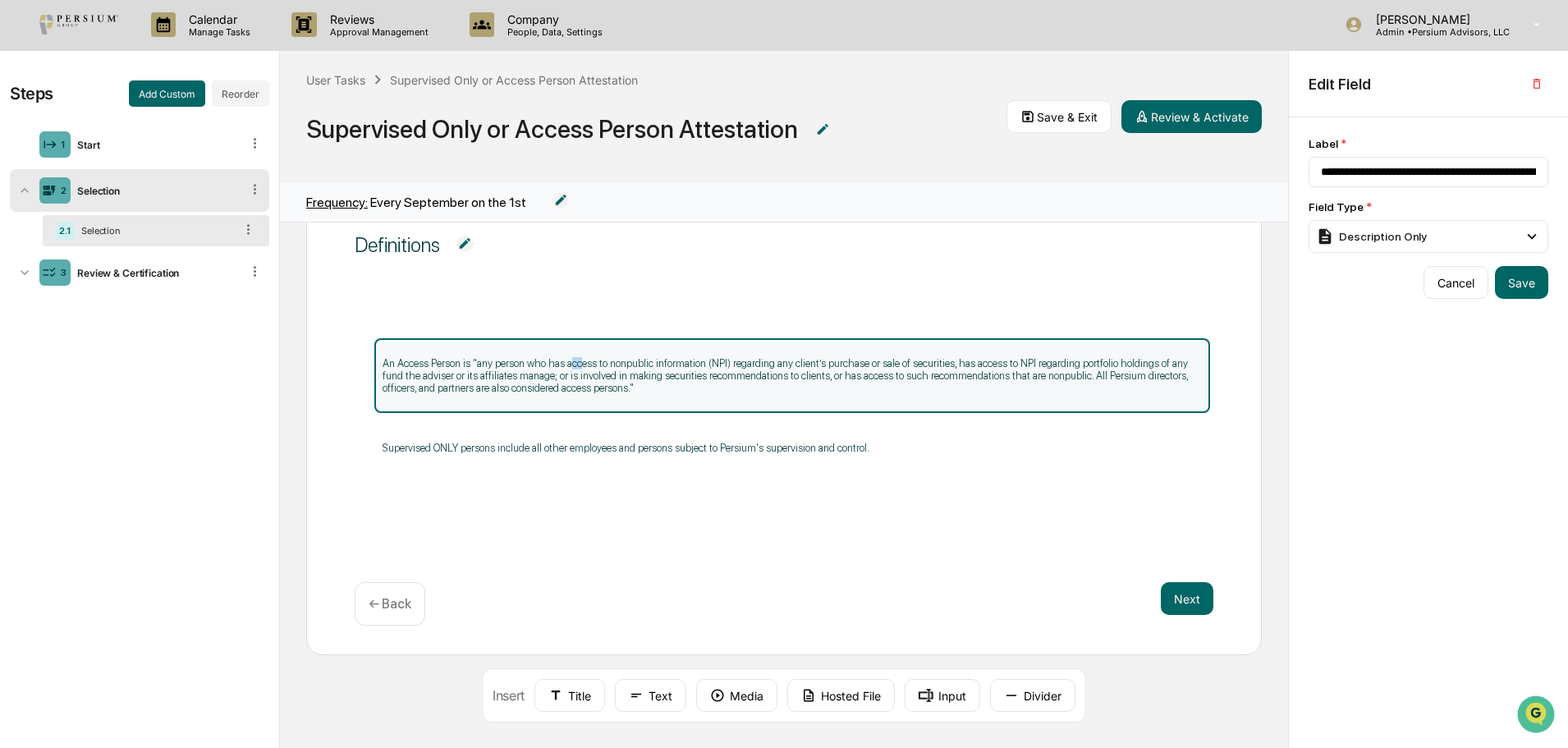 drag, startPoint x: 572, startPoint y: 360, endPoint x: 580, endPoint y: 324, distance: 36.878178 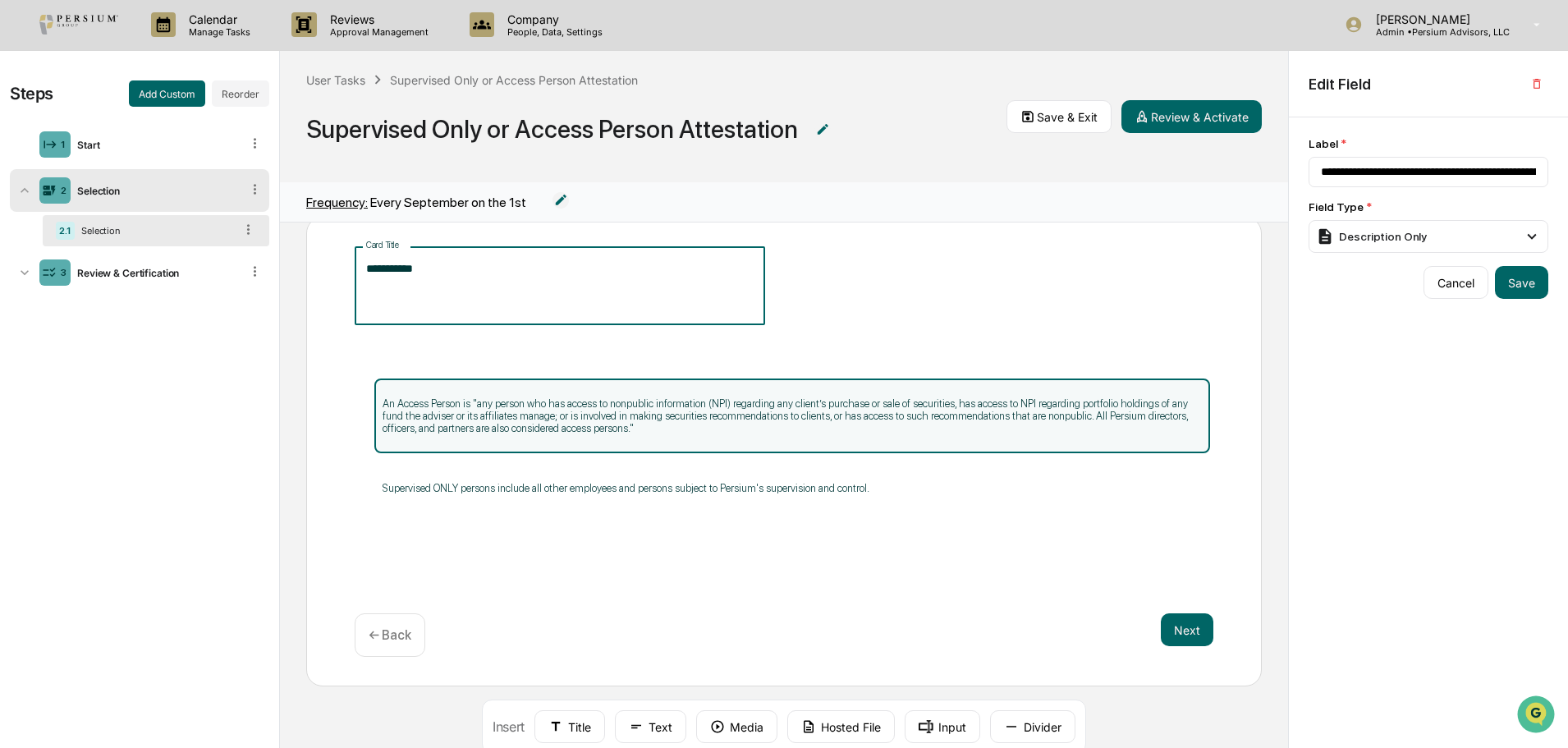 scroll, scrollTop: 0, scrollLeft: 0, axis: both 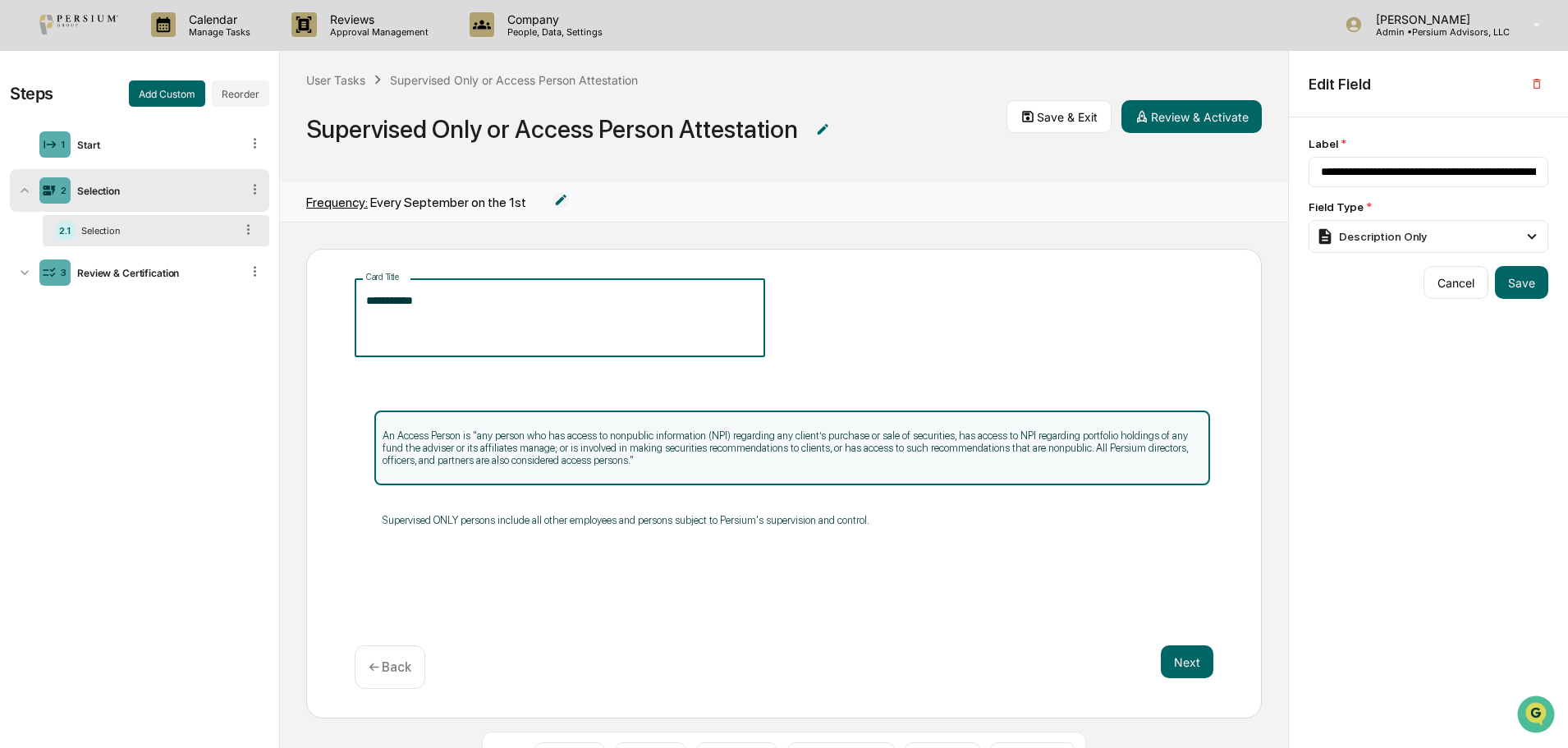 drag, startPoint x: 468, startPoint y: 237, endPoint x: 348, endPoint y: 231, distance: 120.14991 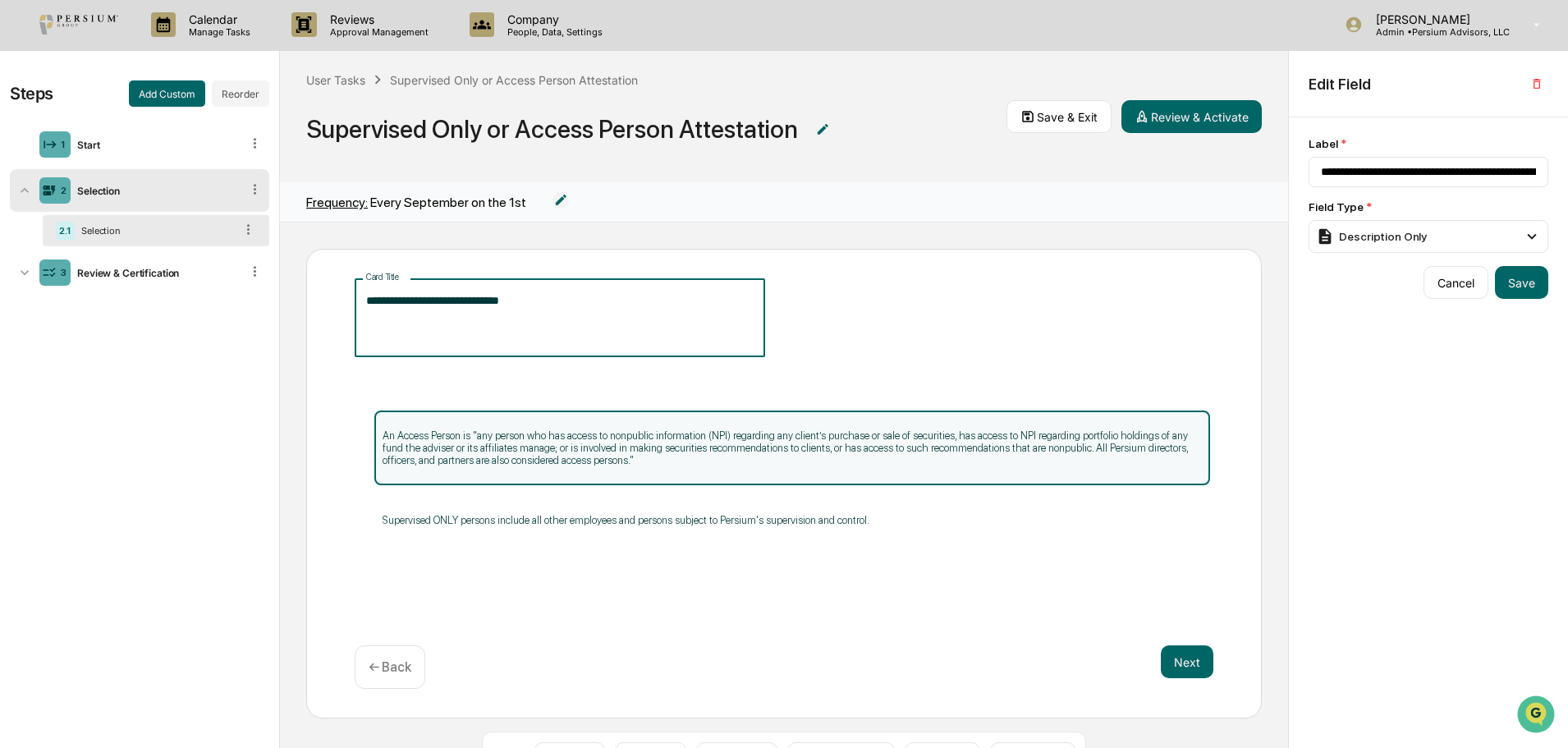 type on "**********" 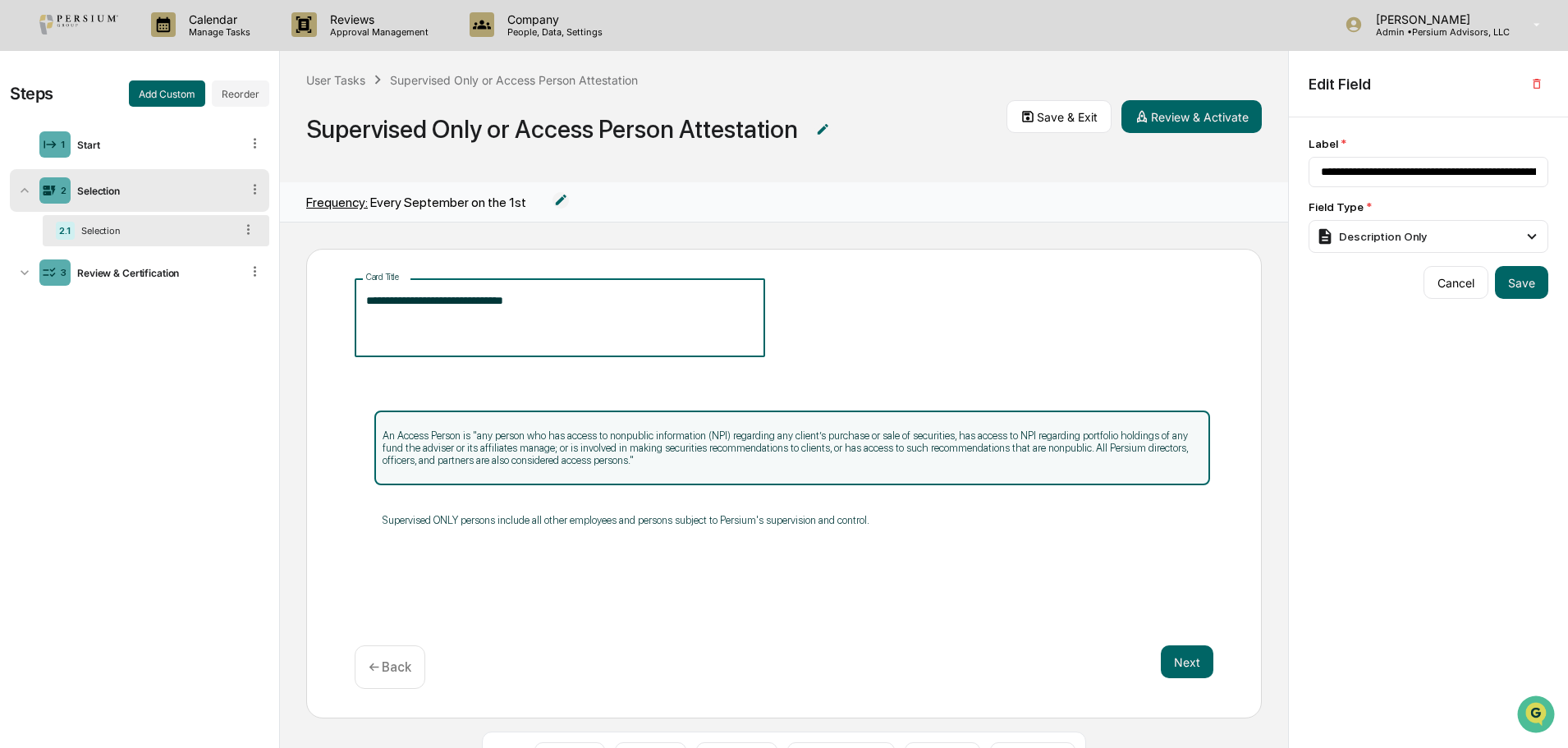 click on "**********" at bounding box center (784, 484) 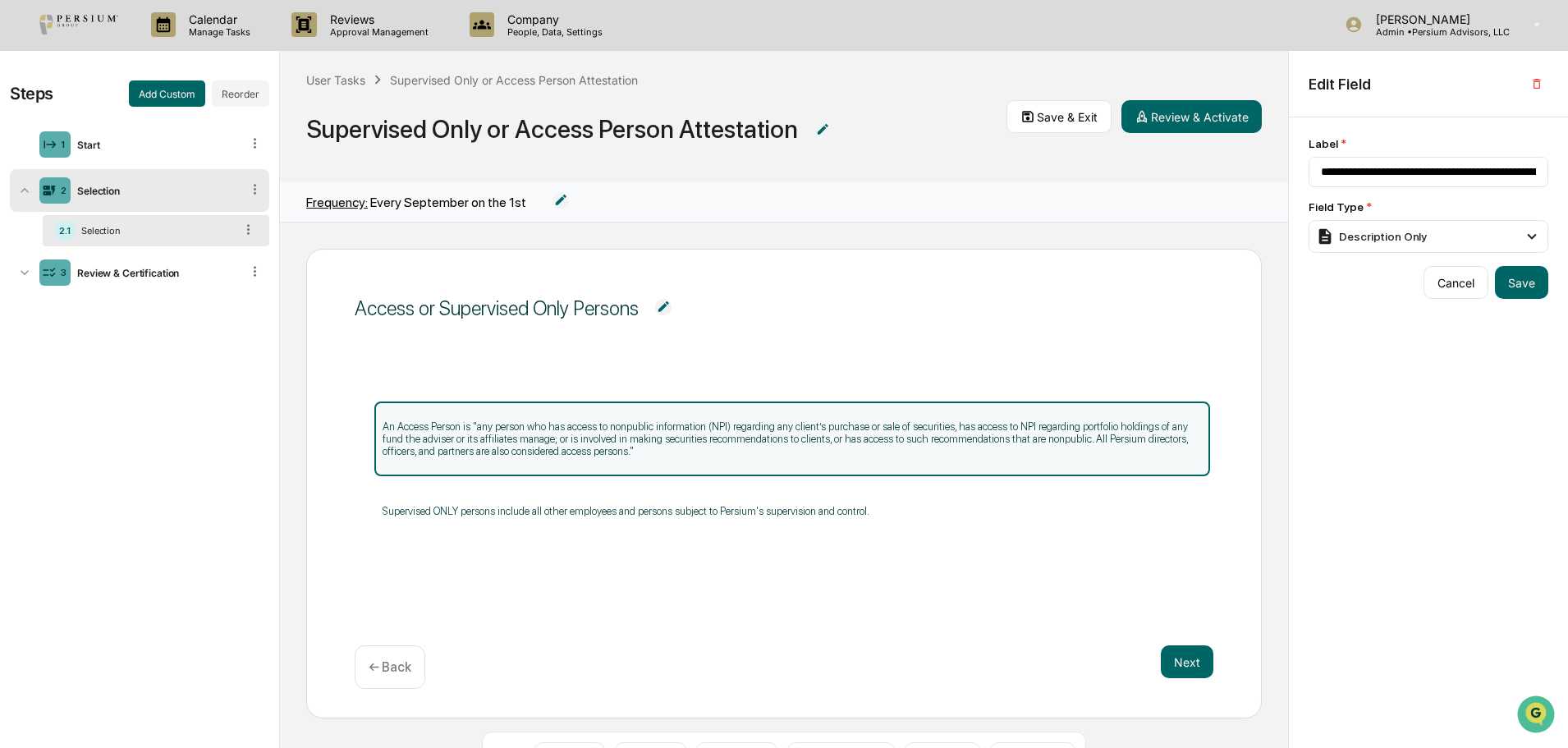 click on "An Access Person is "any person who has access to nonpublic information (NPI) regarding any client’s purchase or sale of securities, has access to NPI regarding portfolio holdings of any fund the adviser or its affiliates manage; or is involved in making securities recommendations to clients, or has access to such recommendations that are nonpublic. All Persium directors, officers, and partners are also considered access persons." Supervised ONLY persons include all other employees and persons subject to Persium's supervision and control." at bounding box center (784, 484) 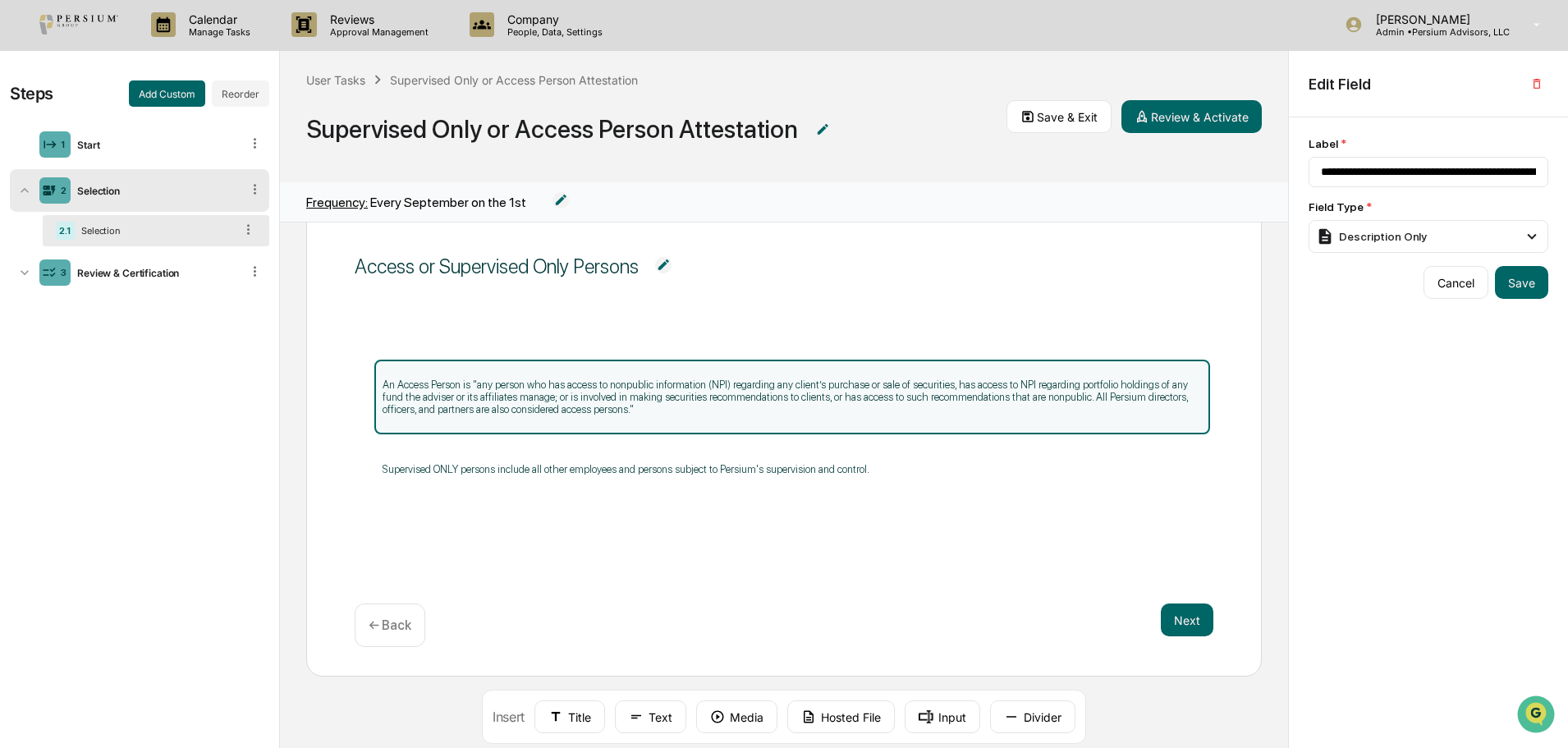 scroll, scrollTop: 63, scrollLeft: 0, axis: vertical 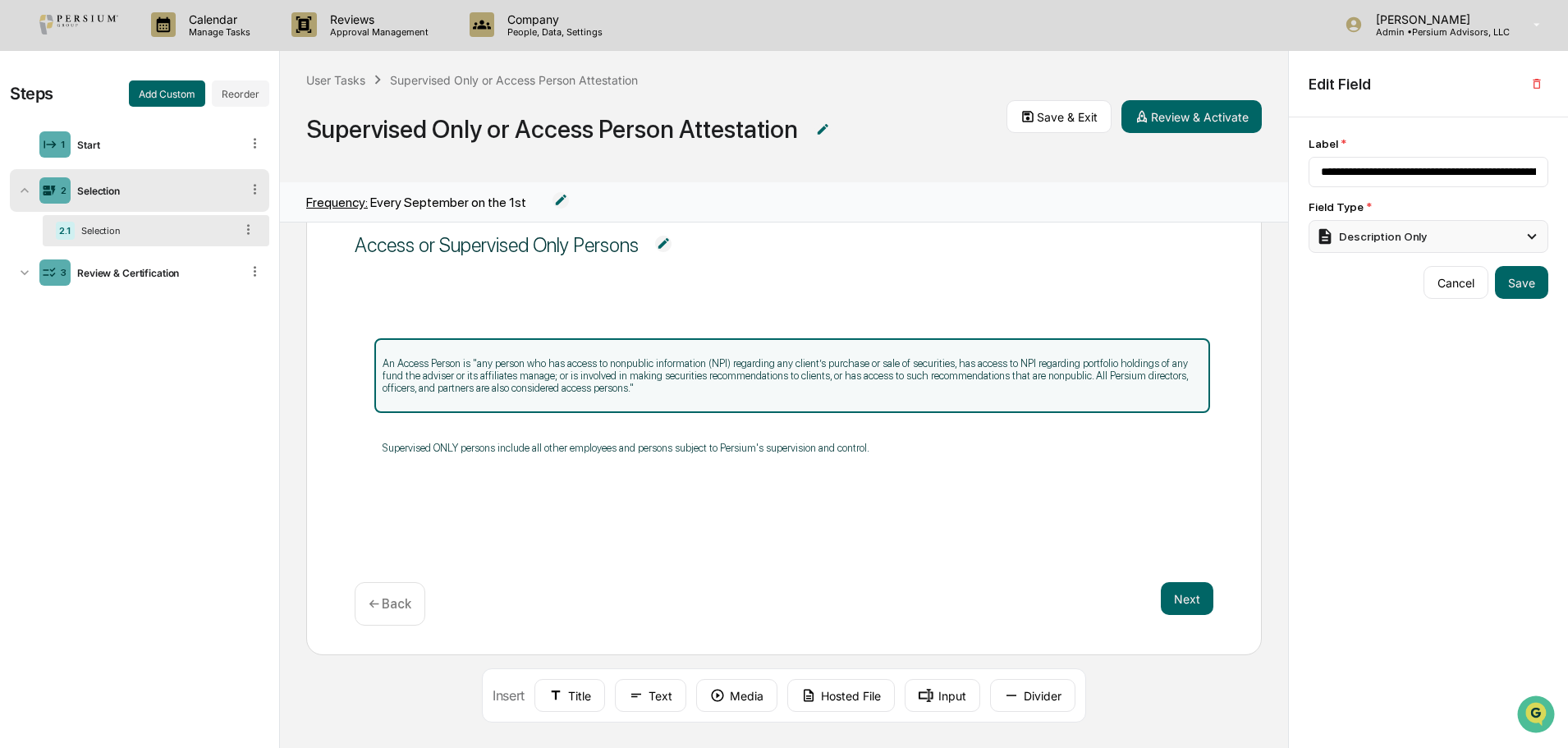 click on "Description Only" at bounding box center (1371, 236) 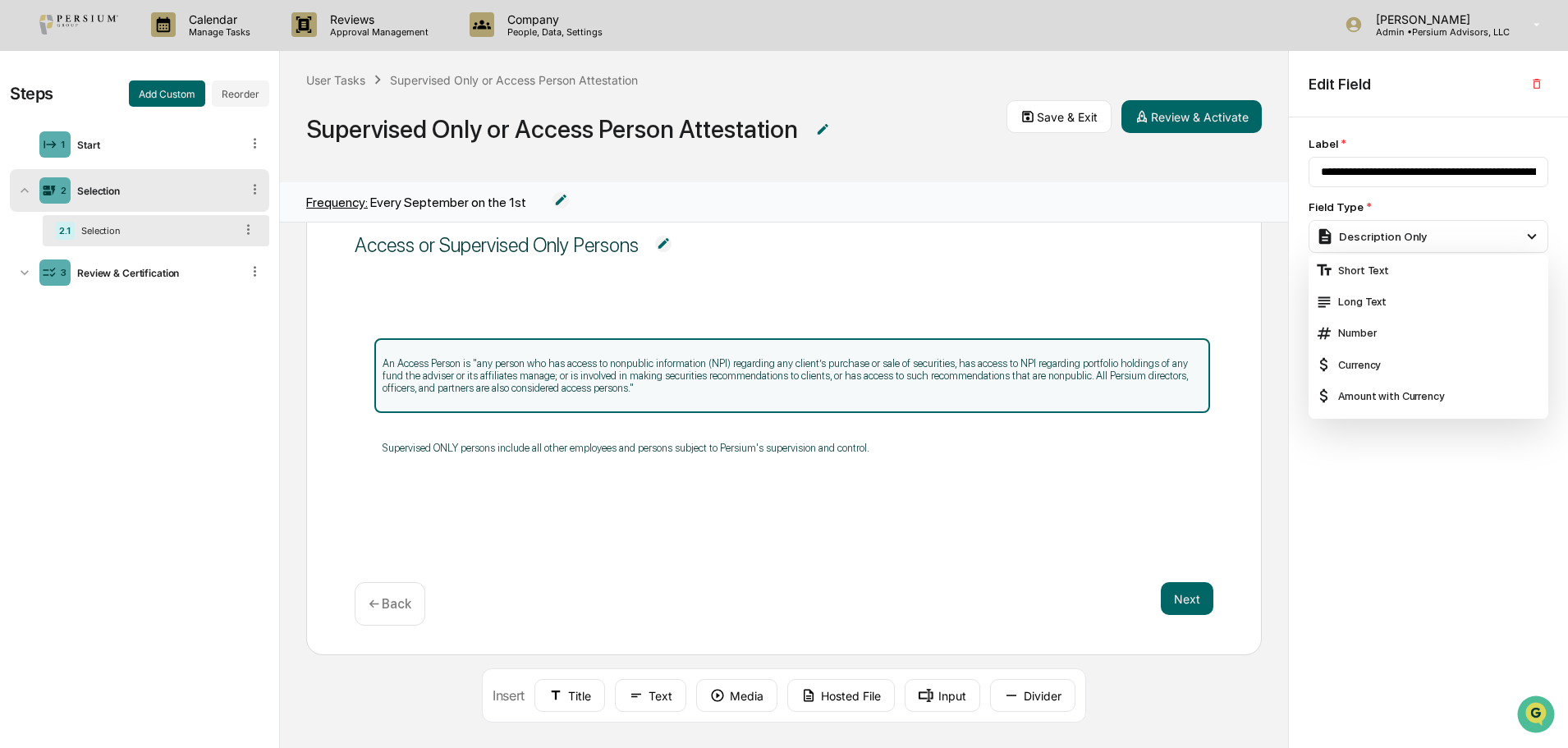 click on "**********" at bounding box center (1428, 433) 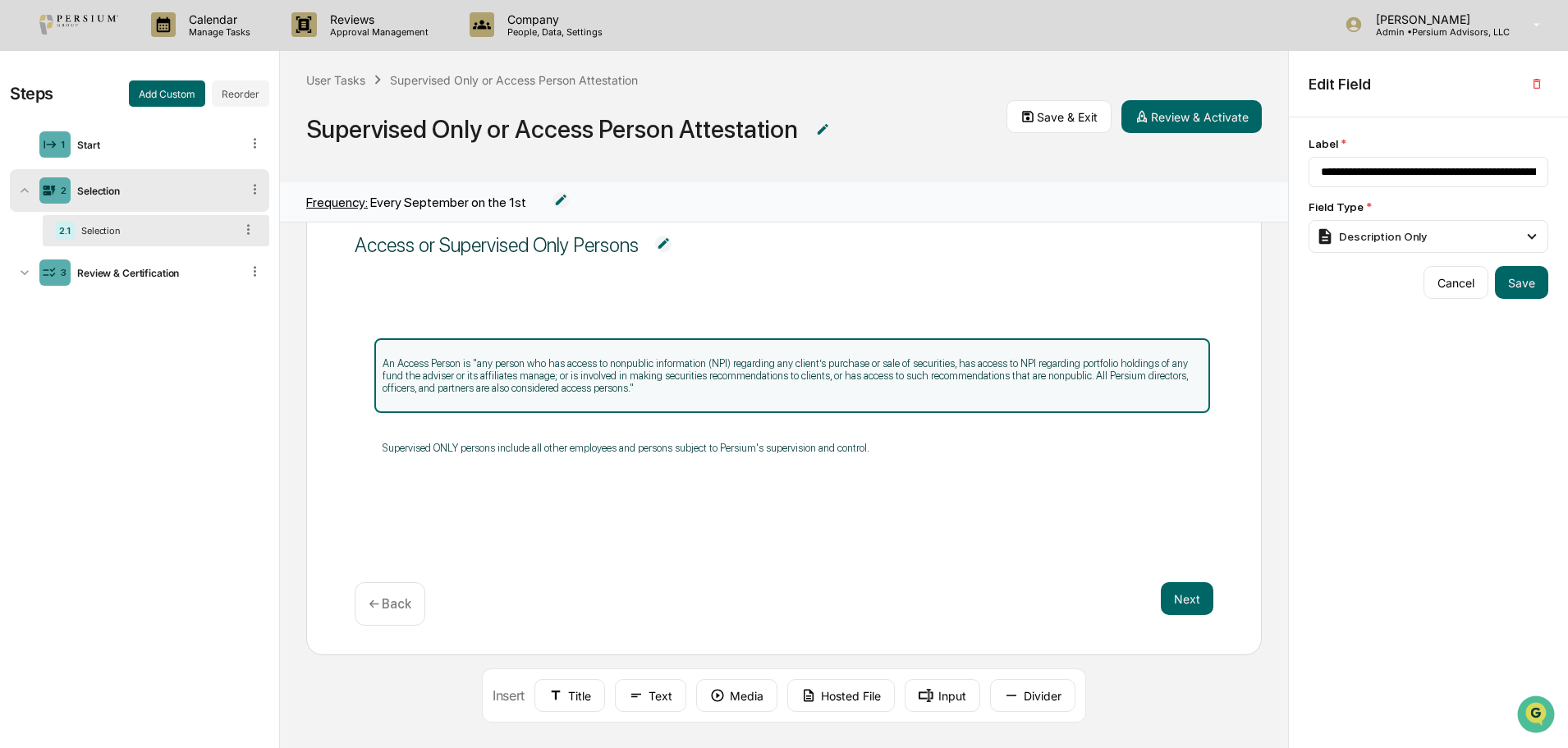click on "An Access Person is "any person who has access to nonpublic information (NPI) regarding any client’s purchase or sale of securities, has access to NPI regarding portfolio holdings of any fund the adviser or its affiliates manage; or is involved in making securities recommendations to clients, or has access to such recommendations that are nonpublic. All Persium directors, officers, and partners are also considered access persons." Supervised ONLY persons include all other employees and persons subject to Persium's supervision and control." at bounding box center [784, 420] 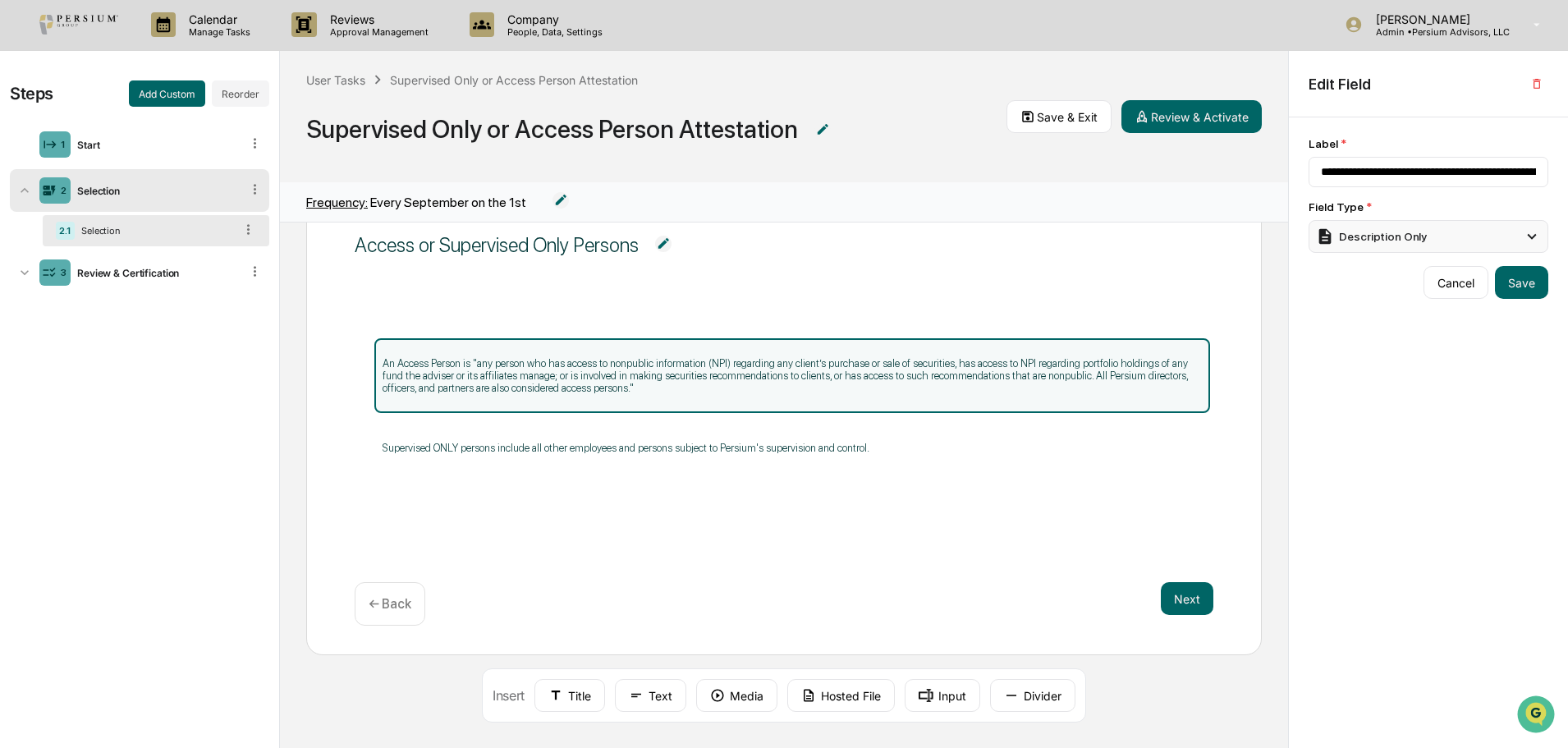 click on "Description Only" at bounding box center (1428, 236) 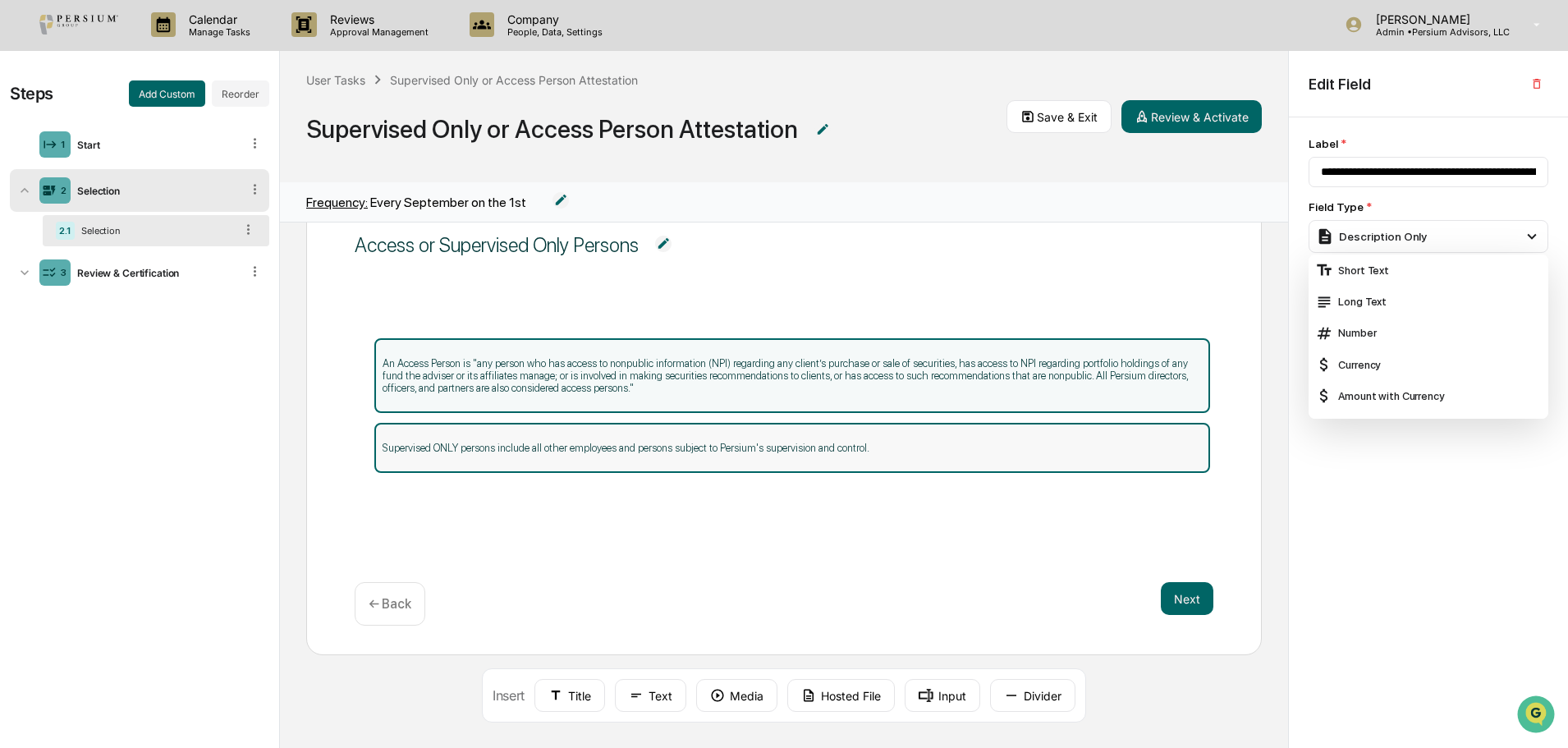 click on "Supervised ONLY persons include all other employees and persons subject to Persium's supervision and control." at bounding box center (792, 447) 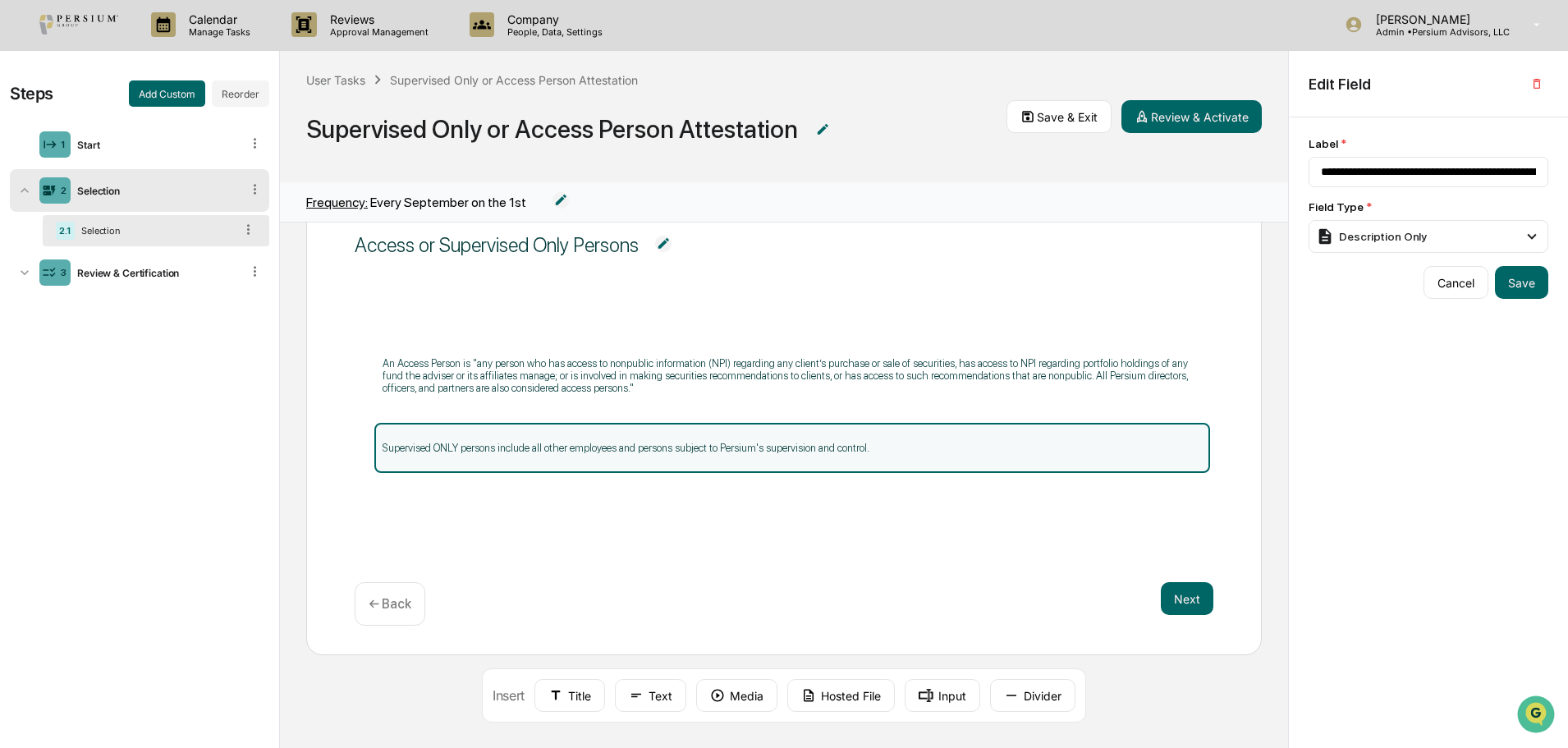 click on "Access or Supervised Only Persons An Access Person is "any person who has access to nonpublic information (NPI) regarding any client’s purchase or sale of securities, has access to NPI regarding portfolio holdings of any fund the adviser or its affiliates manage; or is involved in making securities recommendations to clients, or has access to such recommendations that are nonpublic. All Persium directors, officers, and partners are also considered access persons." Supervised ONLY persons include all other employees and persons subject to Persium's supervision and control. Next ← Back" at bounding box center (784, 420) 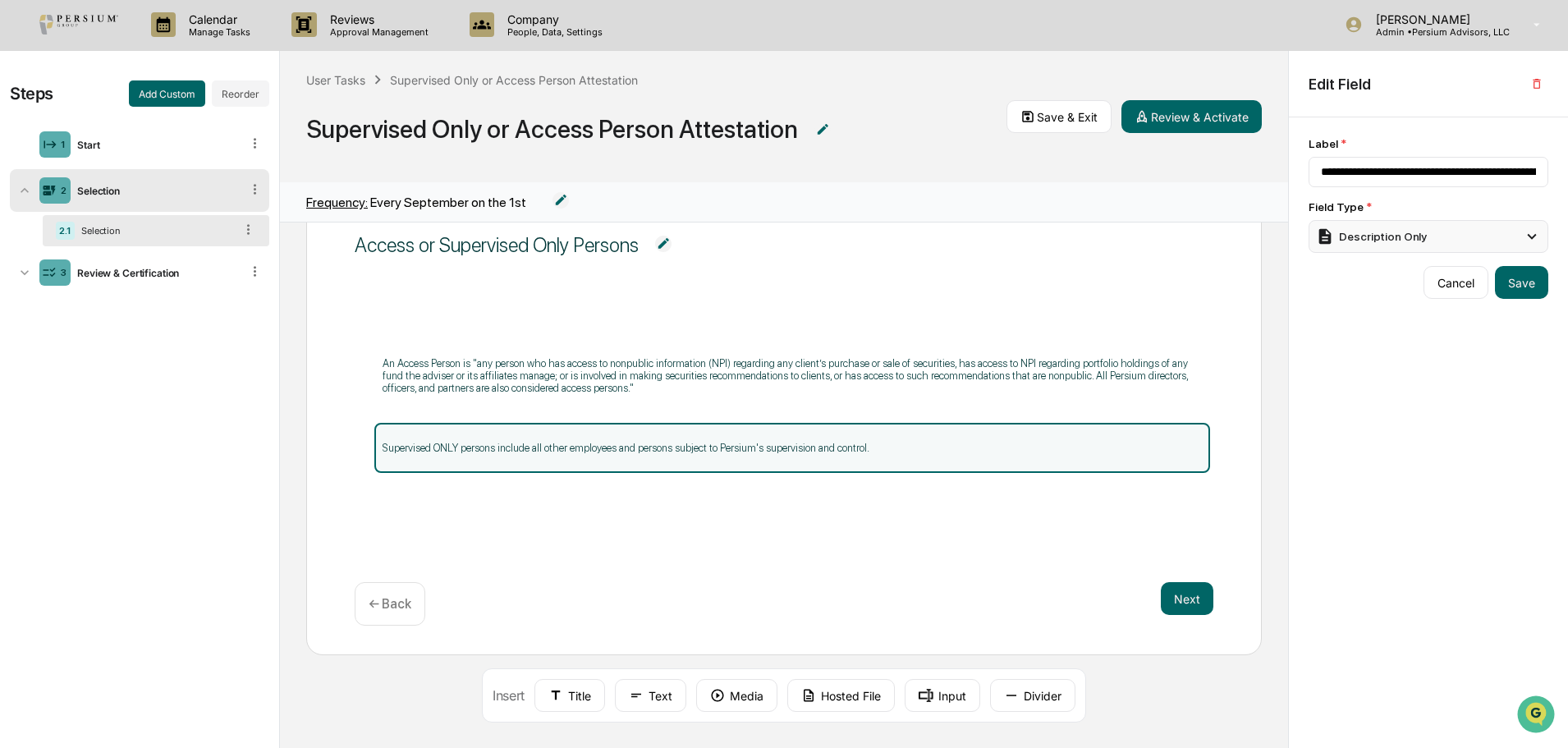 click on "Description Only" at bounding box center [1371, 236] 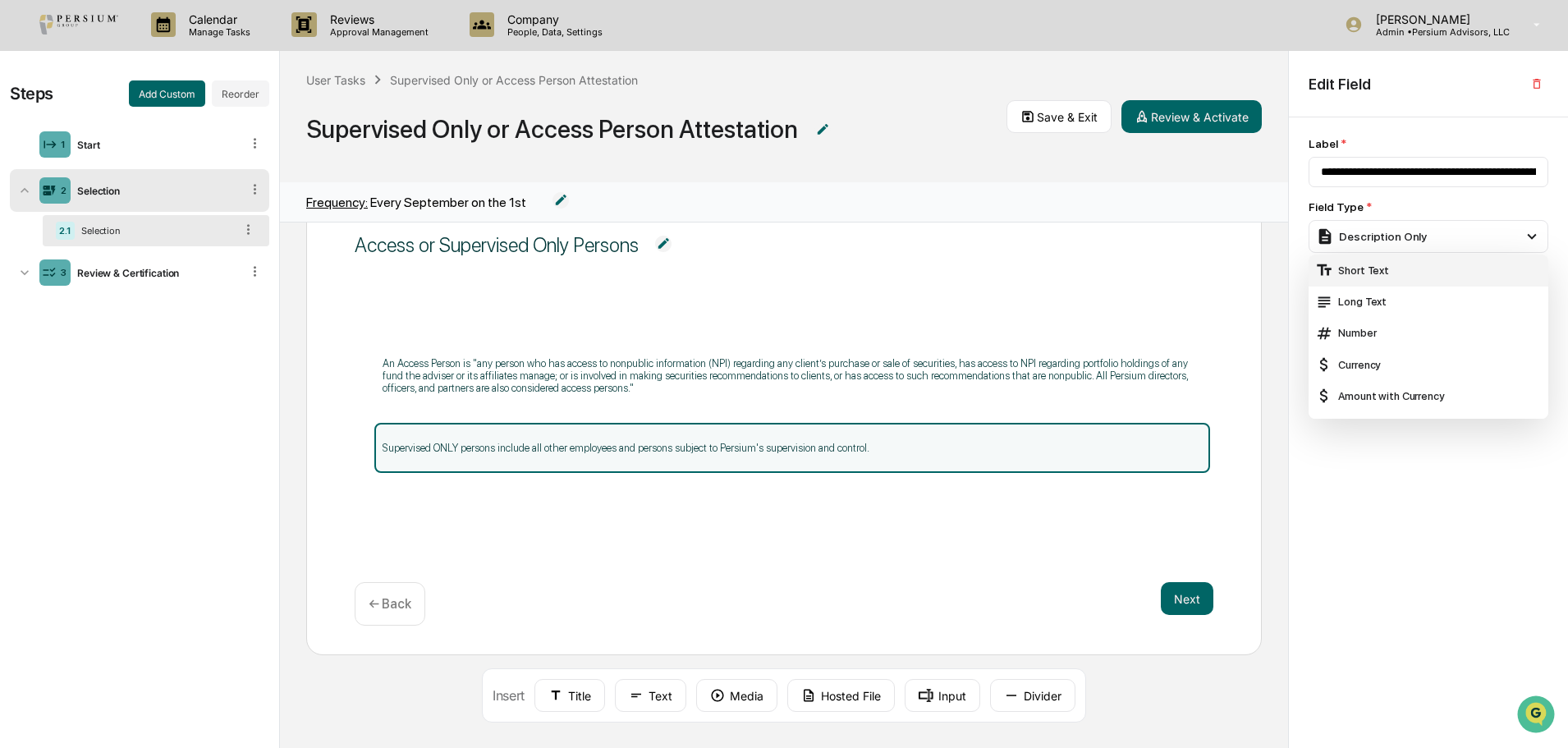 click on "Short Text" at bounding box center [1428, 270] 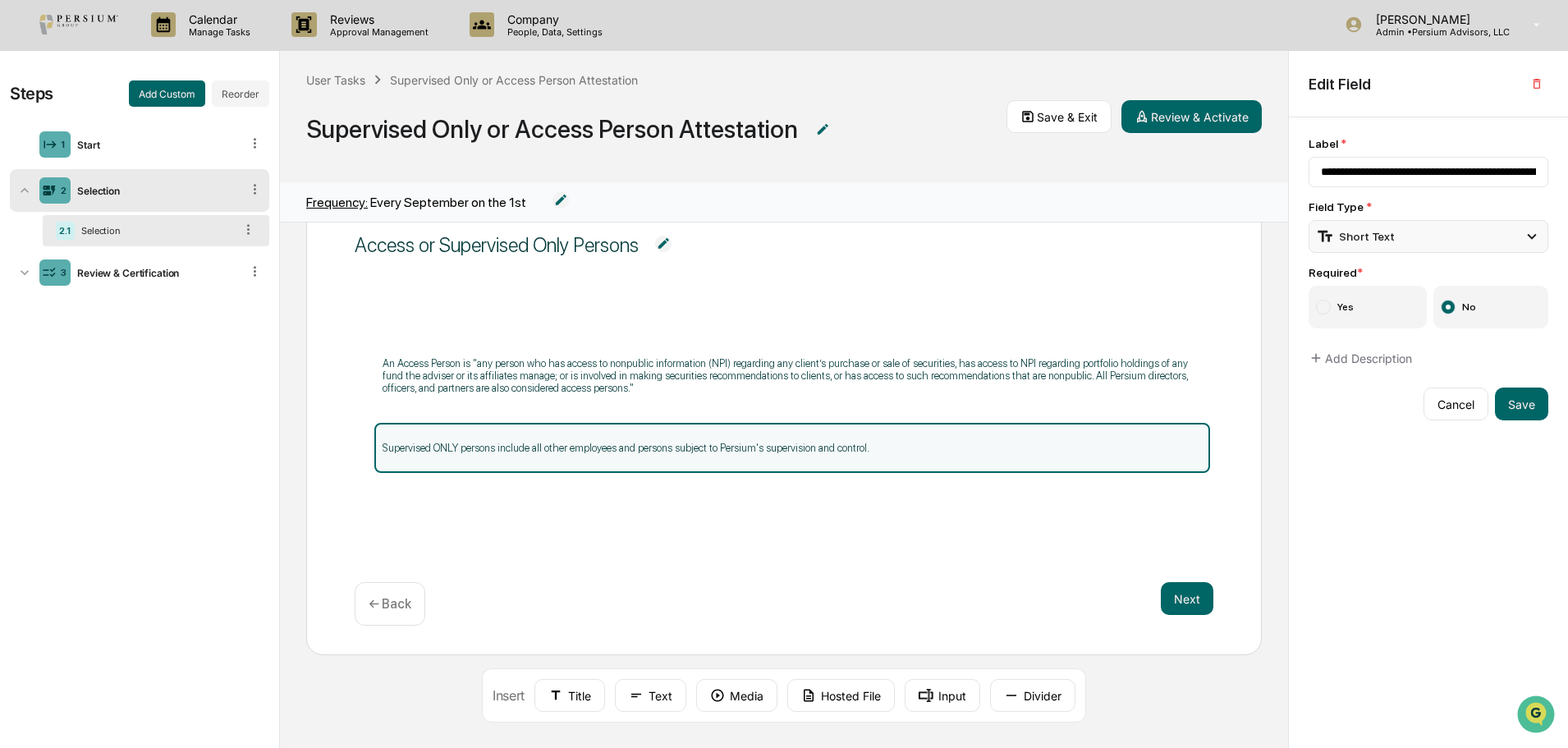 click on "Short Text" at bounding box center [1428, 236] 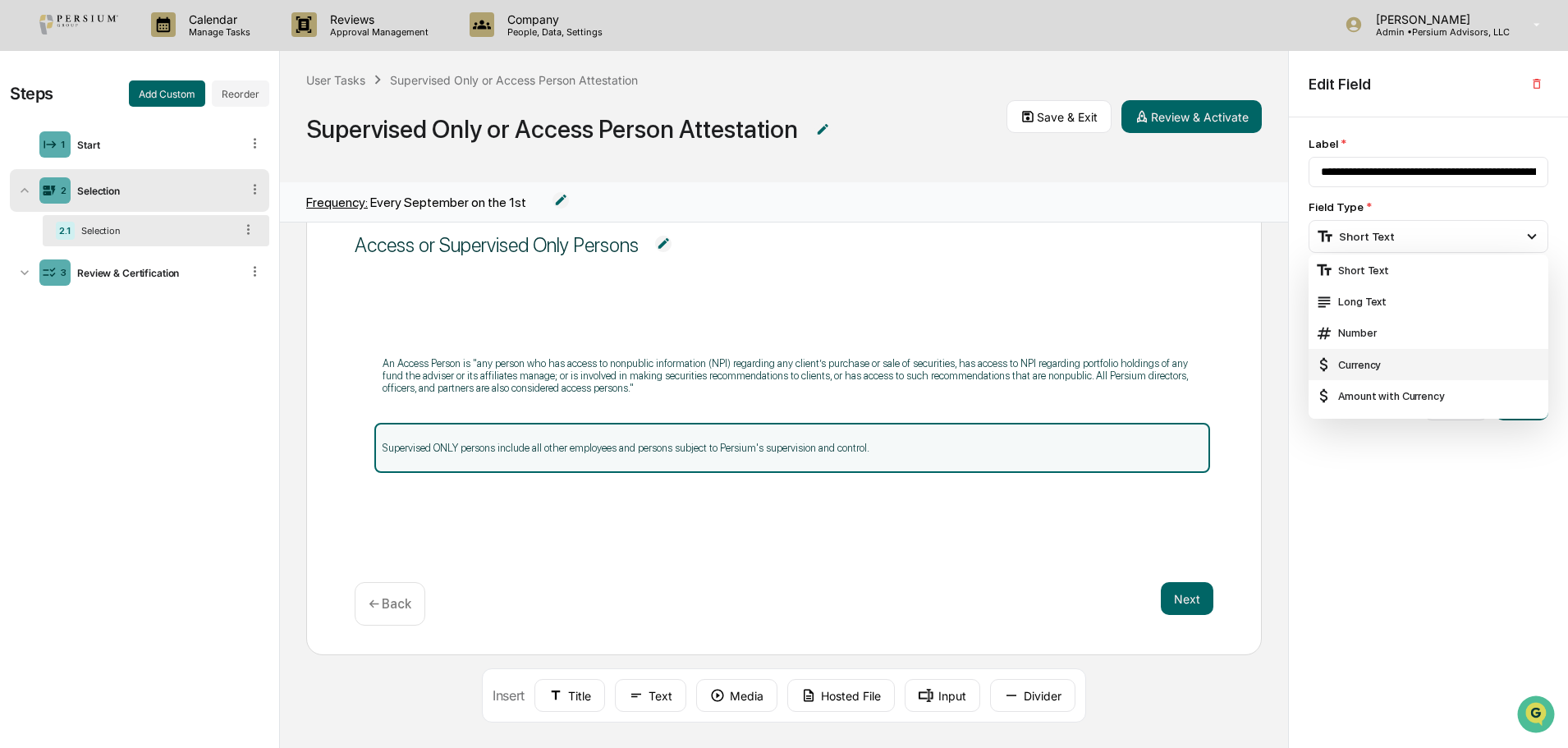 scroll, scrollTop: 164, scrollLeft: 0, axis: vertical 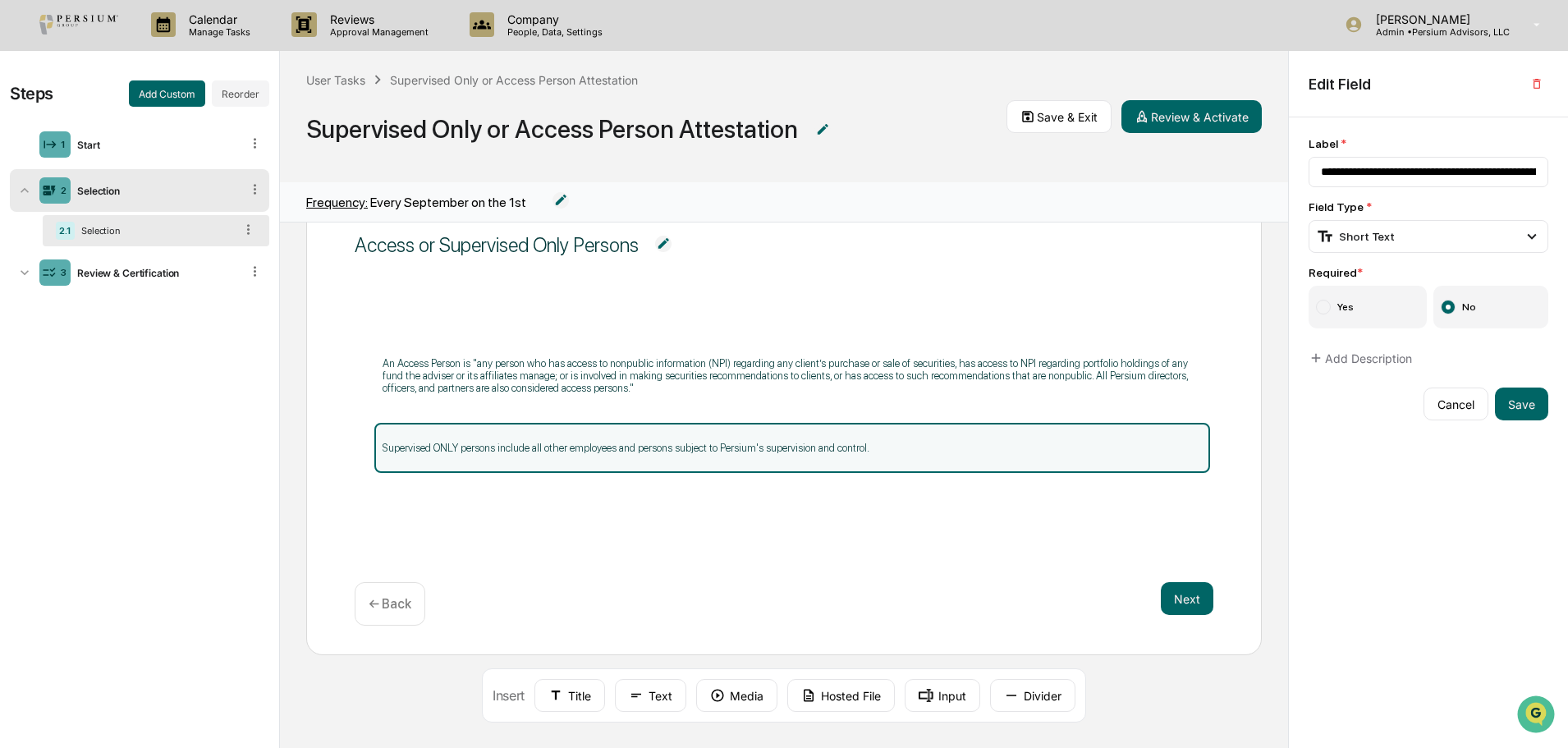 click on "An Access Person is "any person who has access to nonpublic information (NPI) regarding any client’s purchase or sale of securities, has access to NPI regarding portfolio holdings of any fund the adviser or its affiliates manage; or is involved in making securities recommendations to clients, or has access to such recommendations that are nonpublic. All Persium directors, officers, and partners are also considered access persons." Supervised ONLY persons include all other employees and persons subject to Persium's supervision and control." at bounding box center [784, 420] 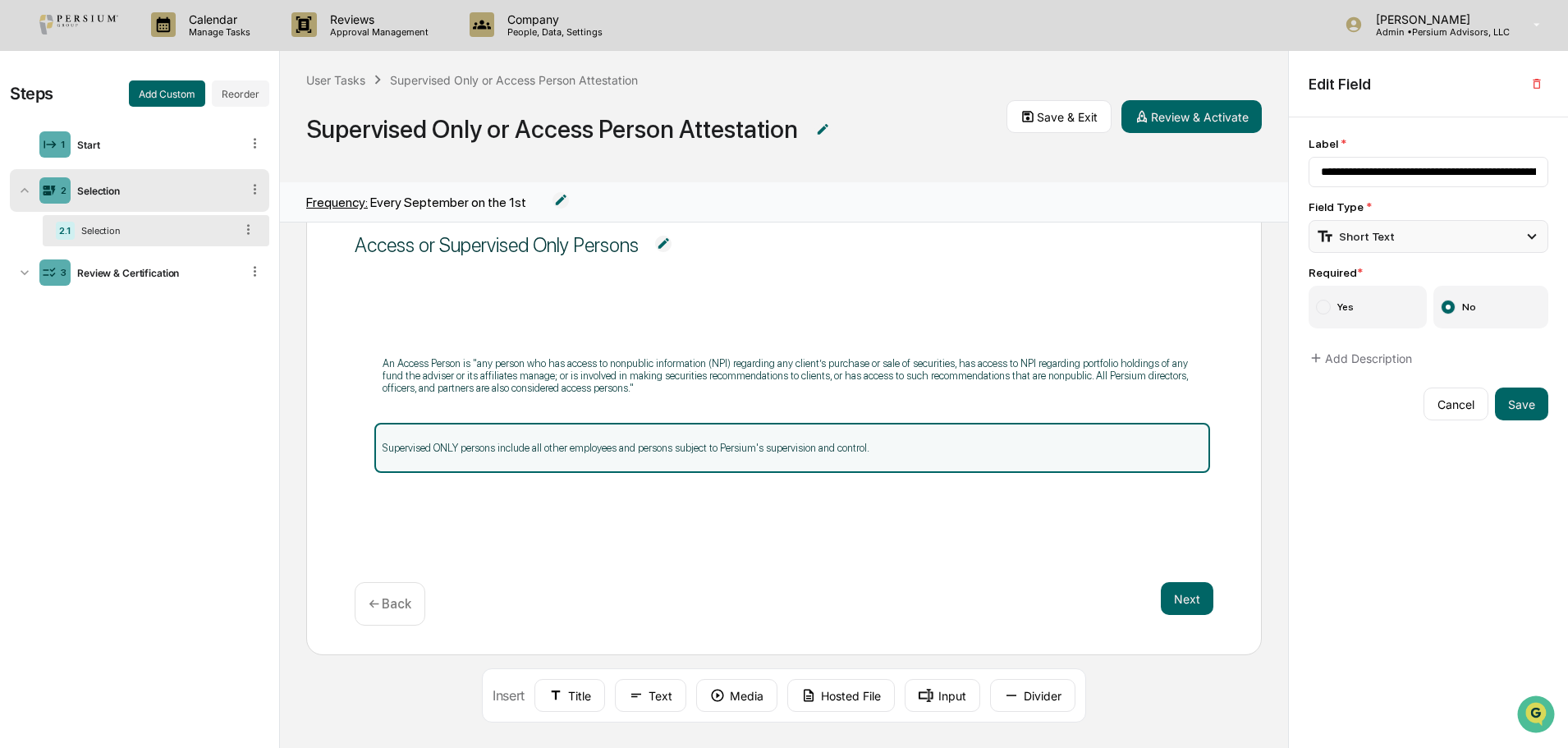 click on "Short Text" at bounding box center [1355, 236] 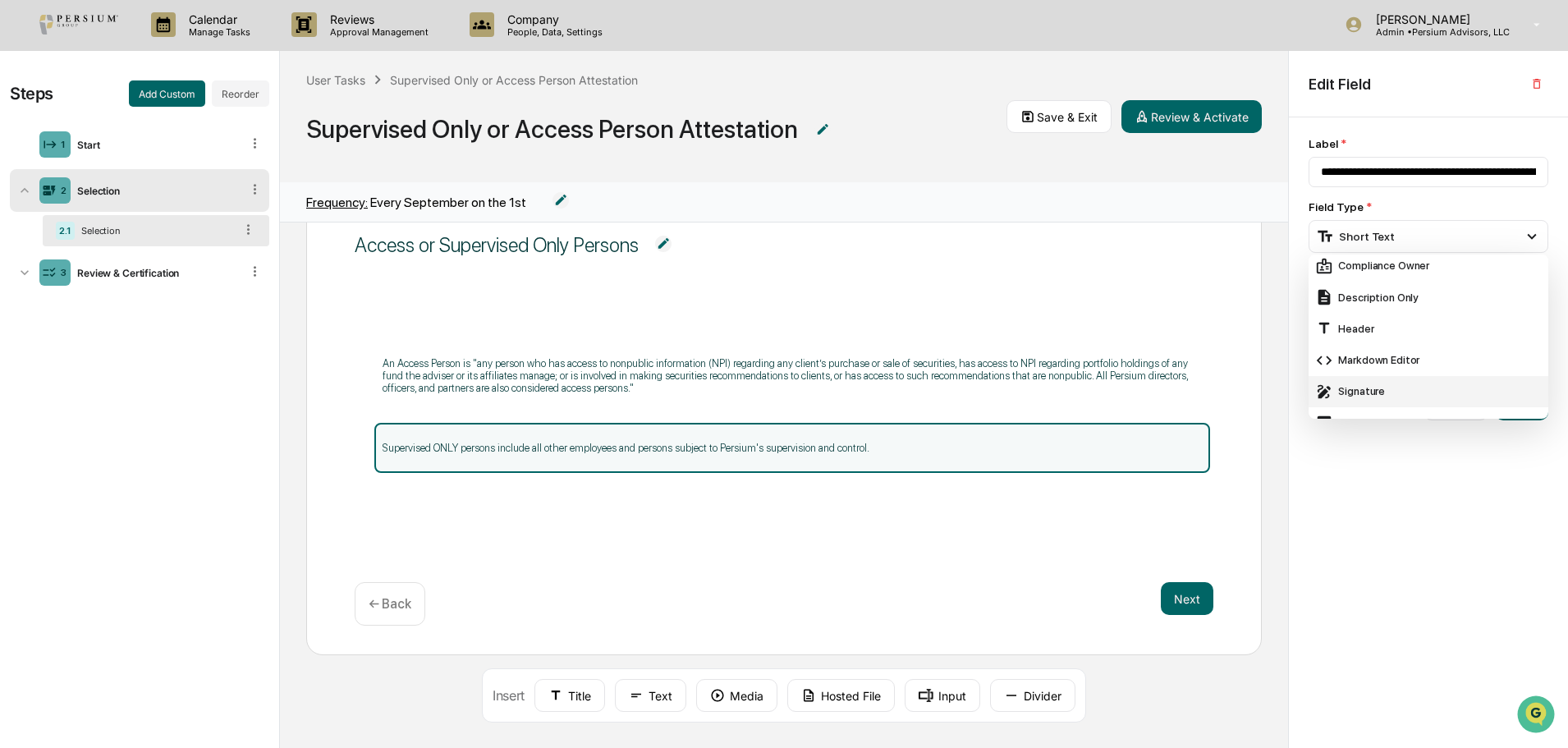 scroll, scrollTop: 411, scrollLeft: 0, axis: vertical 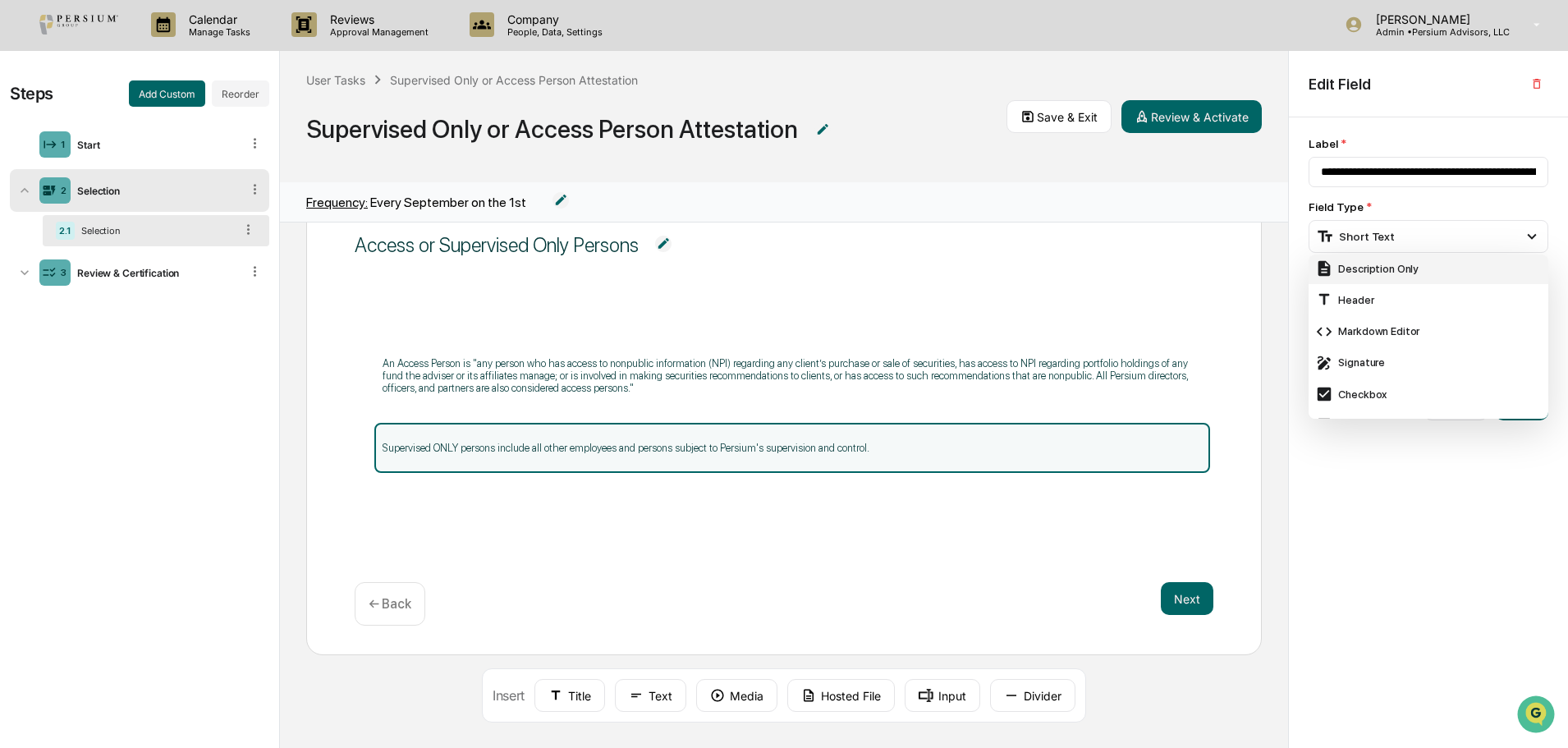 click on "Description Only" at bounding box center [1428, 268] 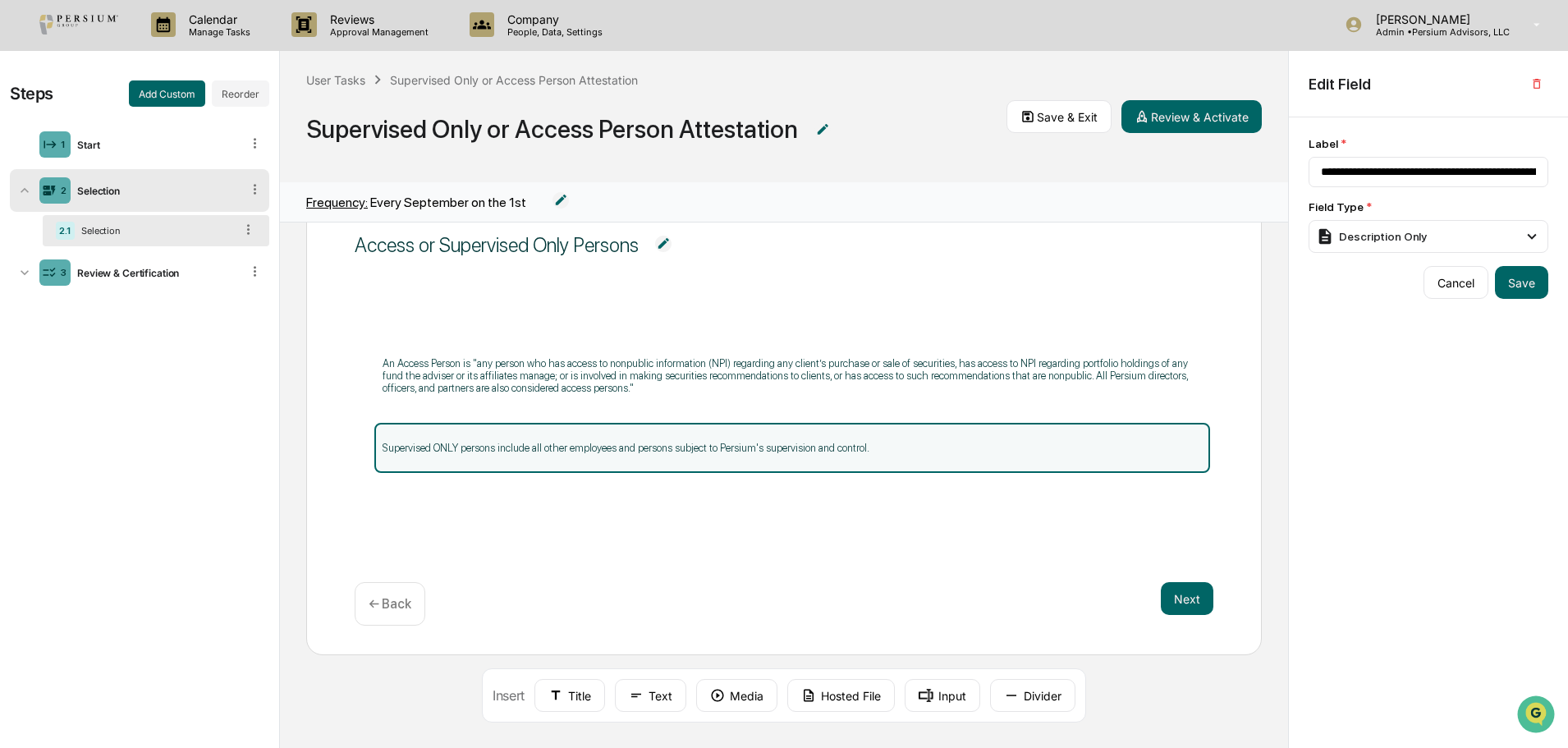 click on "An Access Person is "any person who has access to nonpublic information (NPI) regarding any client’s purchase or sale of securities, has access to NPI regarding portfolio holdings of any fund the adviser or its affiliates manage; or is involved in making securities recommendations to clients, or has access to such recommendations that are nonpublic. All Persium directors, officers, and partners are also considered access persons." Supervised ONLY persons include all other employees and persons subject to Persium's supervision and control." at bounding box center (784, 420) 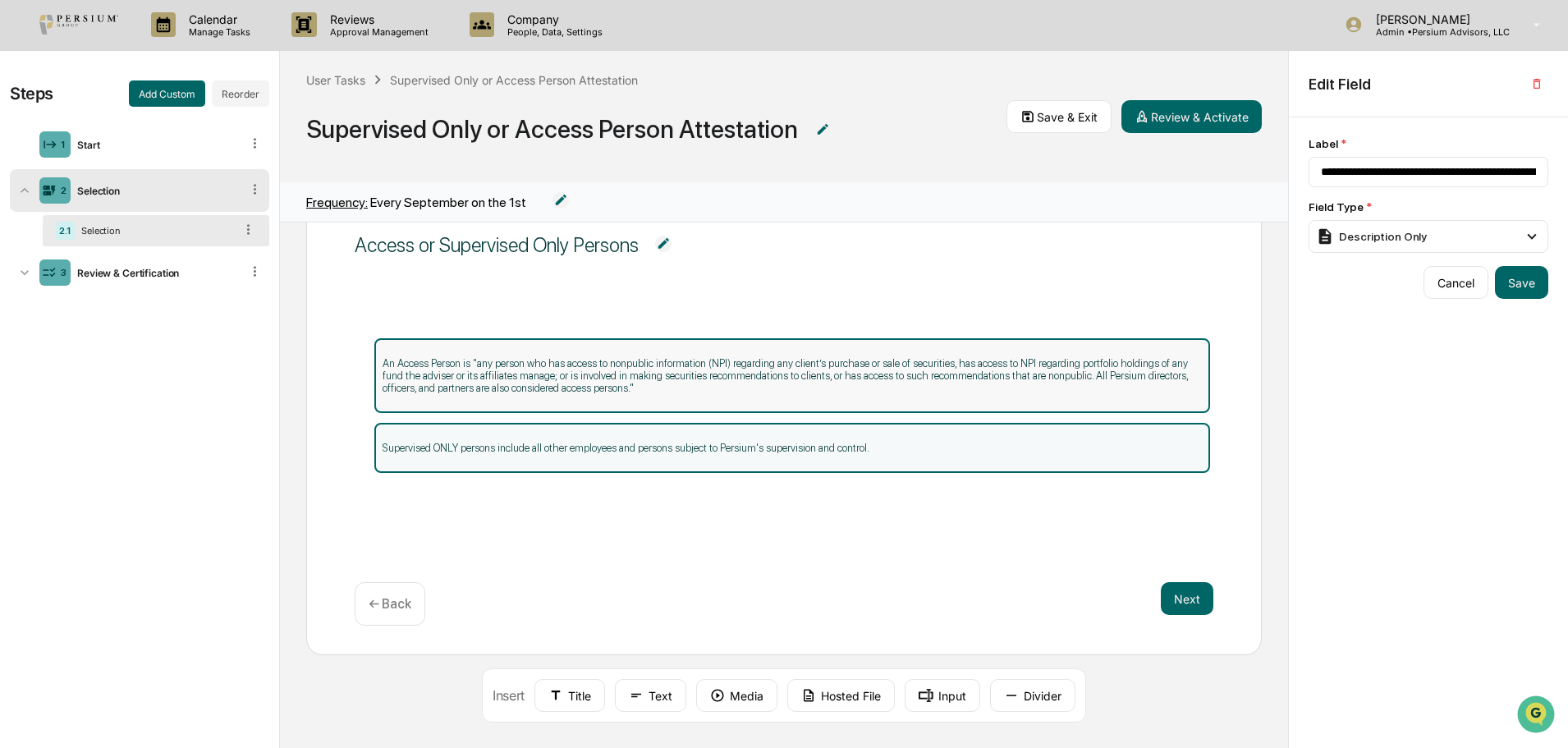 click on "An Access Person is "any person who has access to nonpublic information (NPI) regarding any client’s purchase or sale of securities, has access to NPI regarding portfolio holdings of any fund the adviser or its affiliates manage; or is involved in making securities recommendations to clients, or has access to such recommendations that are nonpublic. All Persium directors, officers, and partners are also considered access persons."" at bounding box center (792, 375) 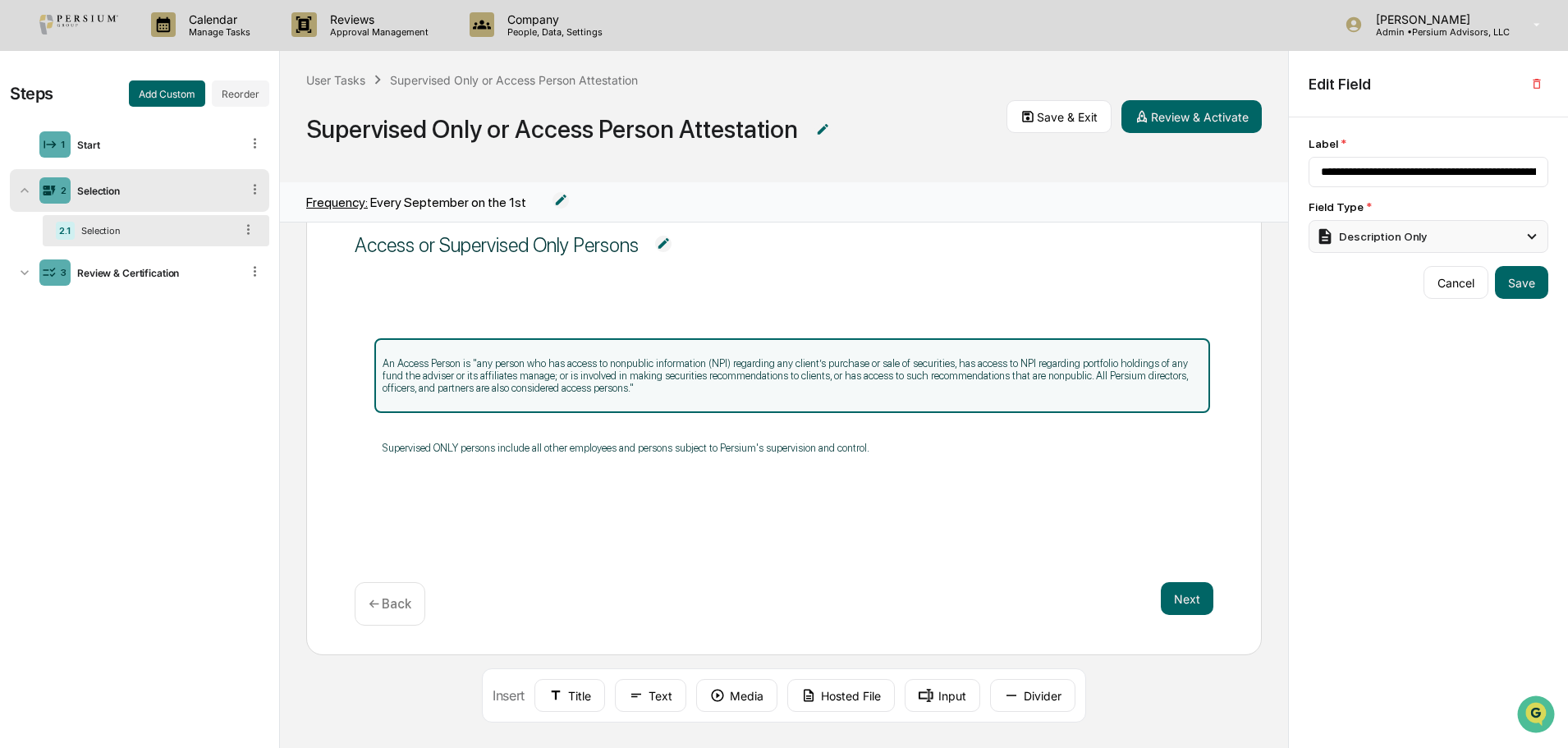 click on "Description Only" at bounding box center (1371, 236) 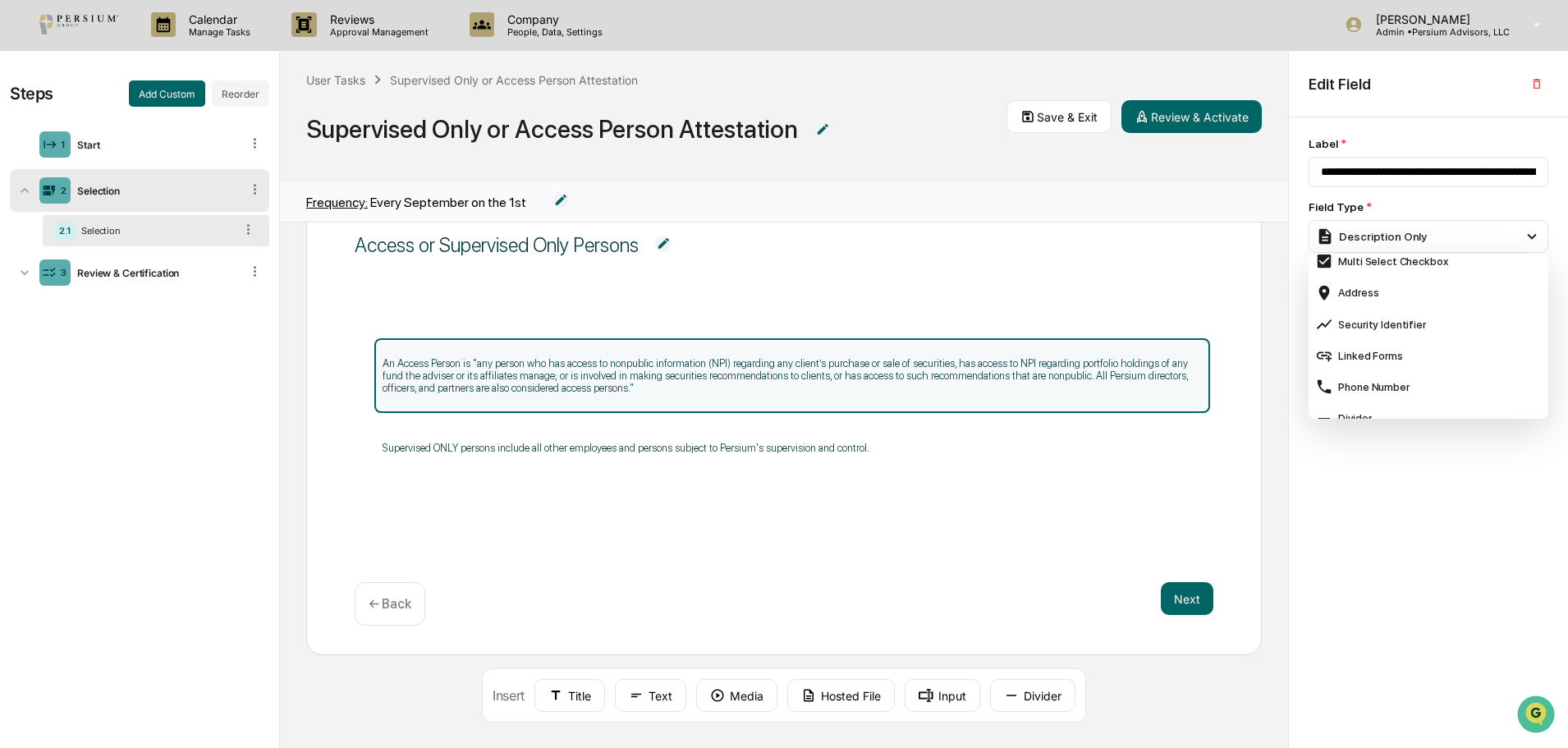 scroll, scrollTop: 653, scrollLeft: 0, axis: vertical 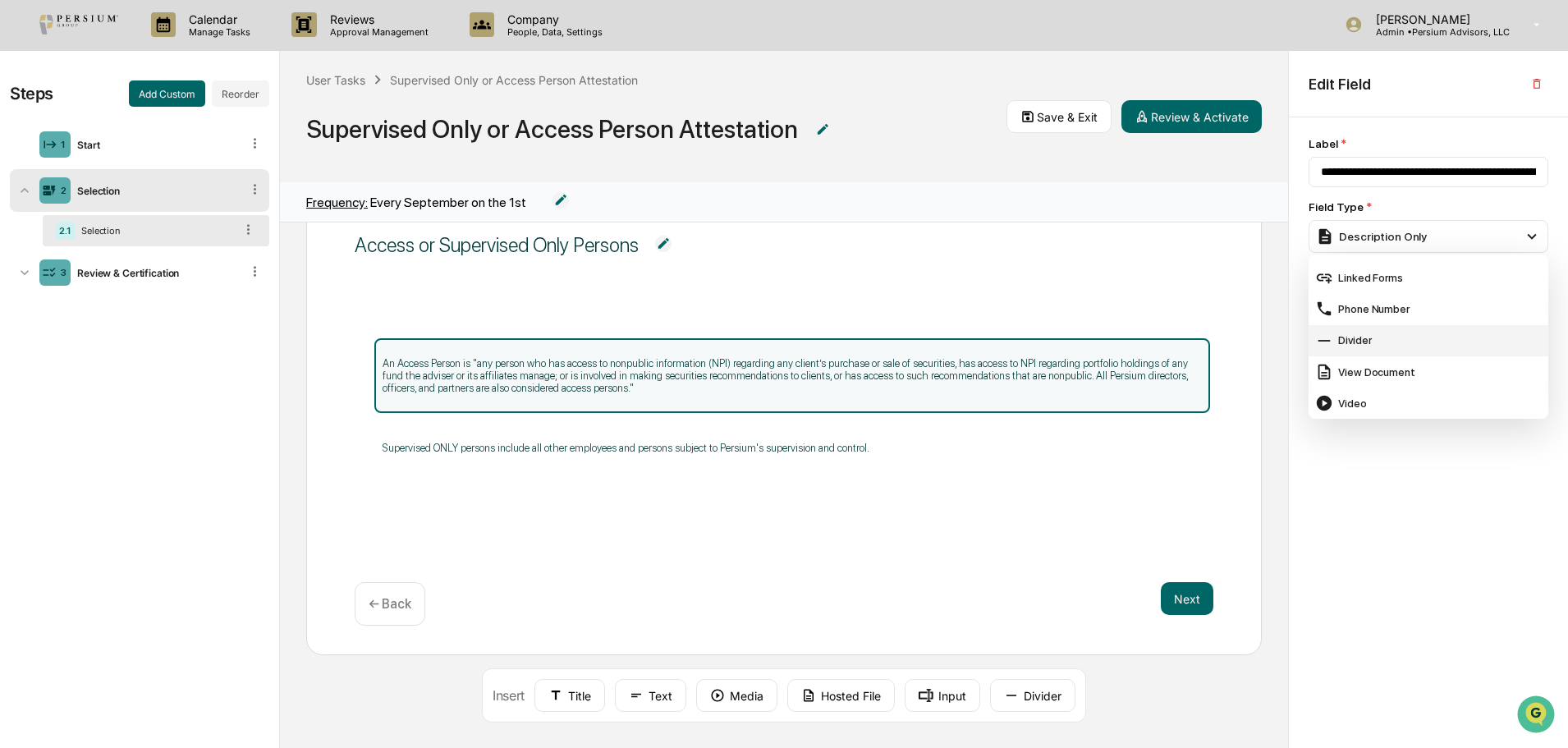 click on "Divider" at bounding box center (1428, 341) 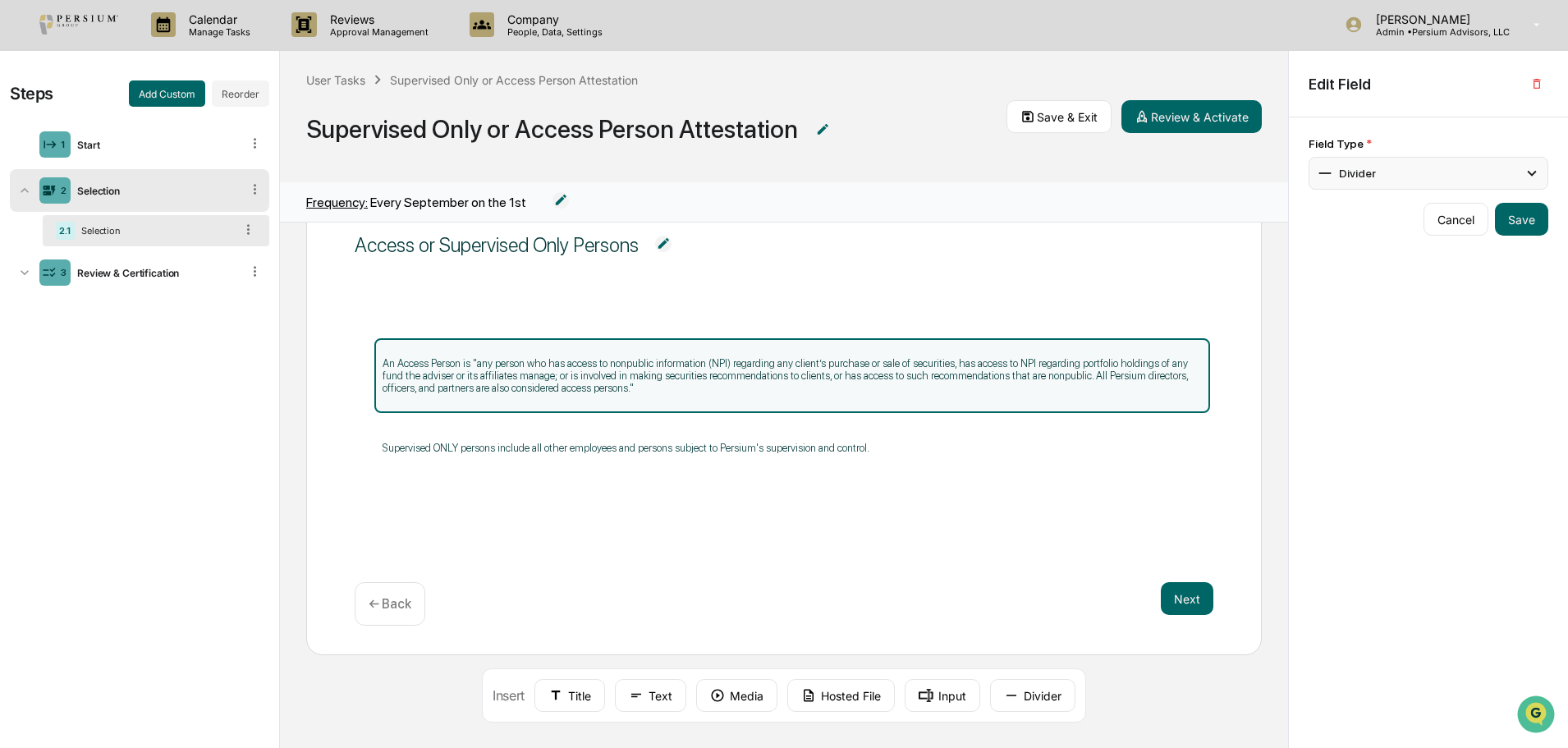 click on "Divider" at bounding box center (1428, 173) 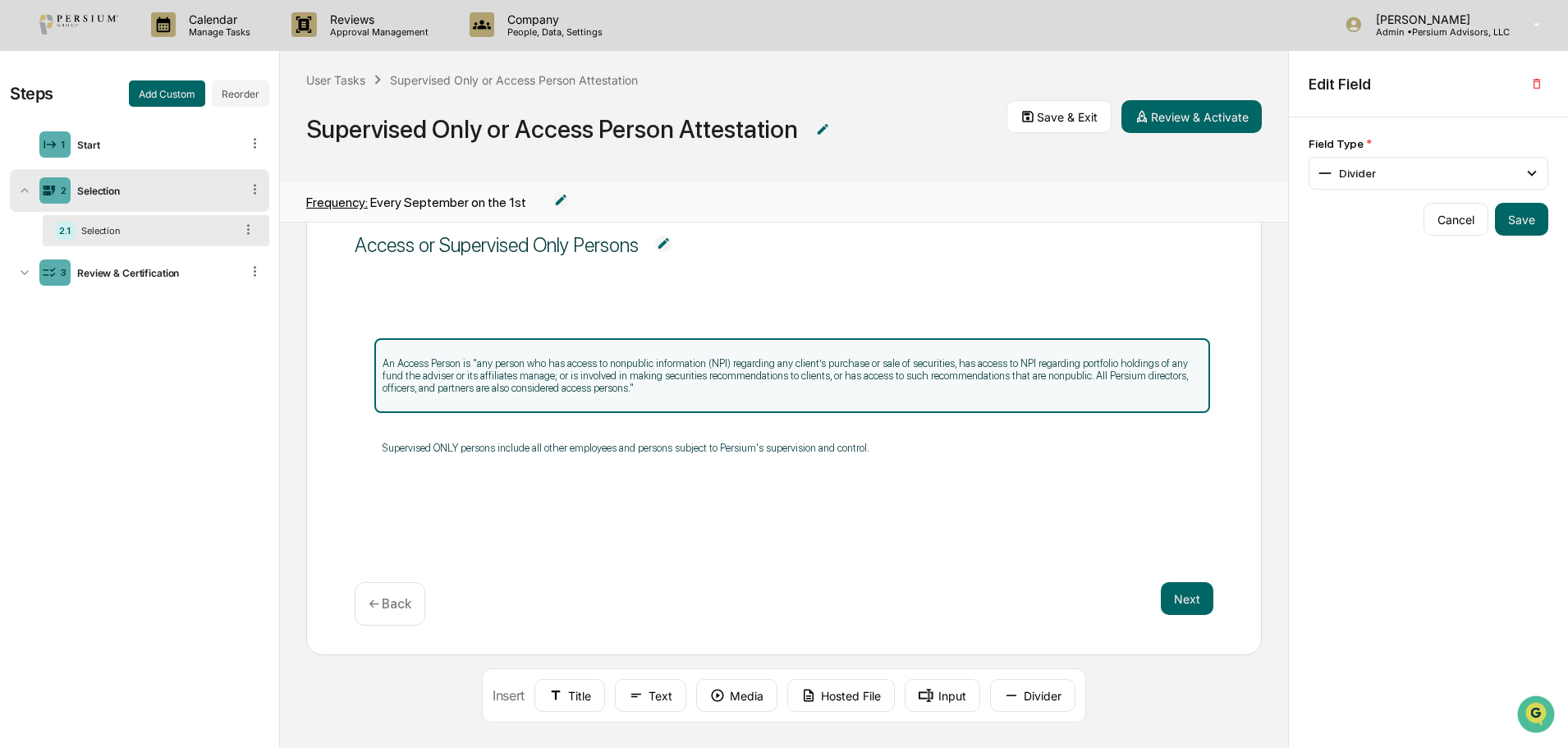 click on "Edit Field" at bounding box center (1428, 84) 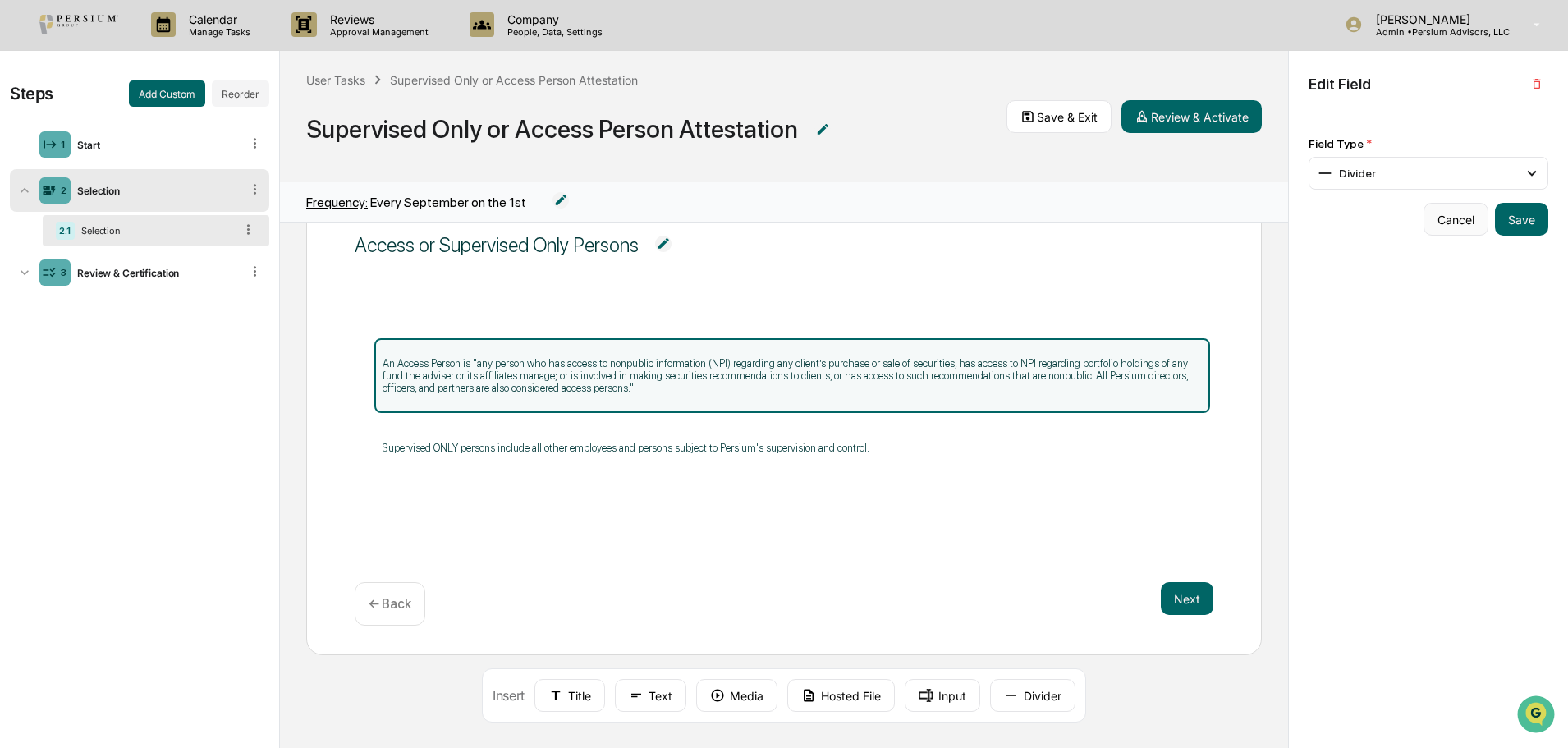 click on "Cancel" at bounding box center [1456, 219] 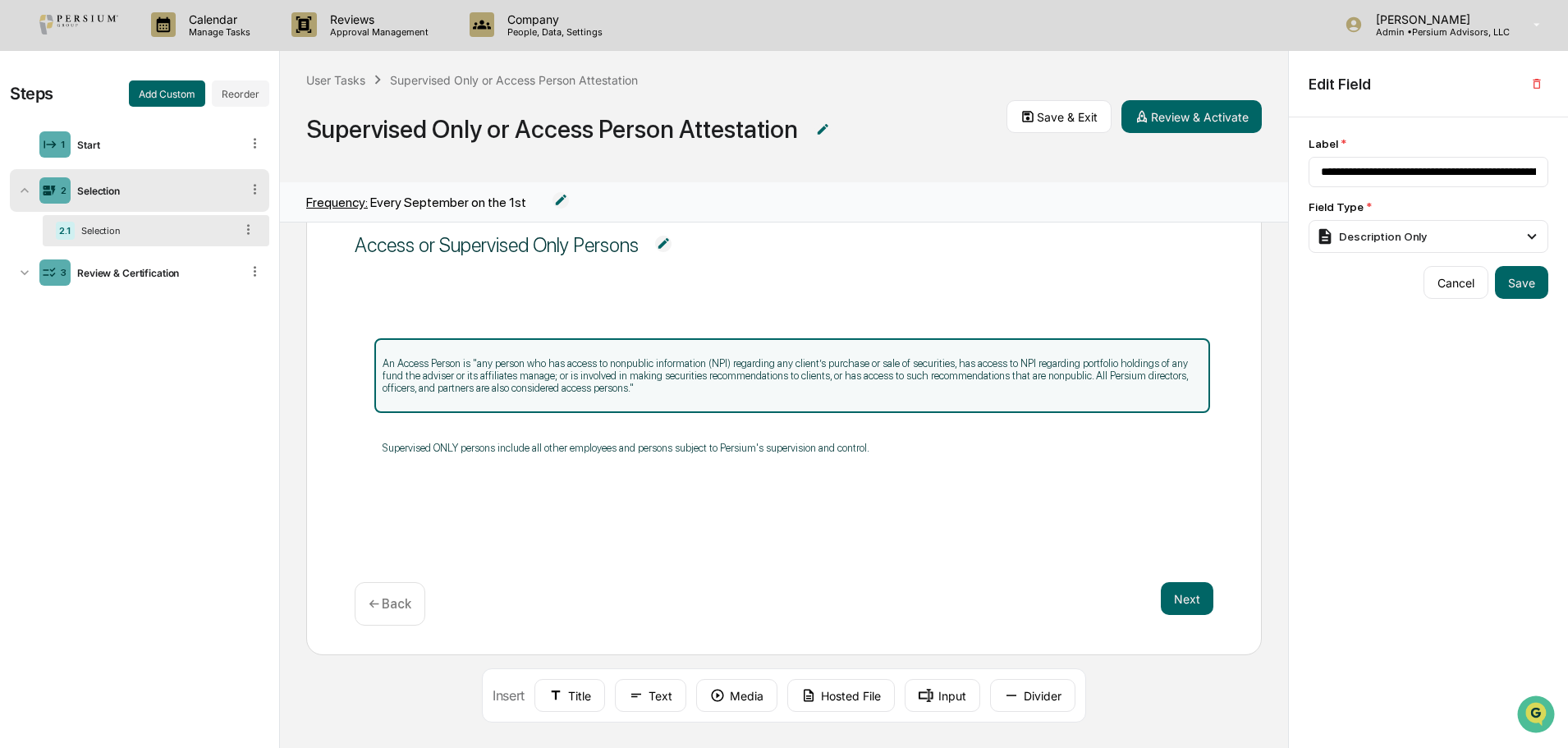 click on "Access or Supervised Only Persons An Access Person is "any person who has access to nonpublic information (NPI) regarding any client’s purchase or sale of securities, has access to NPI regarding portfolio holdings of any fund the adviser or its affiliates manage; or is involved in making securities recommendations to clients, or has access to such recommendations that are nonpublic. All Persium directors, officers, and partners are also considered access persons." Supervised ONLY persons include all other employees and persons subject to Persium's supervision and control. Next ← Back" at bounding box center [784, 420] 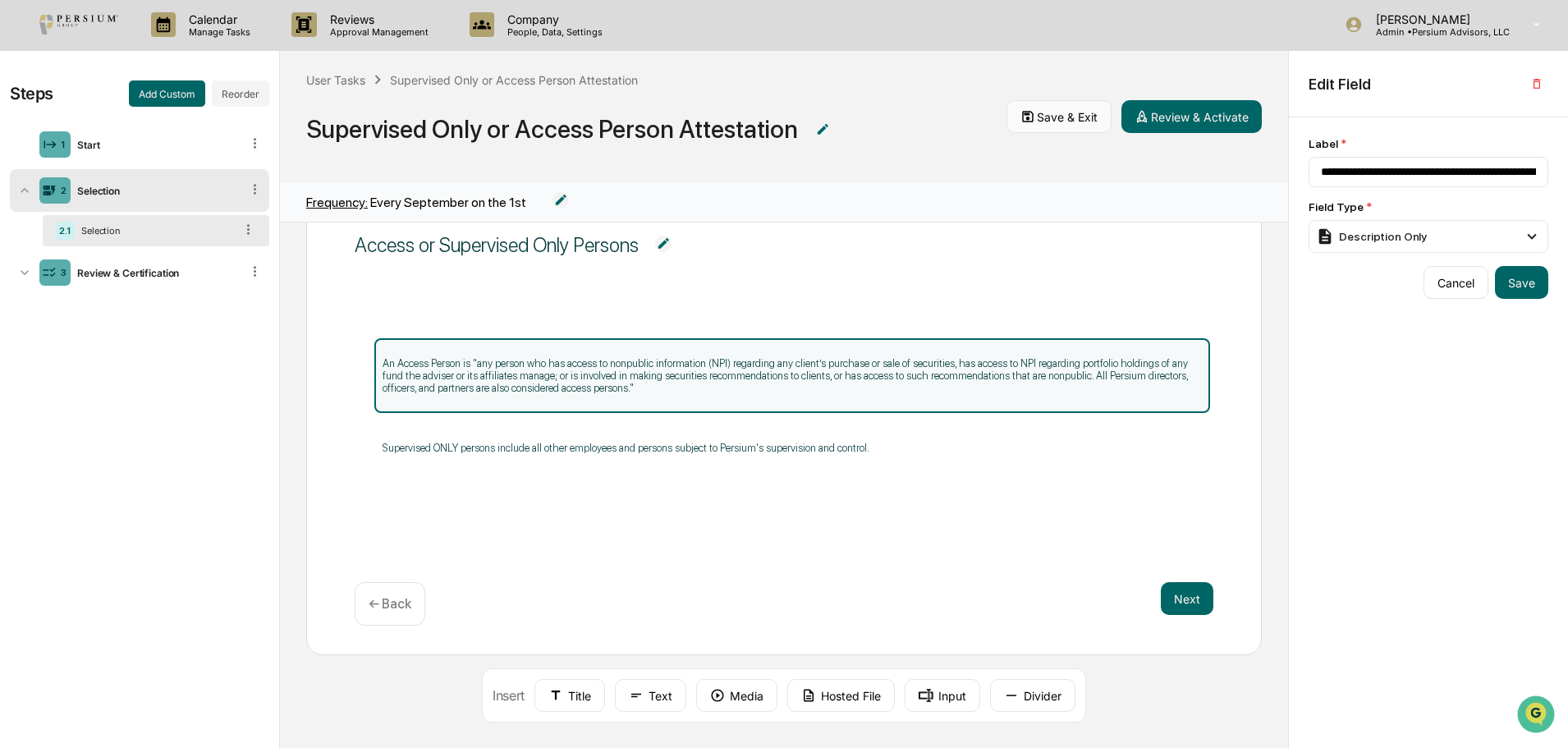 click on "Save & Exit" at bounding box center [1059, 117] 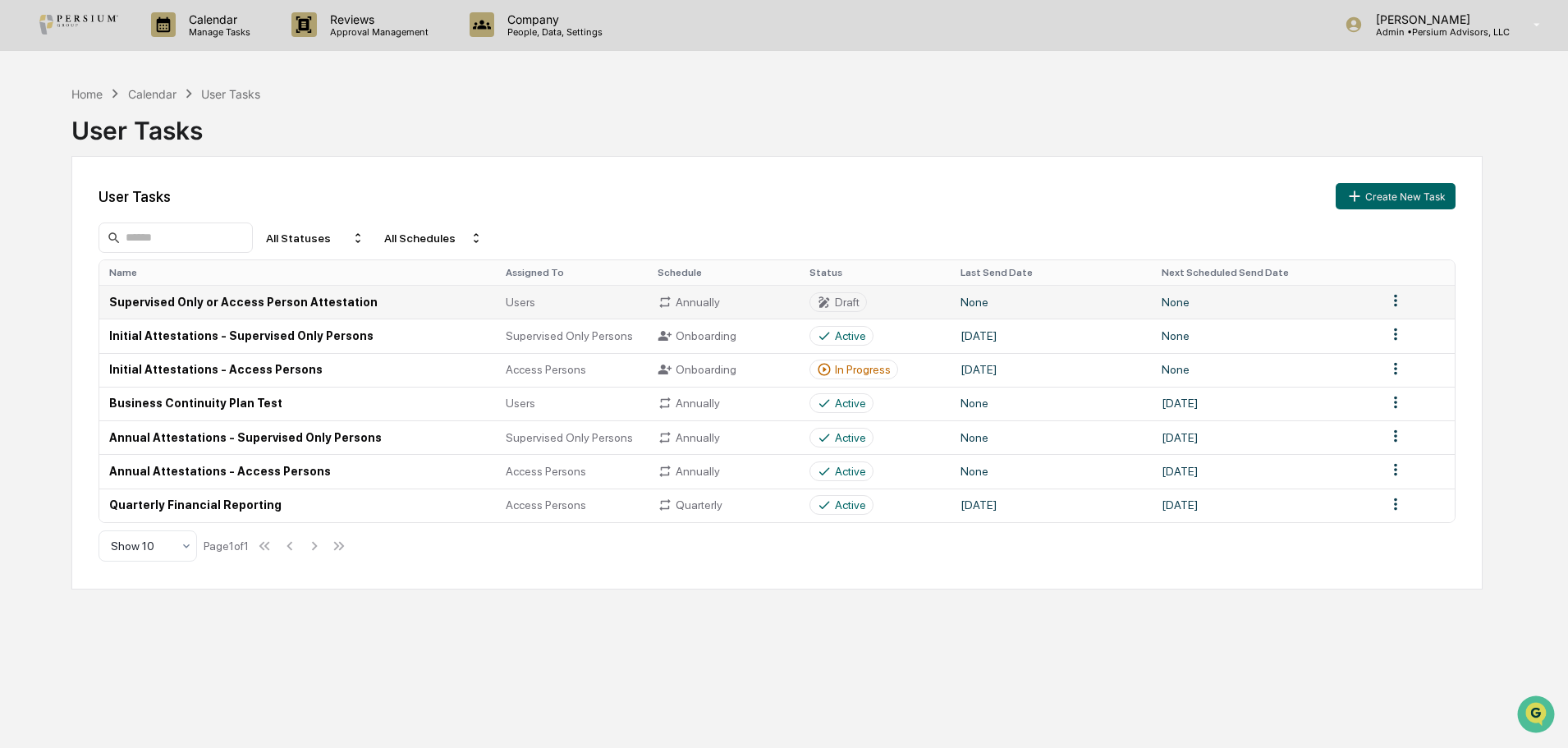 click on "Calendar Manage Tasks Reviews Approval Management Company People, Data, Settings [PERSON_NAME] Admin •  Persium Advisors, LLC Home Calendar User Tasks User Tasks User Tasks Create New Task All Statuses All Schedules Name Assigned To Schedule Status Last Send Date Next Scheduled Send Date Supervised Only or Access Person Attestation Users   Annually Draft None None Initial Attestations - Supervised Only Persons Supervised Only Persons  Onboarding Active [DATE] None Initial Attestations - Access Persons Access Persons  Onboarding In Progress [DATE] None Business Continuity Plan Test Users   Annually Active None [DATE] Annual Attestations - Supervised Only Persons Supervised Only Persons   Annually Active None [DATE] Annual Attestations - Access Persons Access Persons   Annually Active None [DATE] Quarterly Financial Reporting Access Persons   Quarterly Active [DATE] [DATE] Show 10 Page  1  of  1" at bounding box center [784, 373] 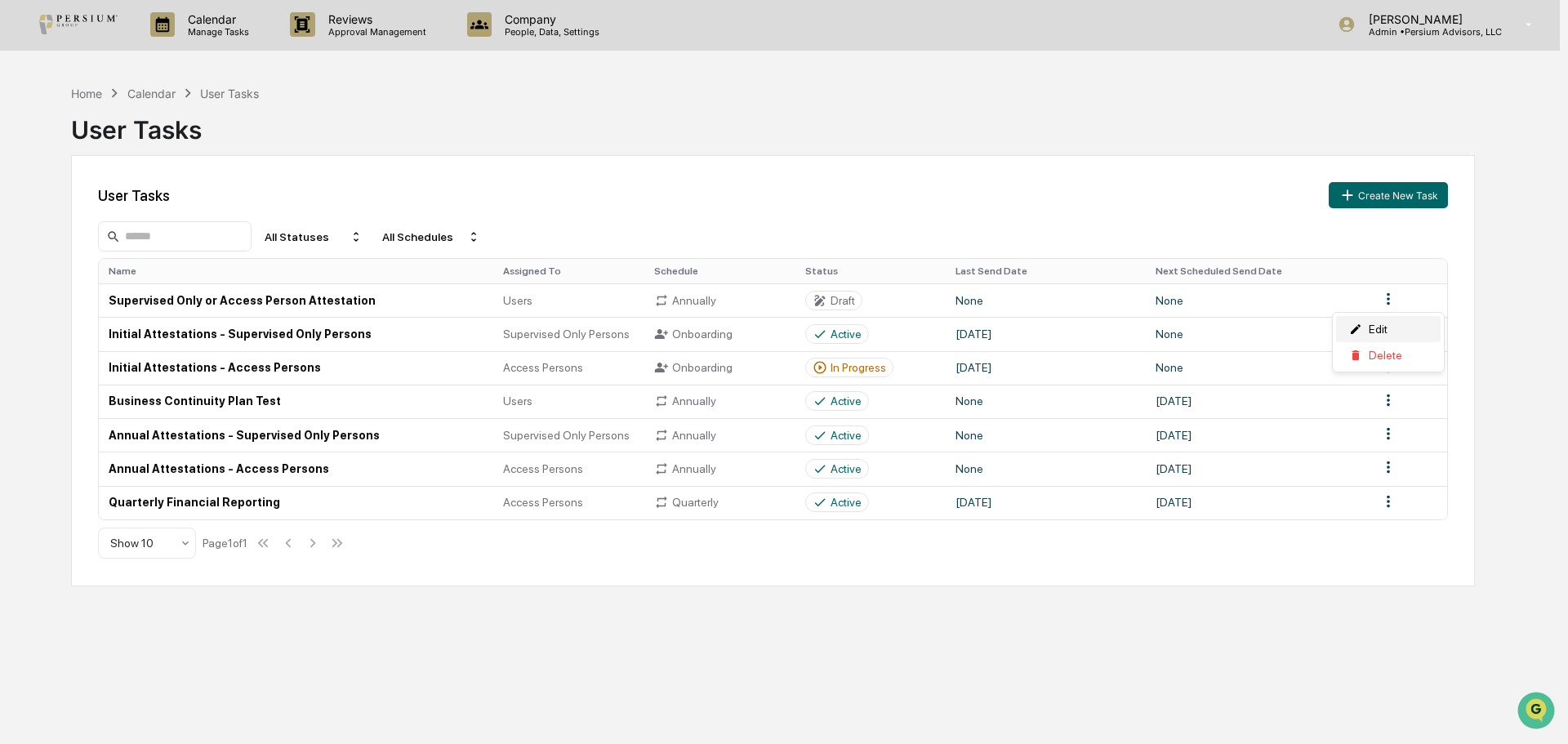 click on "Edit" at bounding box center (1388, 329) 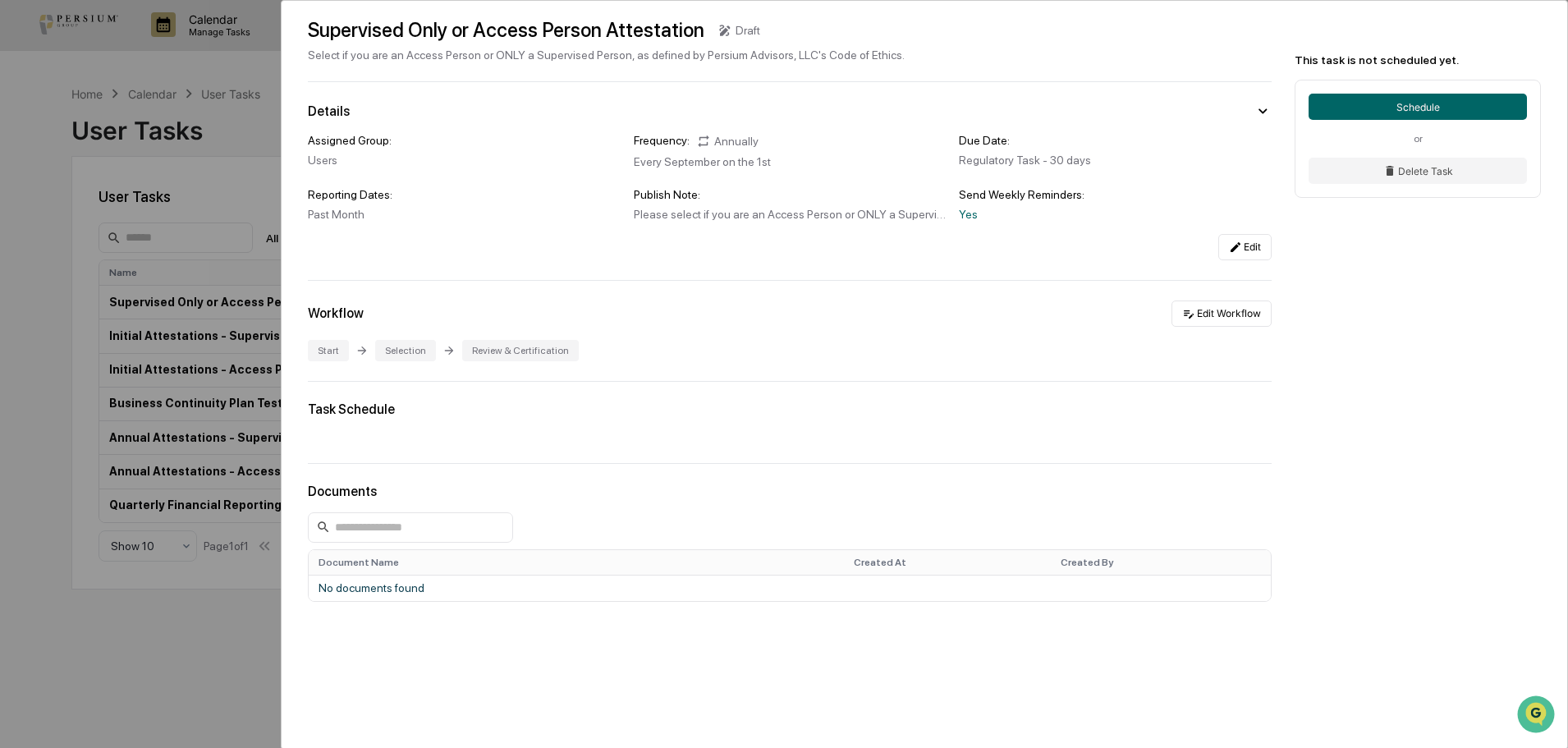 scroll, scrollTop: 78, scrollLeft: 0, axis: vertical 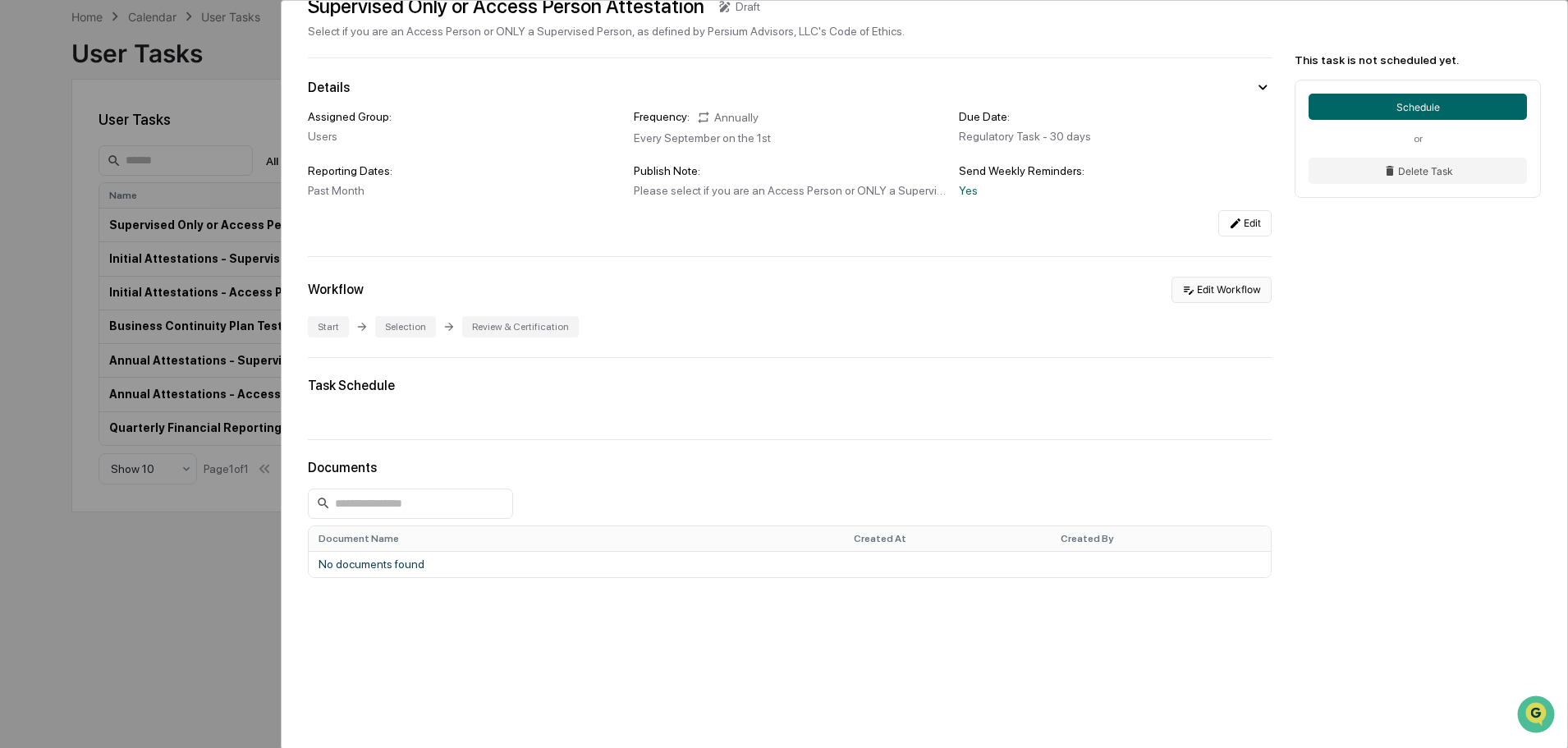 click on "Edit Workflow" at bounding box center [1222, 290] 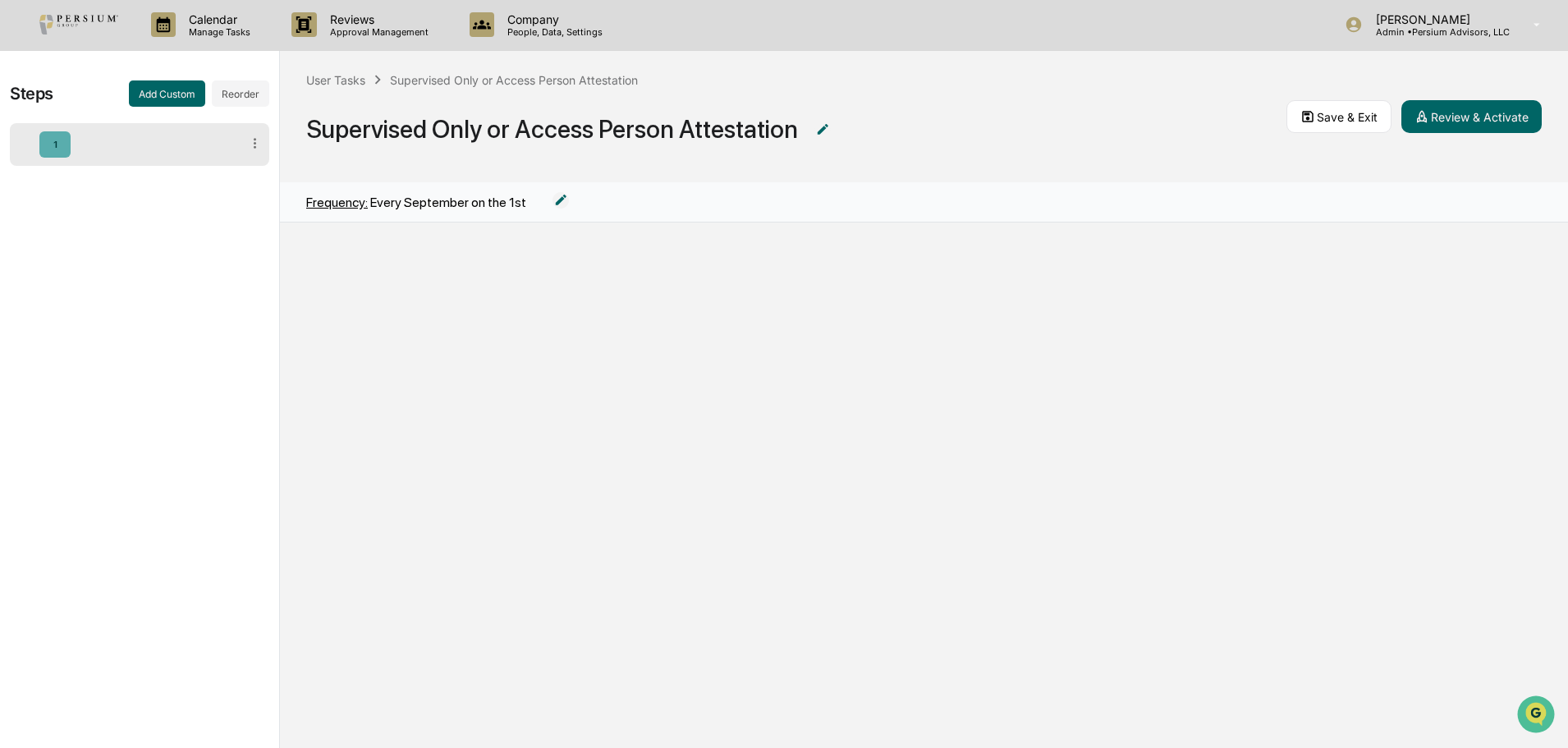scroll, scrollTop: 0, scrollLeft: 0, axis: both 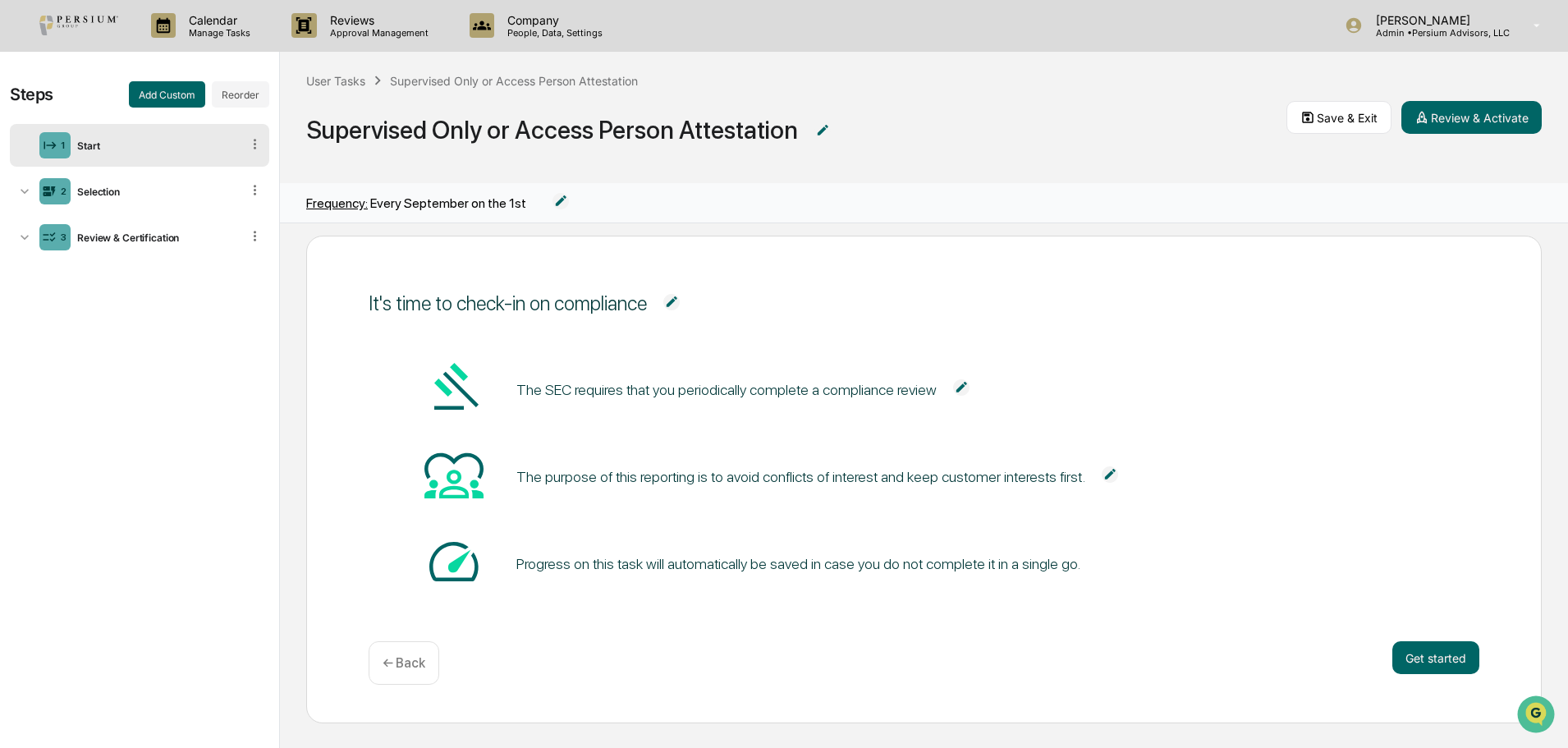 click at bounding box center (1110, 475) 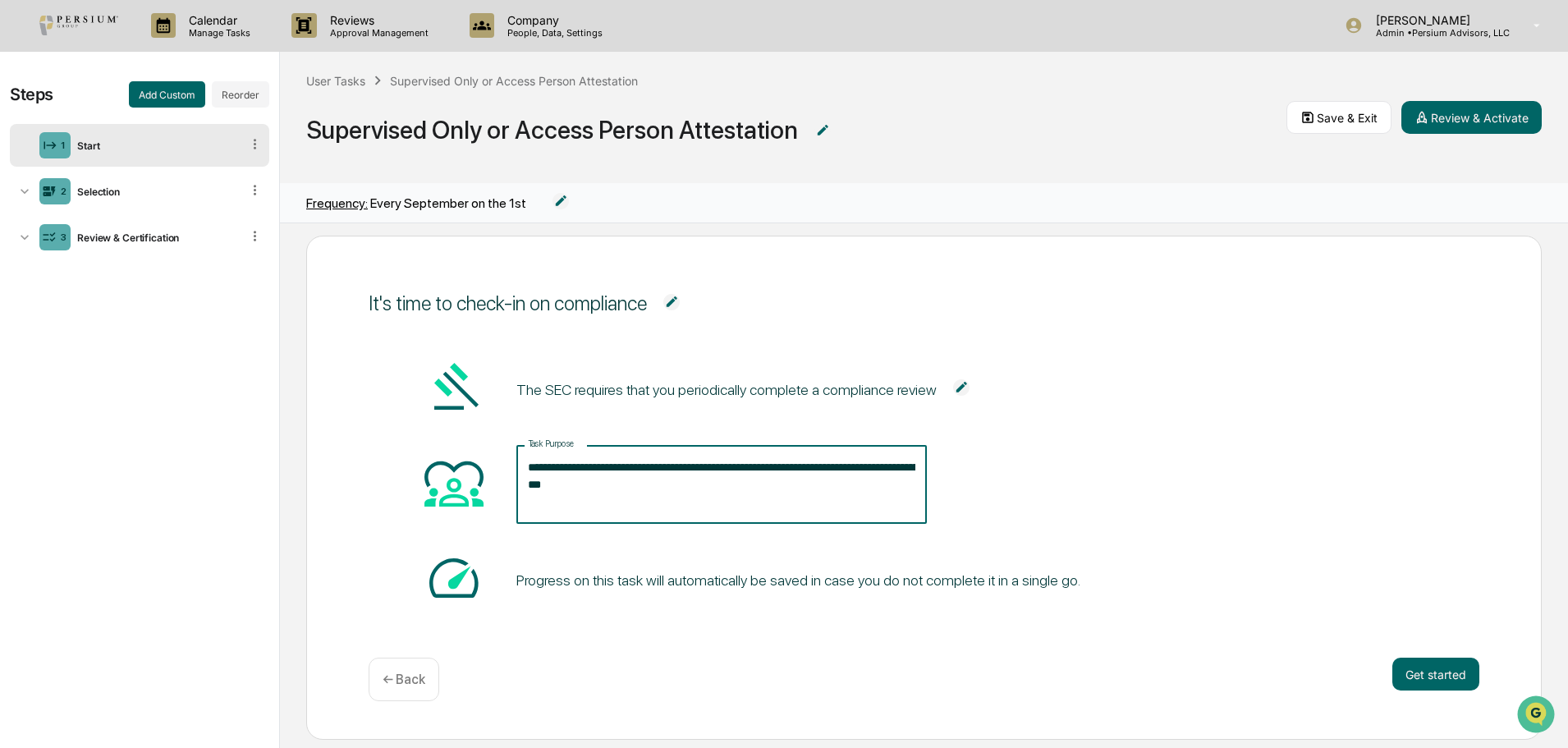 drag, startPoint x: 688, startPoint y: 493, endPoint x: 687, endPoint y: 473, distance: 20.024984 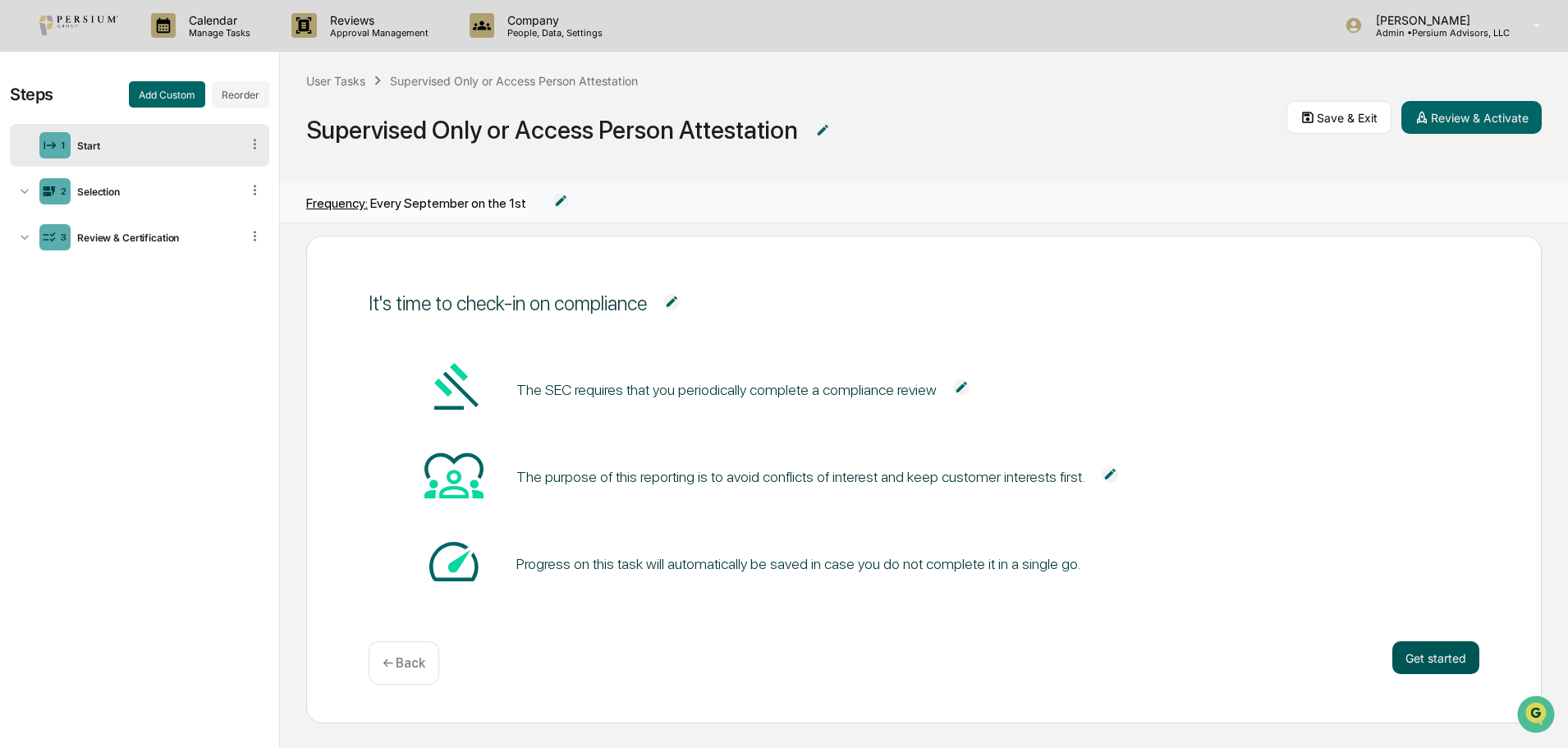 click on "Get started" at bounding box center (1436, 658) 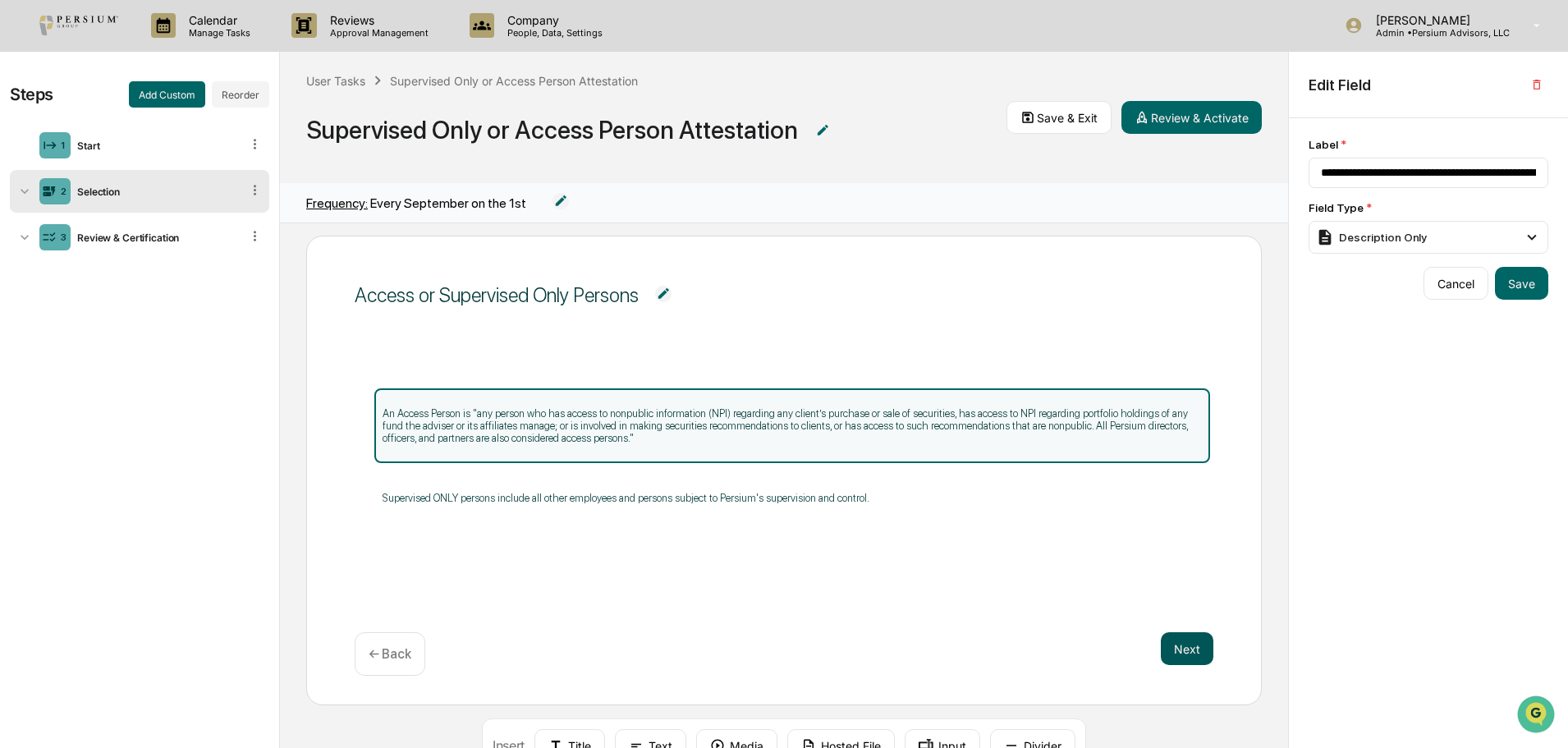 click on "Next" at bounding box center (1187, 649) 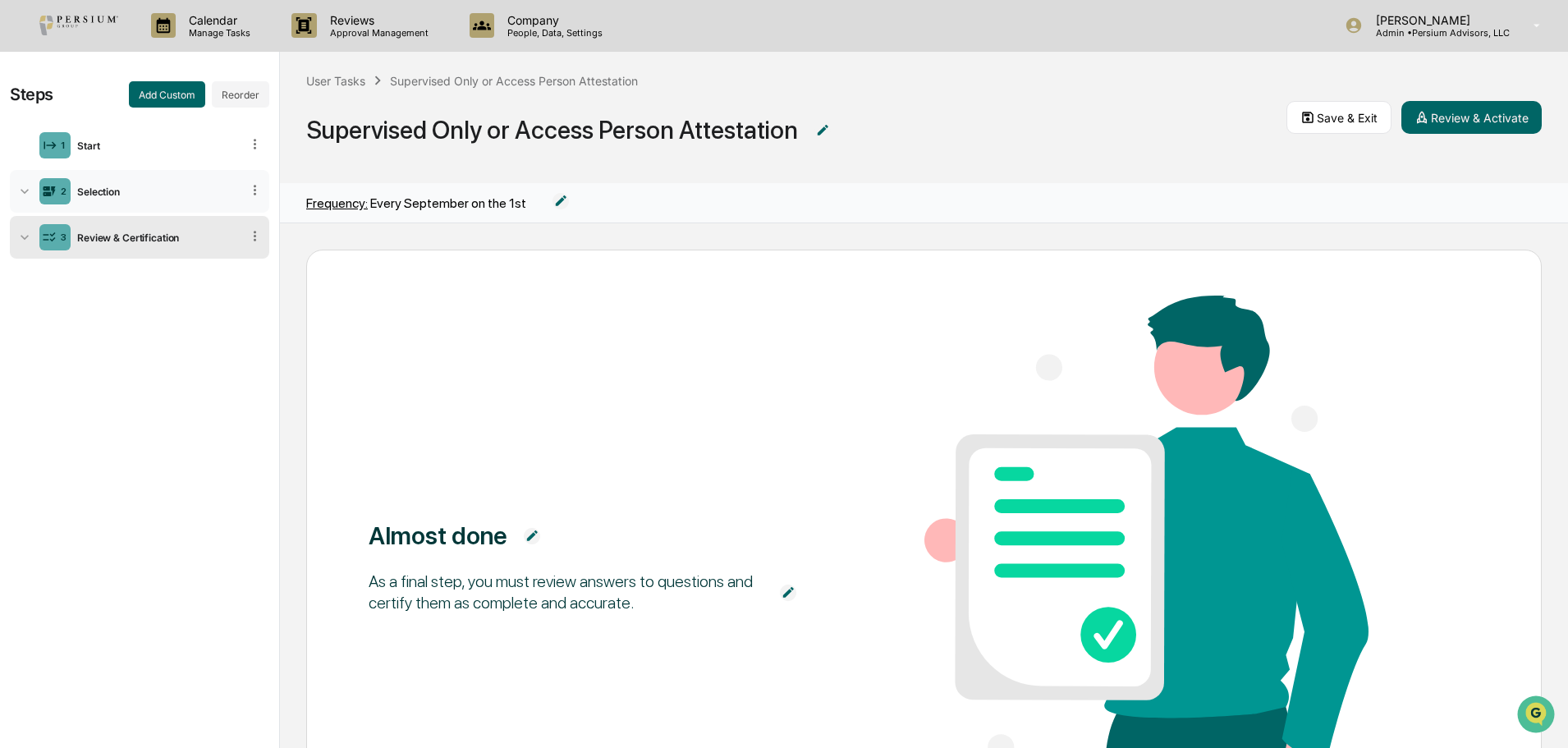 click on "Selection" at bounding box center [155, 191] 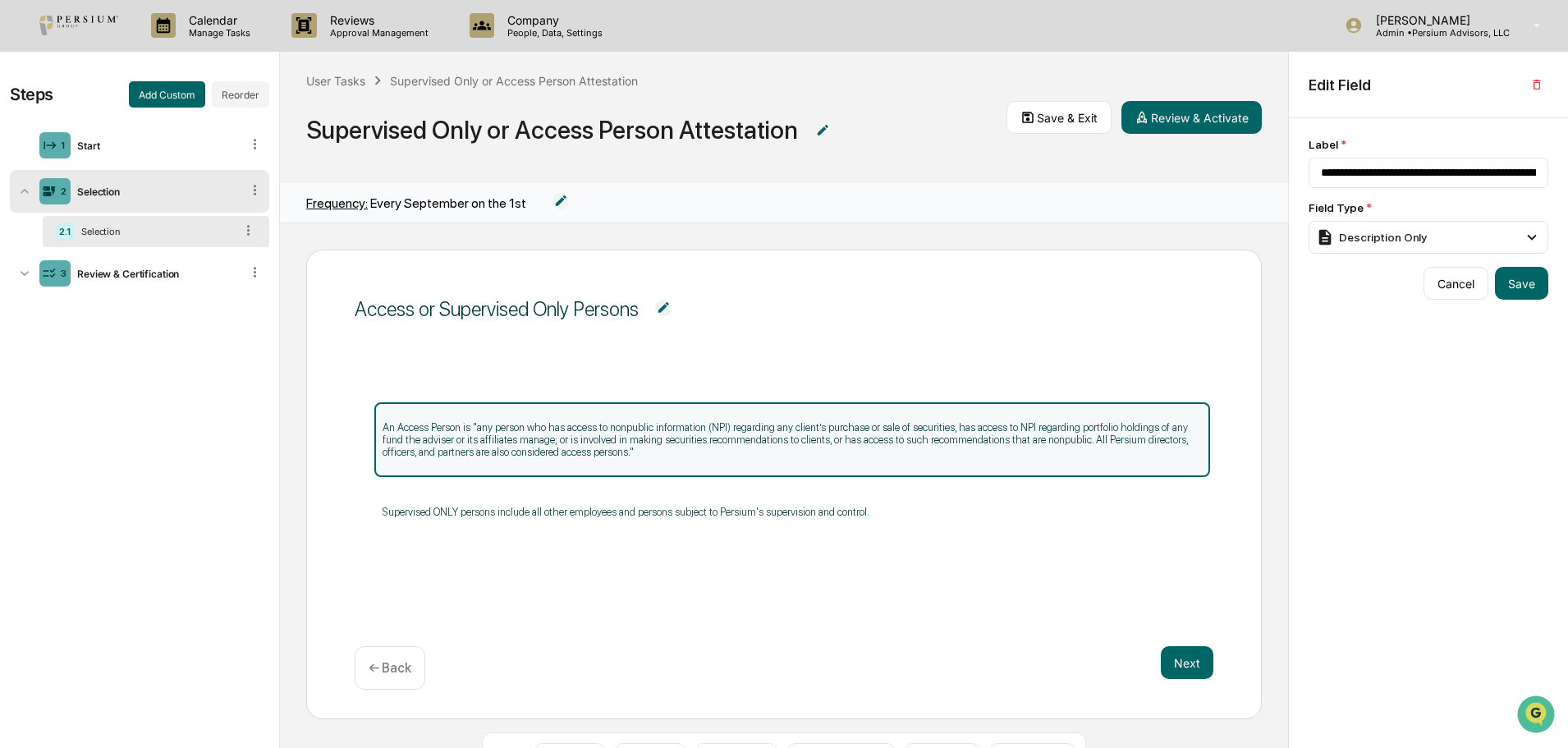 click 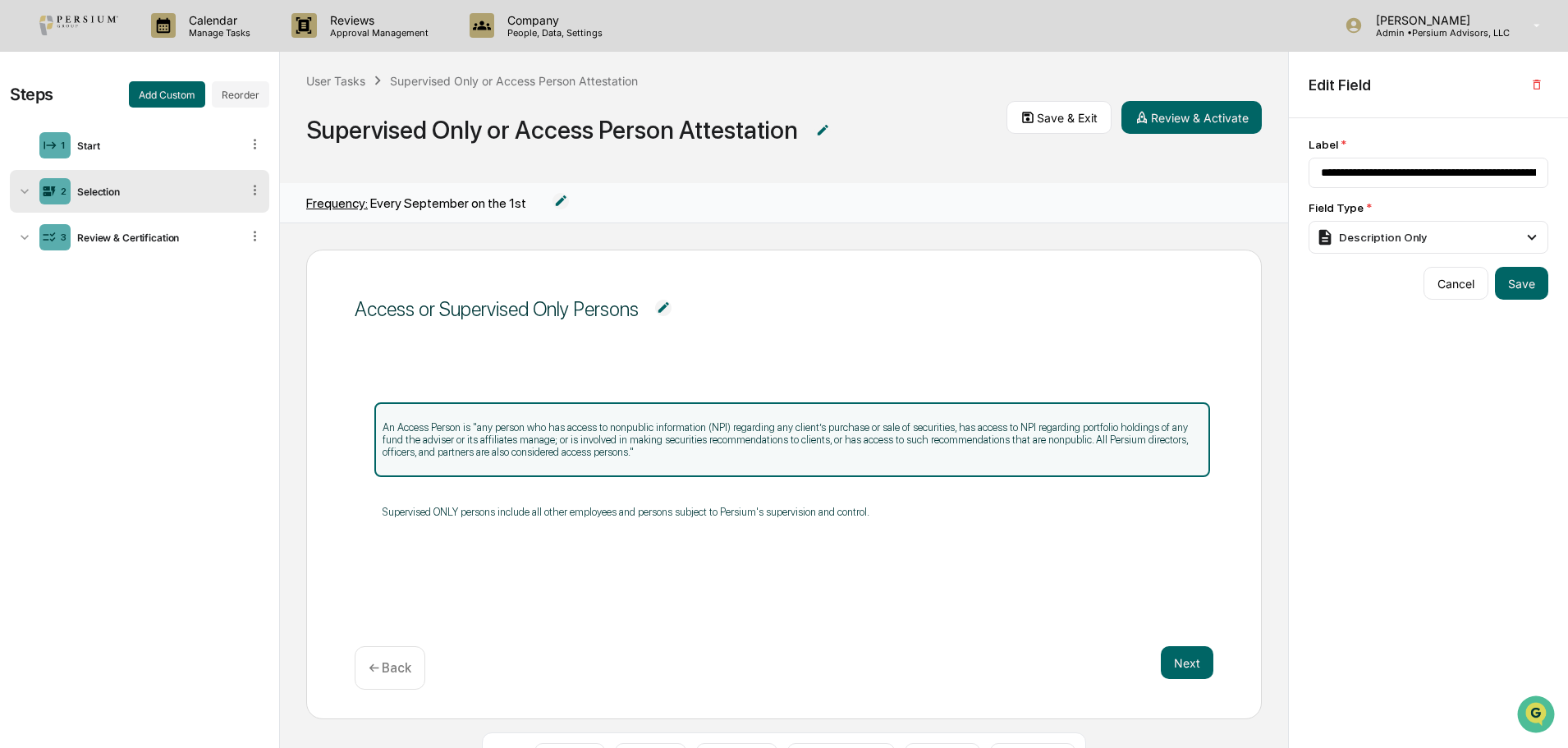 click on "2" at bounding box center (63, 191) 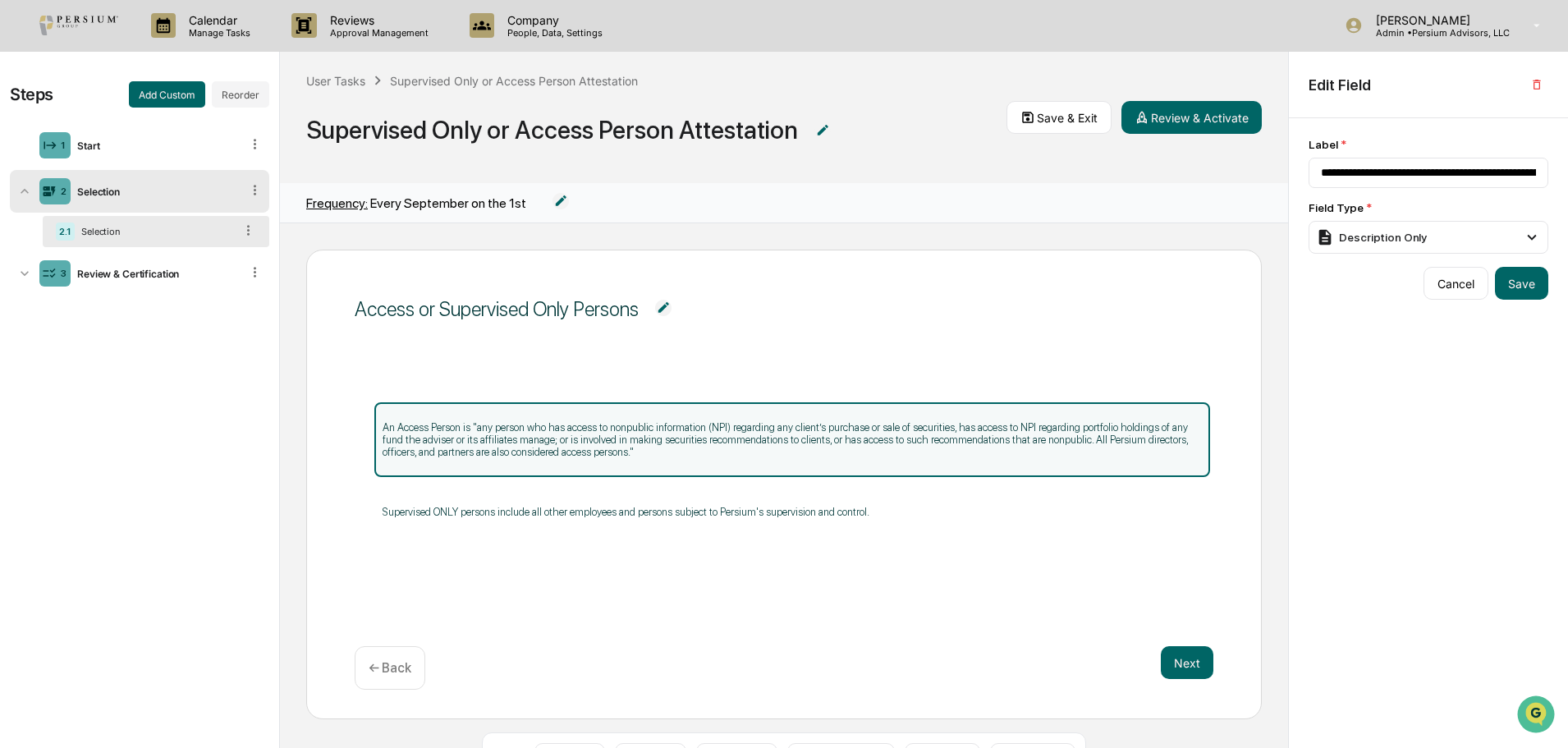 click 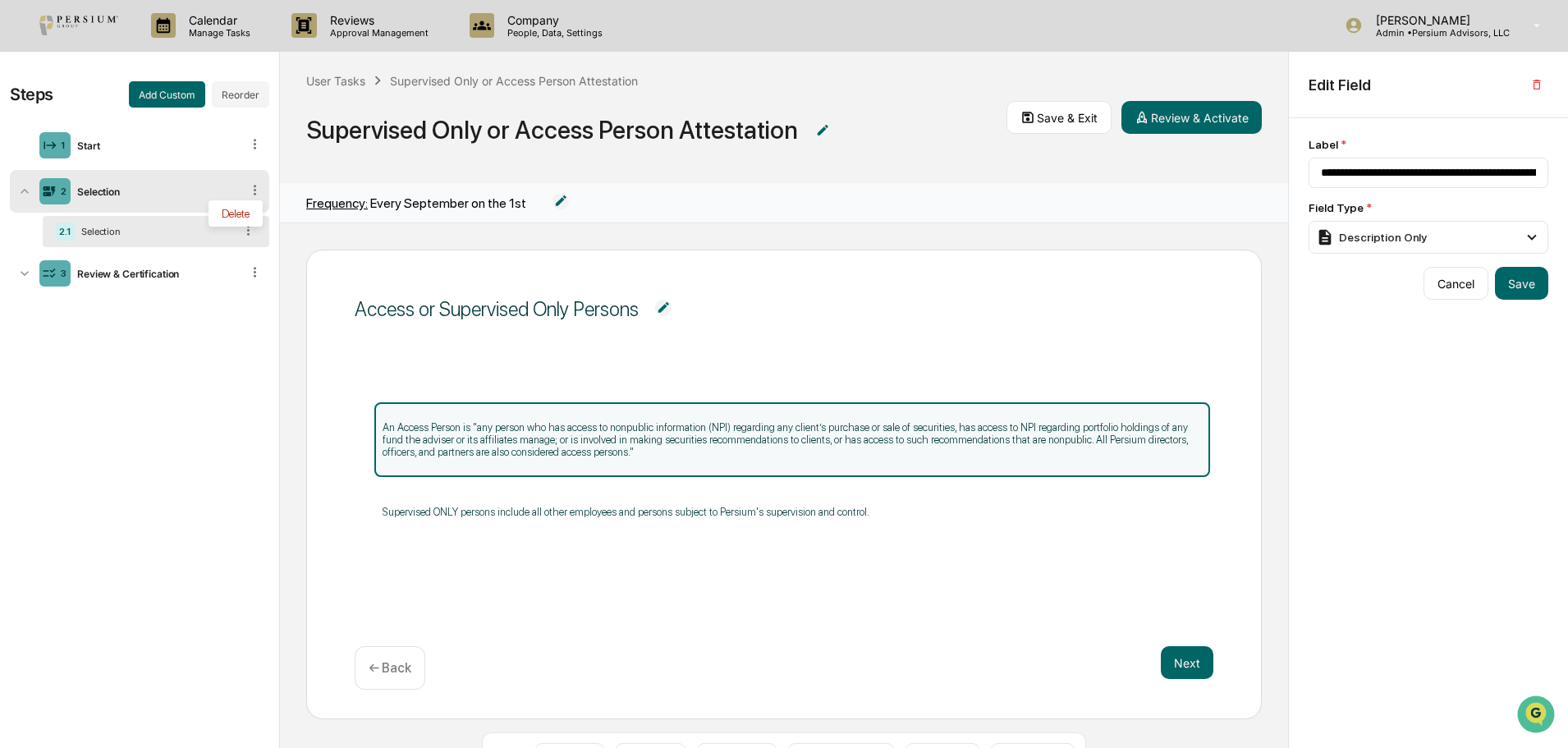 click 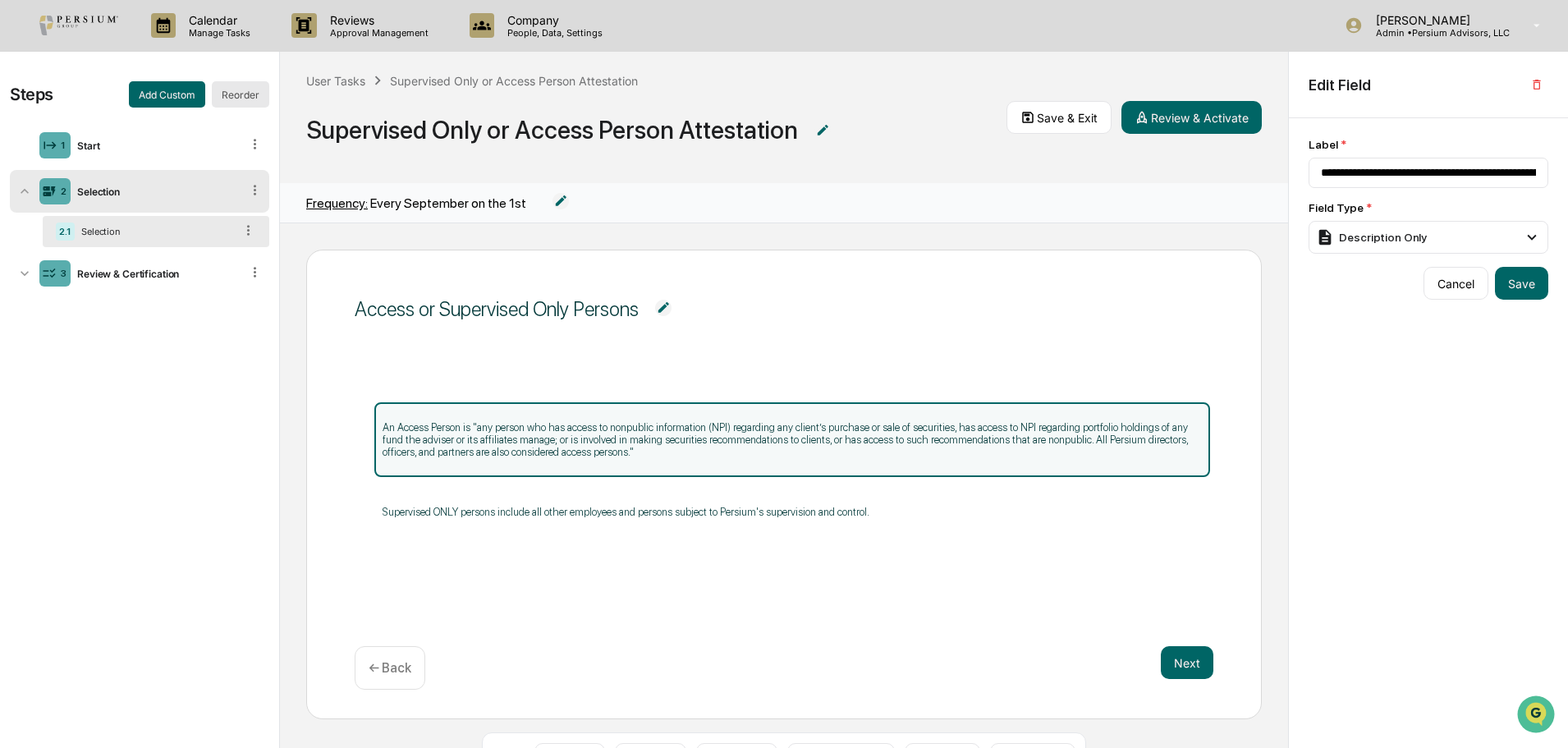 click on "Reorder" at bounding box center (241, 94) 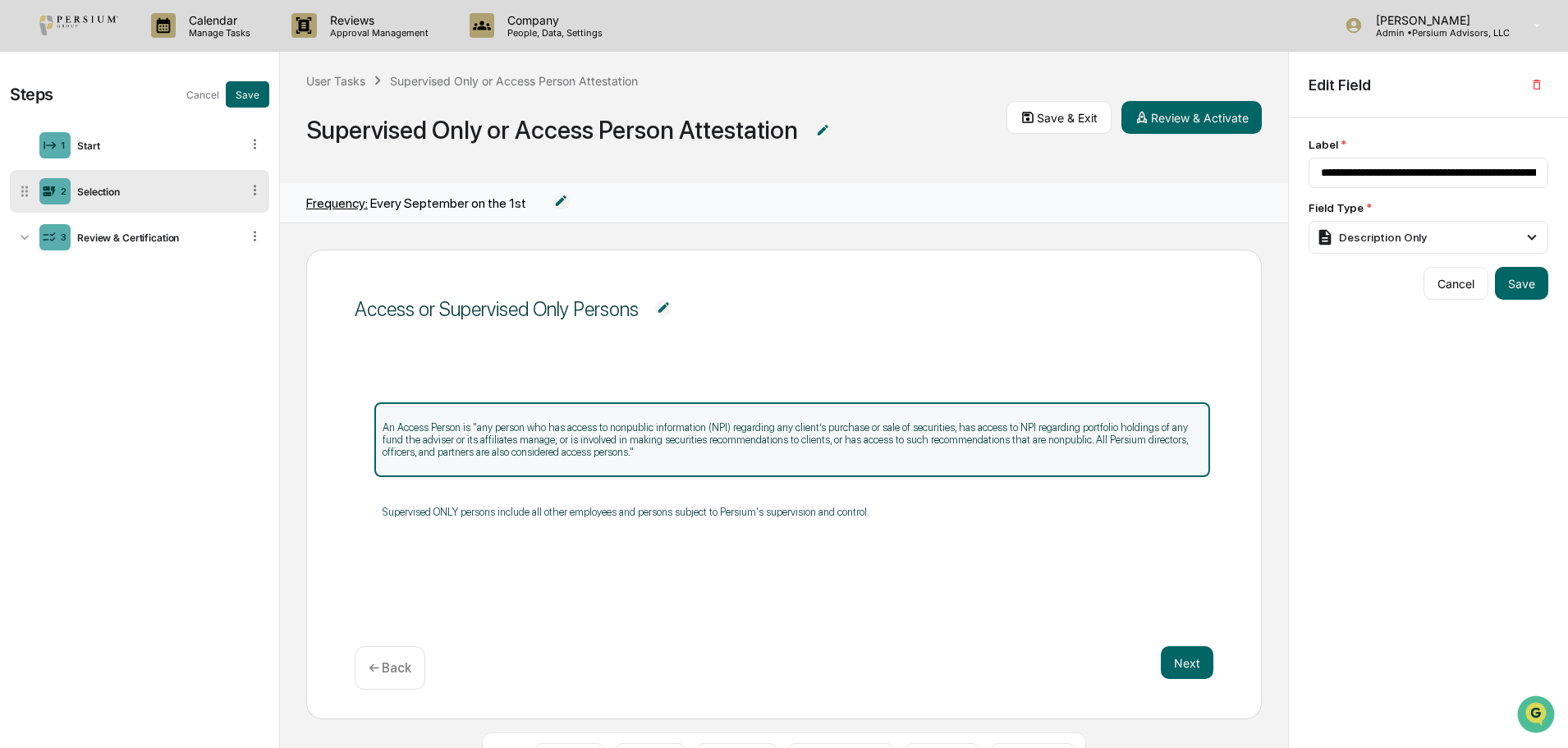 click 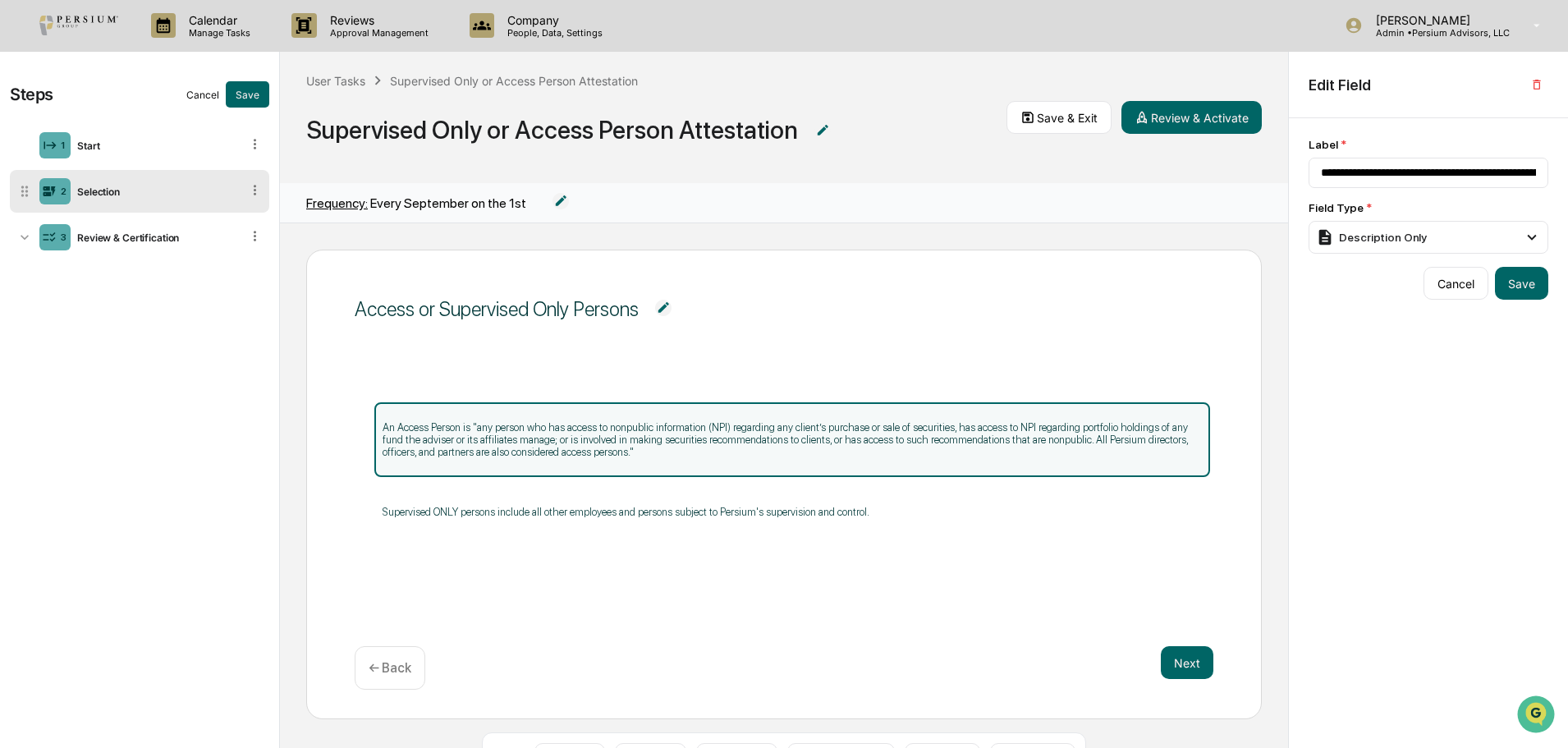 click on "Cancel" at bounding box center (203, 94) 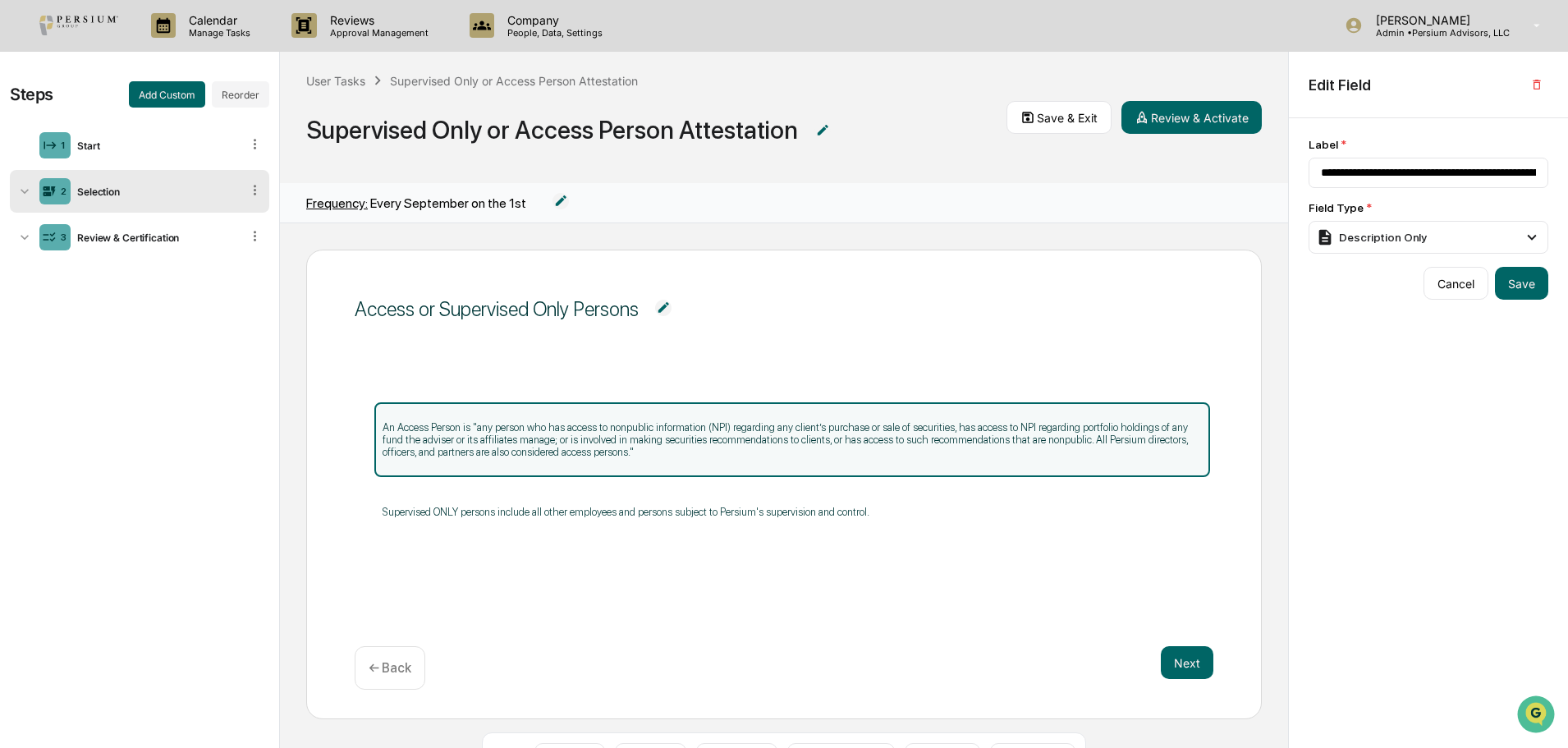 click on "Selection" at bounding box center (155, 191) 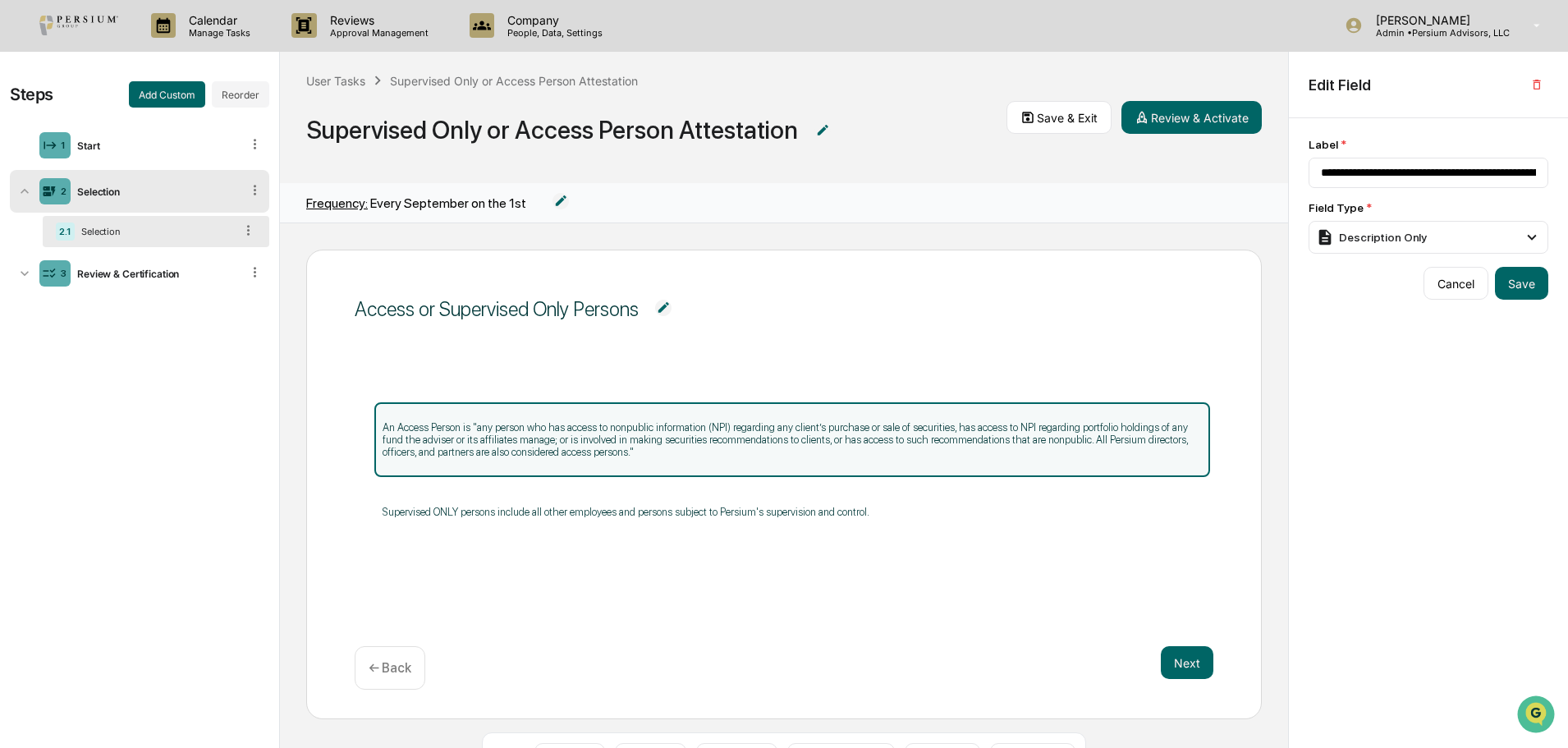 click on "Selection" at bounding box center [154, 232] 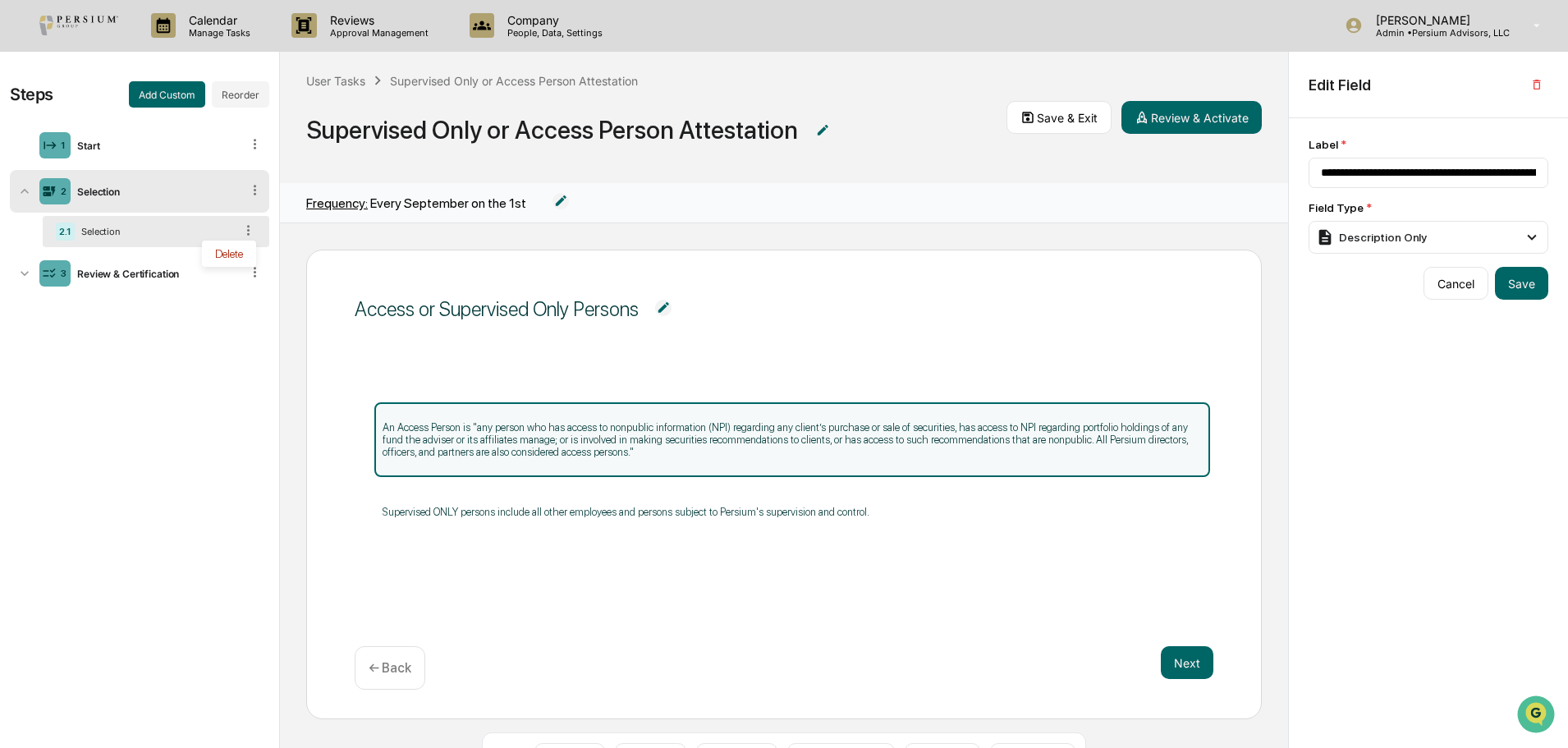 click on "Steps Add Custom Reorder 1 Start 2 Selection 2.1 Selection Delete 3 Review & Certification" at bounding box center [140, 455] 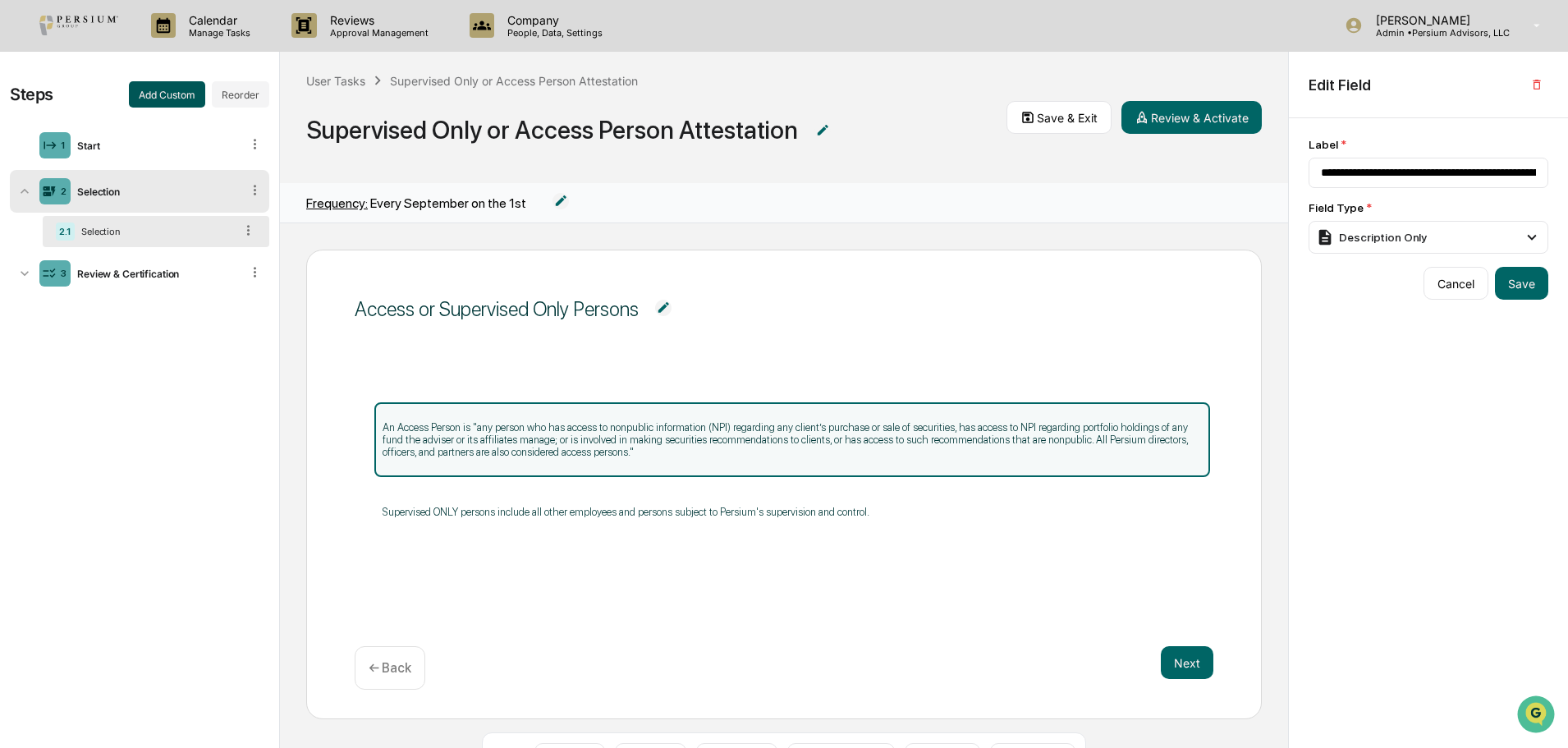 click on "Add Custom" at bounding box center [167, 94] 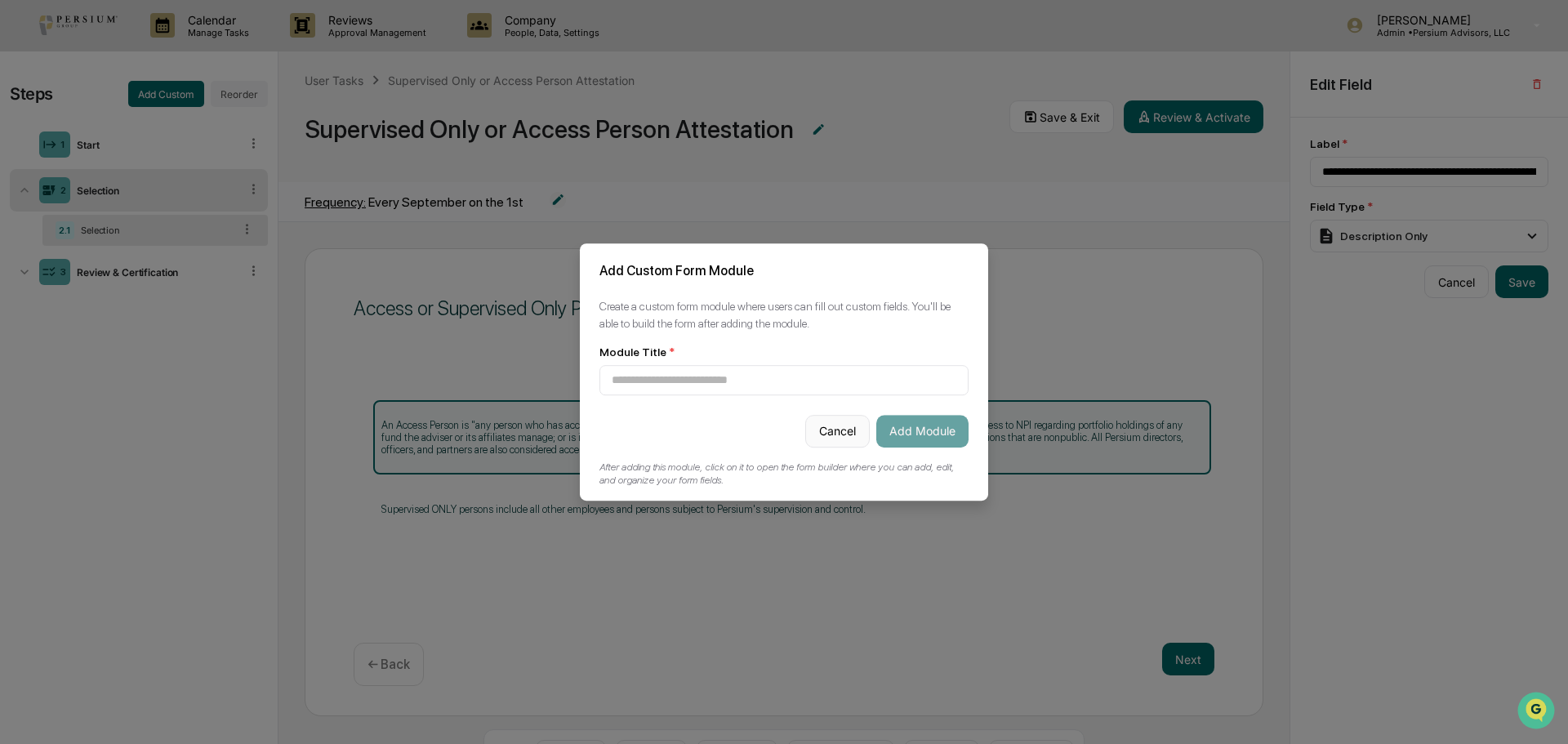 click on "Cancel" at bounding box center [837, 431] 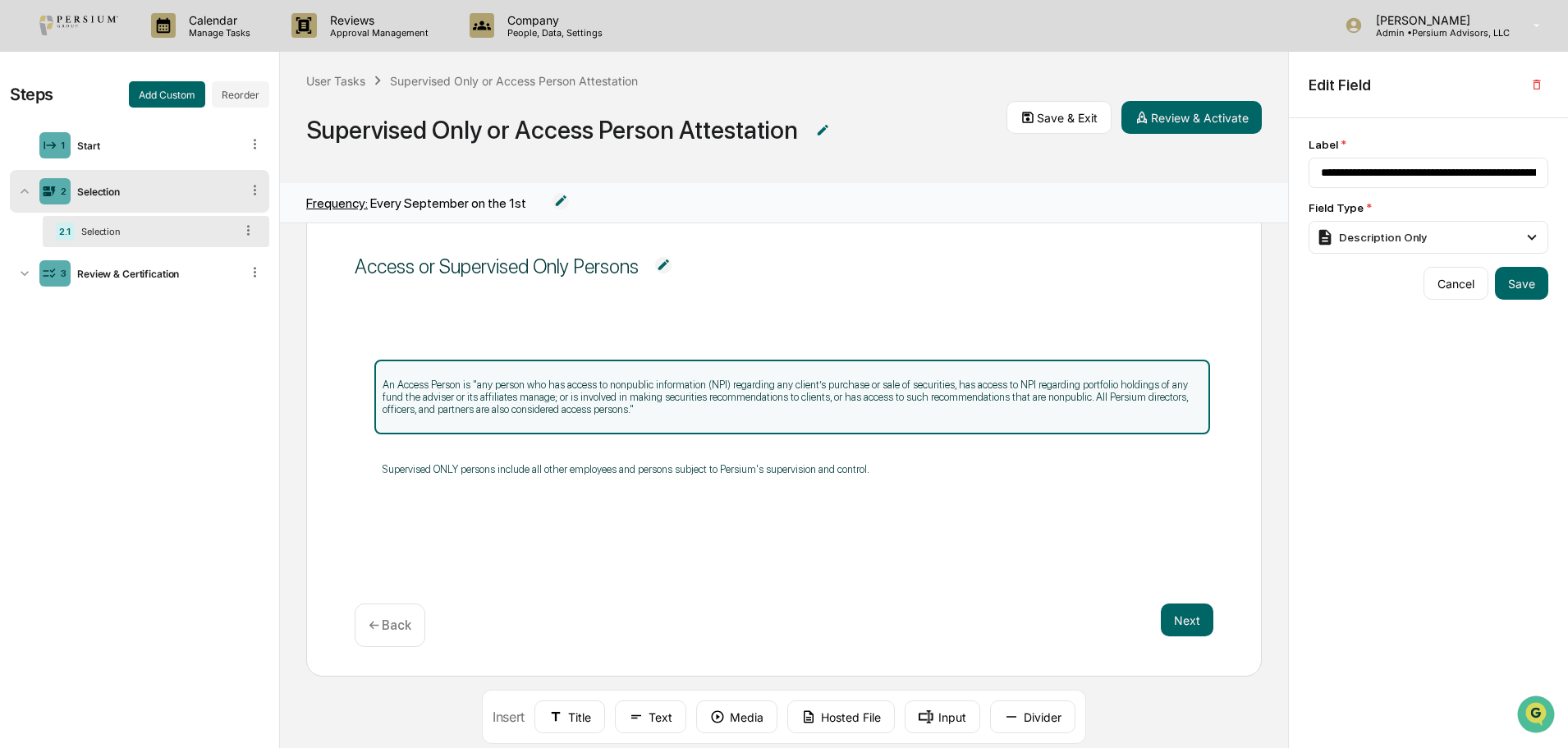 scroll, scrollTop: 63, scrollLeft: 0, axis: vertical 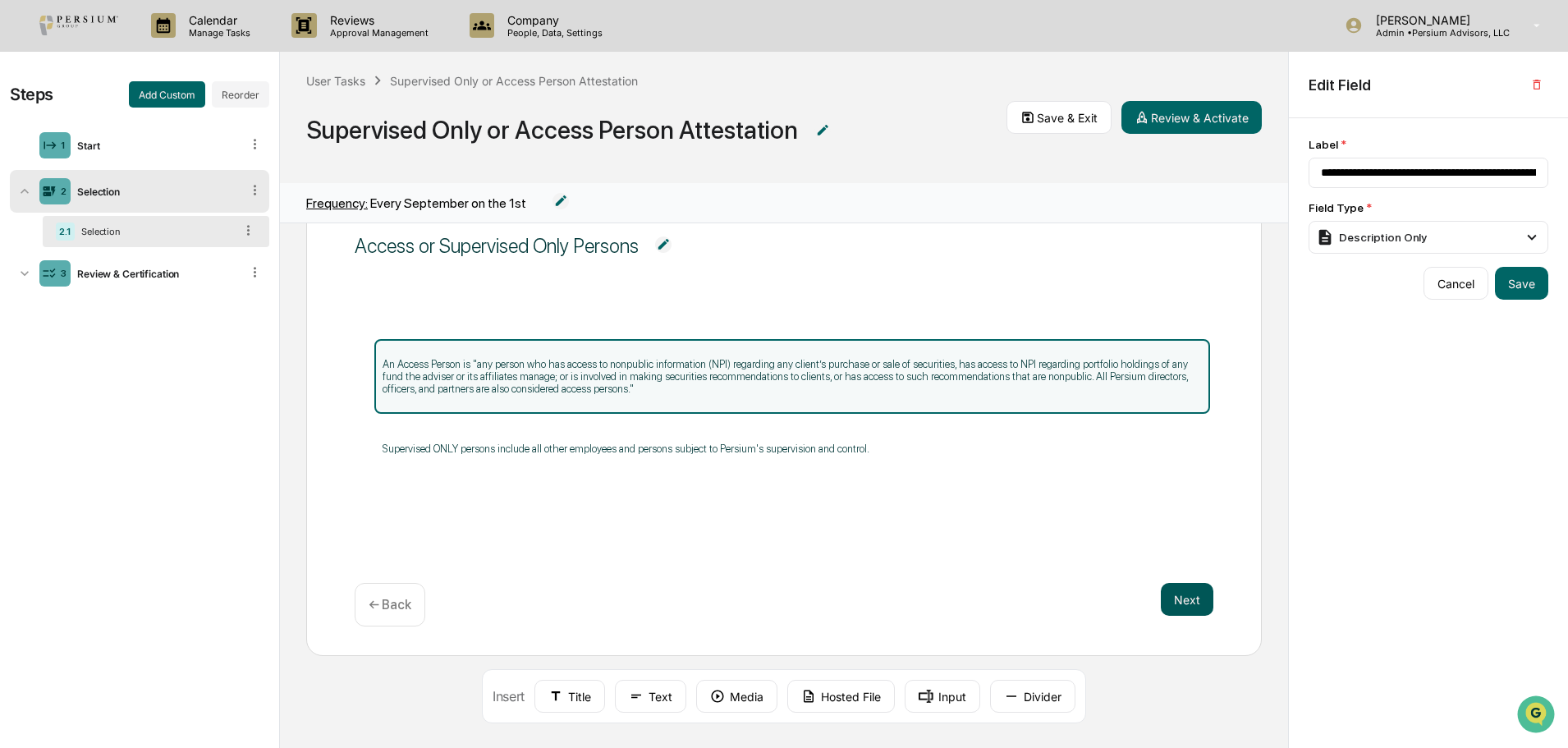 click on "Next" at bounding box center (1187, 599) 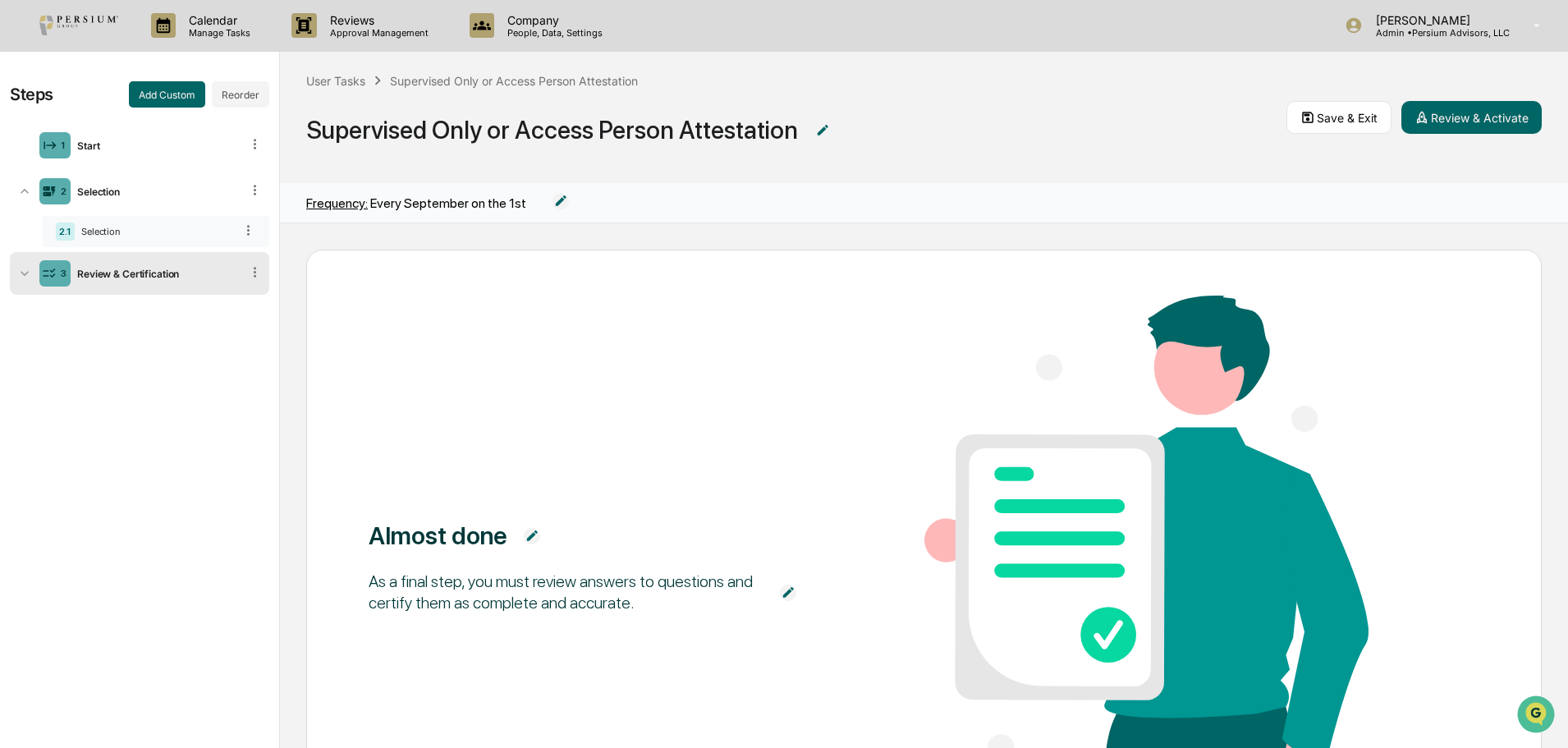 click on "Selection" at bounding box center (154, 232) 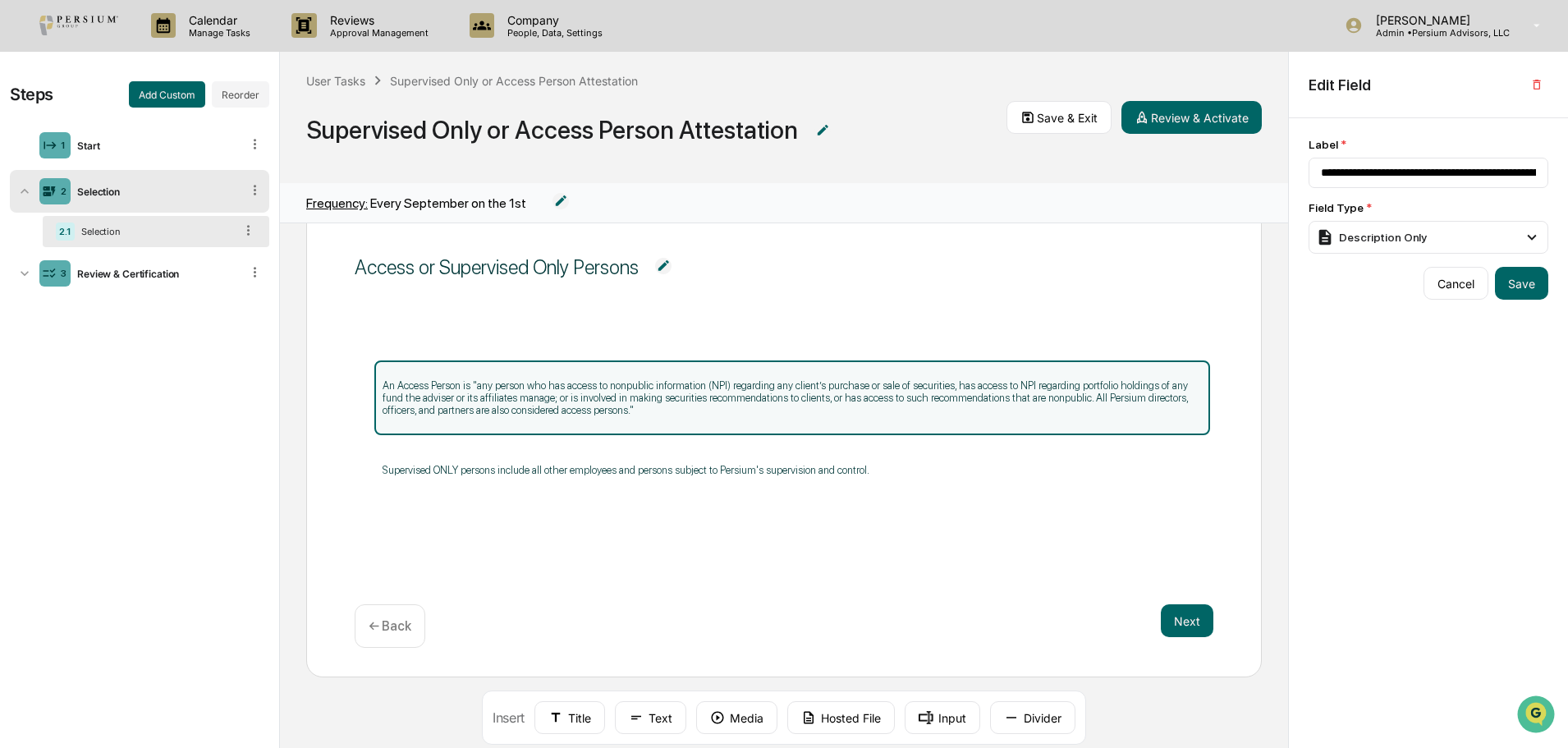 scroll, scrollTop: 63, scrollLeft: 0, axis: vertical 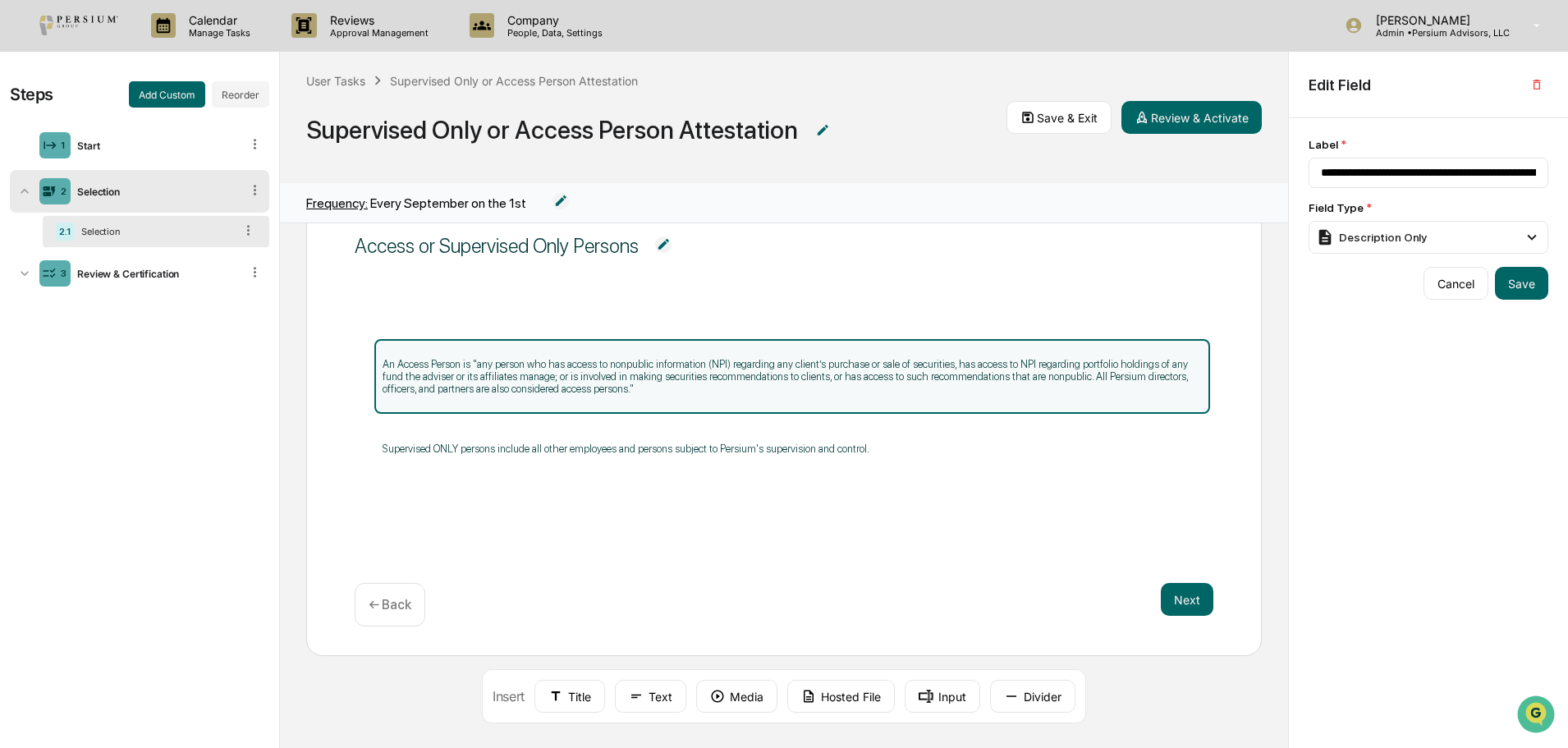 click on "An Access Person is "any person who has access to nonpublic information (NPI) regarding any client’s purchase or sale of securities, has access to NPI regarding portfolio holdings of any fund the adviser or its affiliates manage; or is involved in making securities recommendations to clients, or has access to such recommendations that are nonpublic. All Persium directors, officers, and partners are also considered access persons."" at bounding box center [792, 376] 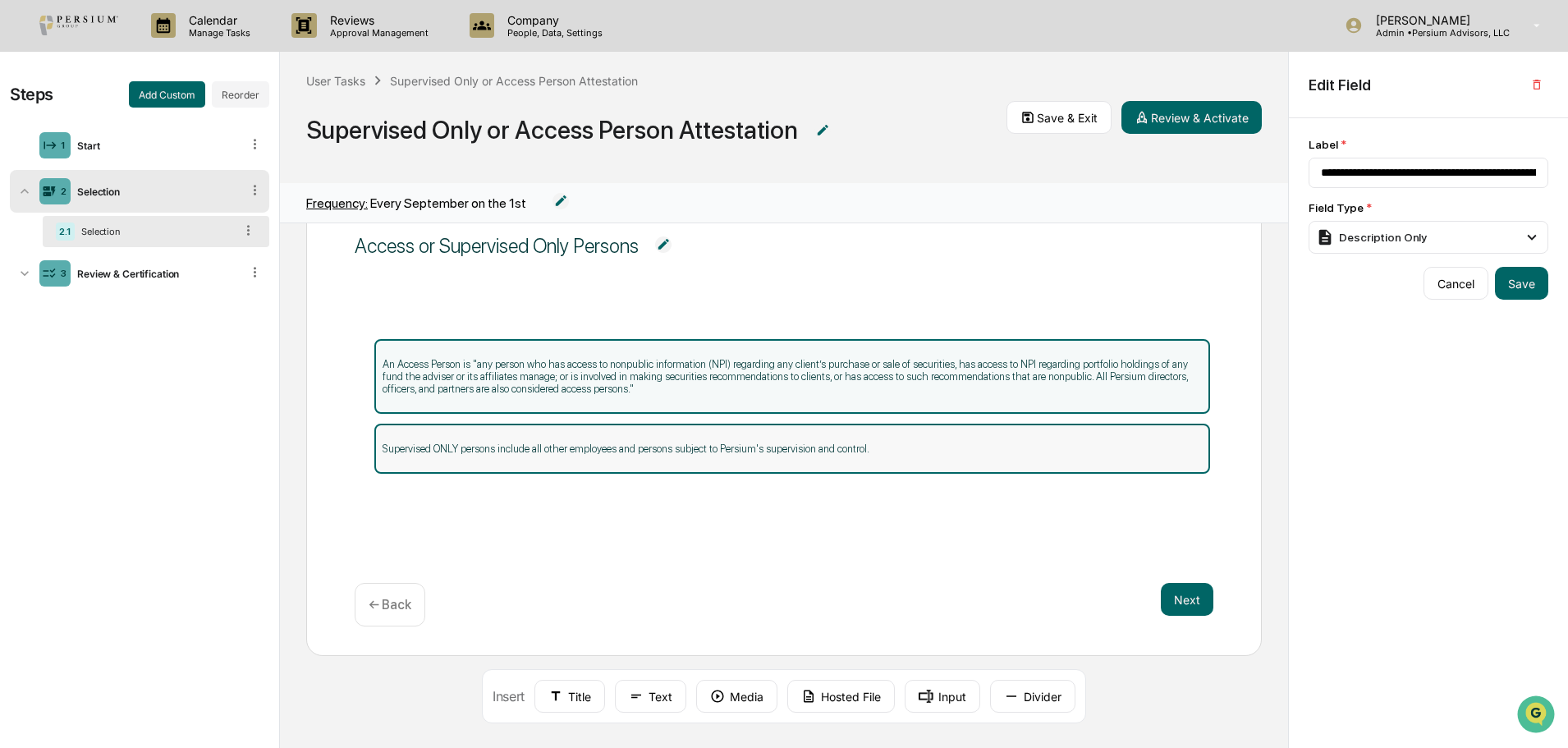 click on "Supervised ONLY persons include all other employees and persons subject to Persium's supervision and control." at bounding box center (792, 448) 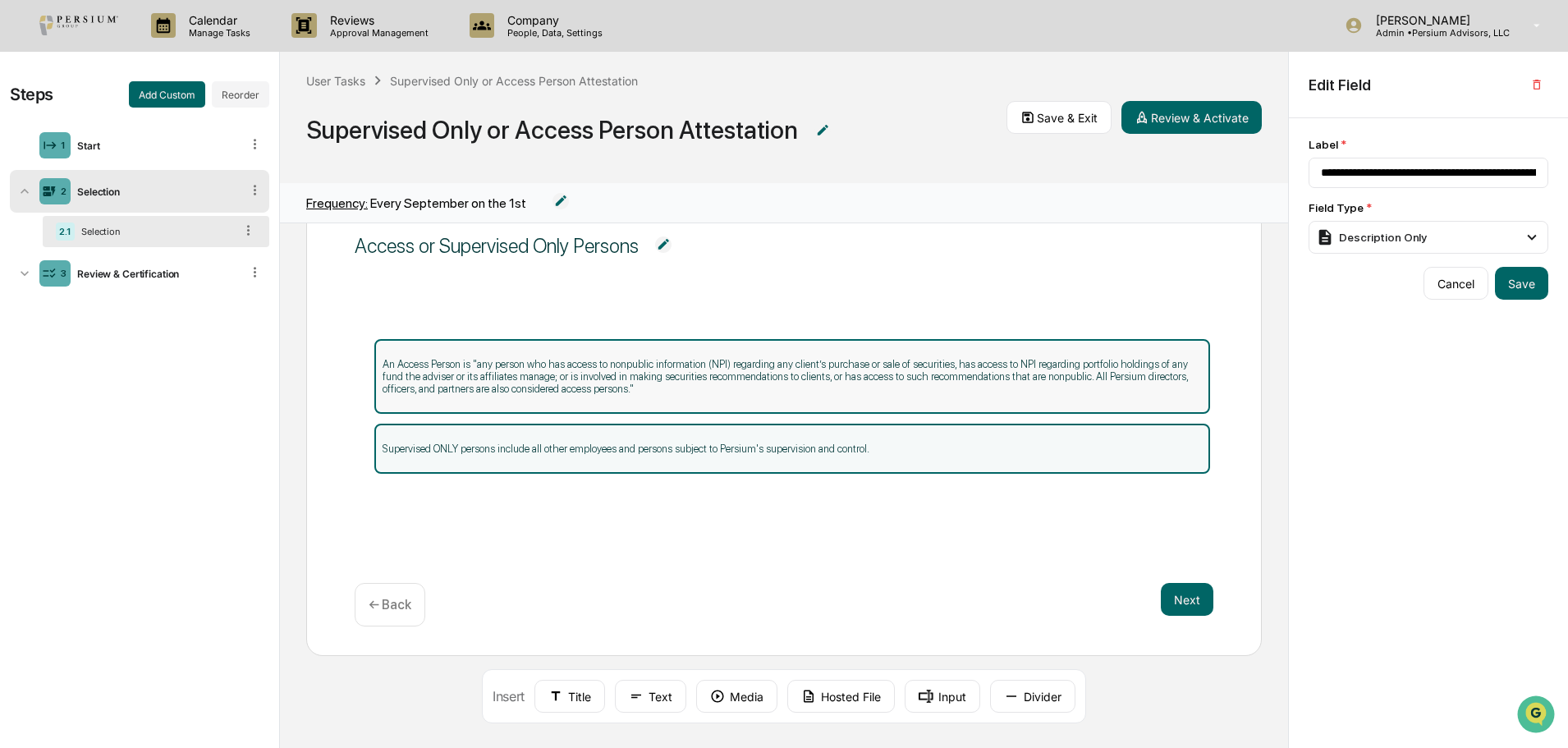 click on "An Access Person is "any person who has access to nonpublic information (NPI) regarding any client’s purchase or sale of securities, has access to NPI regarding portfolio holdings of any fund the adviser or its affiliates manage; or is involved in making securities recommendations to clients, or has access to such recommendations that are nonpublic. All Persium directors, officers, and partners are also considered access persons."" at bounding box center [792, 376] 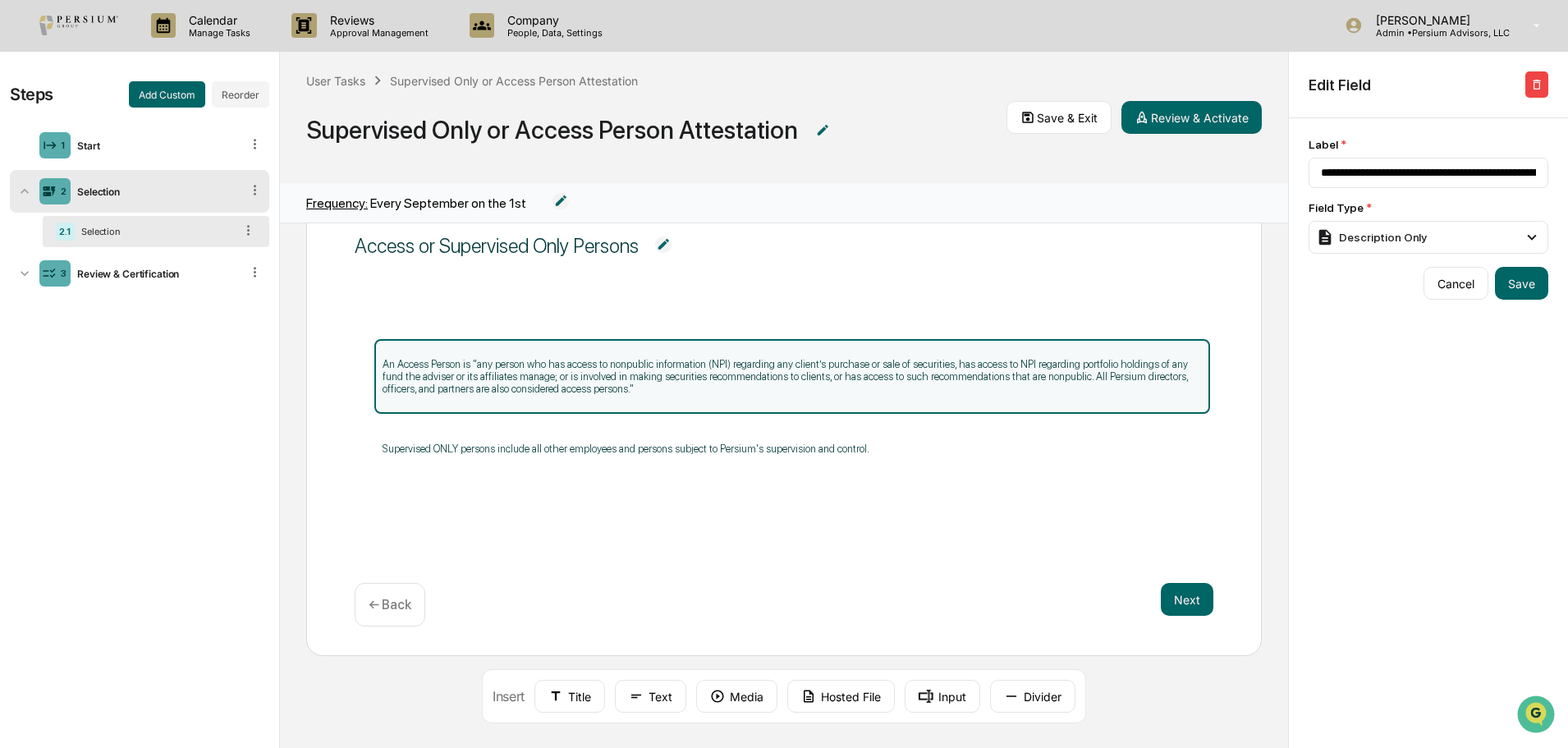 click 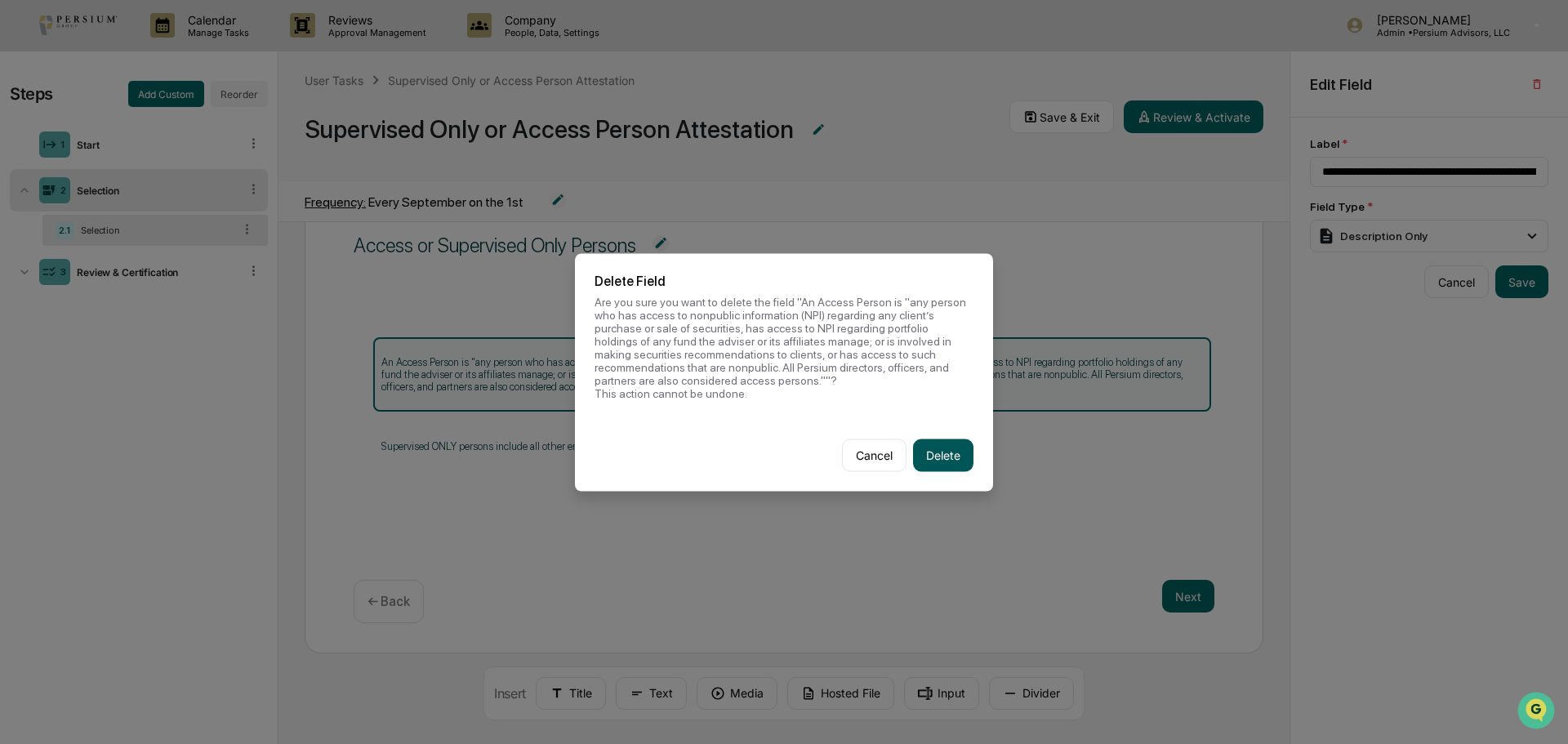 click on "Delete" at bounding box center (943, 455) 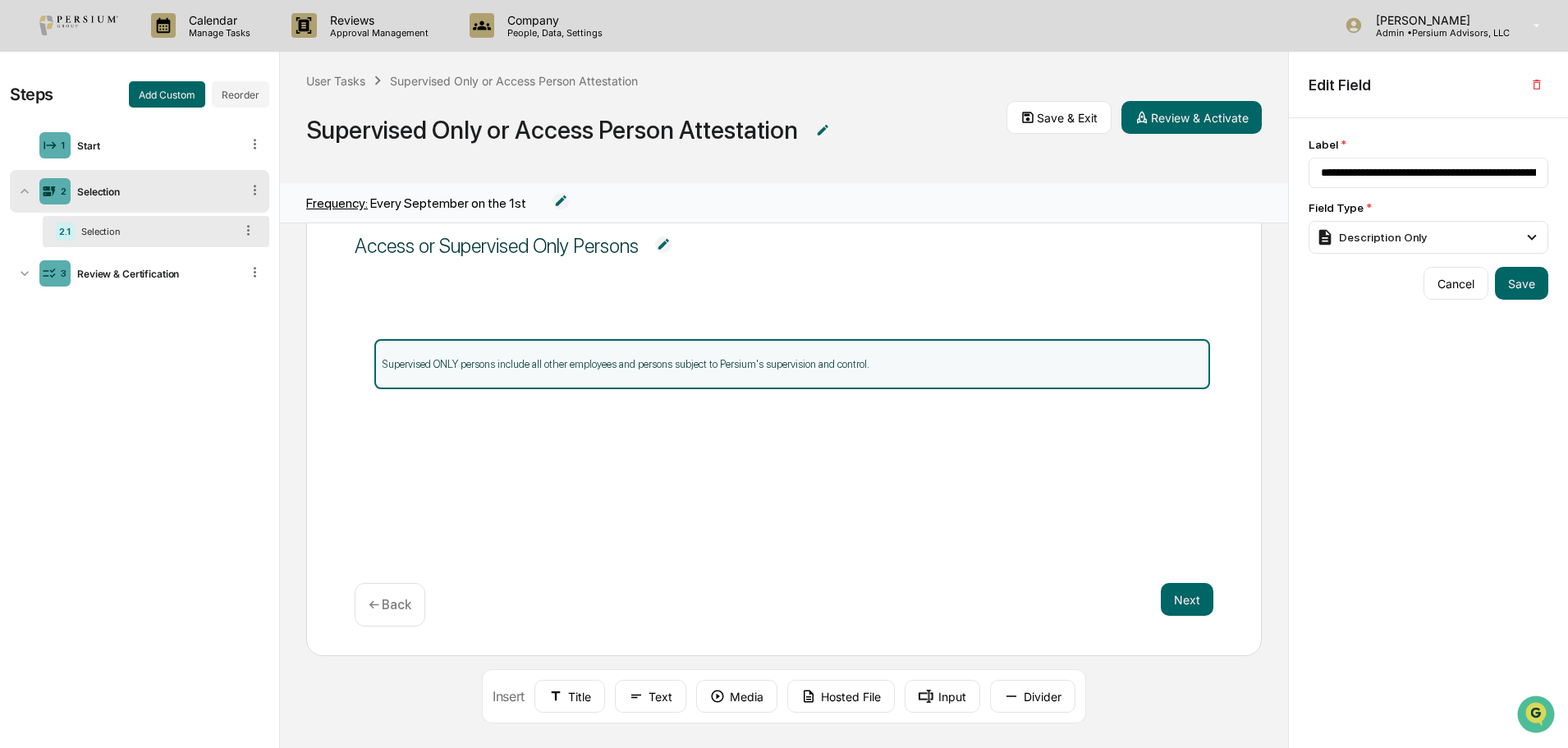 click on "Supervised ONLY persons include all other employees and persons subject to Persium's supervision and control." at bounding box center (792, 364) 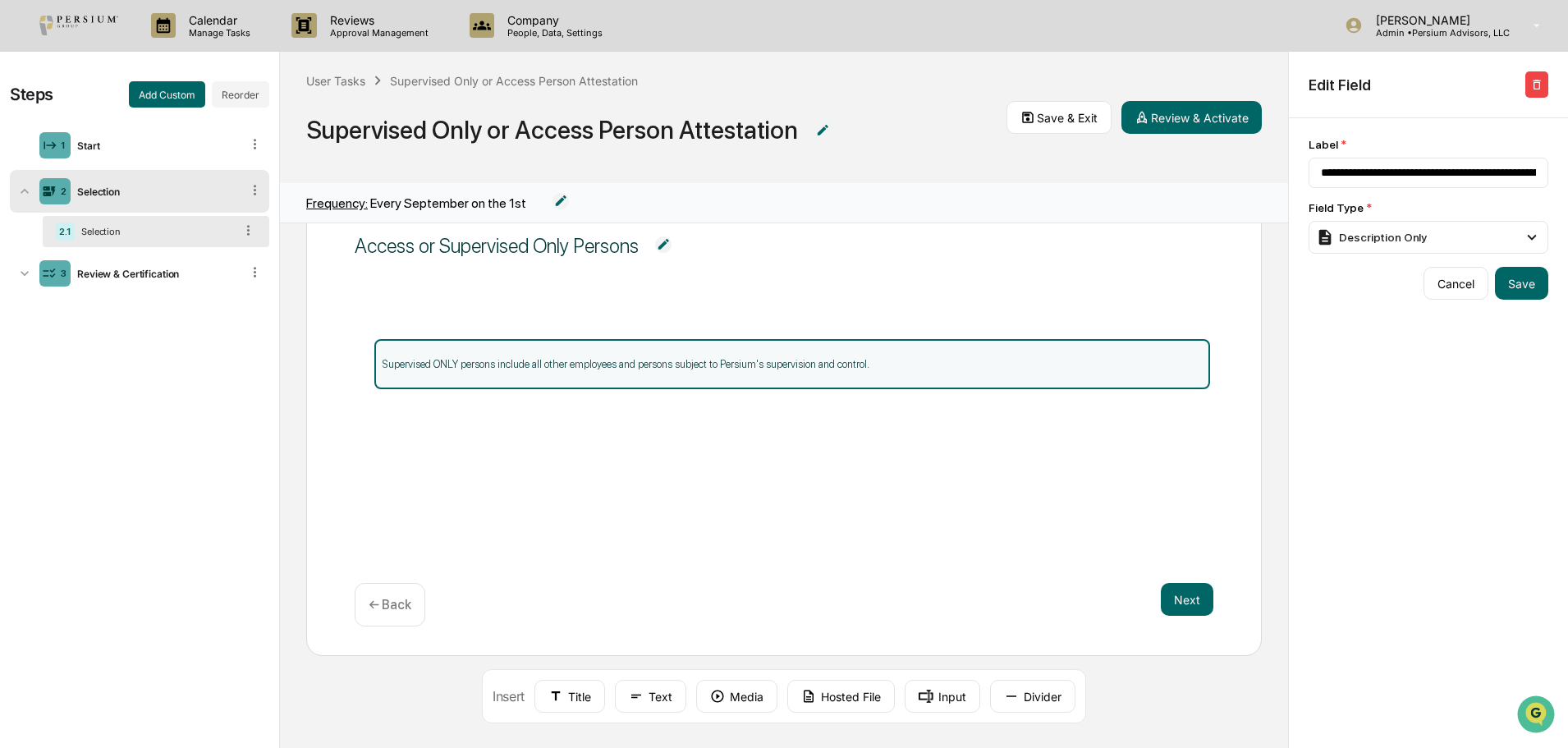 click 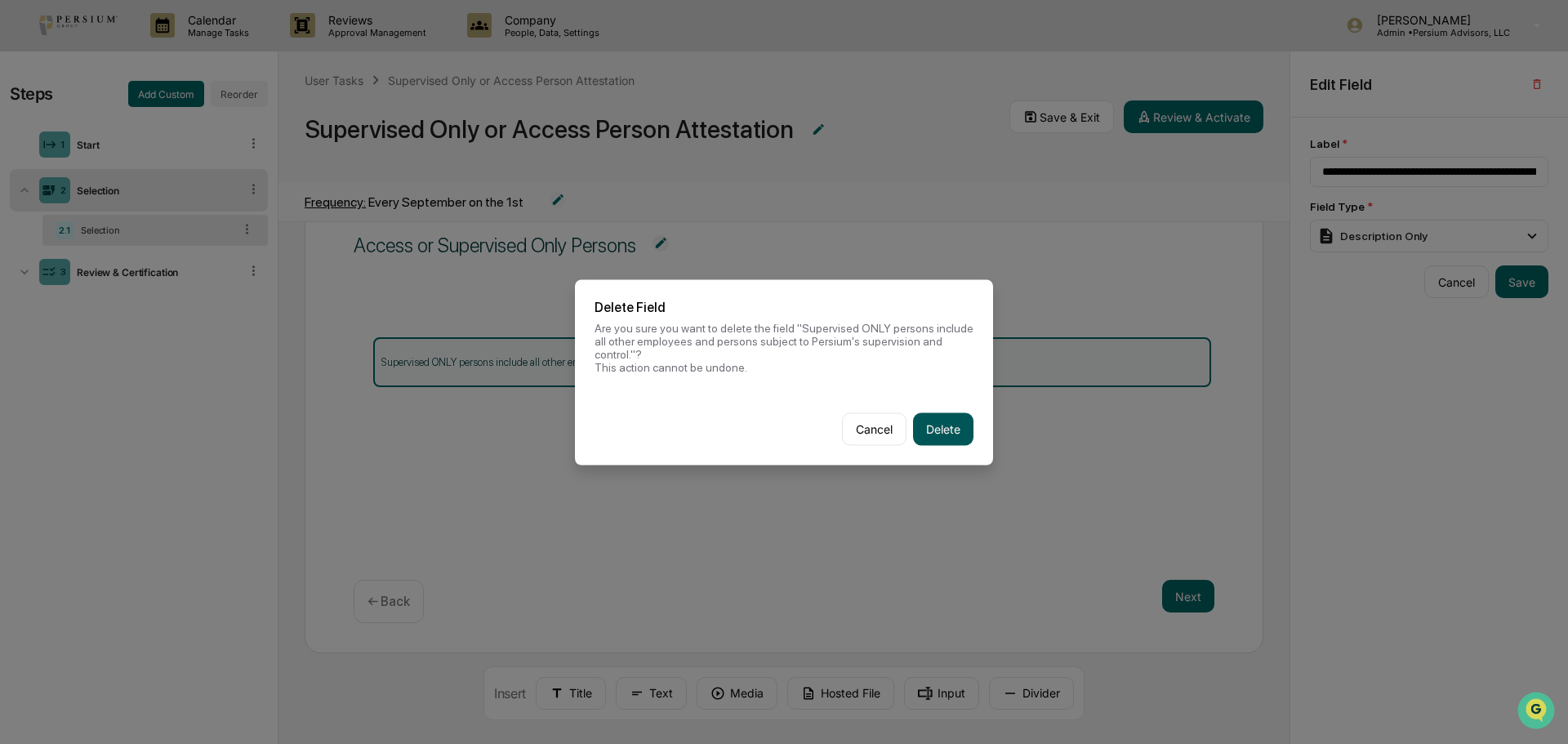 click on "Delete" at bounding box center [943, 429] 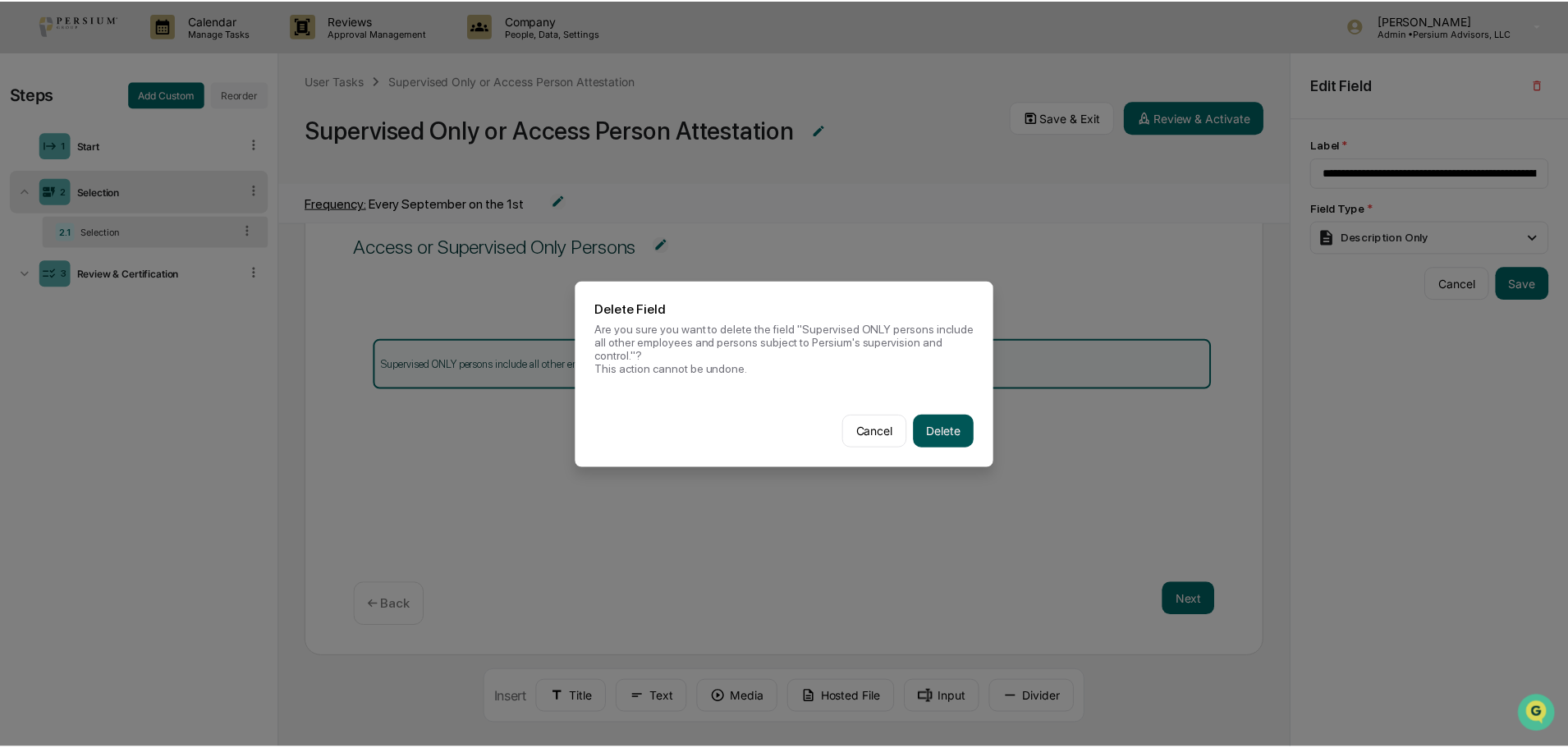 scroll, scrollTop: 71, scrollLeft: 0, axis: vertical 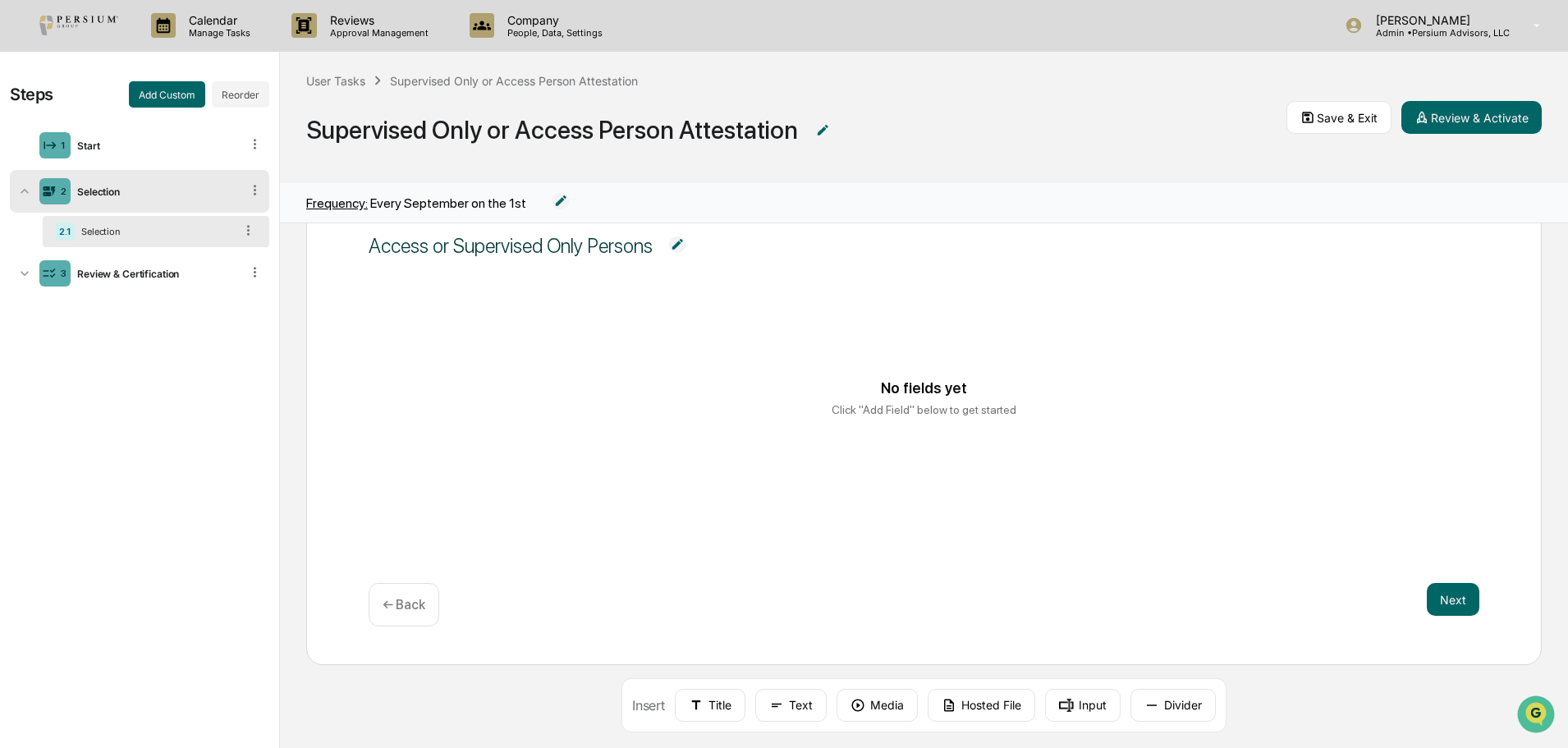 click at bounding box center (677, 245) 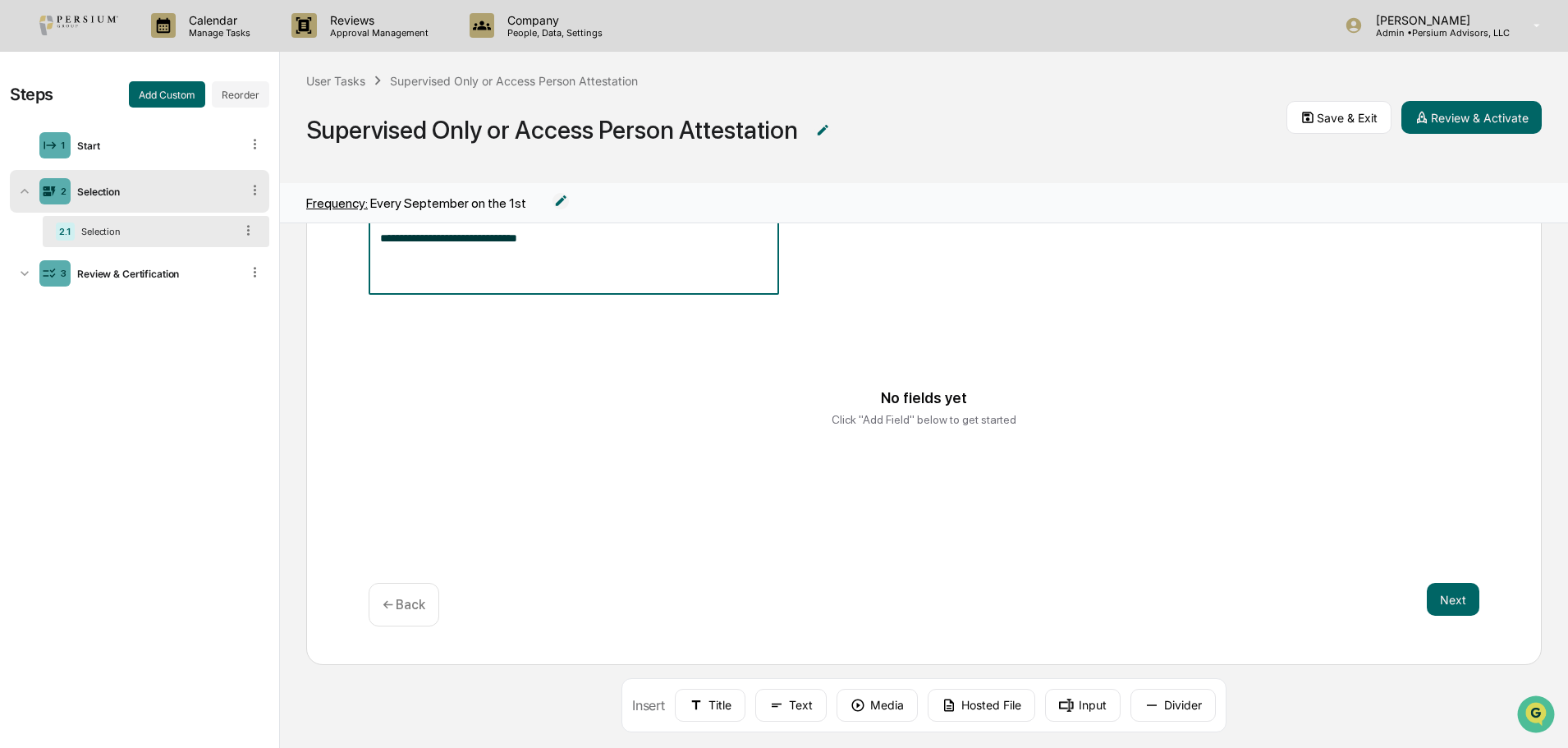 click on "**********" at bounding box center (574, 255) 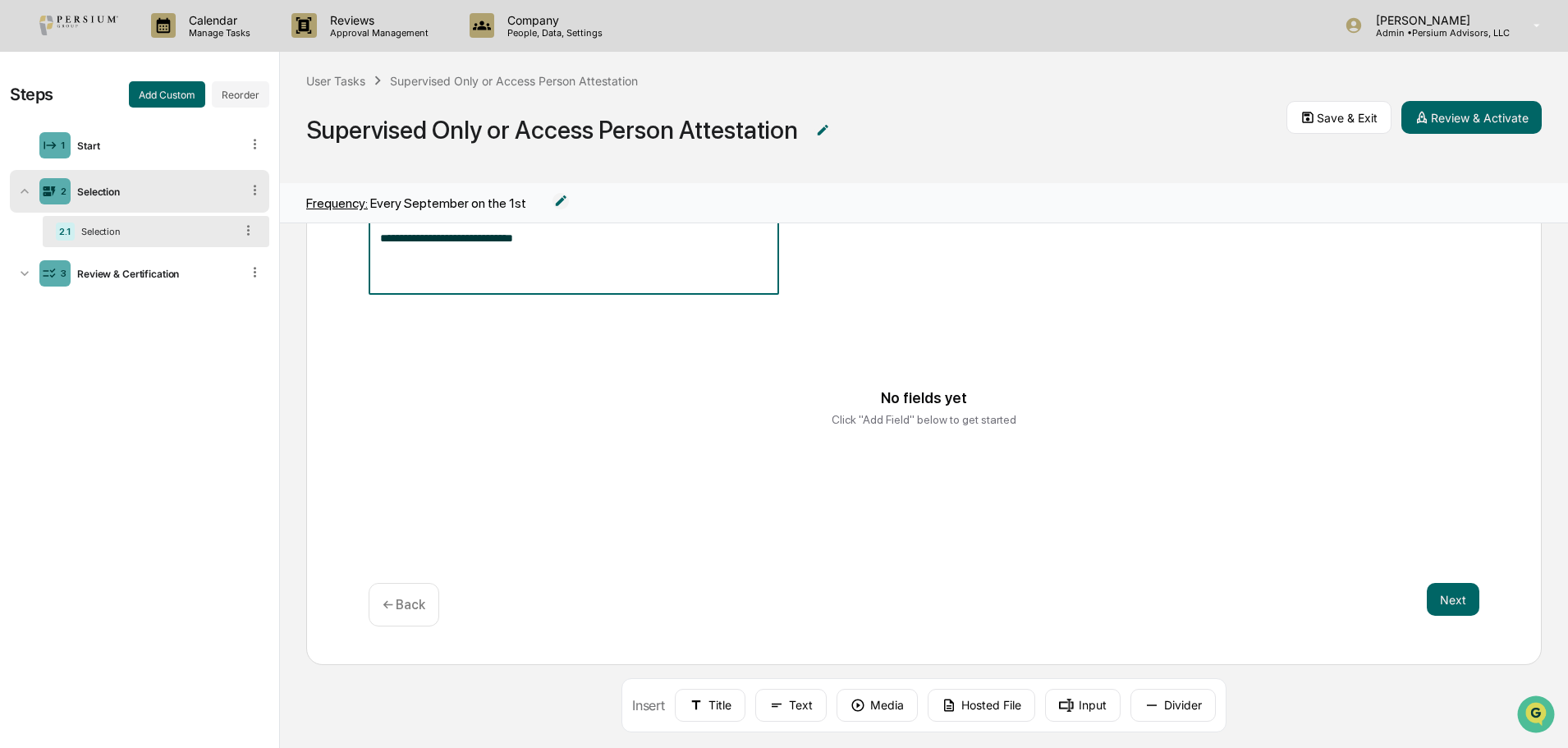 click on "No fields yet Click "Add Field" below to get started" at bounding box center (924, 407) 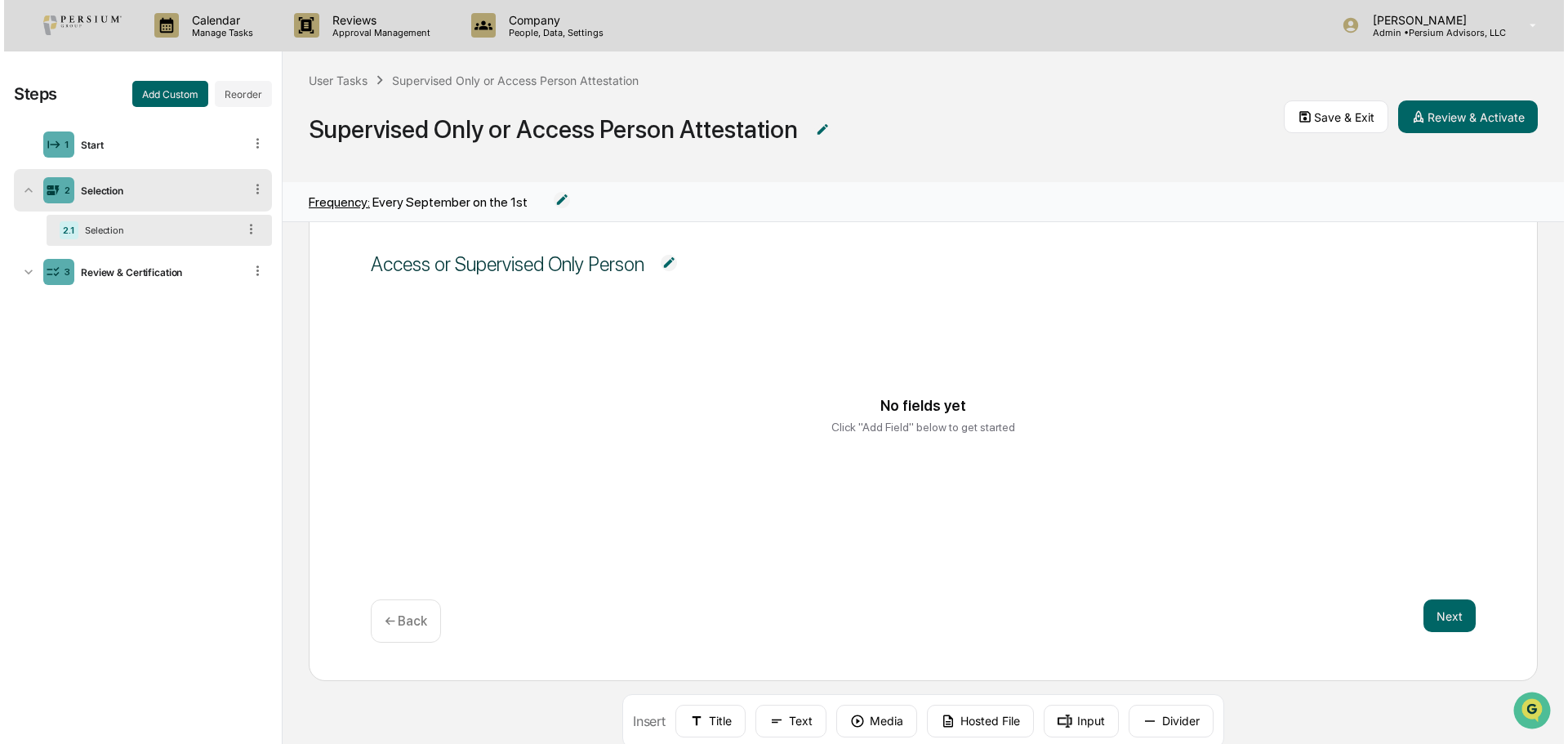 scroll, scrollTop: 80, scrollLeft: 0, axis: vertical 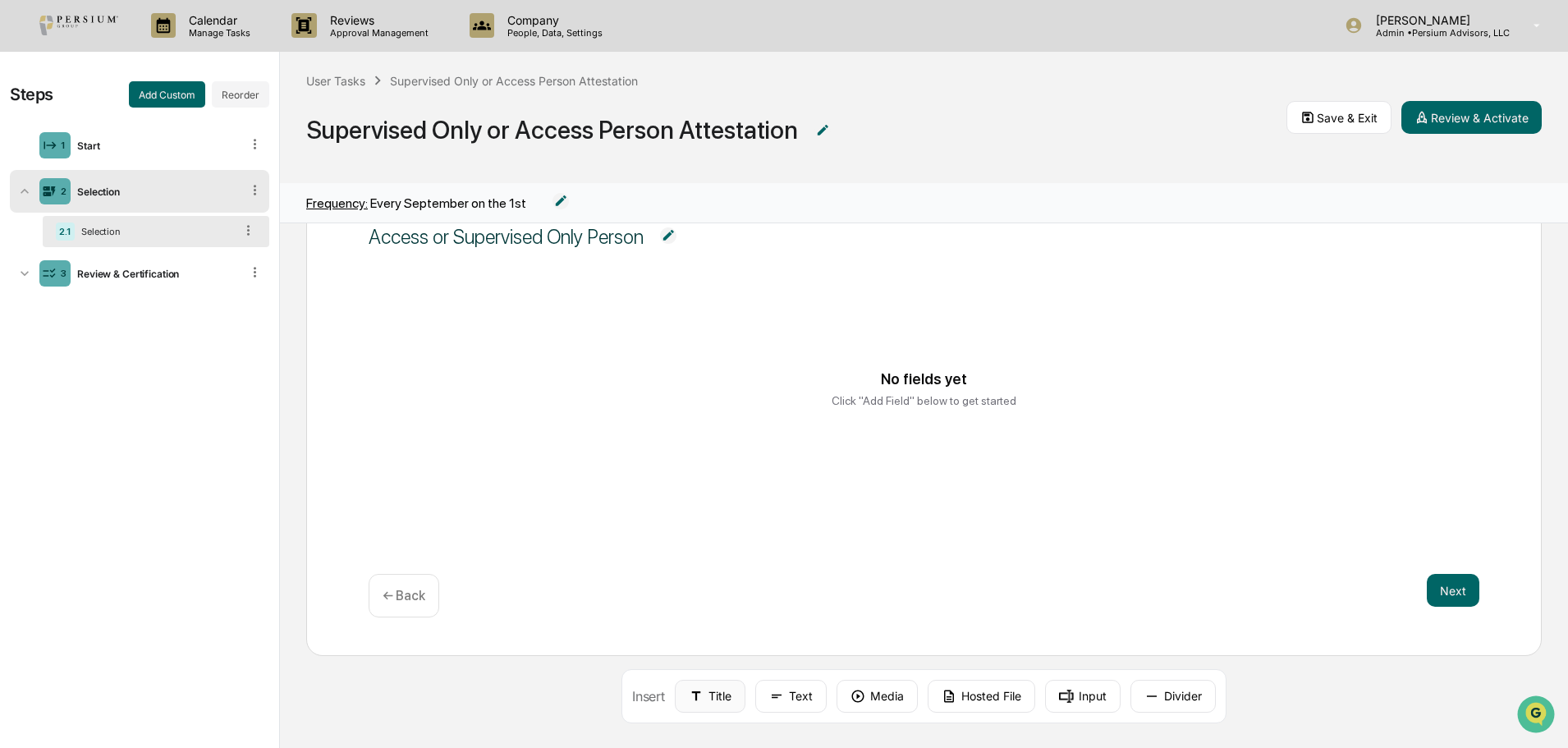 click on "Title" at bounding box center [710, 696] 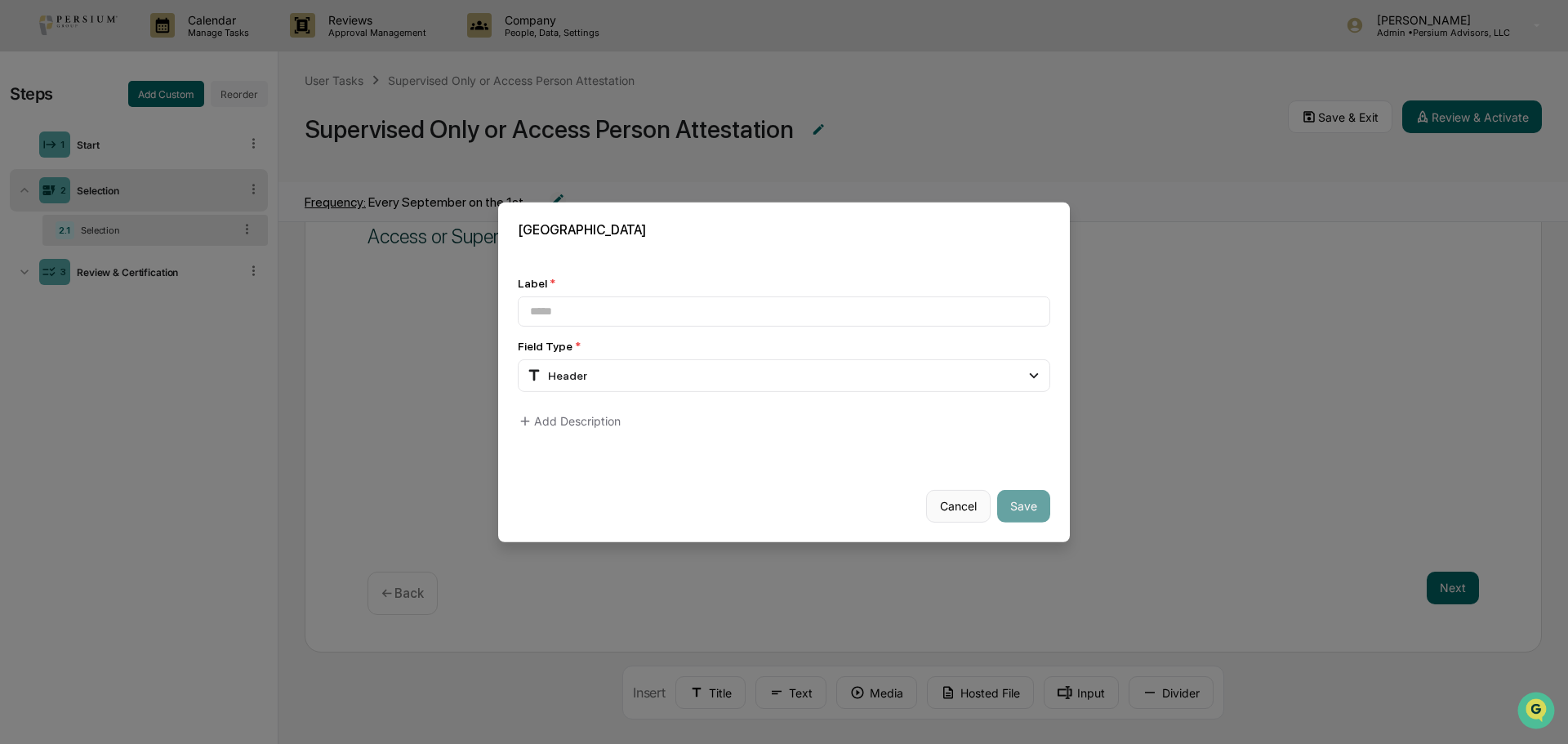 click on "Cancel" at bounding box center (958, 506) 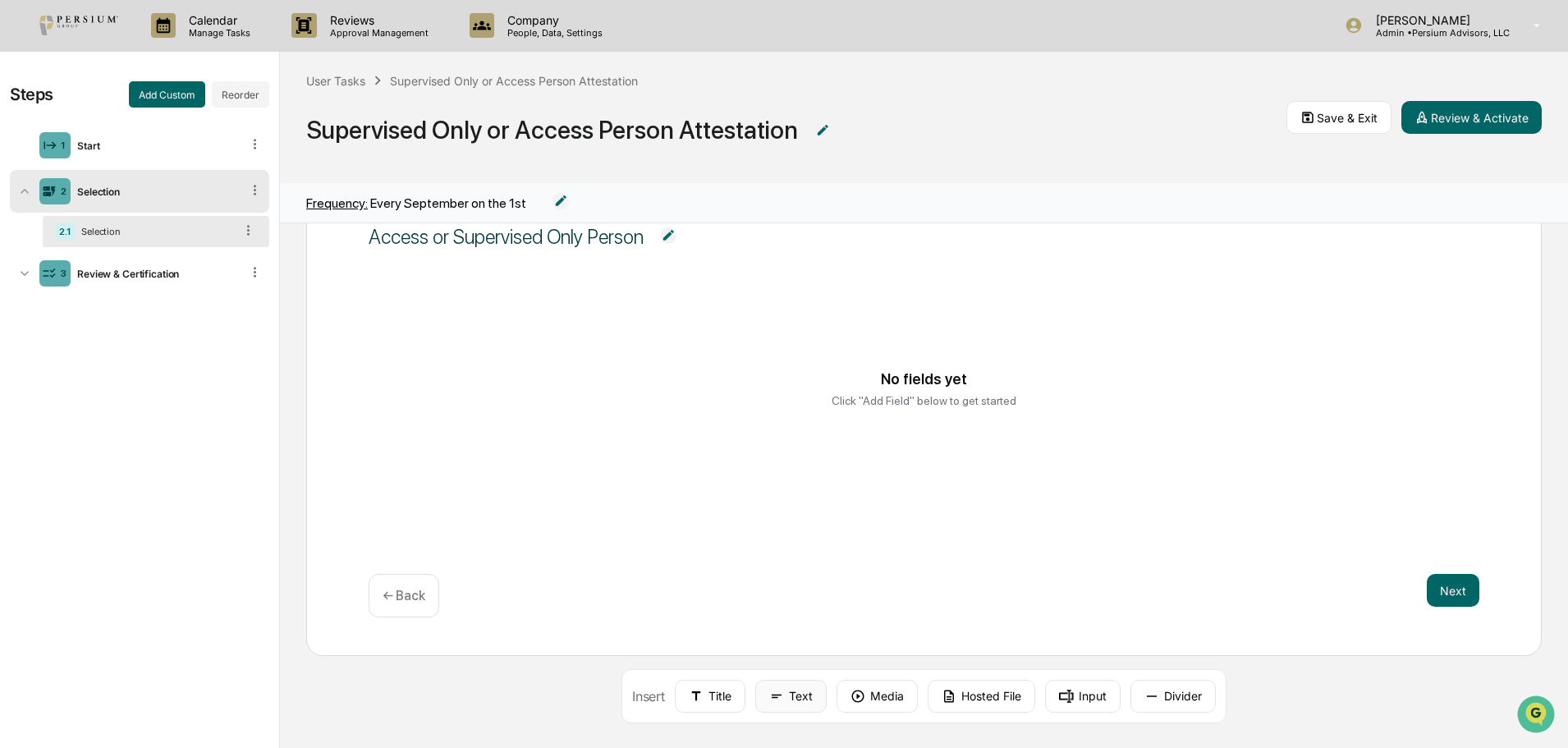 click 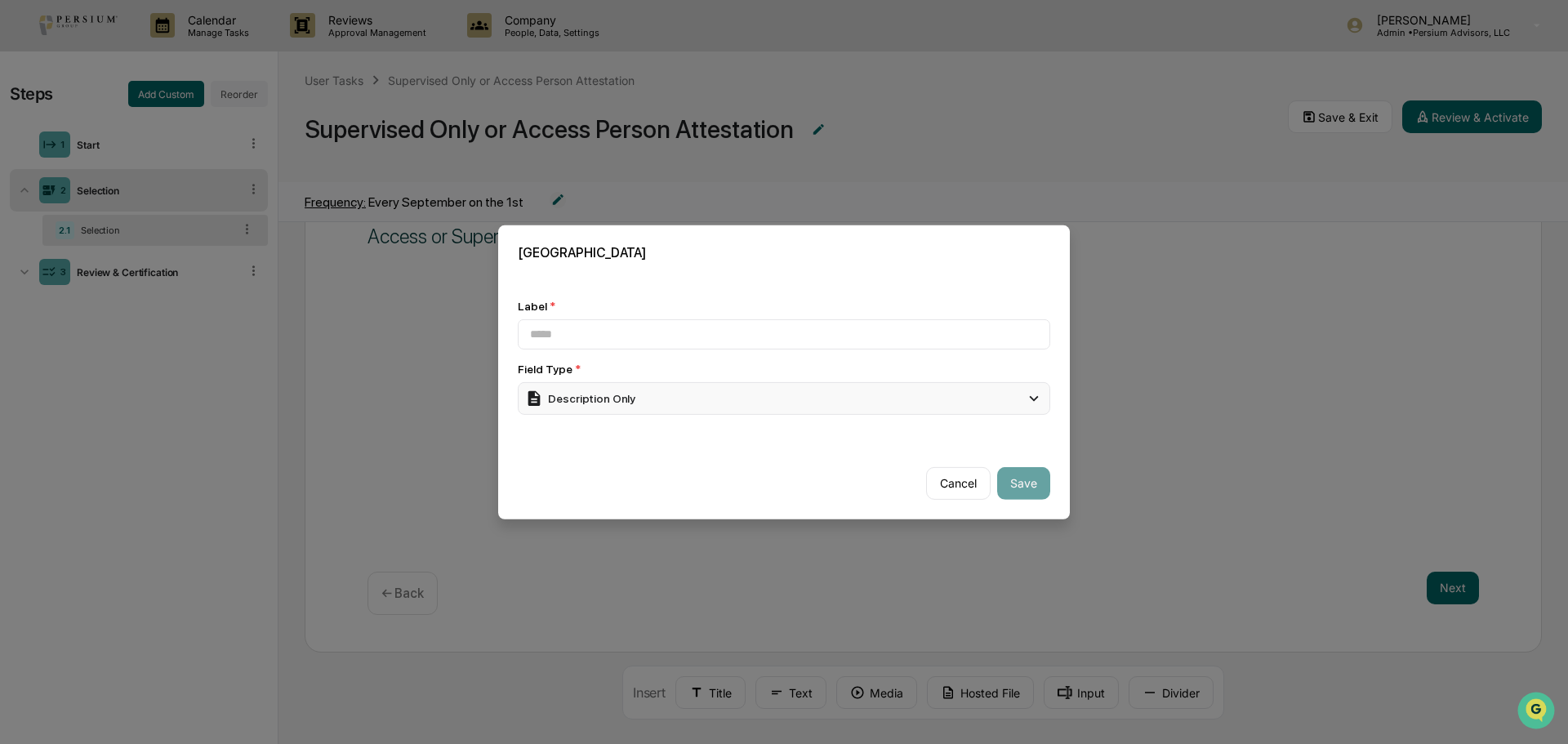 click on "Description Only" at bounding box center (784, 398) 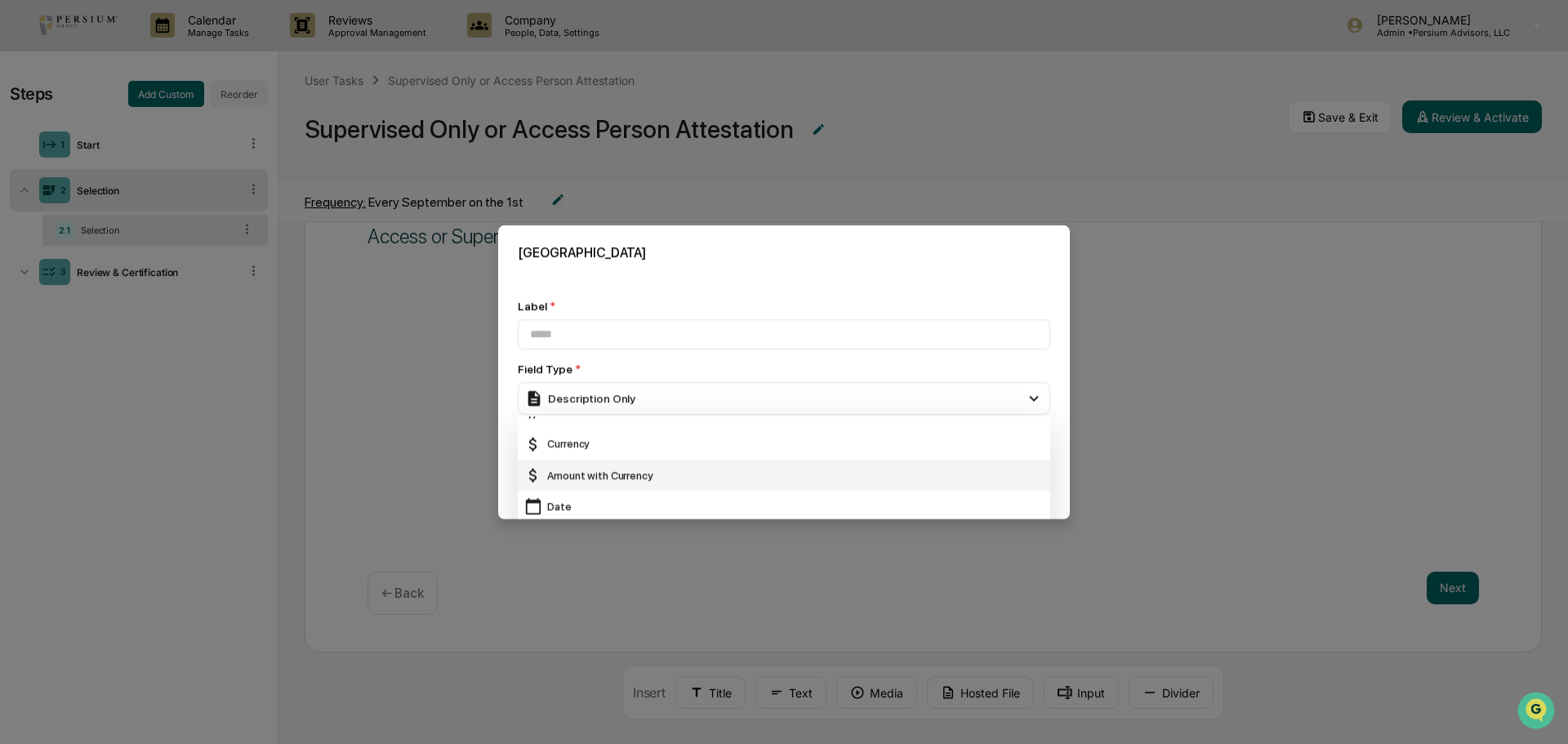scroll, scrollTop: 163, scrollLeft: 0, axis: vertical 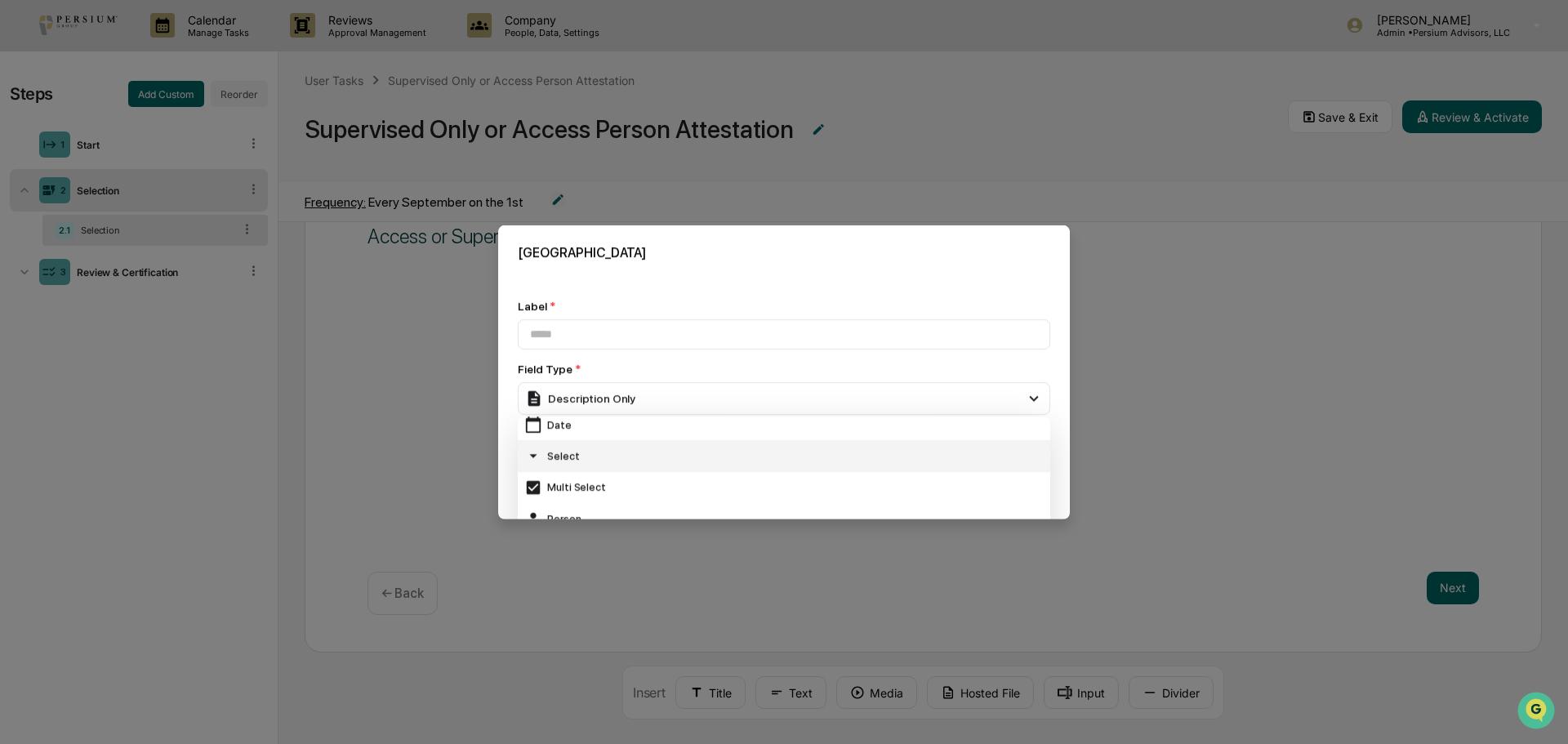 click on "Select" at bounding box center [784, 456] 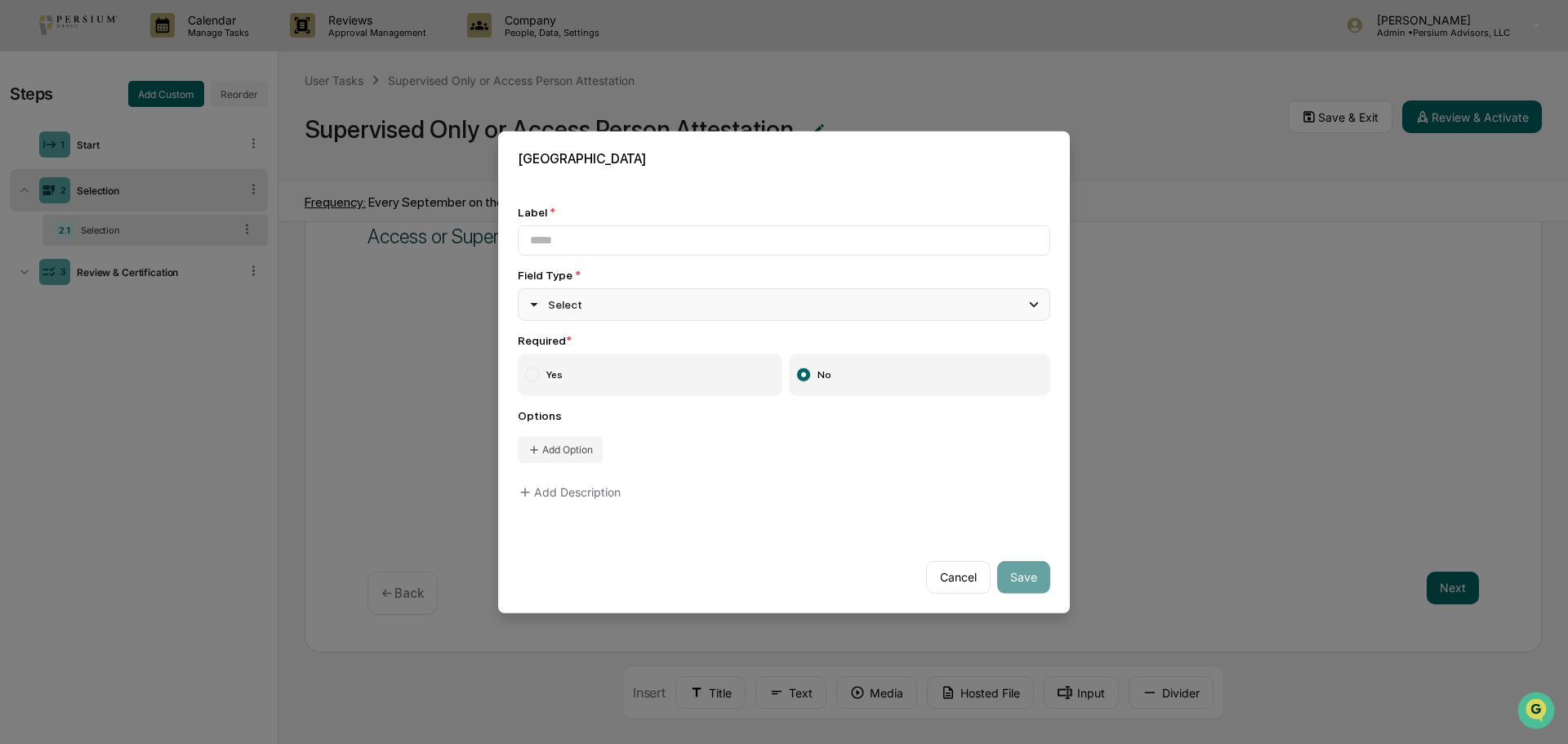 click on "Select" at bounding box center [784, 304] 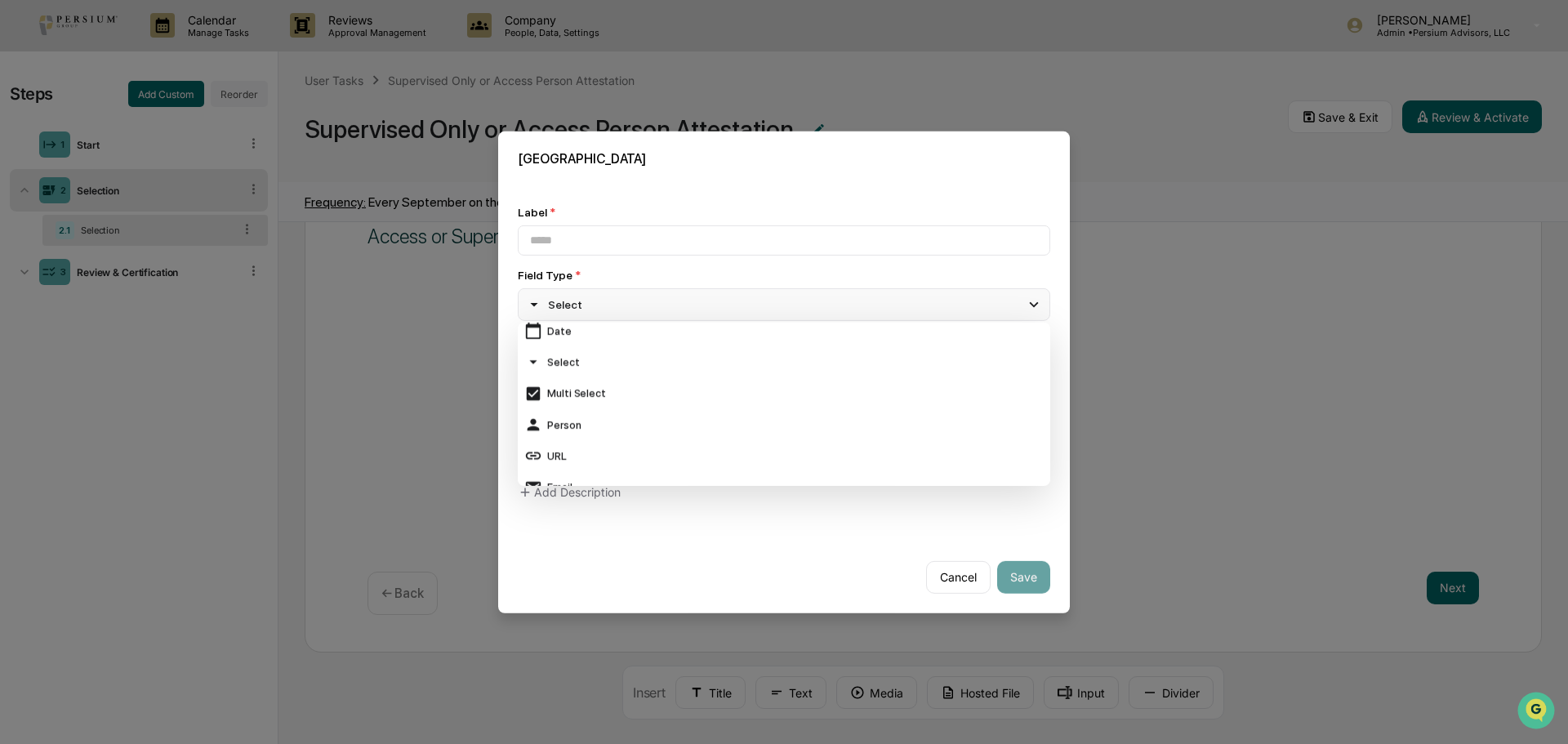 click on "Select" at bounding box center [784, 304] 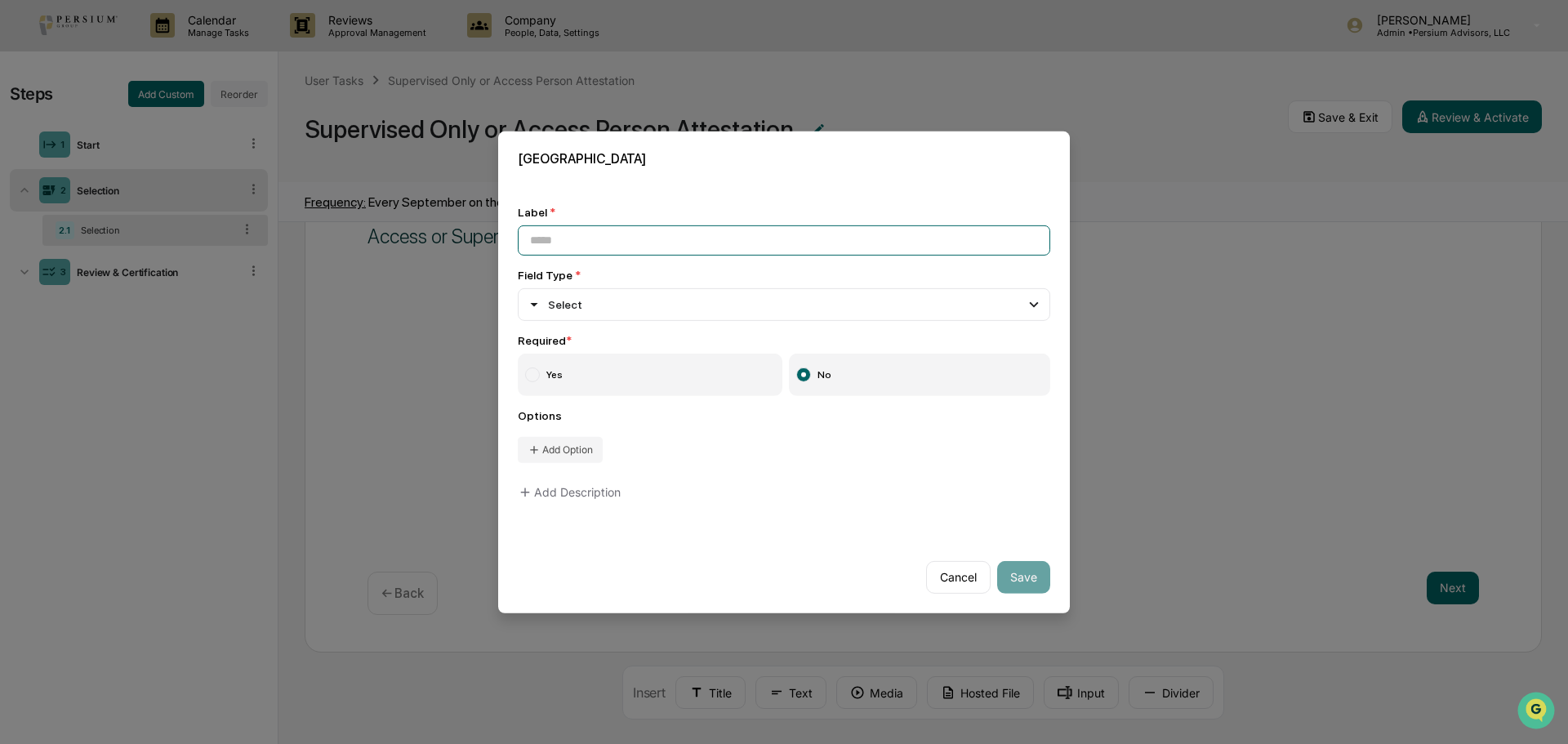 click at bounding box center (784, 239) 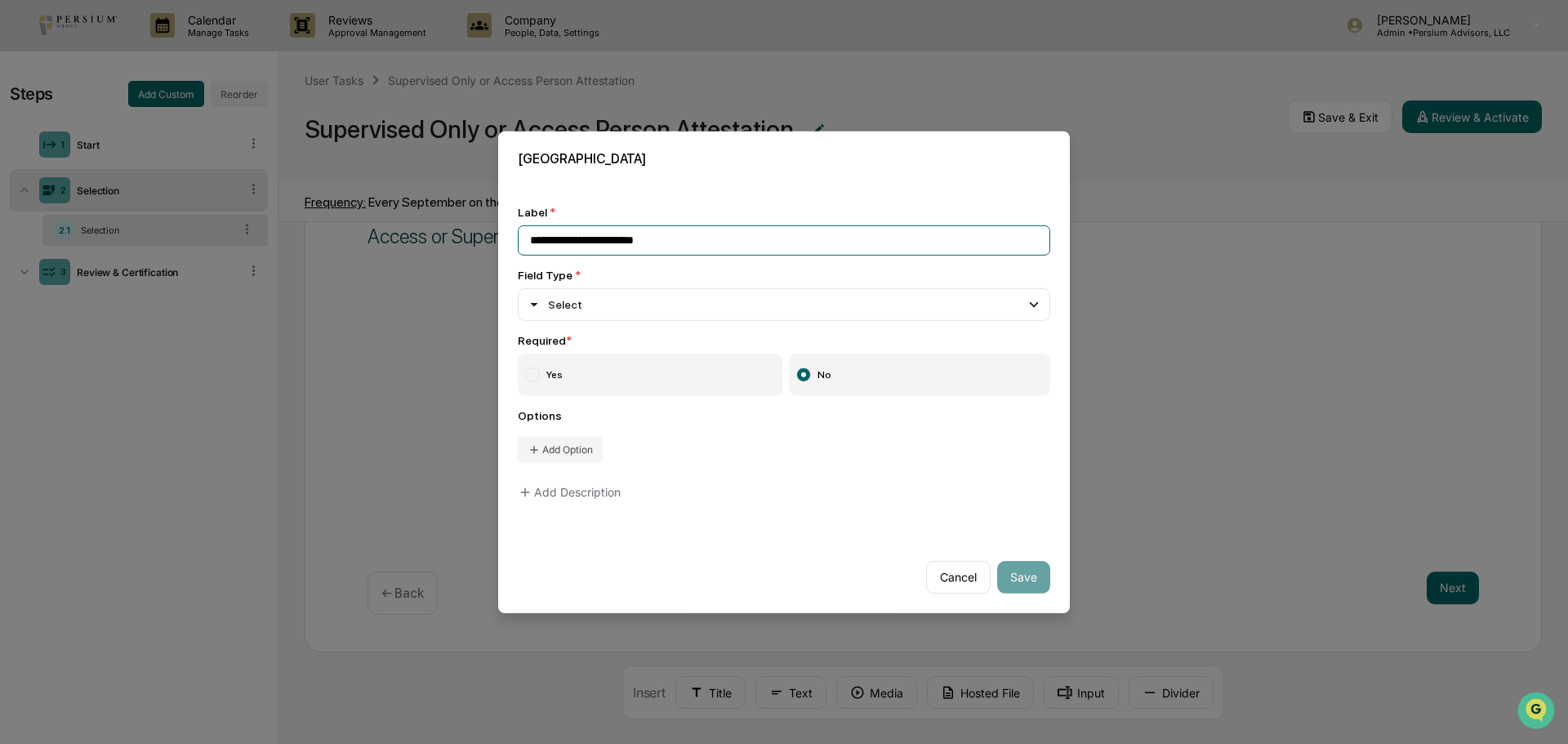 drag, startPoint x: 586, startPoint y: 241, endPoint x: 511, endPoint y: 242, distance: 75.00667 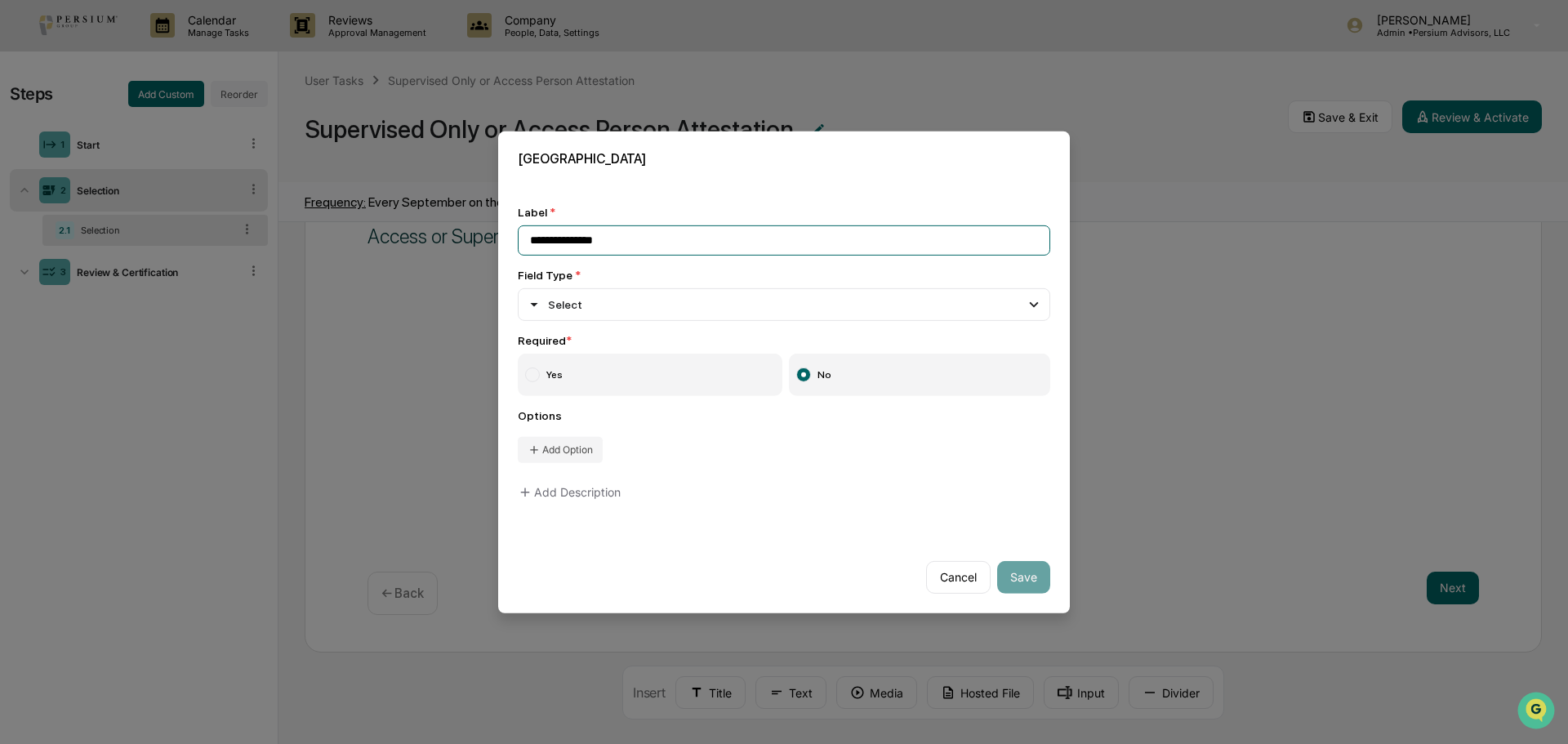 click on "**********" at bounding box center (784, 239) 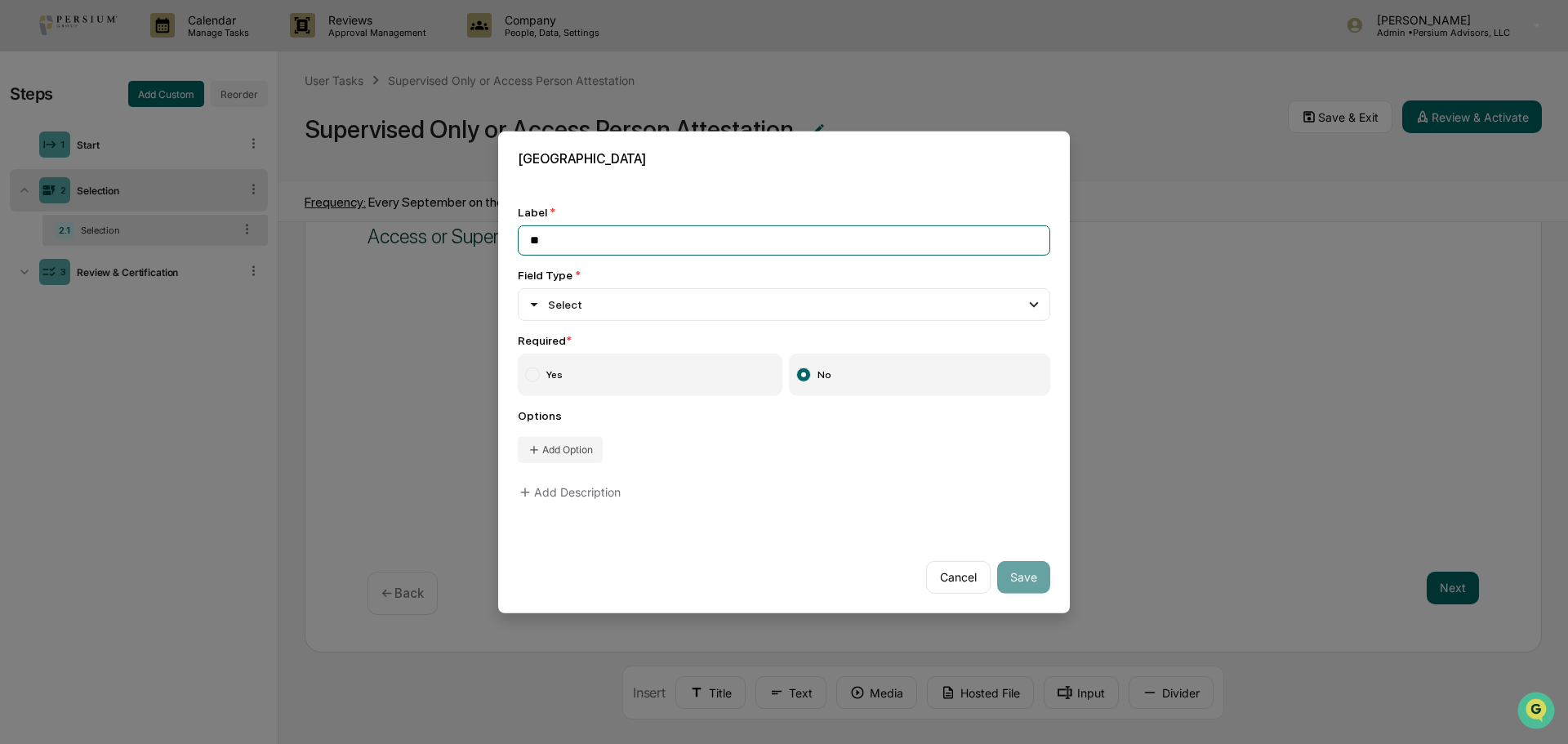 type on "*" 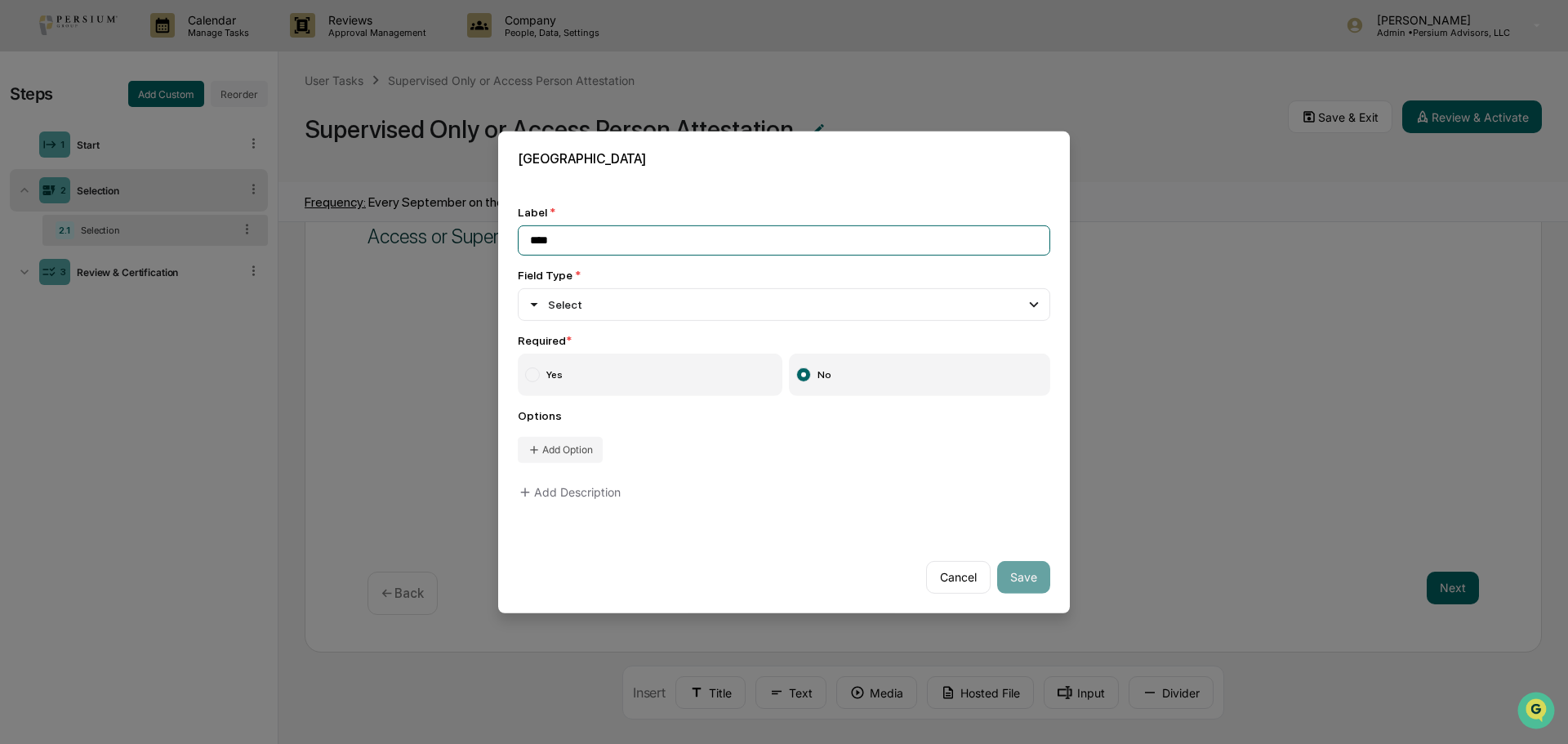 drag, startPoint x: 586, startPoint y: 240, endPoint x: 495, endPoint y: 240, distance: 91 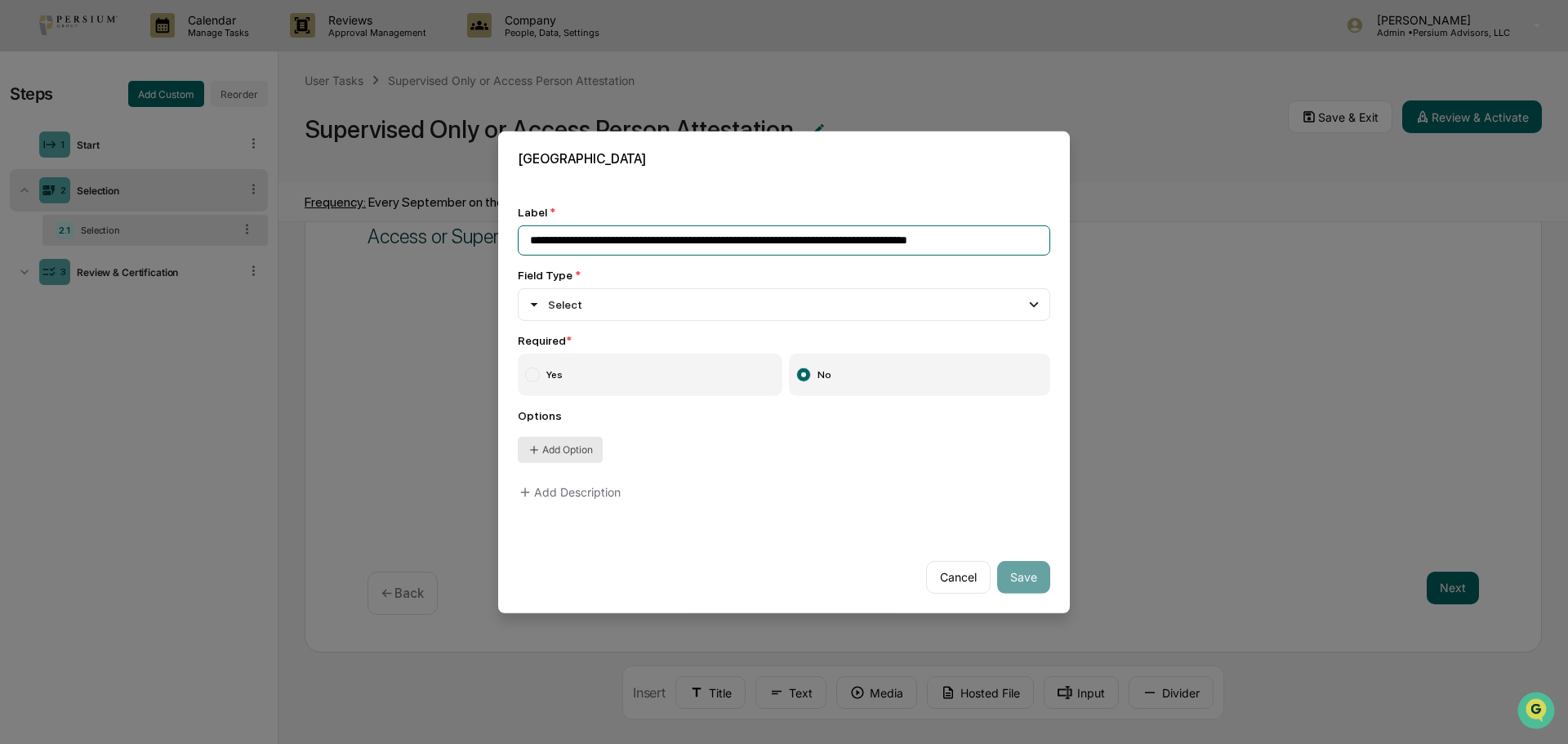 type on "**********" 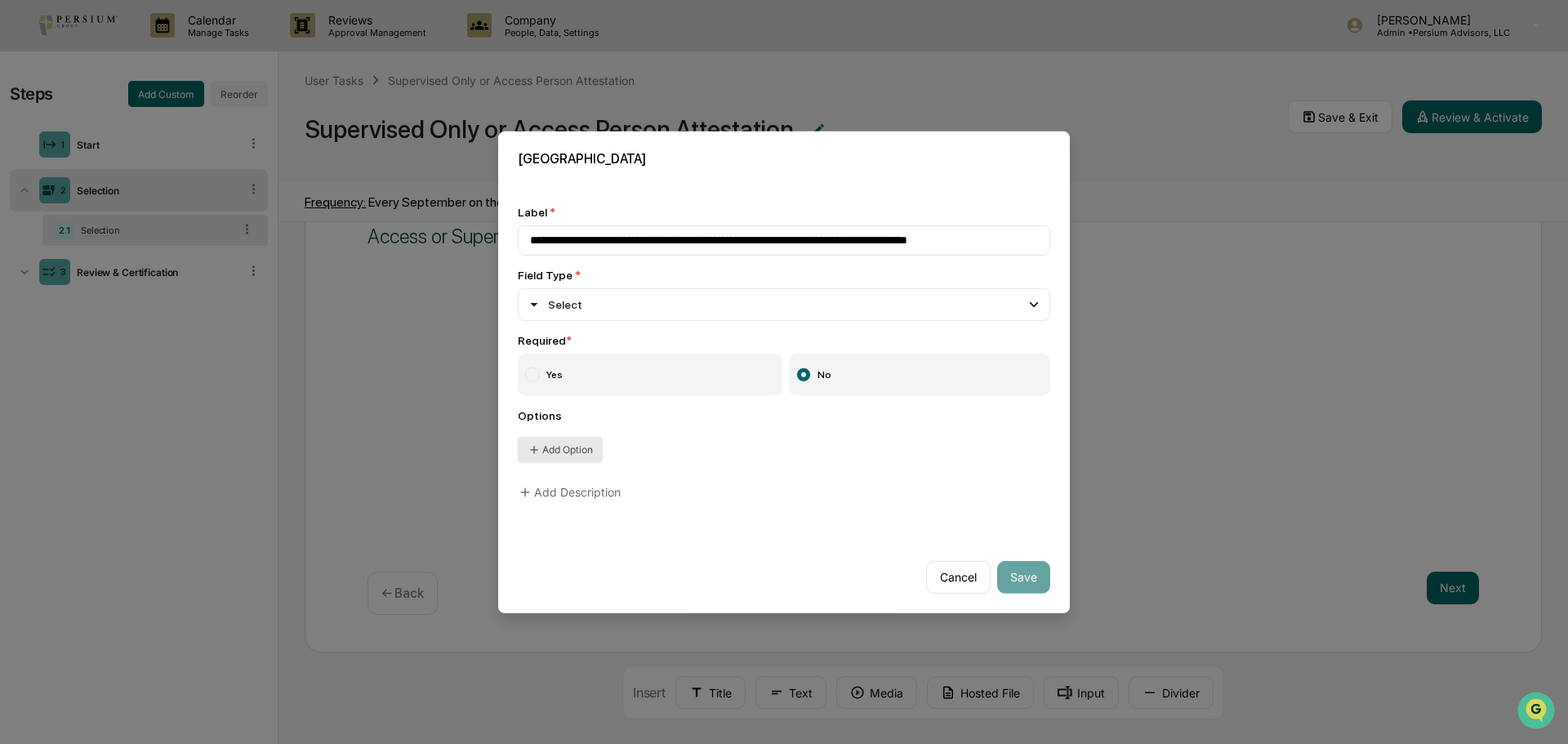 click on "Add Option" at bounding box center [560, 450] 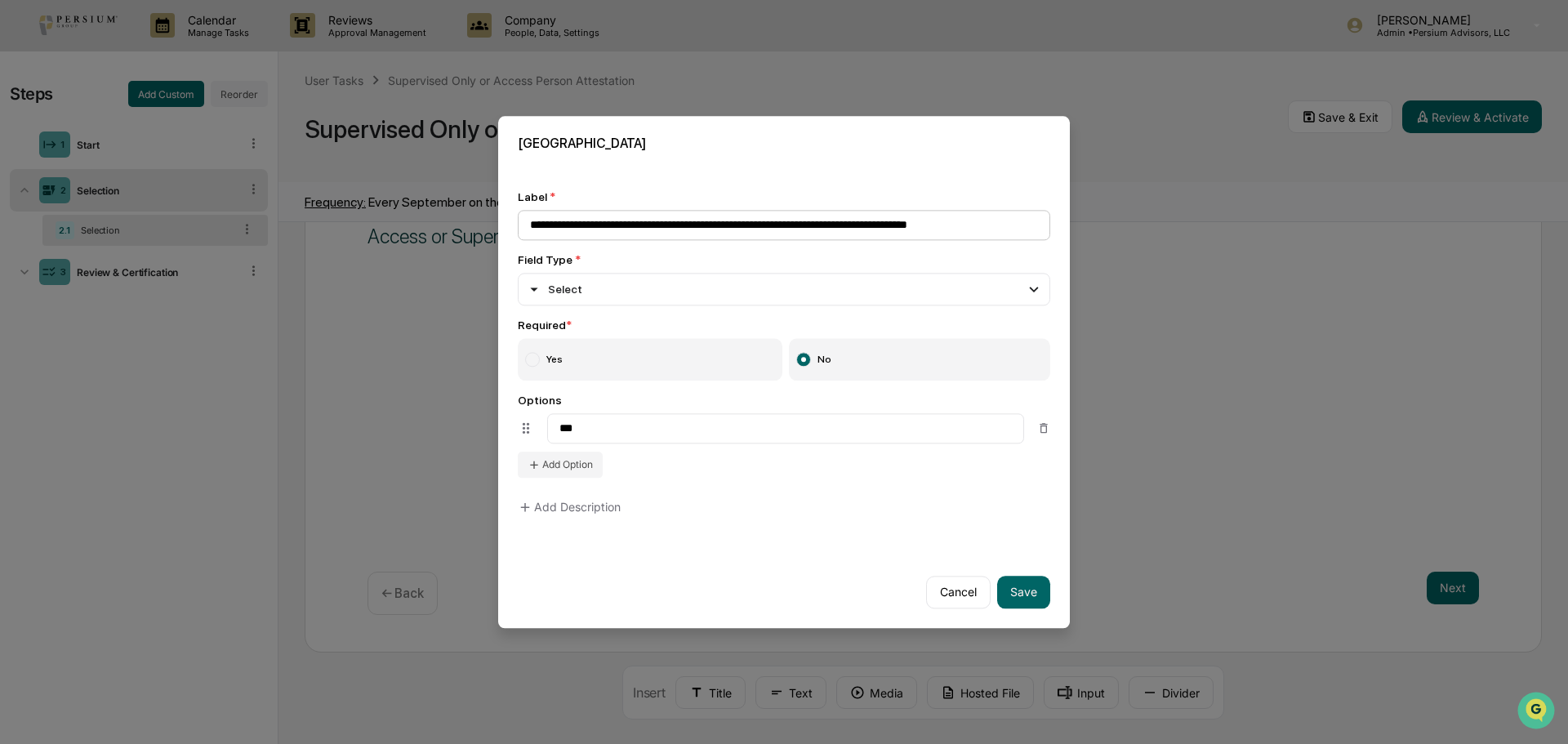 type on "***" 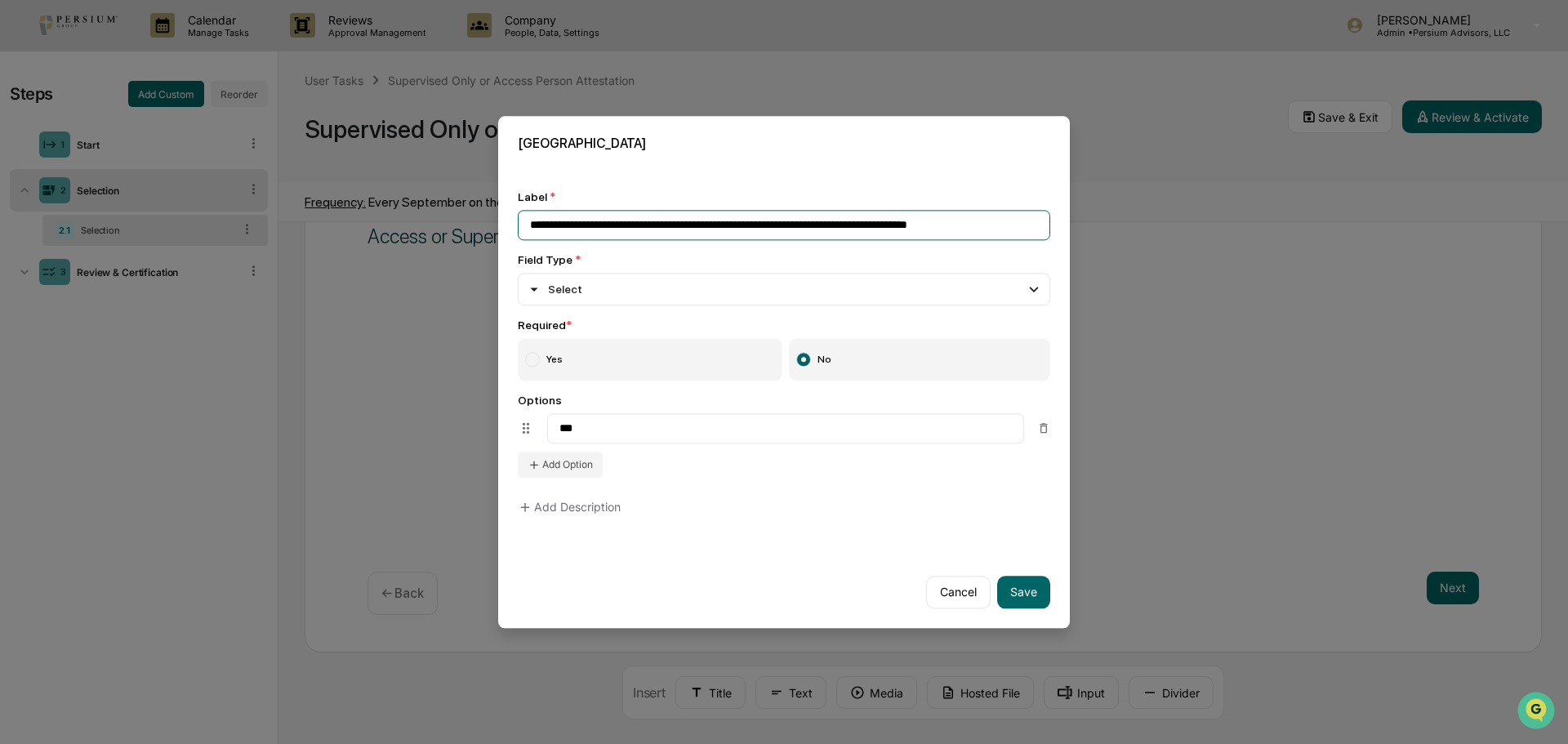 drag, startPoint x: 1014, startPoint y: 223, endPoint x: 397, endPoint y: 211, distance: 617.1167 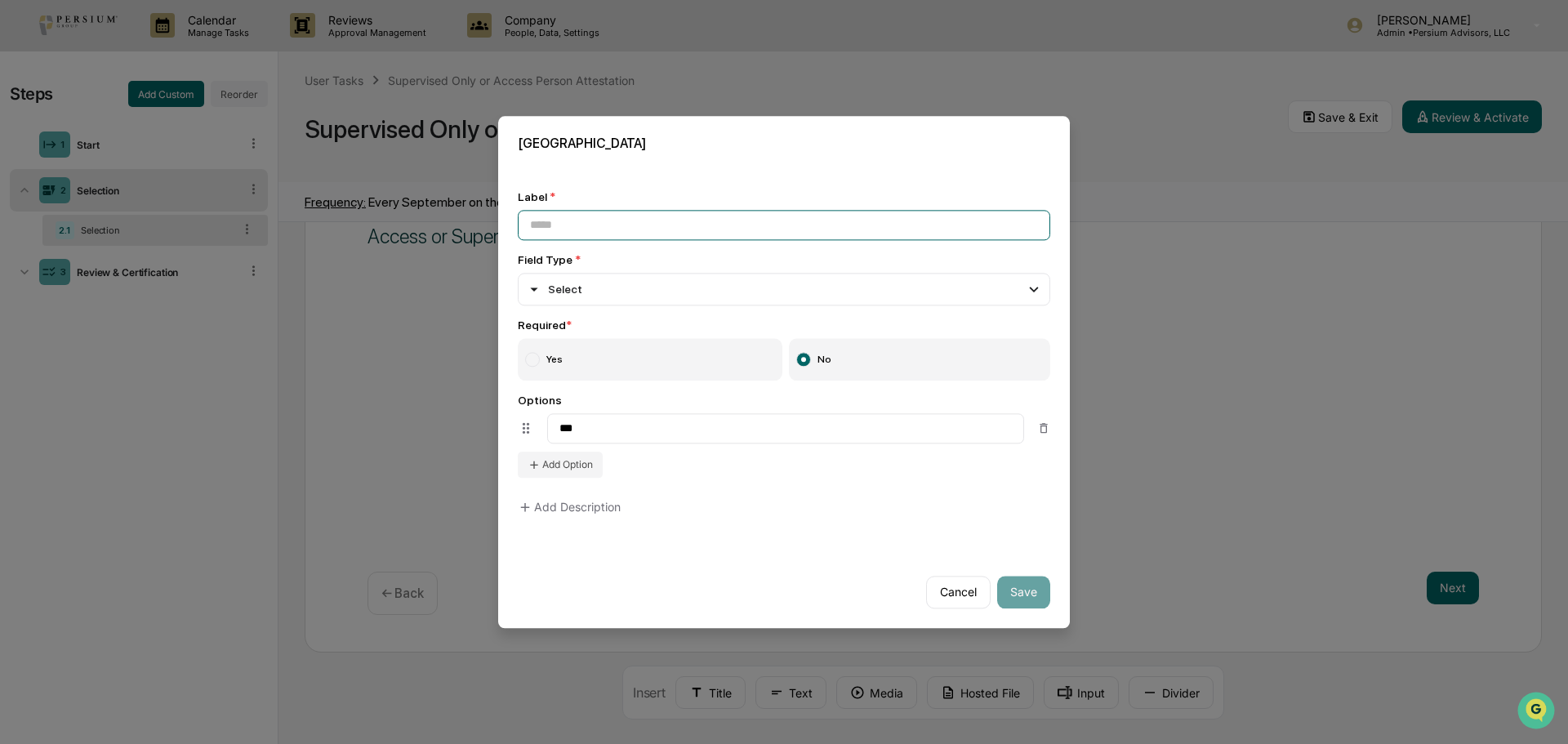 click at bounding box center (784, 225) 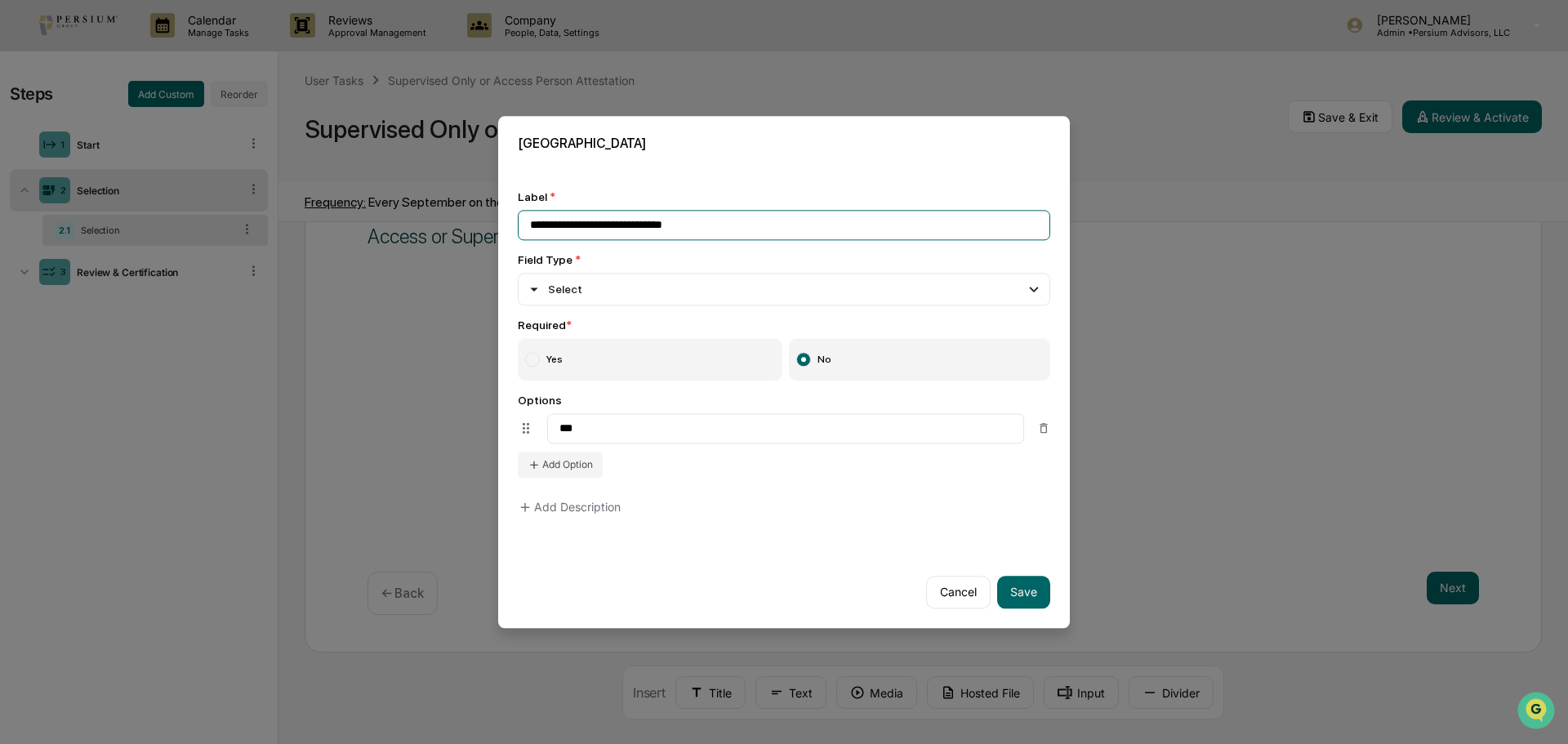 type on "**********" 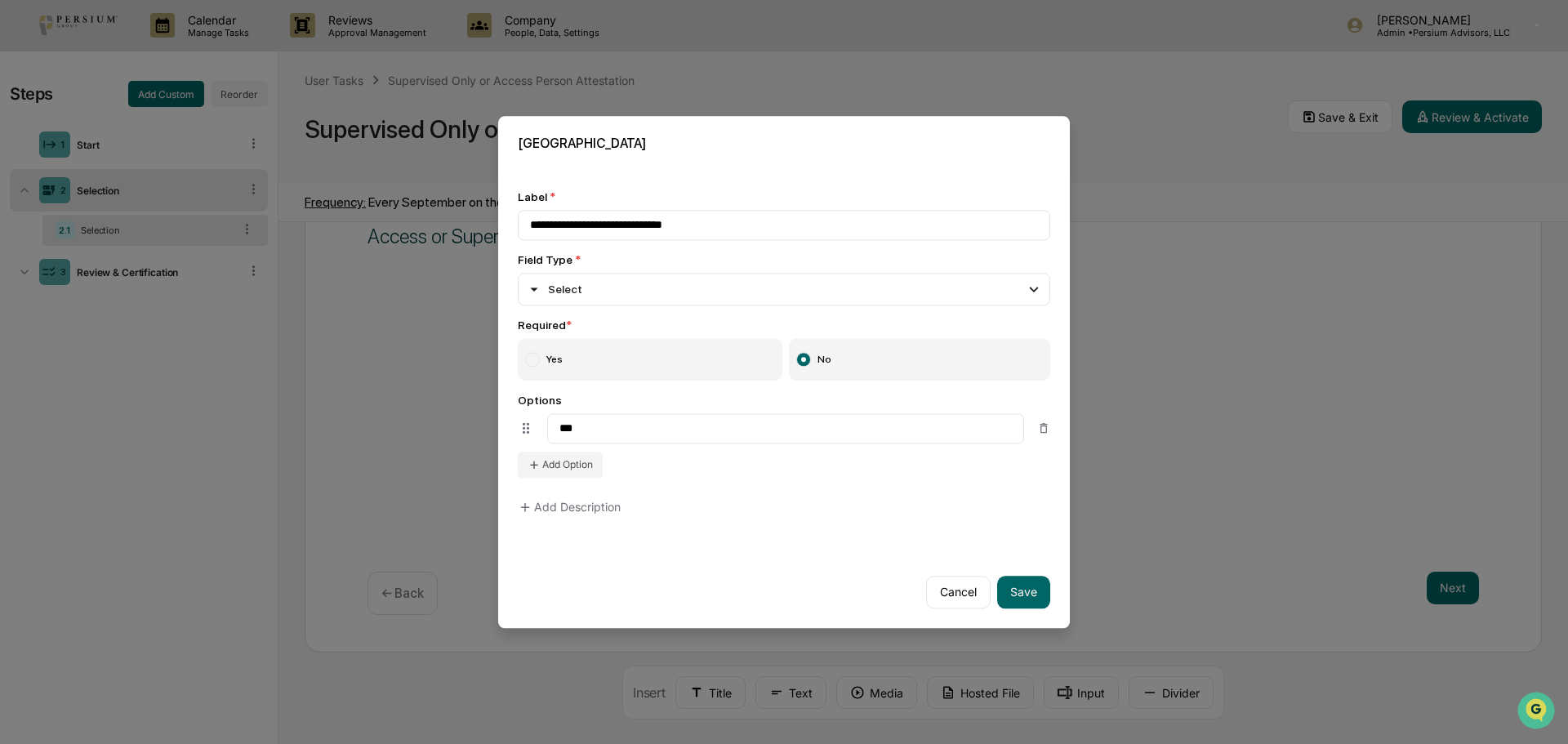 click at bounding box center (532, 359) 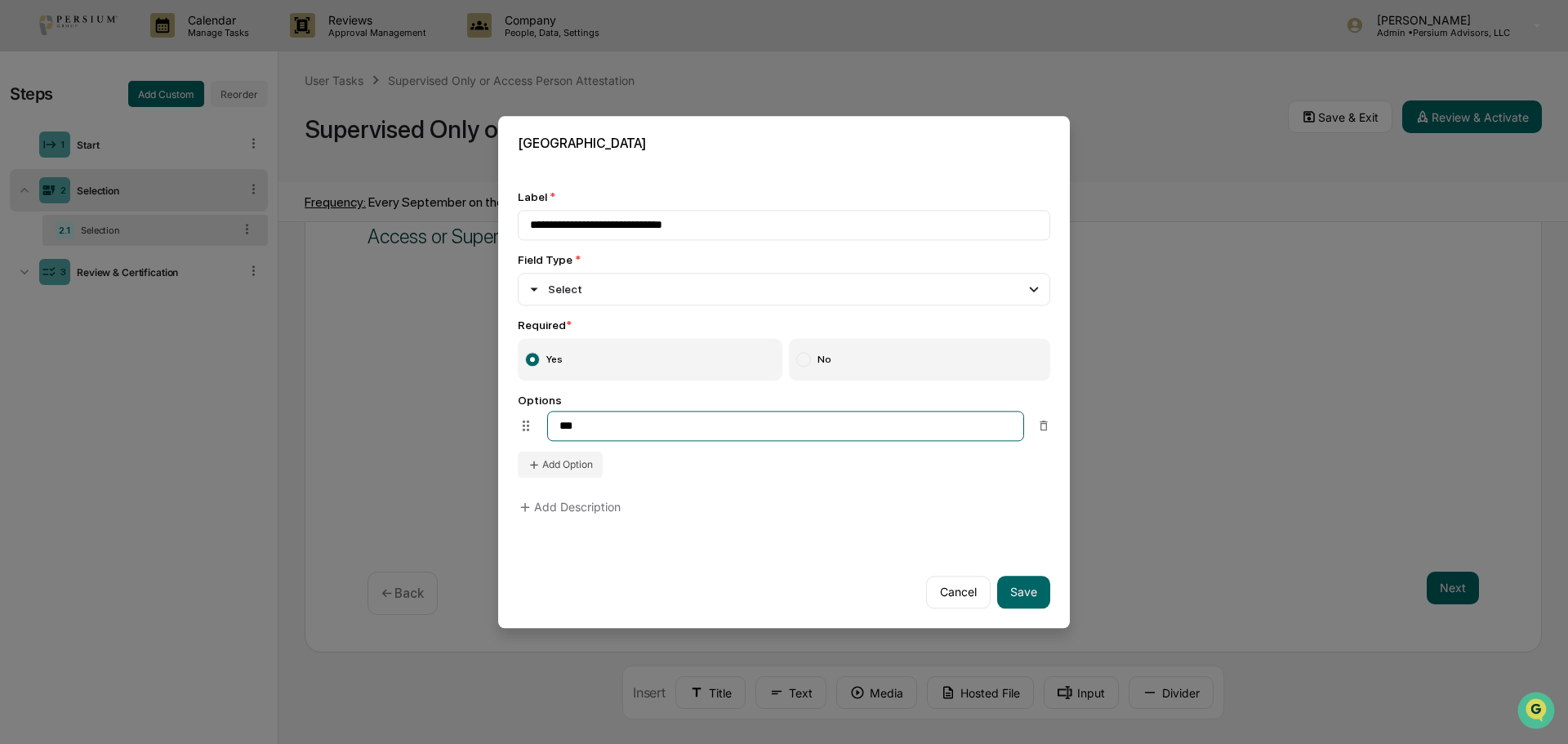 drag, startPoint x: 600, startPoint y: 422, endPoint x: 539, endPoint y: 420, distance: 61.032778 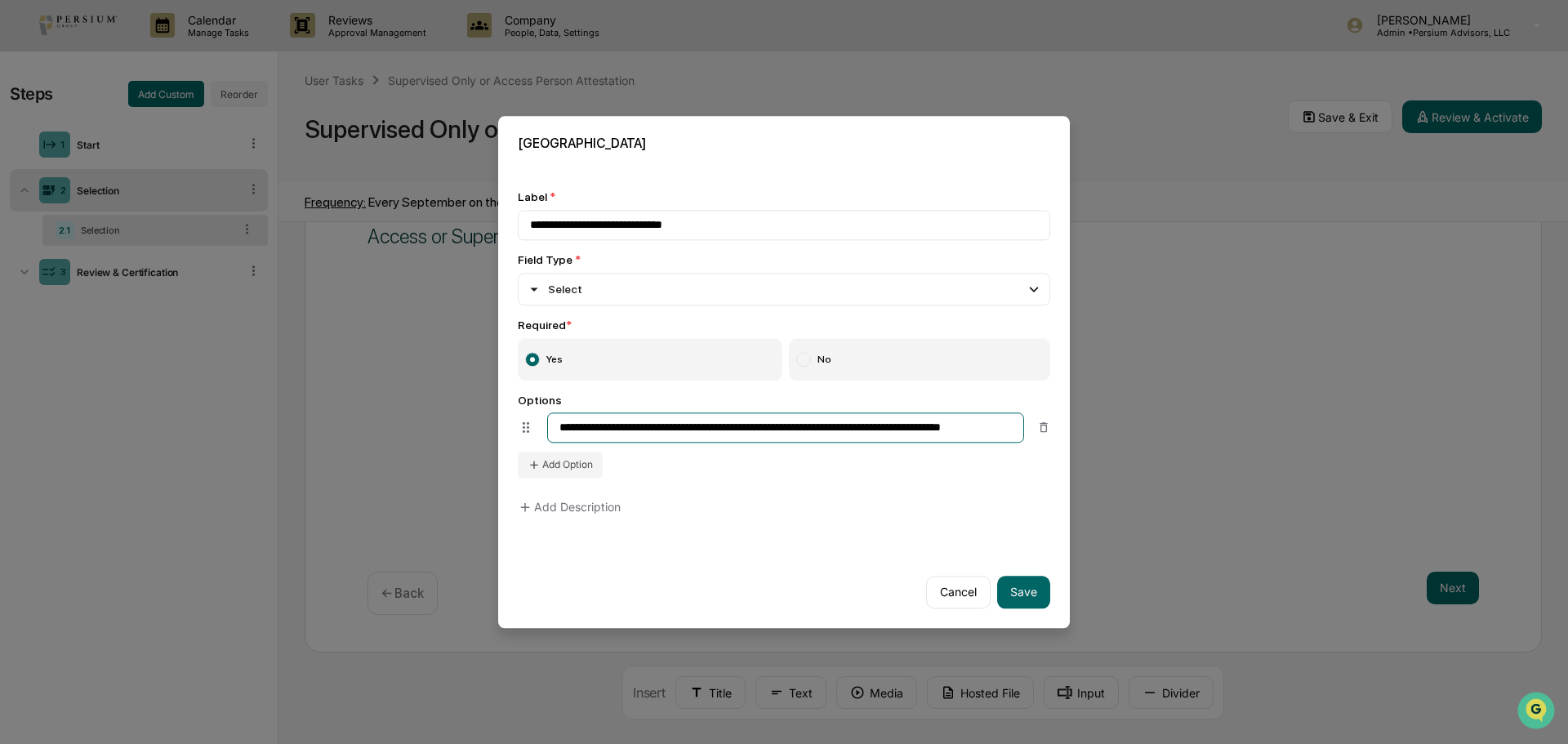 scroll, scrollTop: 0, scrollLeft: 34, axis: horizontal 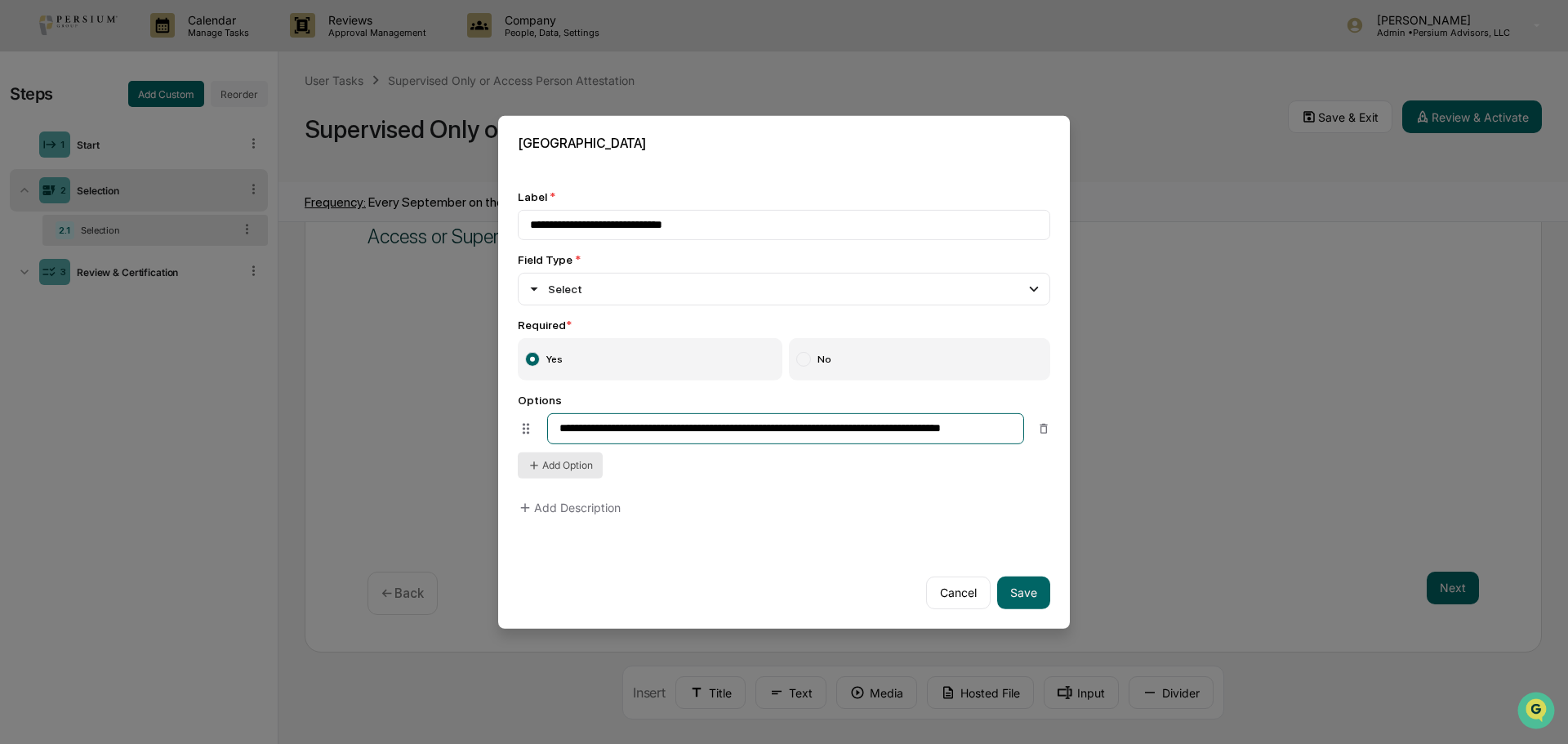 type on "**********" 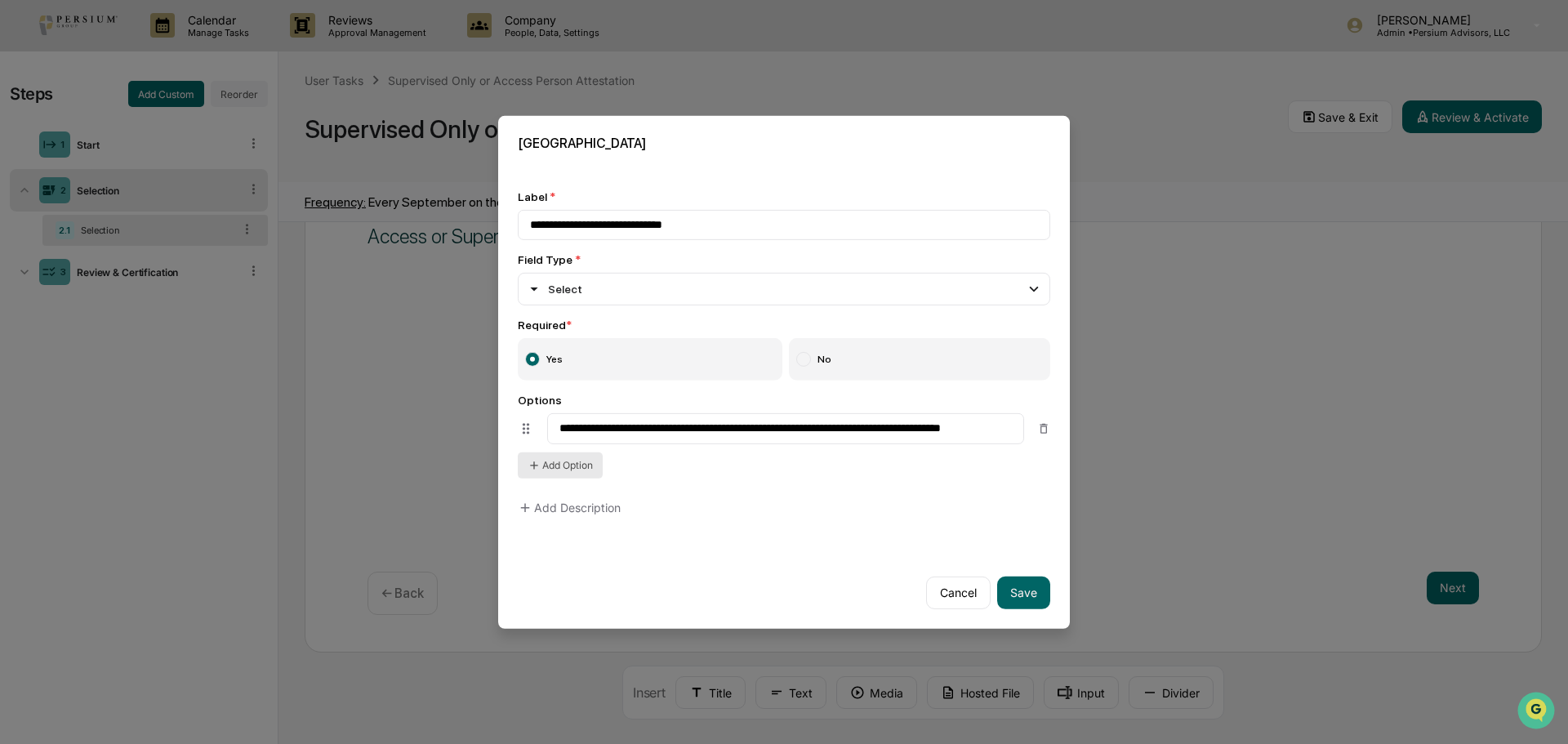 click on "Add Option" at bounding box center [560, 466] 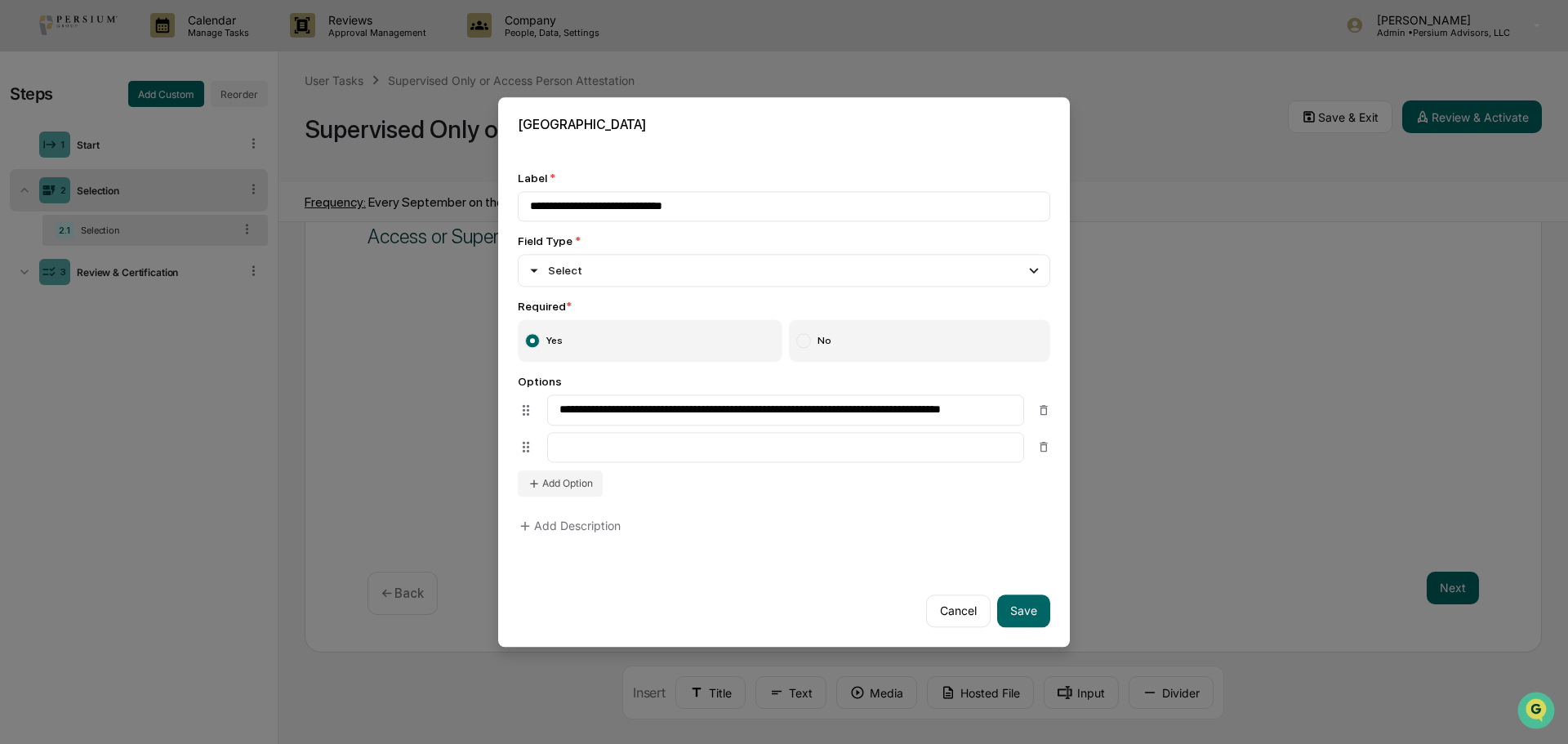 click on "**********" at bounding box center [784, 428] 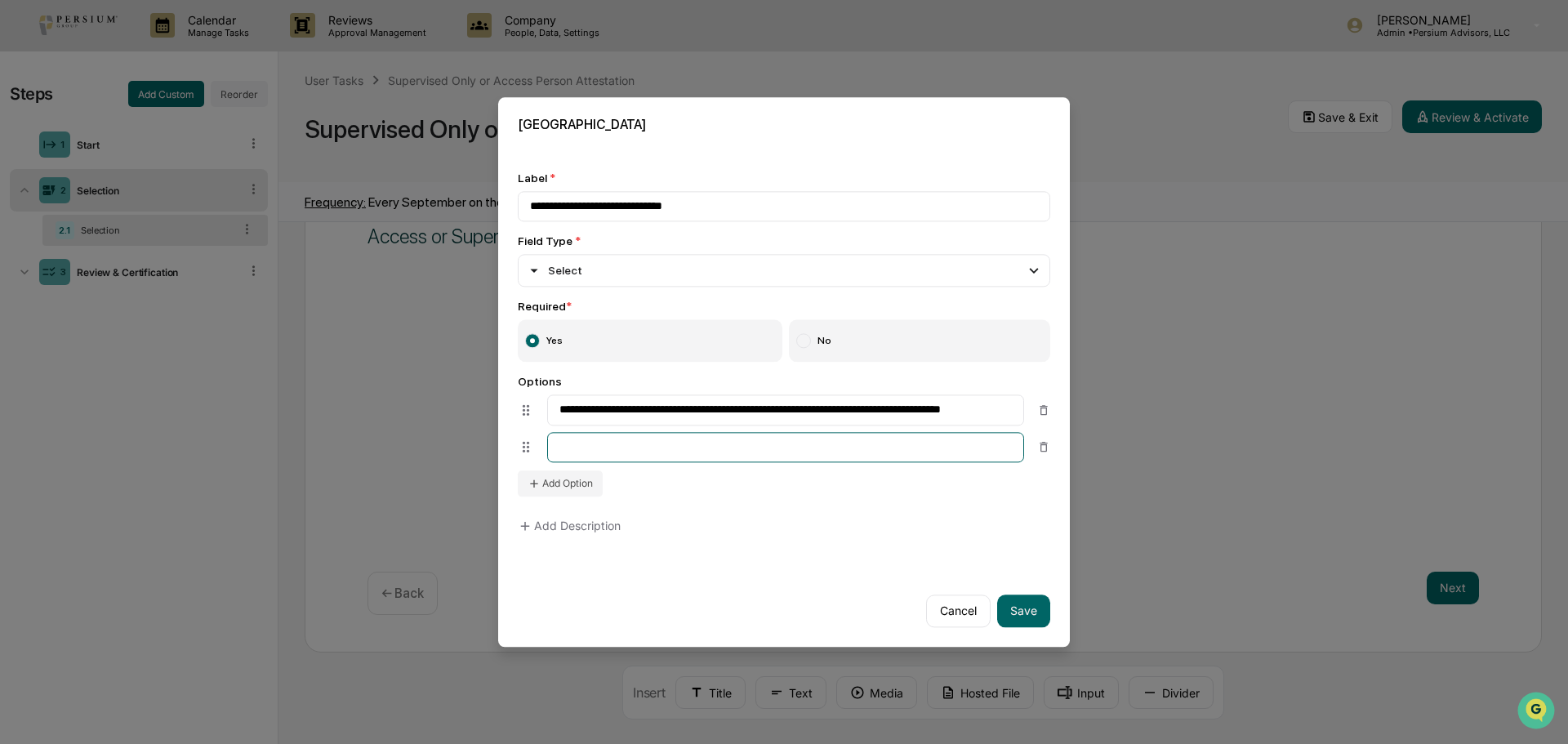 click at bounding box center (786, 447) 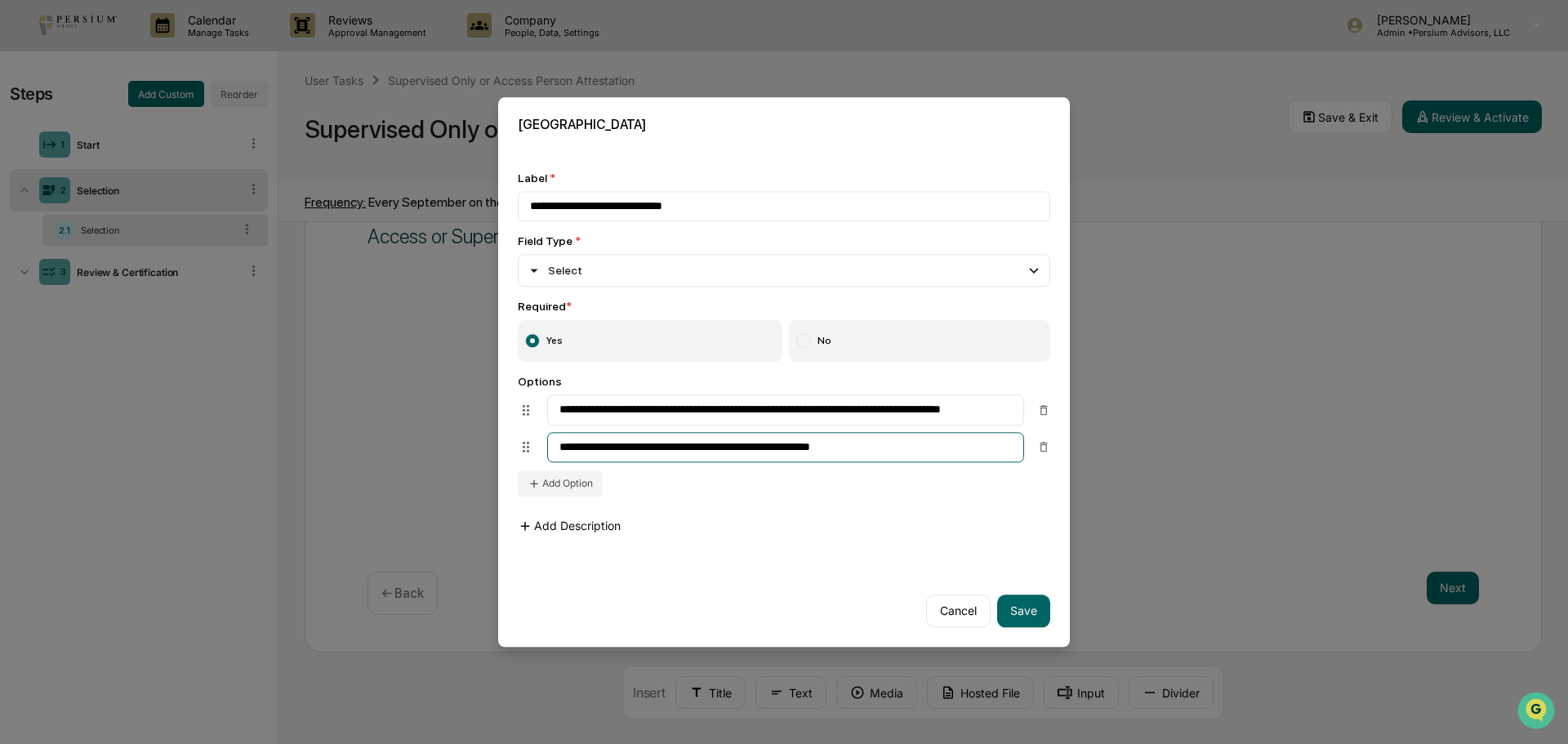 type on "**********" 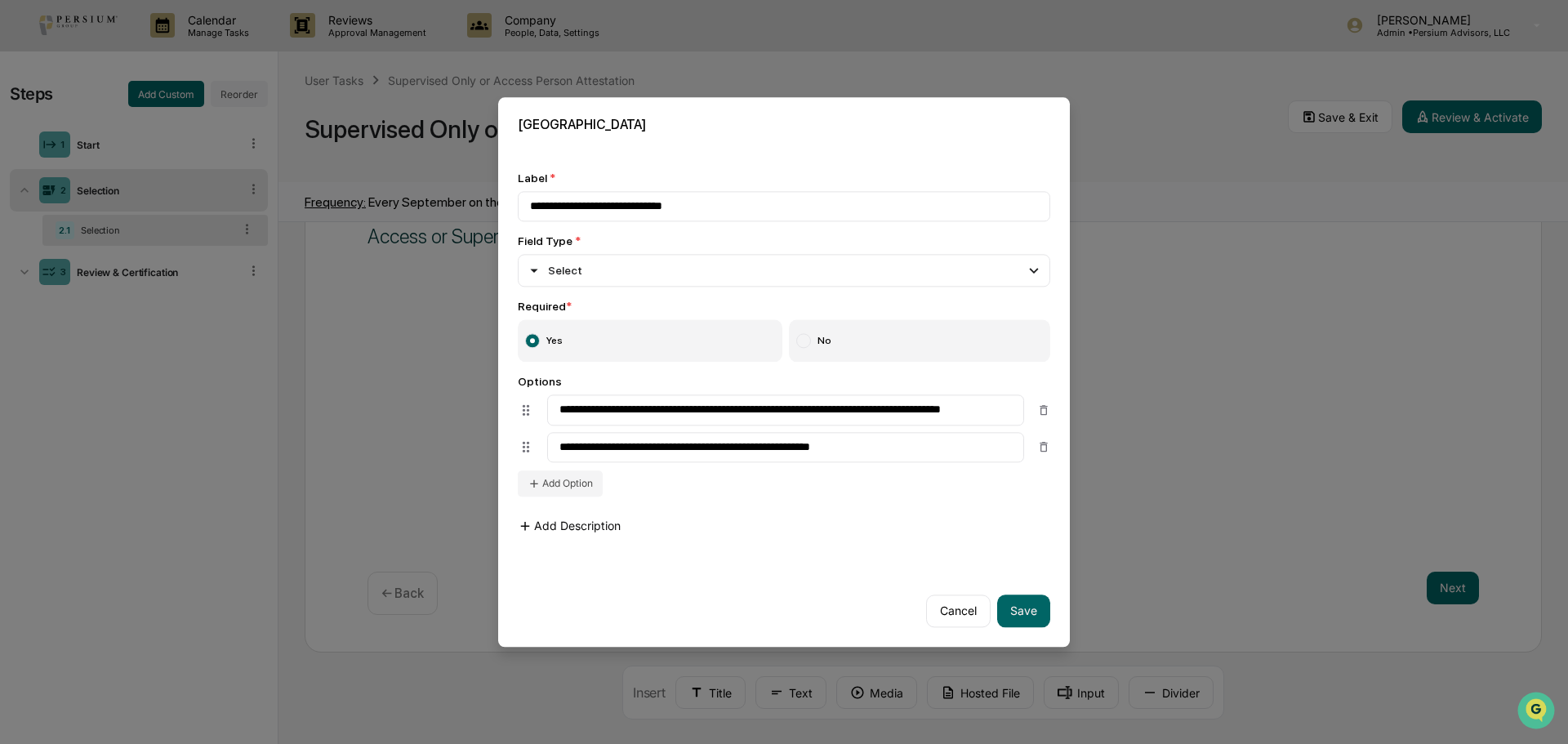 click on "Add Description" at bounding box center (569, 526) 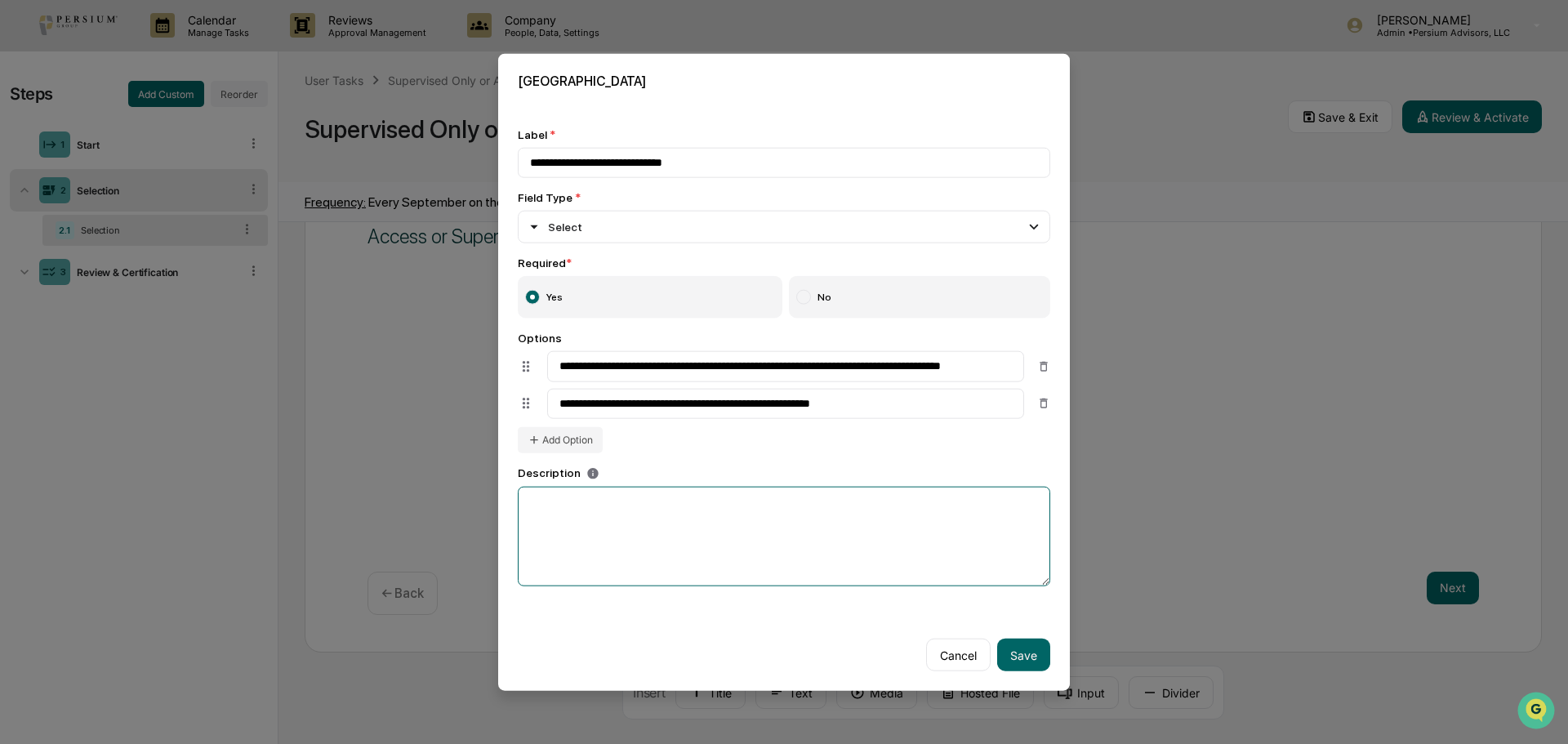 click at bounding box center (784, 537) 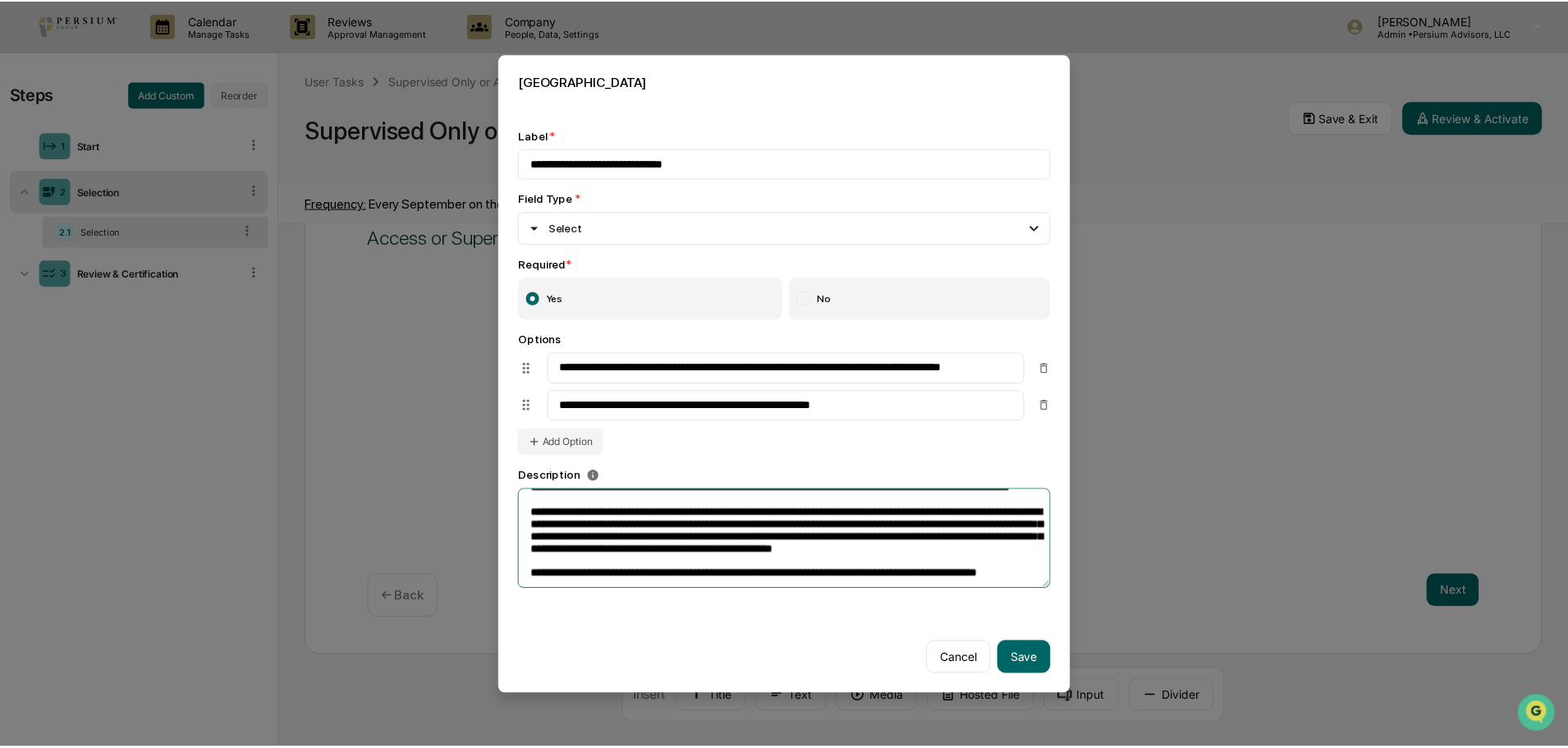 scroll, scrollTop: 62, scrollLeft: 0, axis: vertical 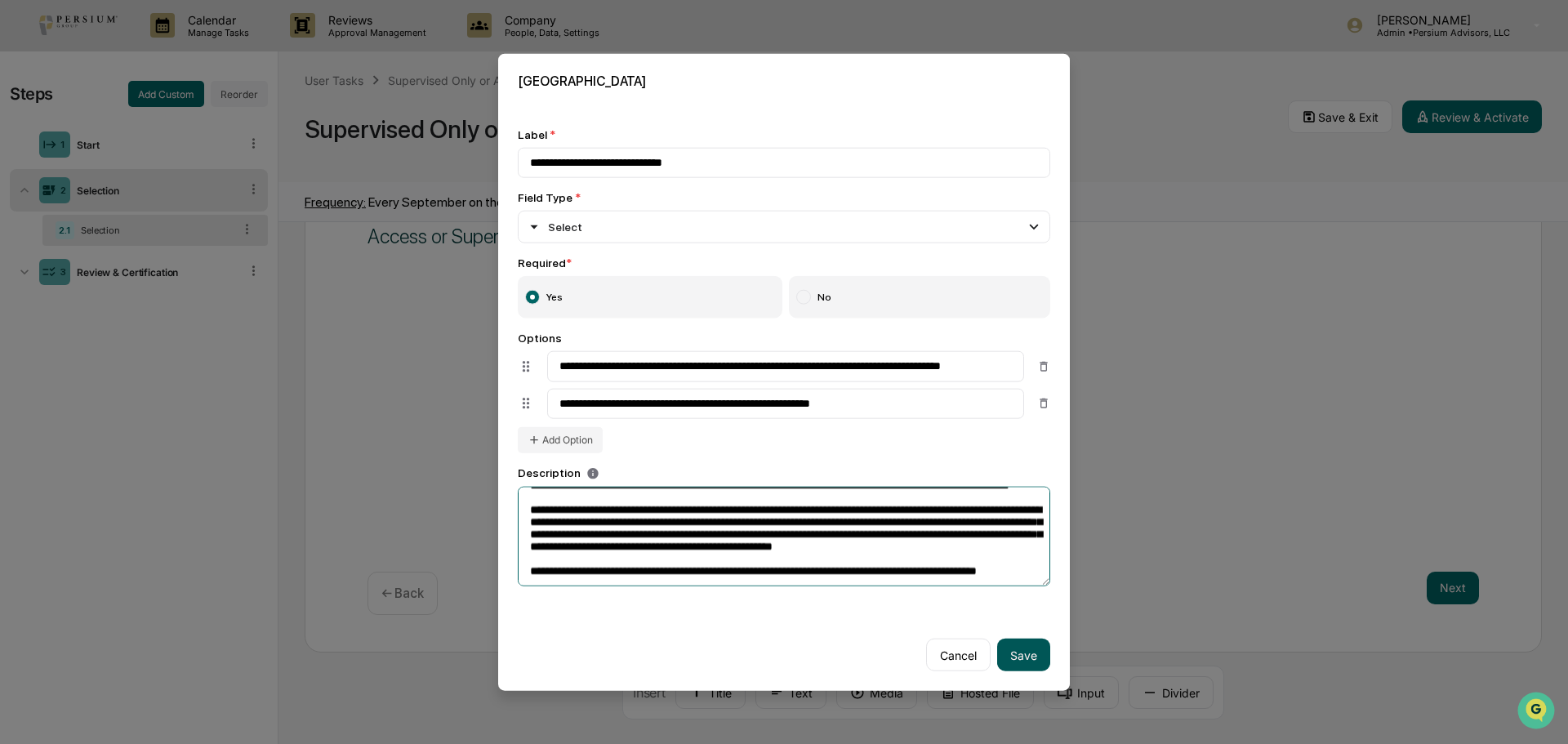 type on "**********" 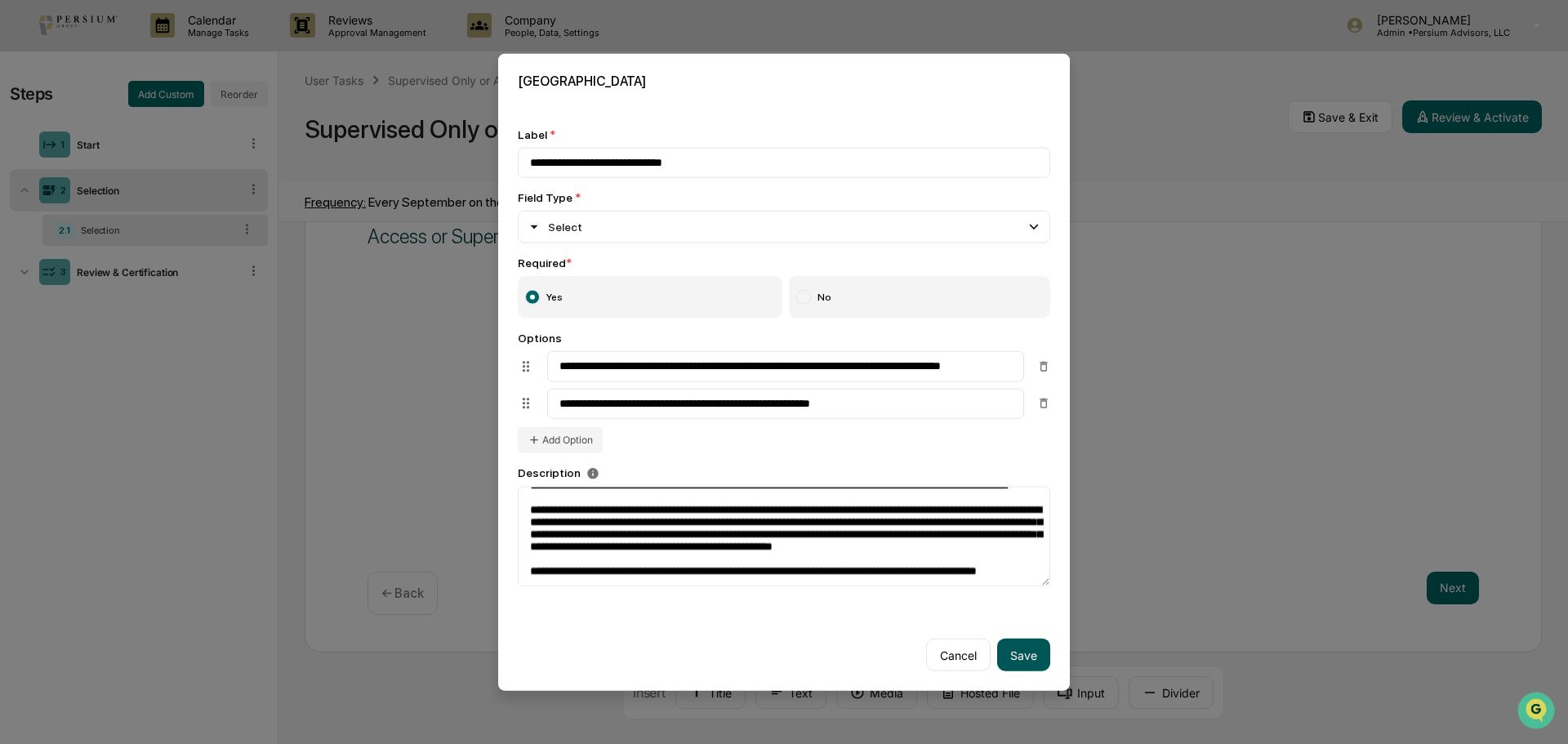 click on "Save" at bounding box center (1023, 655) 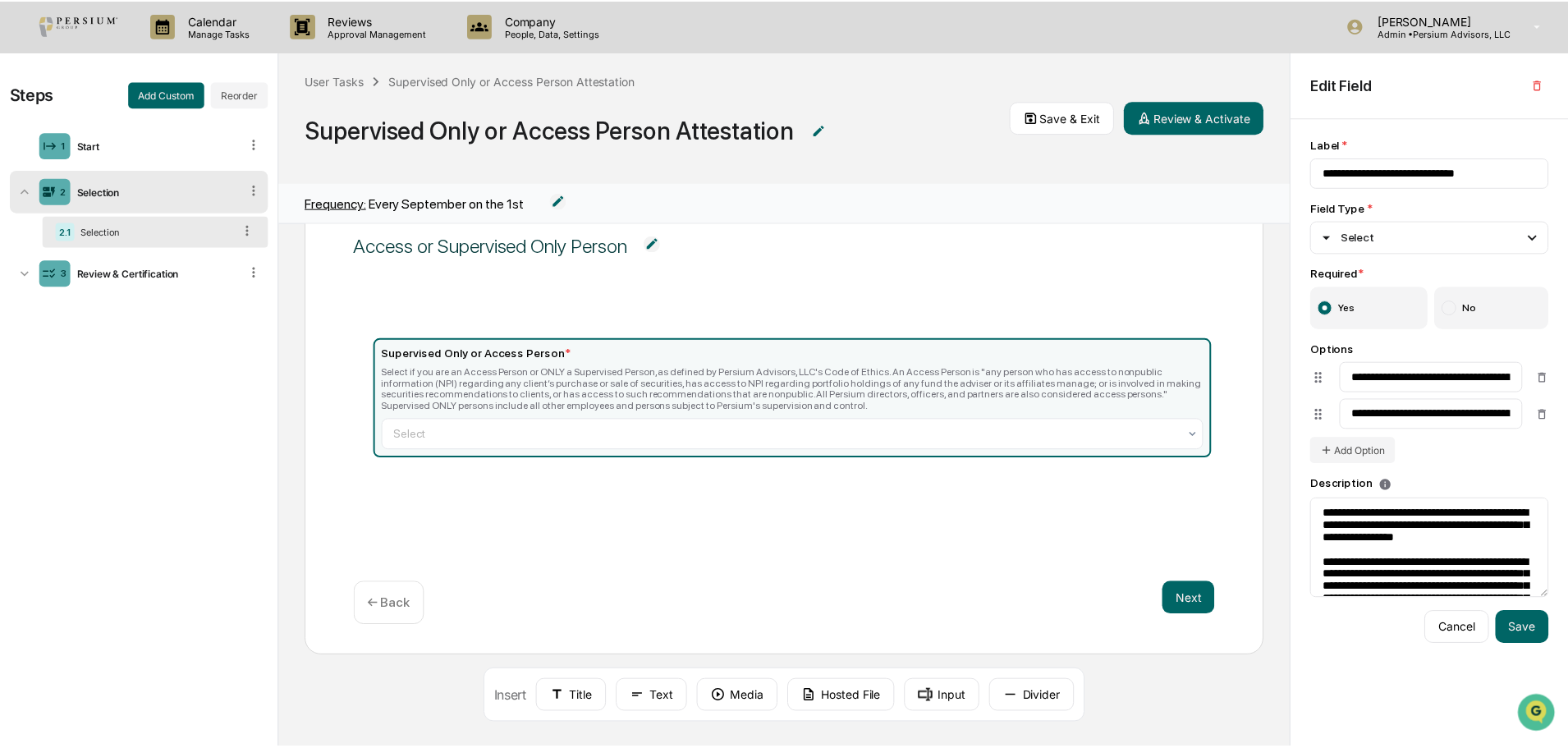 scroll, scrollTop: 63, scrollLeft: 0, axis: vertical 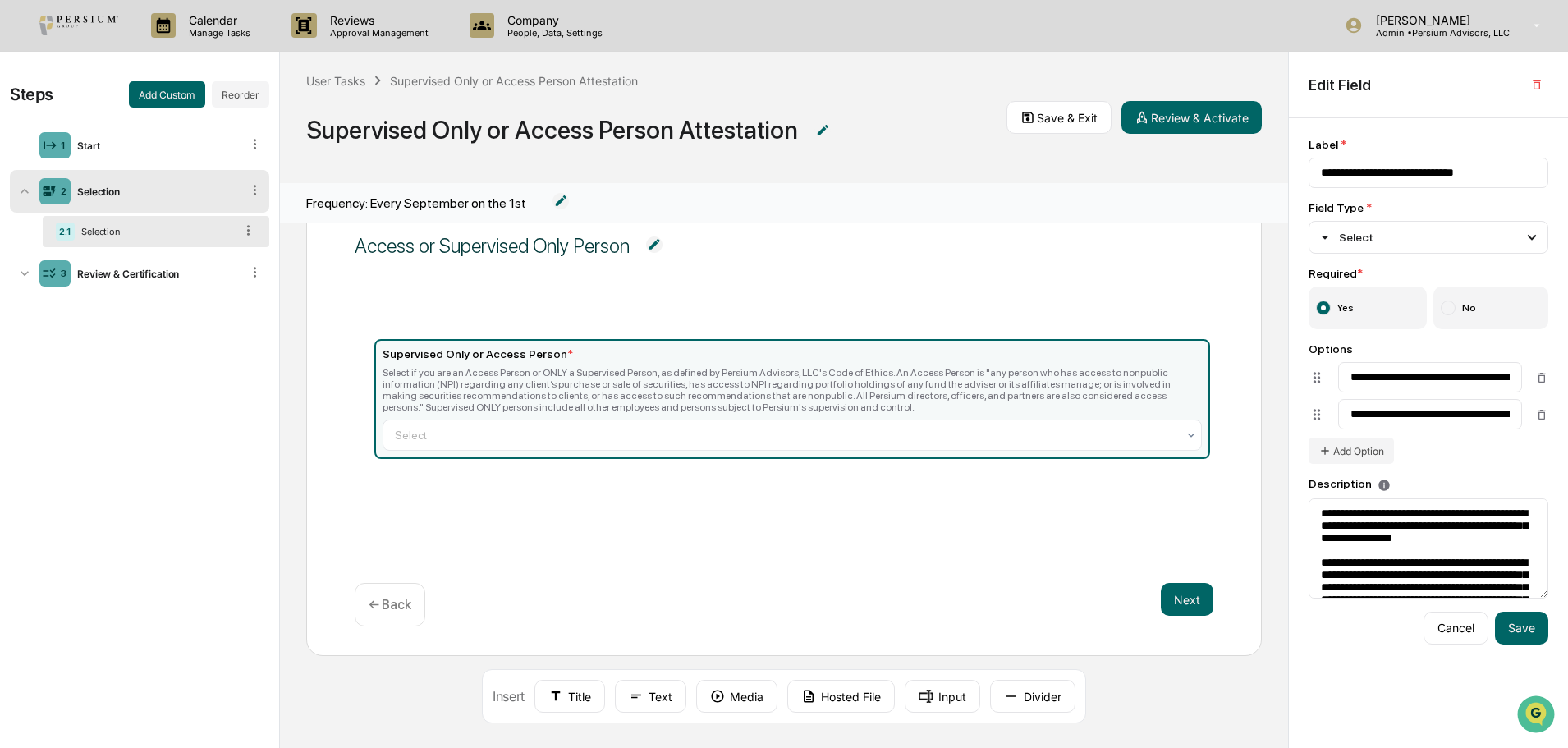 click on "Select if you are an Access Person or ONLY a Supervised Person, as defined by Persium Advisors, LLC's Code of Ethics.
An Access Person is "any person who has access to nonpublic information (NPI) regarding any client’s purchase or sale of securities, has access to NPI regarding portfolio holdings of any fund the adviser or its affiliates manage; or is involved in making securities recommendations to clients, or has access to such recommendations that are nonpublic. All Persium directors, officers, and partners are also considered access persons."
Supervised ONLY persons include all other employees and persons subject to Persium's supervision and control." at bounding box center (792, 390) 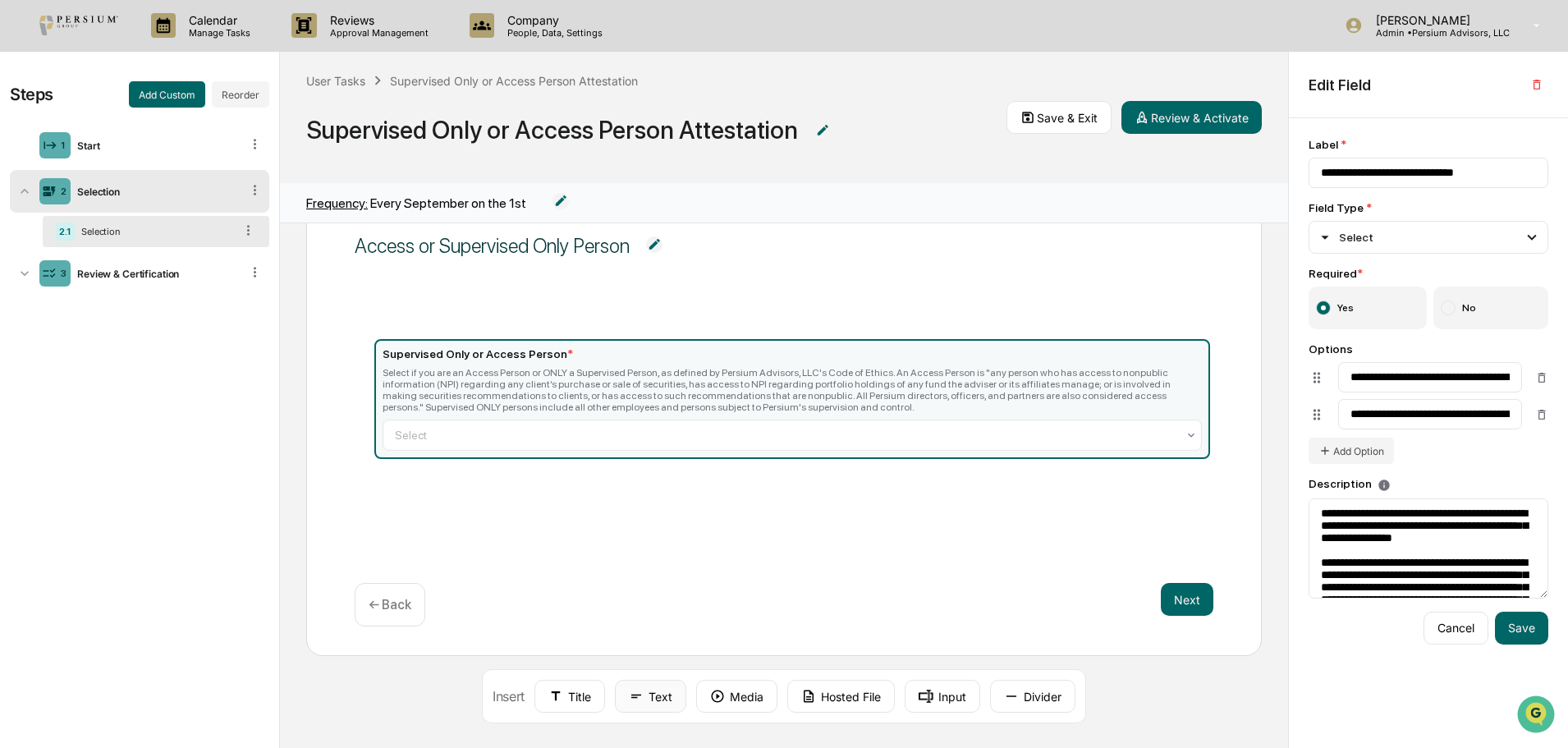click on "Text" at bounding box center [650, 696] 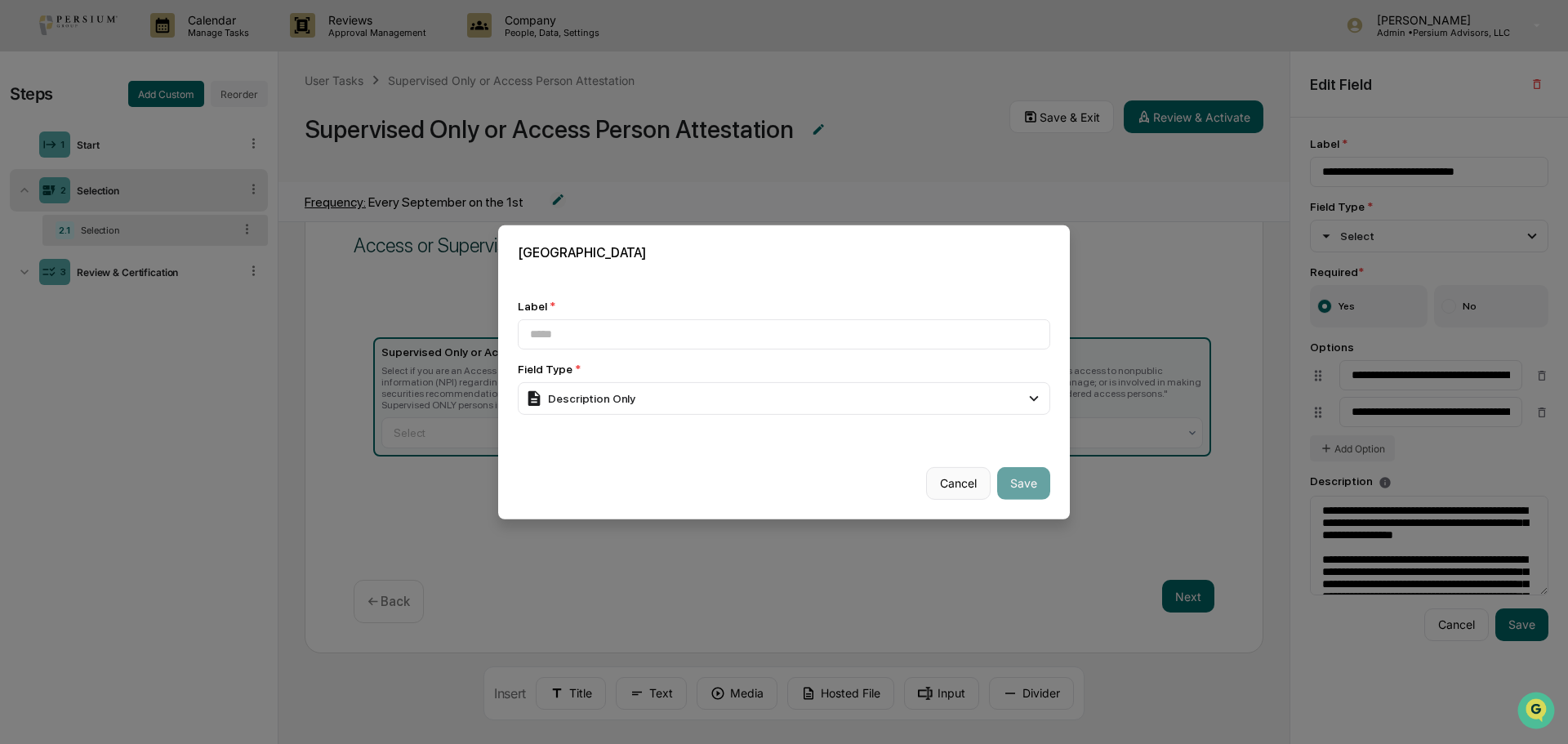 click on "Cancel" at bounding box center (958, 483) 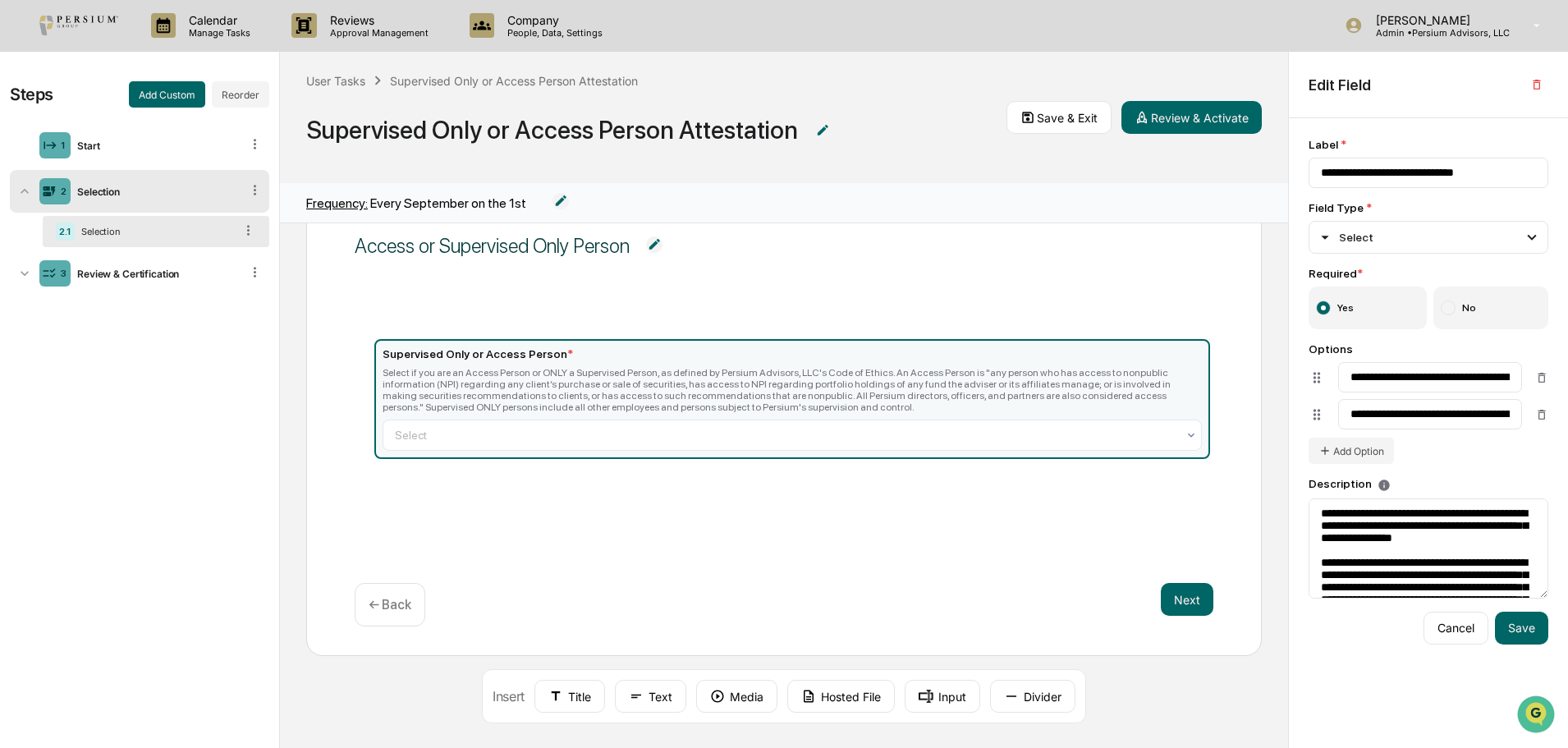 click on "Select if you are an Access Person or ONLY a Supervised Person, as defined by Persium Advisors, LLC's Code of Ethics.
An Access Person is "any person who has access to nonpublic information (NPI) regarding any client’s purchase or sale of securities, has access to NPI regarding portfolio holdings of any fund the adviser or its affiliates manage; or is involved in making securities recommendations to clients, or has access to such recommendations that are nonpublic. All Persium directors, officers, and partners are also considered access persons."
Supervised ONLY persons include all other employees and persons subject to Persium's supervision and control." at bounding box center (792, 390) 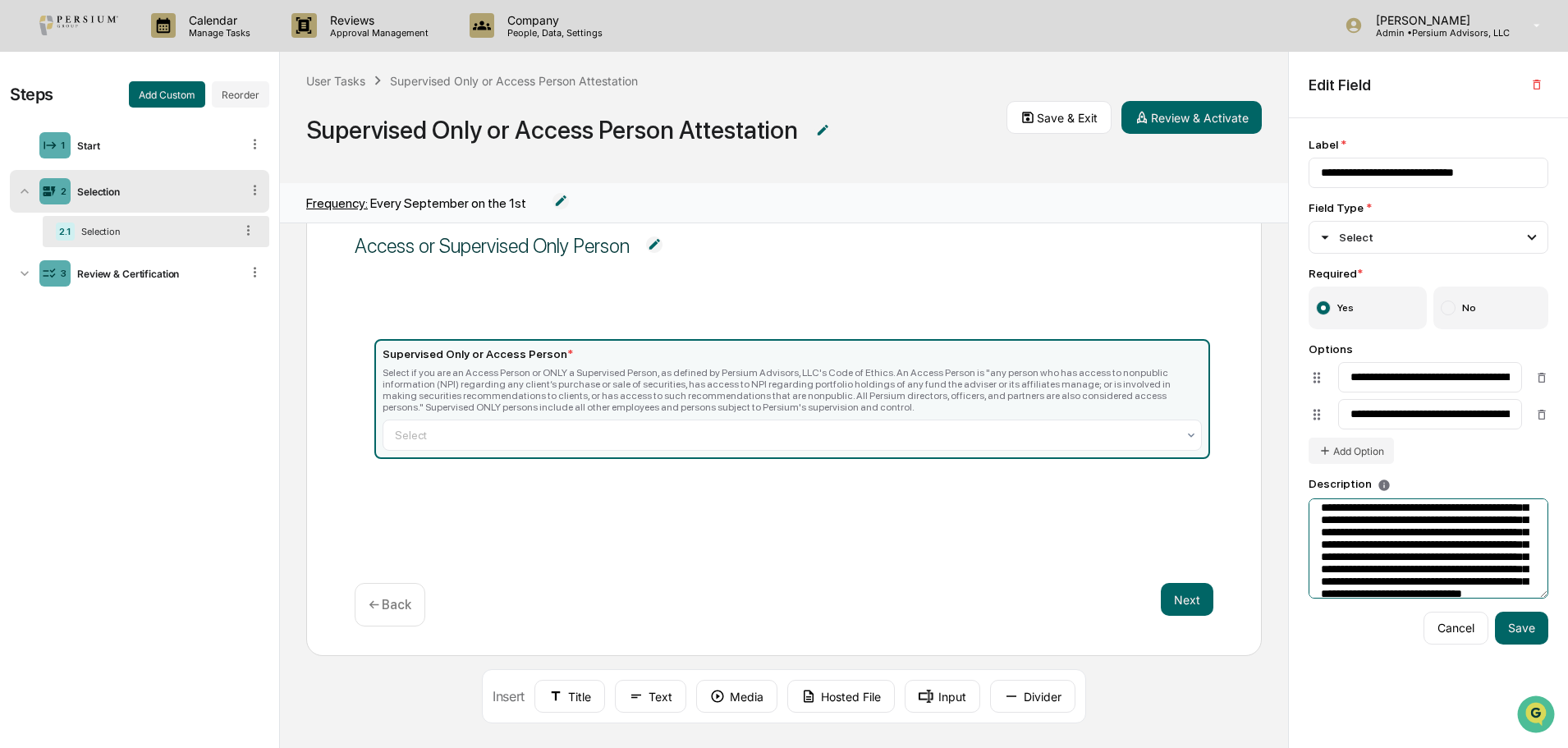 scroll, scrollTop: 167, scrollLeft: 0, axis: vertical 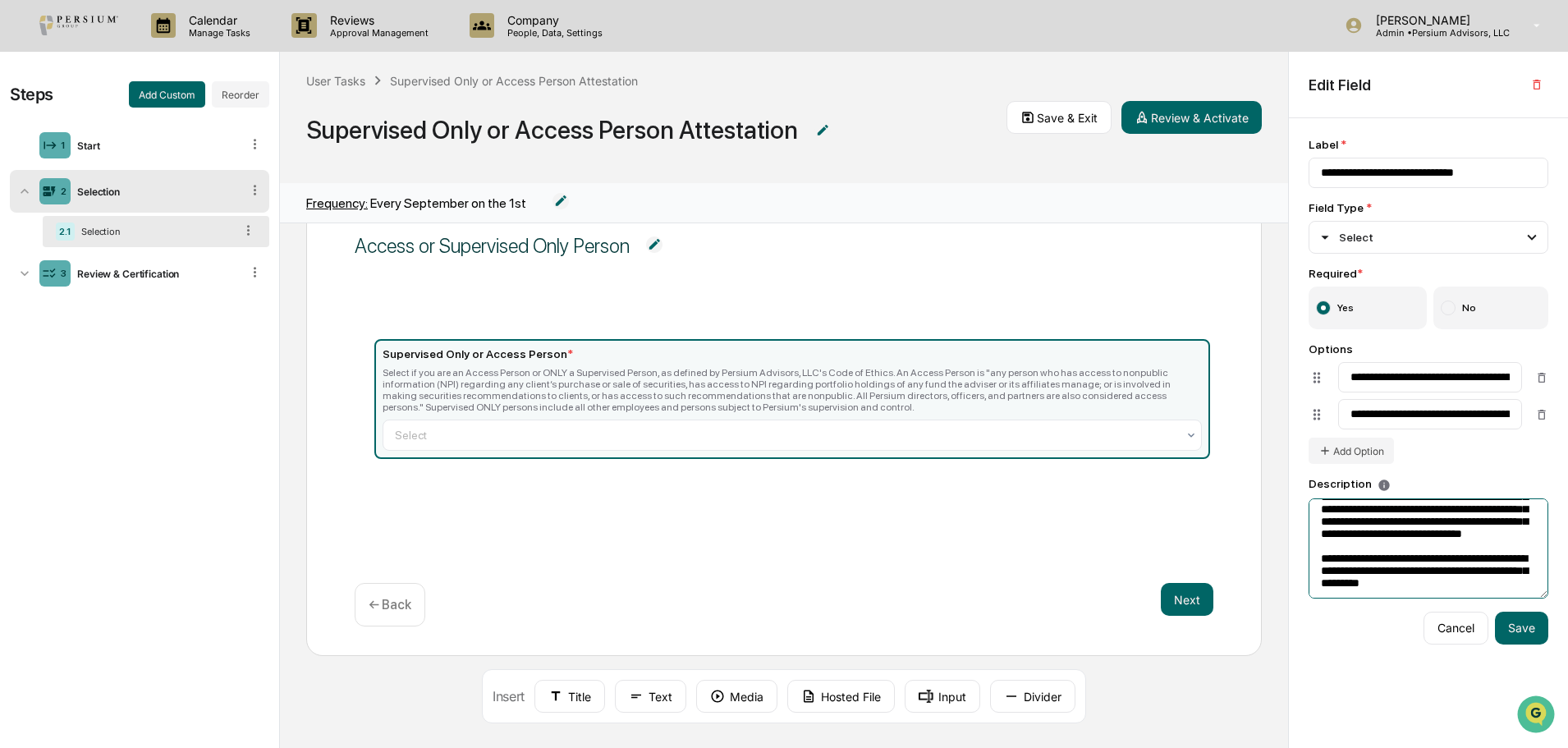 drag, startPoint x: 1320, startPoint y: 520, endPoint x: 1521, endPoint y: 606, distance: 218.62525 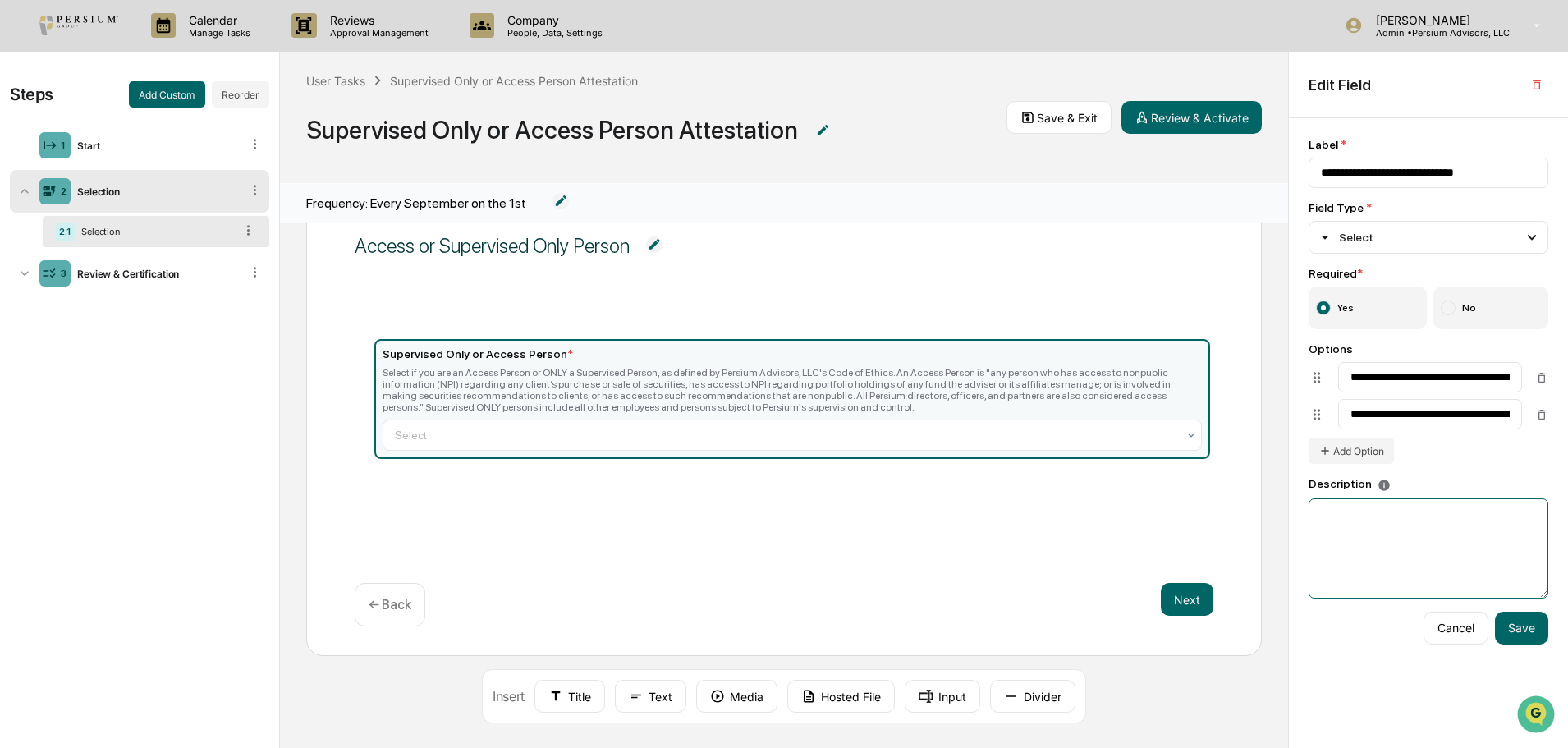 scroll, scrollTop: 0, scrollLeft: 0, axis: both 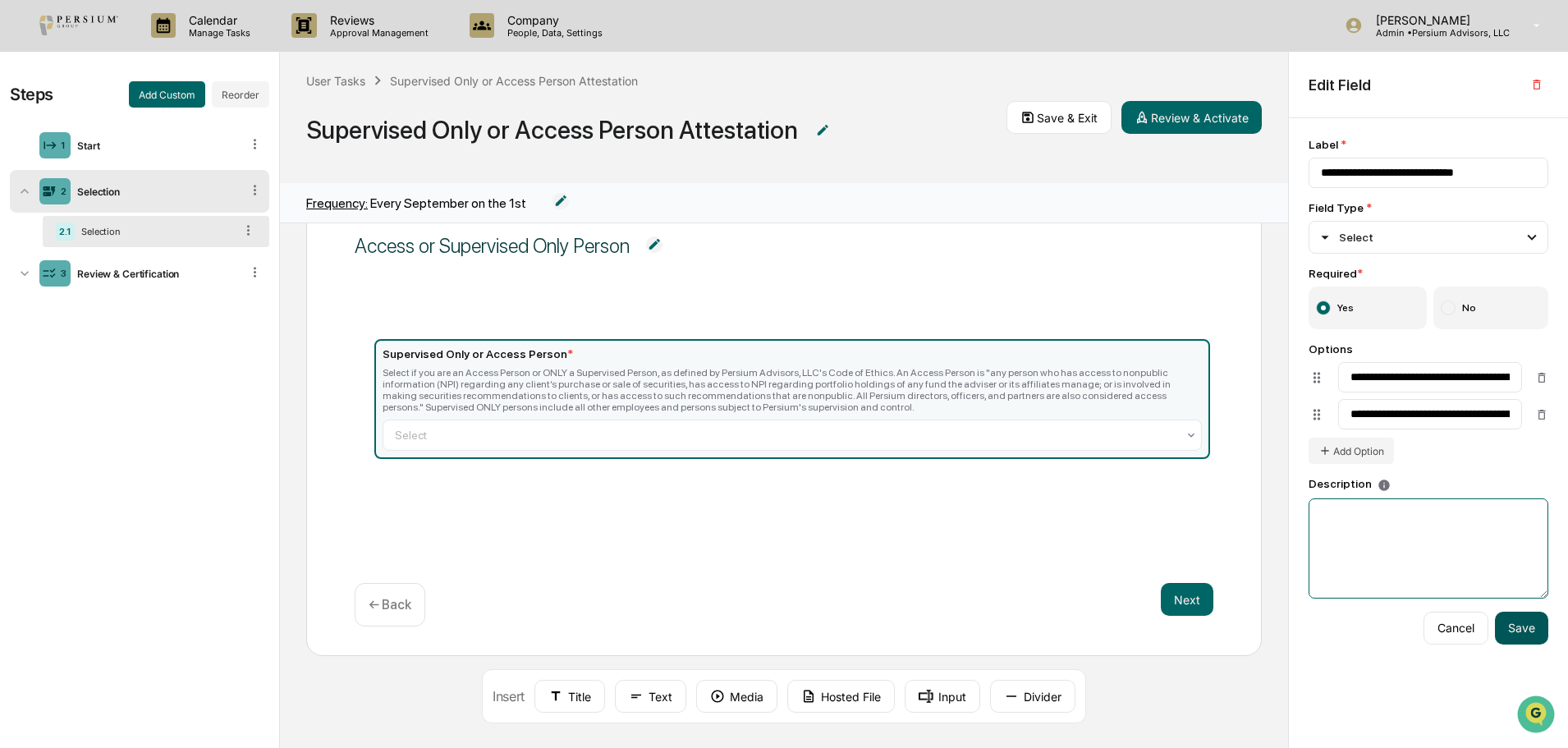 type 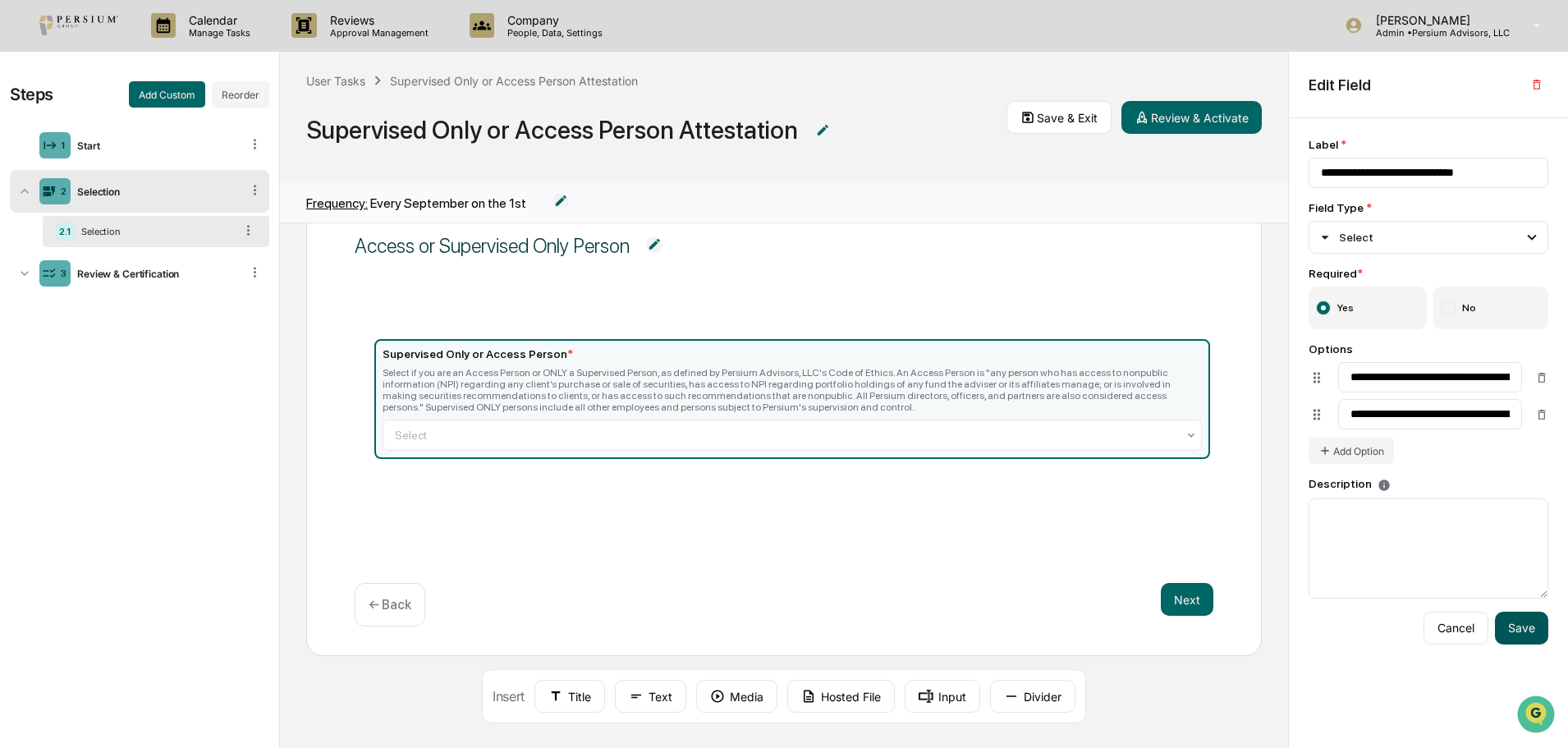 click on "Save" at bounding box center (1521, 628) 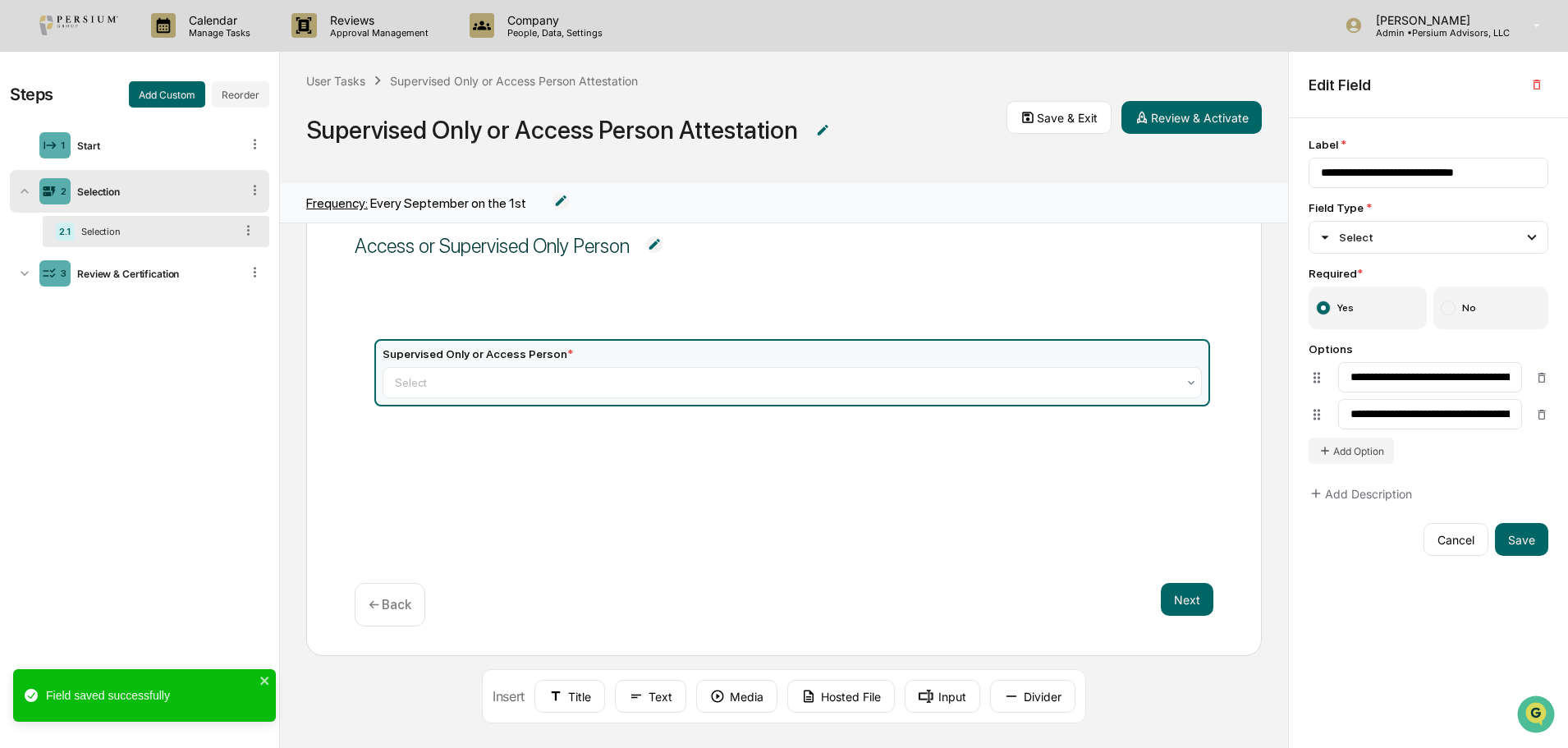 click on "Supervised Only or Access Person  * Select" at bounding box center (784, 421) 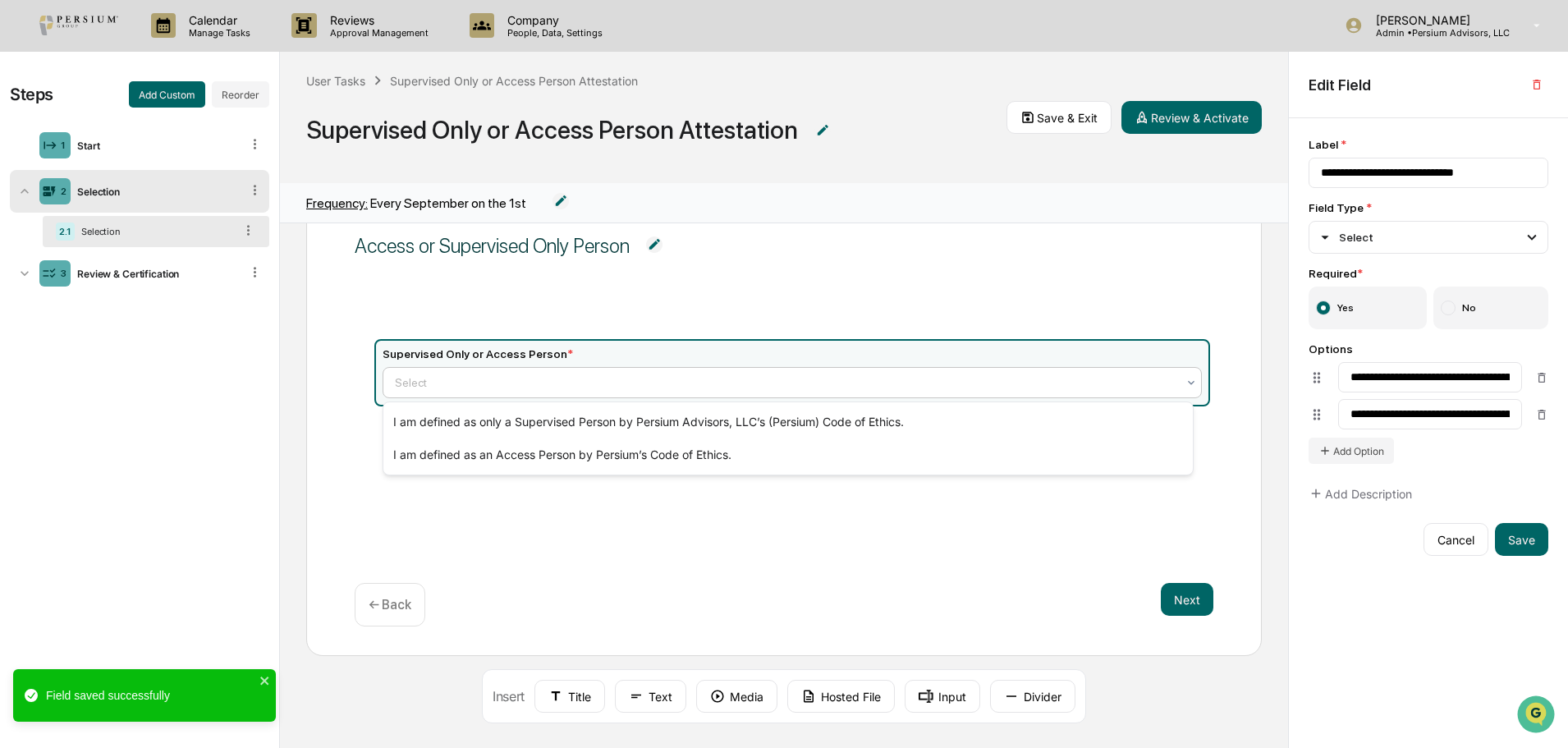 click on "Select" at bounding box center [786, 383] 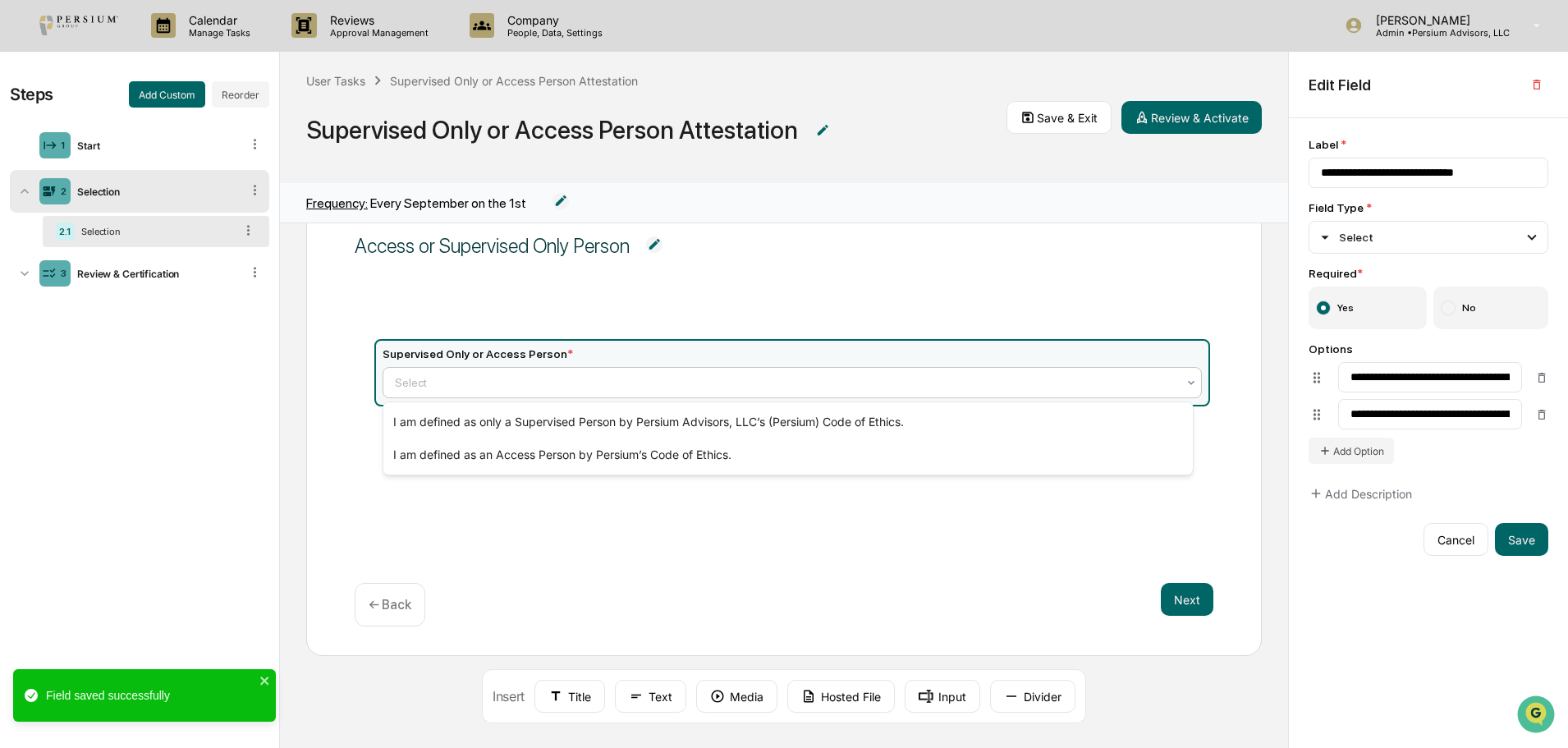 click on "Access or Supervised Only Person Supervised Only or Access Person  * 2 results available. Use Up and Down to choose options, press Enter to select the currently focused option, press Escape to exit the menu, press Tab to select the option and exit the menu. Select Next ← Back" at bounding box center [784, 421] 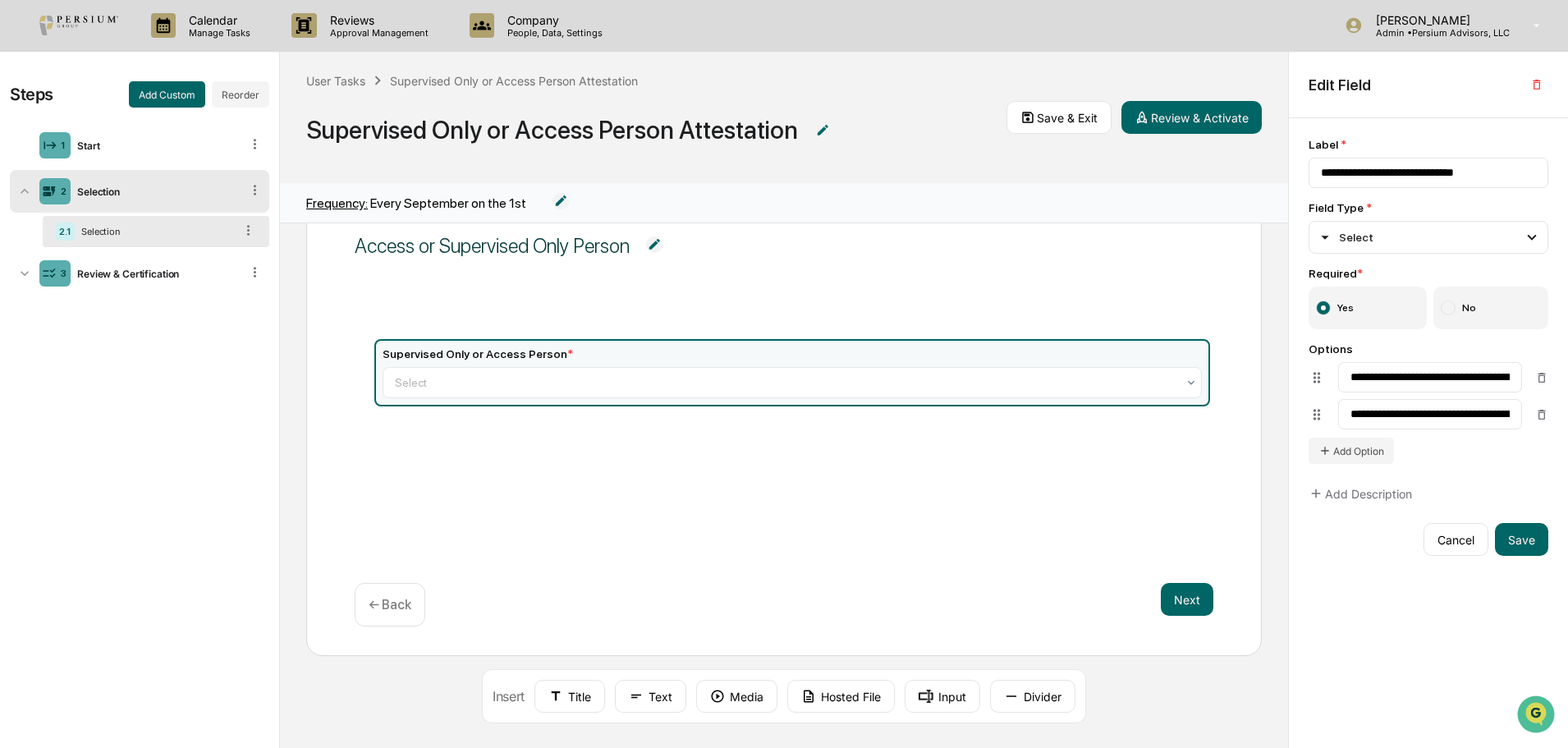 click on "Access or Supervised Only Person Supervised Only or Access Person  * Select Next ← Back" at bounding box center [784, 421] 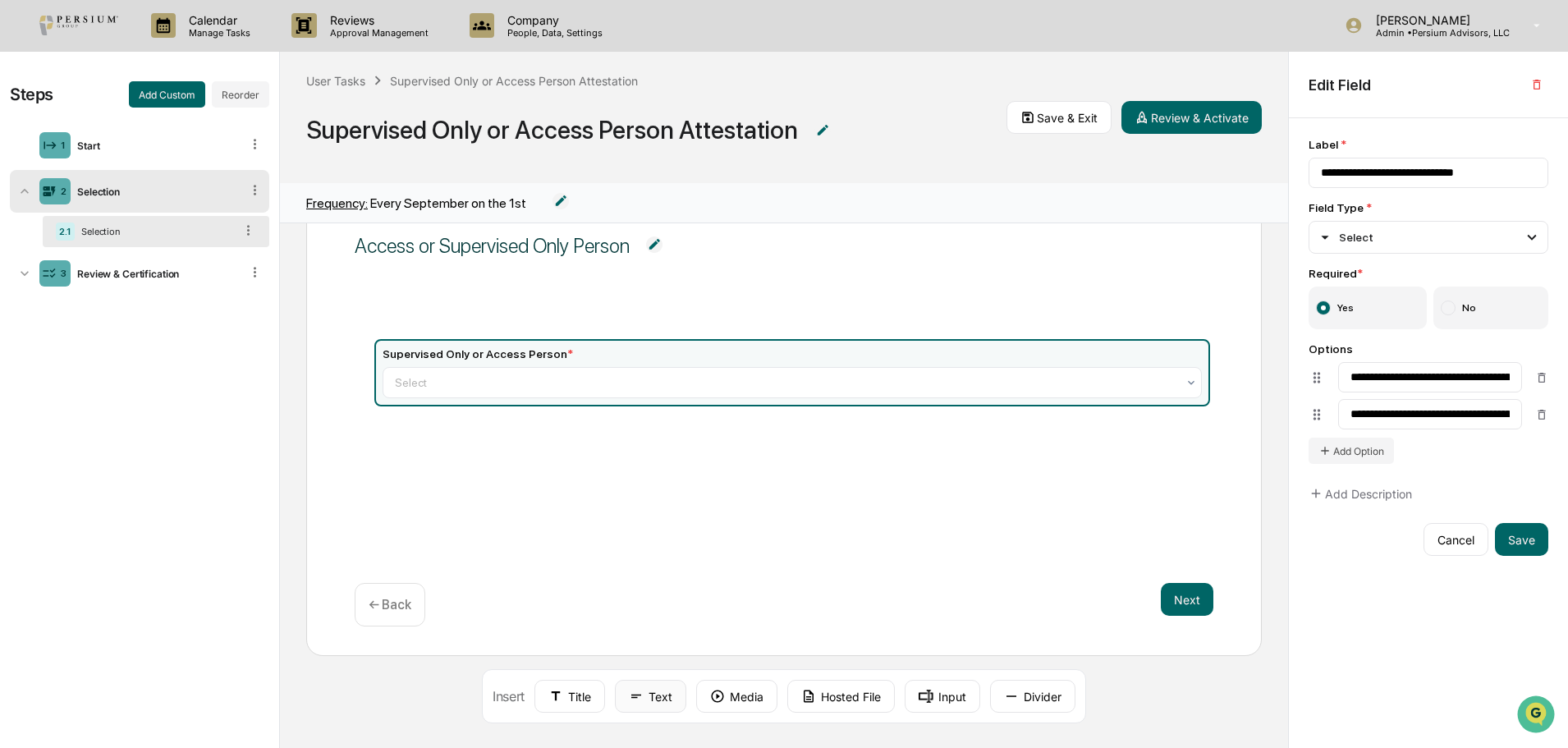 click on "Text" at bounding box center (650, 696) 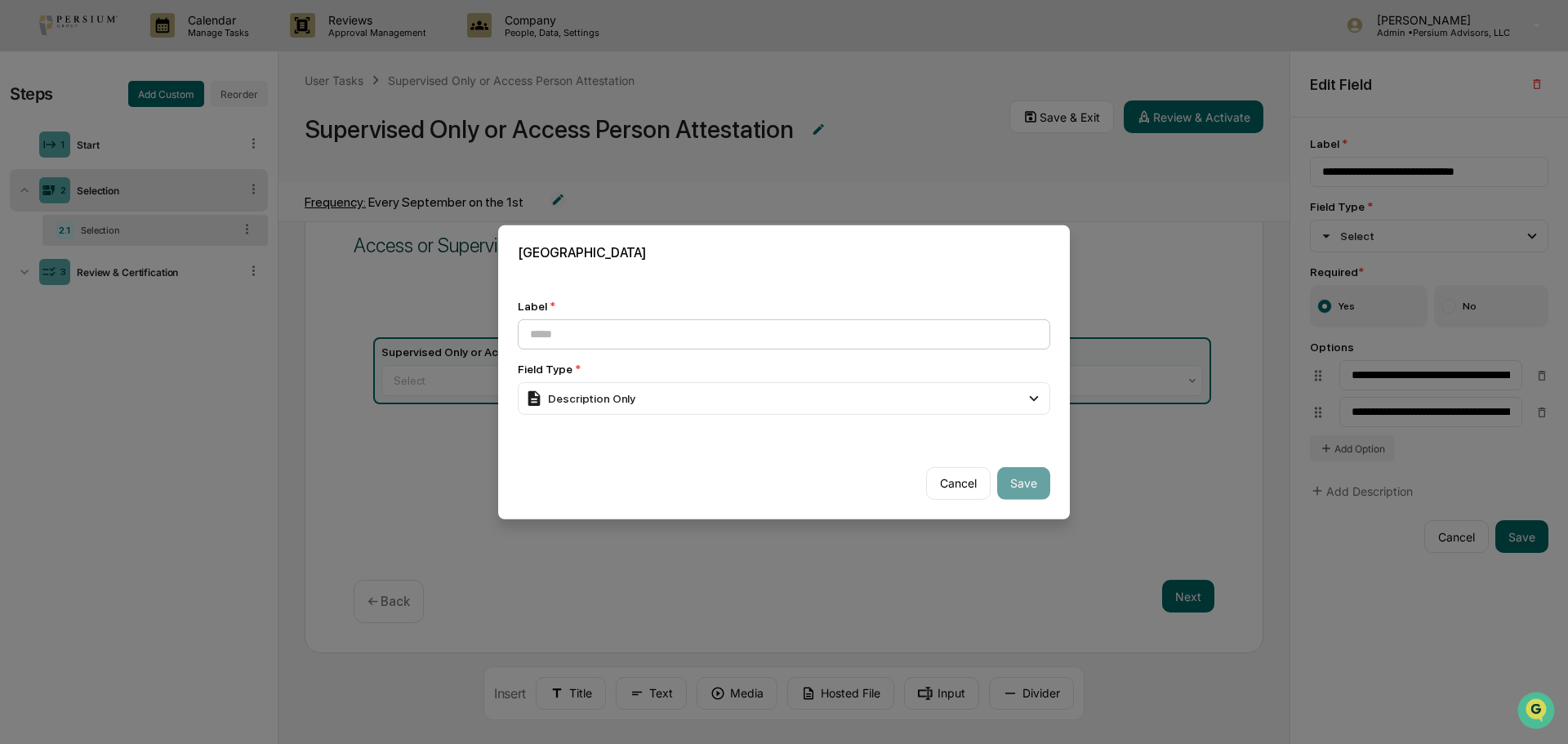 click at bounding box center (784, 333) 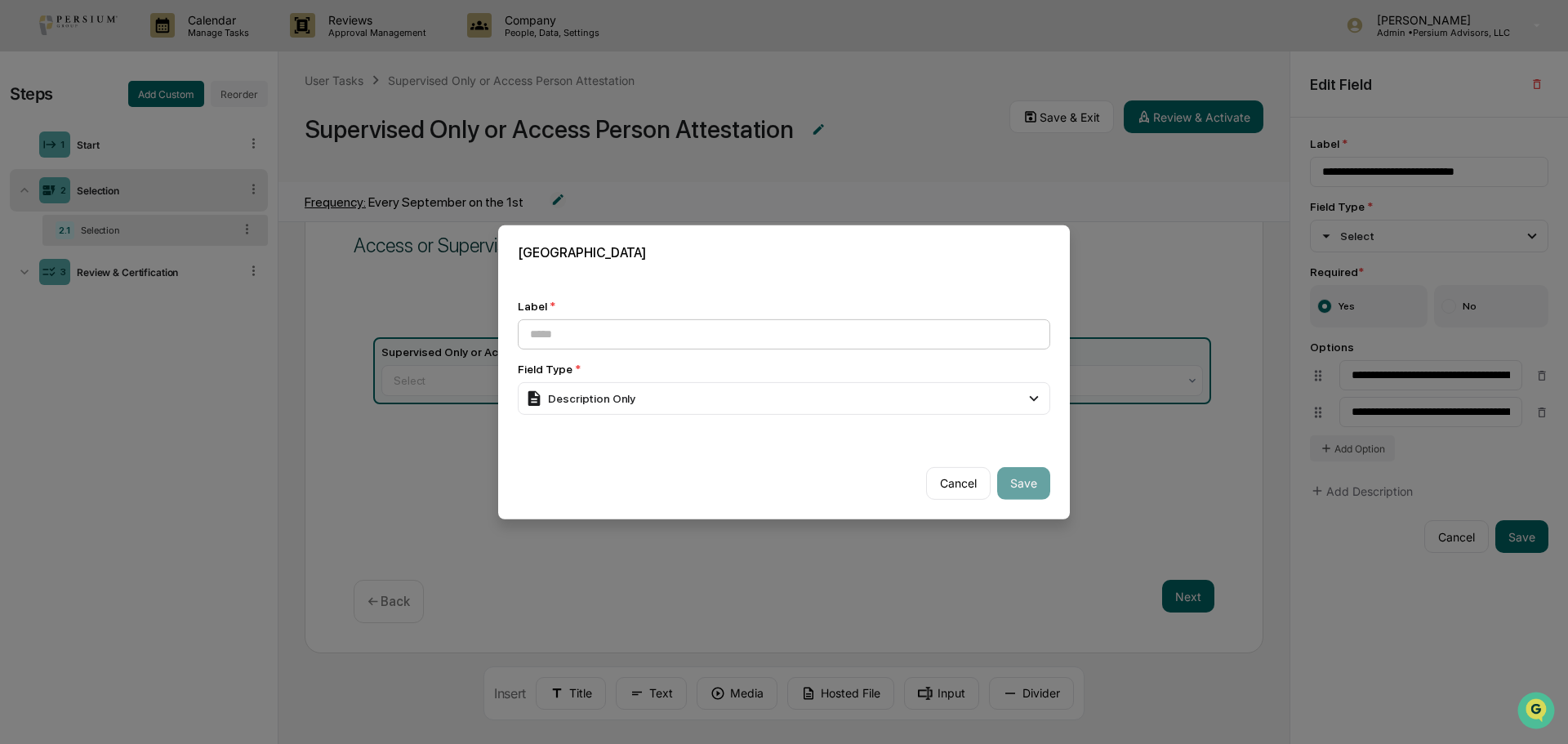 click at bounding box center (784, 333) 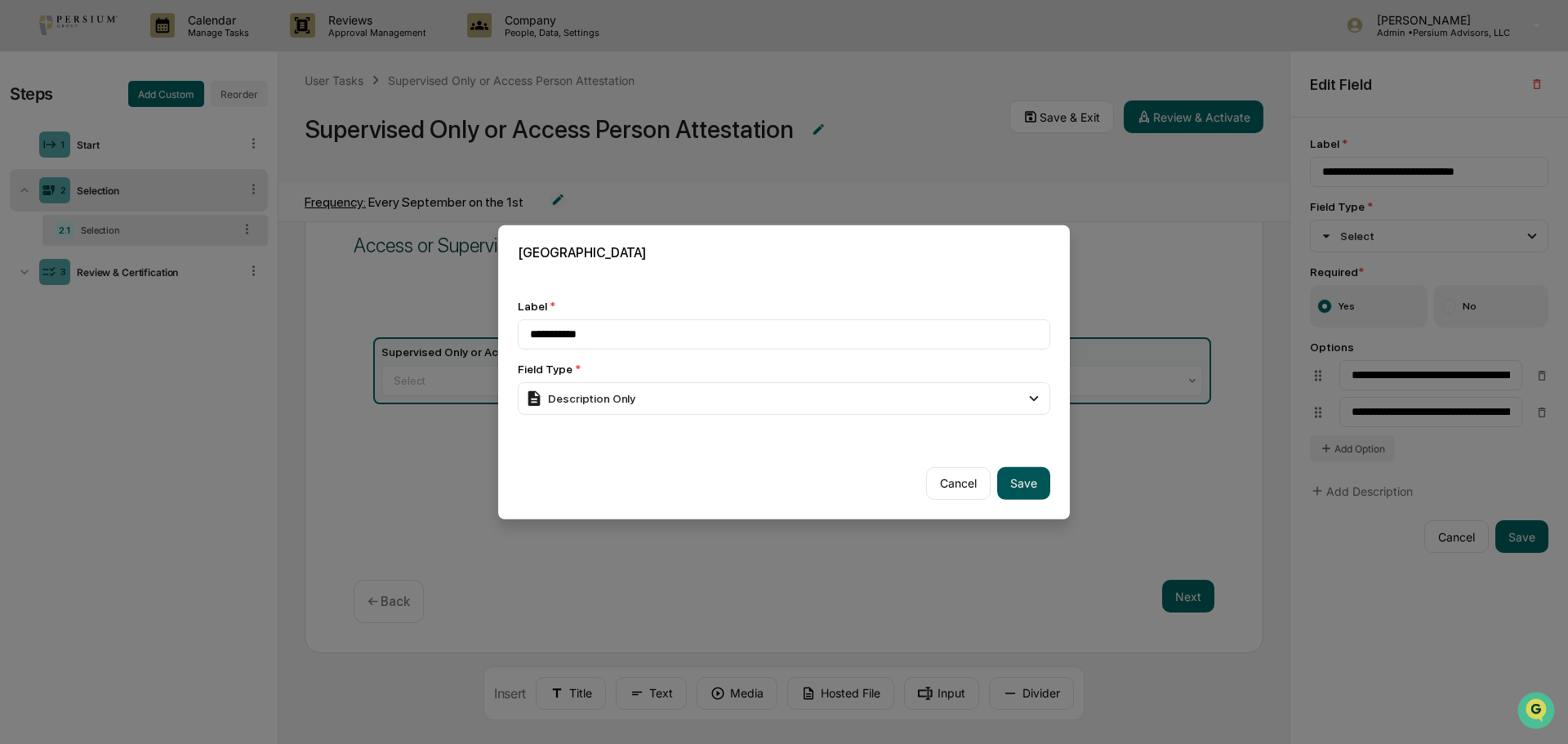 type on "**********" 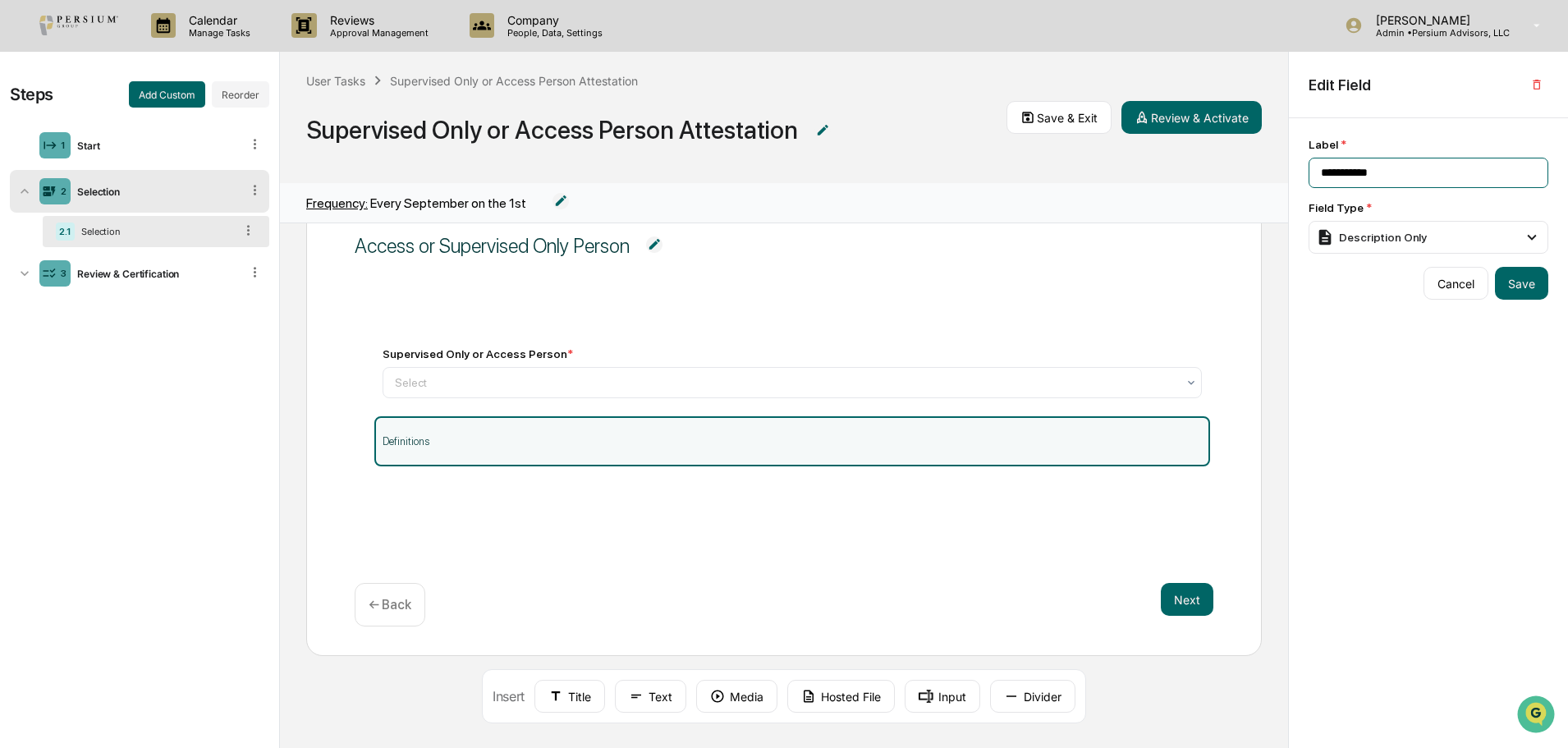 drag, startPoint x: 1425, startPoint y: 158, endPoint x: 1280, endPoint y: 148, distance: 145.34442 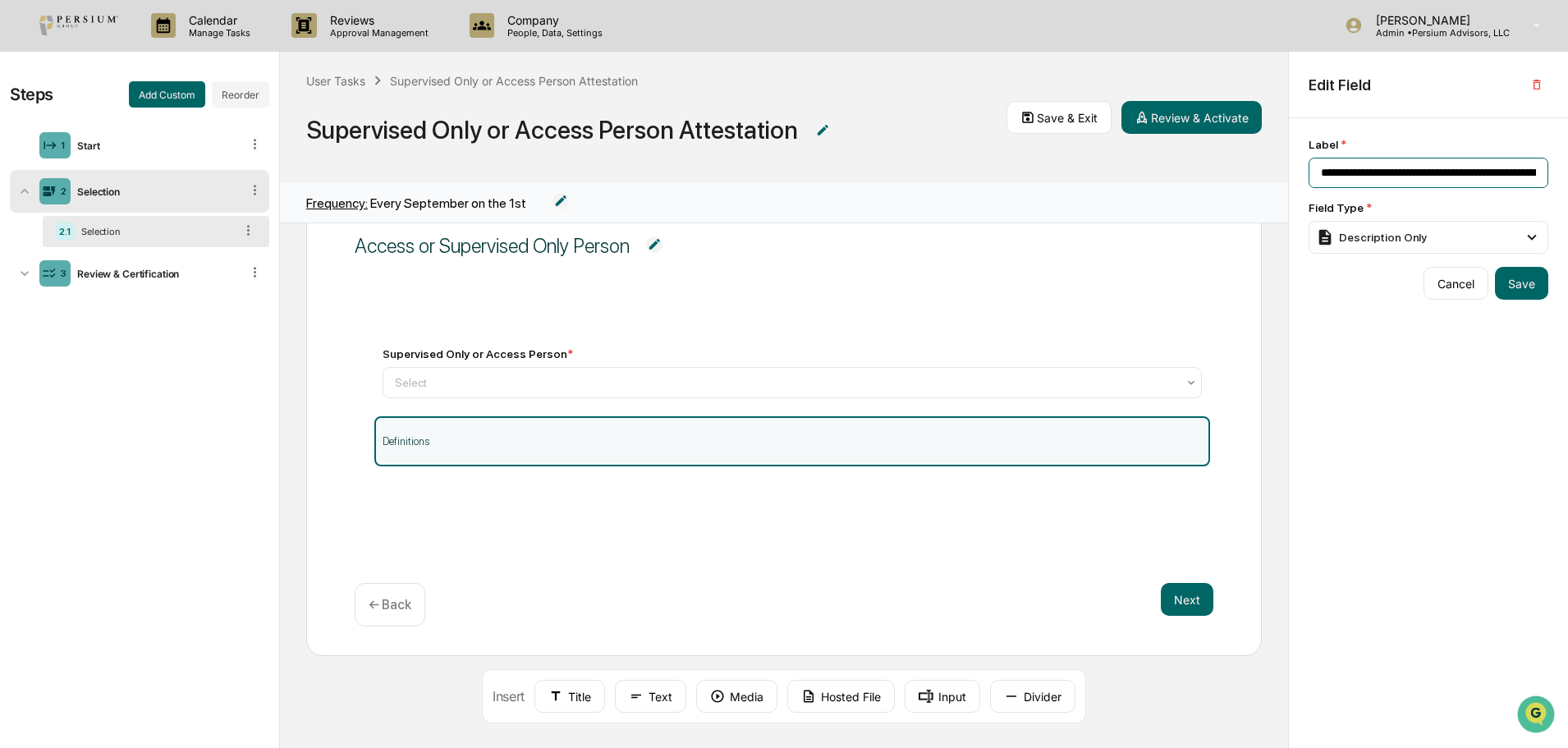 scroll, scrollTop: 0, scrollLeft: 3187, axis: horizontal 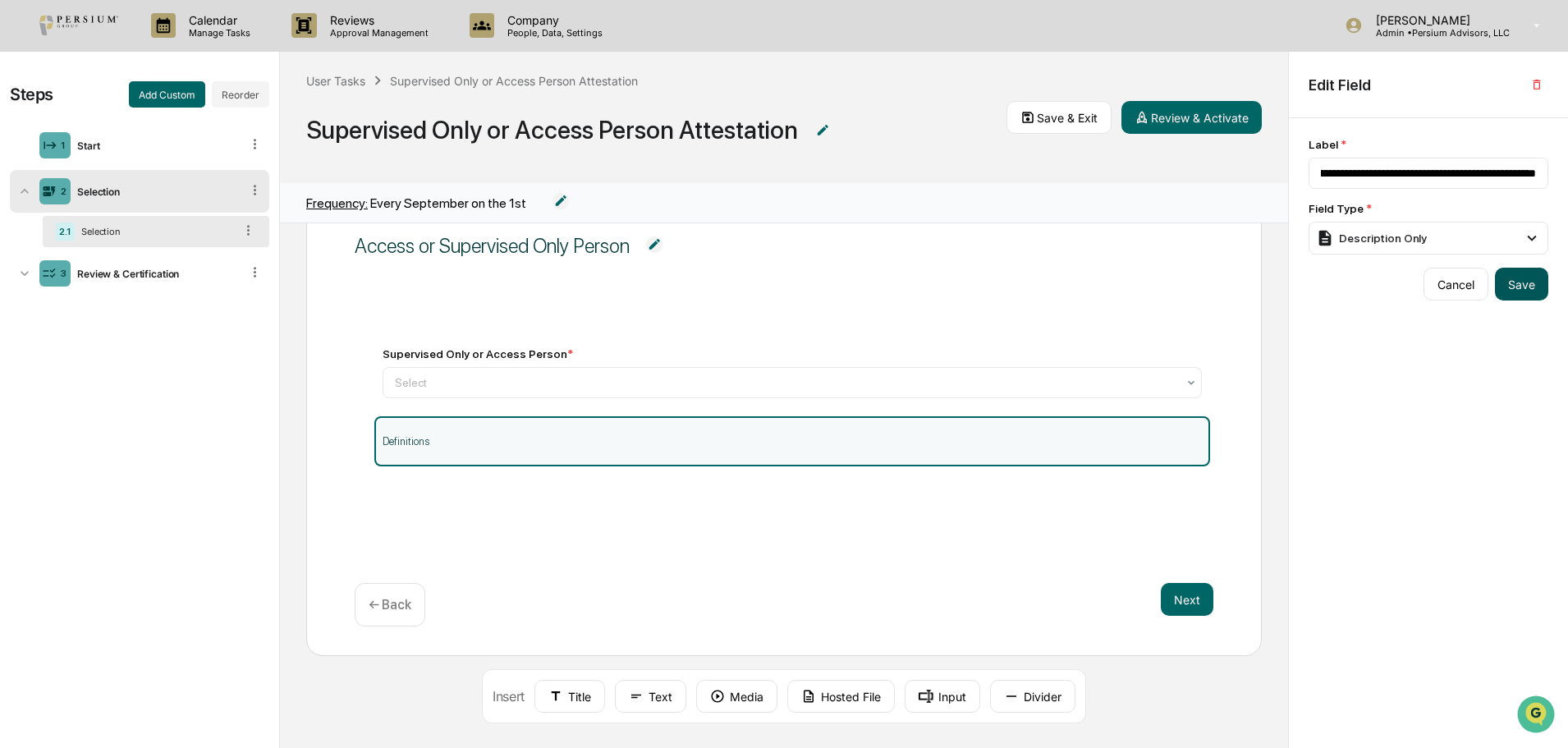 click on "Save" at bounding box center (1521, 284) 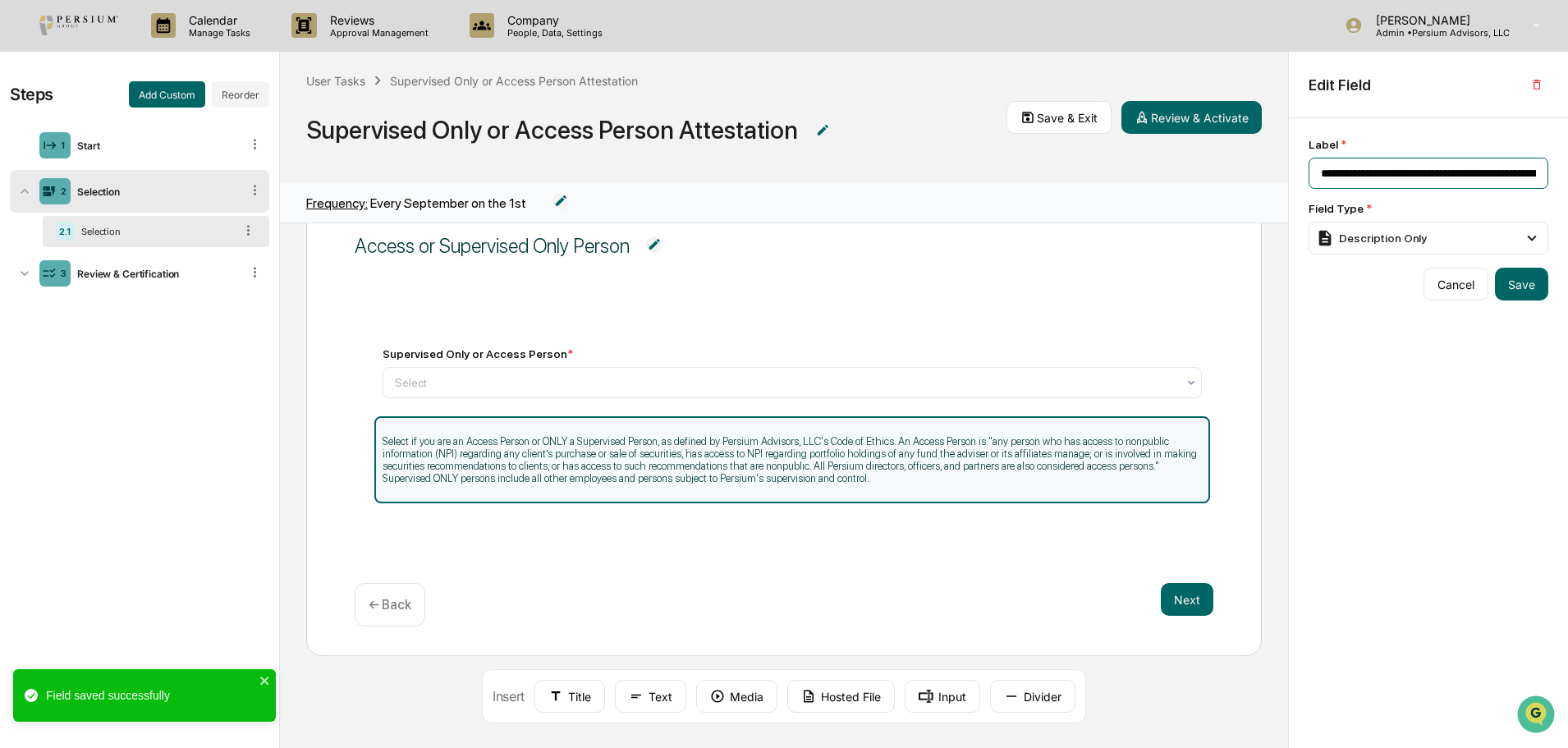 click on "**********" at bounding box center (1428, 173) 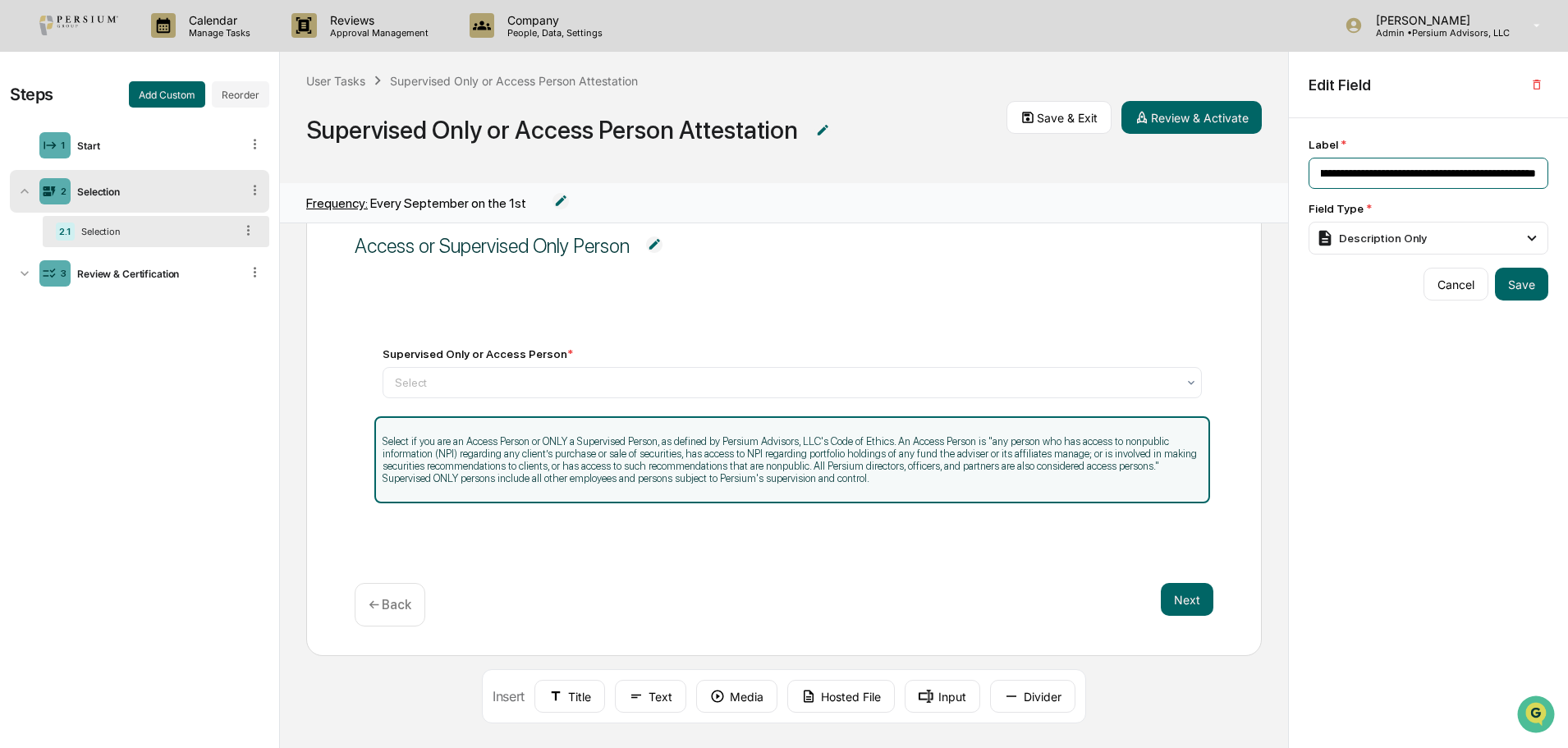 scroll, scrollTop: 0, scrollLeft: 3187, axis: horizontal 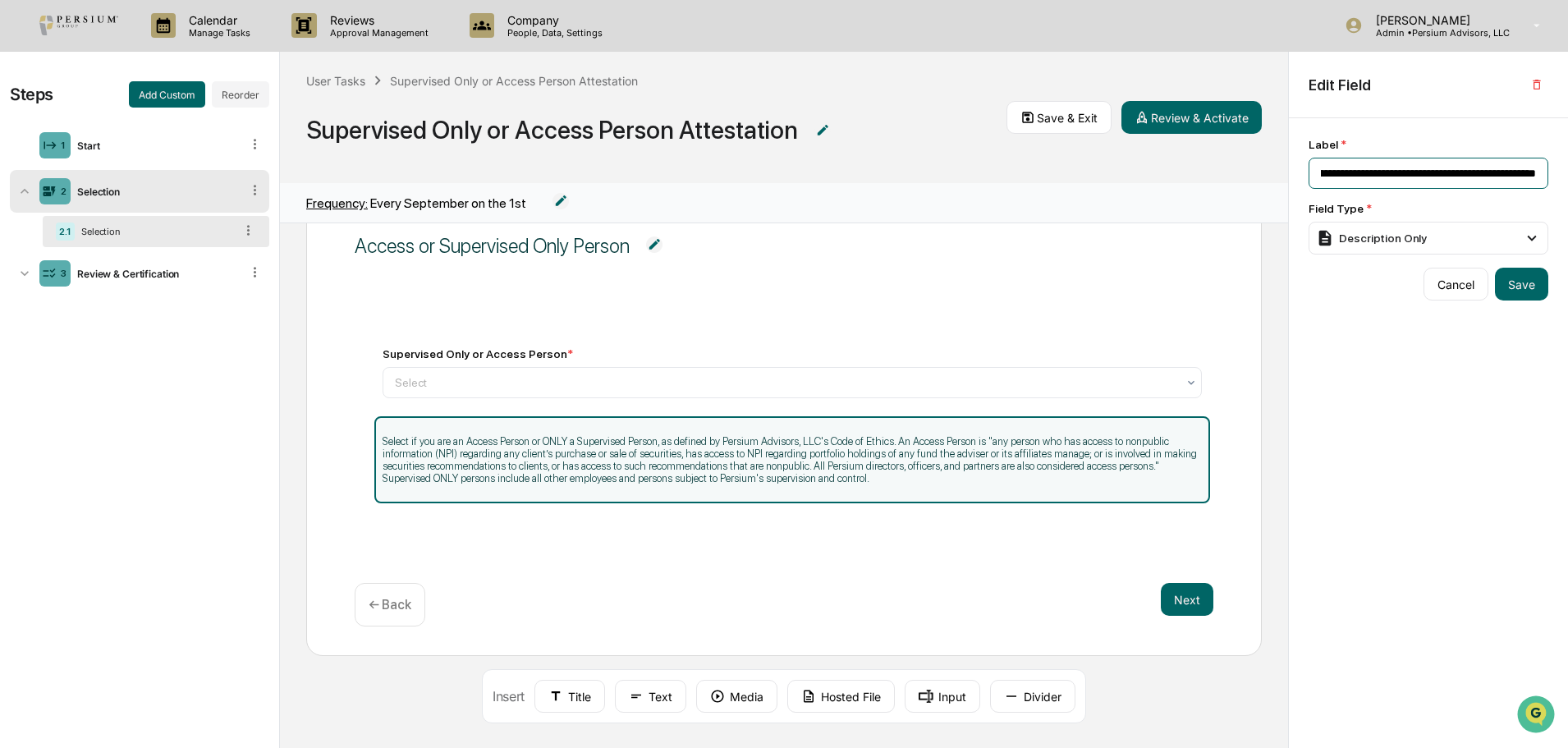 drag, startPoint x: 1320, startPoint y: 174, endPoint x: 1721, endPoint y: 214, distance: 402.99007 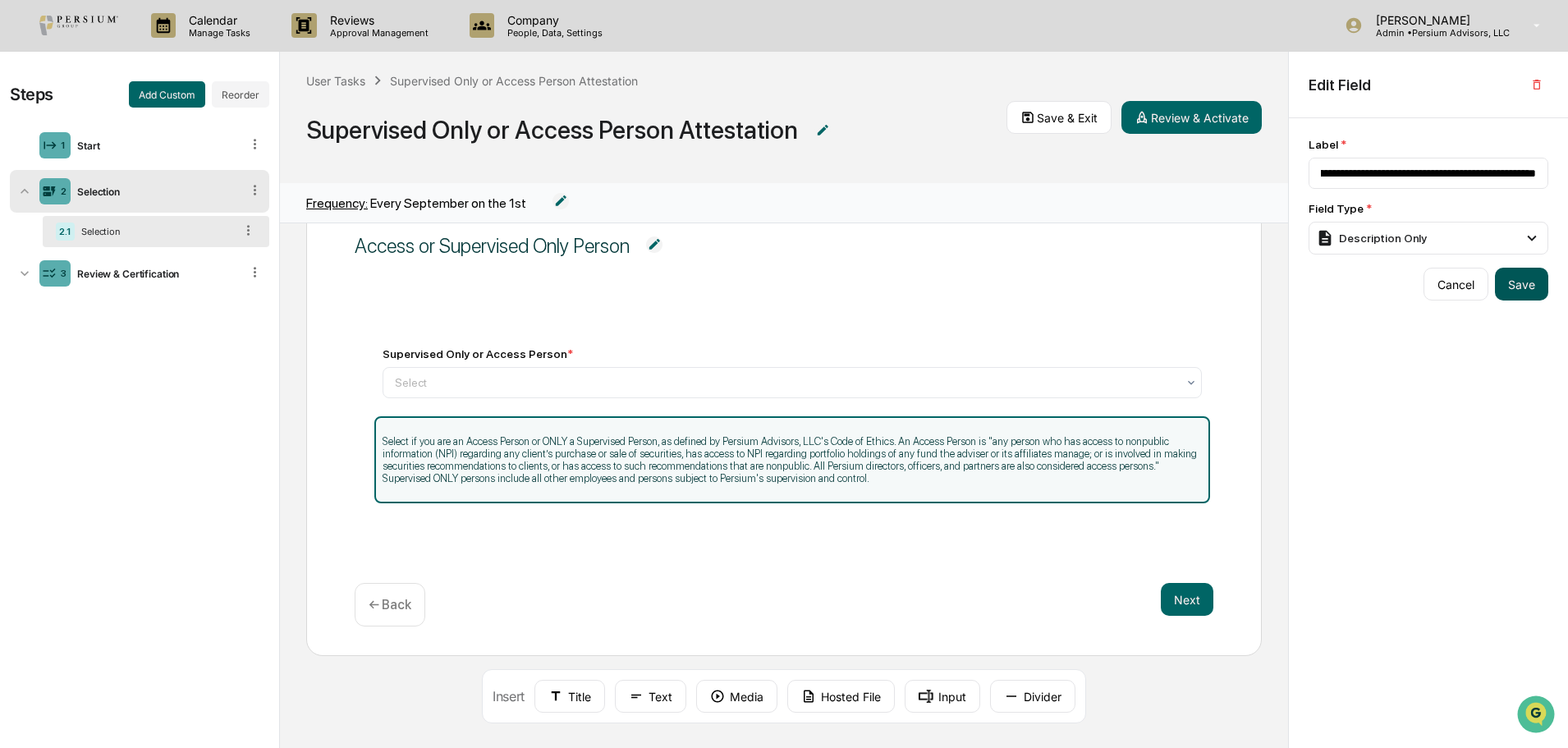 scroll, scrollTop: 0, scrollLeft: 0, axis: both 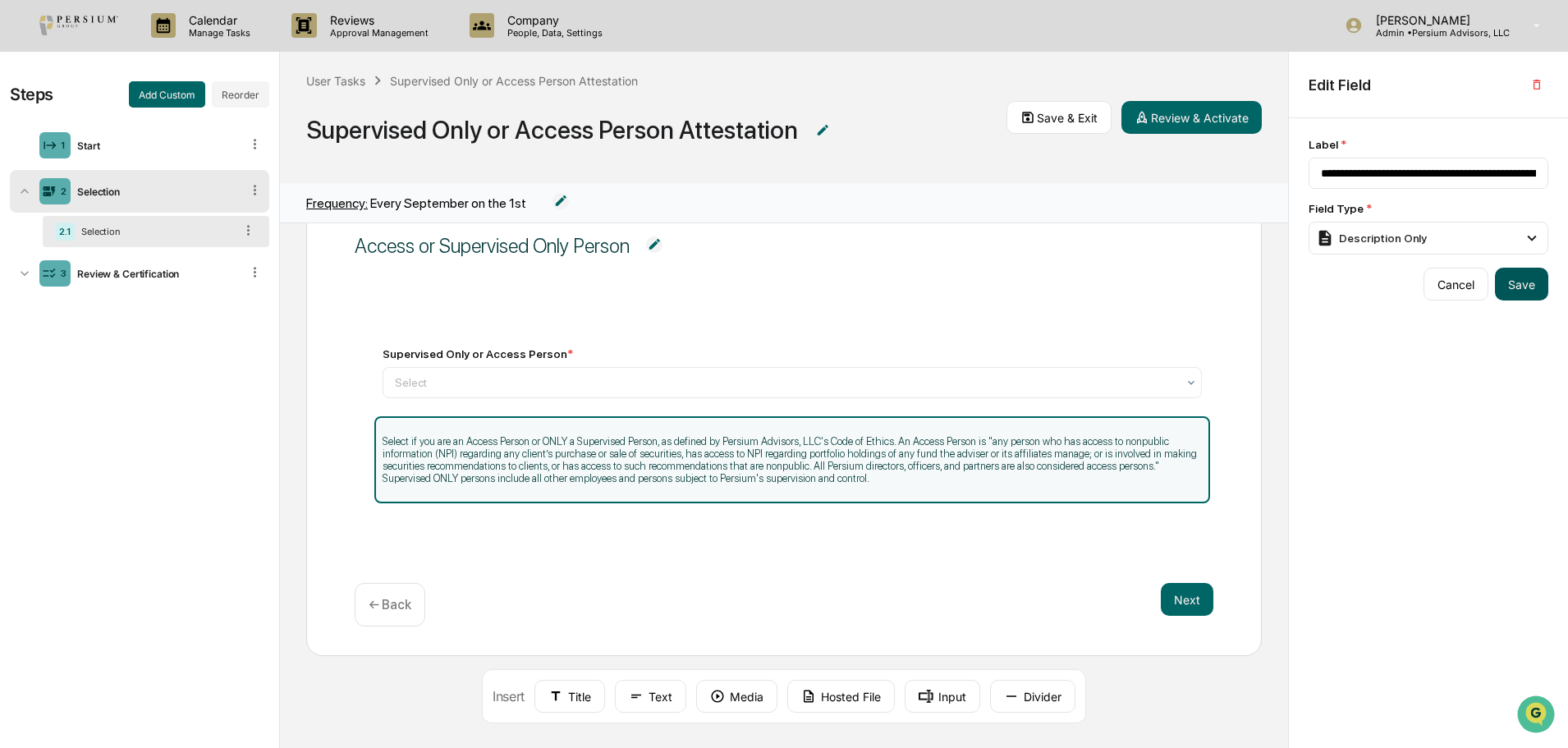 click on "Save" at bounding box center (1521, 284) 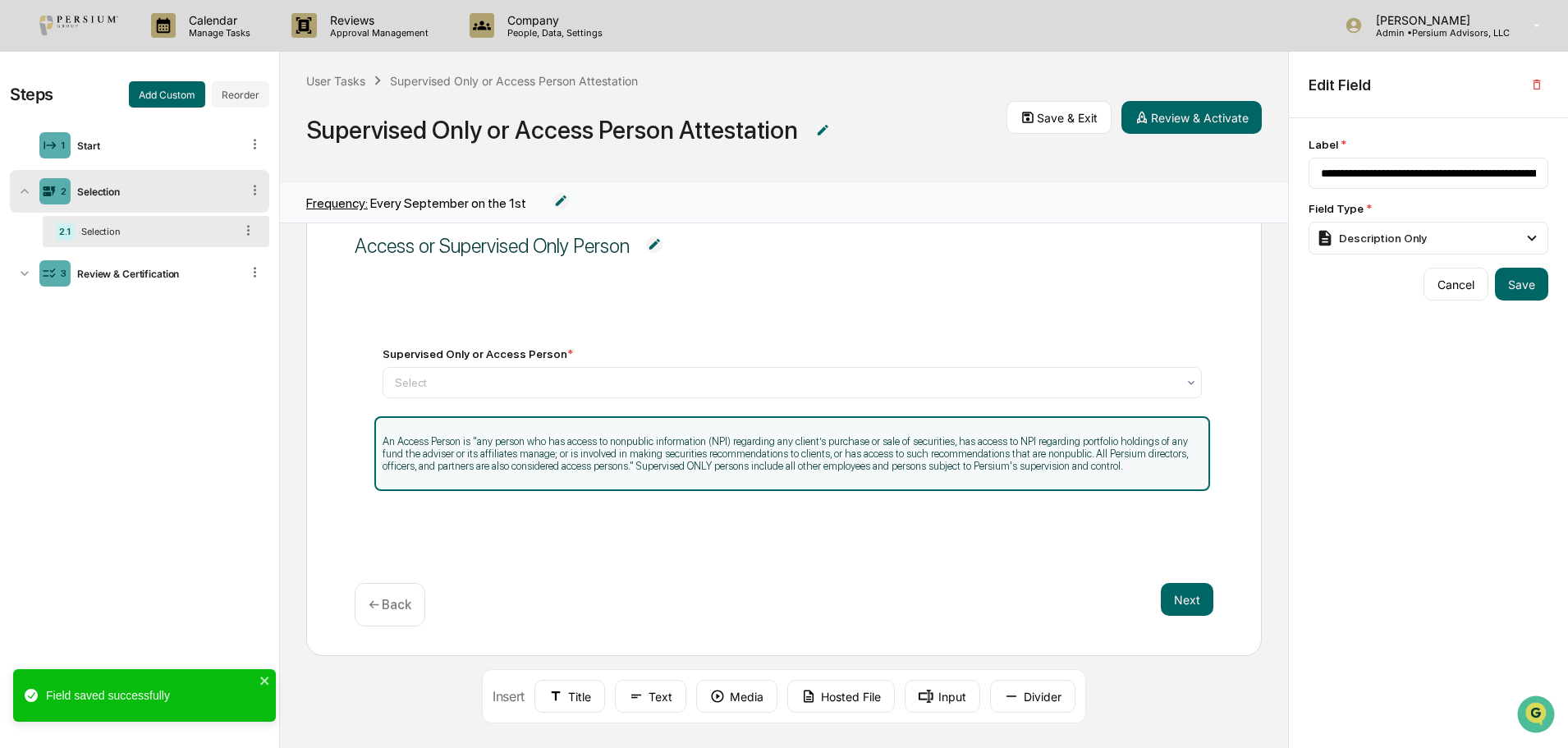 drag, startPoint x: 660, startPoint y: 460, endPoint x: 660, endPoint y: 336, distance: 124 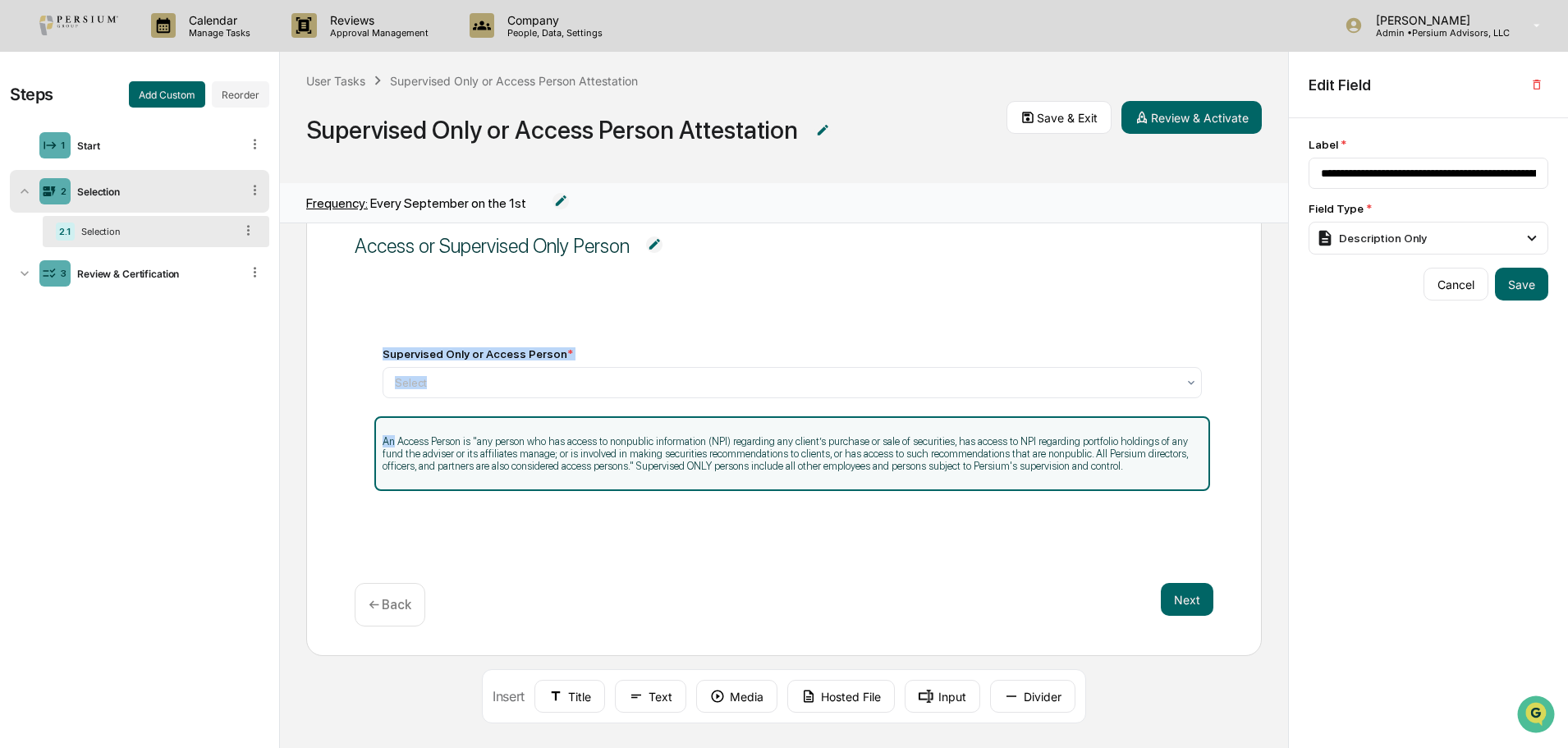 drag, startPoint x: 394, startPoint y: 439, endPoint x: 376, endPoint y: 302, distance: 138.17742 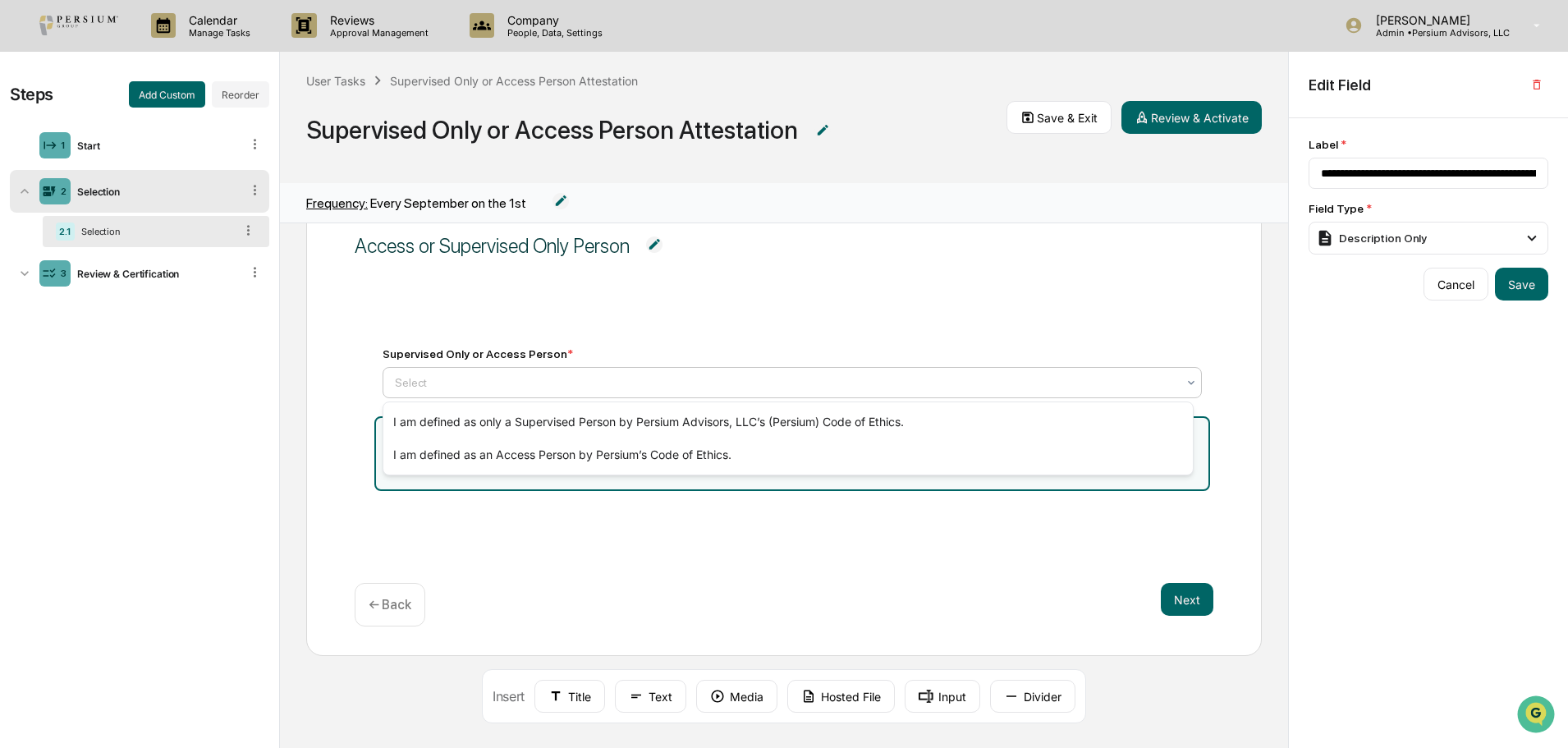 drag, startPoint x: 566, startPoint y: 391, endPoint x: 566, endPoint y: 580, distance: 189 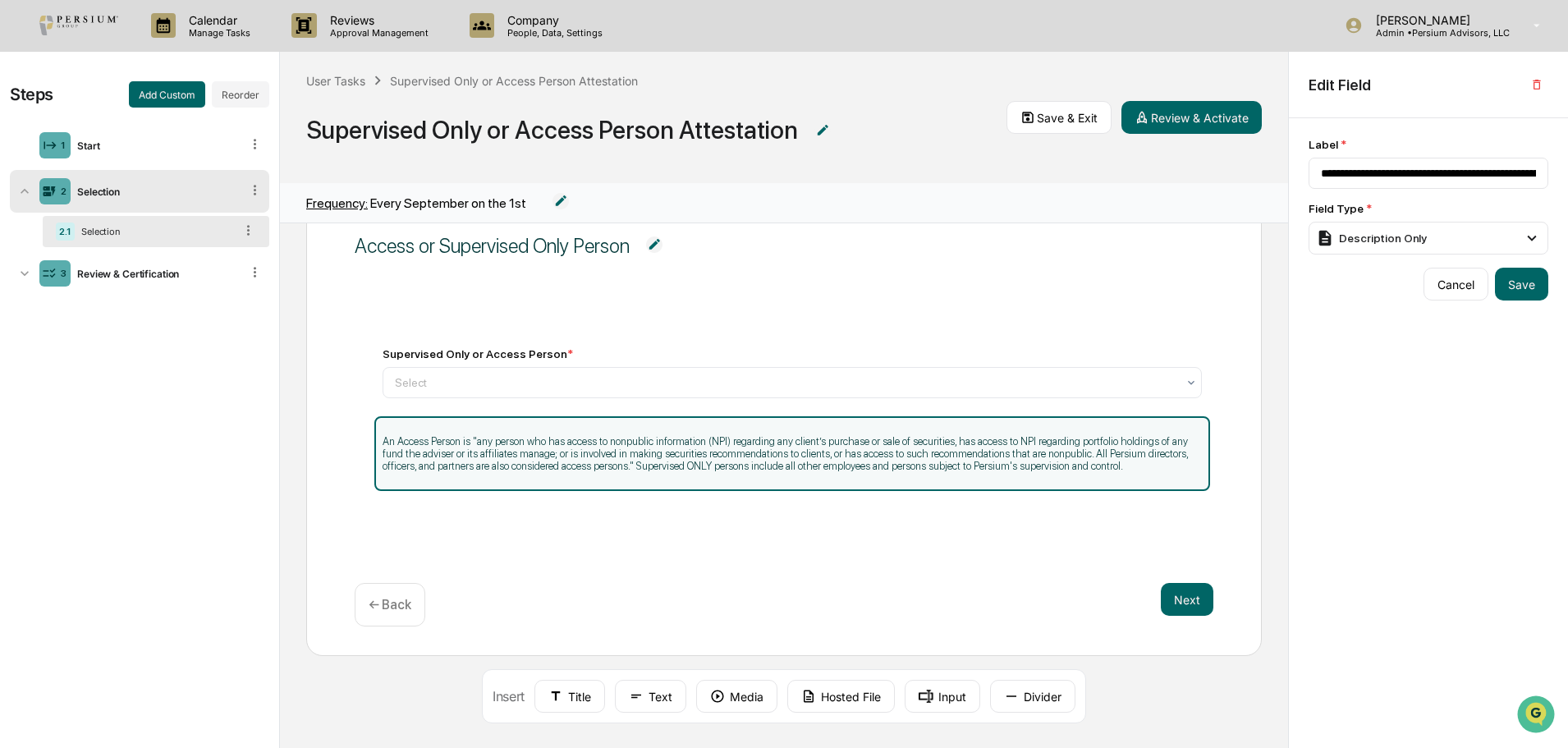click on "An Access Person is "any person who has access to nonpublic information (NPI) regarding any client’s purchase or sale of securities, has access to NPI regarding portfolio holdings of any fund the adviser or its affiliates manage; or is involved in making securities recommendations to clients, or has access to such recommendations that are nonpublic. All Persium directors, officers, and partners are also considered access persons."  Supervised ONLY persons include all other employees and persons subject to Persium's supervision and control." at bounding box center [792, 453] 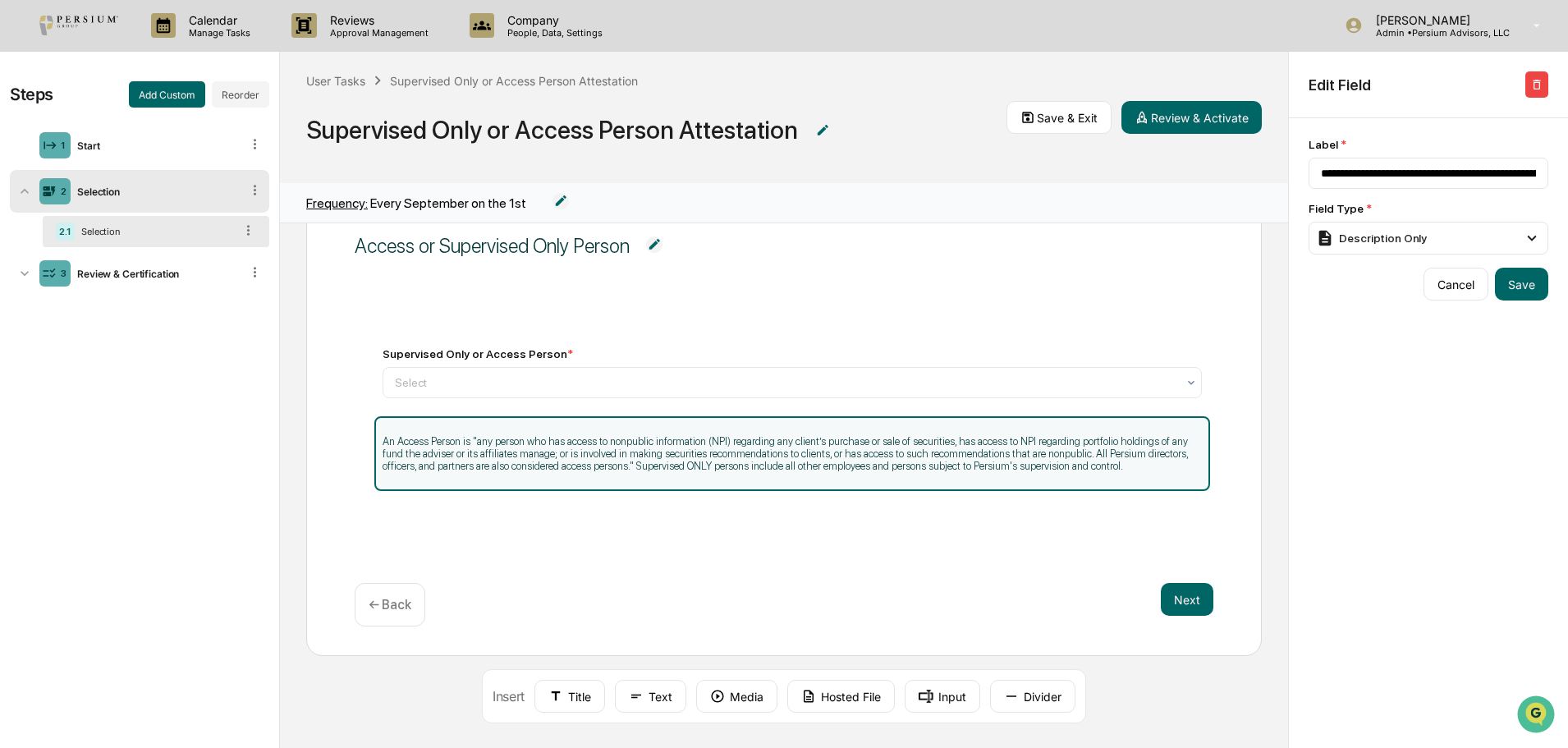 click 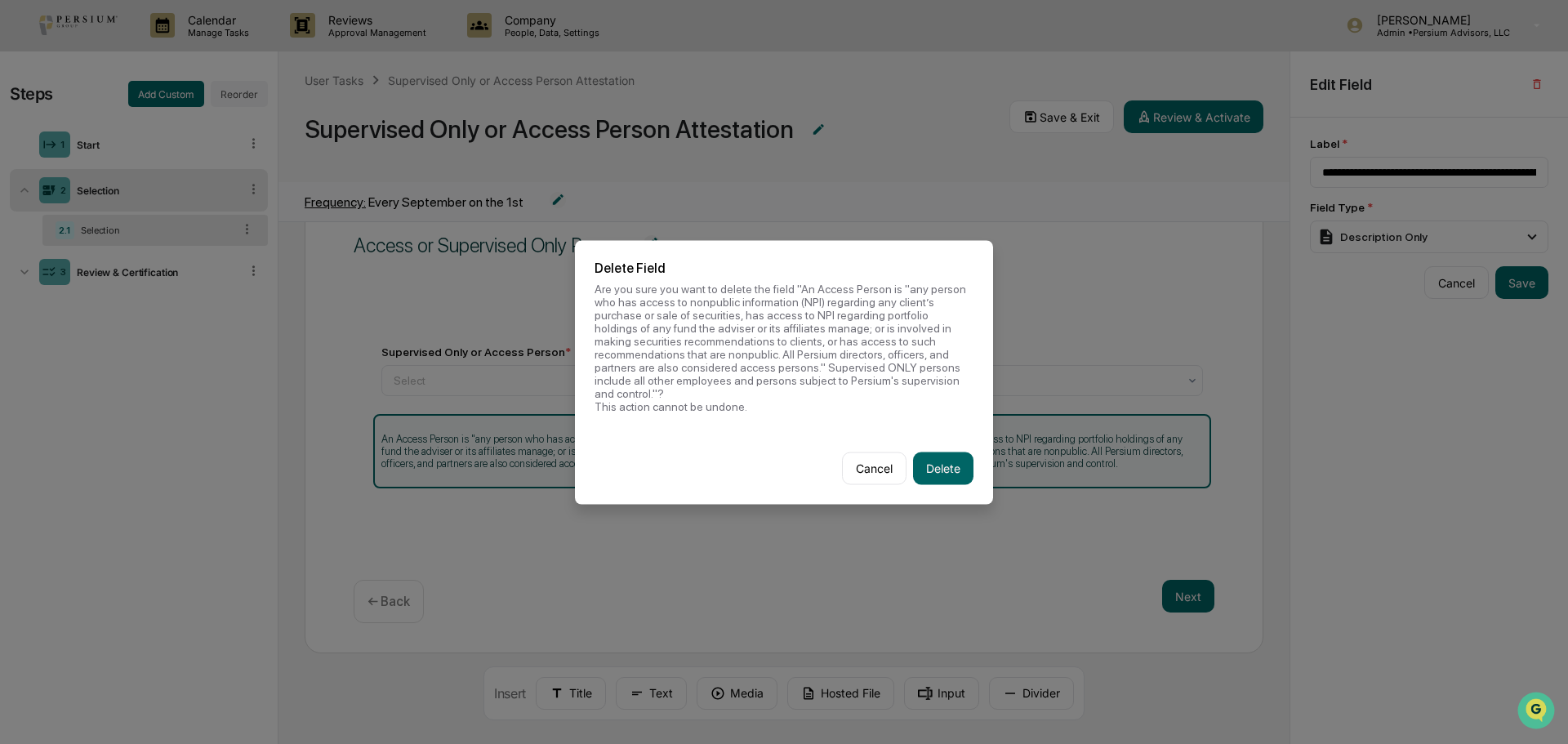 click on "Delete" at bounding box center (943, 468) 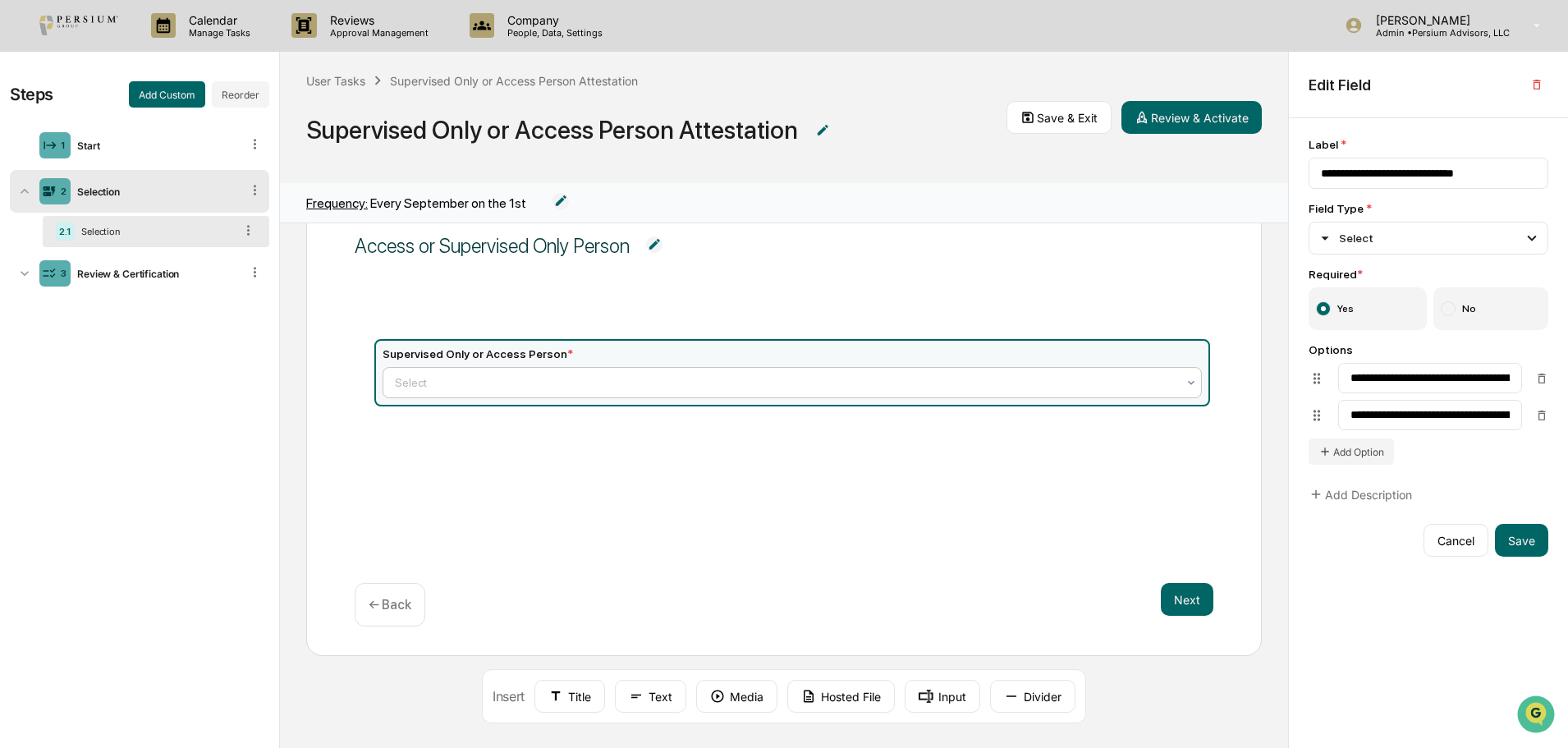 click at bounding box center [786, 383] 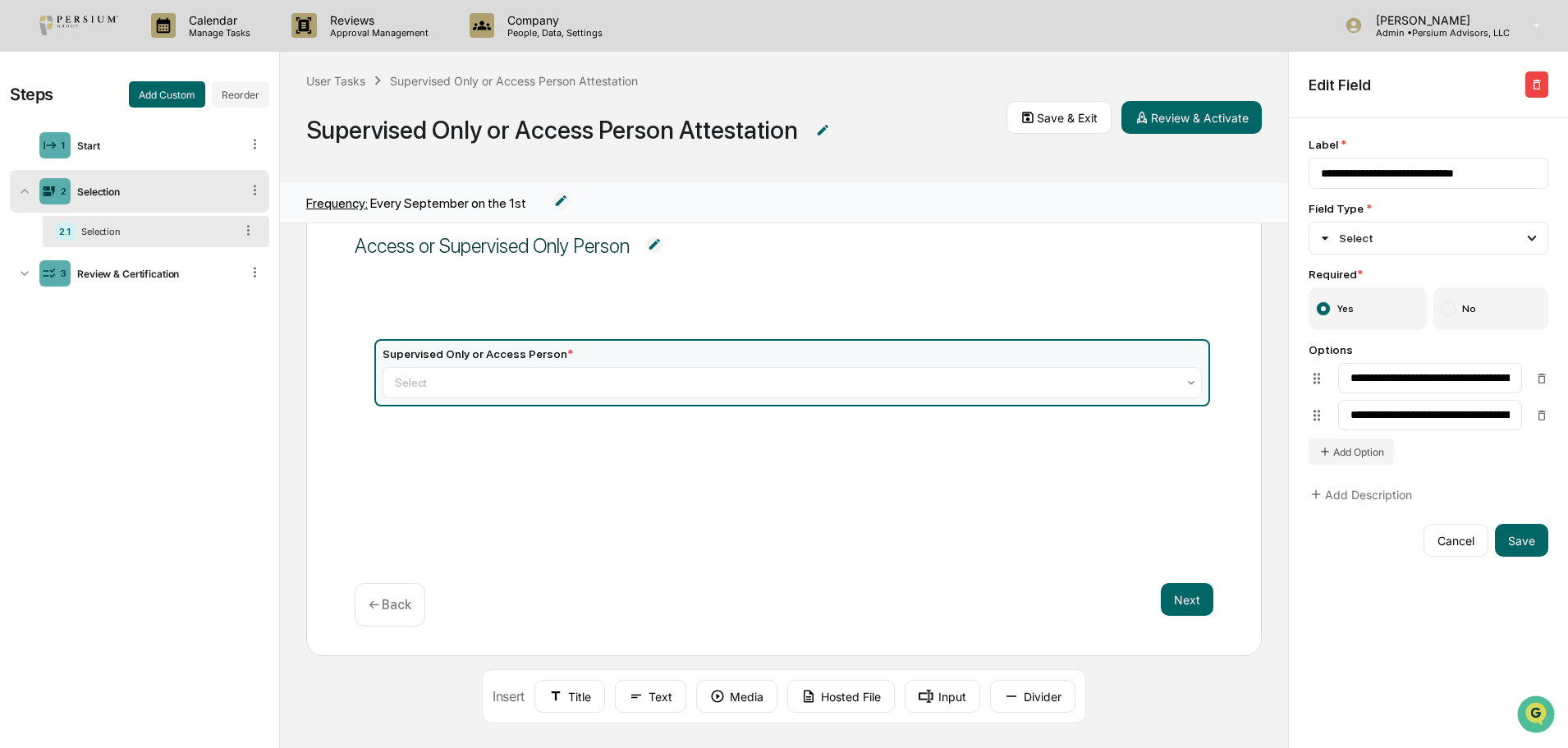 click 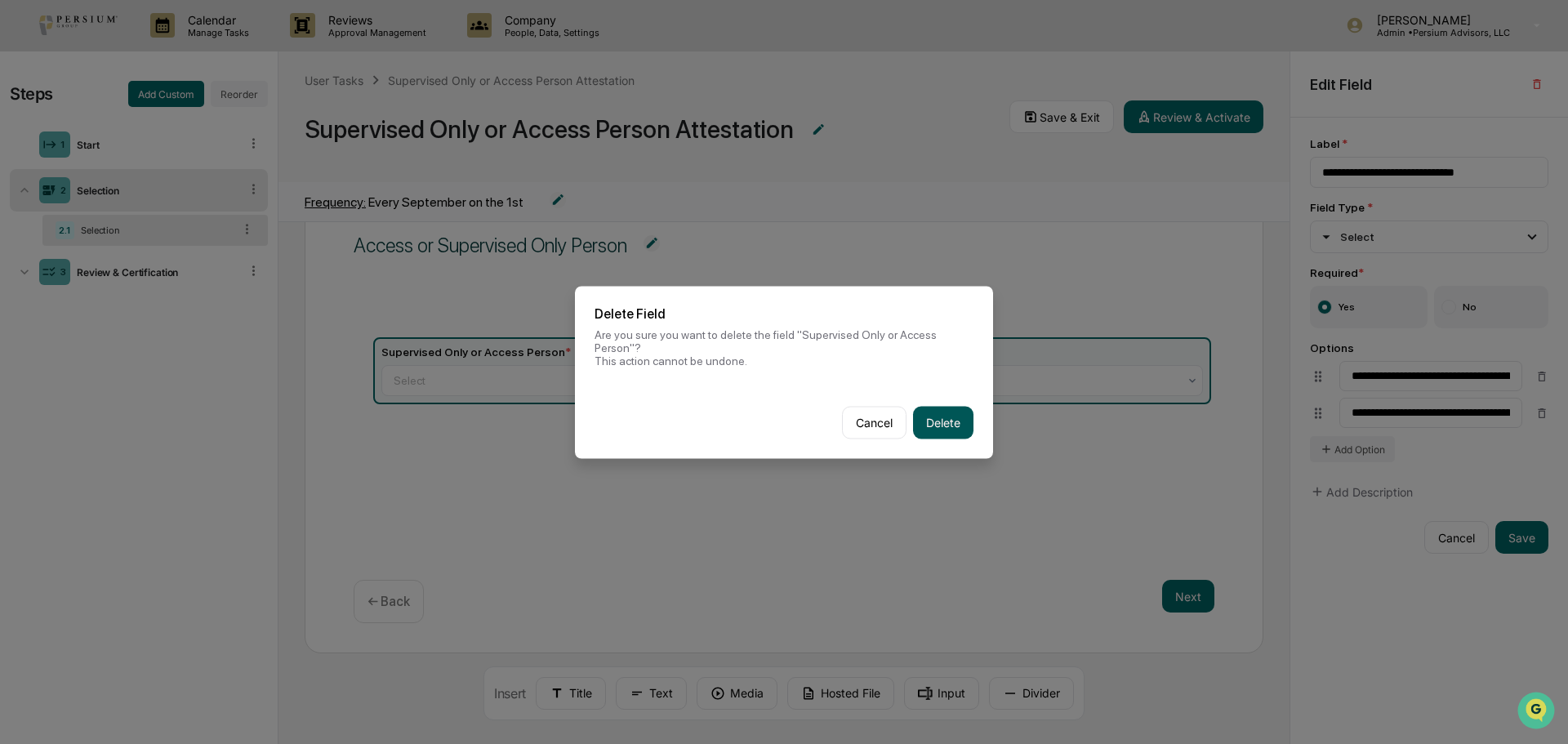 click on "Delete" at bounding box center (943, 422) 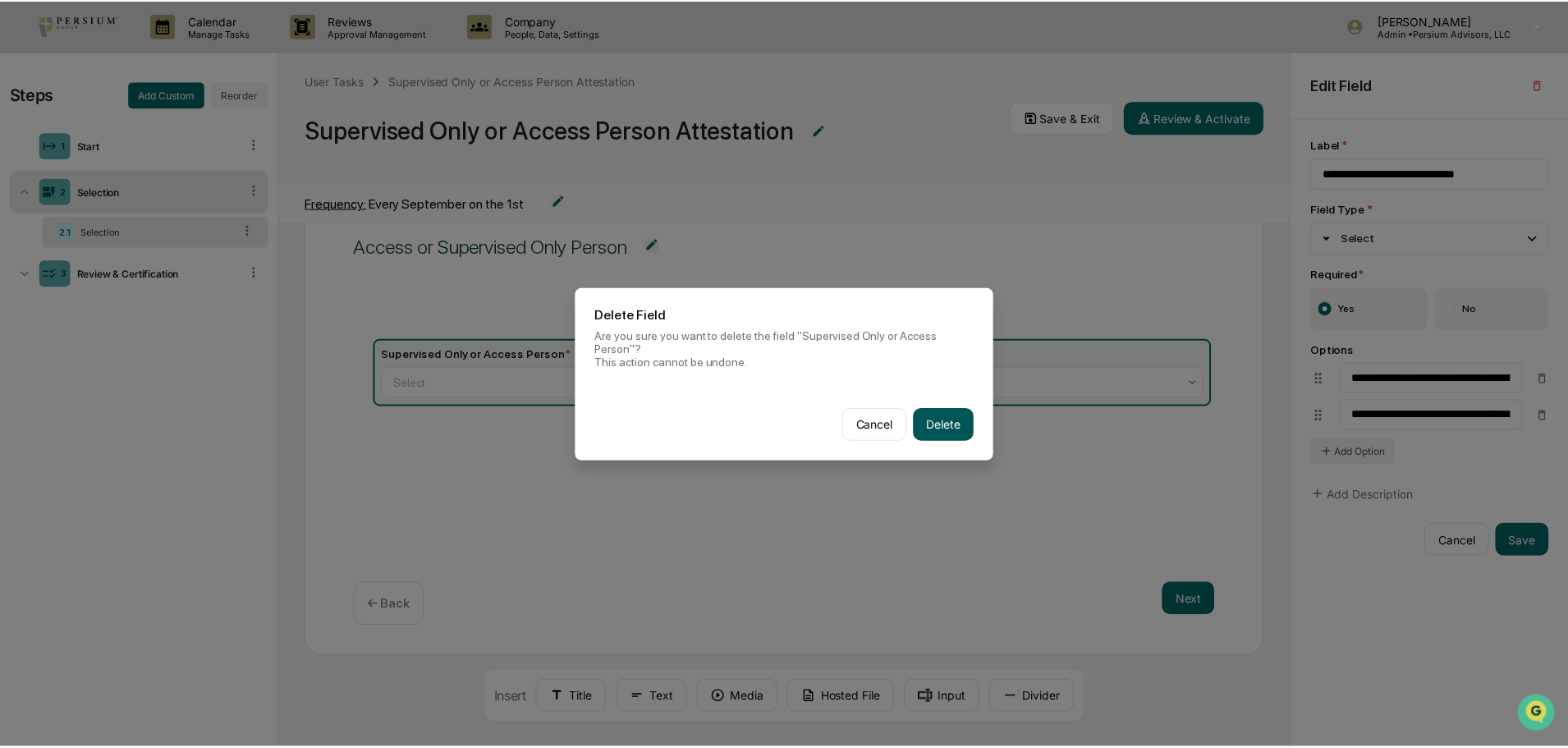 scroll, scrollTop: 71, scrollLeft: 0, axis: vertical 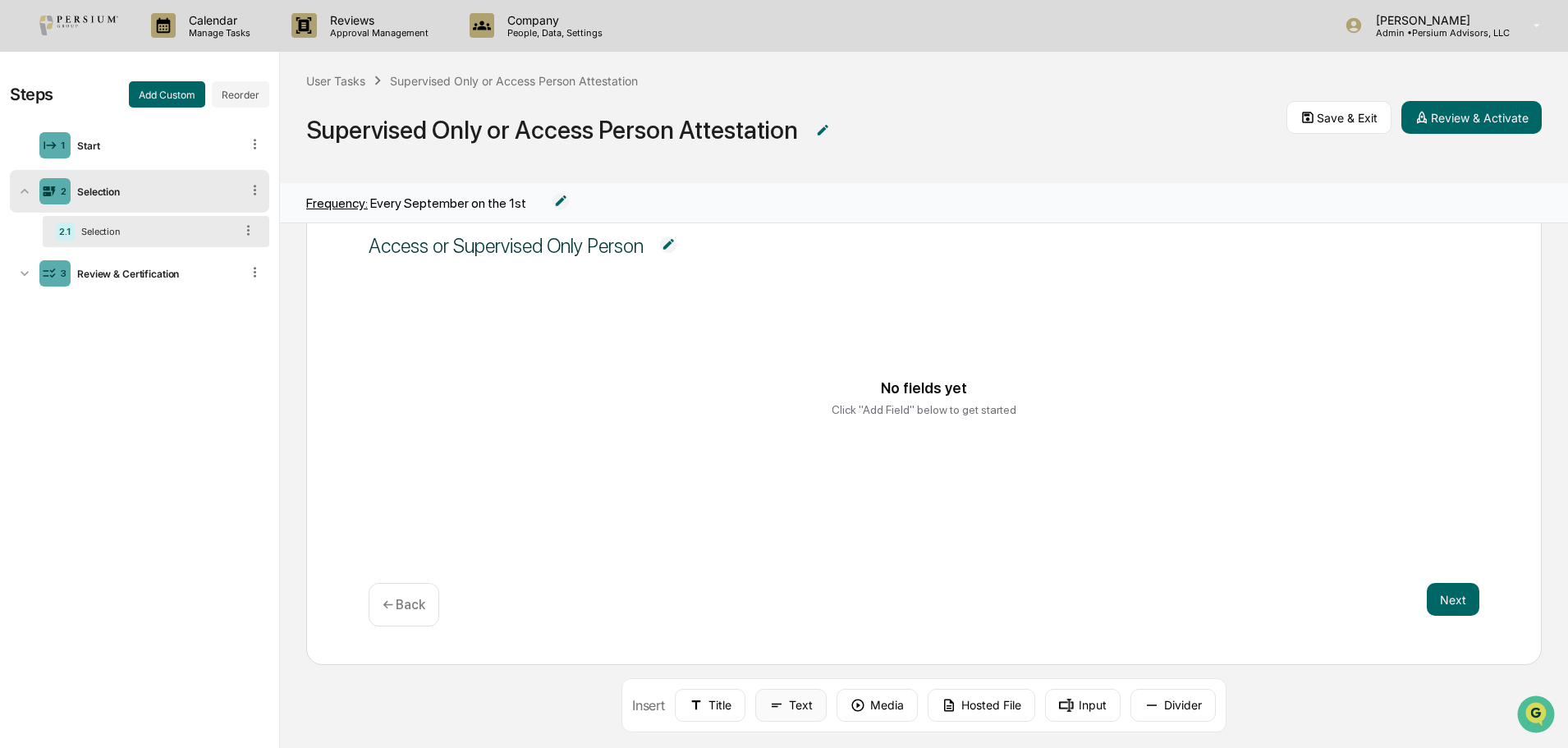 click on "Text" at bounding box center (791, 705) 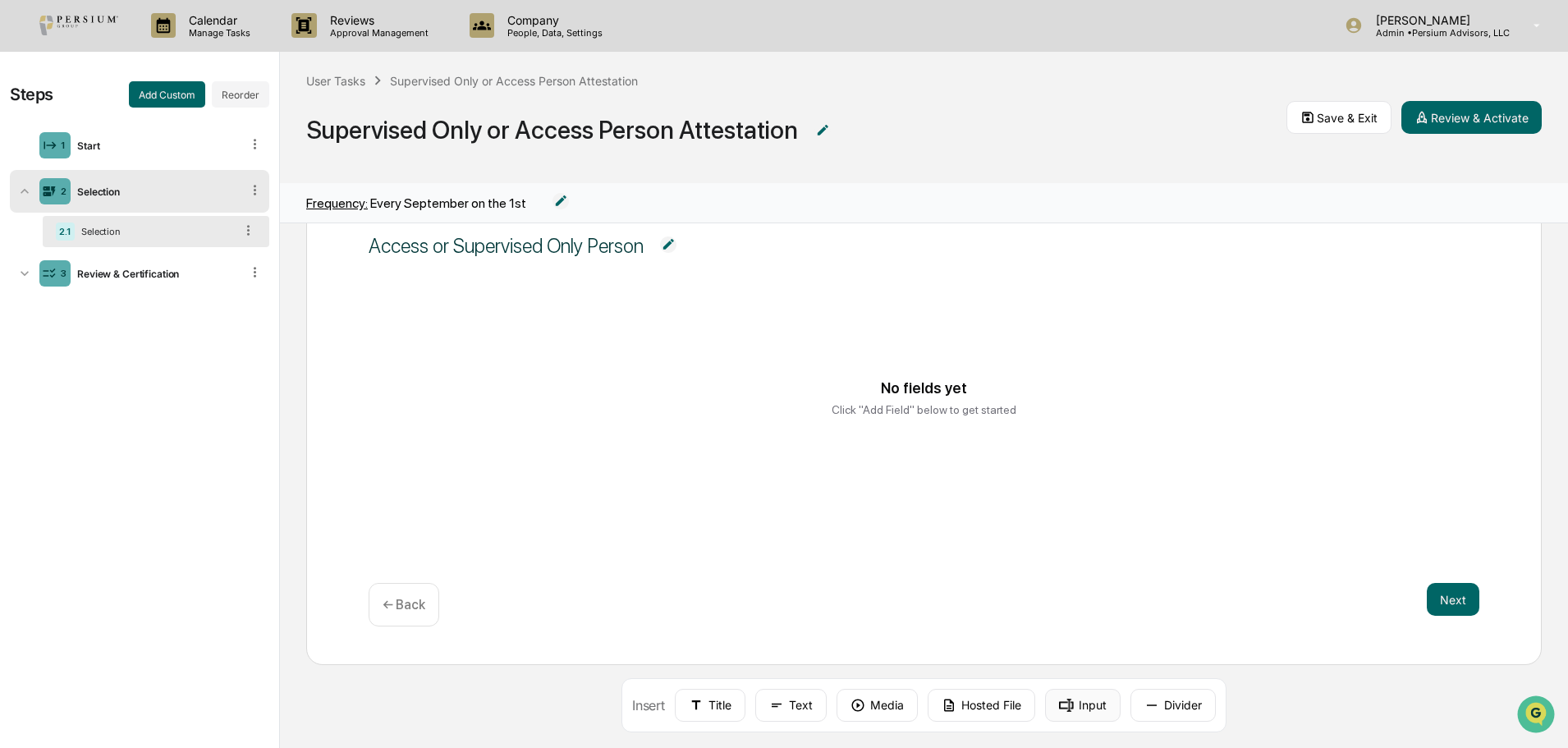 click on "Input" at bounding box center [1083, 705] 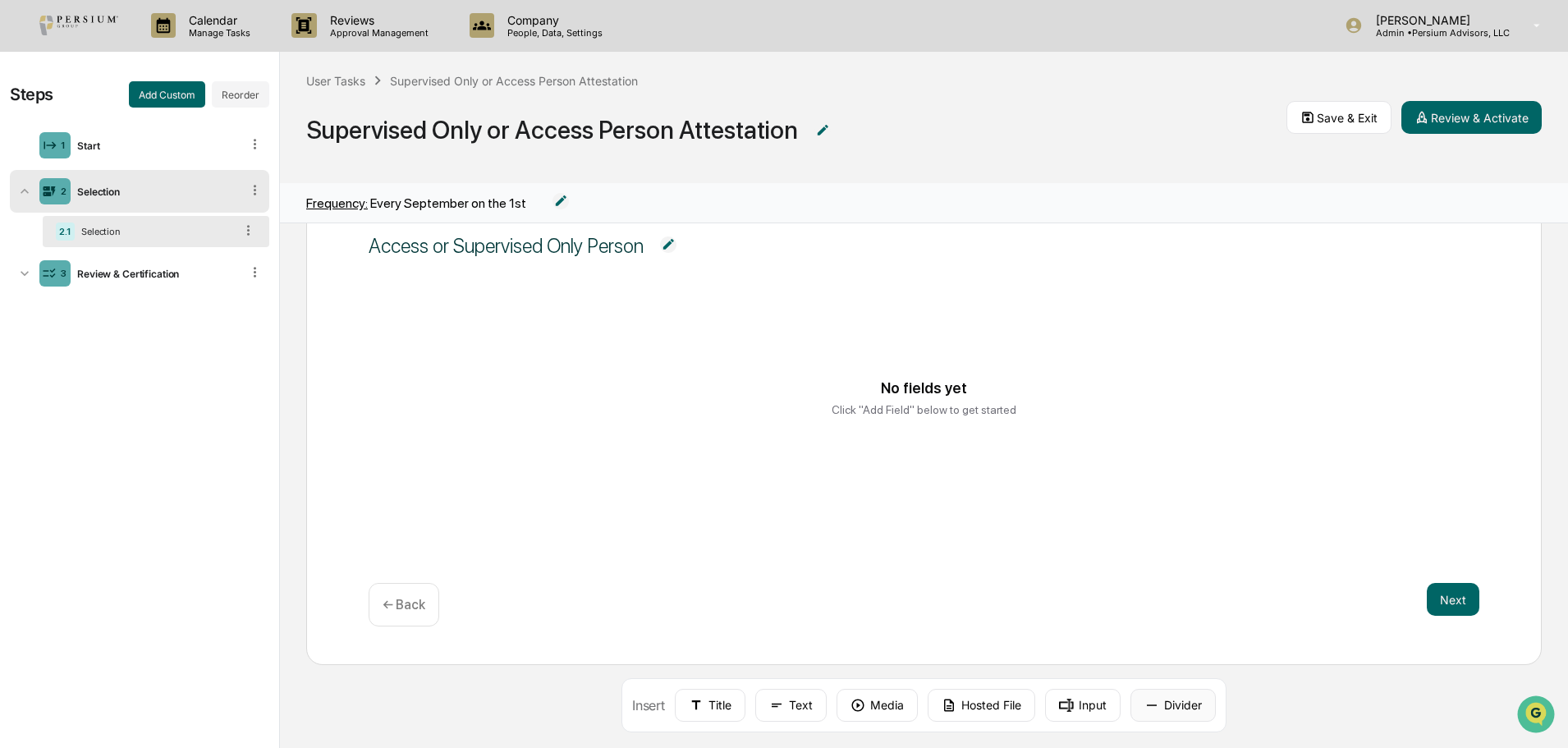 click on "Divider" at bounding box center [1173, 705] 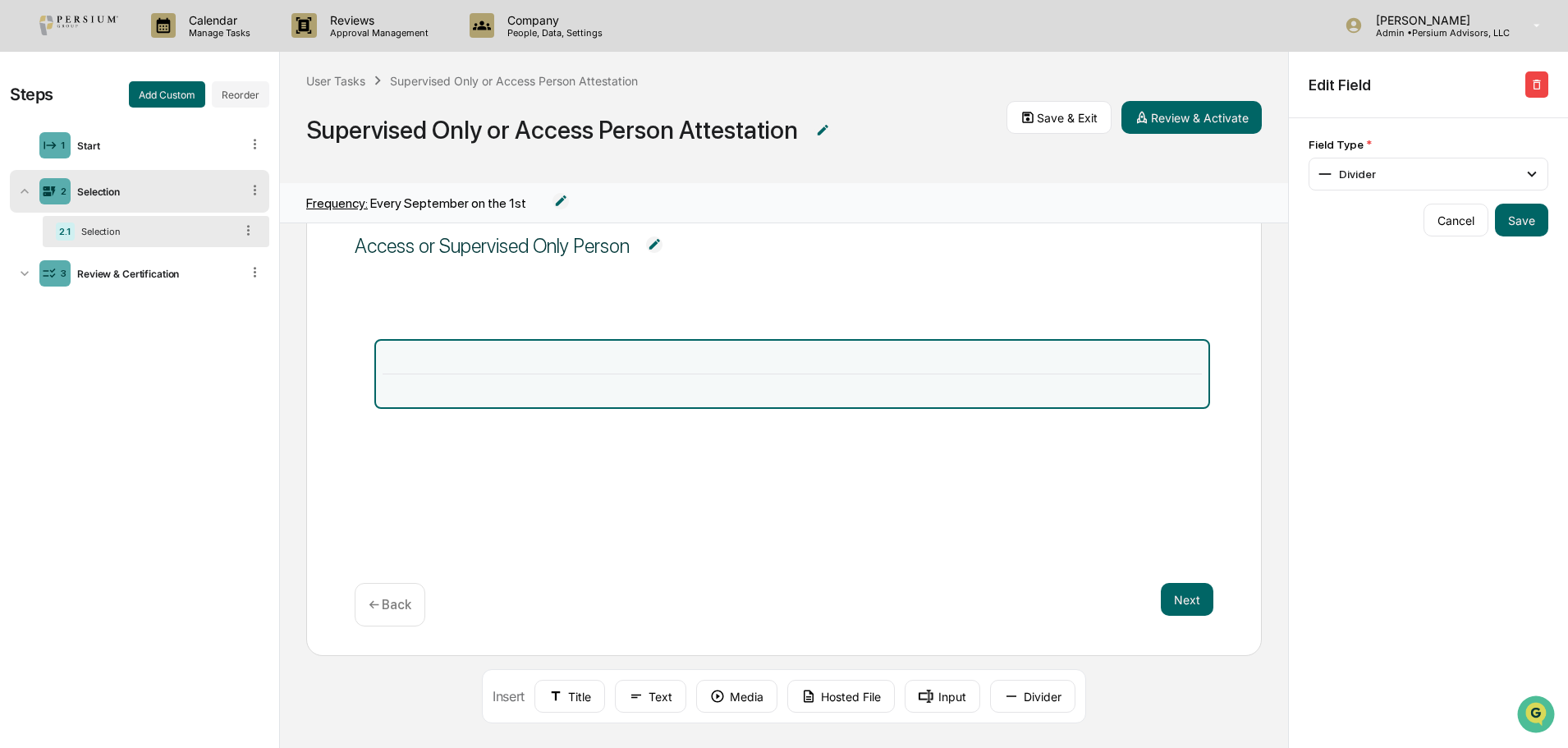 click 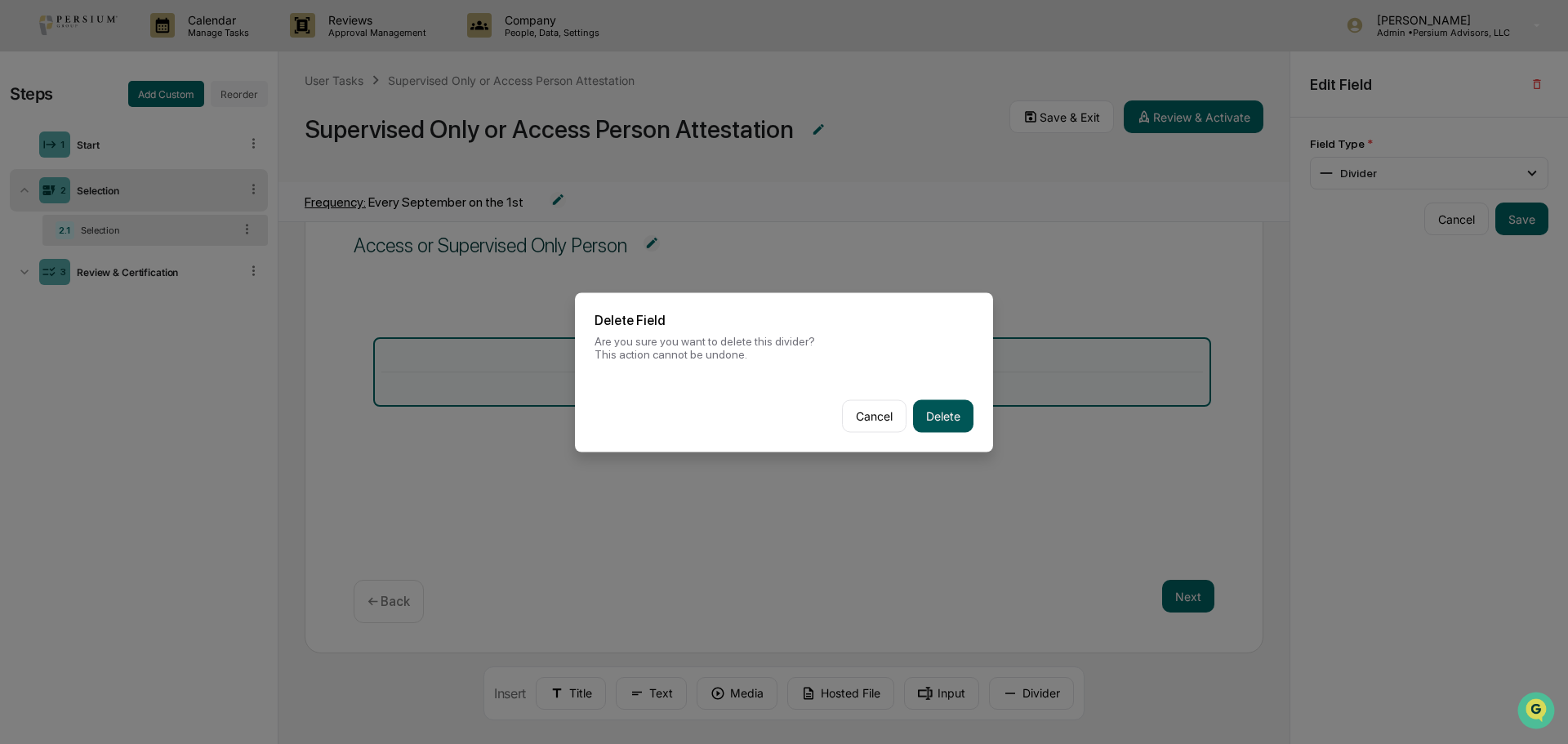 click on "Delete" at bounding box center (943, 416) 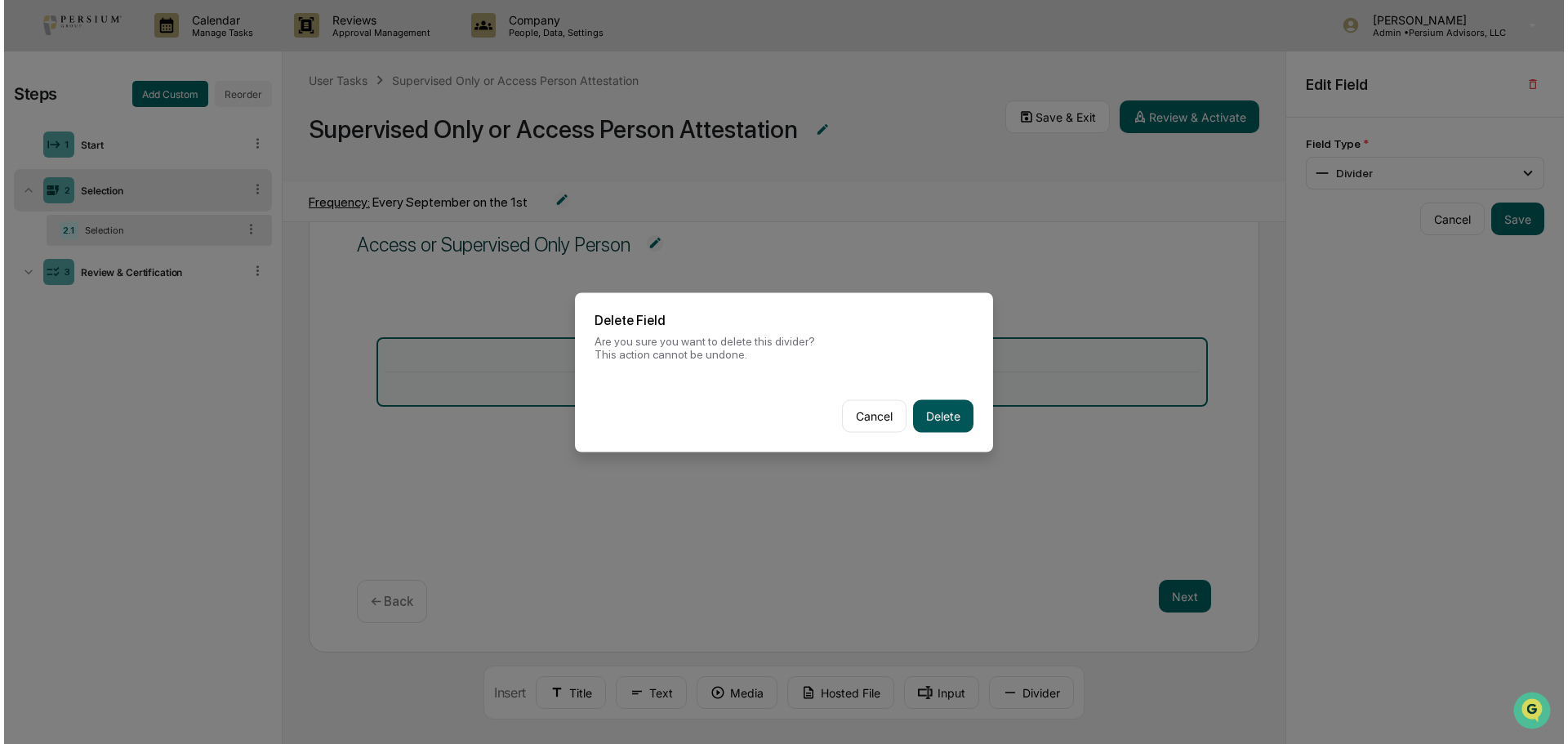 scroll, scrollTop: 71, scrollLeft: 0, axis: vertical 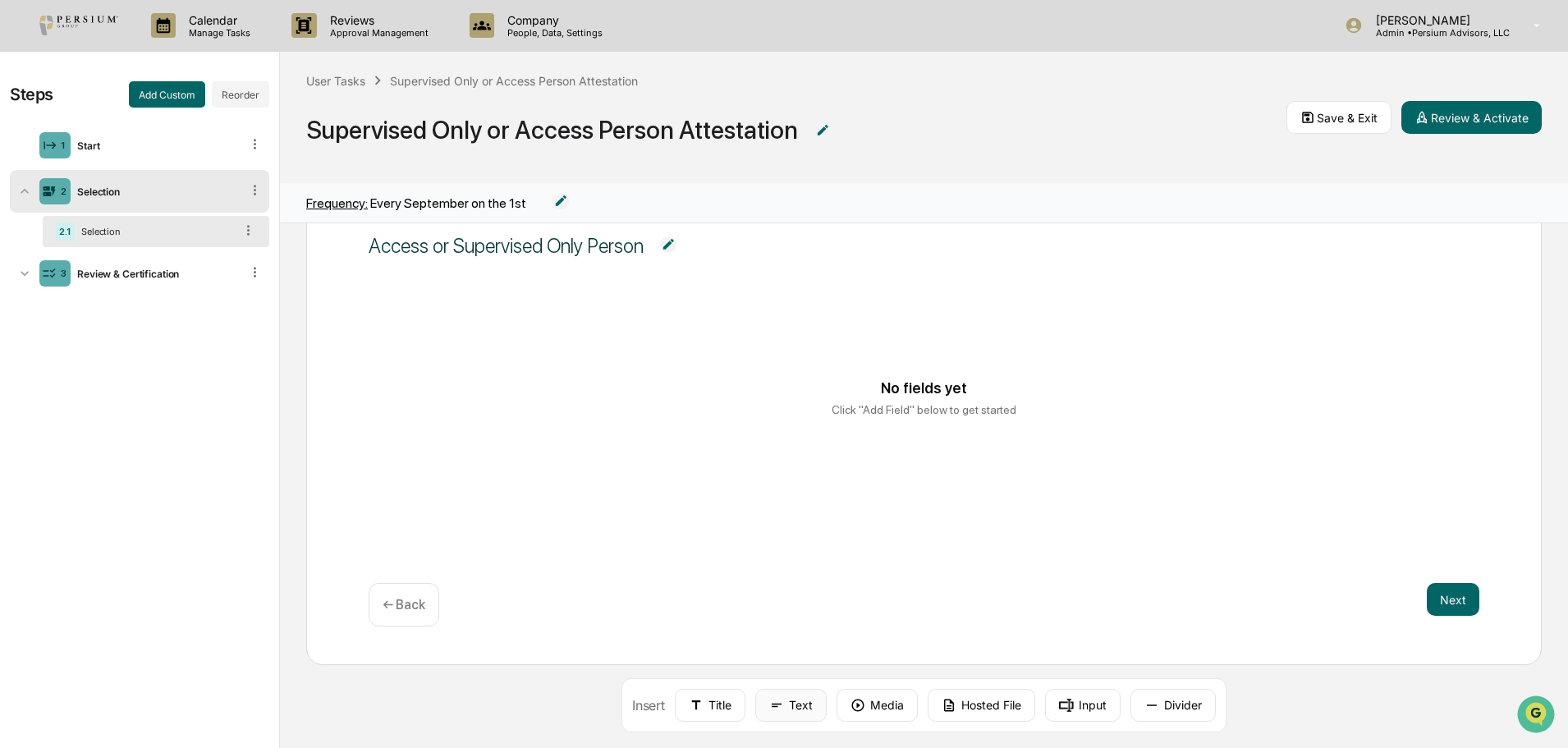 click on "Text" at bounding box center (791, 705) 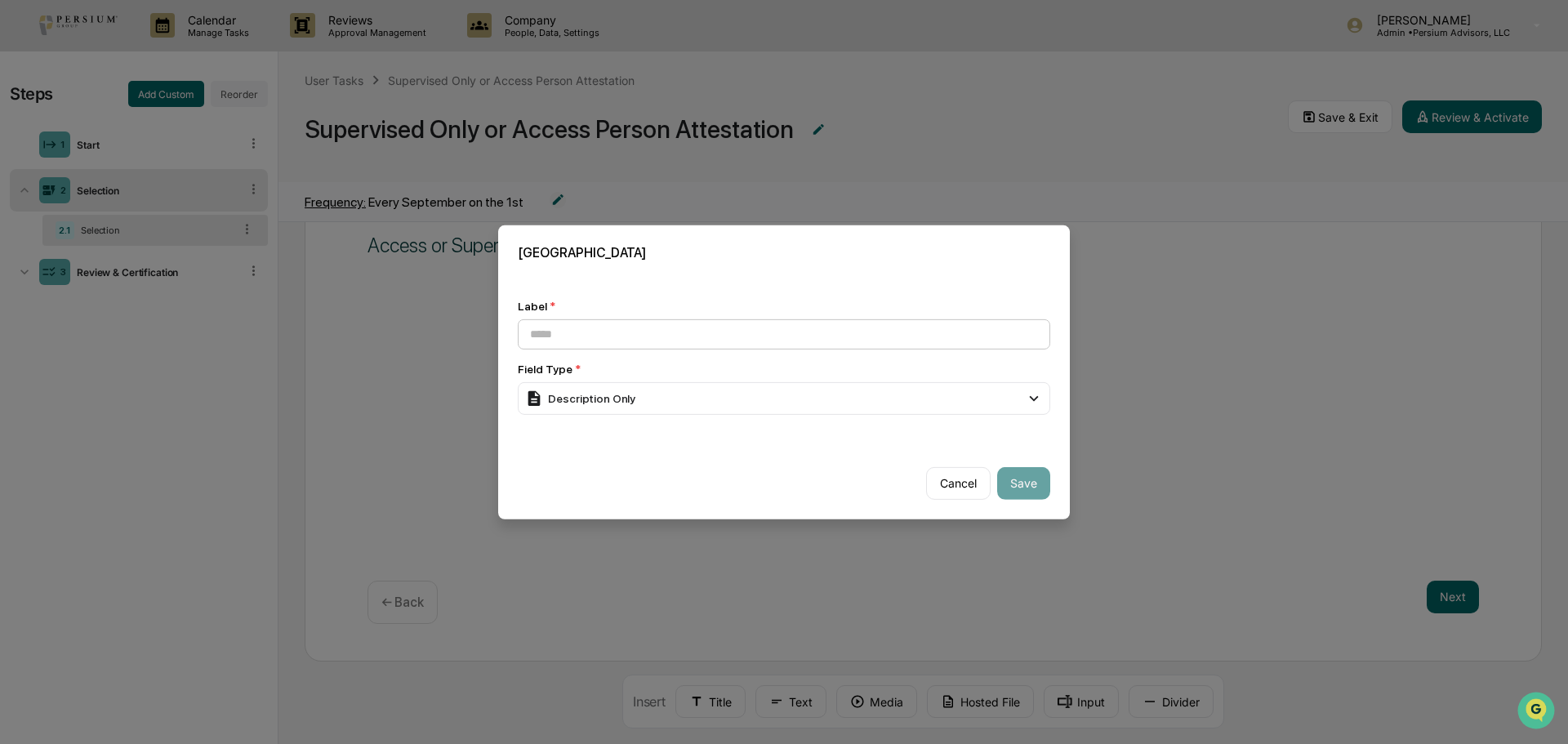 click at bounding box center (784, 333) 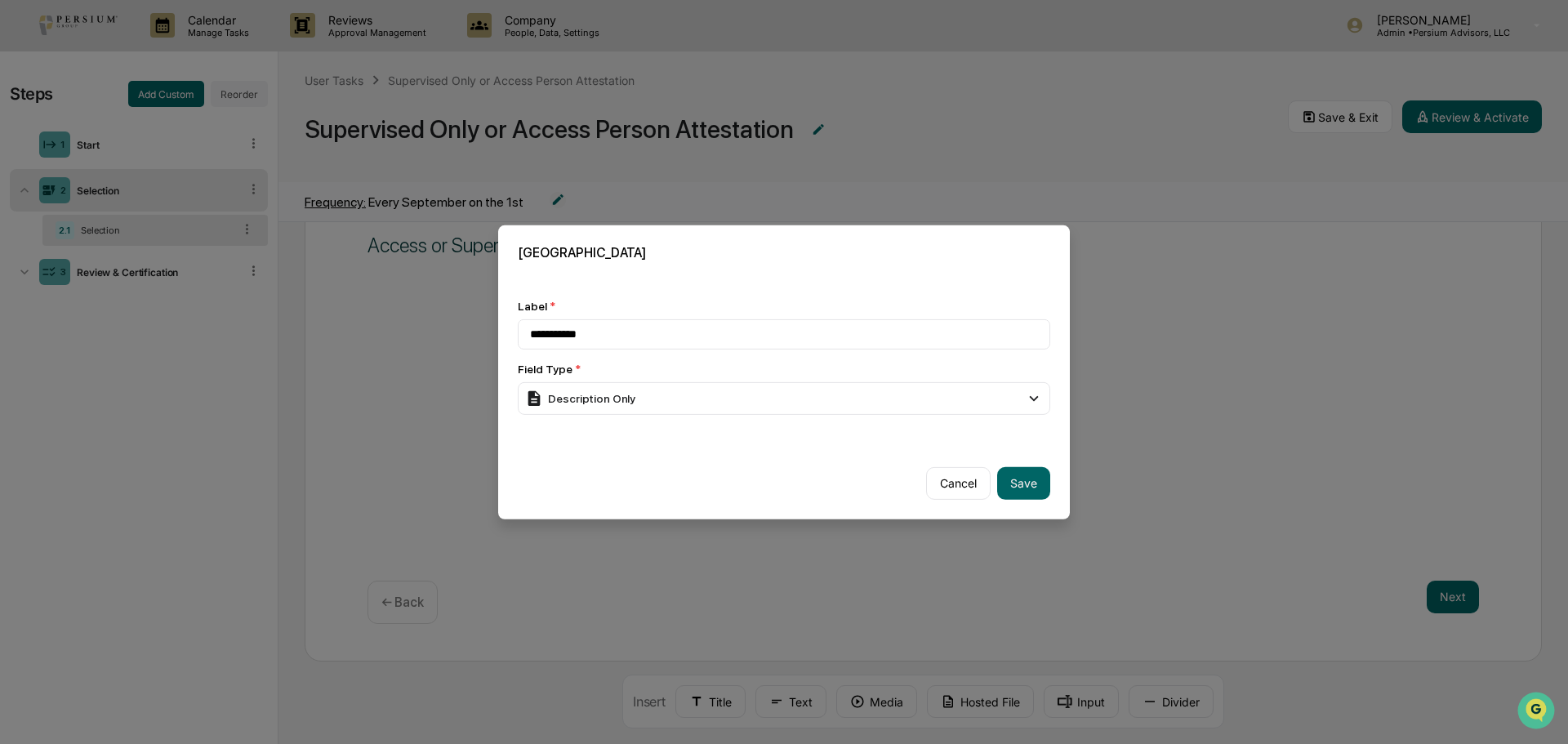drag, startPoint x: 596, startPoint y: 331, endPoint x: 479, endPoint y: 330, distance: 117.00427 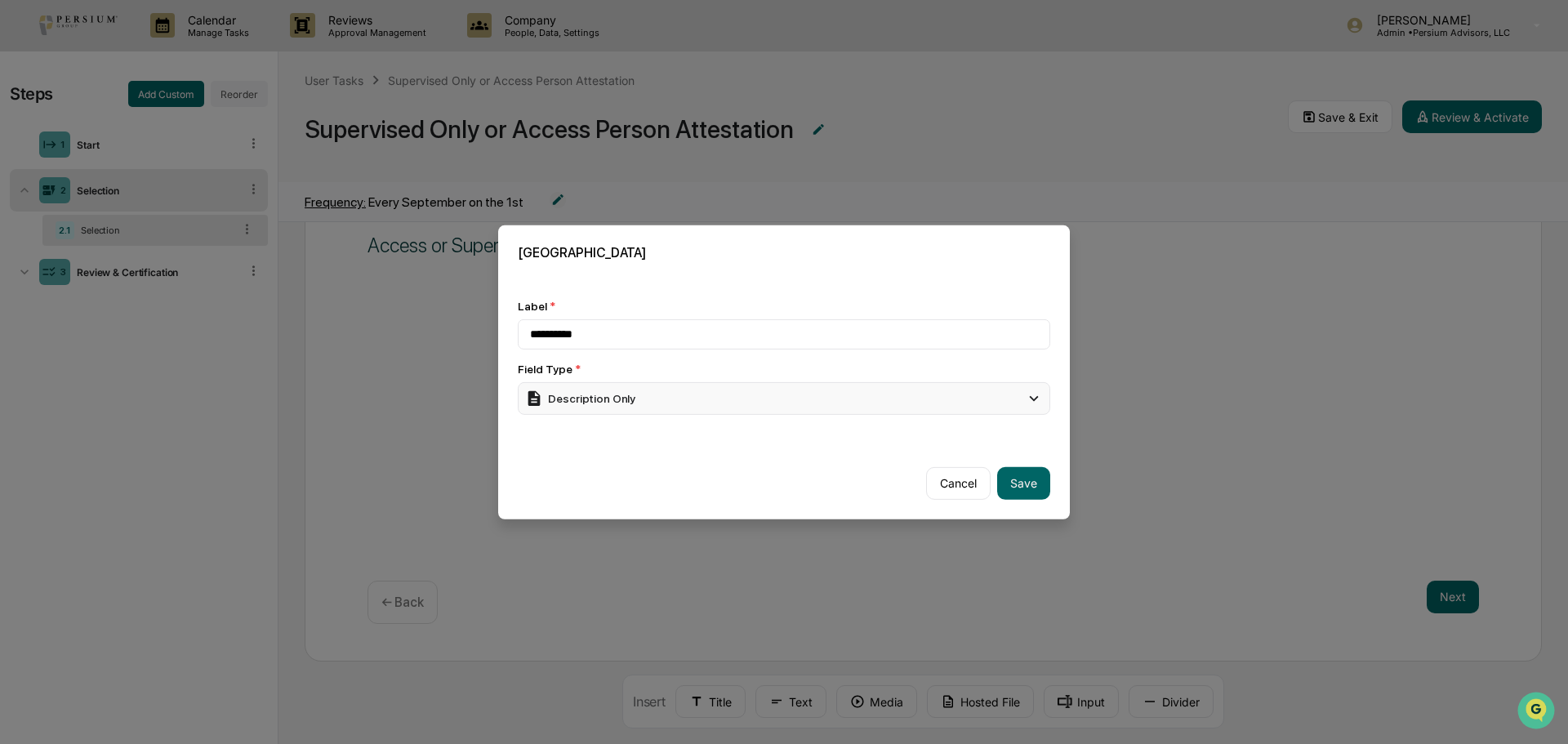 click on "Description Only" at bounding box center (784, 398) 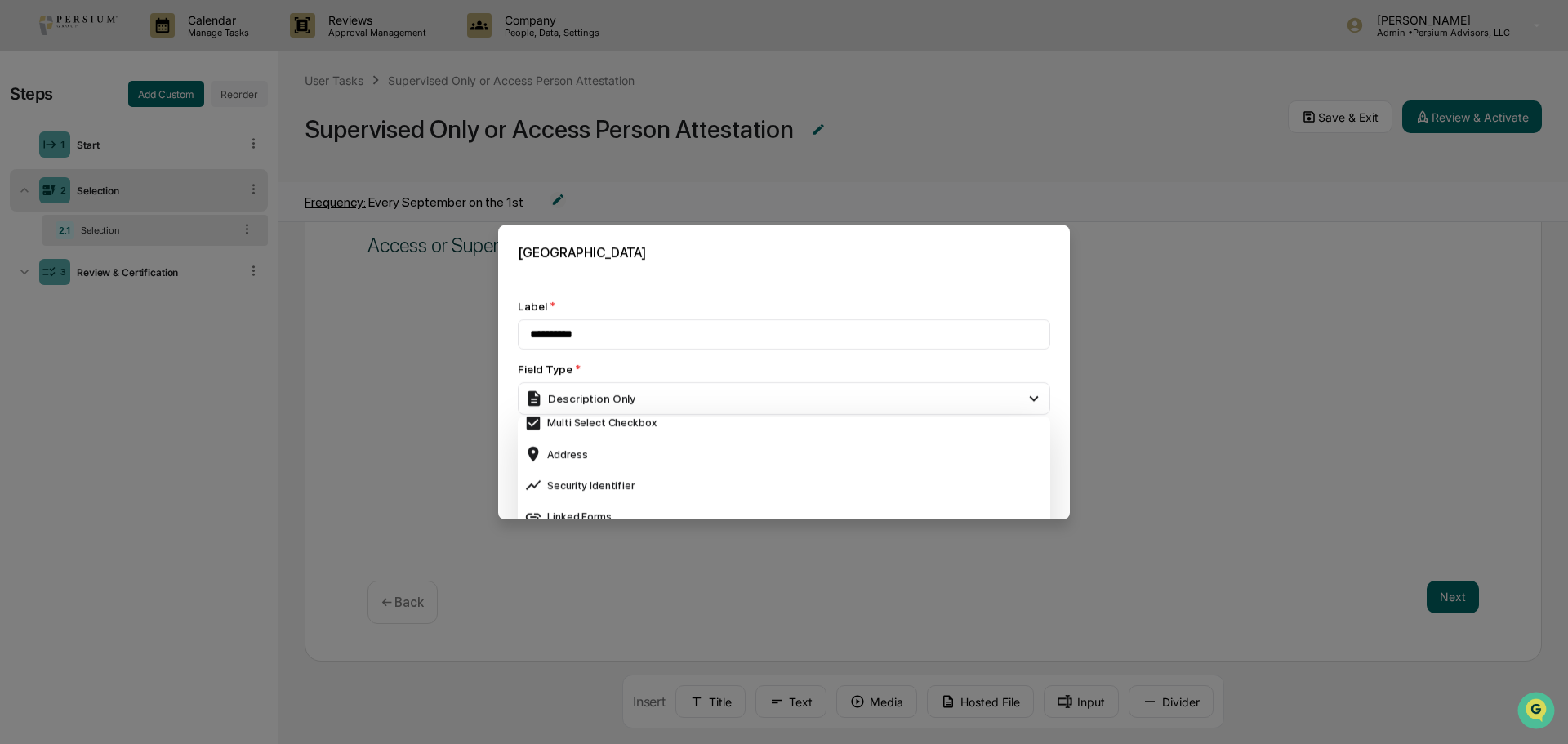 scroll, scrollTop: 649, scrollLeft: 0, axis: vertical 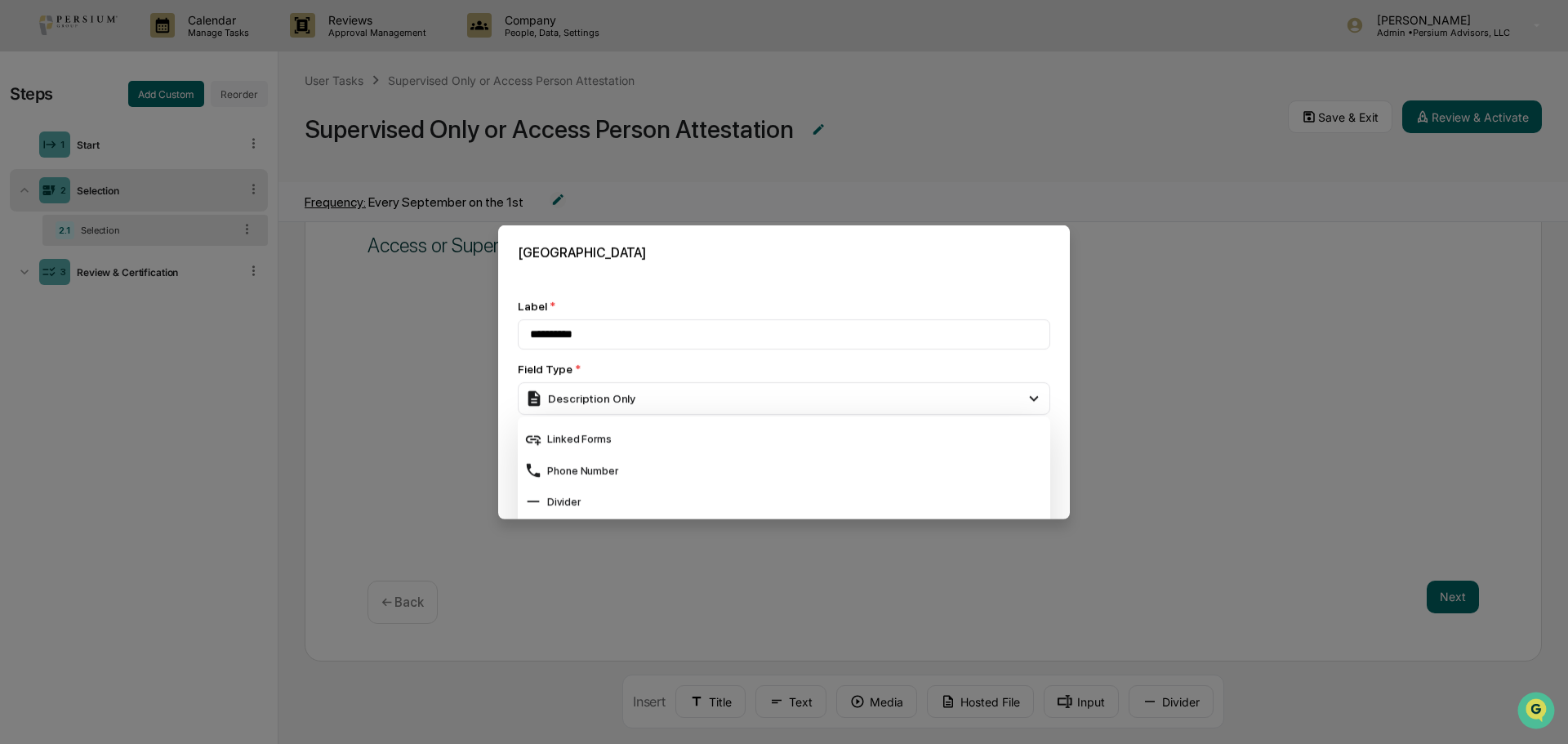 click on "**********" at bounding box center [784, 356] 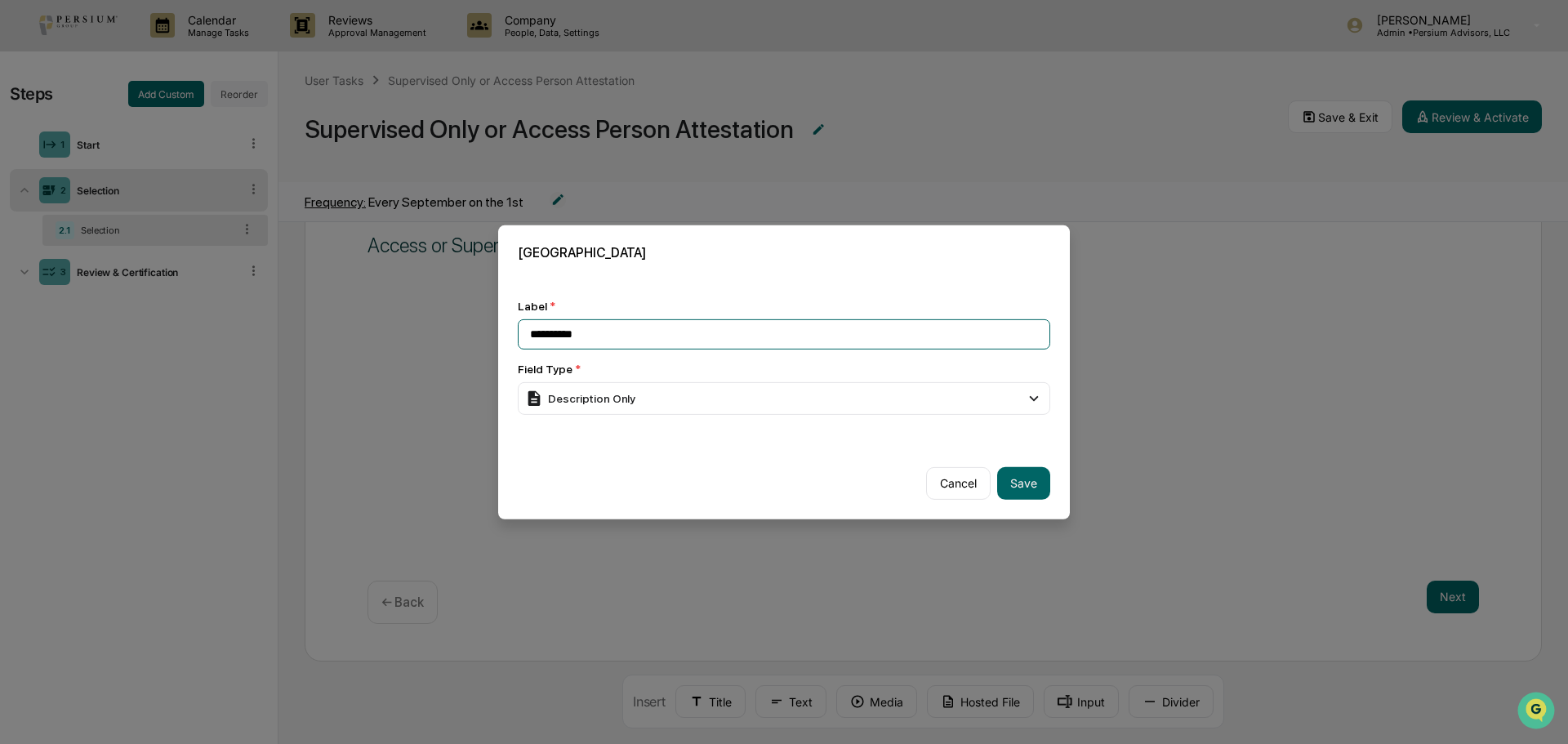 drag, startPoint x: 617, startPoint y: 336, endPoint x: 475, endPoint y: 324, distance: 142.50614 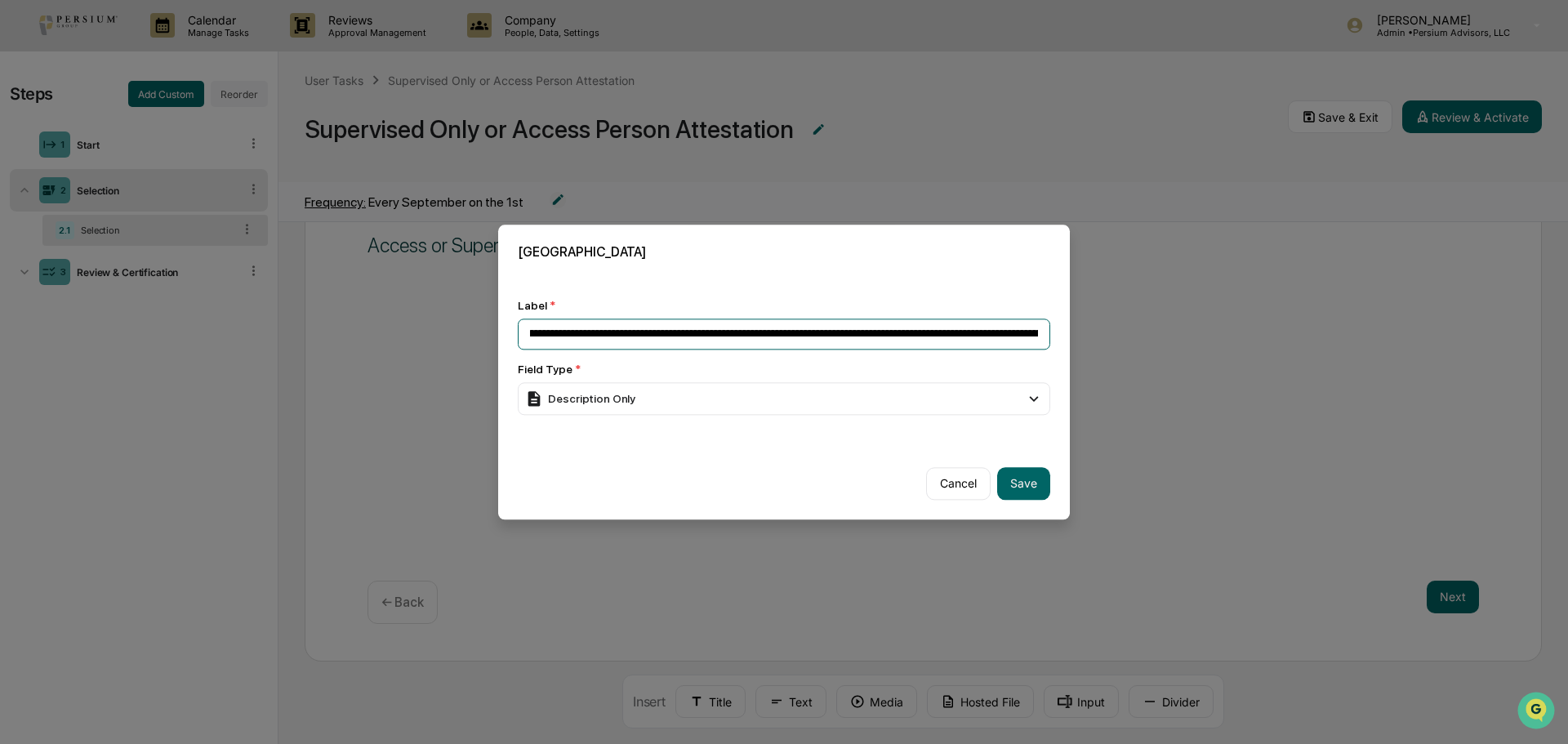 scroll, scrollTop: 0, scrollLeft: 0, axis: both 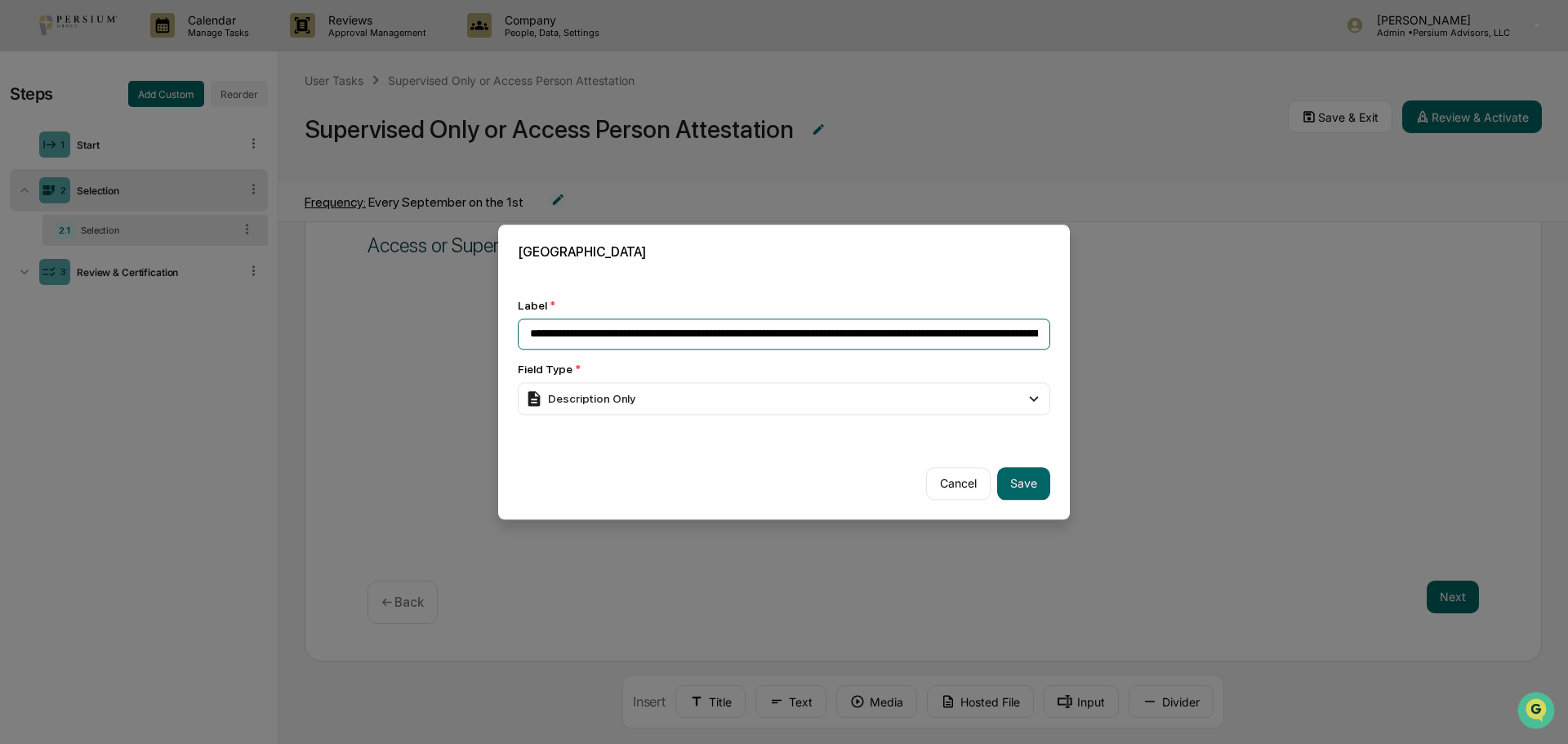 drag, startPoint x: 625, startPoint y: 340, endPoint x: 369, endPoint y: 326, distance: 256.38253 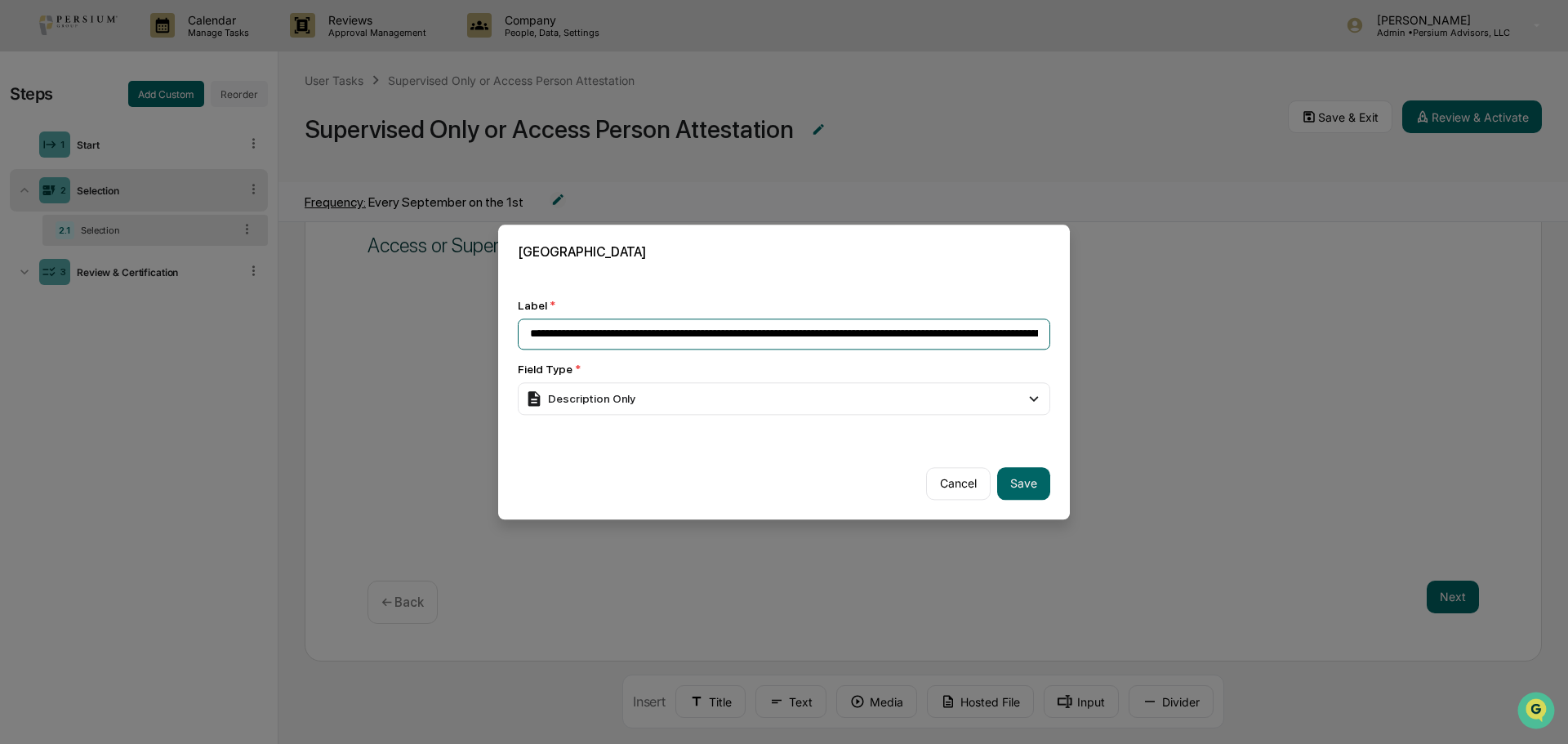 click on "**********" at bounding box center (784, 334) 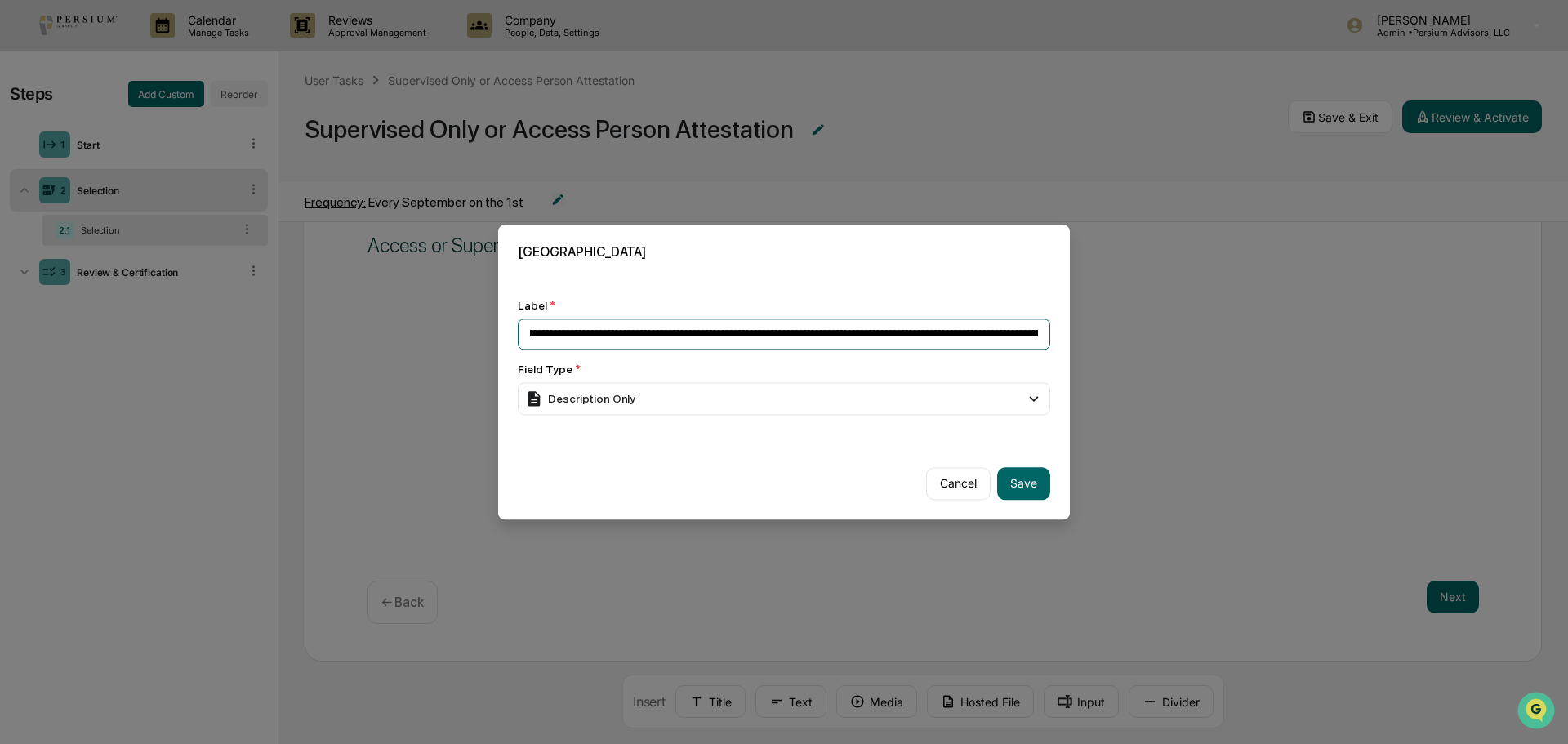 scroll, scrollTop: 0, scrollLeft: 121, axis: horizontal 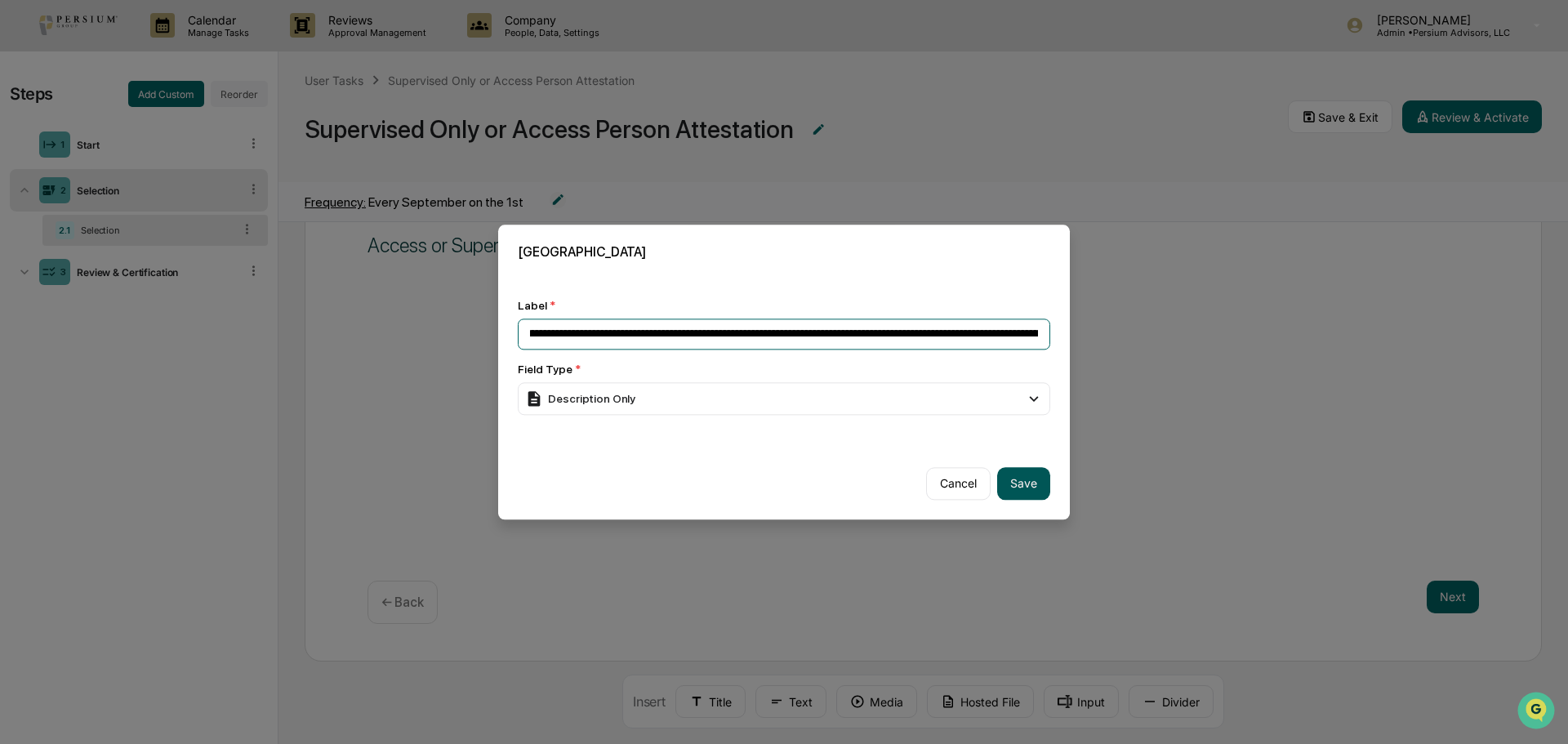 type on "**********" 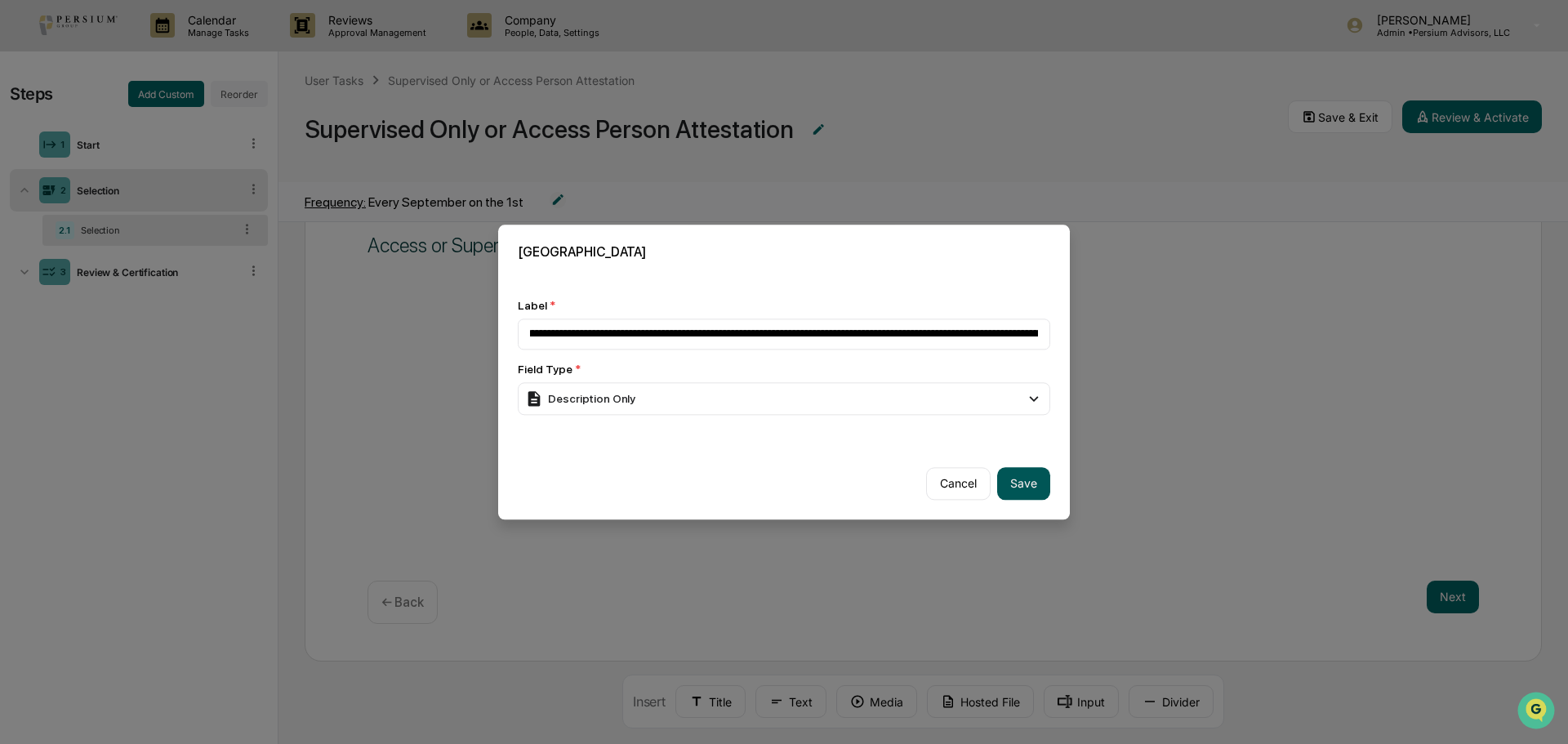 click on "Save" at bounding box center (1023, 483) 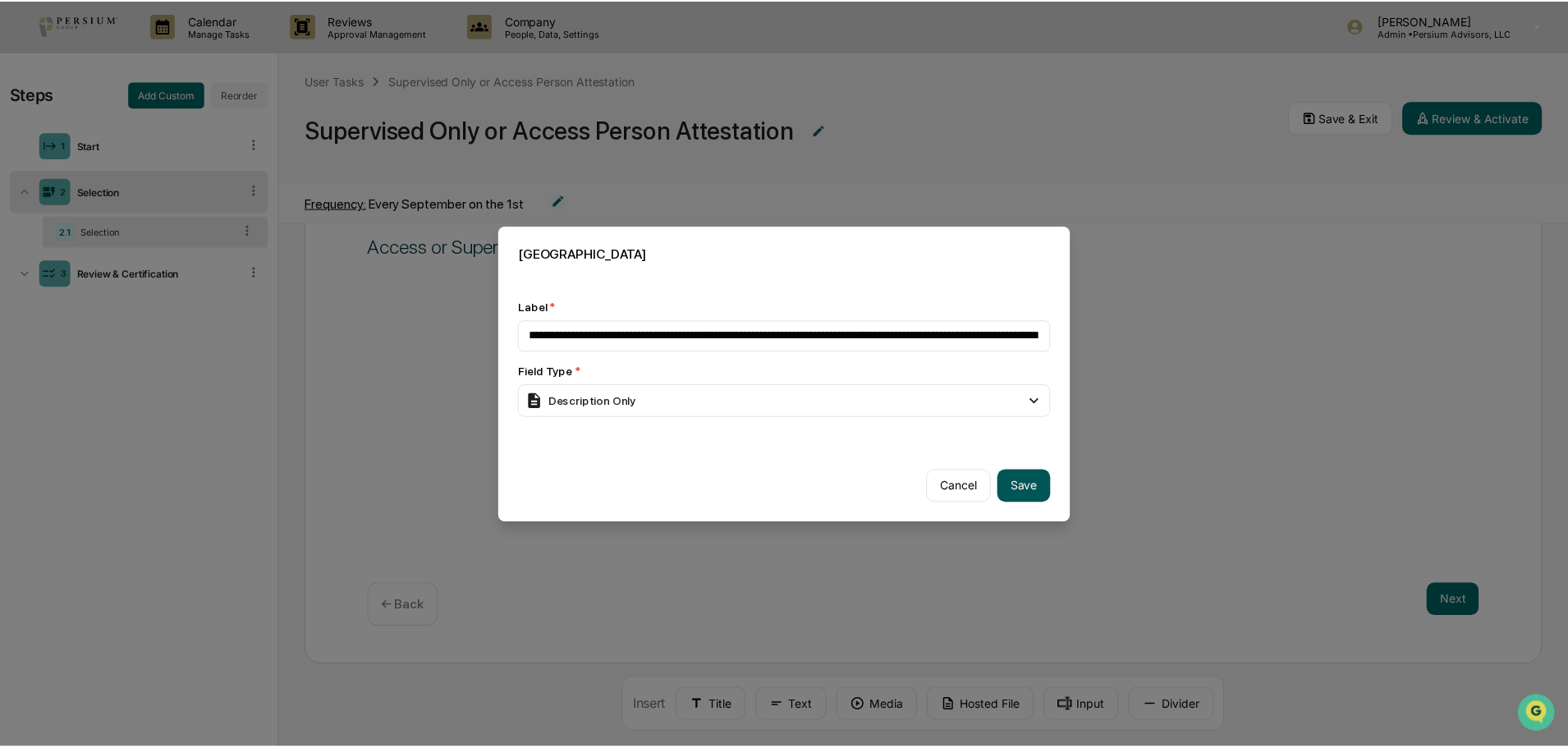 scroll, scrollTop: 0, scrollLeft: 0, axis: both 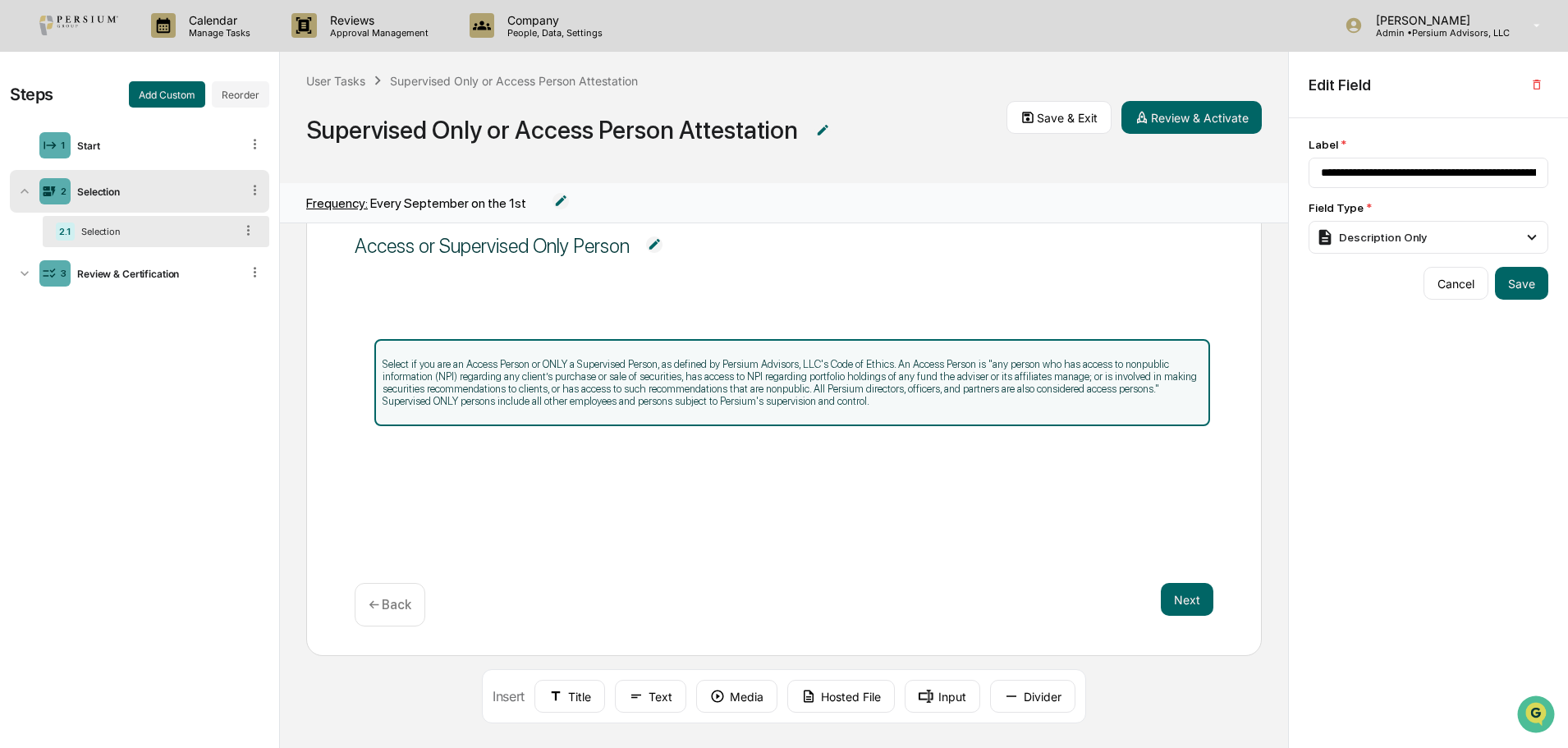 click on "Select if you are an Access Person or ONLY a Supervised Person, as defined by Persium Advisors, LLC's Code of Ethics. An Access Person is "any person who has access to nonpublic information (NPI) regarding any client’s purchase or sale of securities, has access to NPI regarding portfolio holdings of any fund the adviser or its affiliates manage; or is involved in making securities recommendations to clients, or has access to such recommendations that are nonpublic. All Persium directors, officers, and partners are also considered access persons."  Supervised ONLY persons include all other employees and persons subject to Persium's supervision and control." at bounding box center [792, 383] 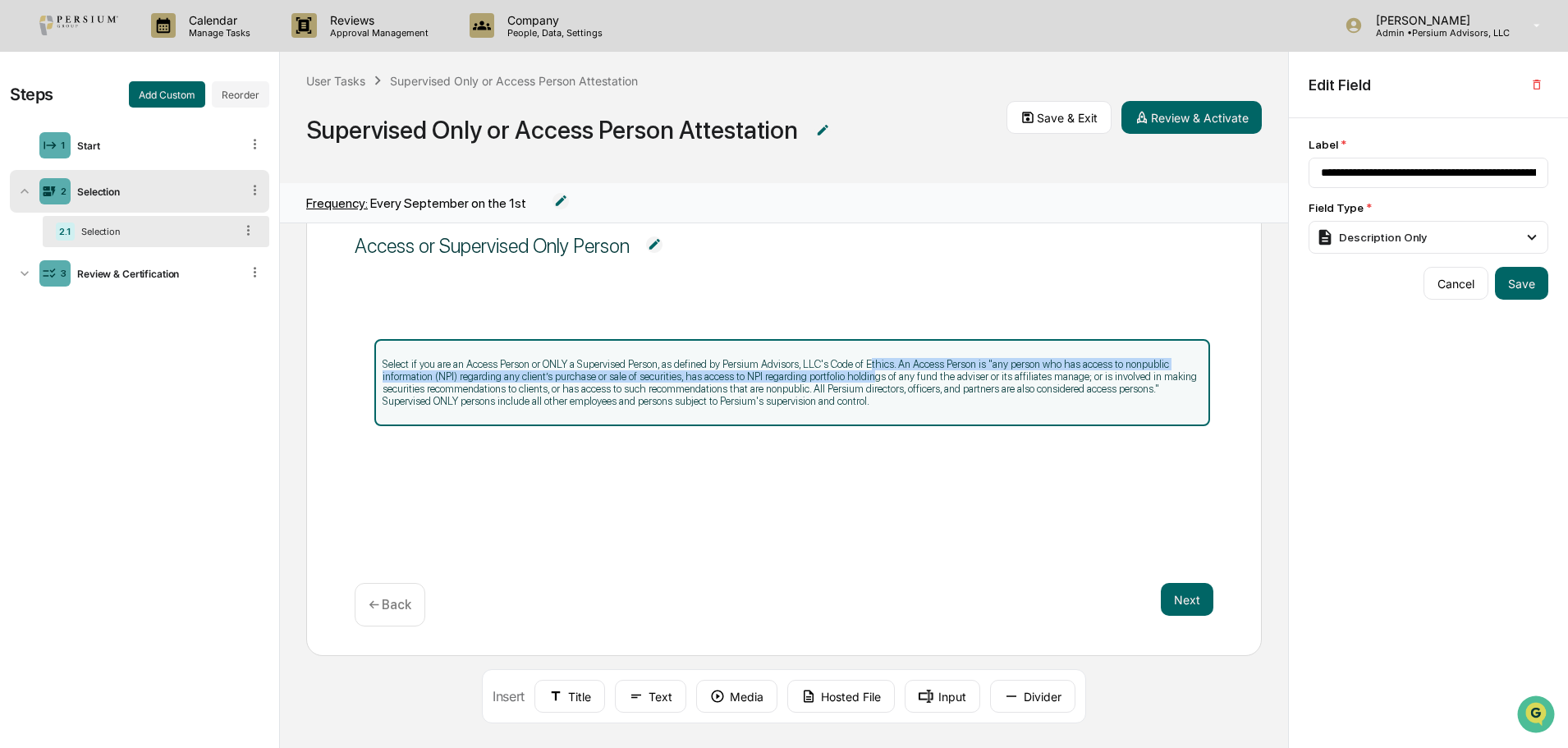 drag, startPoint x: 869, startPoint y: 371, endPoint x: 873, endPoint y: 331, distance: 40.199502 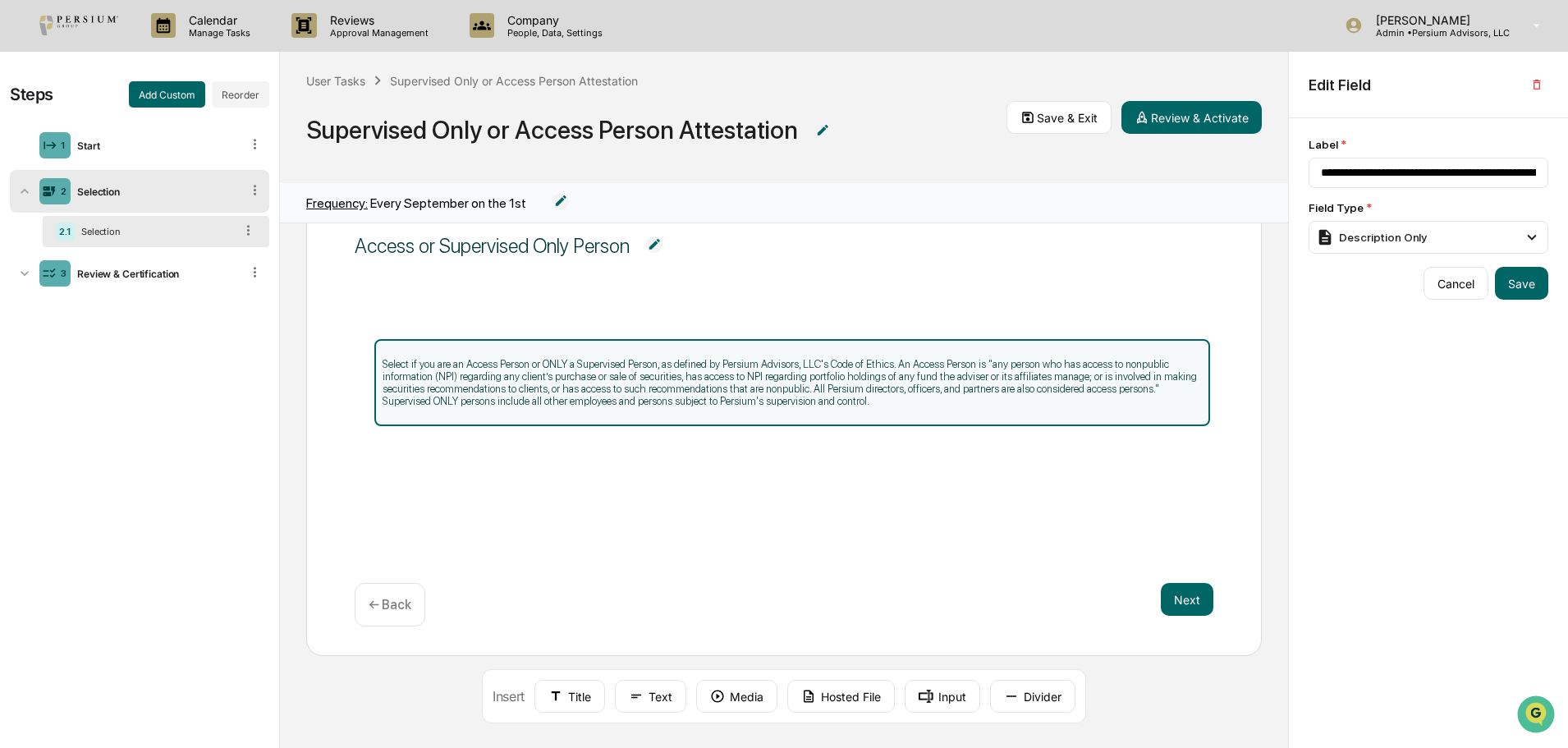click on "Select if you are an Access Person or ONLY a Supervised Person, as defined by Persium Advisors, LLC's Code of Ethics. An Access Person is "any person who has access to nonpublic information (NPI) regarding any client’s purchase or sale of securities, has access to NPI regarding portfolio holdings of any fund the adviser or its affiliates manage; or is involved in making securities recommendations to clients, or has access to such recommendations that are nonpublic. All Persium directors, officers, and partners are also considered access persons."  Supervised ONLY persons include all other employees and persons subject to Persium's supervision and control." at bounding box center [784, 421] 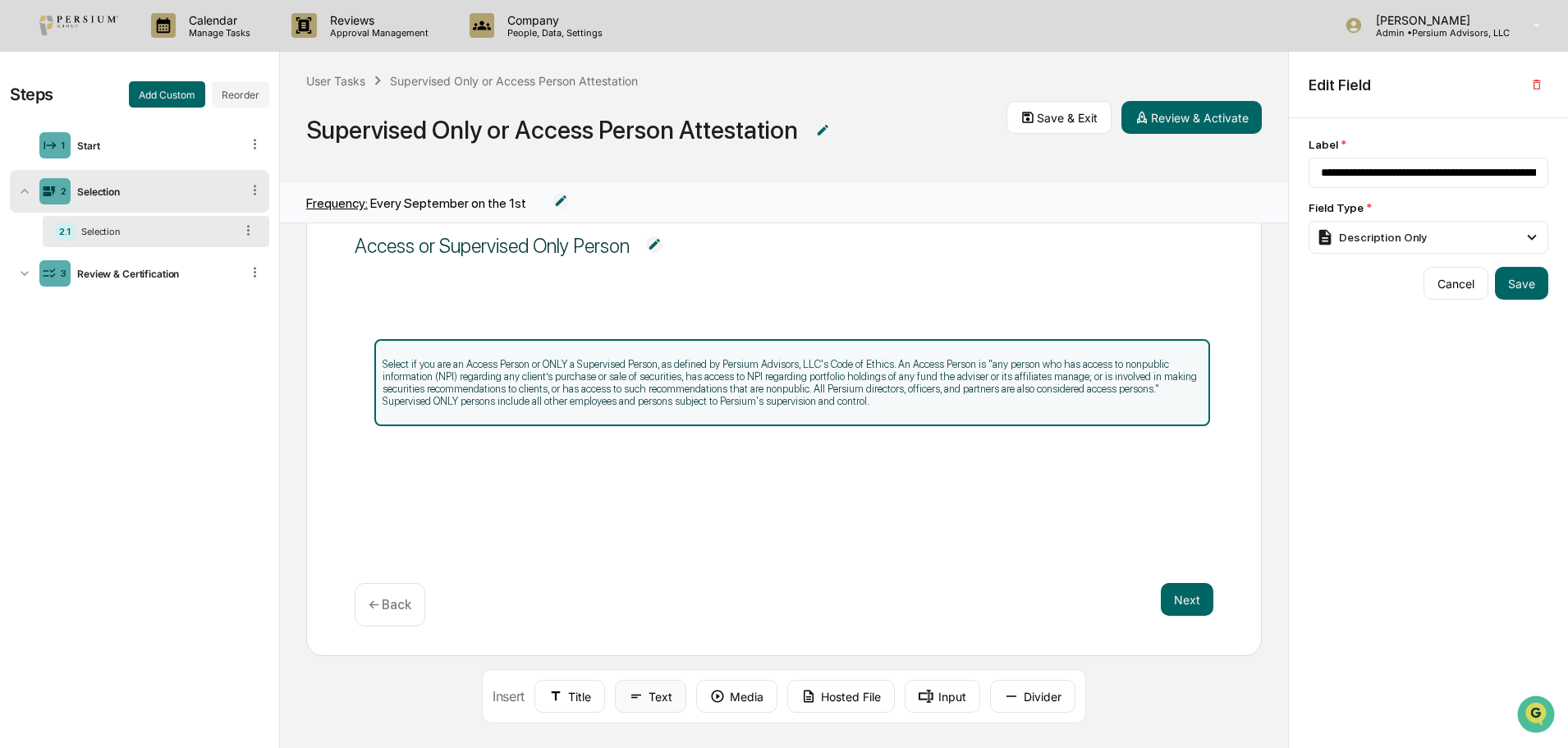 click 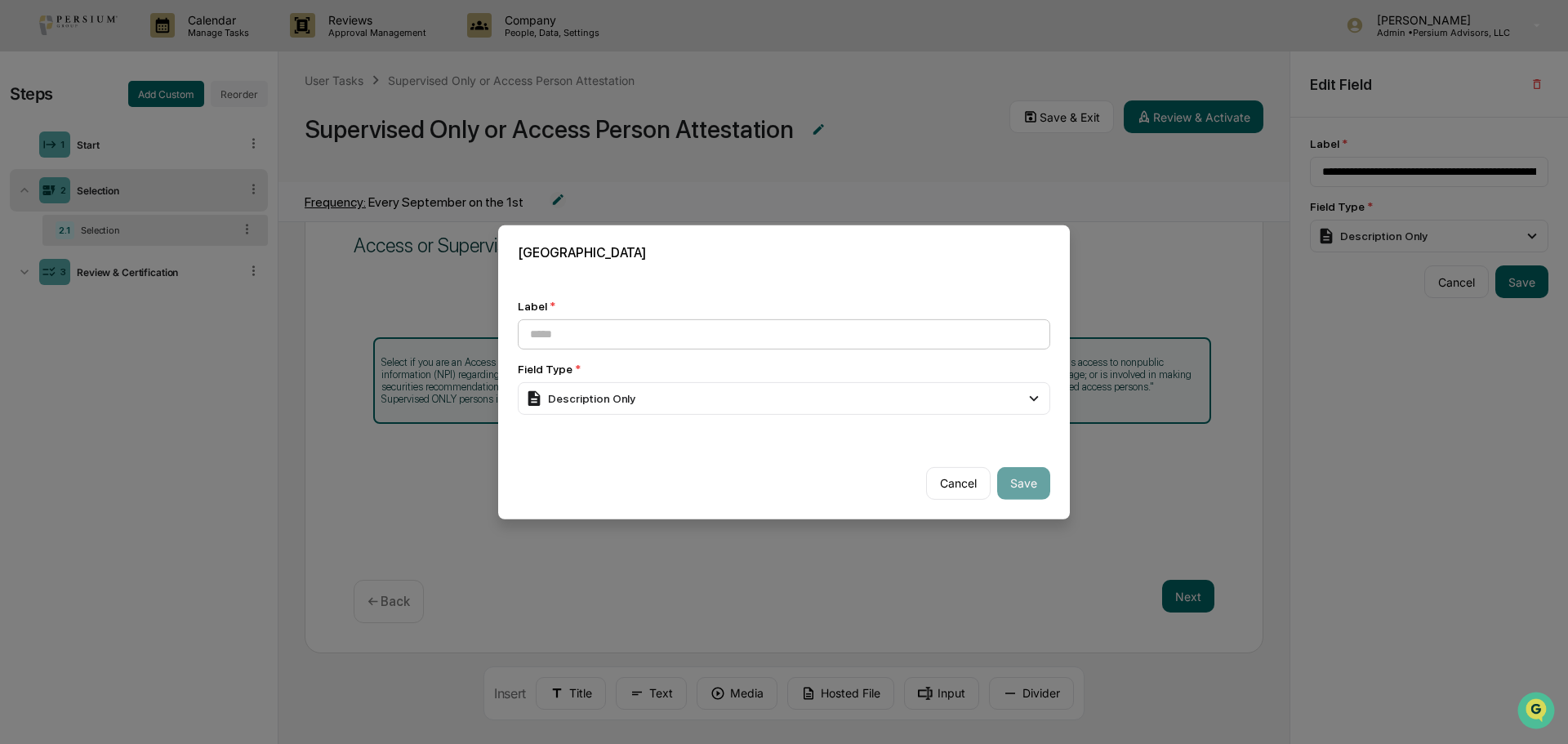 click at bounding box center (784, 333) 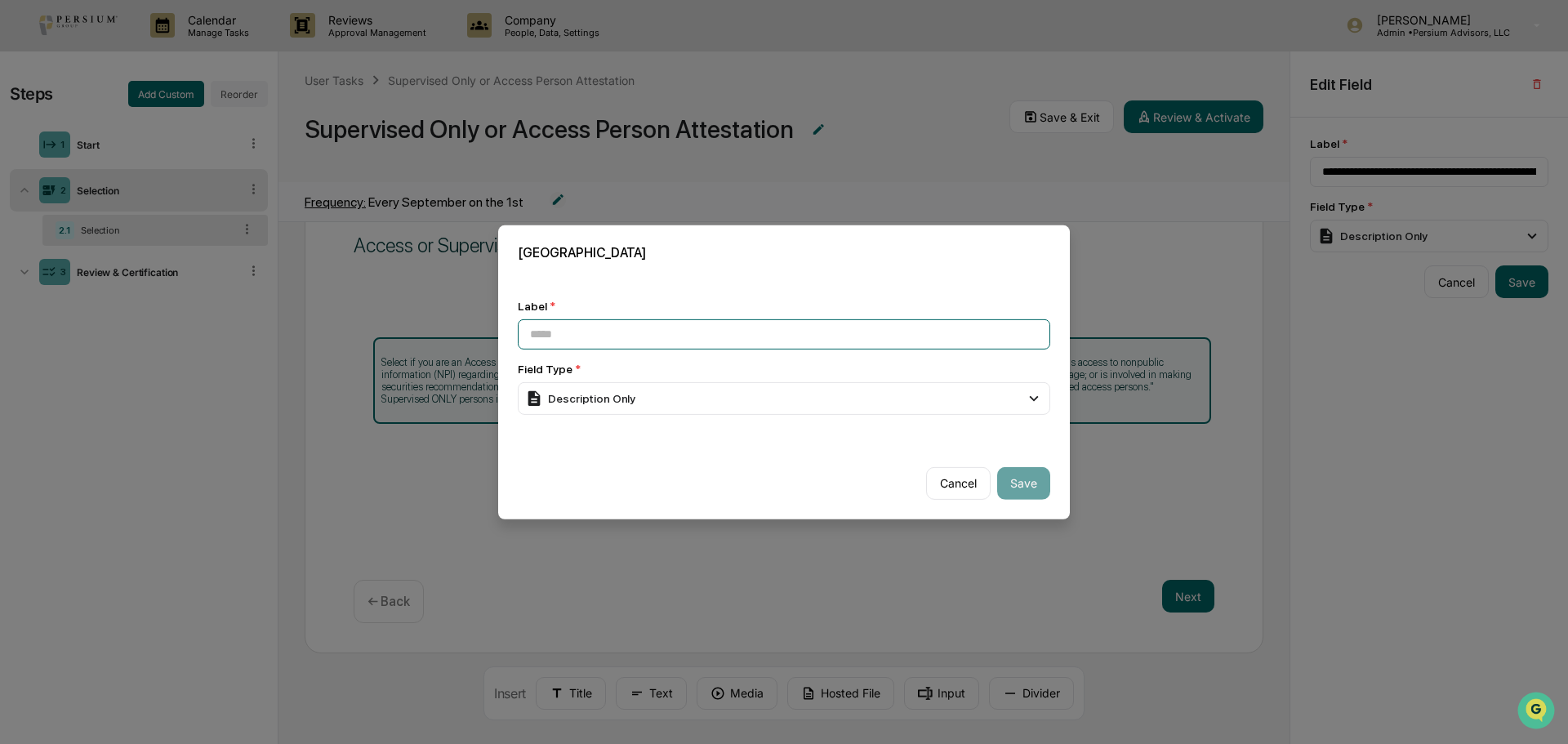 click at bounding box center (784, 333) 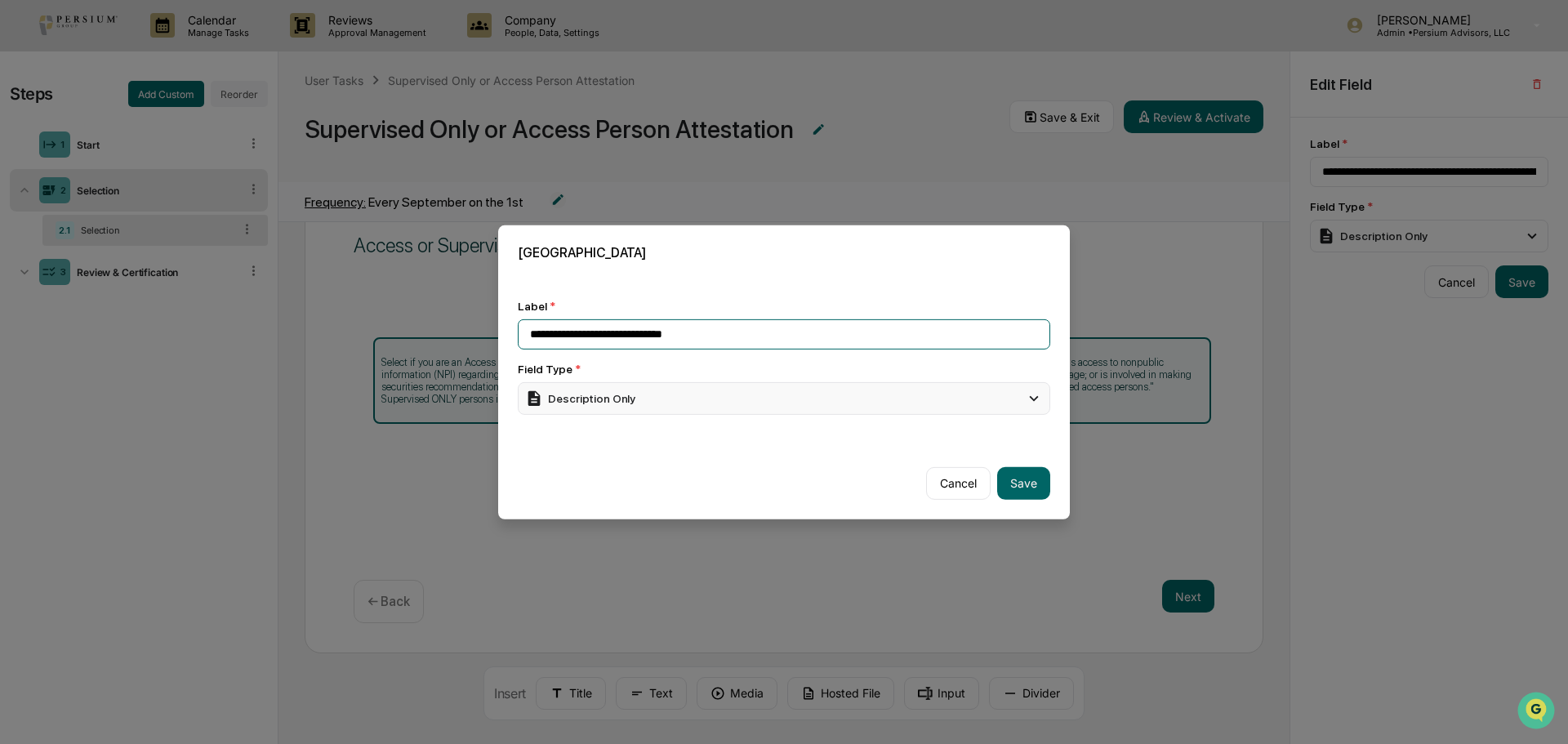 type on "**********" 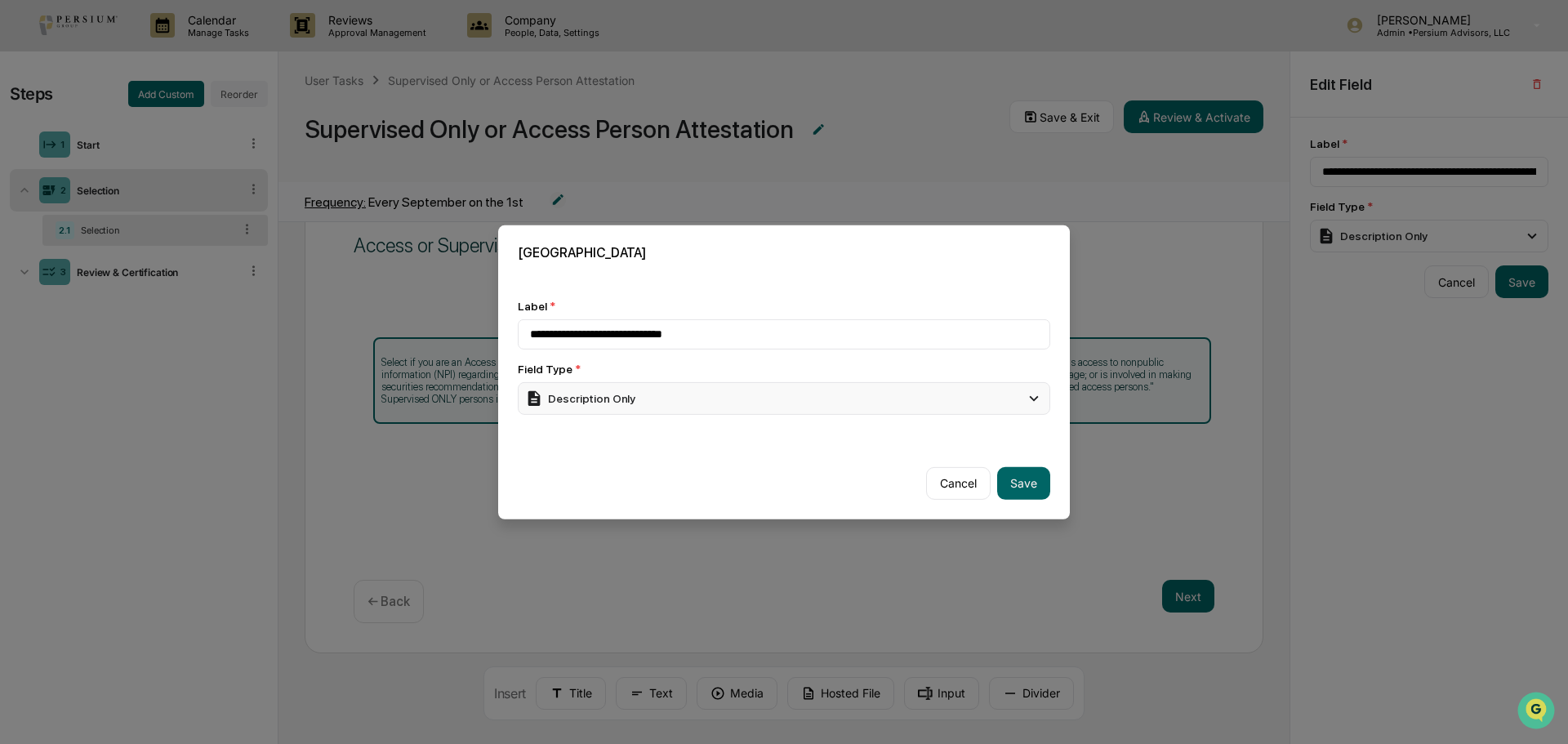 click on "Description Only" at bounding box center (784, 398) 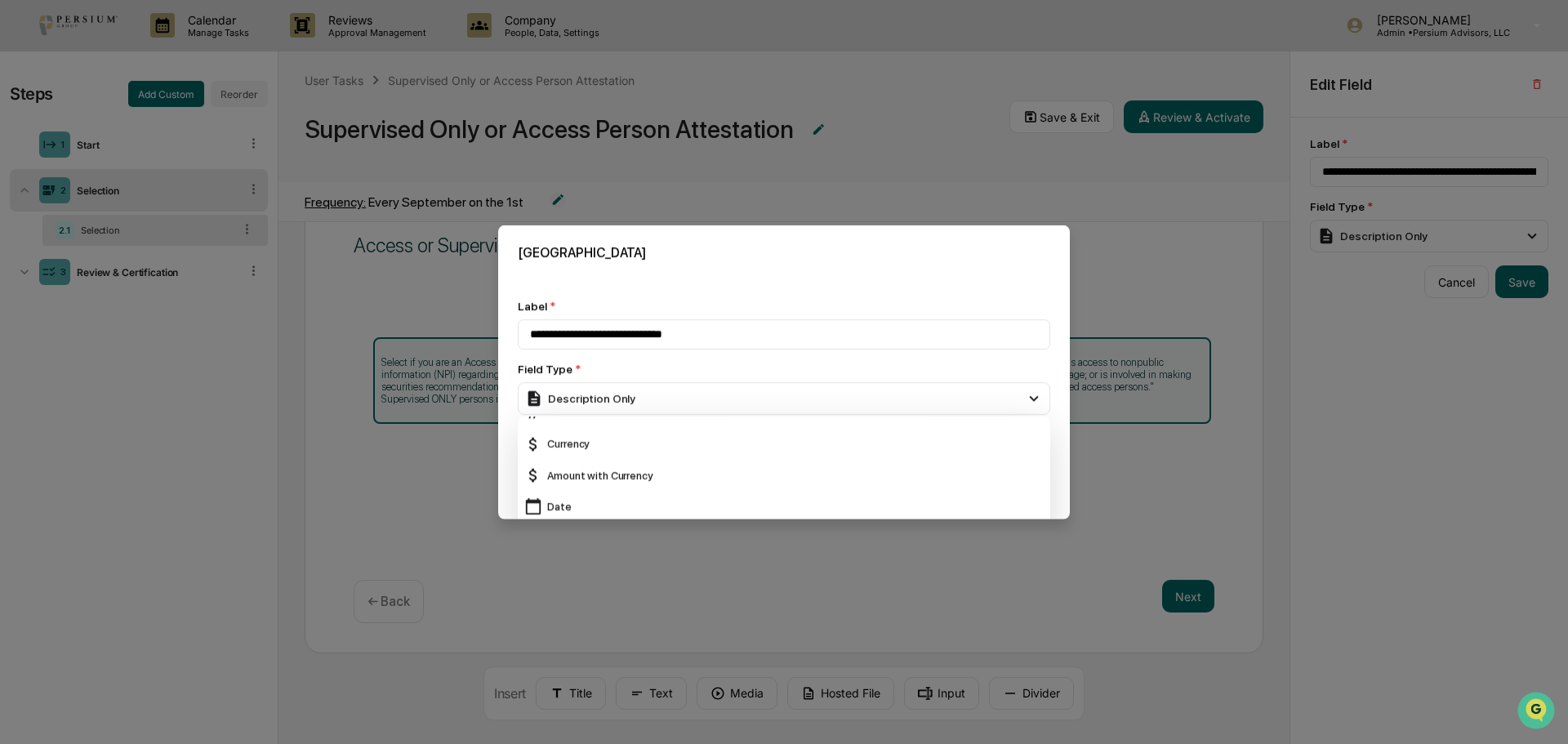 scroll, scrollTop: 163, scrollLeft: 0, axis: vertical 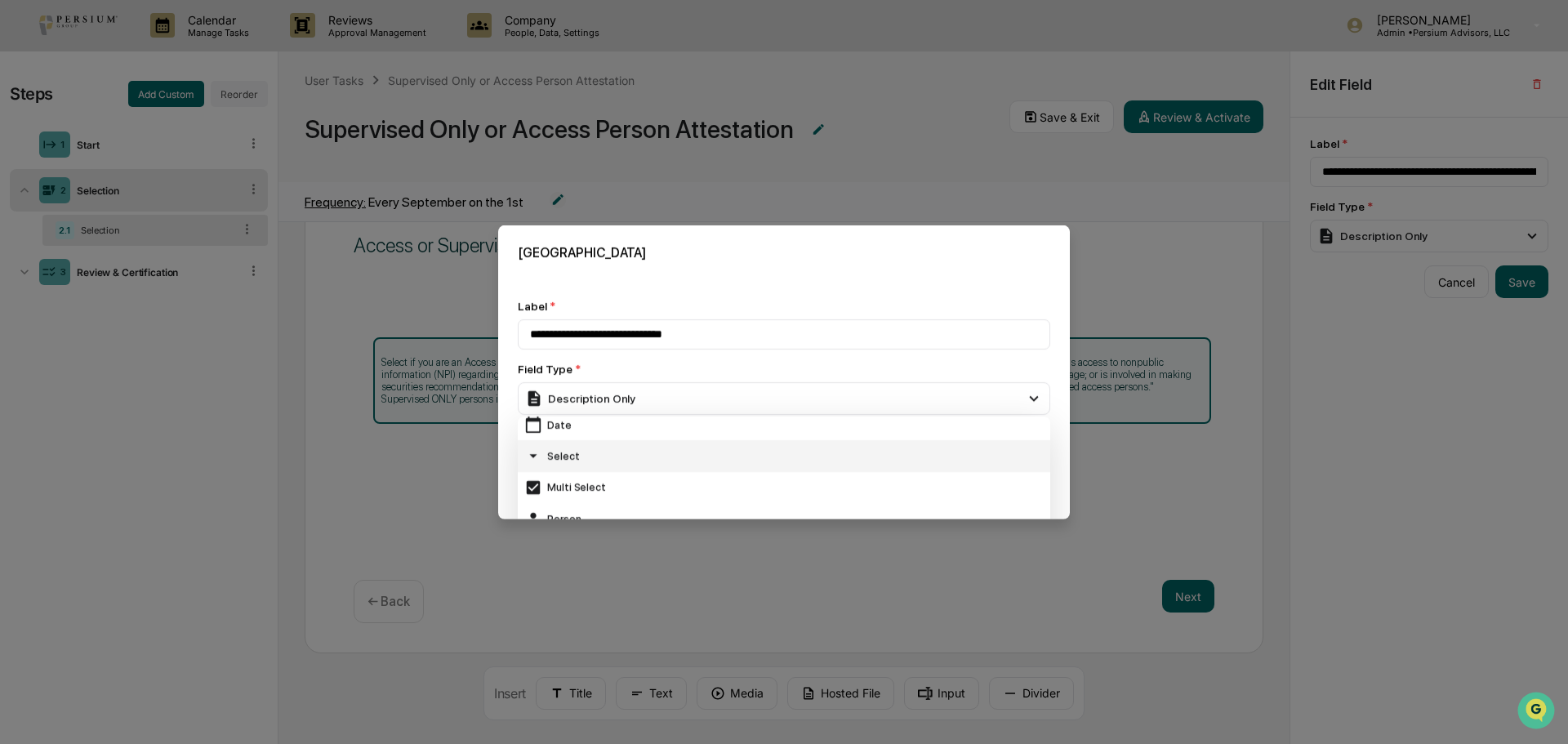 click on "Select" at bounding box center (784, 456) 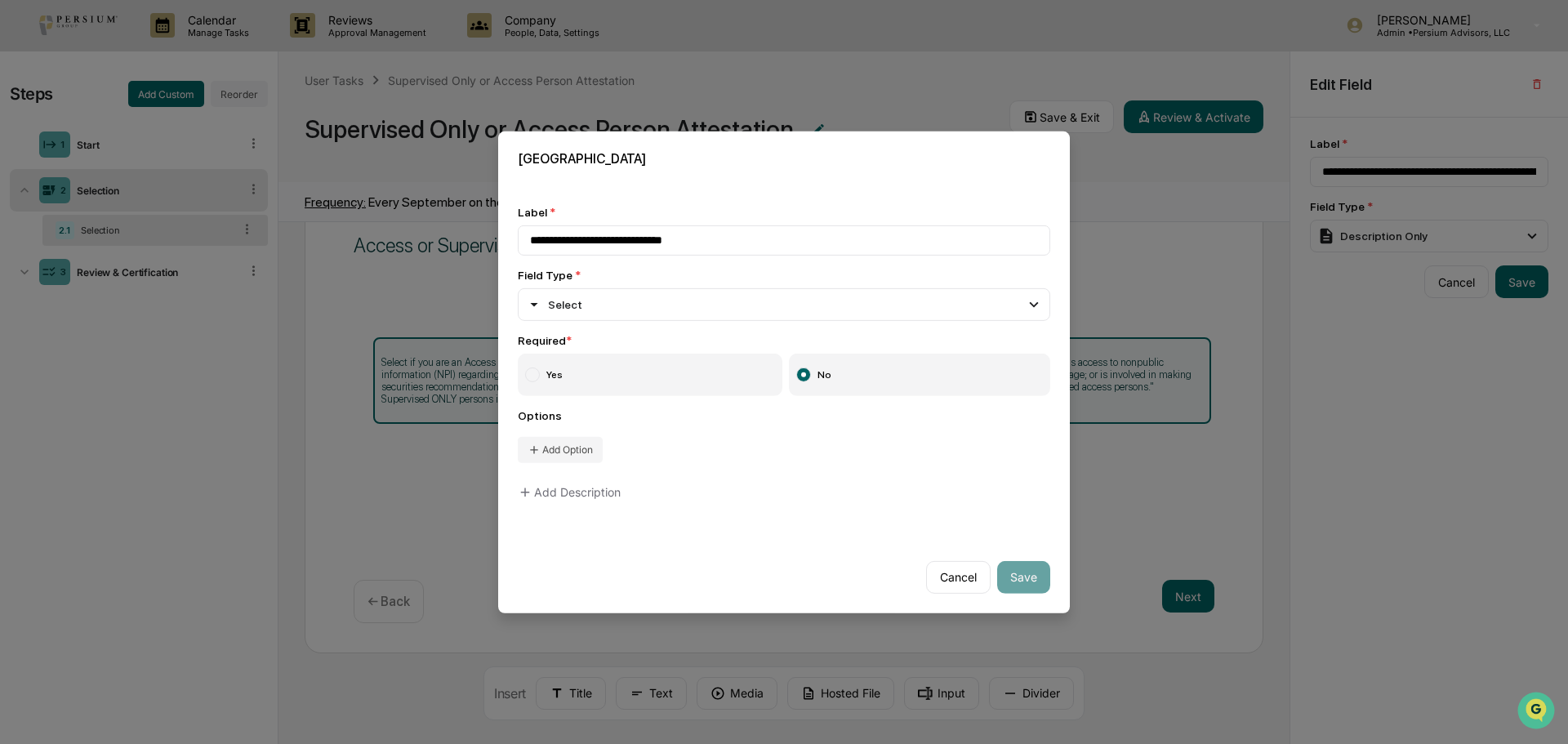 click at bounding box center [532, 375] 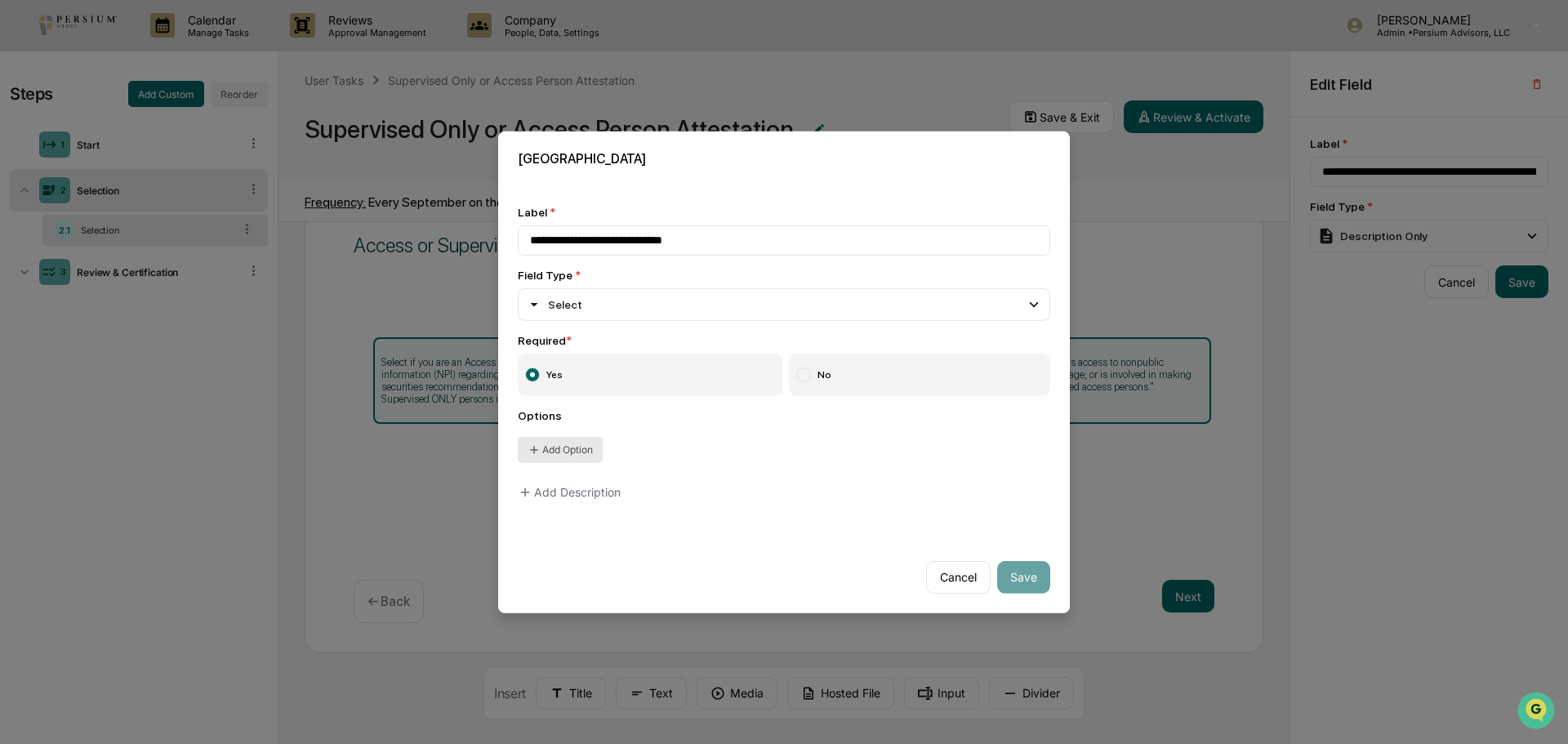 click on "Add Option" at bounding box center [560, 450] 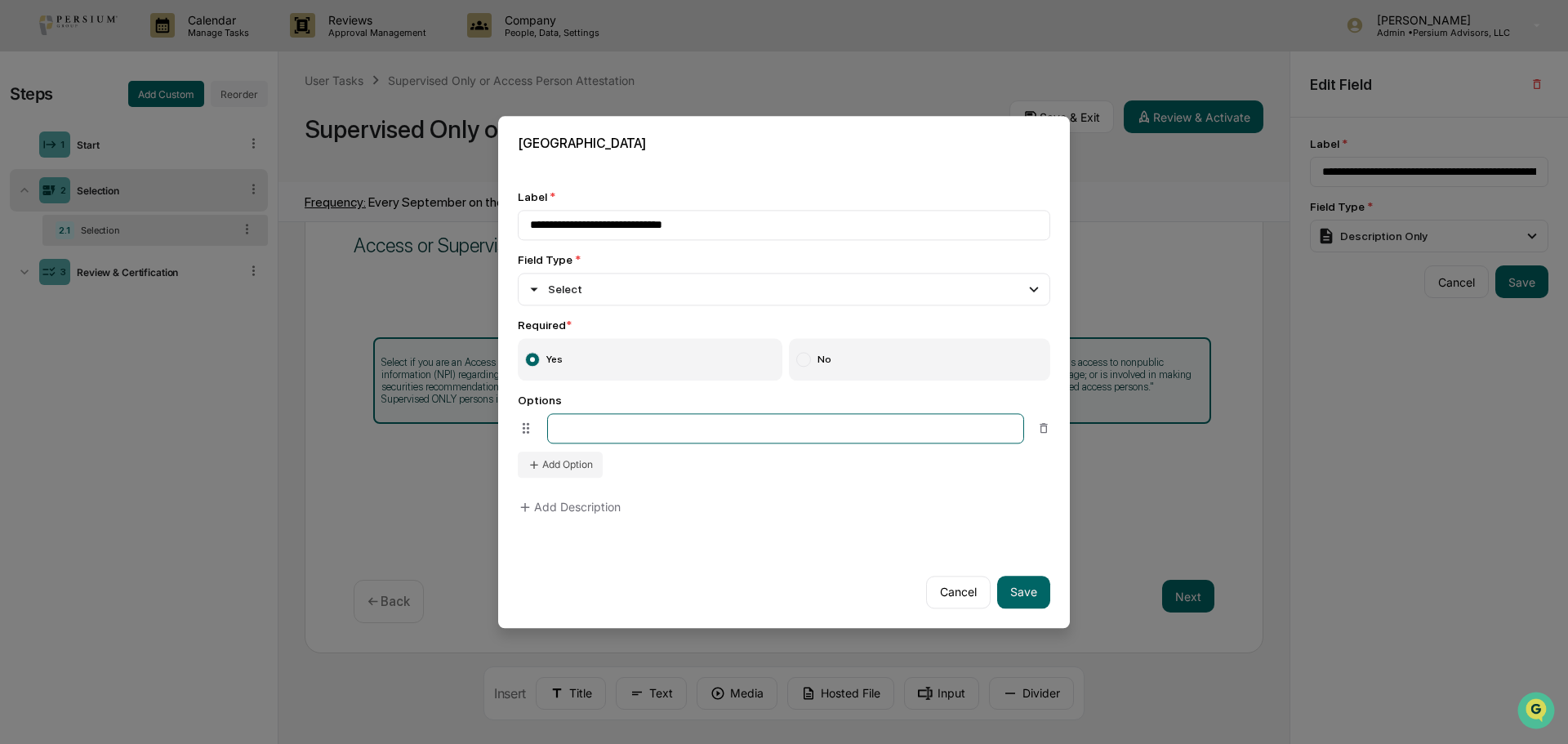 click at bounding box center (786, 428) 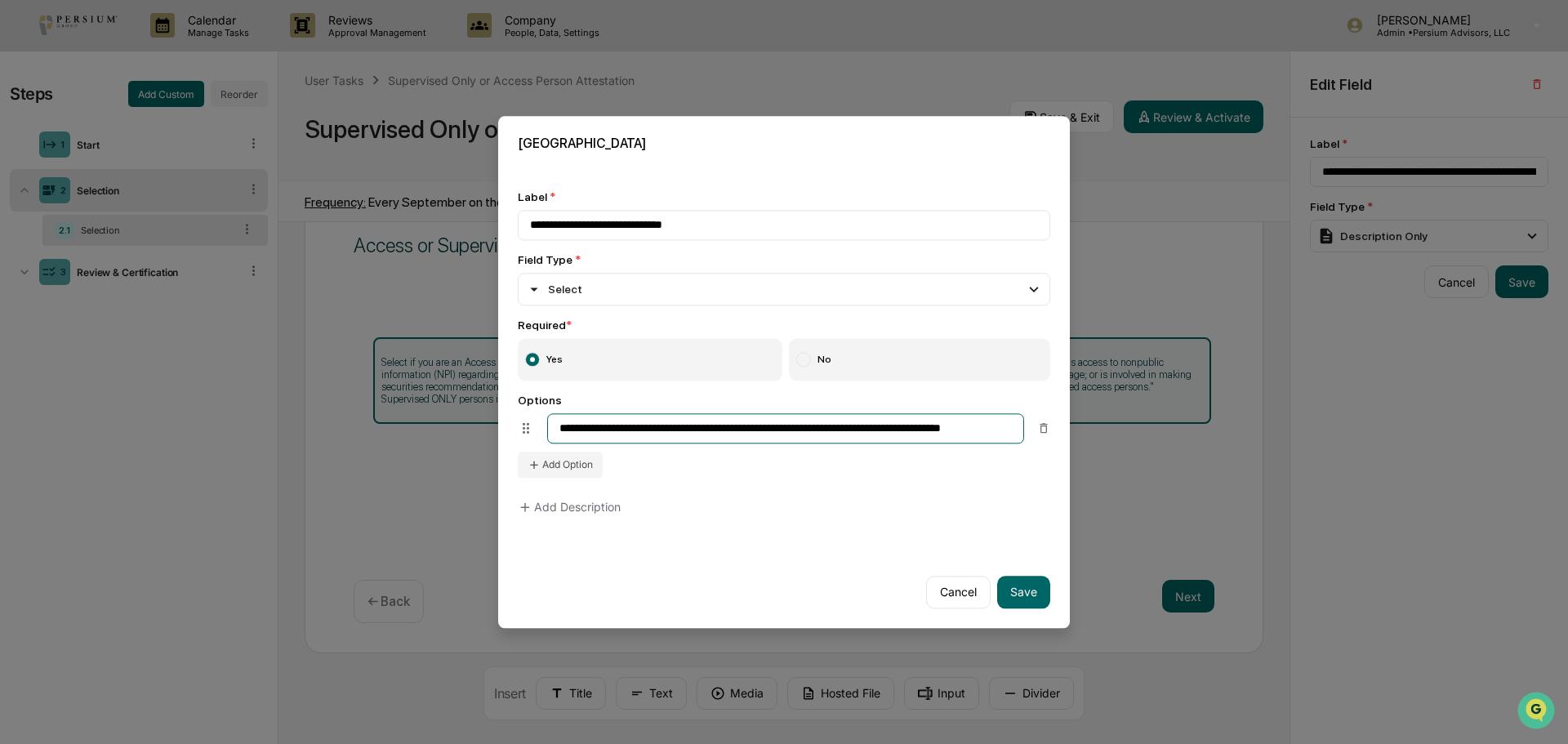 scroll, scrollTop: 0, scrollLeft: 34, axis: horizontal 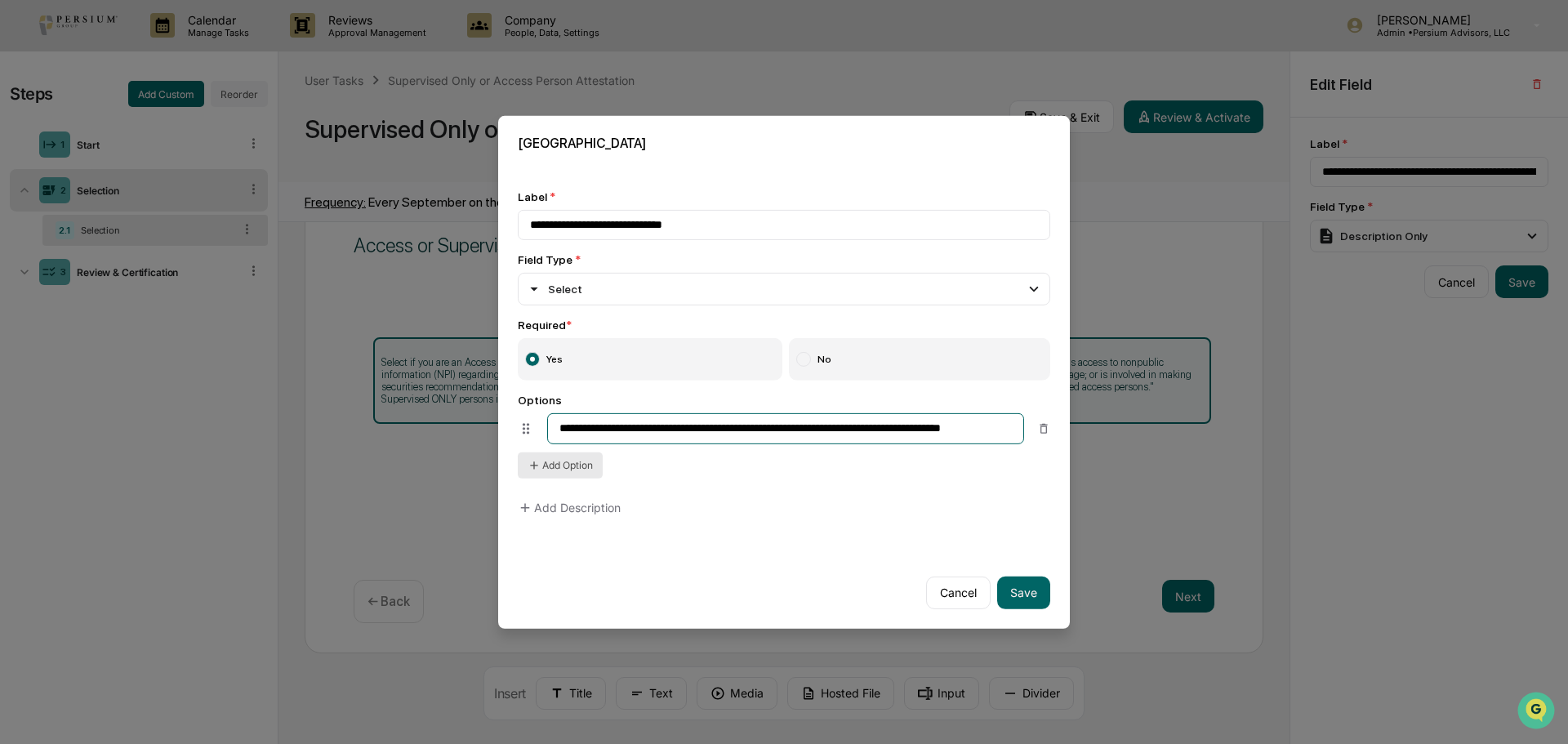 type on "**********" 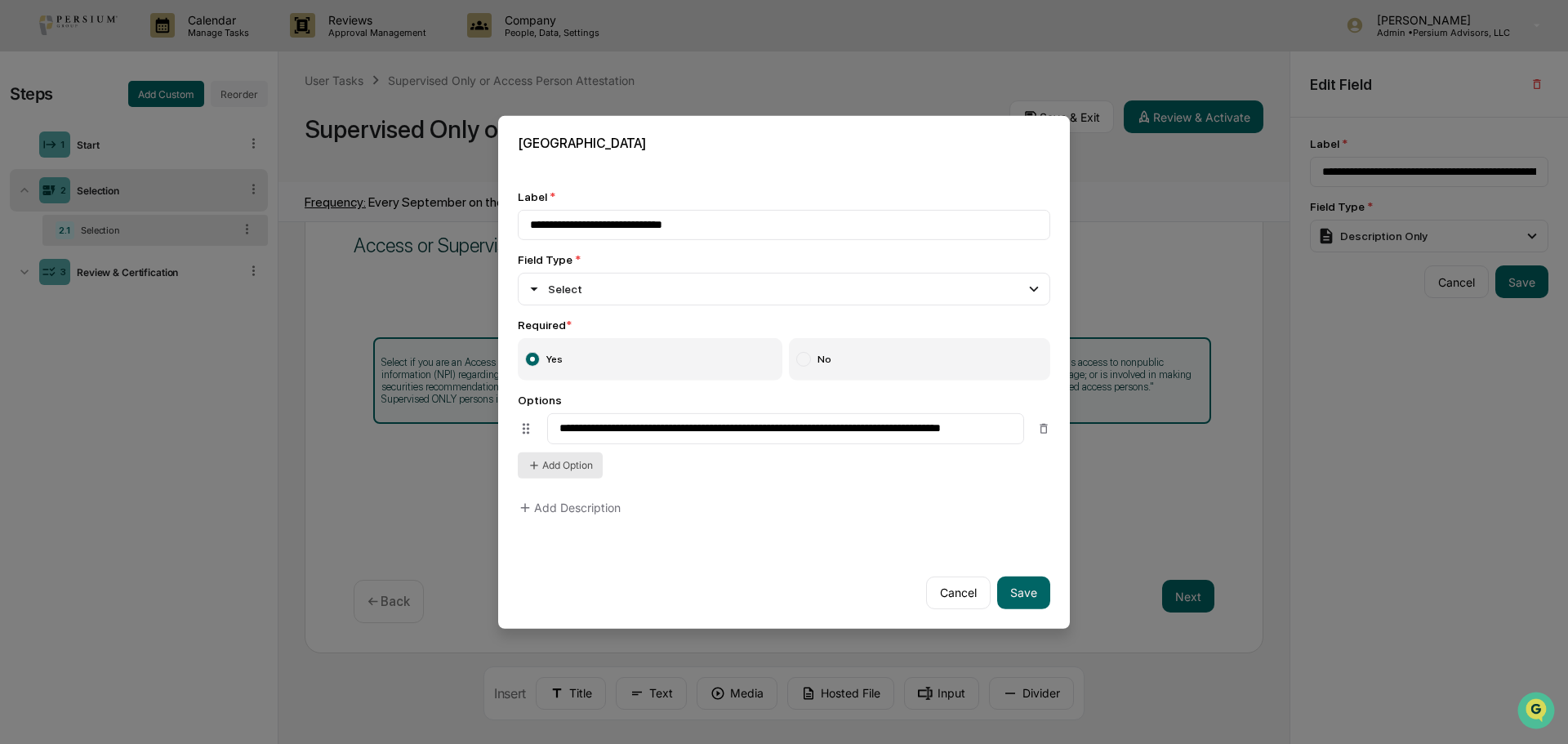 click on "Add Option" at bounding box center (560, 466) 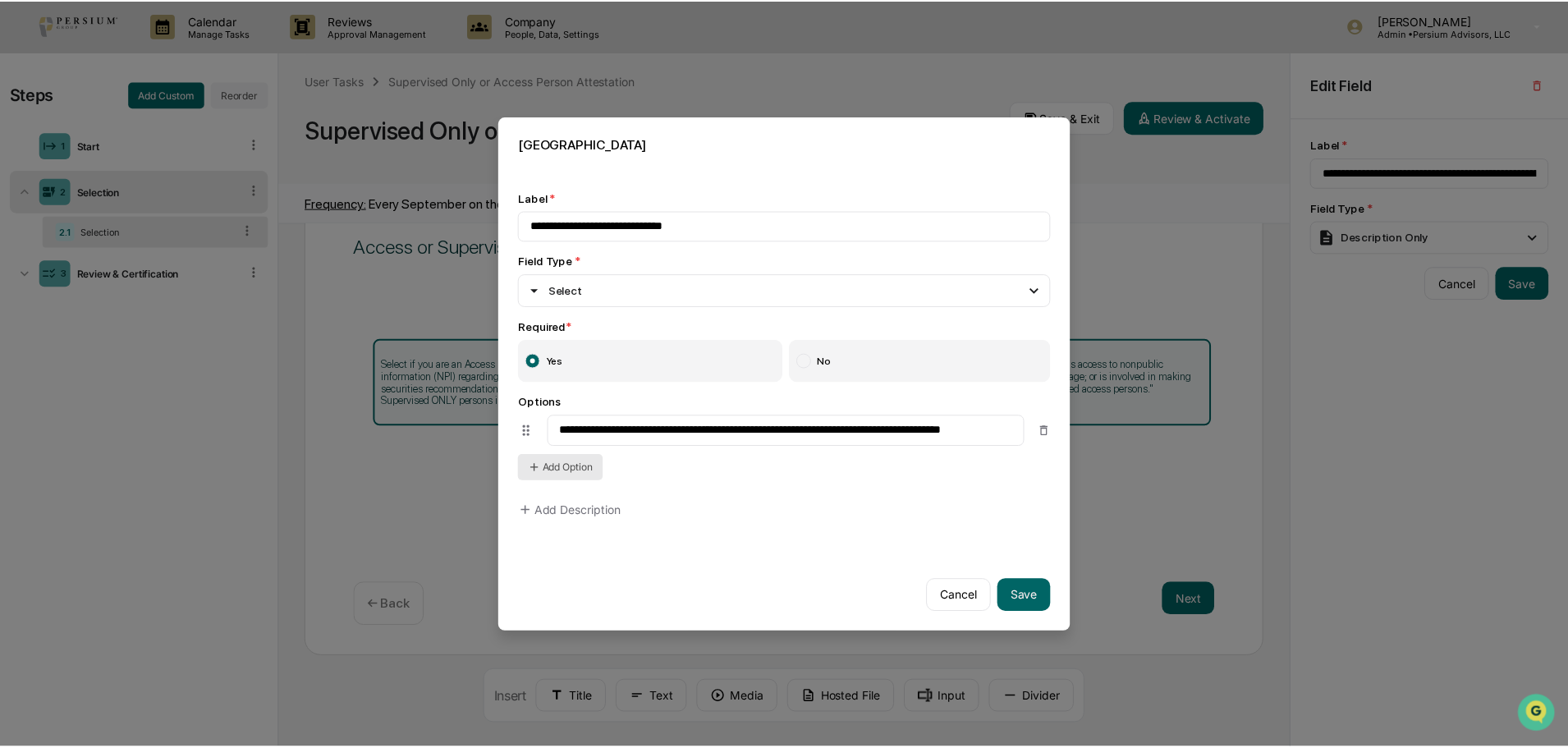 scroll, scrollTop: 0, scrollLeft: 0, axis: both 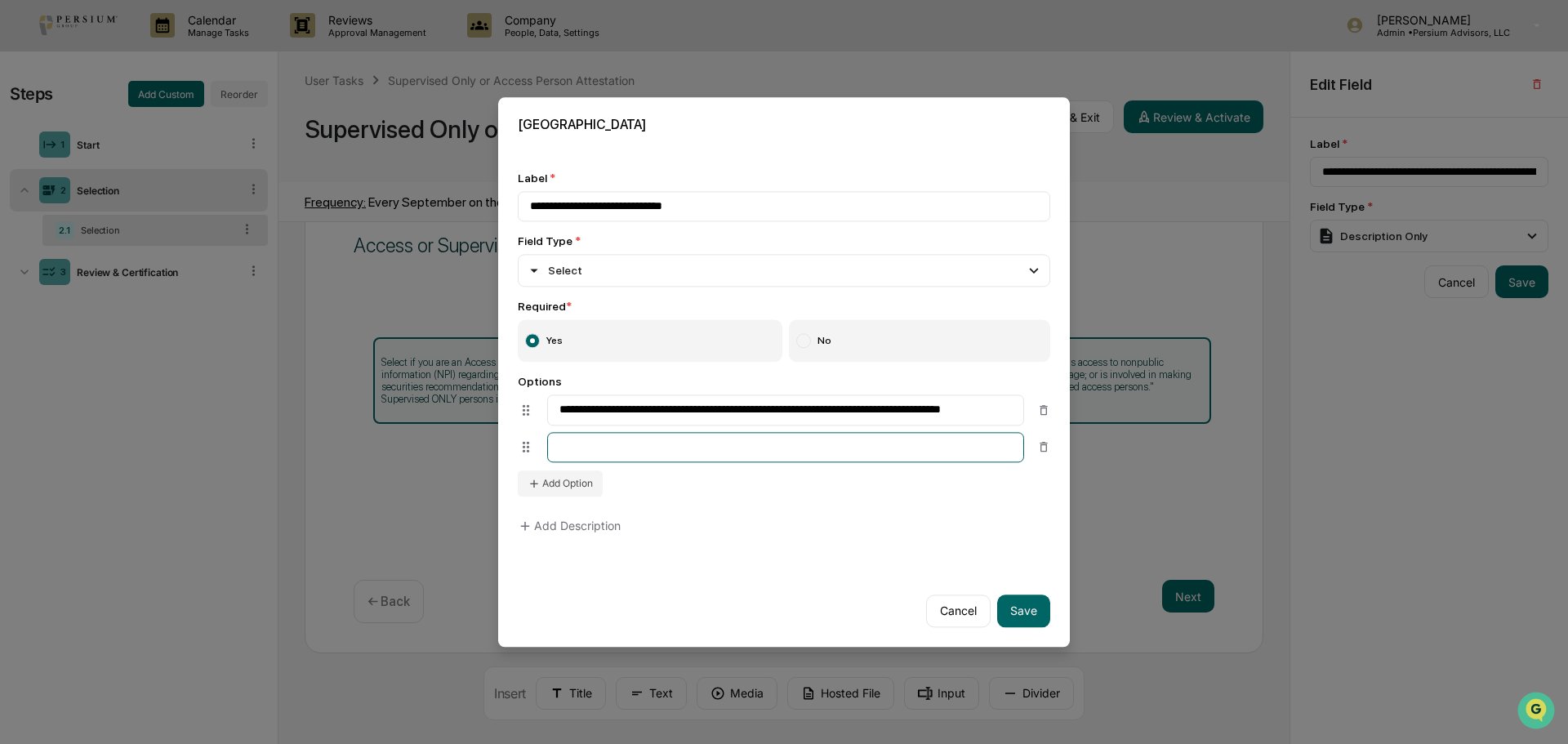click at bounding box center (786, 447) 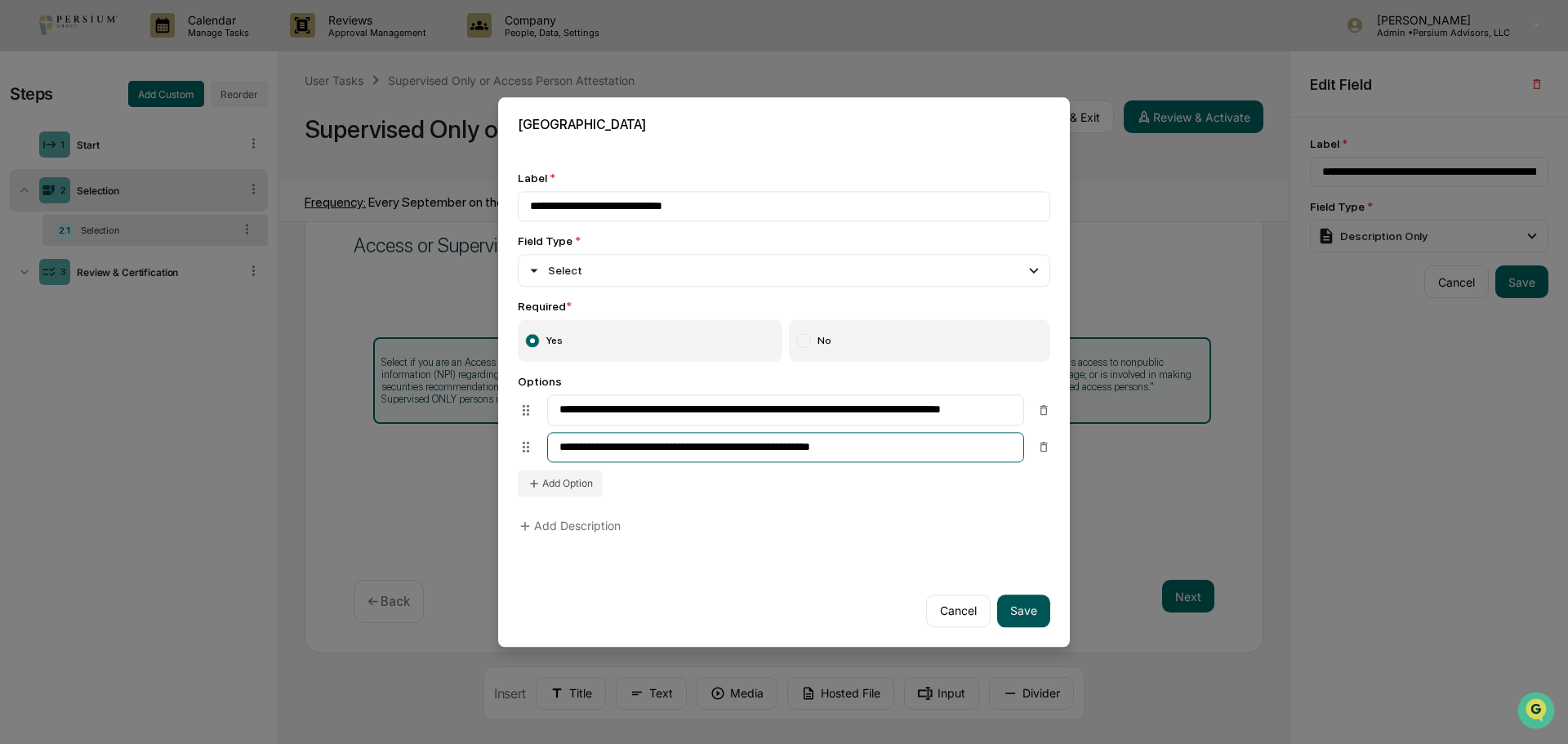 type on "**********" 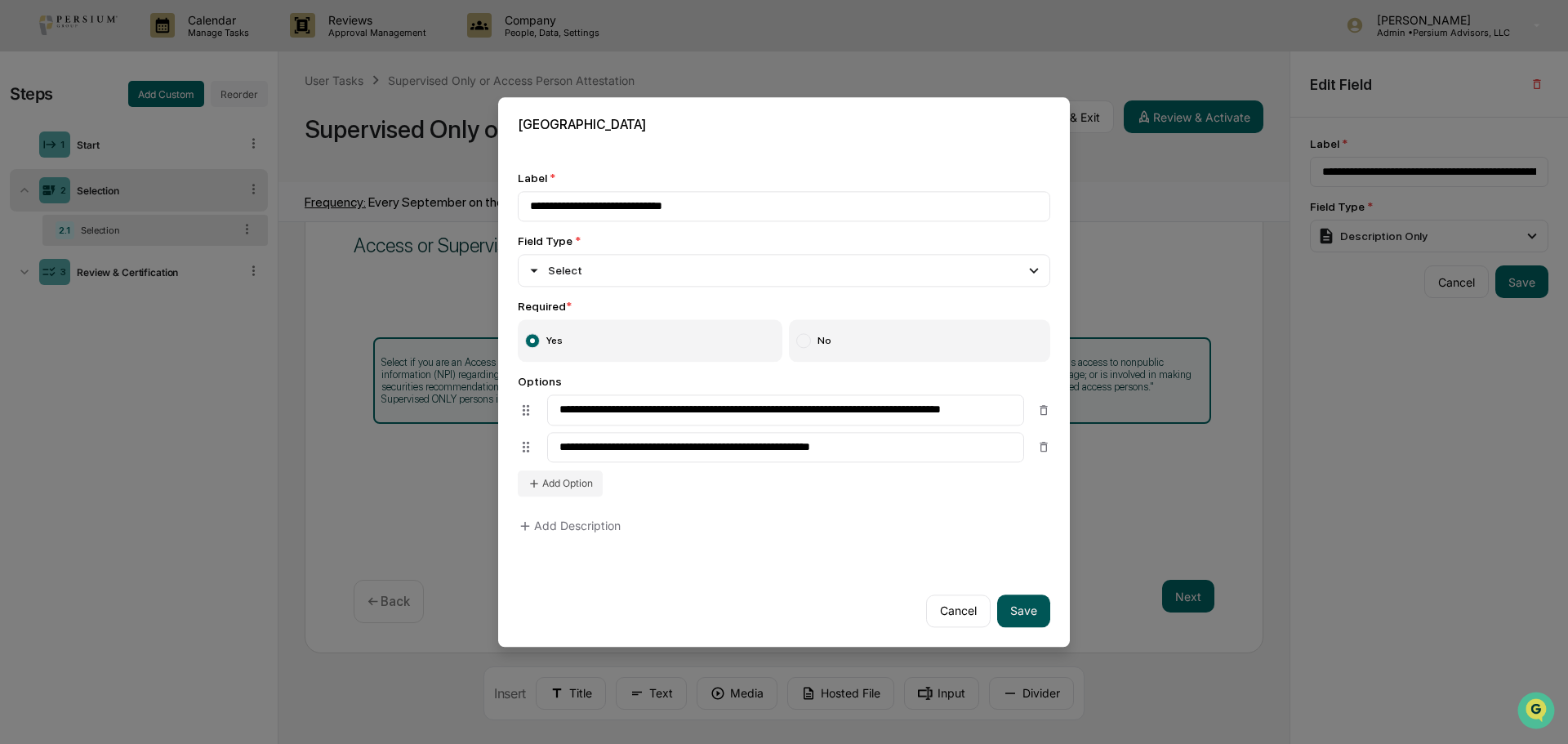 click on "Save" at bounding box center [1023, 611] 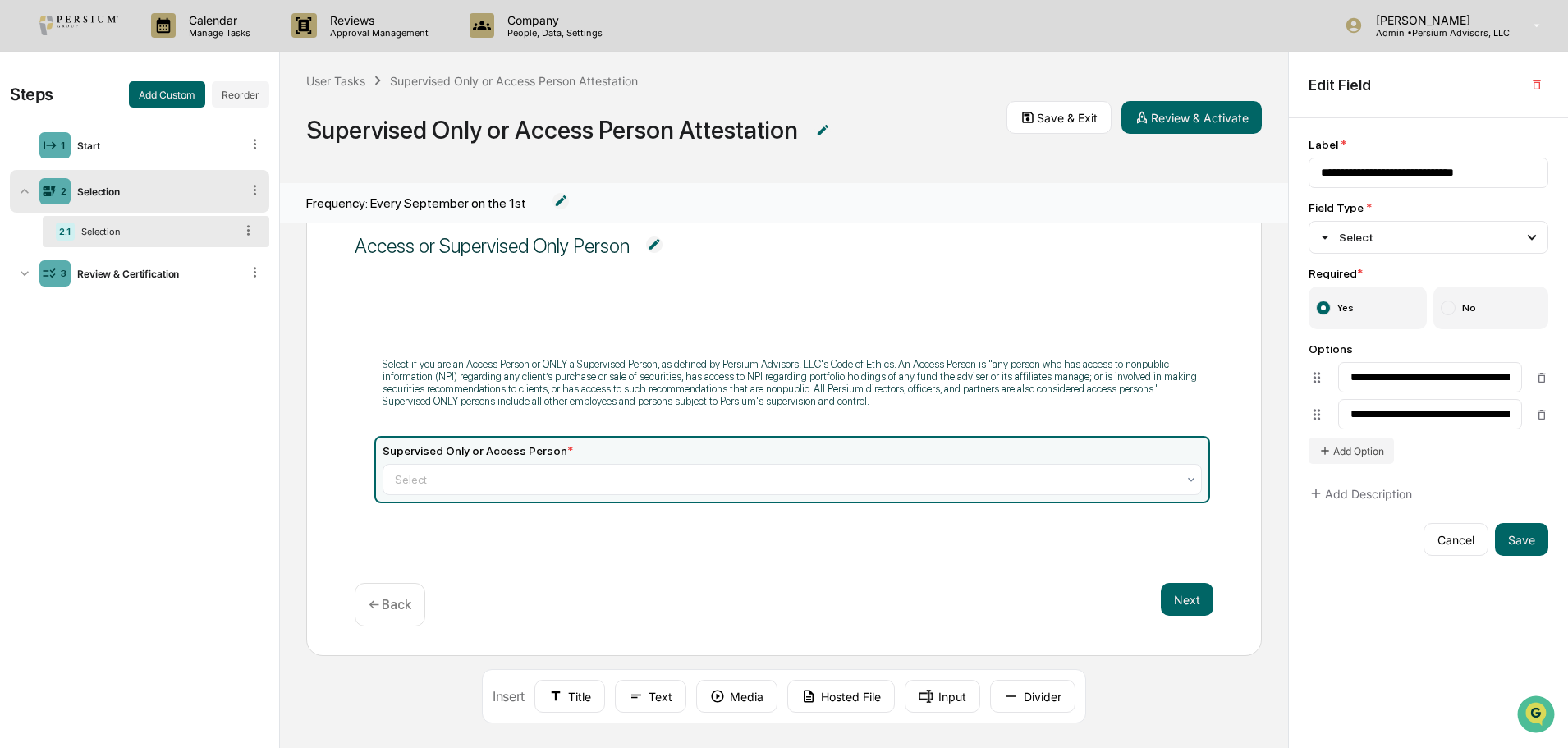 scroll, scrollTop: 0, scrollLeft: 0, axis: both 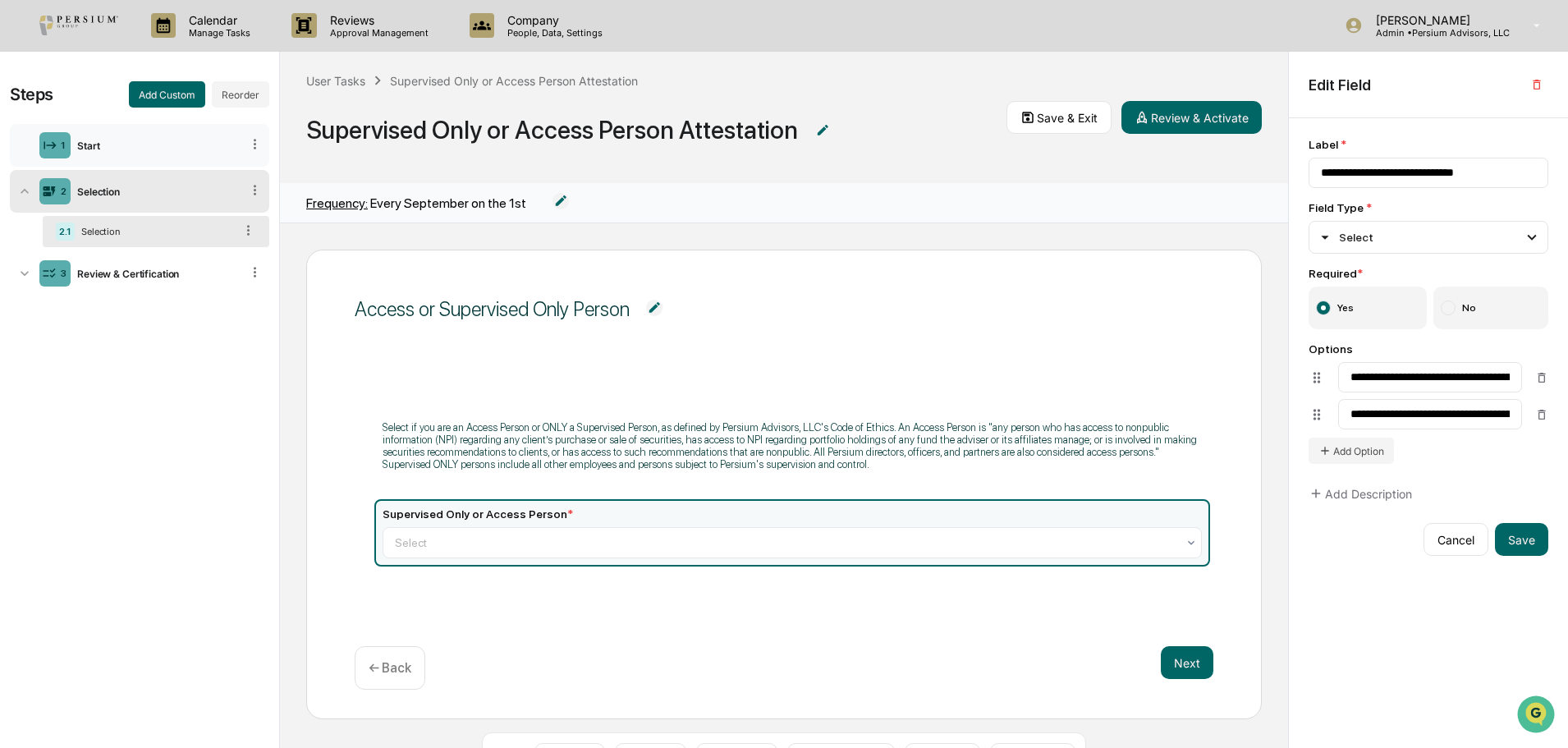 click on "1 Start" at bounding box center (140, 145) 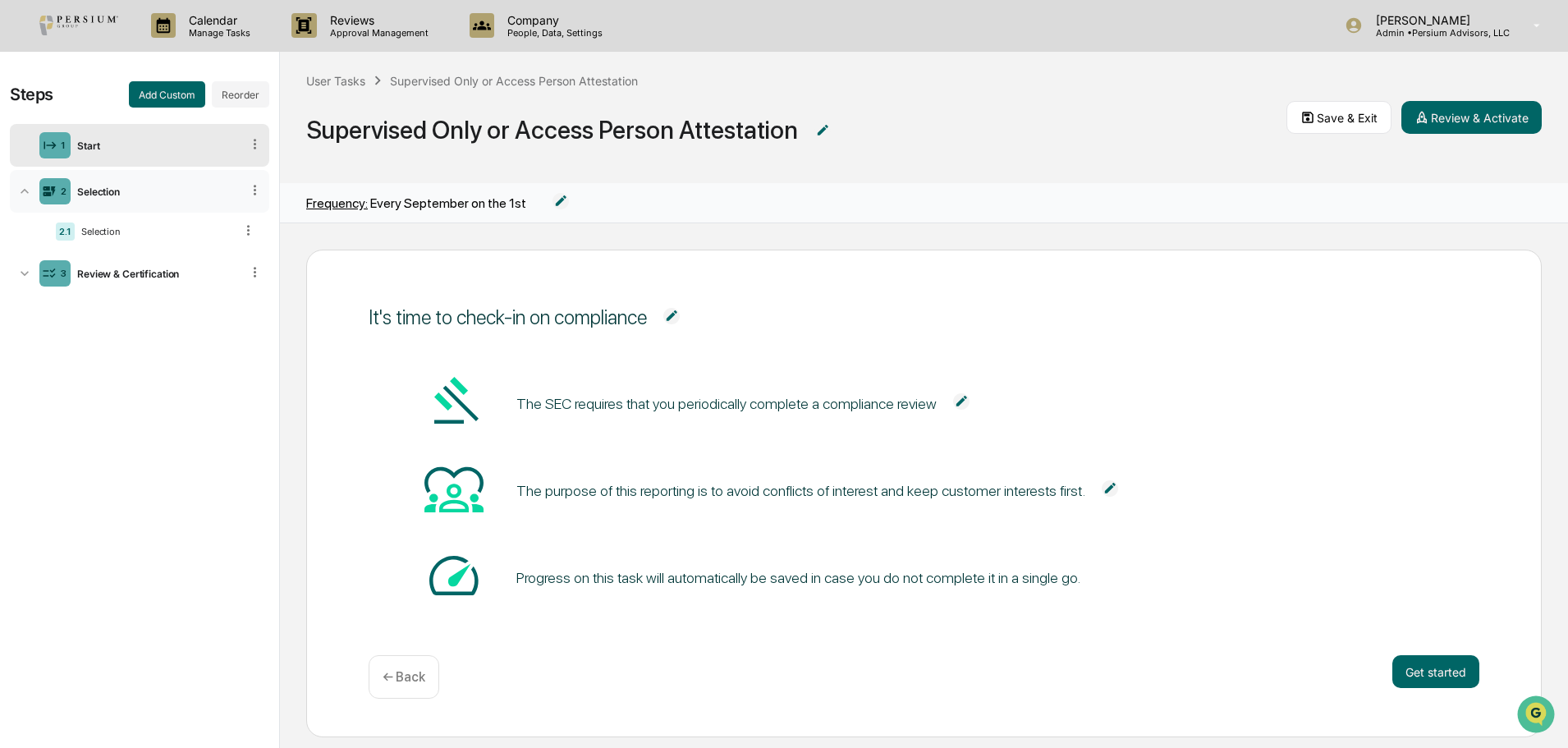 click on "Selection" at bounding box center [155, 191] 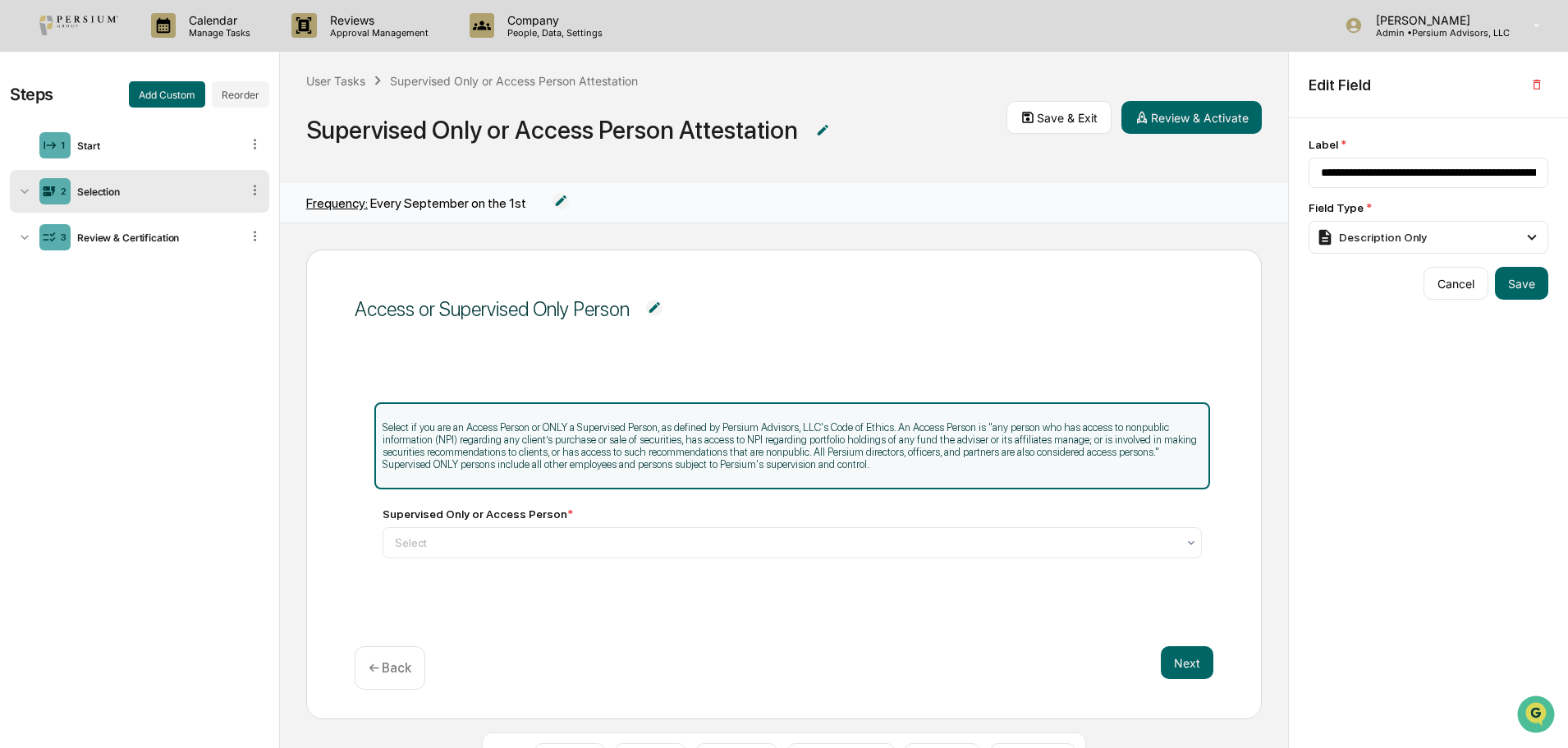 click on "Selection" at bounding box center (155, 191) 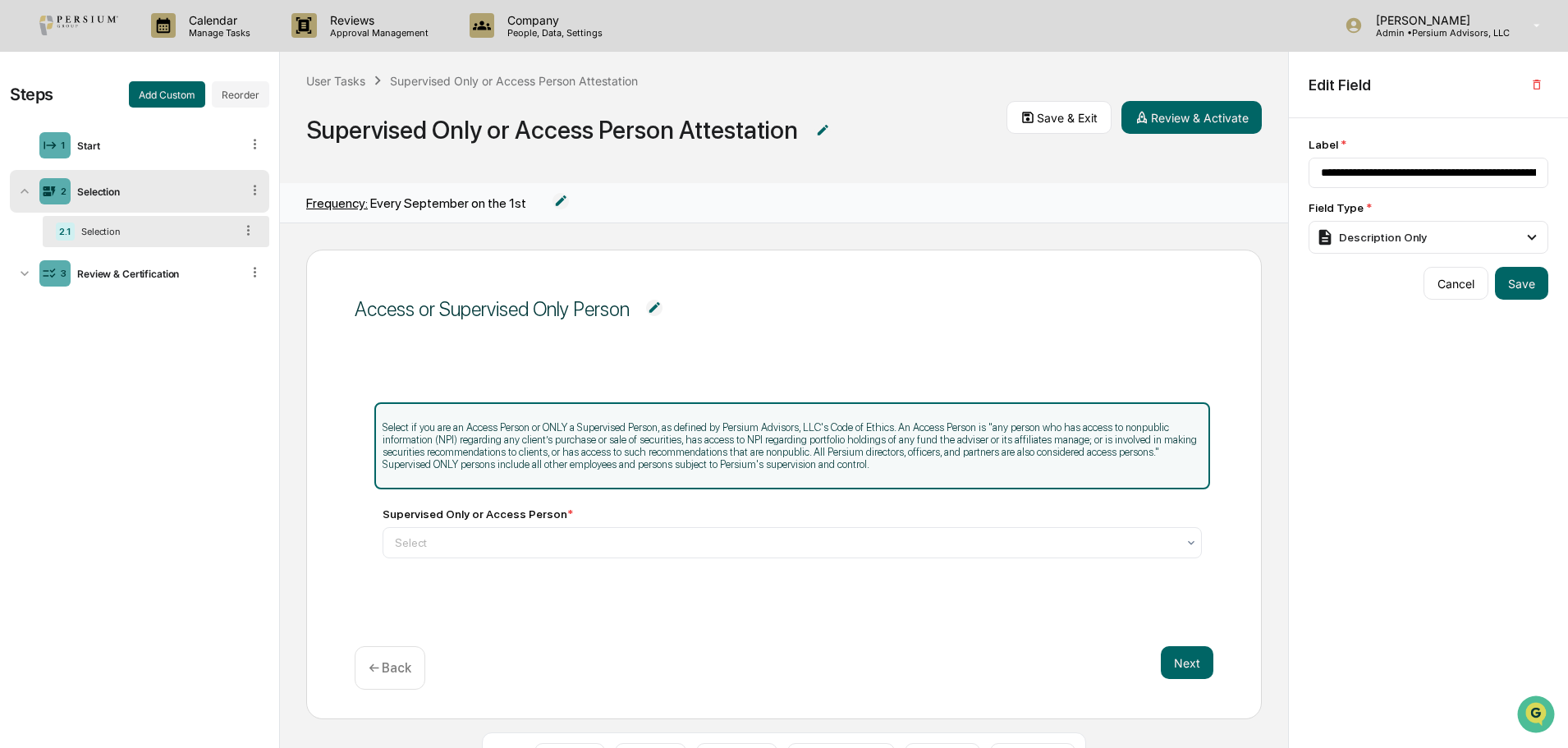 click on "2.1 Selection" at bounding box center [156, 232] 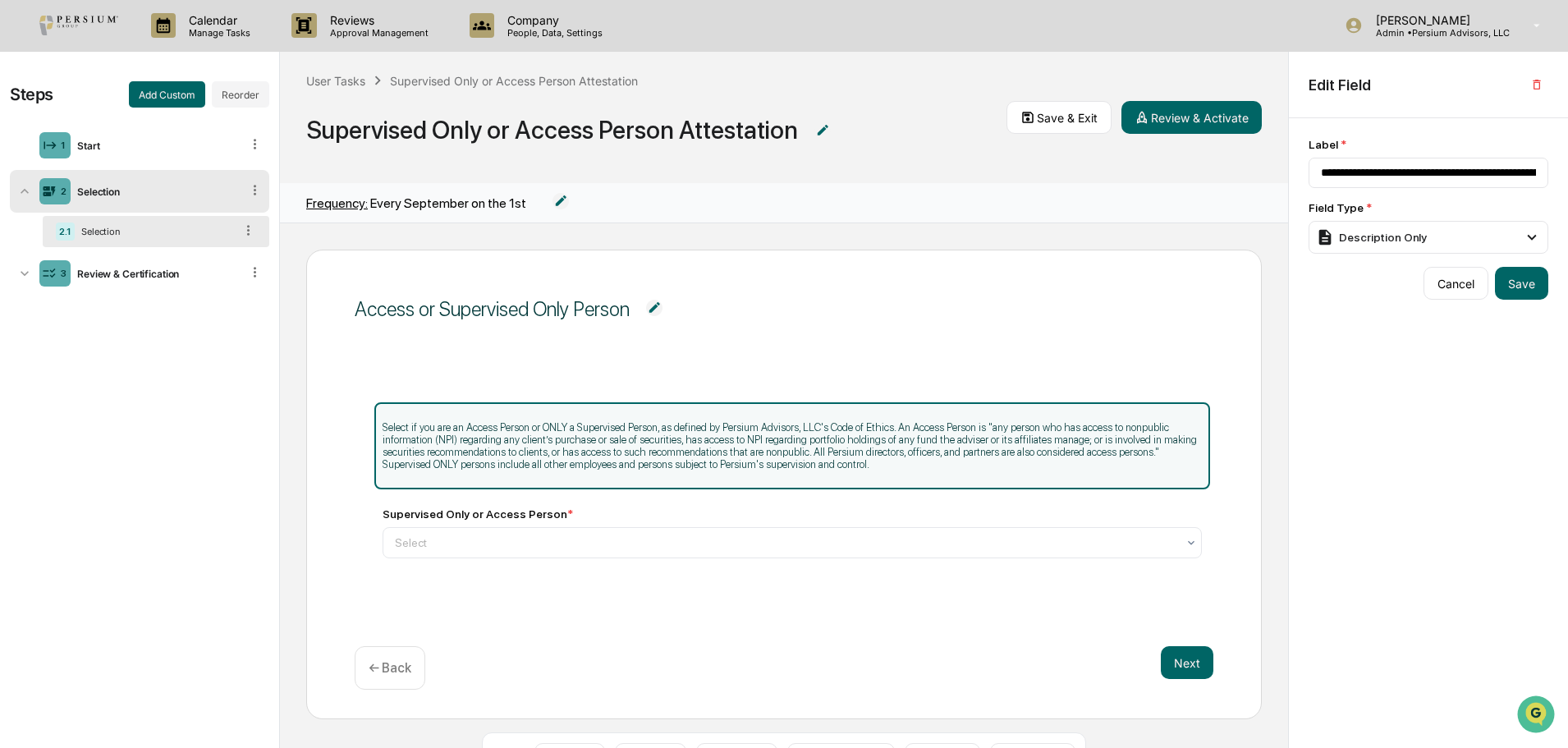 click on "Access or Supervised Only Person Select if you are an Access Person or ONLY a Supervised Person, as defined by Persium Advisors, LLC's Code of Ethics. An Access Person is "any person who has access to nonpublic information (NPI) regarding any client’s purchase or sale of securities, has access to NPI regarding portfolio holdings of any fund the adviser or its affiliates manage; or is involved in making securities recommendations to clients, or has access to such recommendations that are nonpublic. All Persium directors, officers, and partners are also considered access persons."  Supervised ONLY persons include all other employees and persons subject to Persium's supervision and control. Supervised Only or Access Person  * Select Next ← Back" at bounding box center (784, 484) 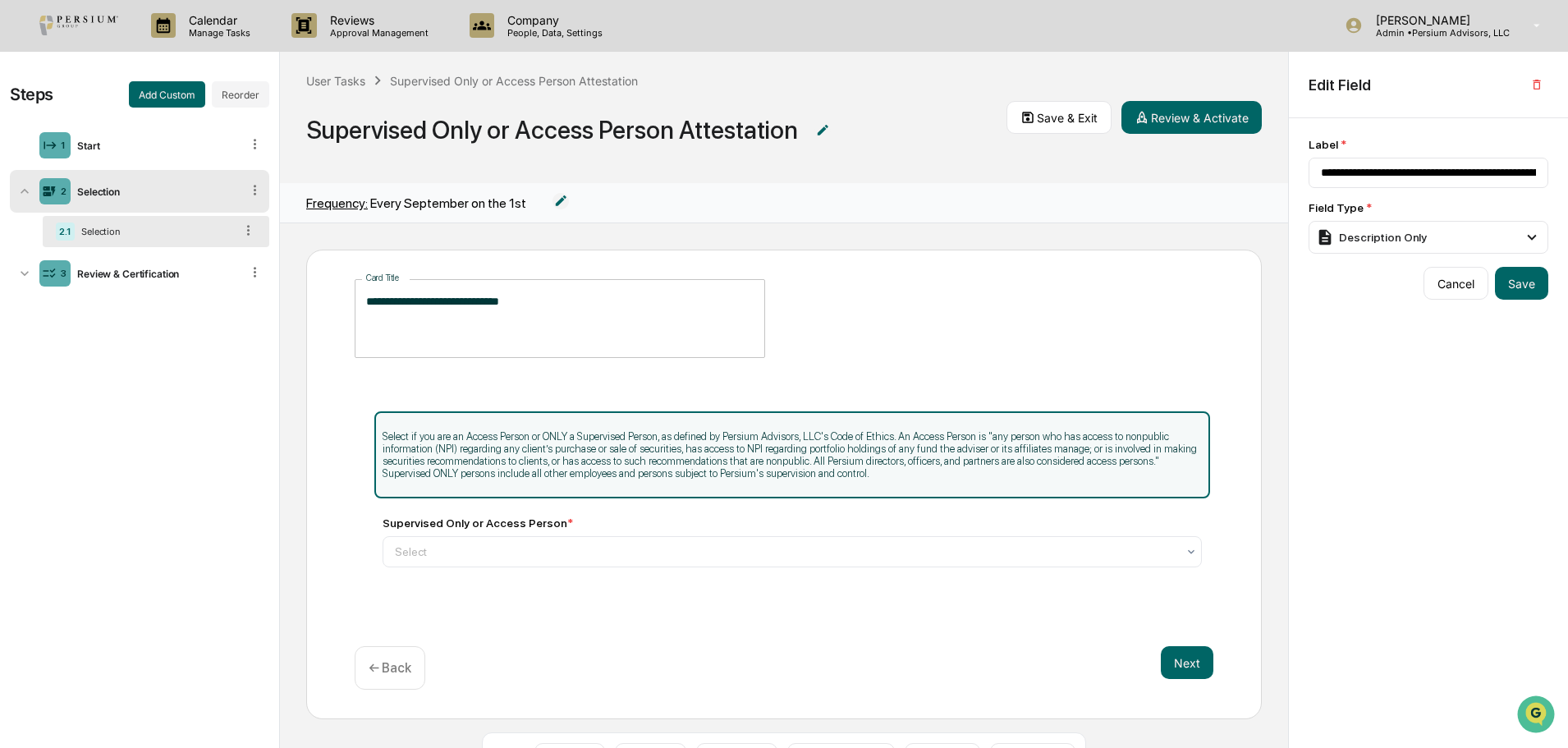 click on "Select if you are an Access Person or ONLY a Supervised Person, as defined by Persium Advisors, LLC's Code of Ethics. An Access Person is "any person who has access to nonpublic information (NPI) regarding any client’s purchase or sale of securities, has access to NPI regarding portfolio holdings of any fund the adviser or its affiliates manage; or is involved in making securities recommendations to clients, or has access to such recommendations that are nonpublic. All Persium directors, officers, and partners are also considered access persons."  Supervised ONLY persons include all other employees and persons subject to Persium's supervision and control." at bounding box center [792, 455] 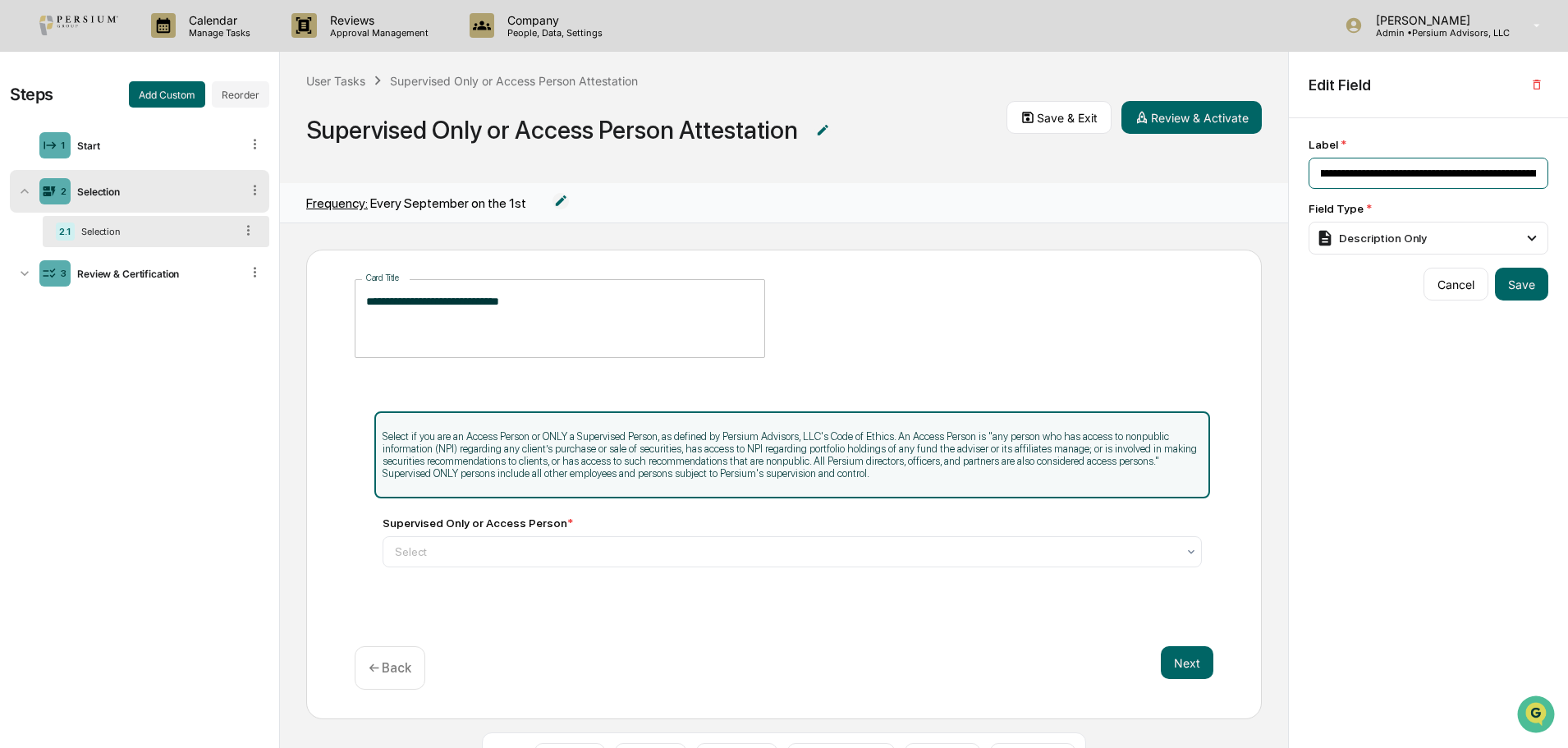 scroll, scrollTop: 0, scrollLeft: 364, axis: horizontal 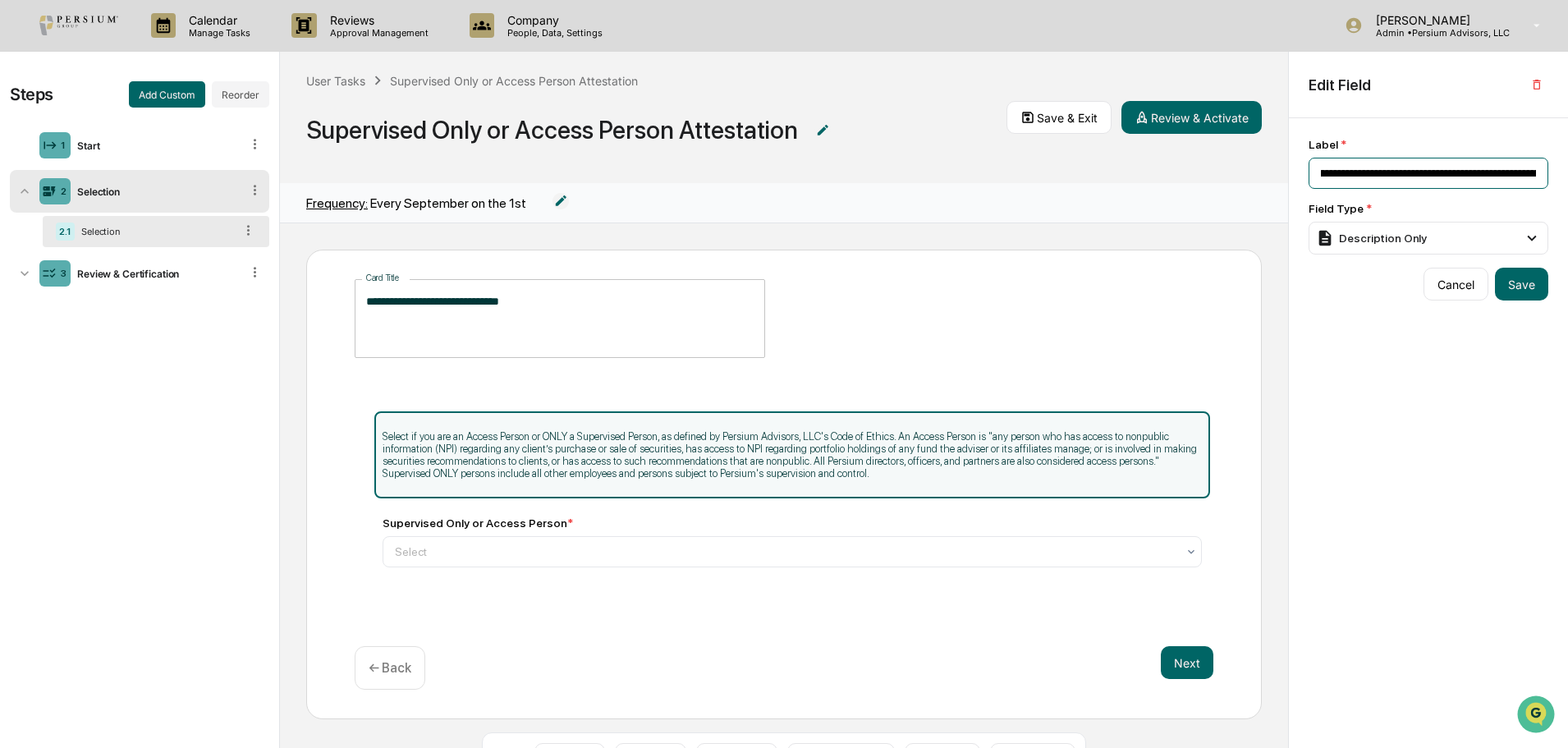 drag, startPoint x: 1373, startPoint y: 172, endPoint x: 1482, endPoint y: 172, distance: 109 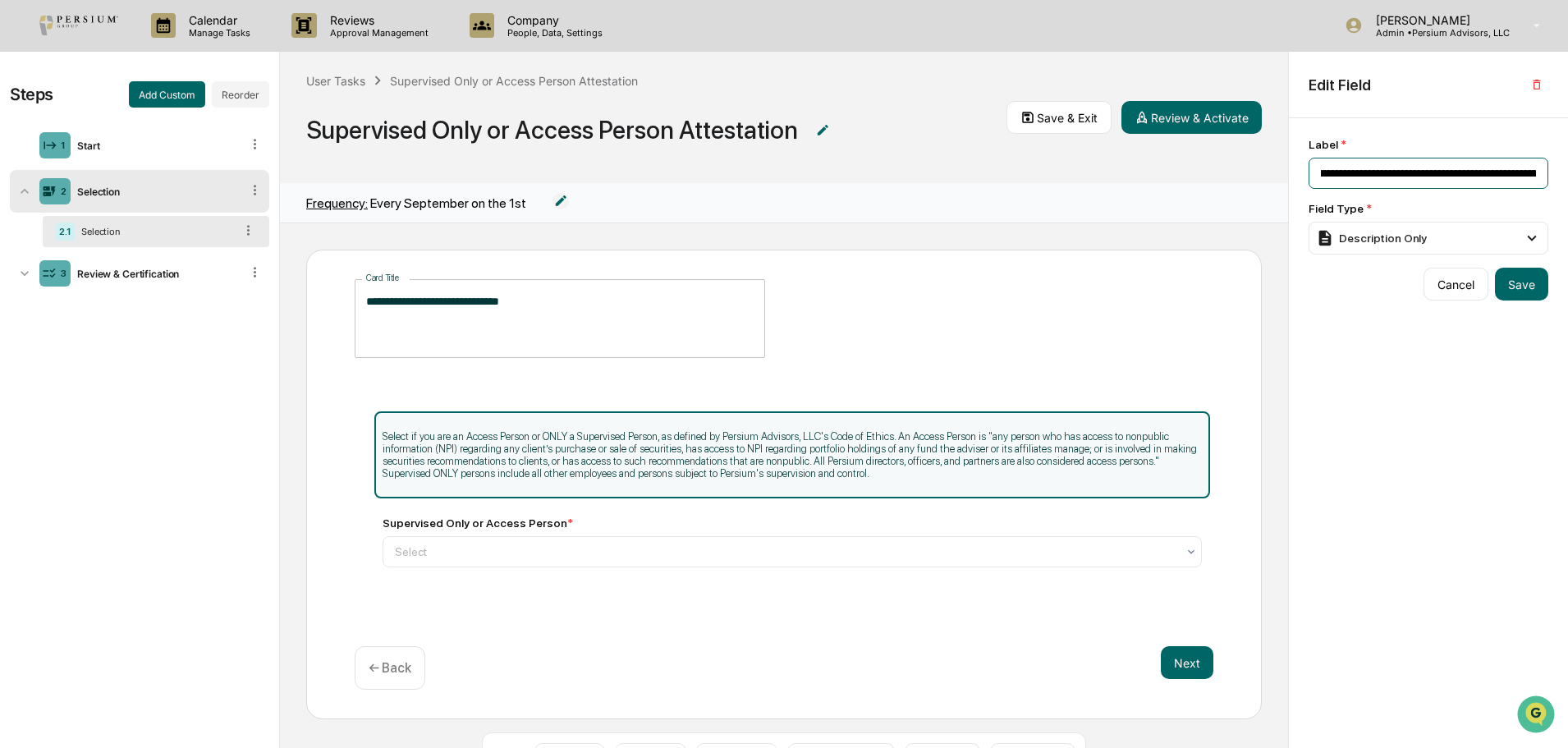 scroll, scrollTop: 0, scrollLeft: 0, axis: both 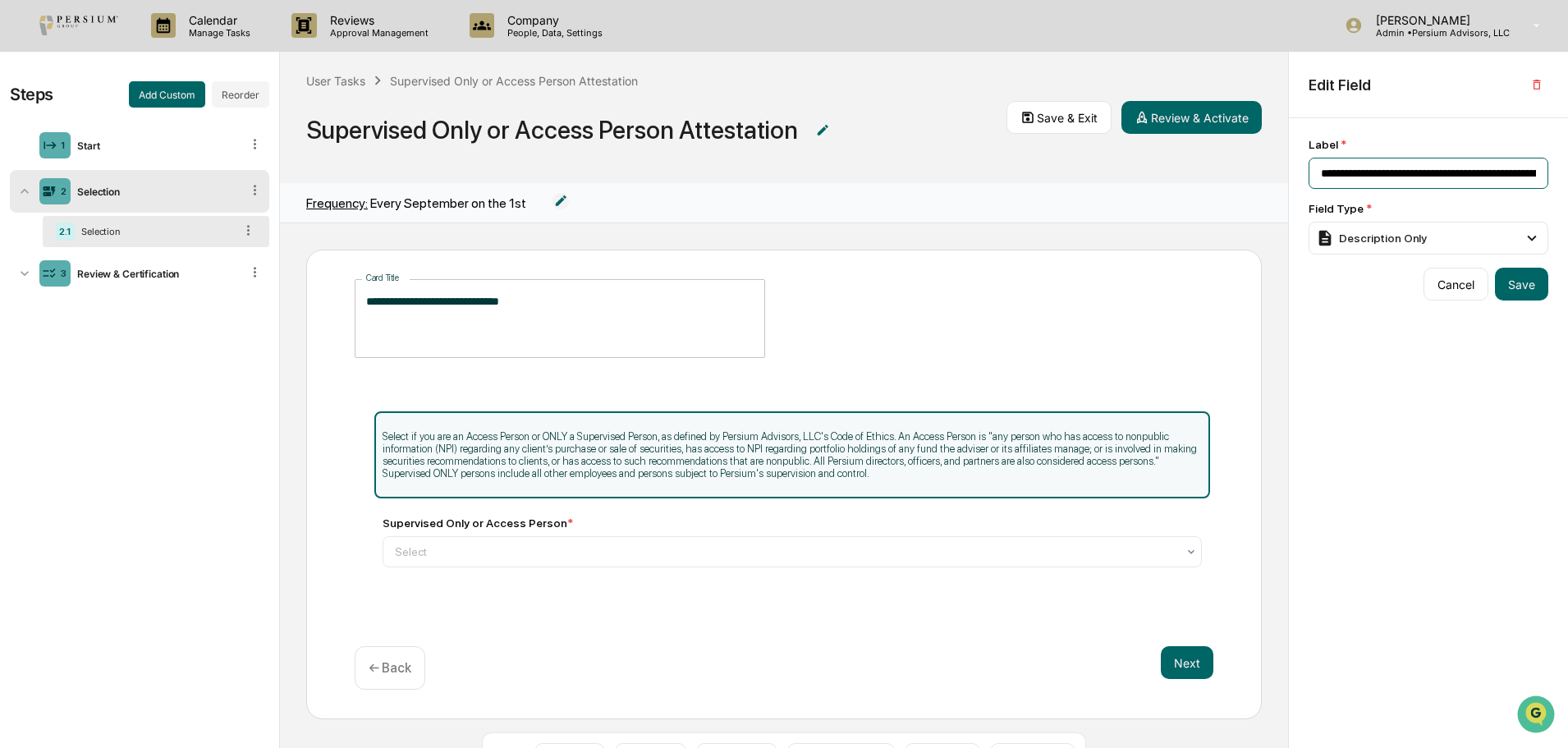 drag, startPoint x: 1367, startPoint y: 177, endPoint x: 1350, endPoint y: 174, distance: 17.262677 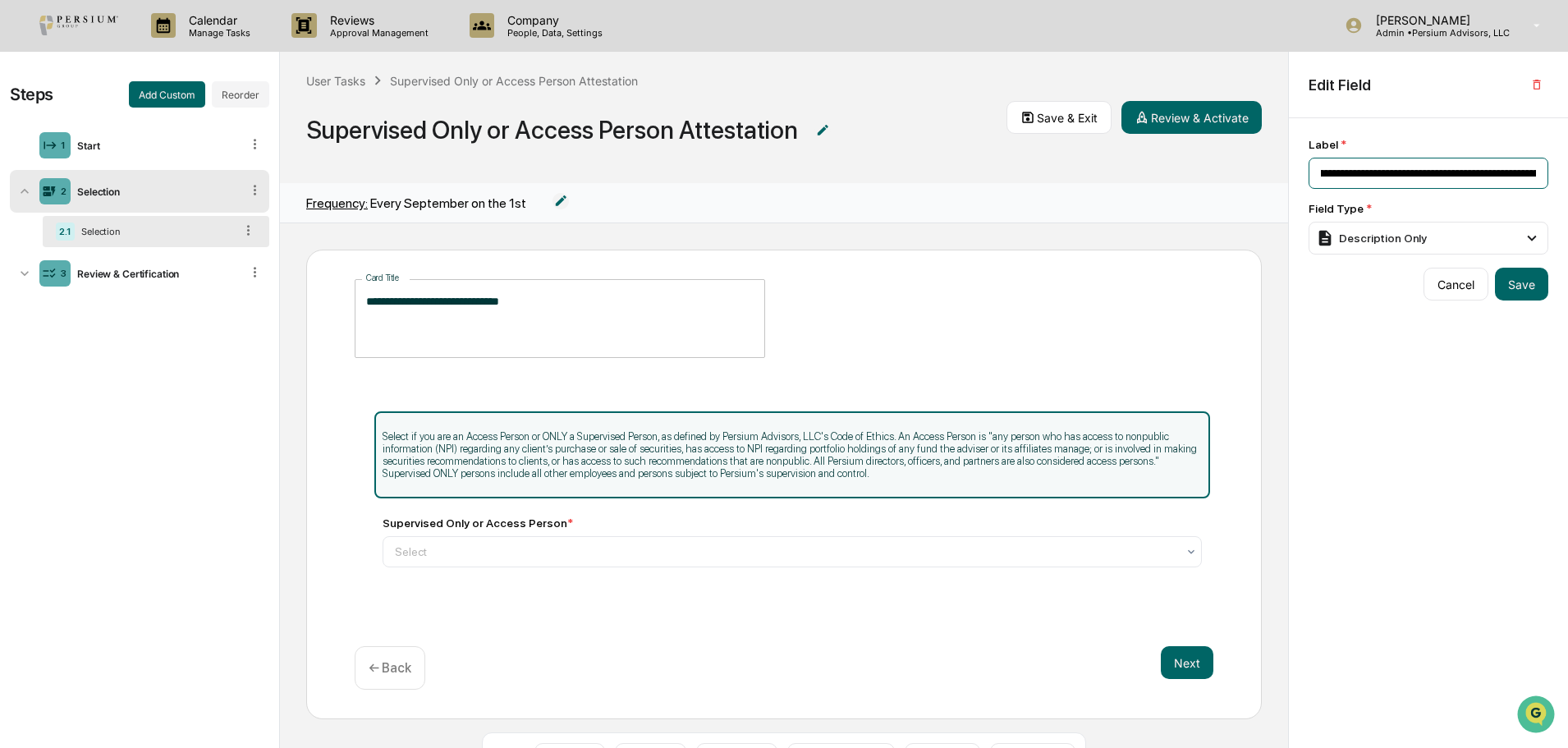 scroll, scrollTop: 0, scrollLeft: 99, axis: horizontal 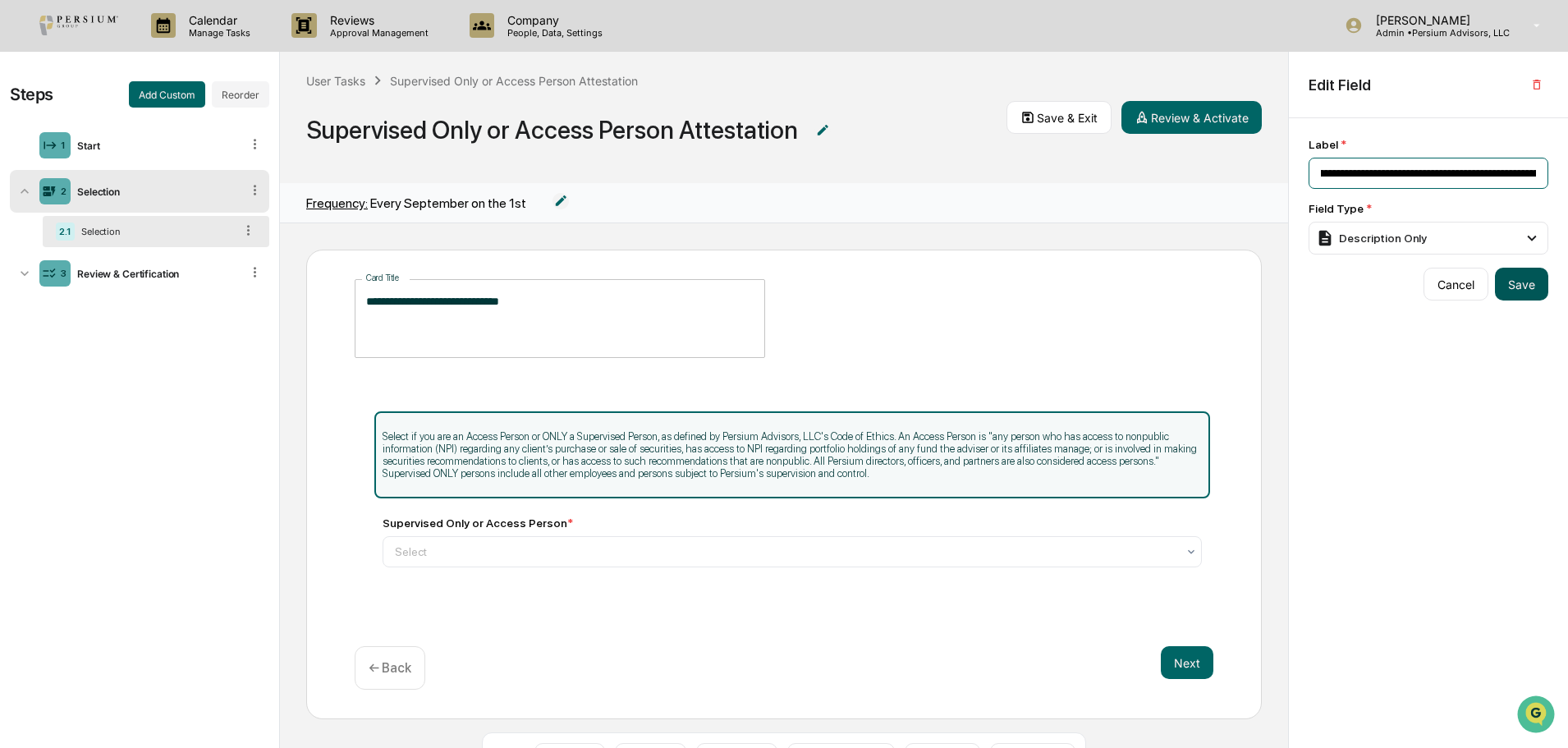 type on "**********" 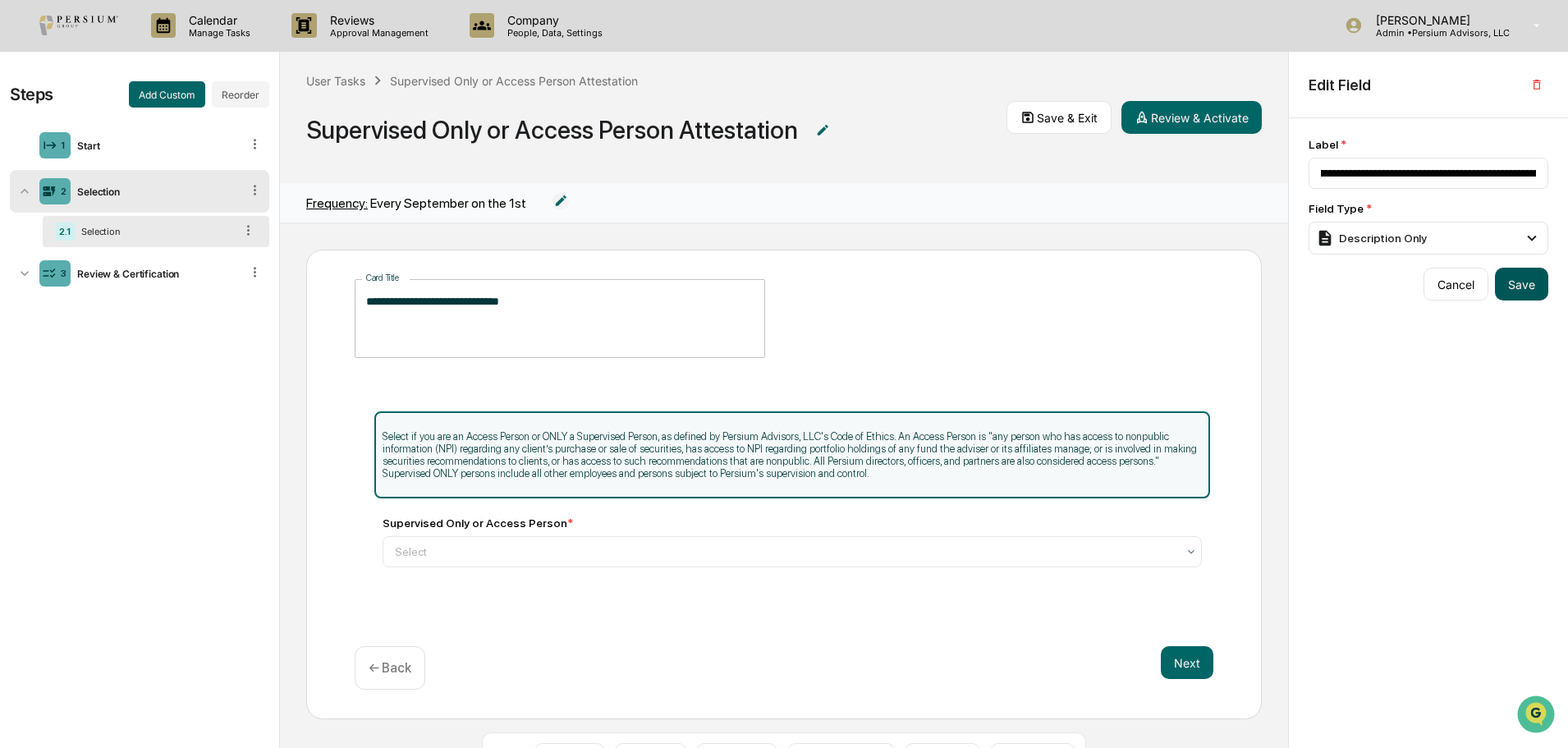 scroll, scrollTop: 0, scrollLeft: 0, axis: both 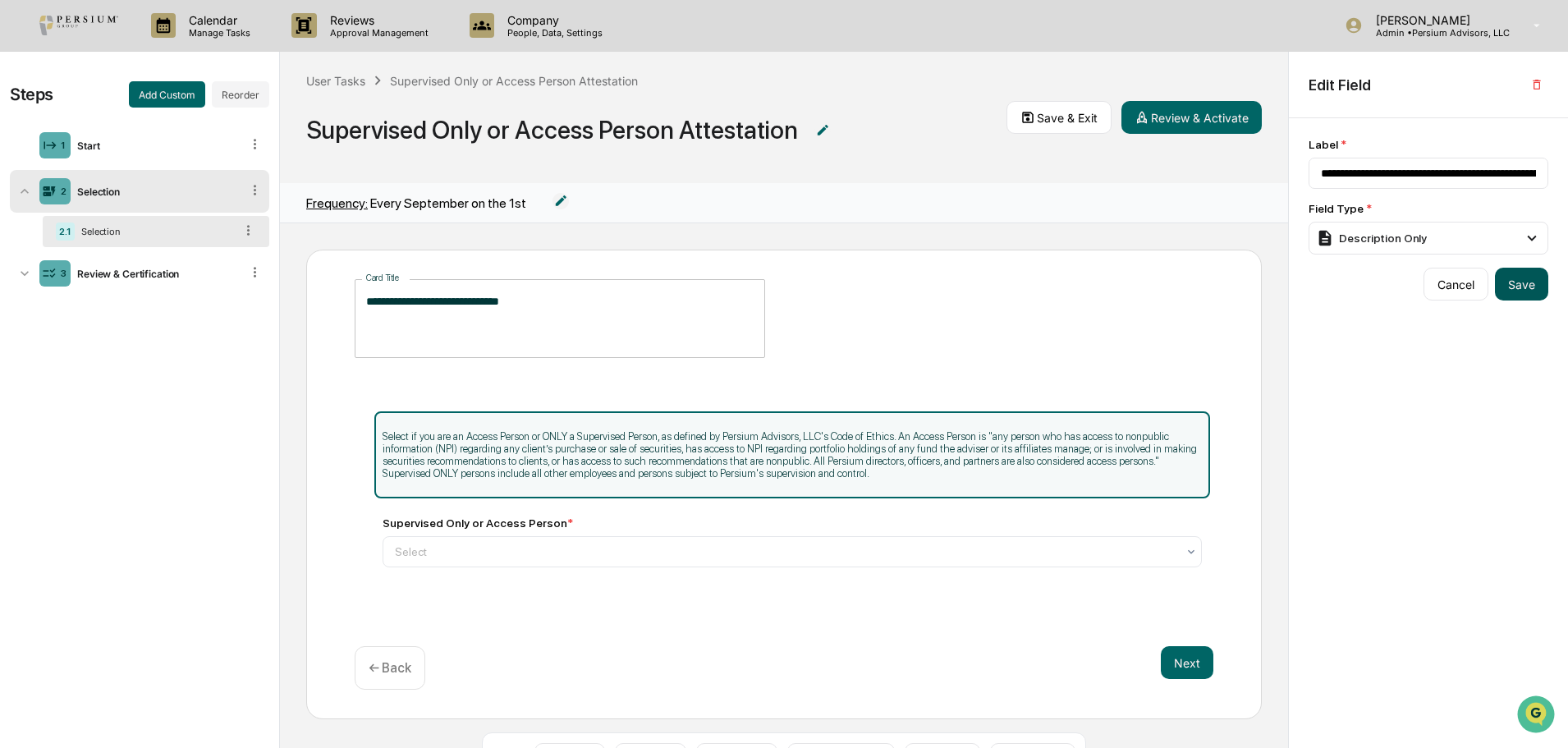 click on "Save" at bounding box center [1521, 284] 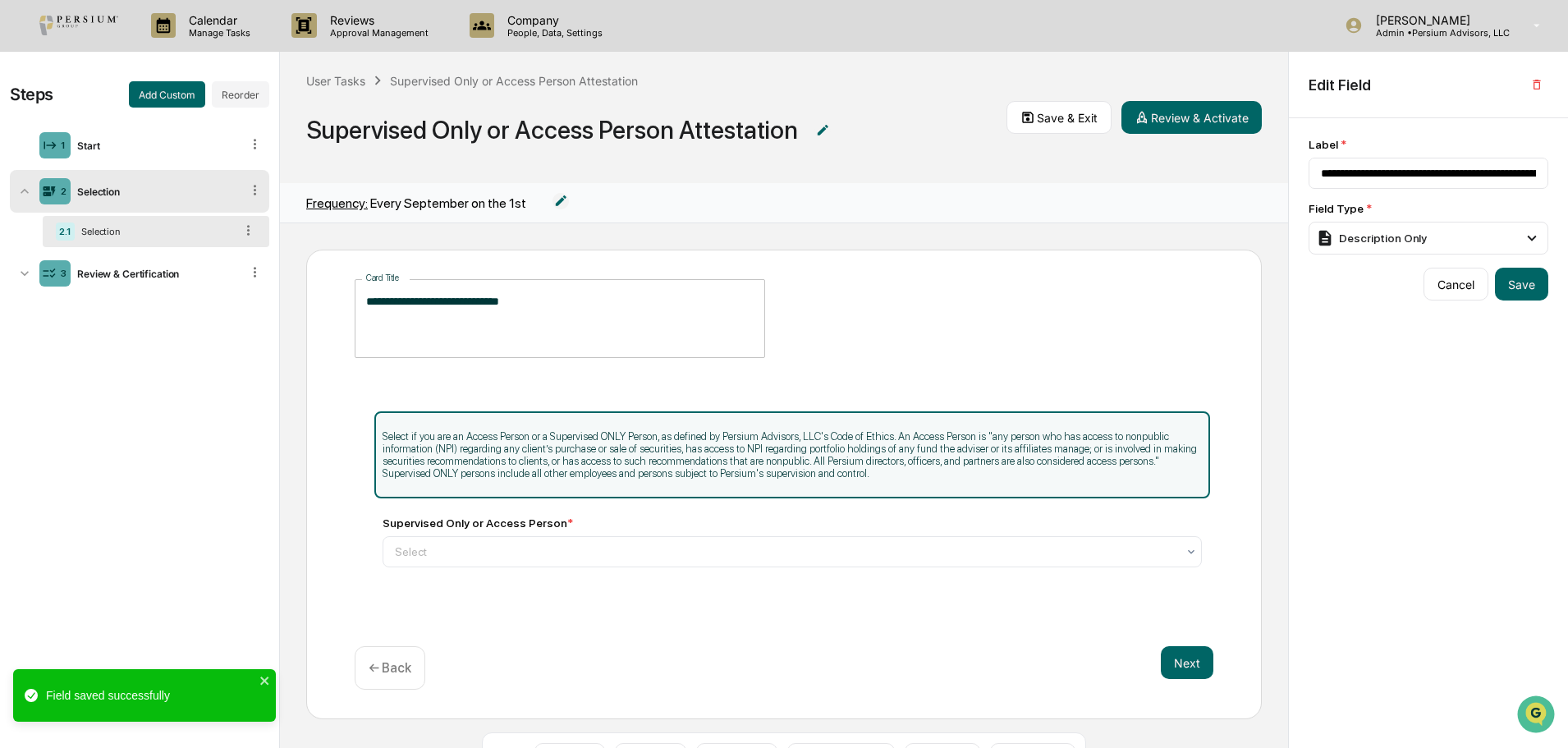 click on "**********" at bounding box center (784, 319) 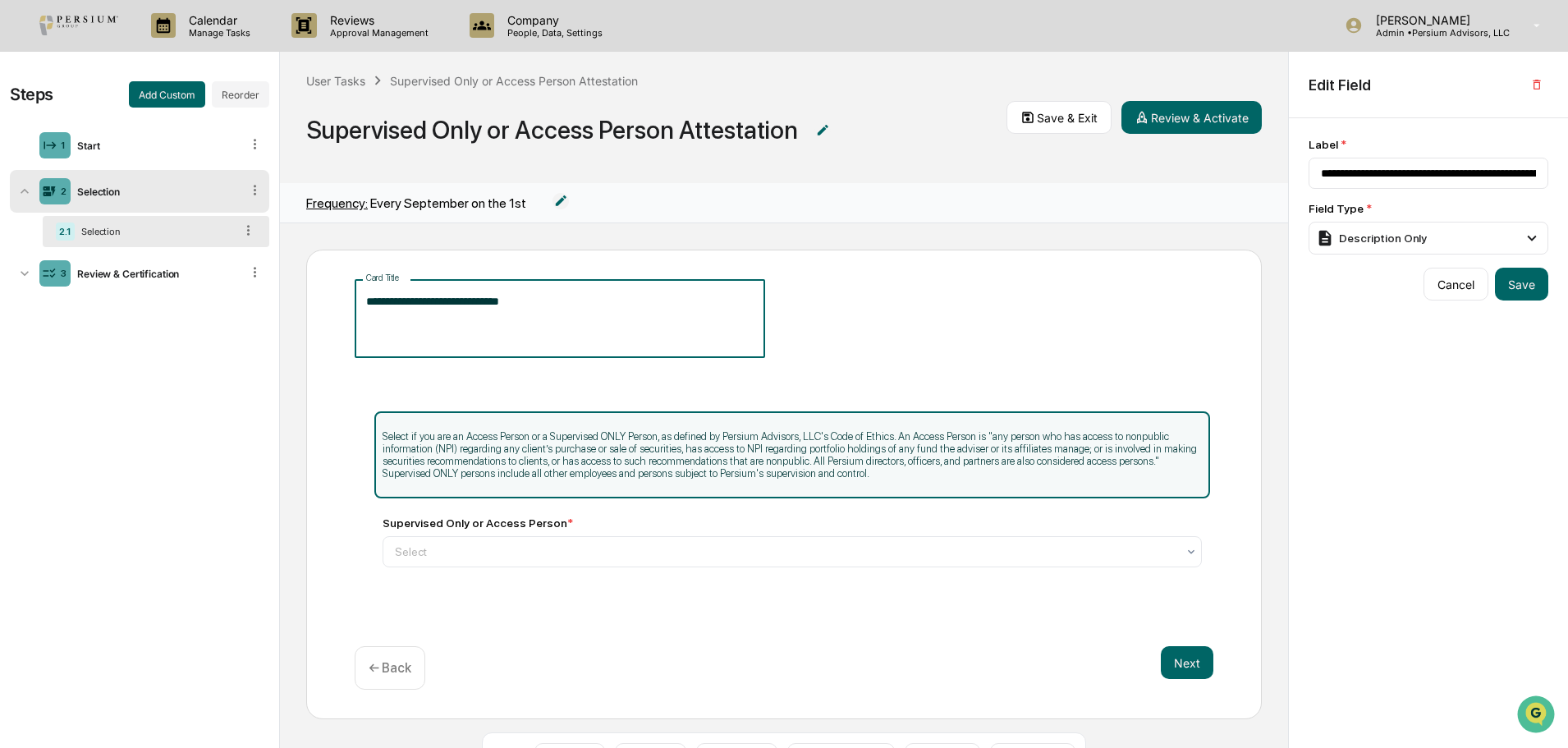 drag, startPoint x: 415, startPoint y: 298, endPoint x: 328, endPoint y: 291, distance: 87.28115 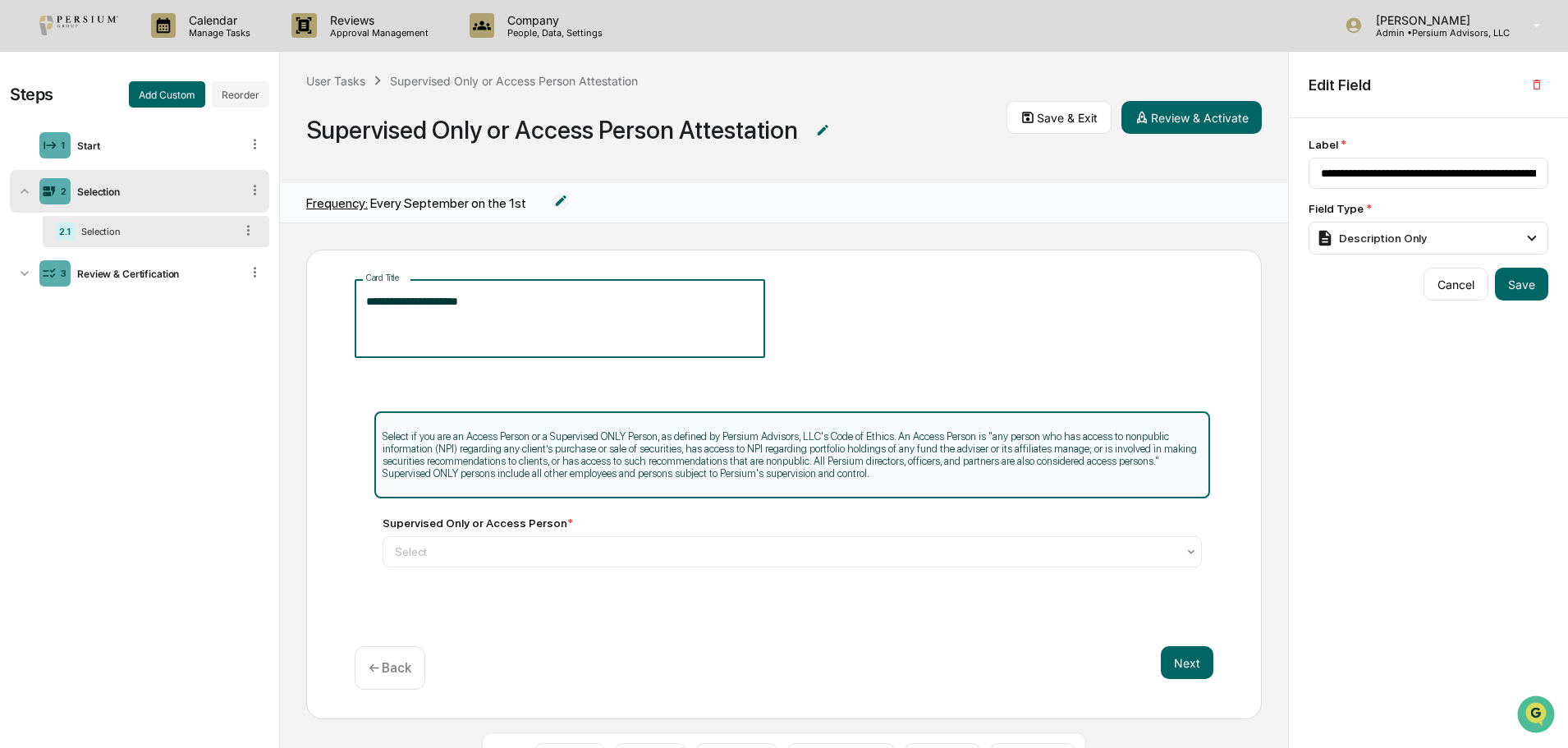 click on "**********" at bounding box center [560, 319] 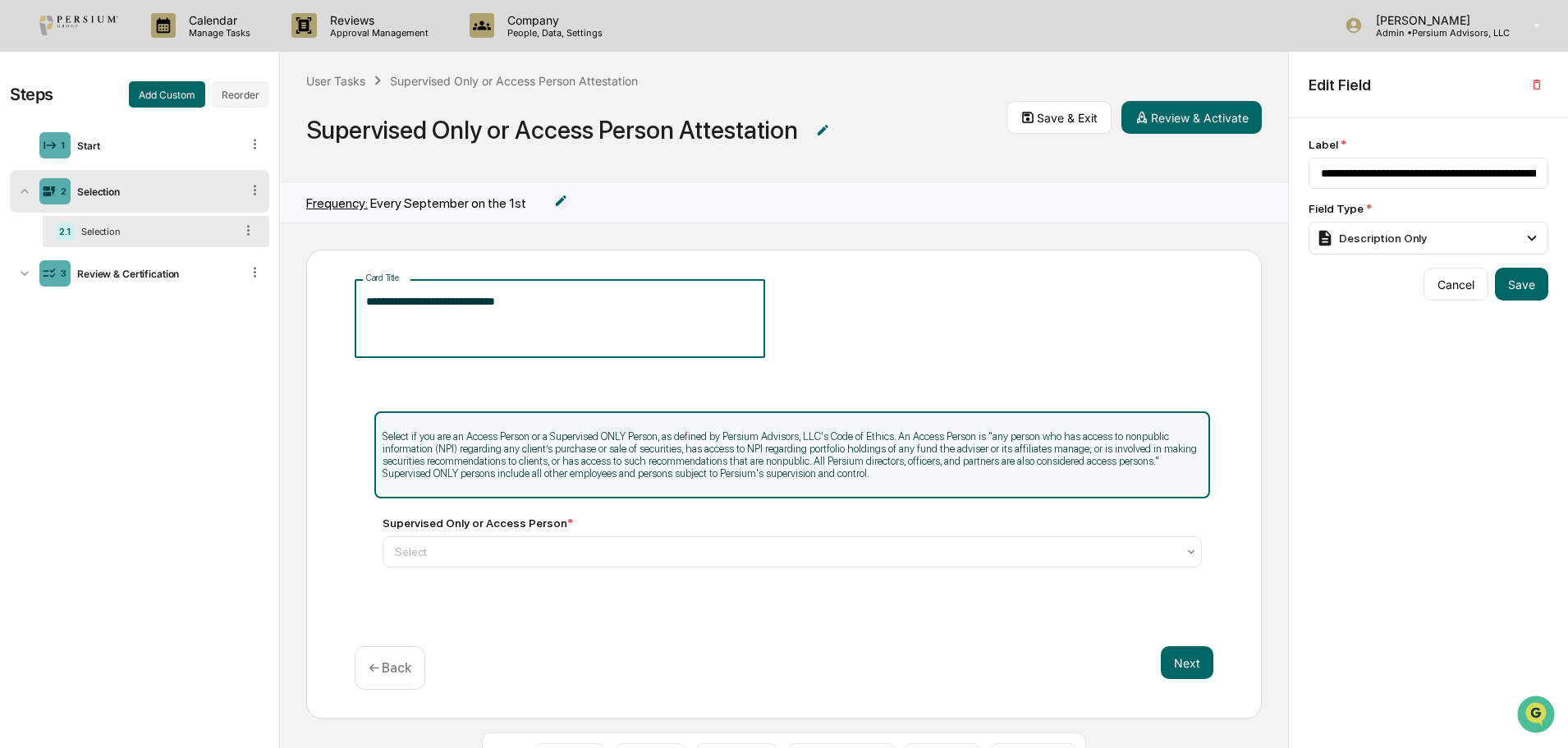 type on "**********" 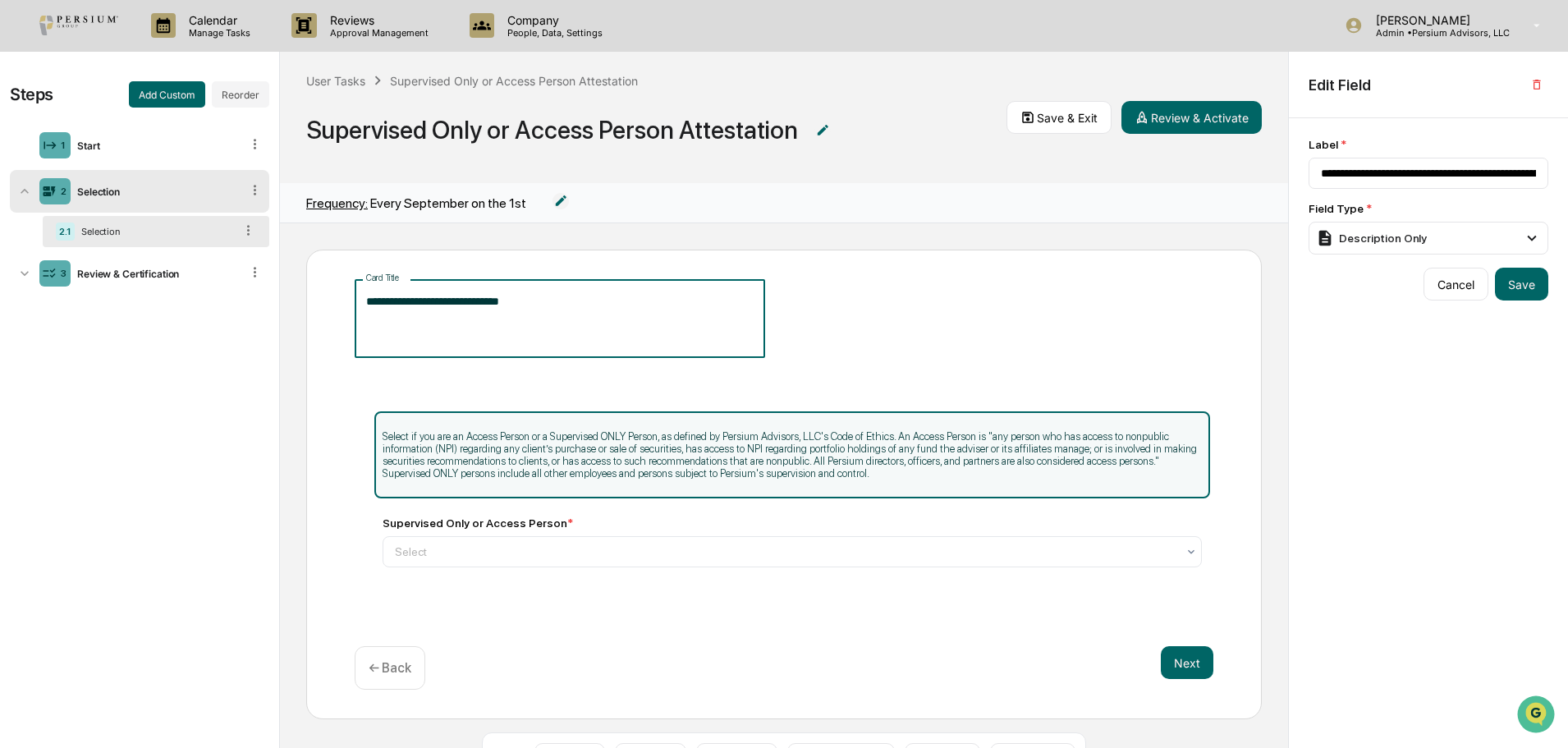 click on "**********" at bounding box center (784, 319) 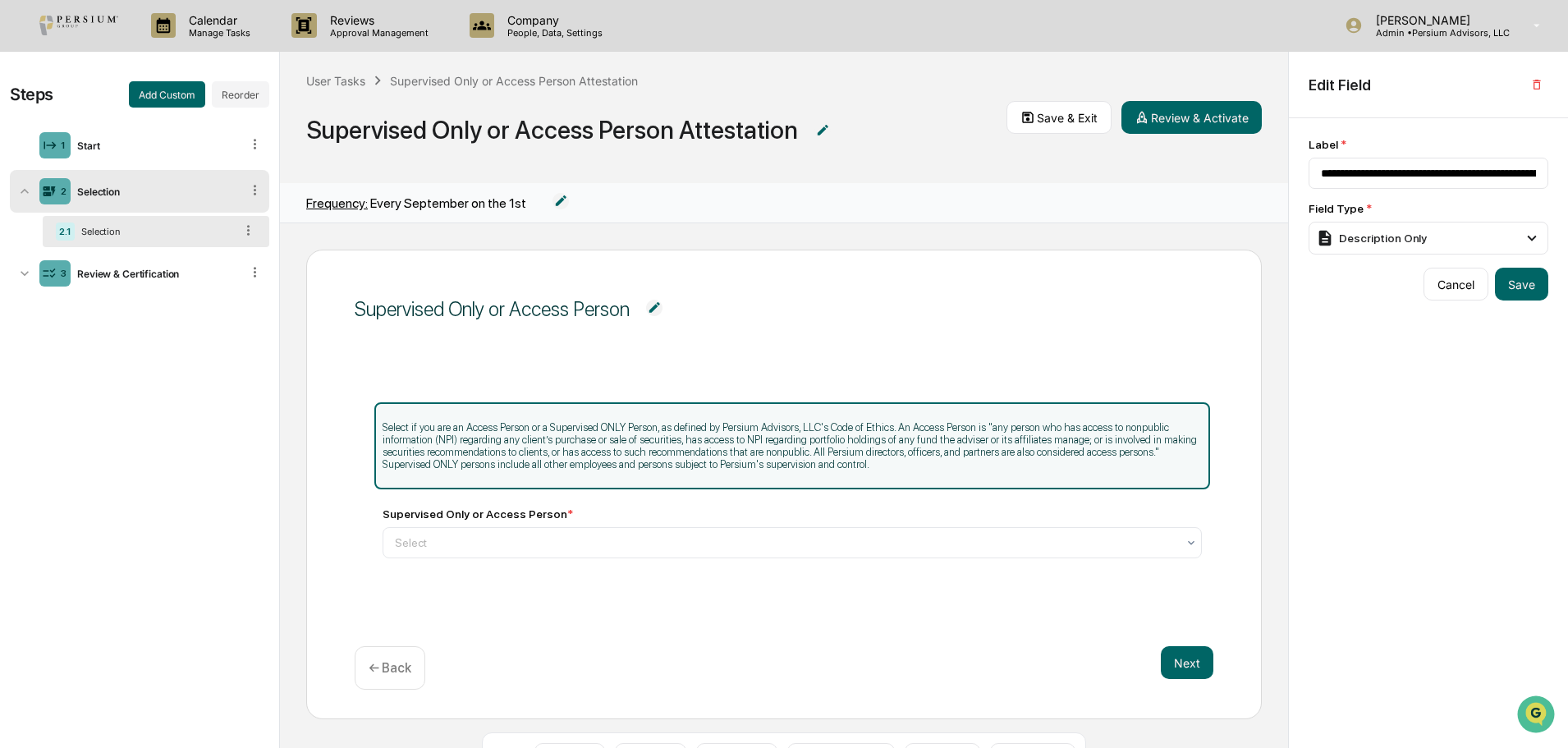 click on "Select if you are an Access Person or a Supervised ONLY Person, as defined by Persium Advisors, LLC's Code of Ethics. An Access Person is "any person who has access to nonpublic information (NPI) regarding any client’s purchase or sale of securities, has access to NPI regarding portfolio holdings of any fund the adviser or its affiliates manage; or is involved in making securities recommendations to clients, or has access to such recommendations that are nonpublic. All Persium directors, officers, and partners are also considered access persons."  Supervised ONLY persons include all other employees and persons subject to Persium's supervision and control. Supervised Only or Access Person  * Select" at bounding box center (784, 484) 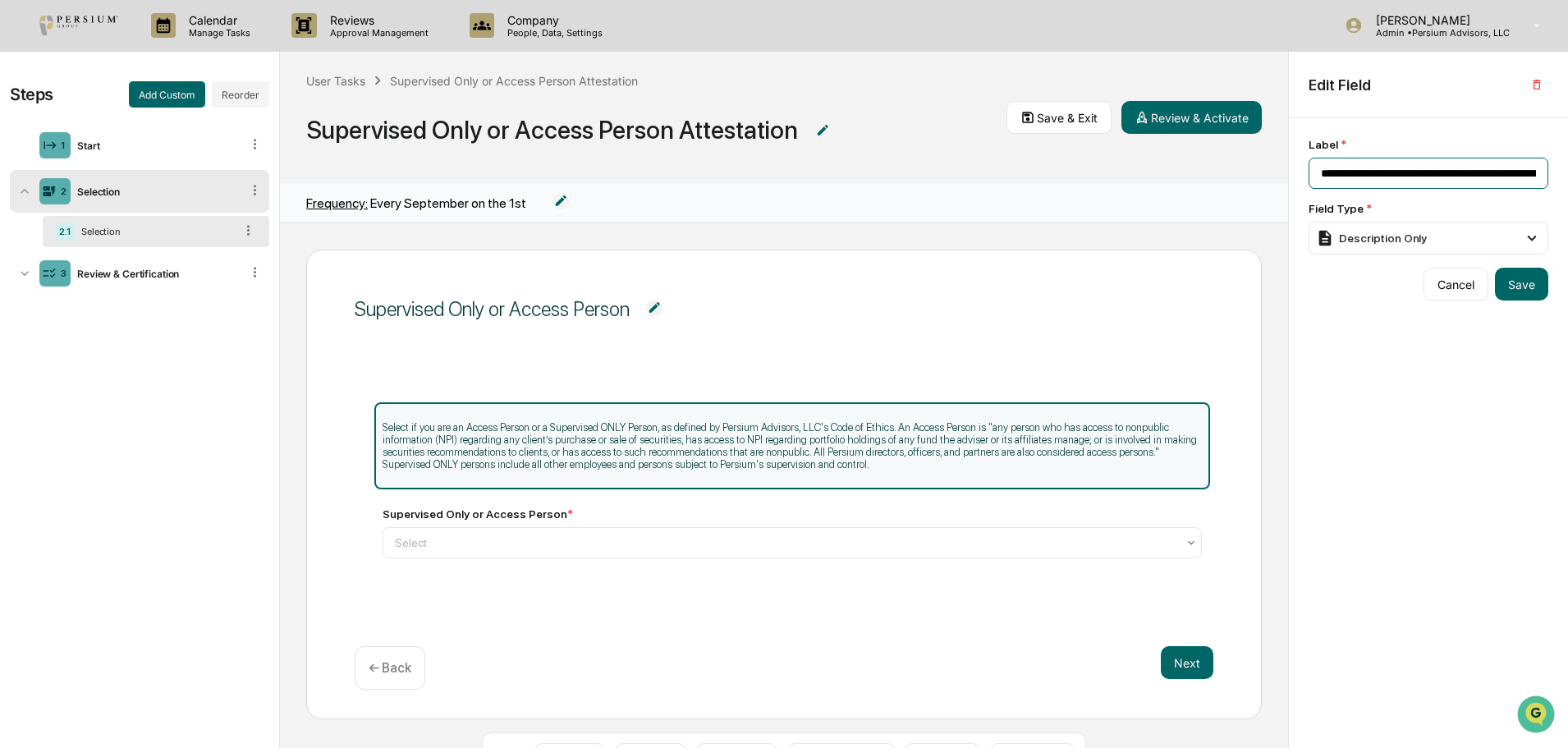 click on "**********" at bounding box center [1428, 173] 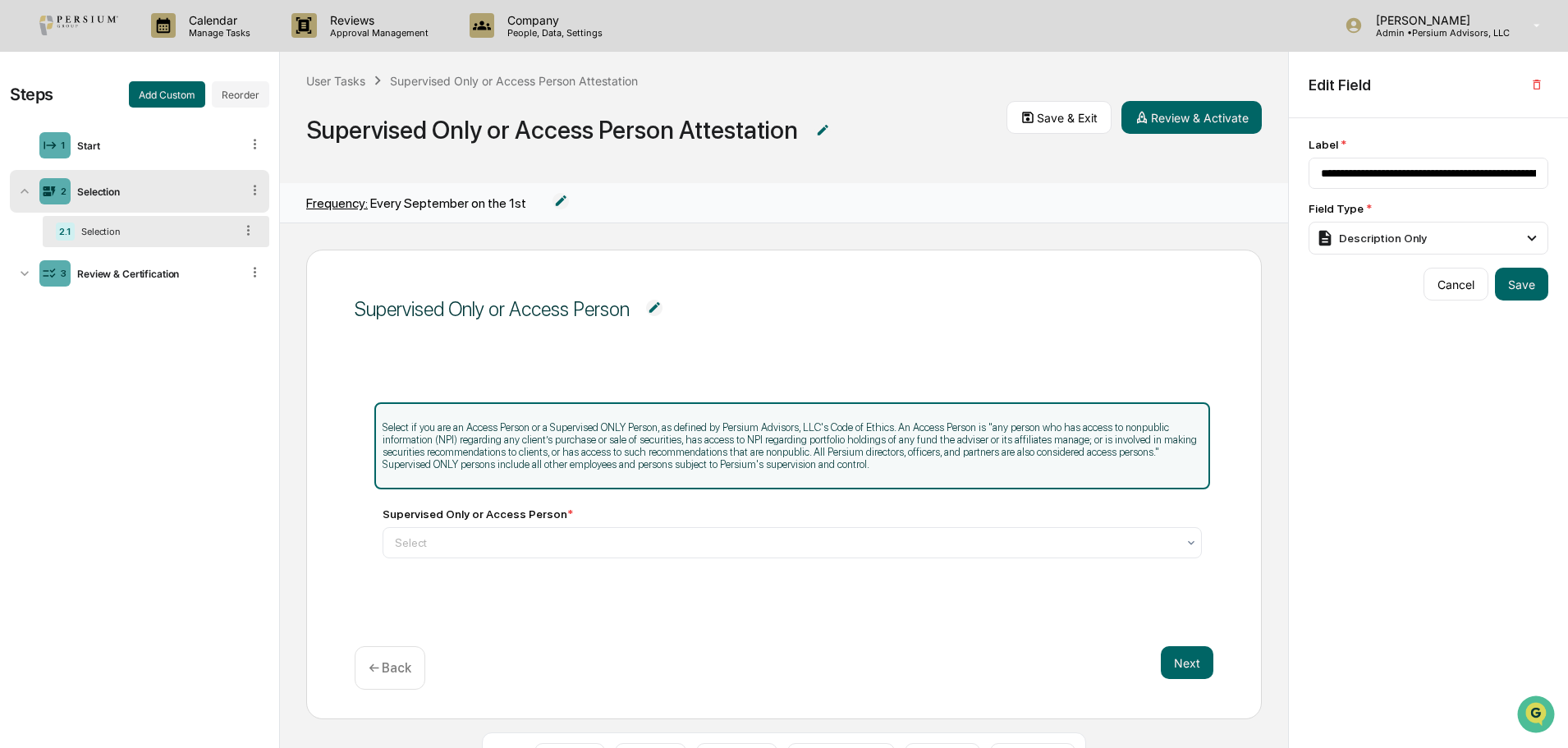 click on "Select if you are an Access Person or a Supervised ONLY Person, as defined by Persium Advisors, LLC's Code of Ethics. An Access Person is "any person who has access to nonpublic information (NPI) regarding any client’s purchase or sale of securities, has access to NPI regarding portfolio holdings of any fund the adviser or its affiliates manage; or is involved in making securities recommendations to clients, or has access to such recommendations that are nonpublic. All Persium directors, officers, and partners are also considered access persons."  Supervised ONLY persons include all other employees and persons subject to Persium's supervision and control." at bounding box center (792, 446) 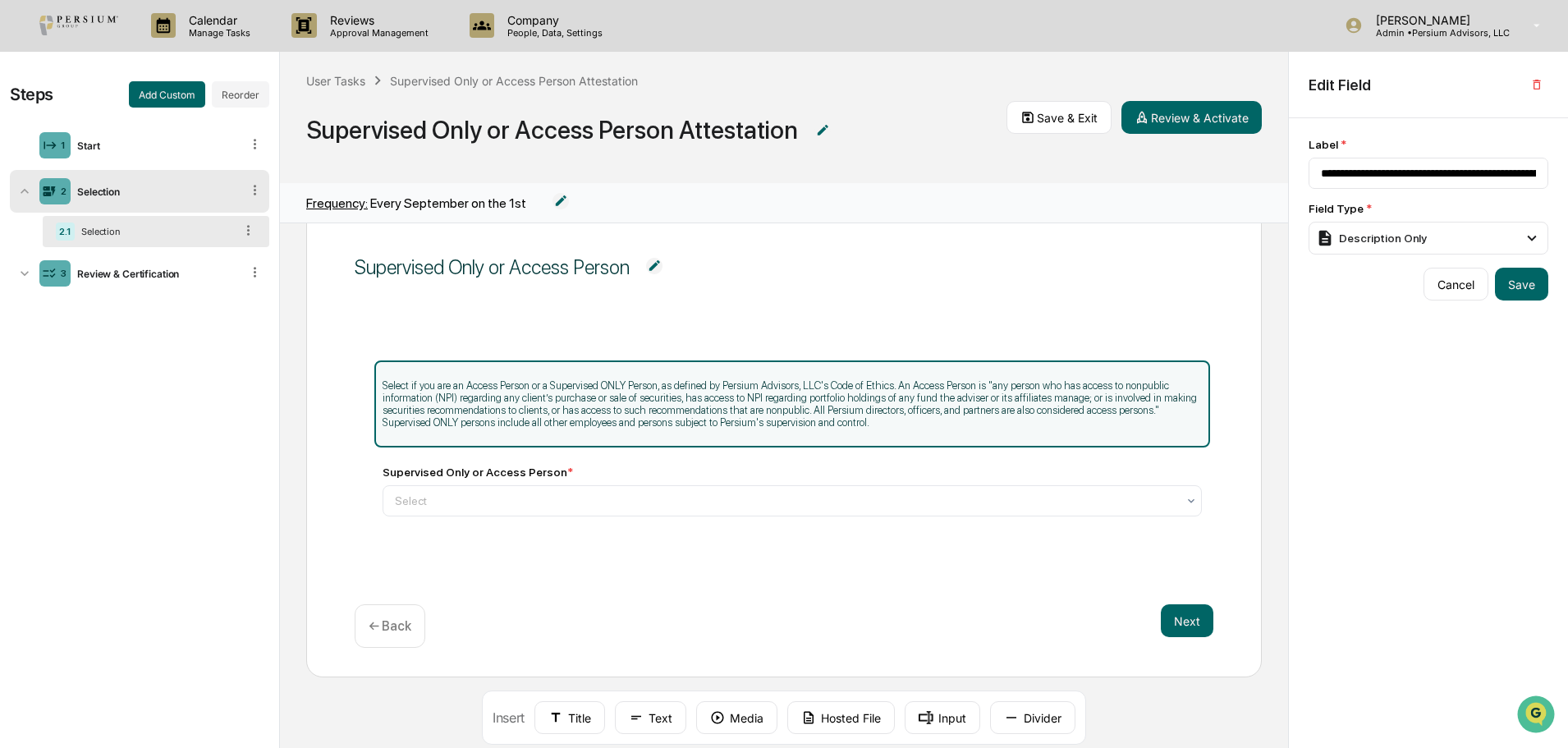 scroll, scrollTop: 63, scrollLeft: 0, axis: vertical 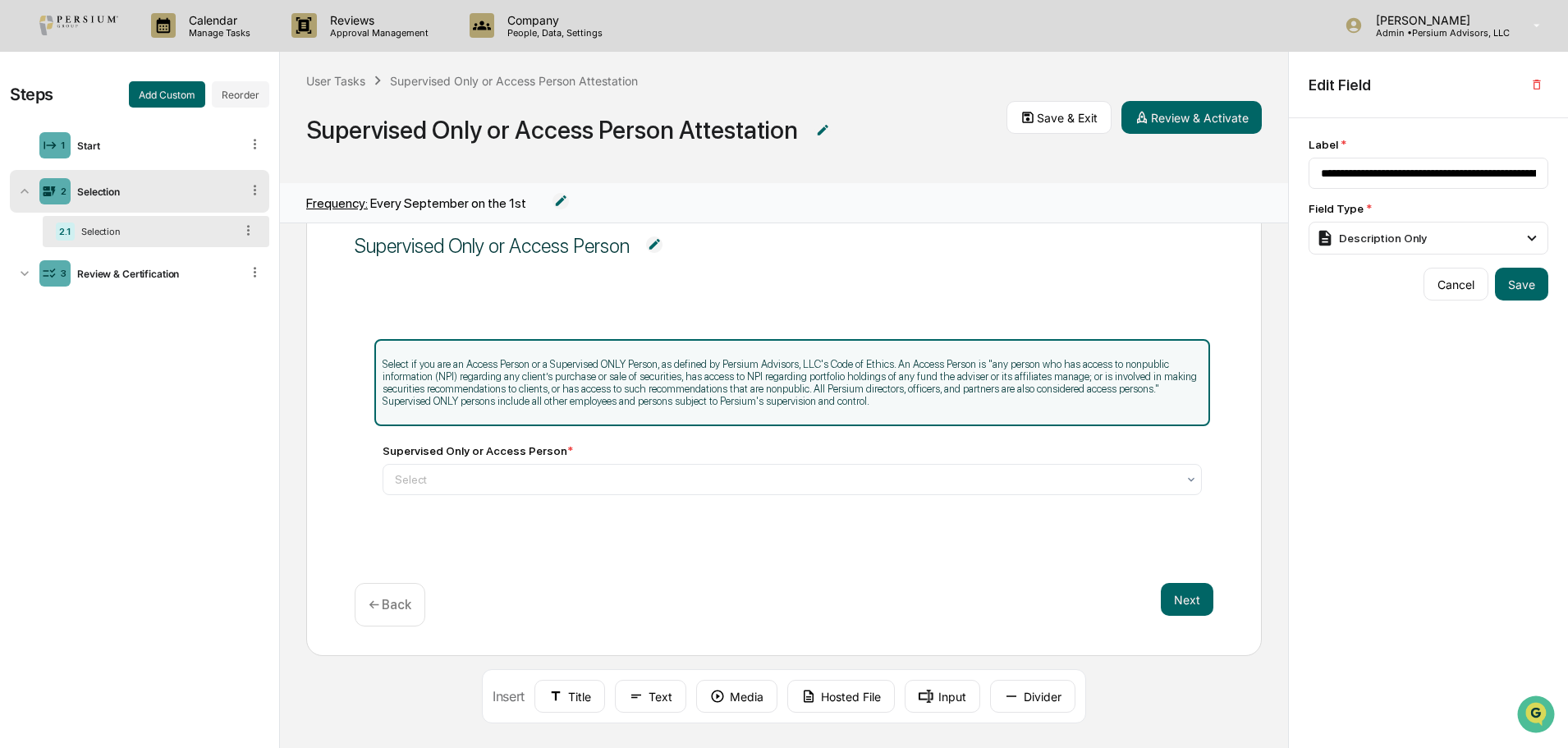 drag, startPoint x: 1020, startPoint y: 687, endPoint x: 988, endPoint y: 631, distance: 64.49806 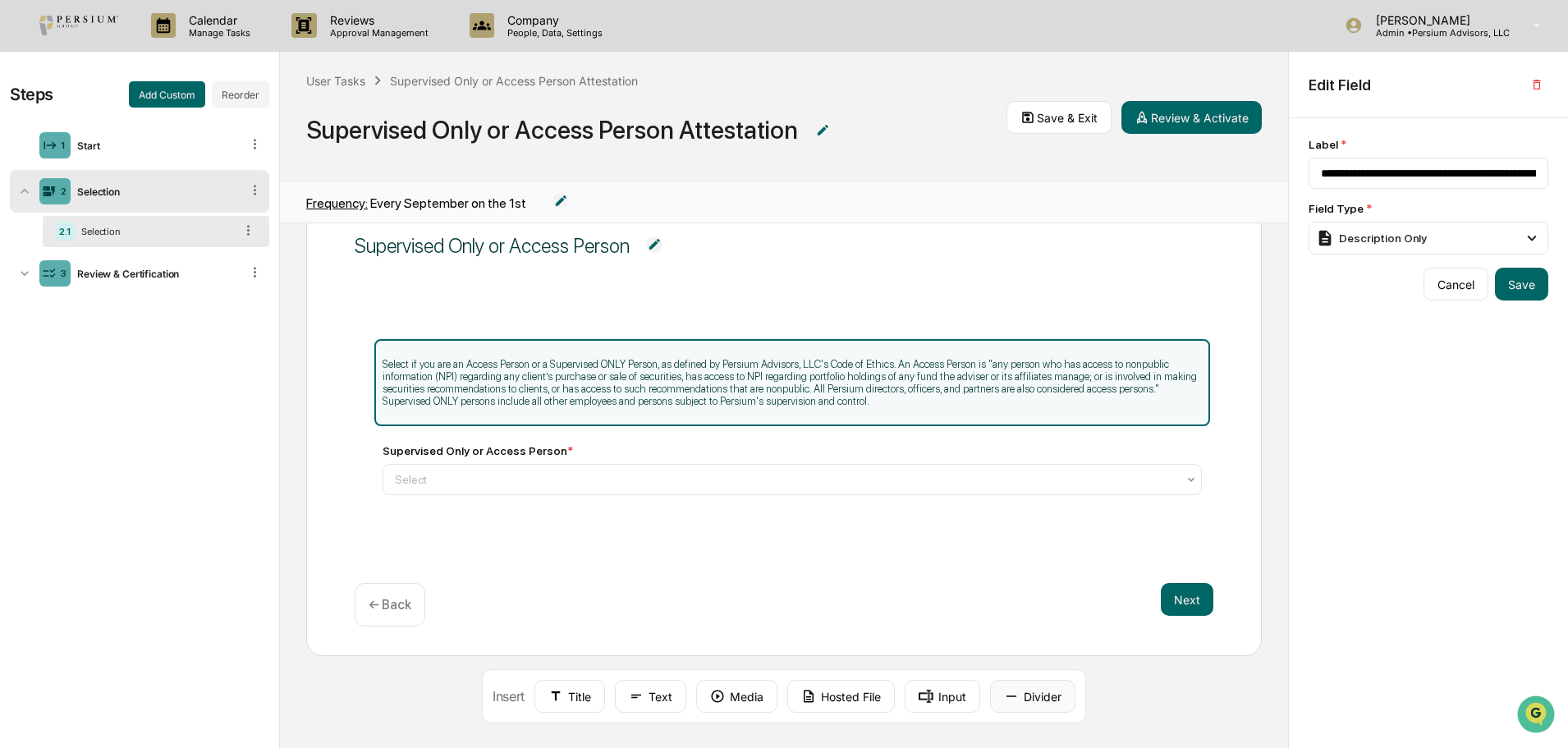 click on "Divider" at bounding box center [1033, 696] 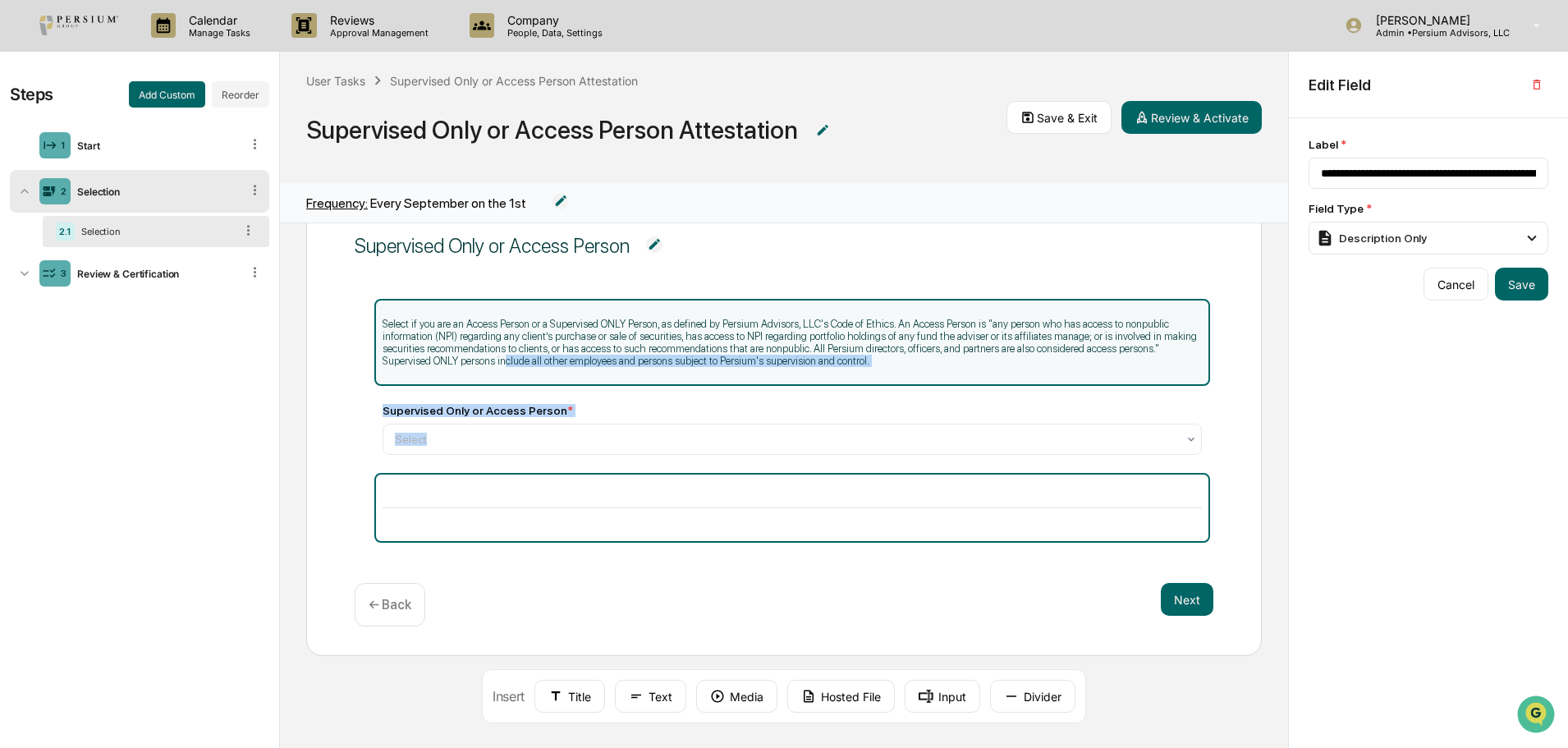 drag, startPoint x: 507, startPoint y: 498, endPoint x: 505, endPoint y: 380, distance: 118.01695 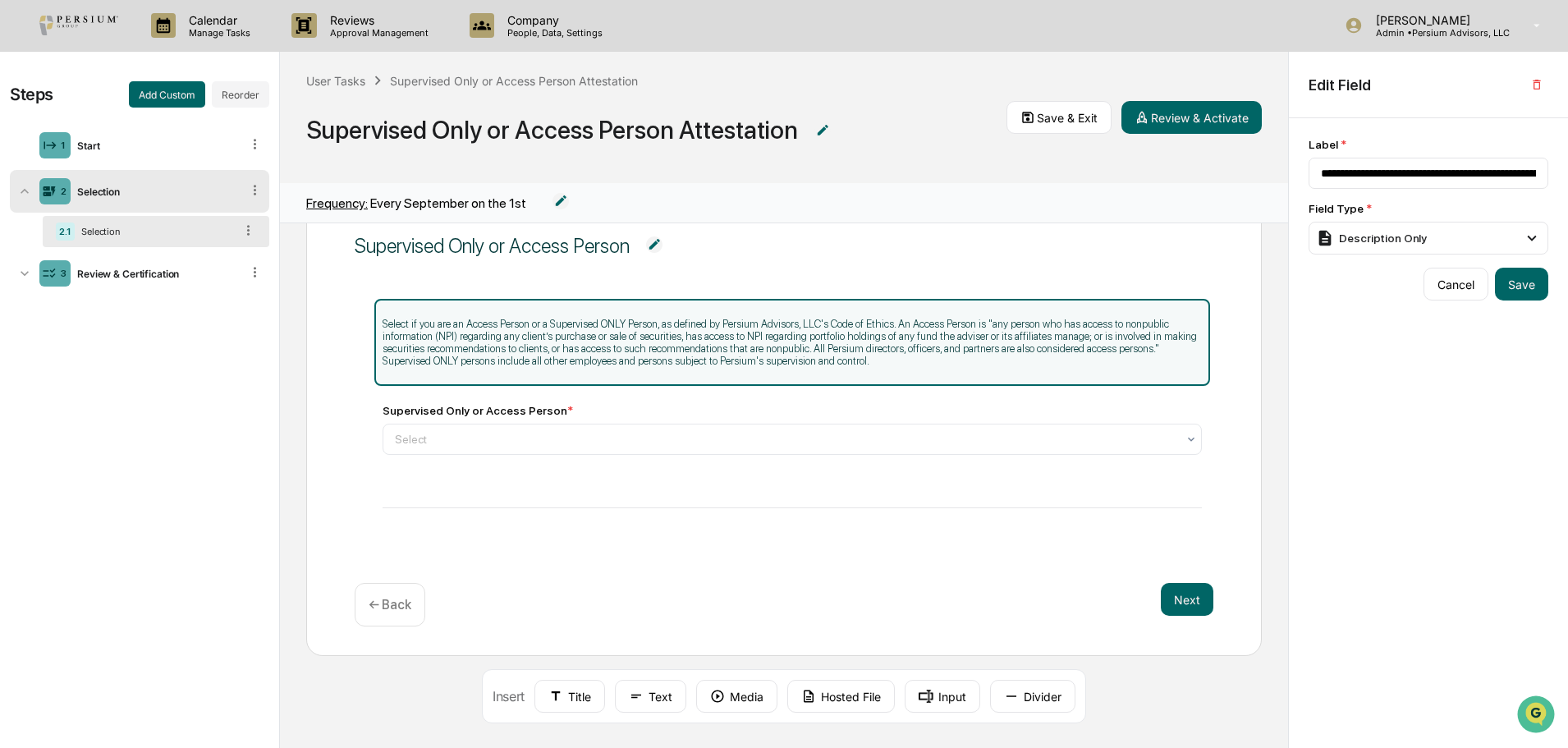 click on "Supervised Only or Access Person Select if you are an Access Person or a Supervised ONLY Person, as defined by Persium Advisors, LLC's Code of Ethics. An Access Person is "any person who has access to nonpublic information (NPI) regarding any client’s purchase or sale of securities, has access to NPI regarding portfolio holdings of any fund the adviser or its affiliates manage; or is involved in making securities recommendations to clients, or has access to such recommendations that are nonpublic. All Persium directors, officers, and partners are also considered access persons."  Supervised ONLY persons include all other employees and persons subject to Persium's supervision and control. Supervised Only or Access Person  * Select Next ← Back" at bounding box center [784, 421] 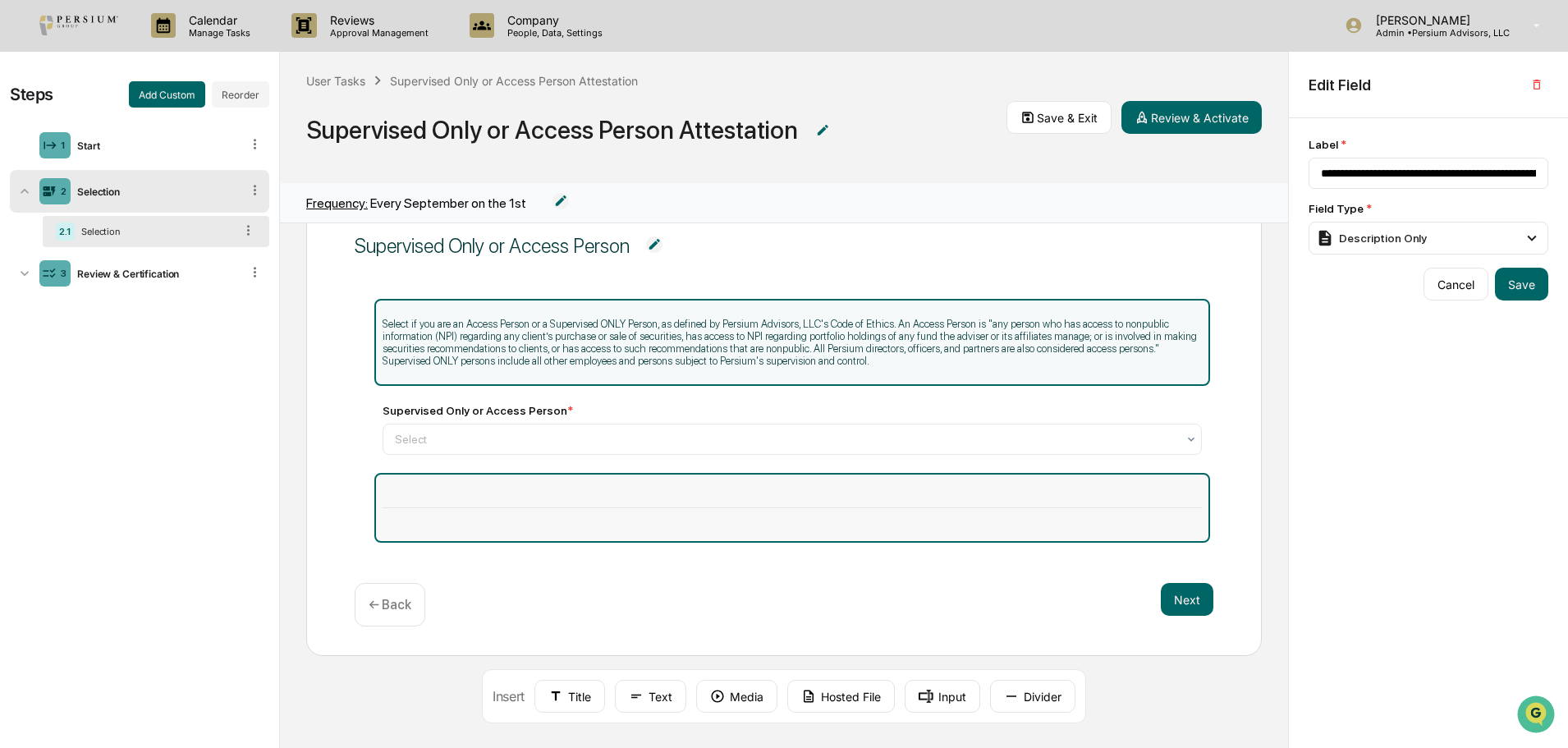 click at bounding box center [792, 507] 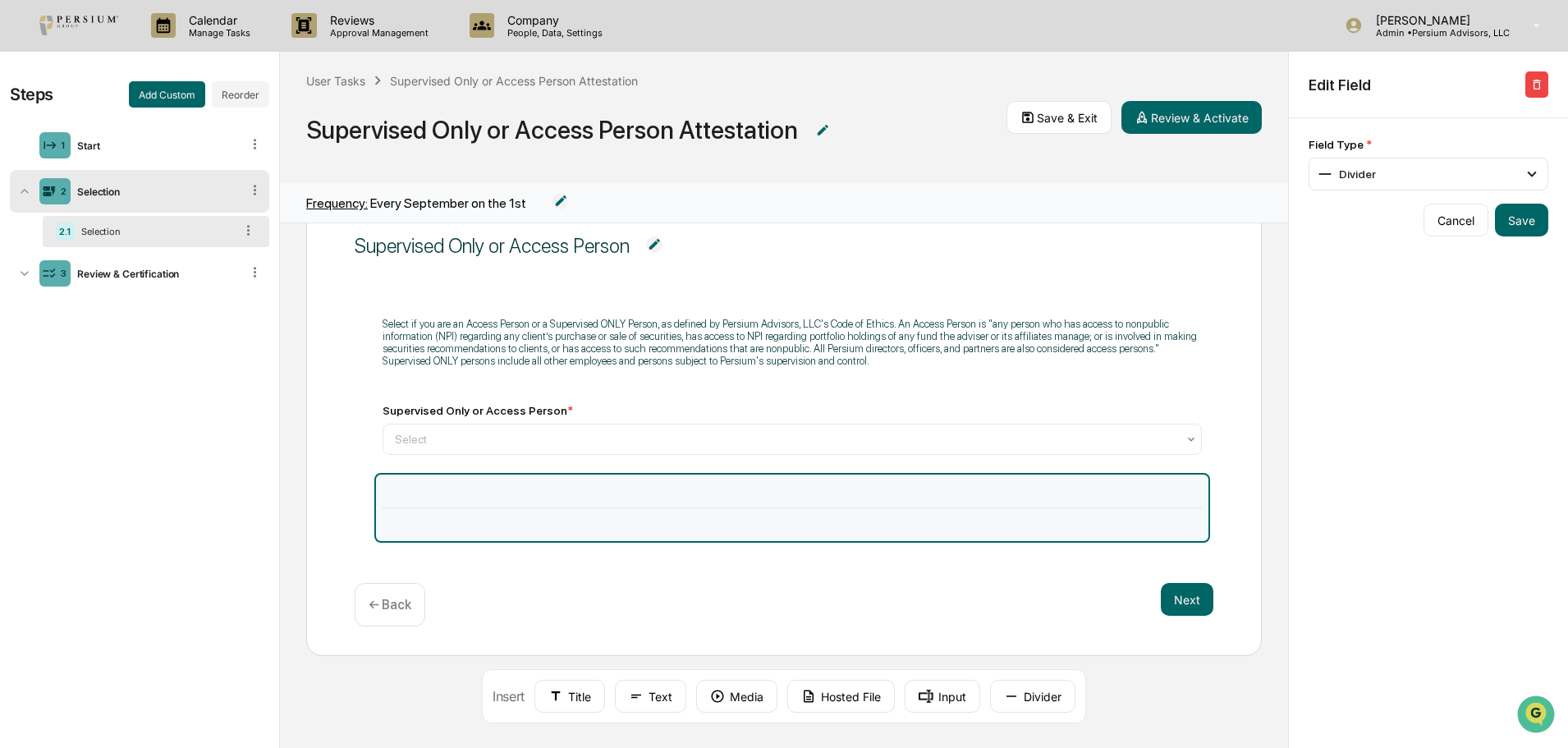 click 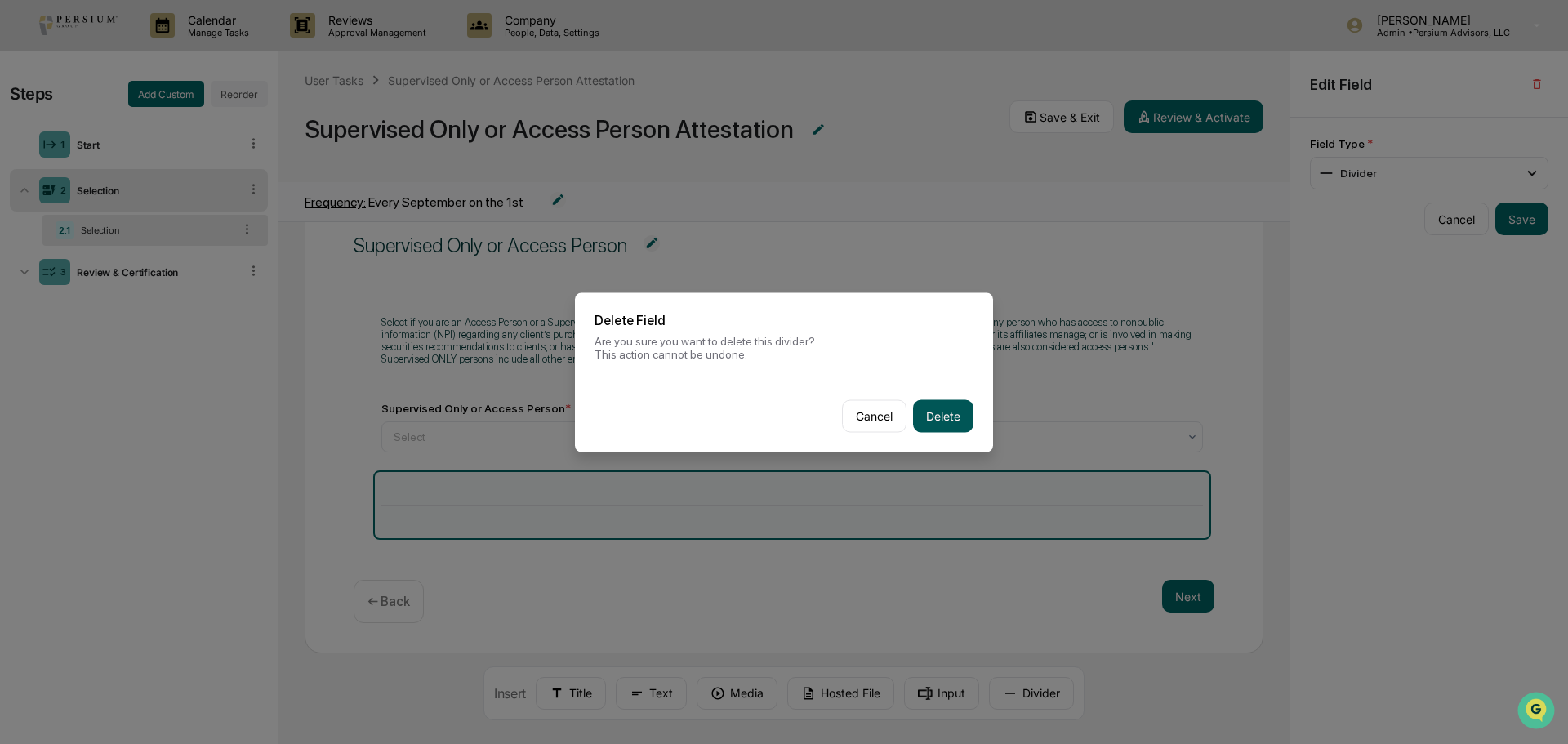 click on "Delete" at bounding box center [943, 416] 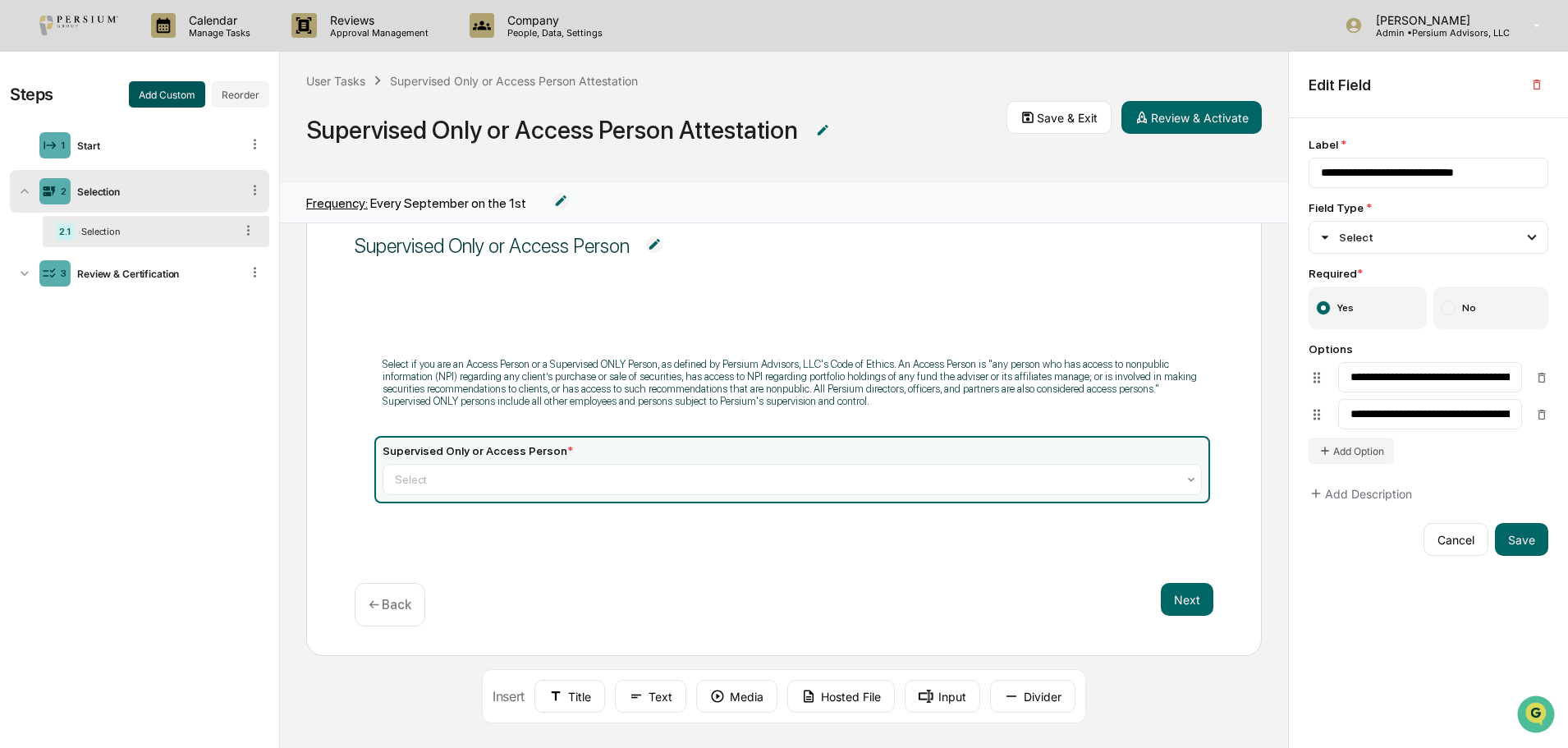 click on "Add Custom" at bounding box center [167, 94] 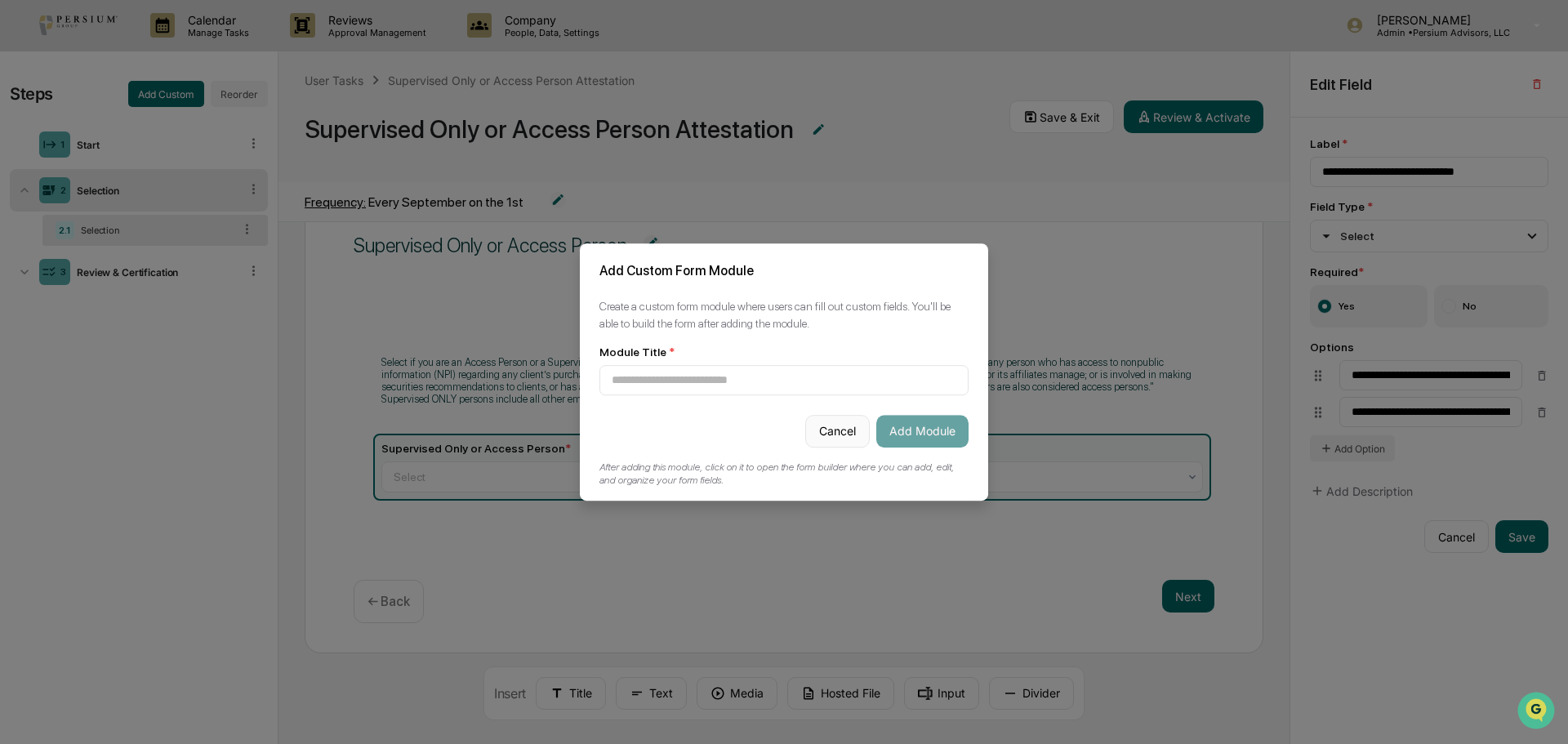 click on "Cancel" at bounding box center (837, 431) 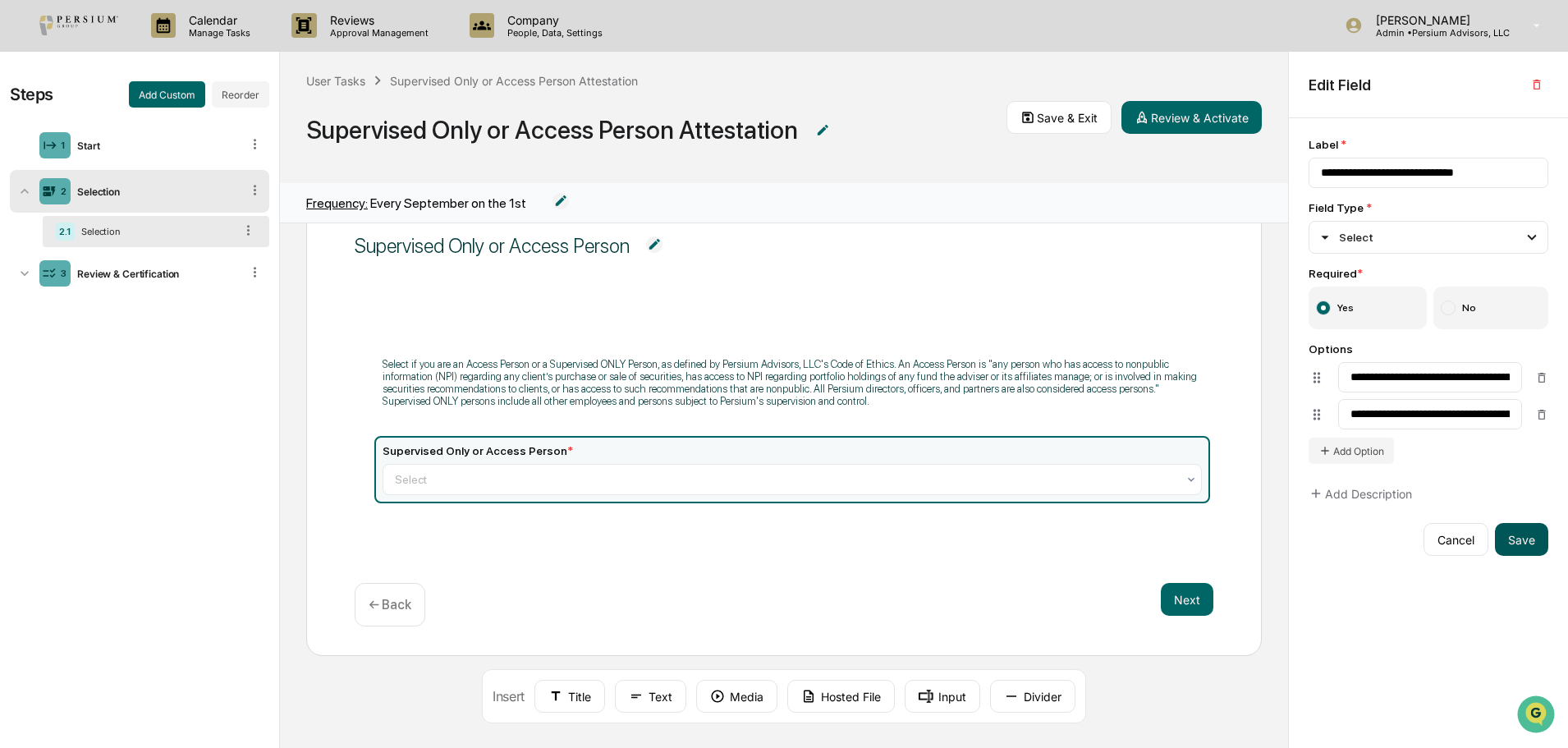 click on "Save" at bounding box center [1521, 539] 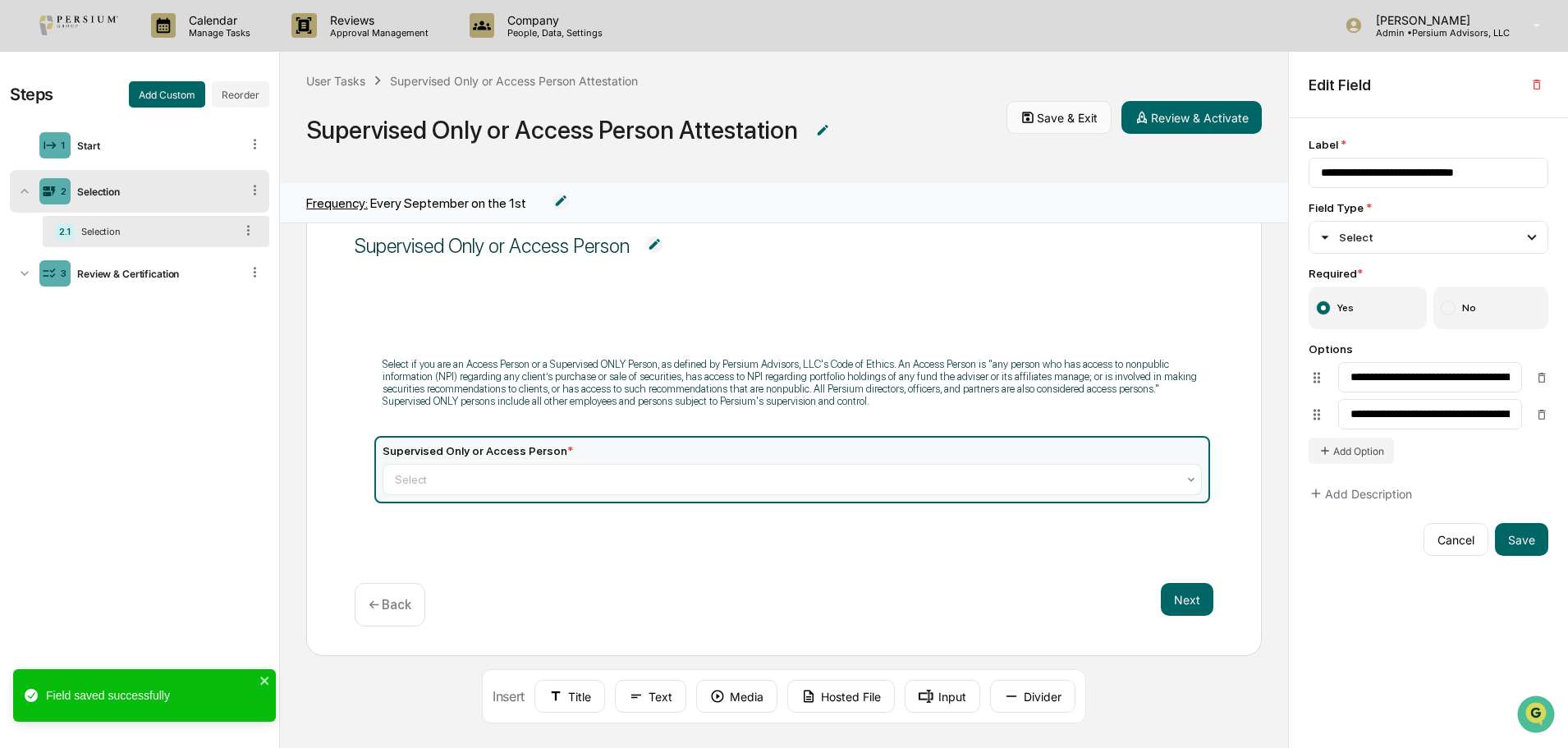 click 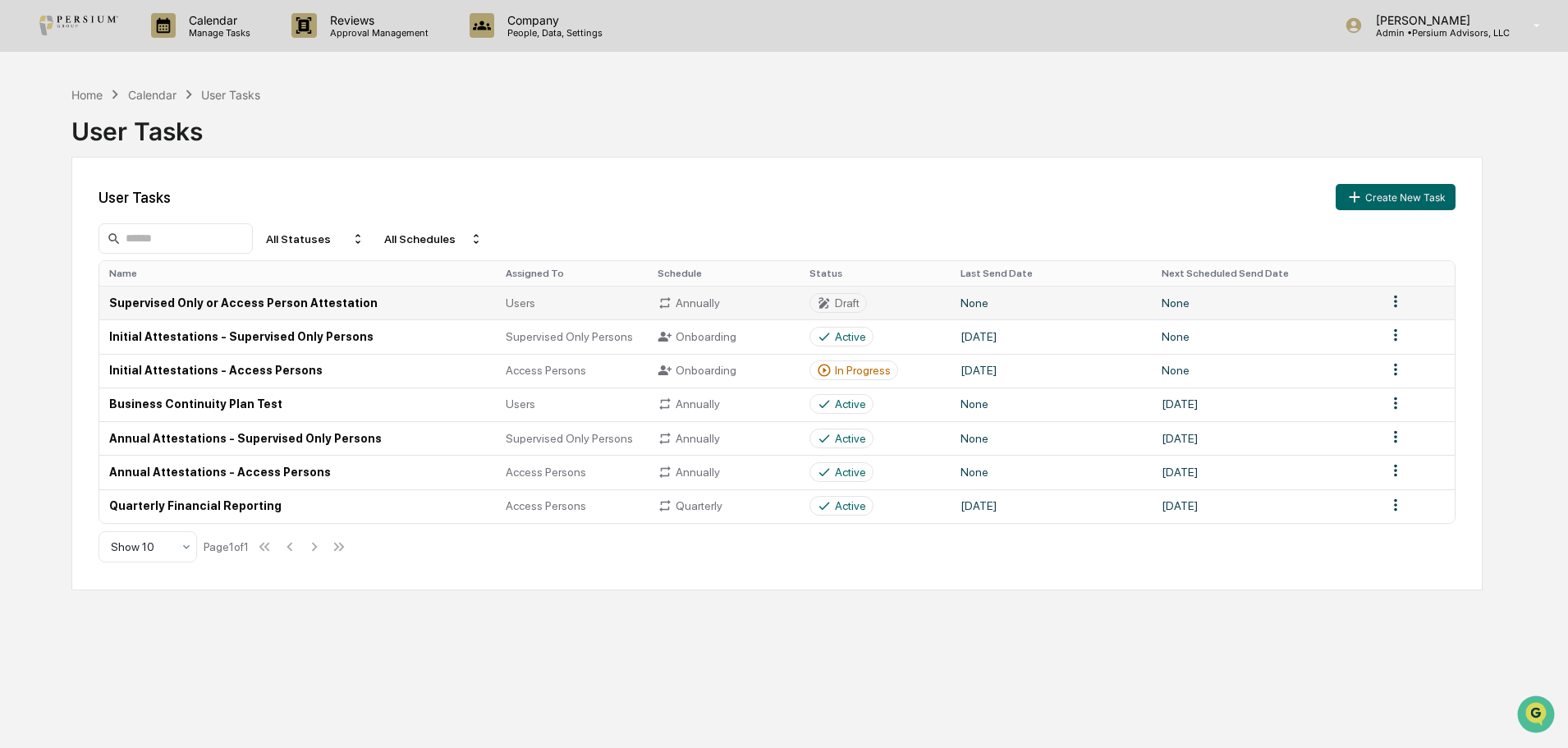 click on "Calendar Manage Tasks Reviews Approval Management Company People, Data, Settings [PERSON_NAME] Admin •  Persium Advisors, LLC Home Calendar User Tasks User Tasks User Tasks Create New Task All Statuses All Schedules Name Assigned To Schedule Status Last Send Date Next Scheduled Send Date Supervised Only or Access Person Attestation Users   Annually Draft None None Initial Attestations - Supervised Only Persons Supervised Only Persons  Onboarding Active [DATE] None Initial Attestations - Access Persons Access Persons  Onboarding In Progress [DATE] None Business Continuity Plan Test Users   Annually Active None [DATE] Annual Attestations - Supervised Only Persons Supervised Only Persons   Annually Active None [DATE] Annual Attestations - Access Persons Access Persons   Annually Active None [DATE] Quarterly Financial Reporting Access Persons   Quarterly Active [DATE] [DATE] Show 10 Page  1  of  1" at bounding box center [784, 374] 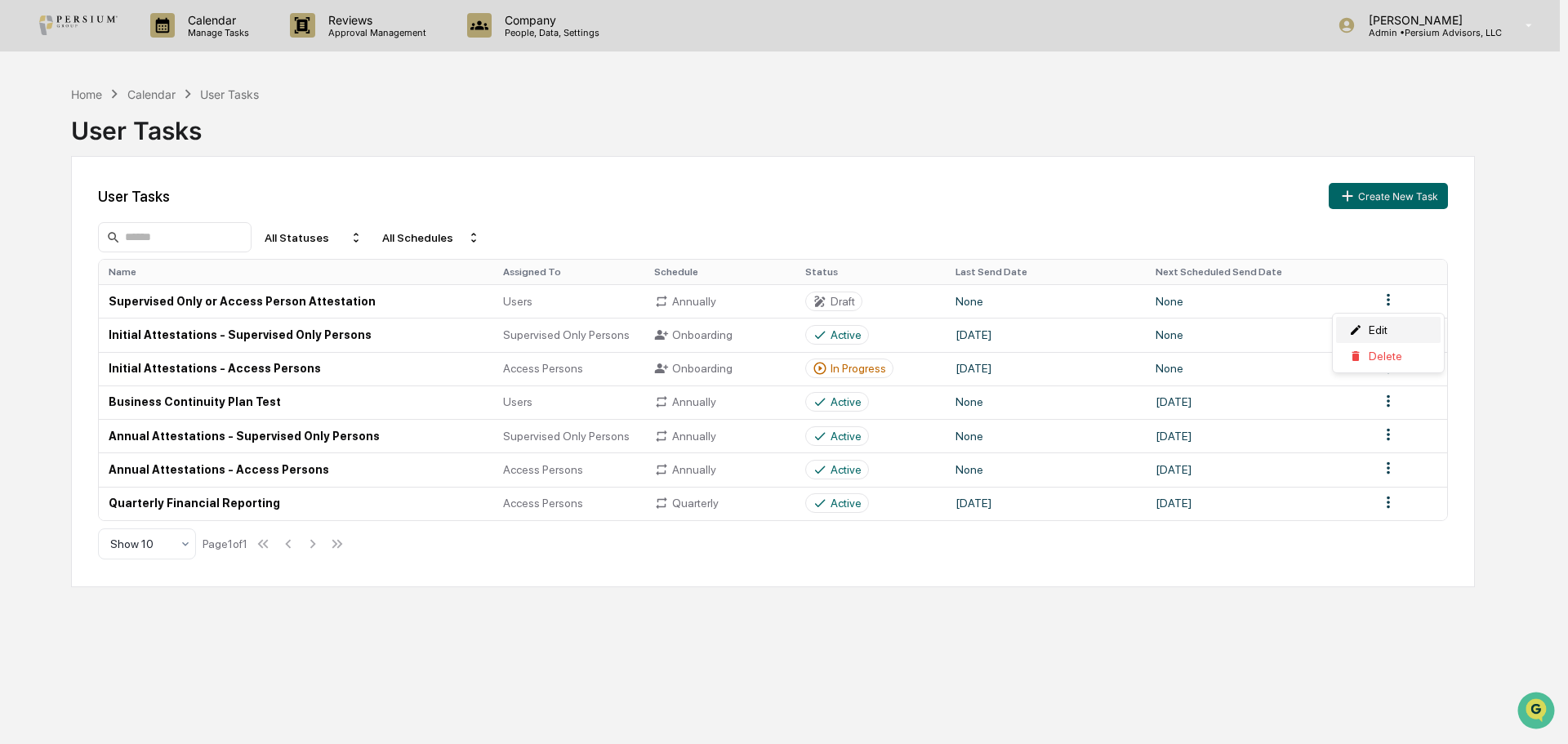 click on "Edit" at bounding box center (1388, 330) 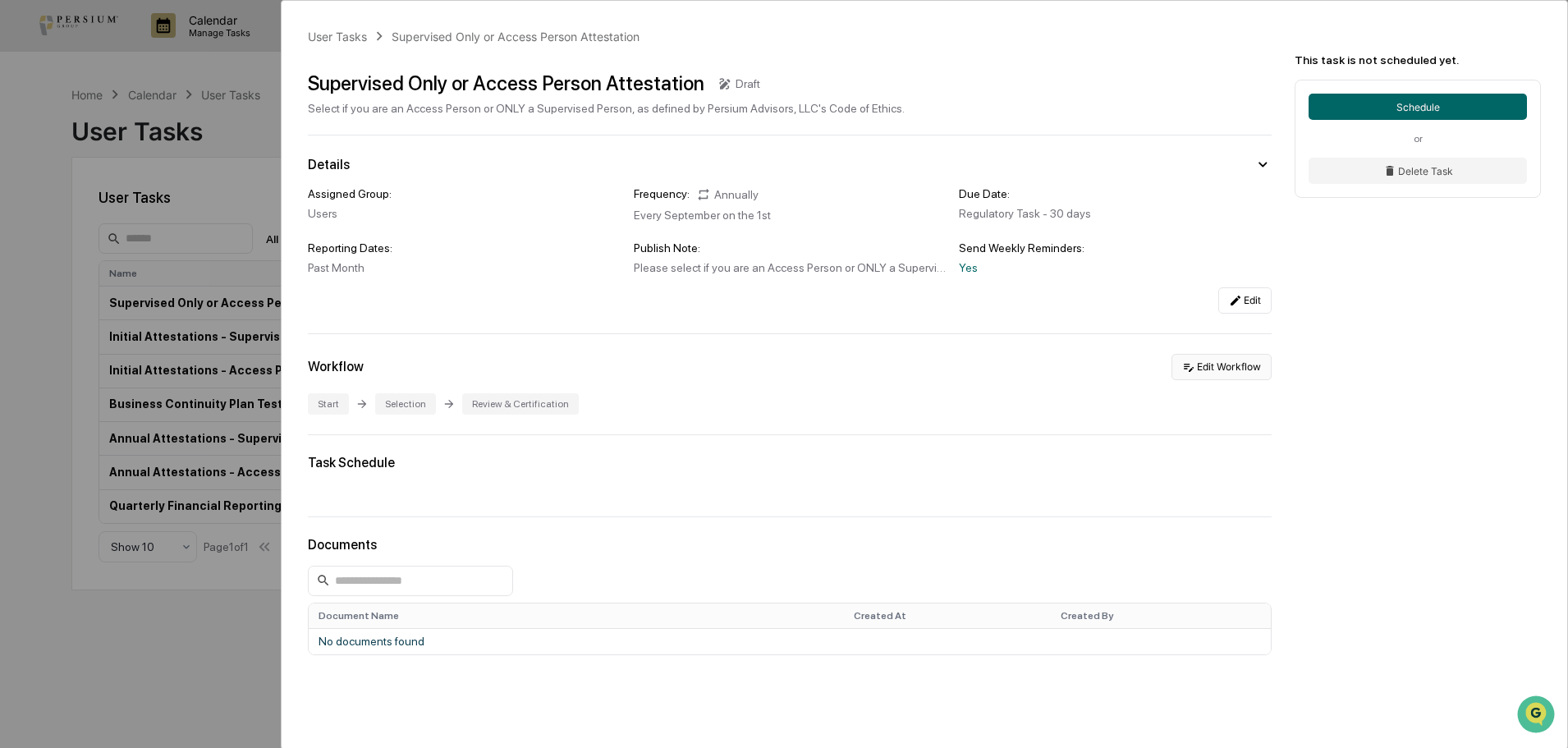 click on "Edit Workflow" at bounding box center (1222, 367) 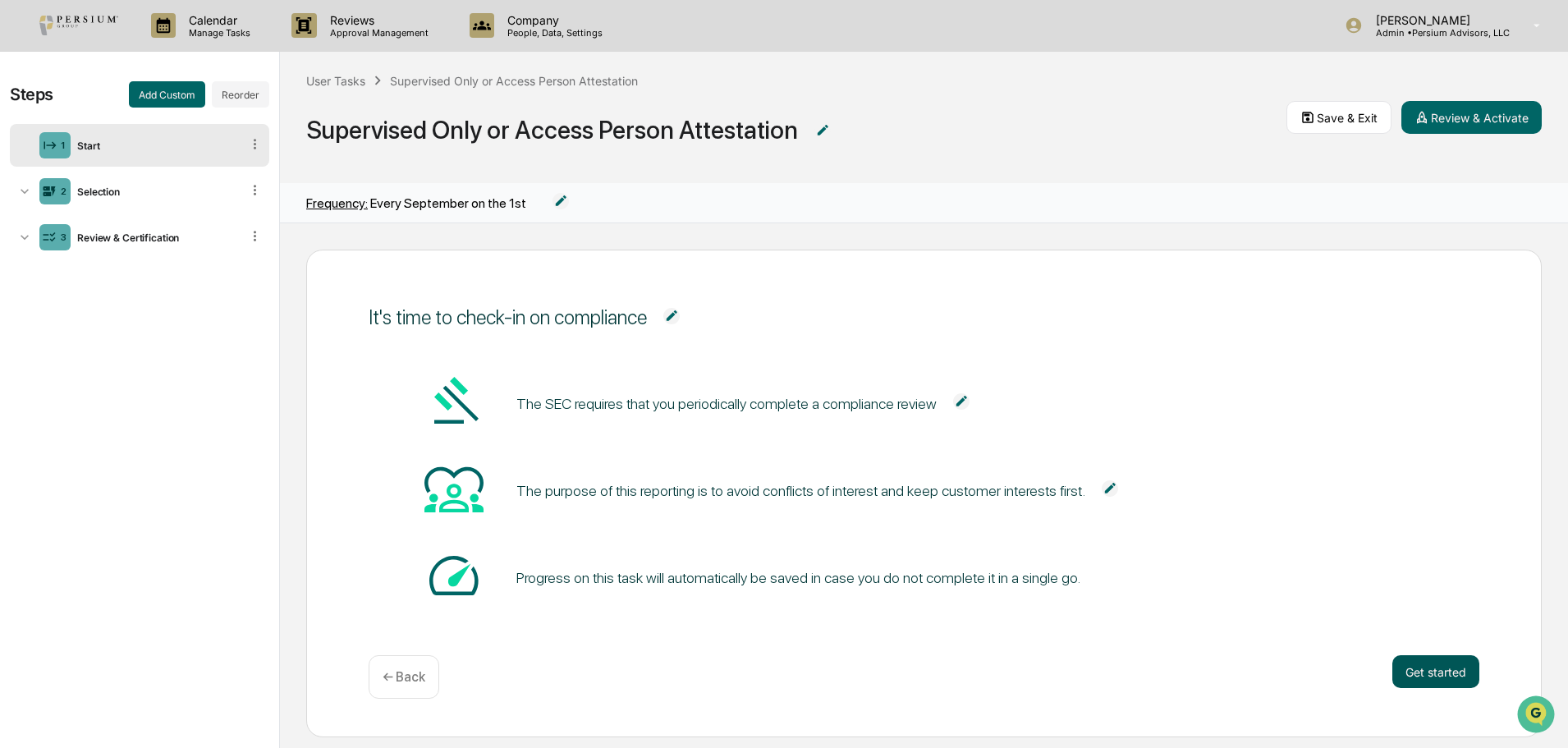 click on "Get started" at bounding box center (1436, 672) 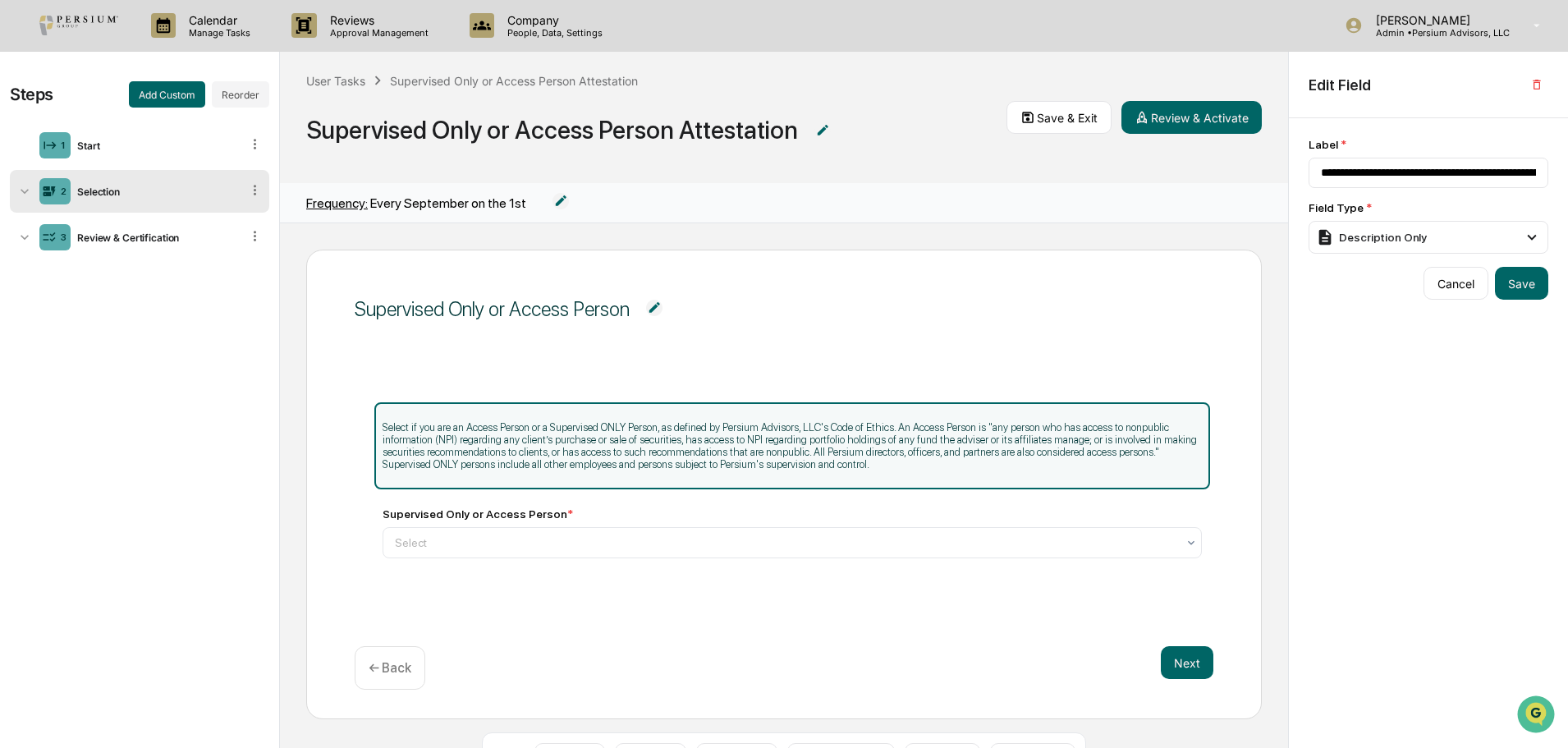 click on "Next ← Back" at bounding box center [784, 668] 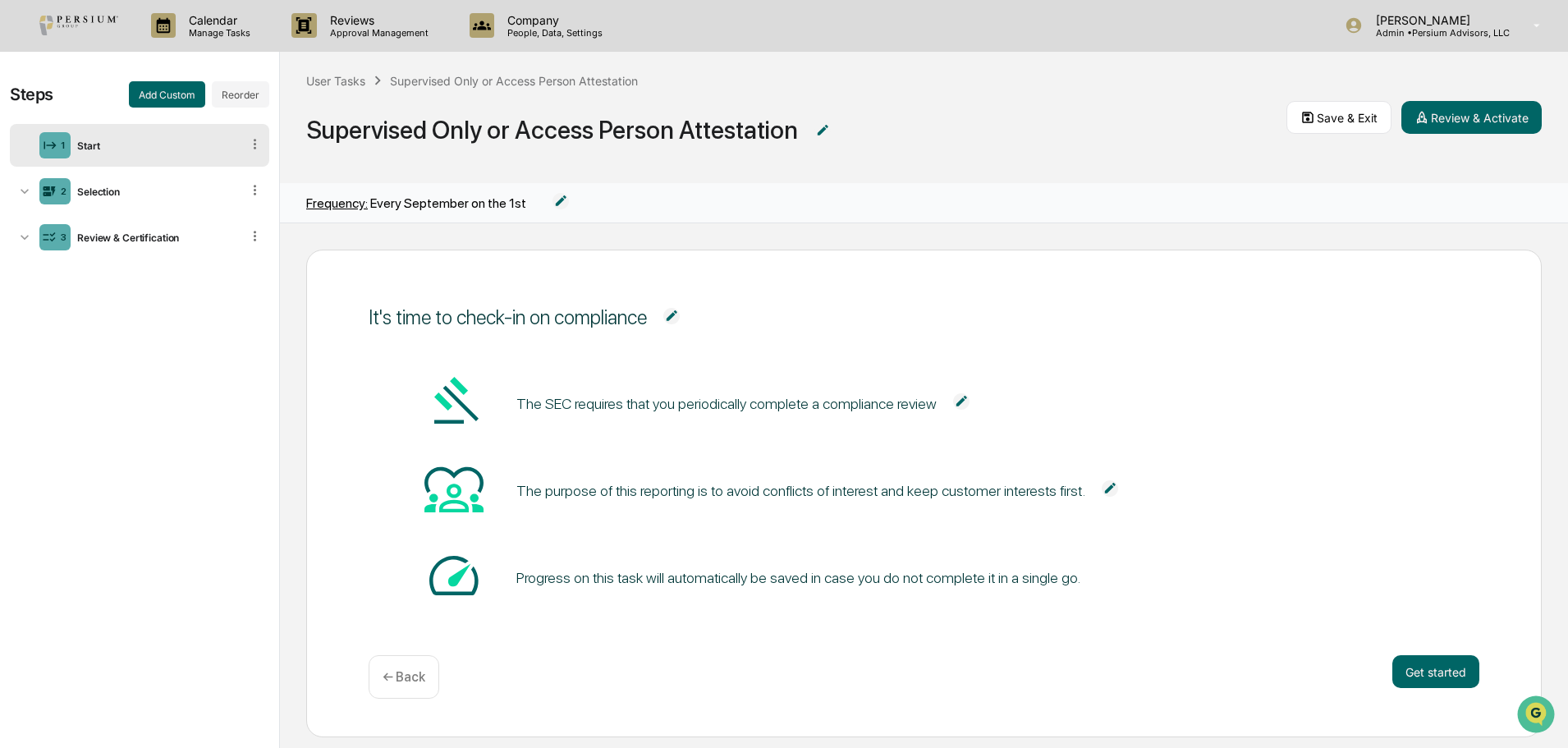 click at bounding box center (454, 402) 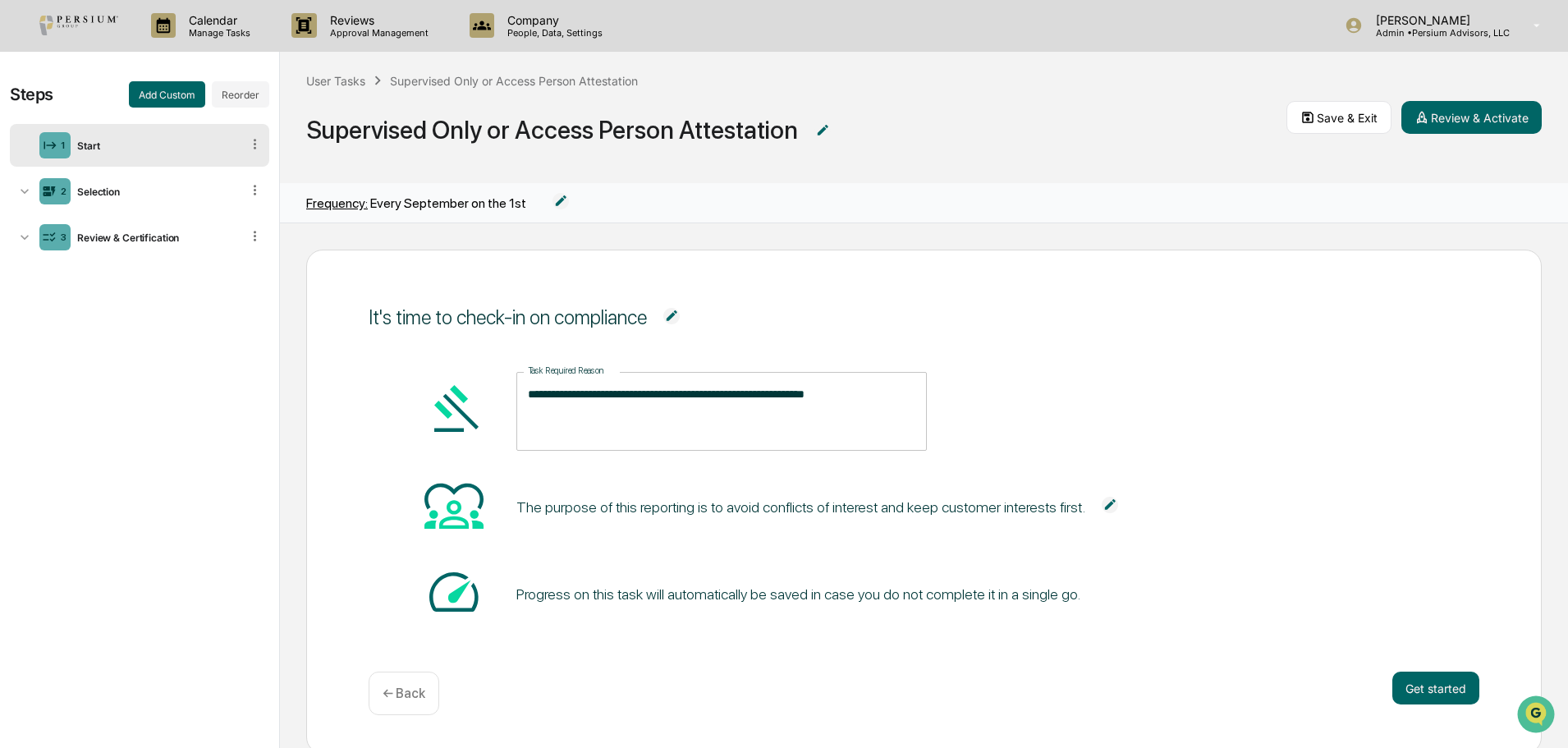 click on "**********" at bounding box center (924, 498) 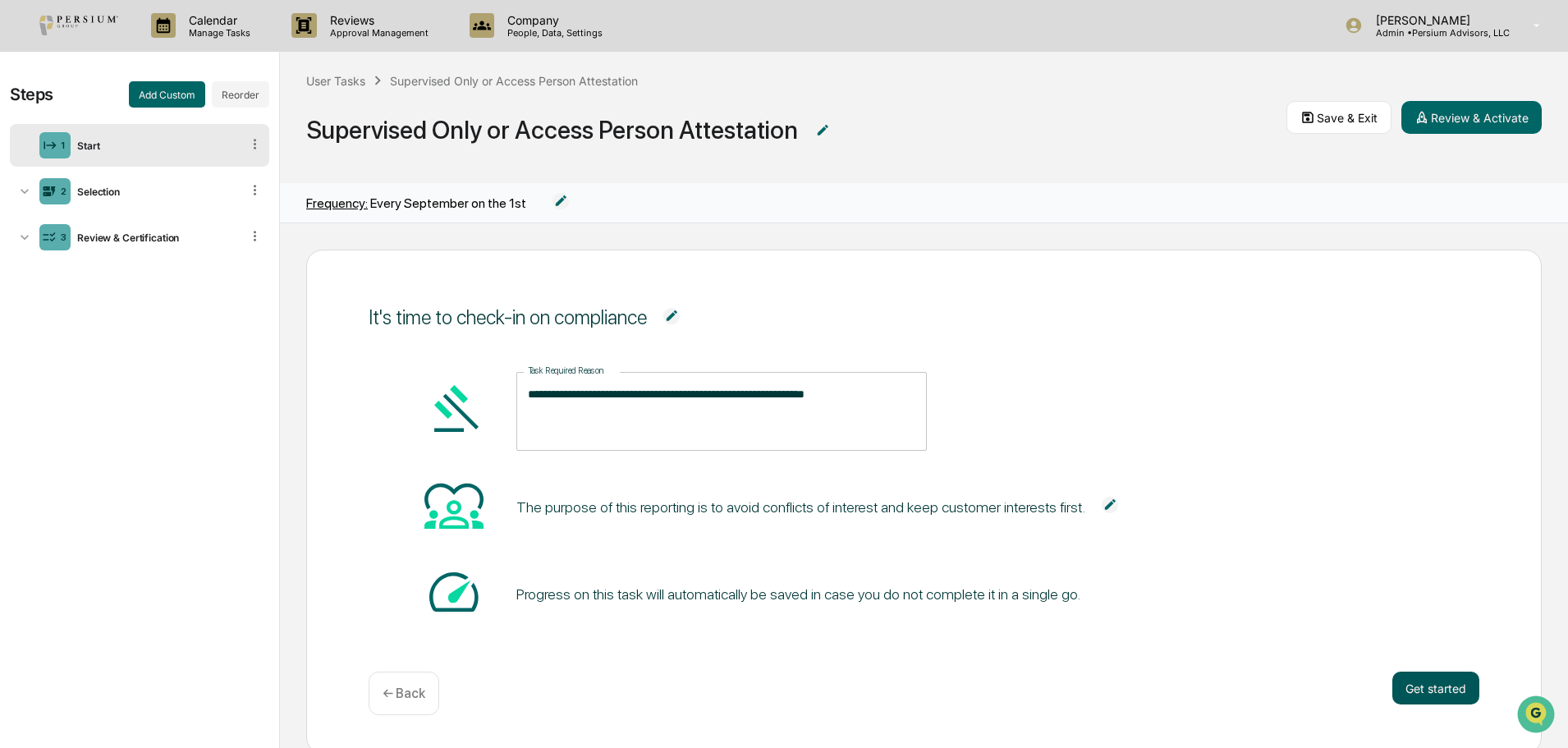 click on "Get started" at bounding box center (1436, 688) 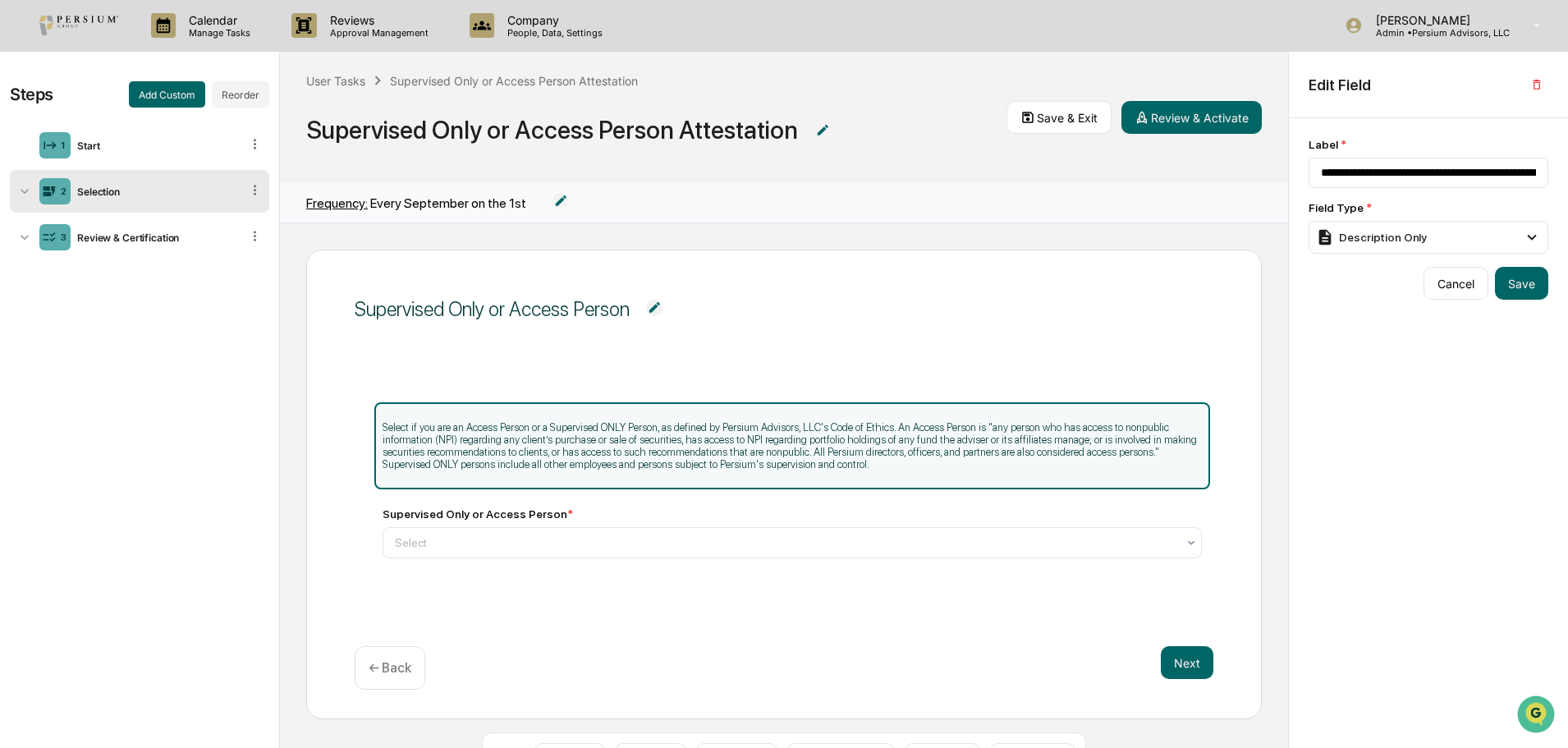 click on "Select if you are an Access Person or a Supervised ONLY Person, as defined by Persium Advisors, LLC's Code of Ethics. An Access Person is "any person who has access to nonpublic information (NPI) regarding any client’s purchase or sale of securities, has access to NPI regarding portfolio holdings of any fund the adviser or its affiliates manage; or is involved in making securities recommendations to clients, or has access to such recommendations that are nonpublic. All Persium directors, officers, and partners are also considered access persons."  Supervised ONLY persons include all other employees and persons subject to Persium's supervision and control." at bounding box center [792, 446] 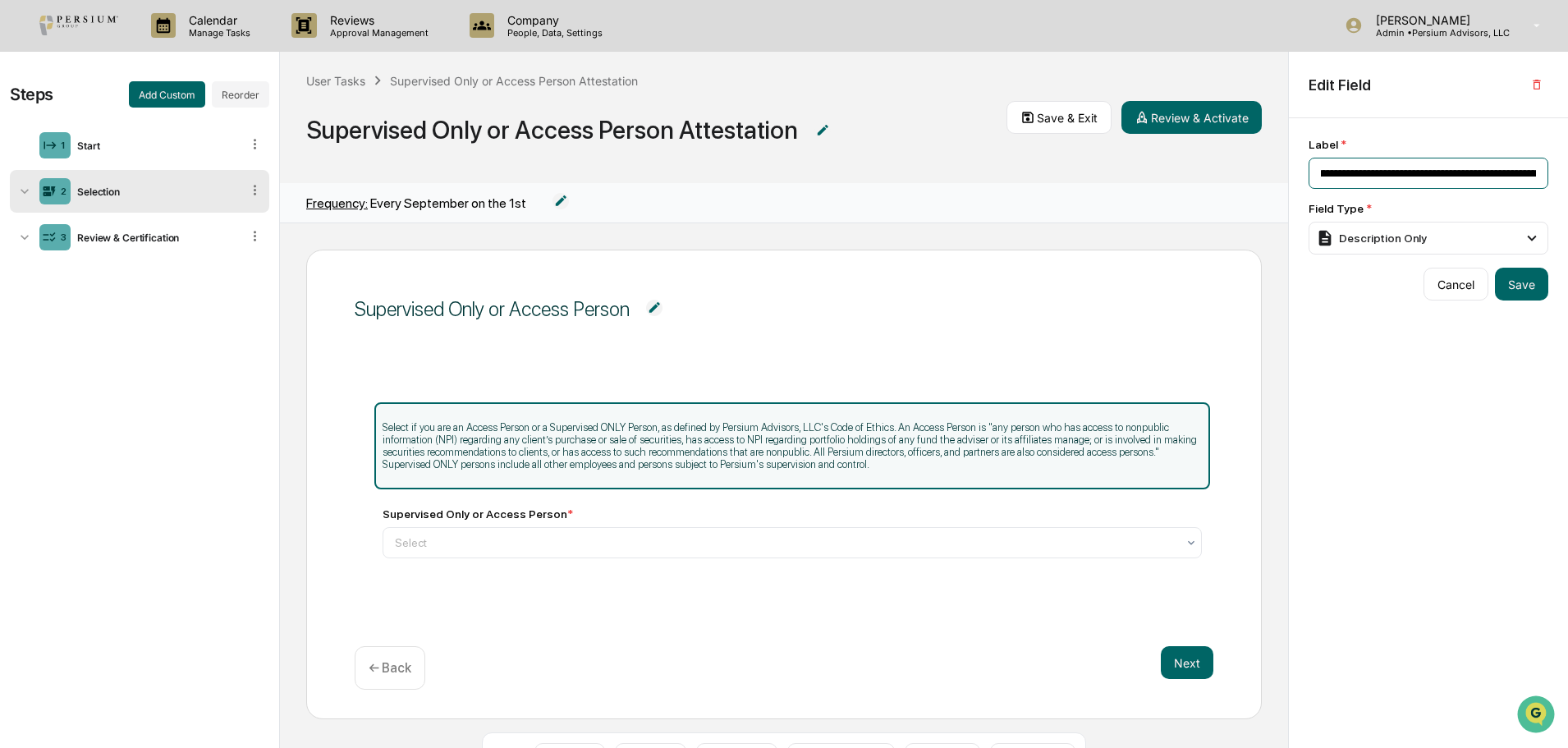 scroll, scrollTop: 0, scrollLeft: 835, axis: horizontal 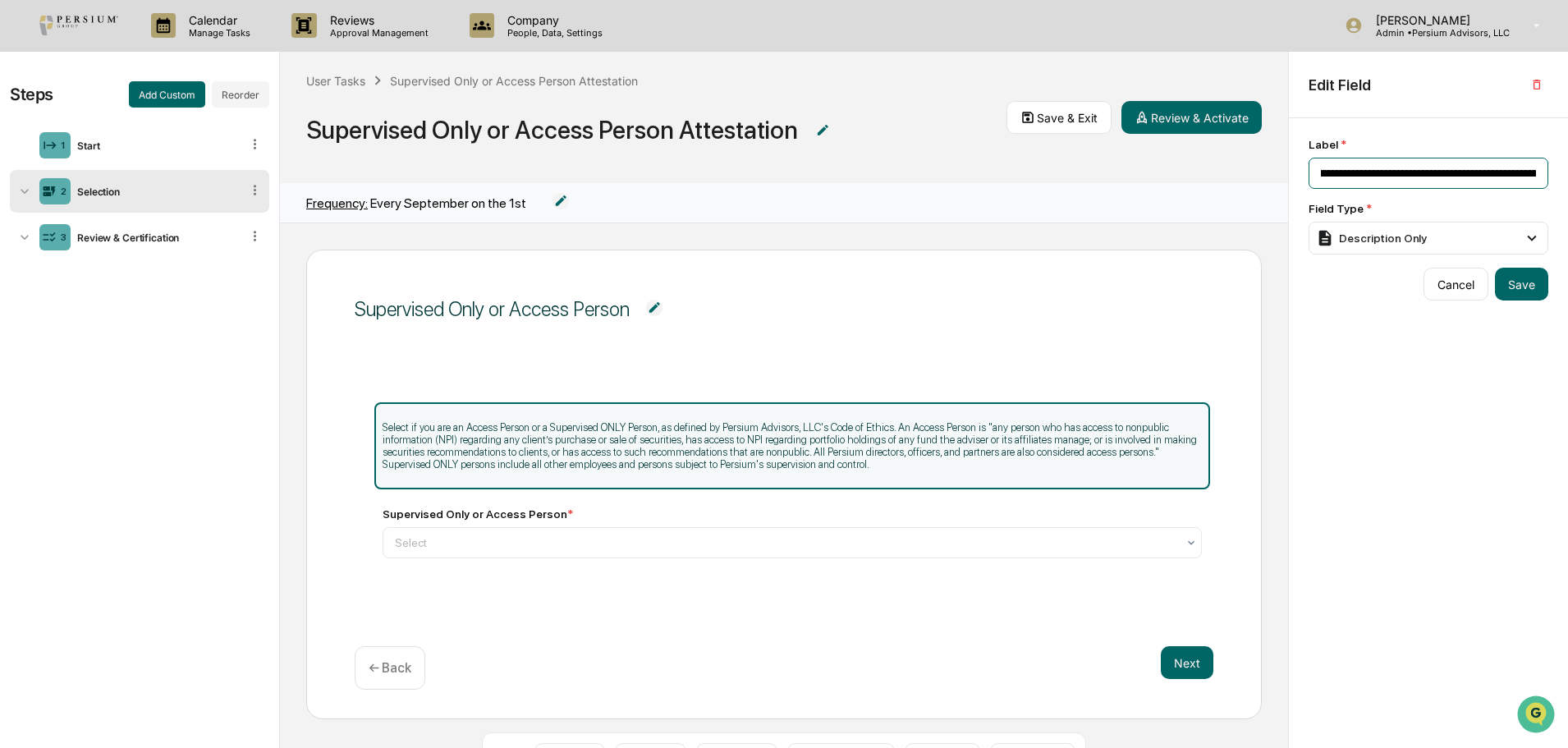 drag, startPoint x: 1483, startPoint y: 177, endPoint x: 1512, endPoint y: 177, distance: 29 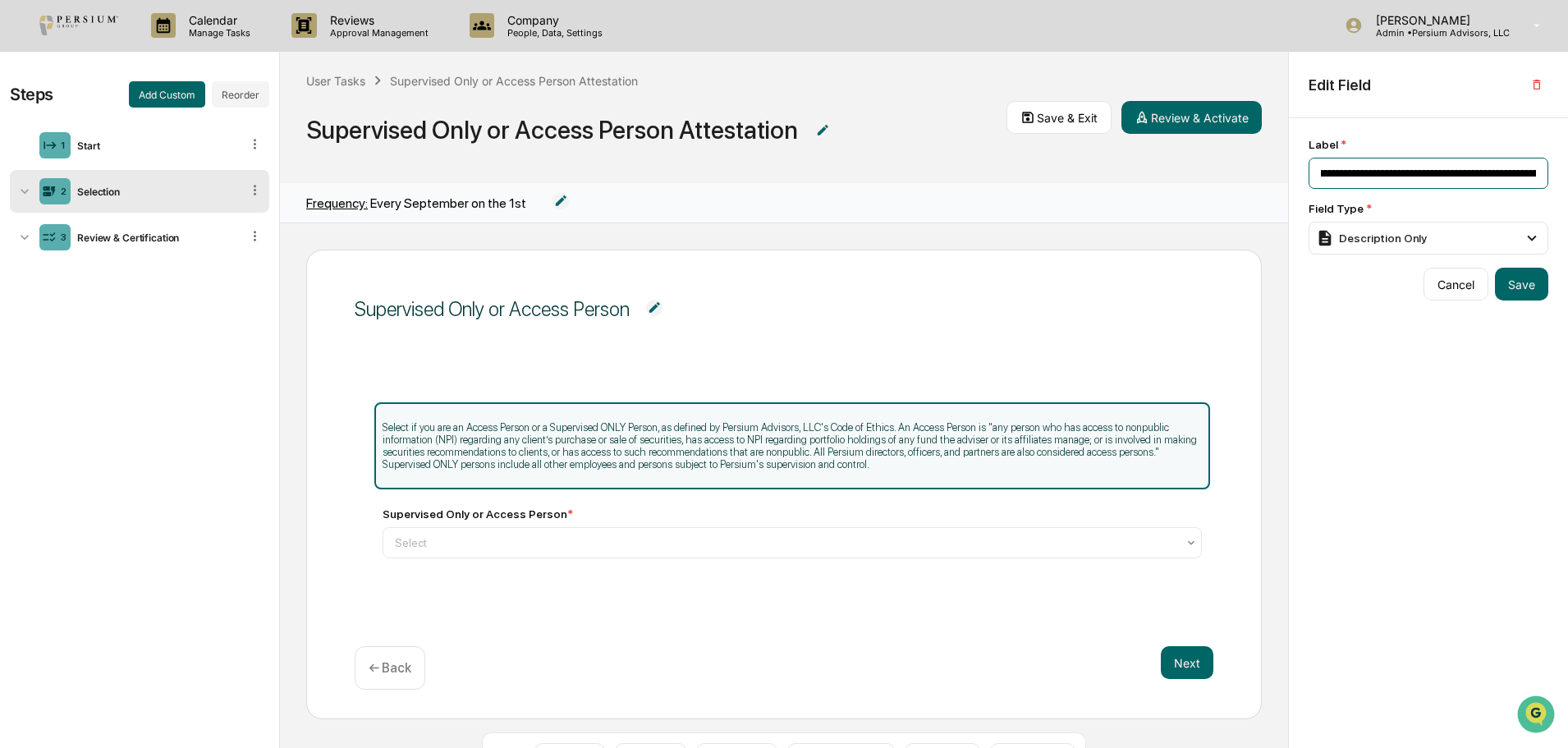 scroll, scrollTop: 0, scrollLeft: 465, axis: horizontal 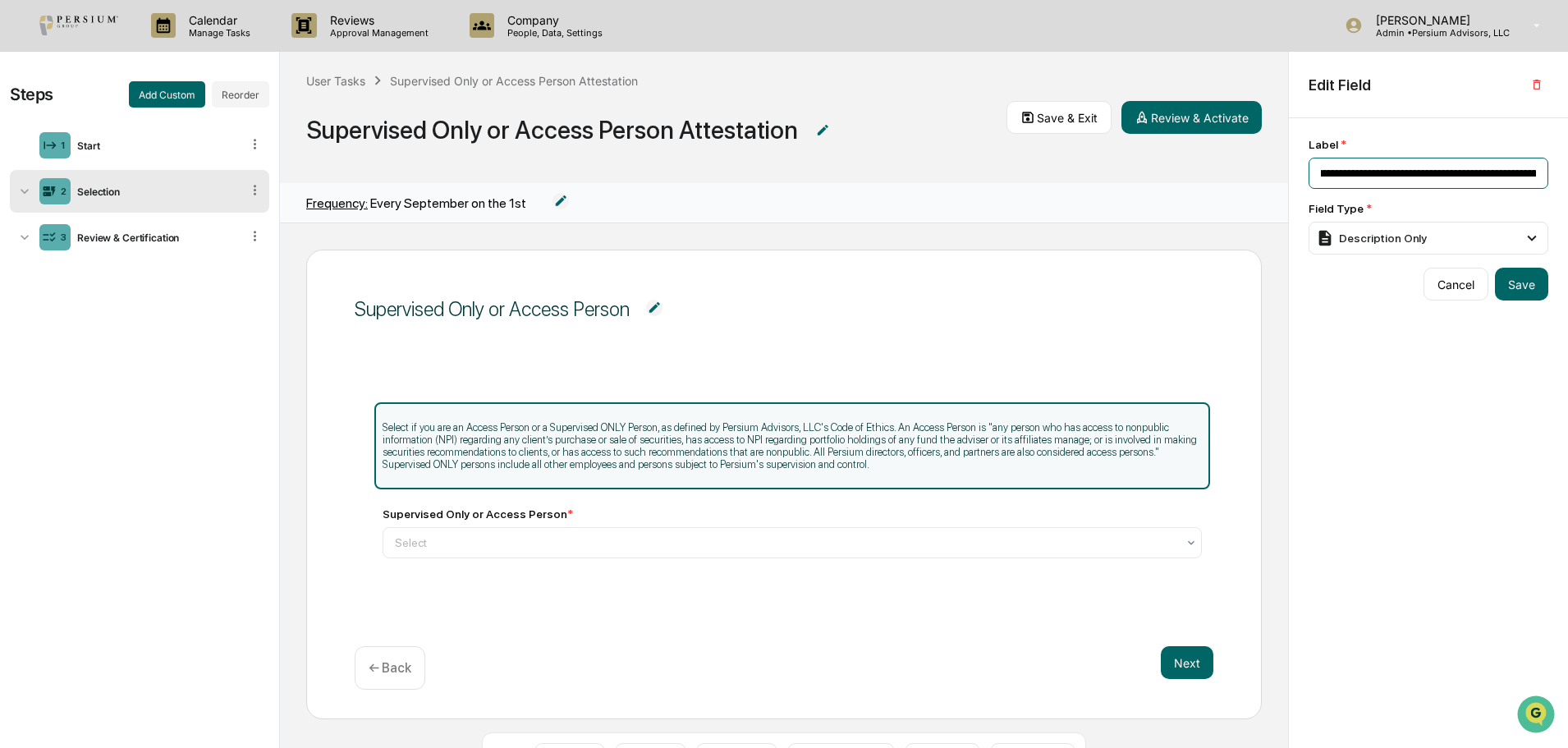 drag, startPoint x: 1319, startPoint y: 167, endPoint x: 1373, endPoint y: 167, distance: 54 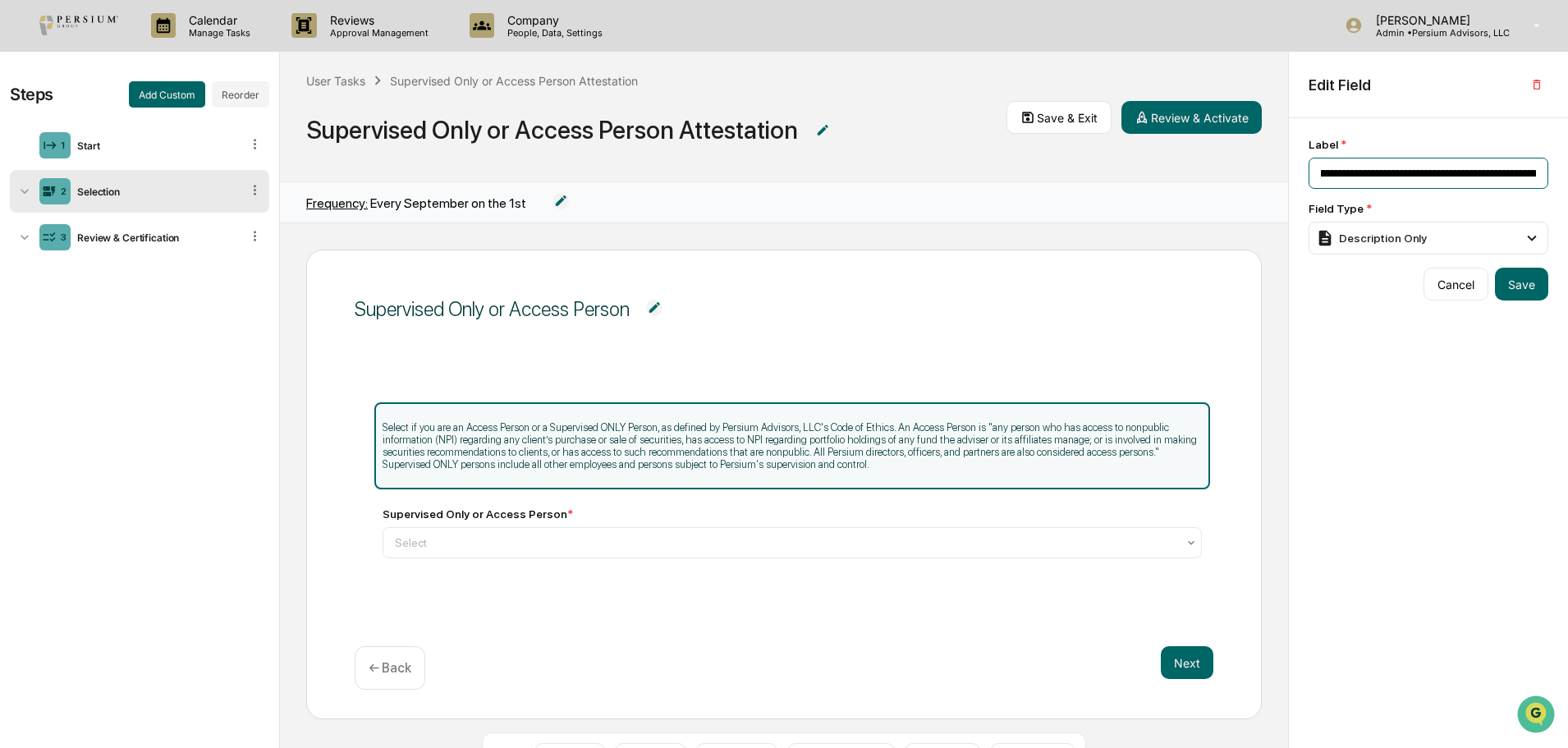 scroll, scrollTop: 0, scrollLeft: 144, axis: horizontal 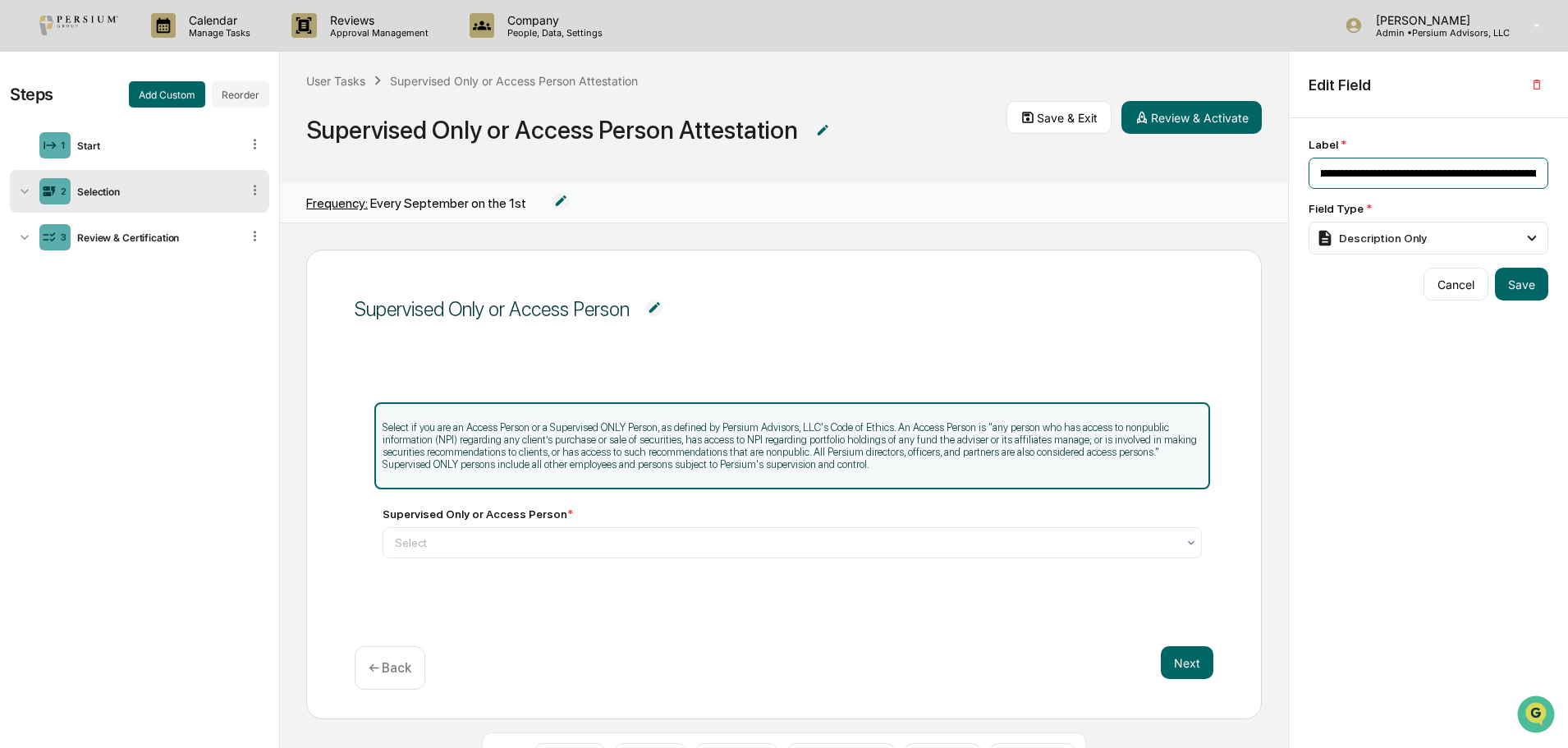 drag, startPoint x: 1468, startPoint y: 172, endPoint x: 1509, endPoint y: 172, distance: 41 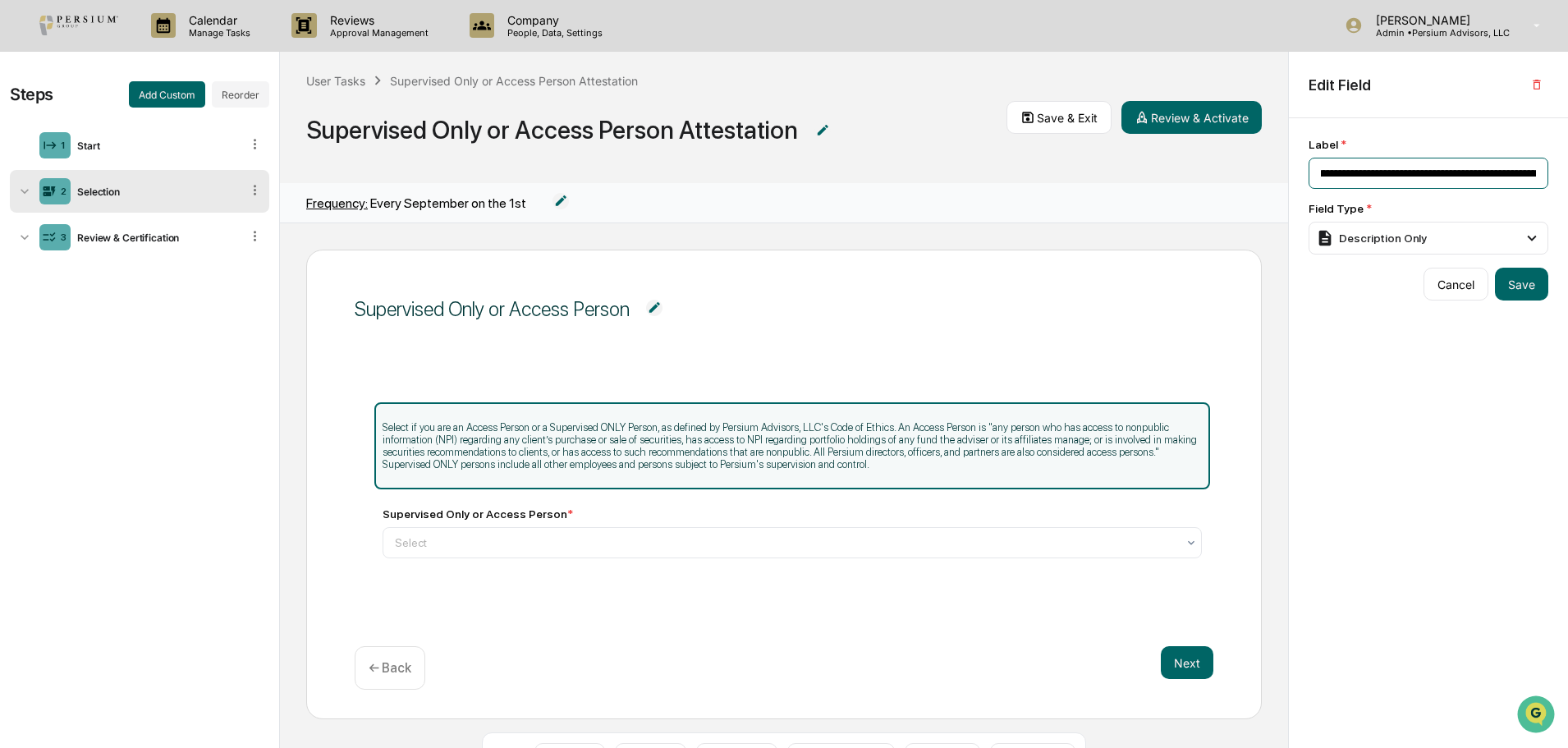 drag, startPoint x: 1493, startPoint y: 178, endPoint x: 1536, endPoint y: 178, distance: 43 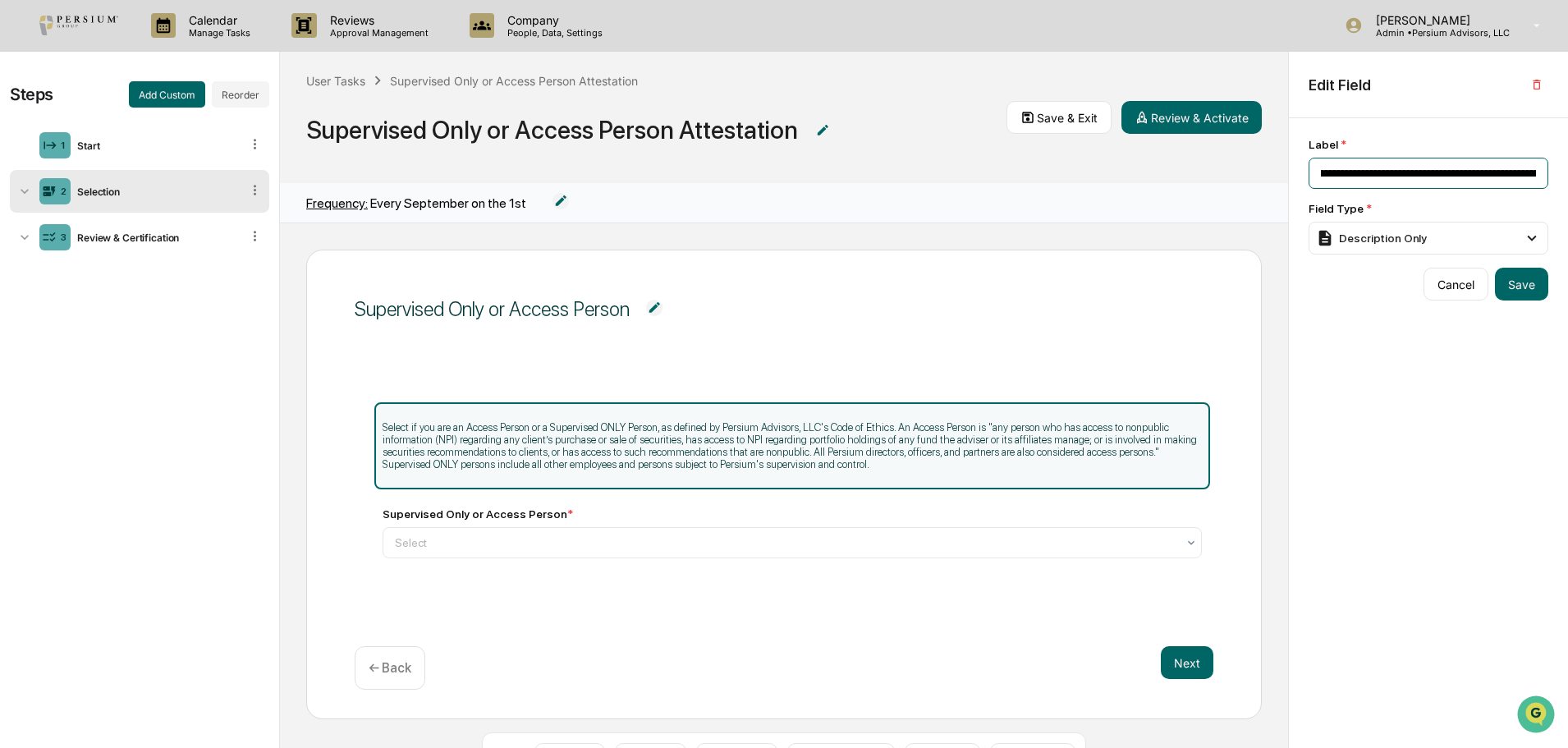 click on "**********" at bounding box center (1428, 173) 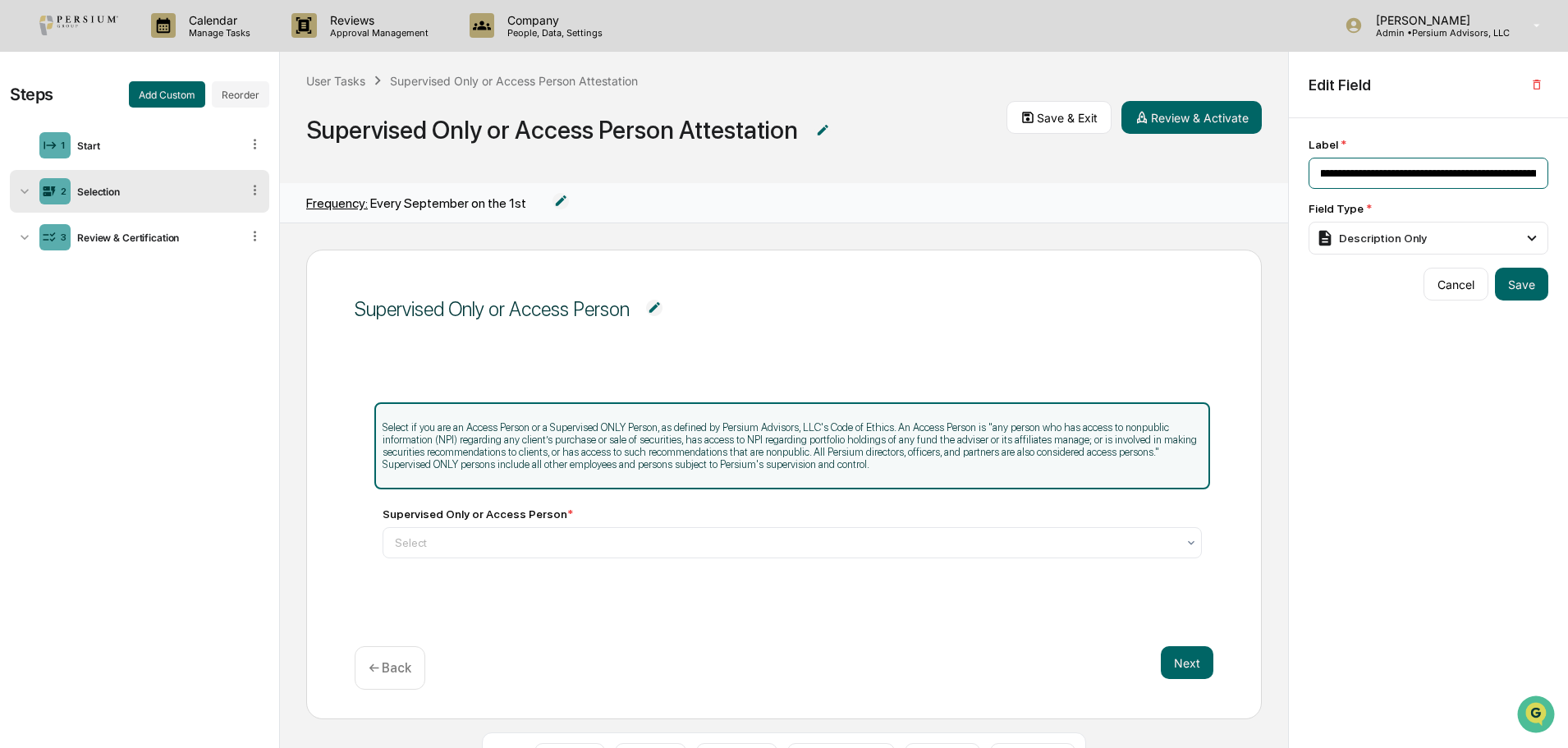 drag, startPoint x: 1506, startPoint y: 188, endPoint x: 1545, endPoint y: 190, distance: 39.05125 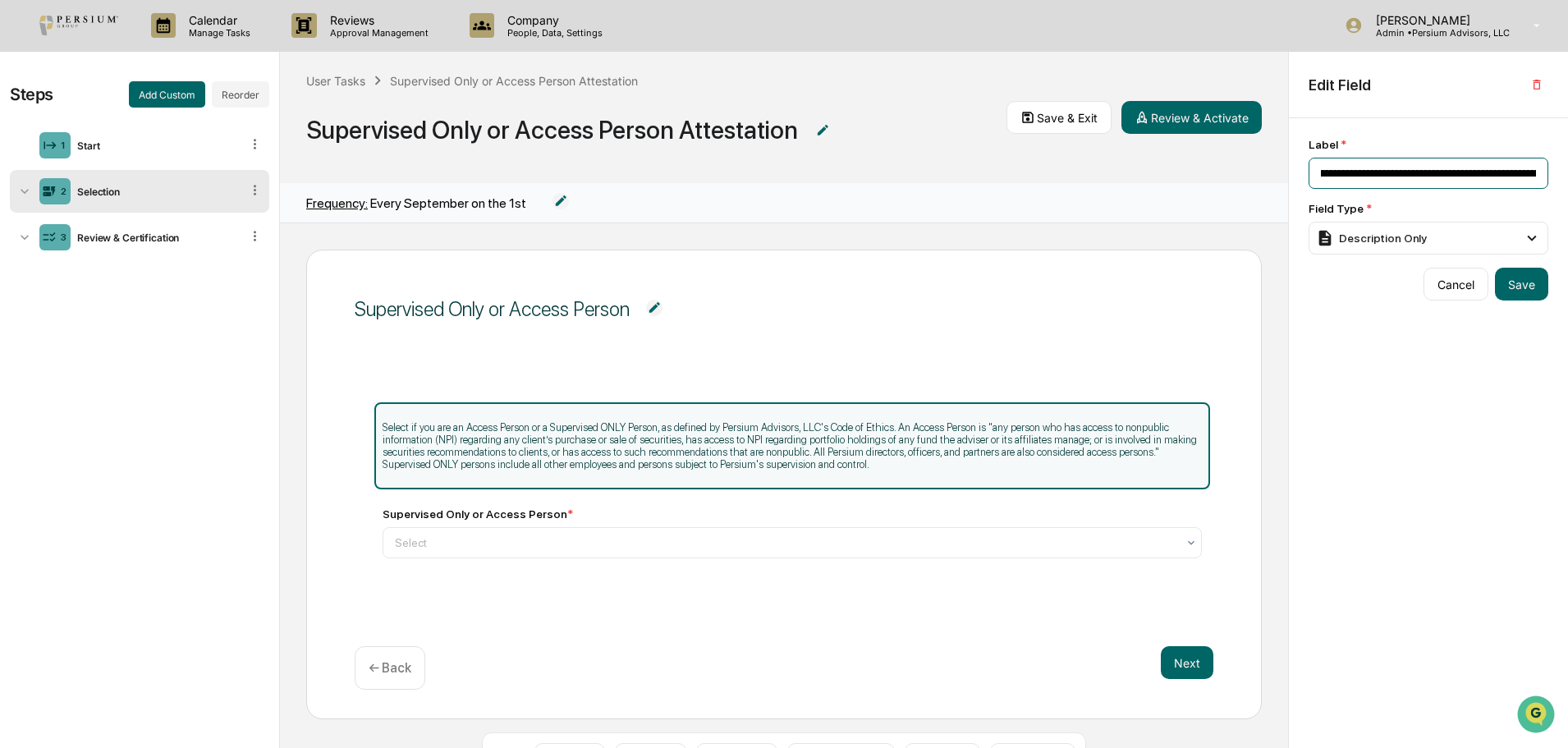 click on "**********" at bounding box center [1428, 196] 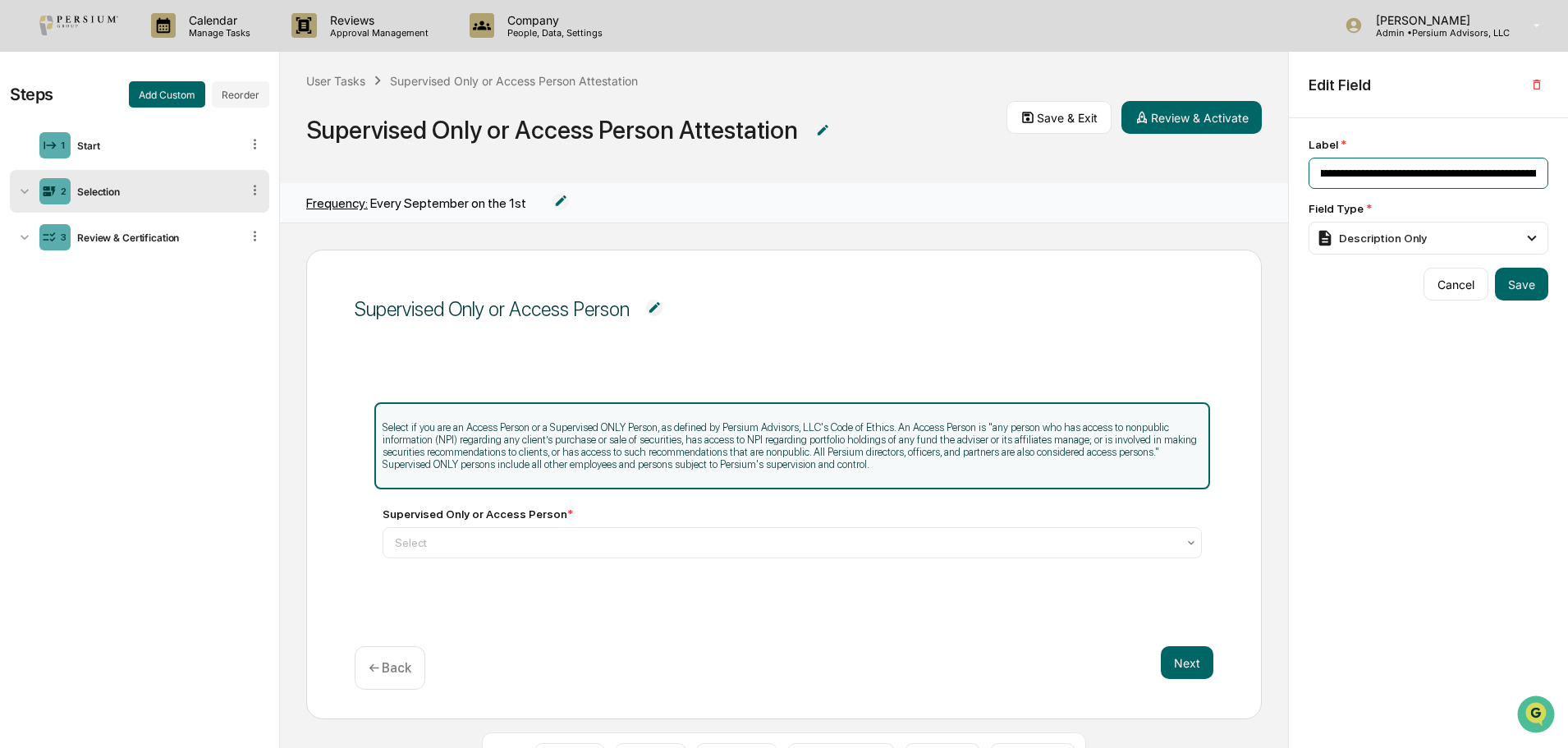 click on "**********" at bounding box center [1428, 173] 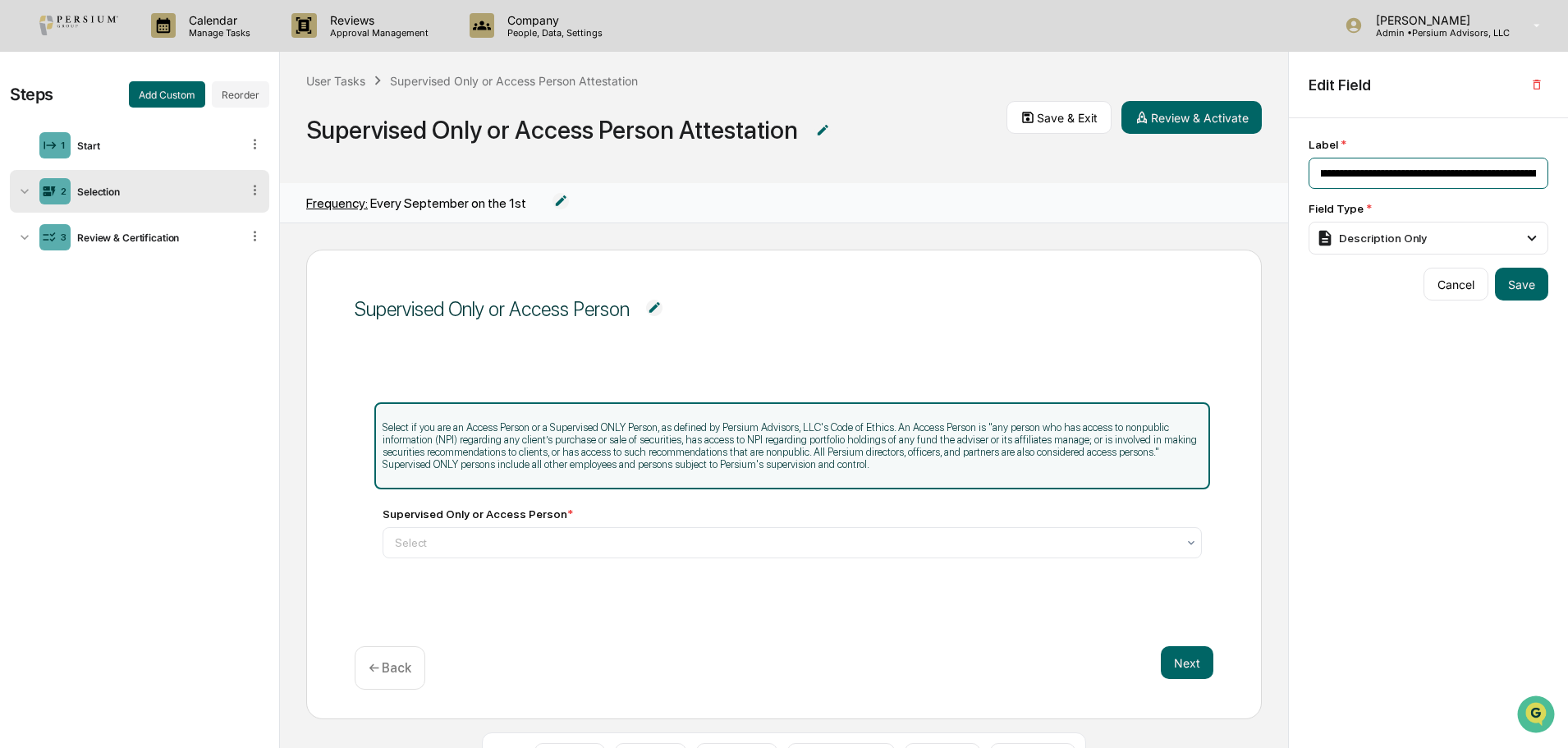 drag, startPoint x: 1470, startPoint y: 180, endPoint x: 1548, endPoint y: 178, distance: 78.02564 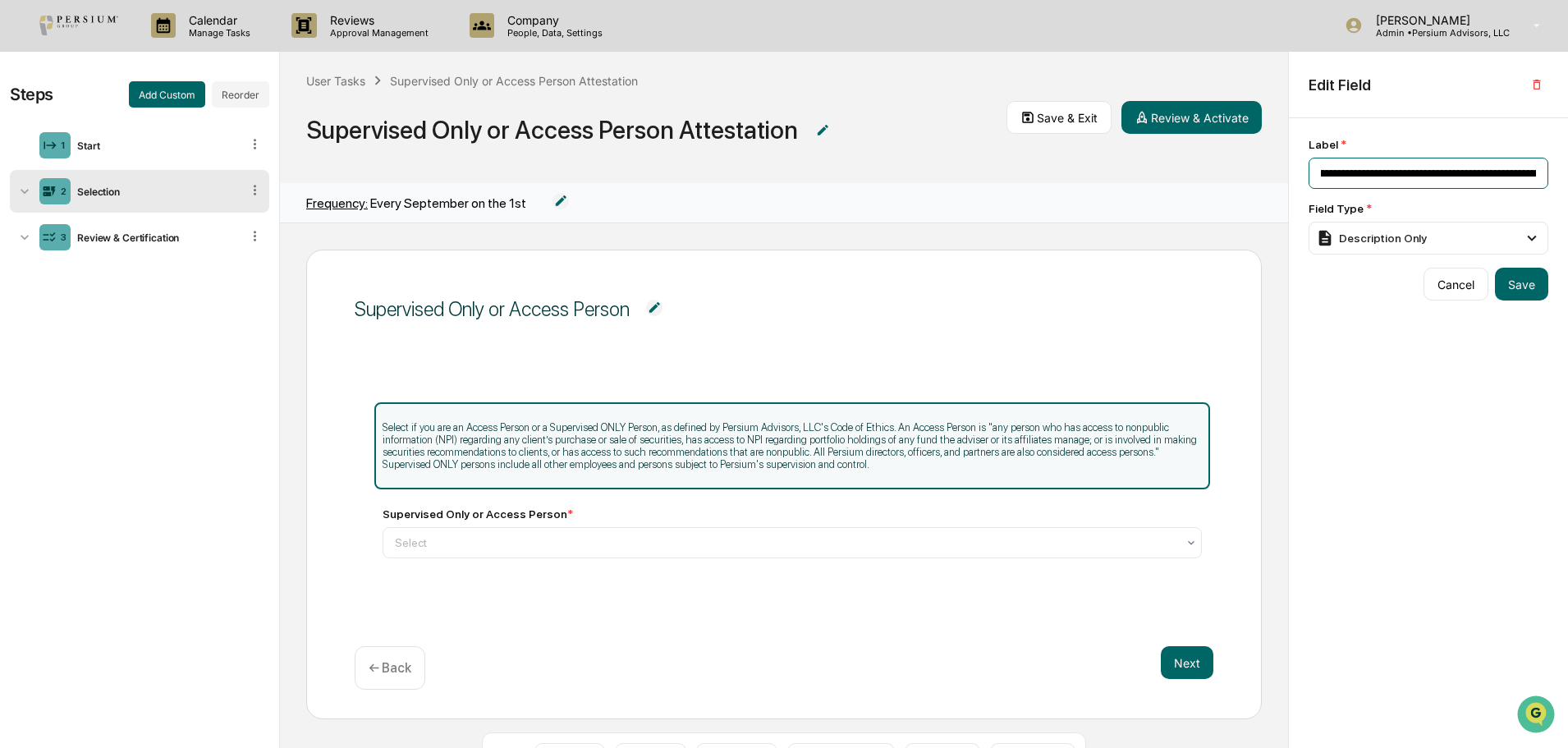 click on "**********" at bounding box center [1428, 173] 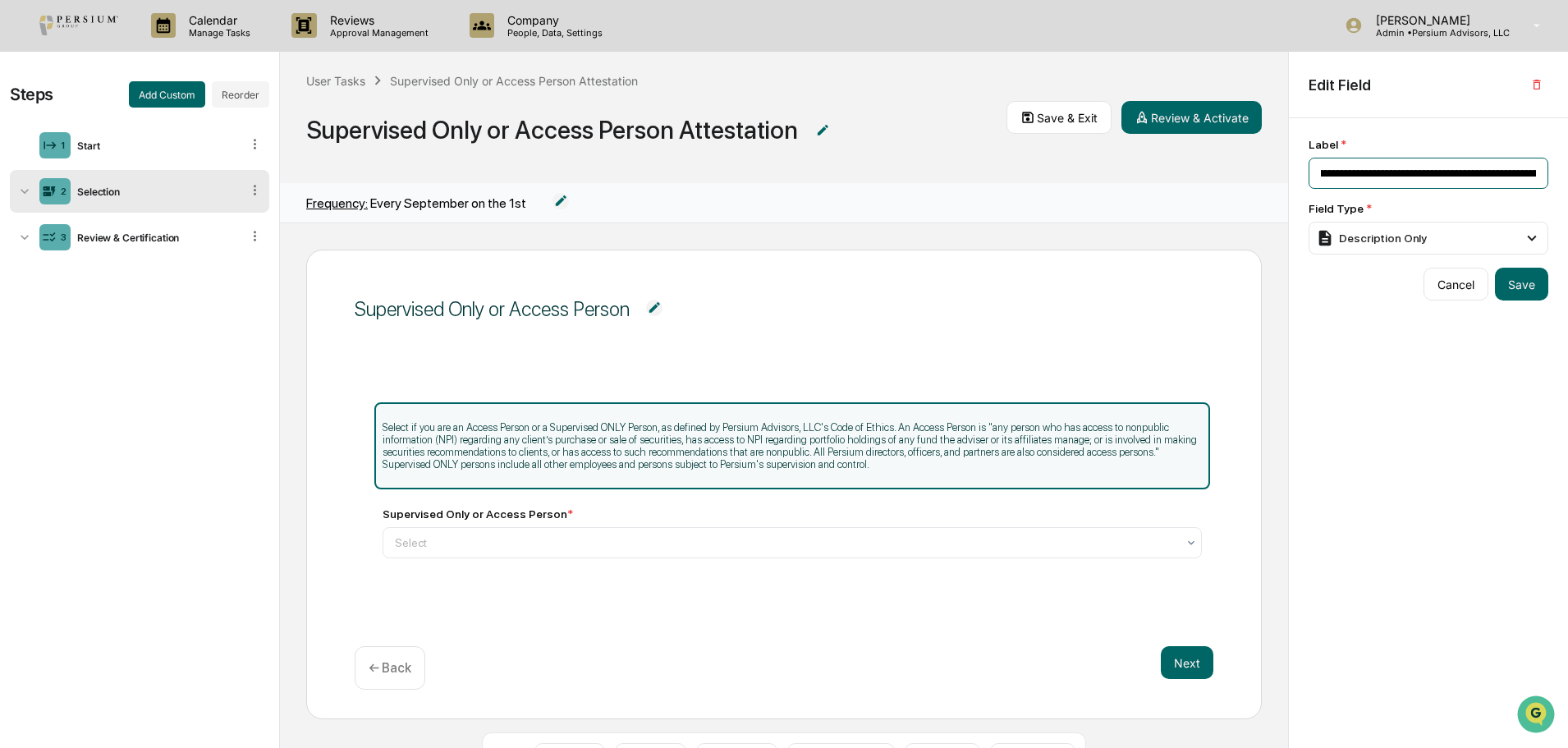 click on "**********" at bounding box center (1428, 173) 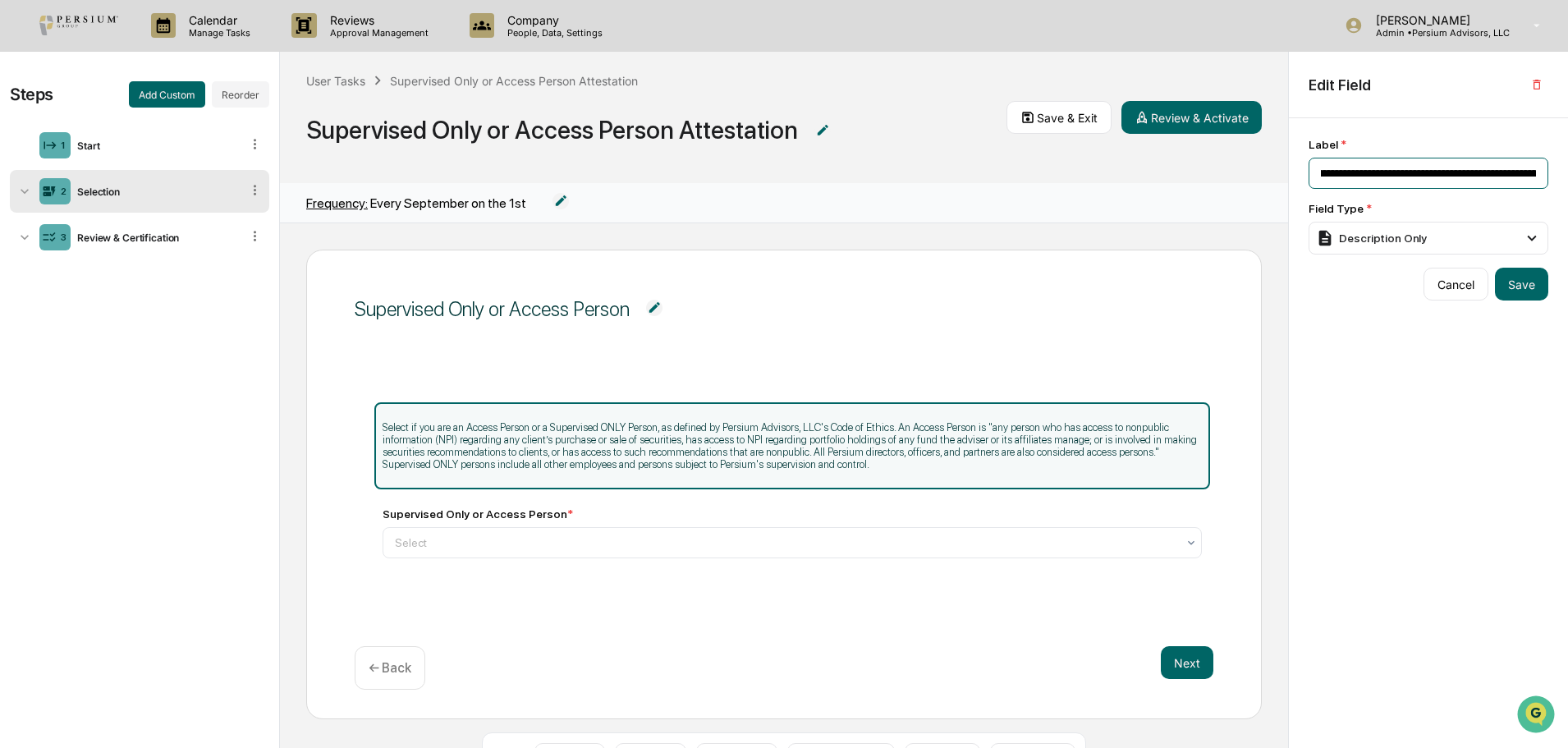 click on "**********" at bounding box center (1428, 173) 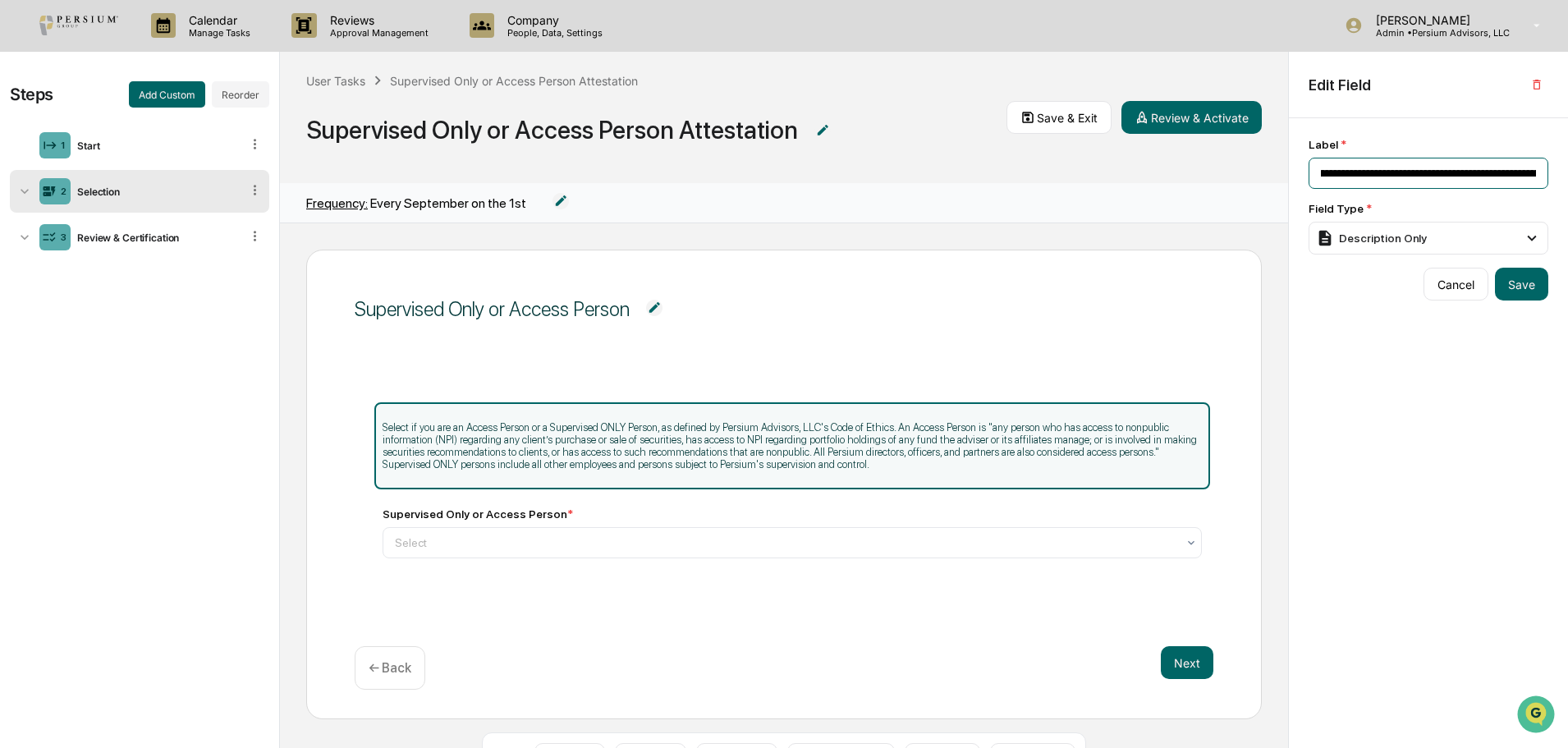 drag, startPoint x: 1506, startPoint y: 180, endPoint x: 1563, endPoint y: 181, distance: 57.00877 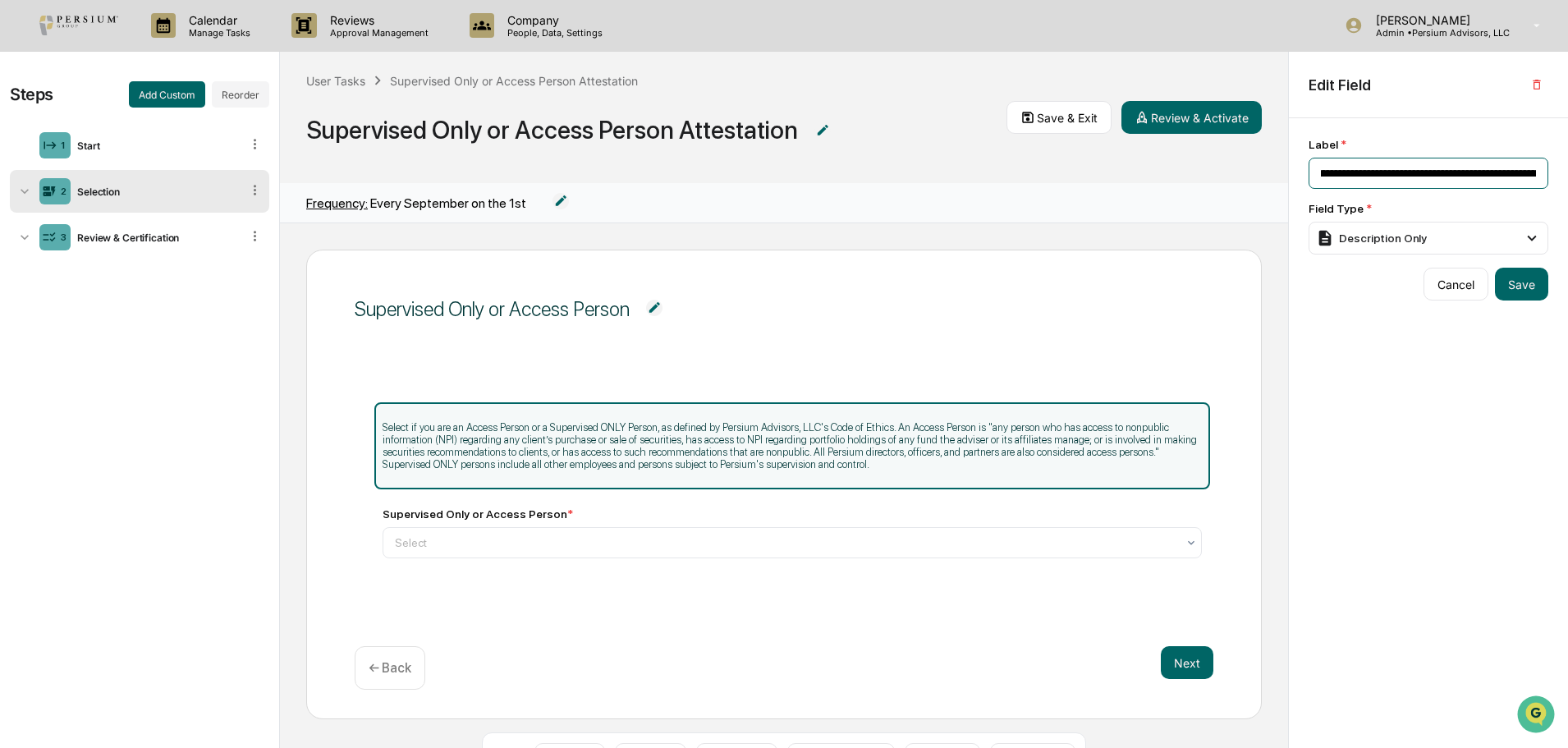 click on "**********" at bounding box center (1428, 173) 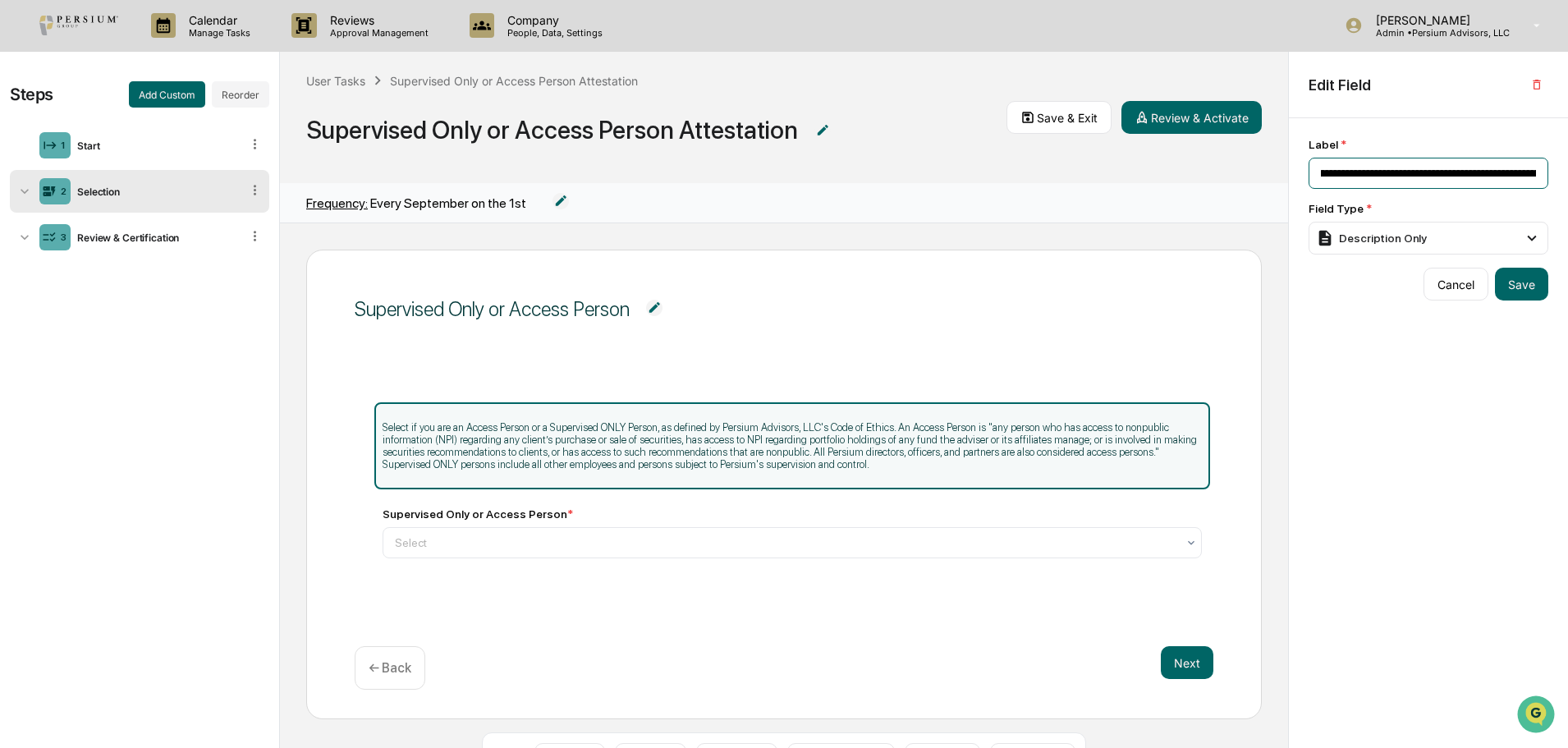 drag, startPoint x: 1456, startPoint y: 177, endPoint x: 1332, endPoint y: 177, distance: 124 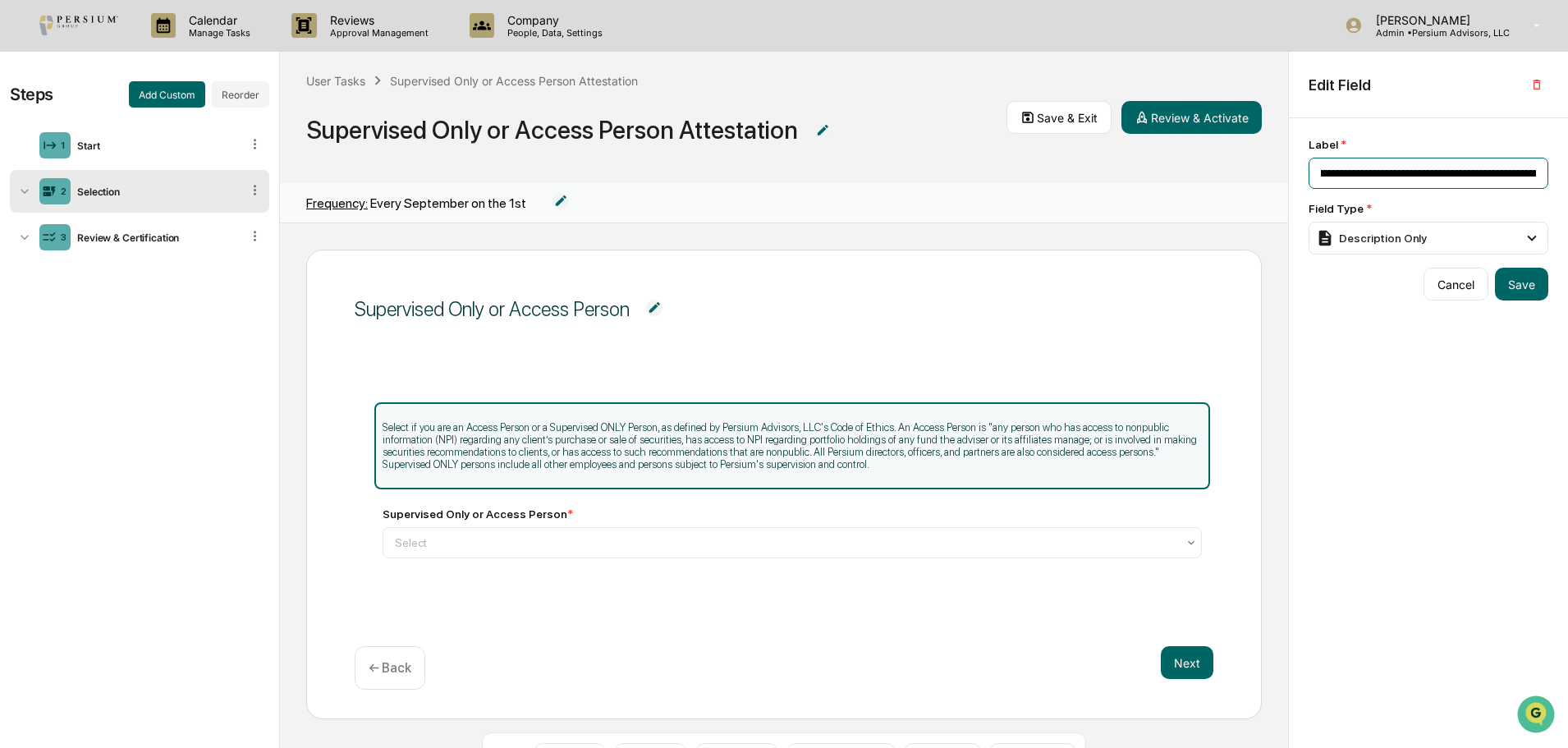 click on "**********" at bounding box center (1428, 173) 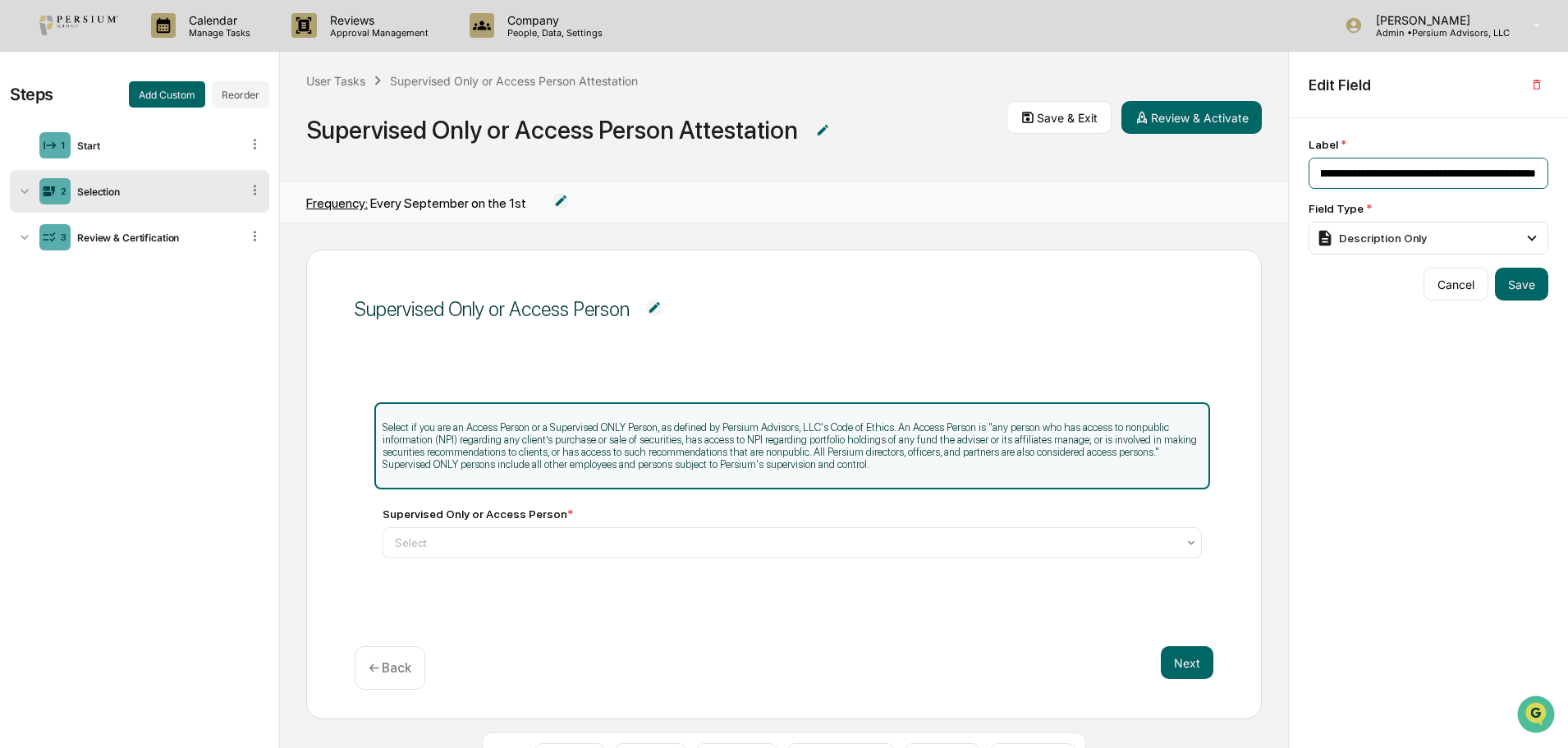 scroll, scrollTop: 0, scrollLeft: 2904, axis: horizontal 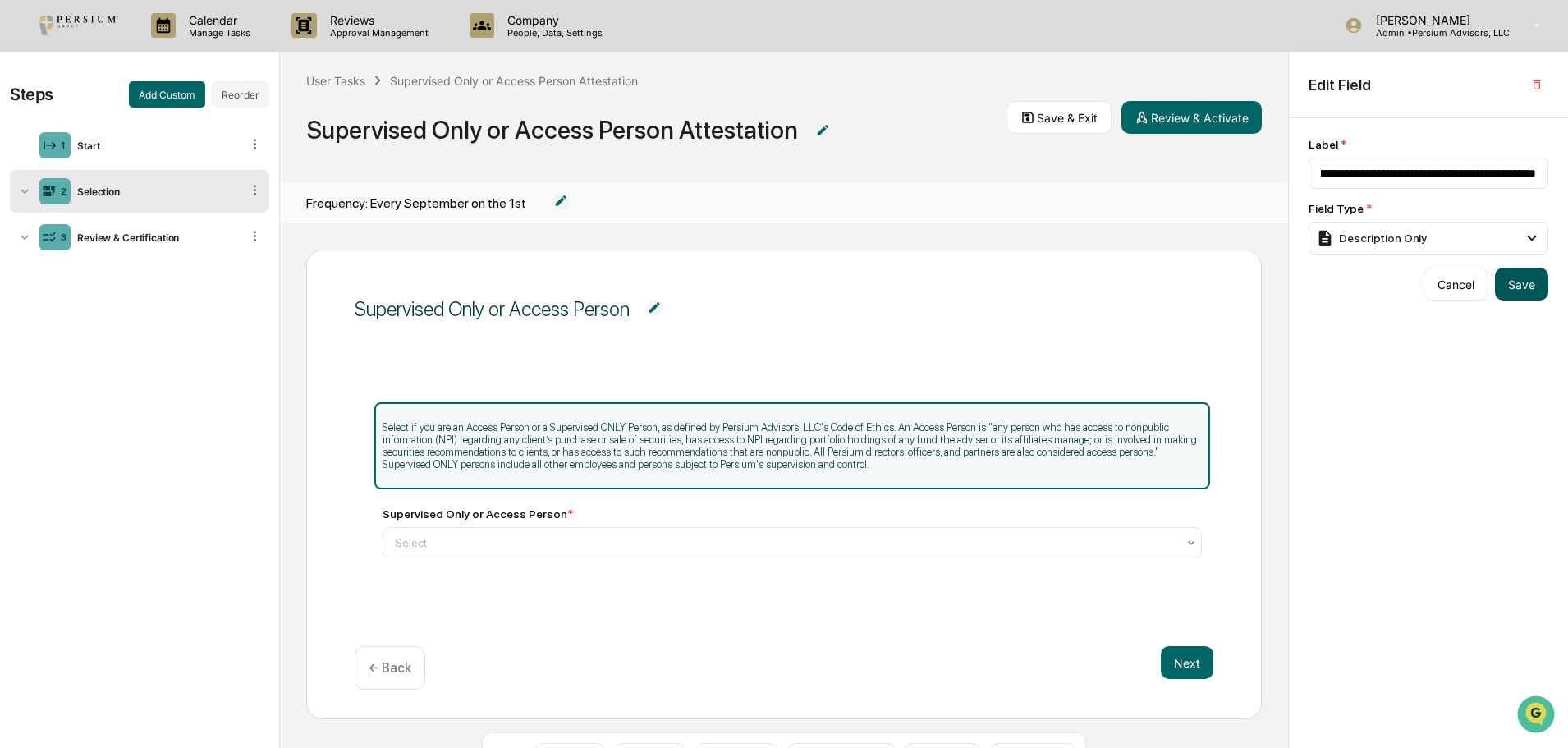 click on "Save" at bounding box center (1521, 284) 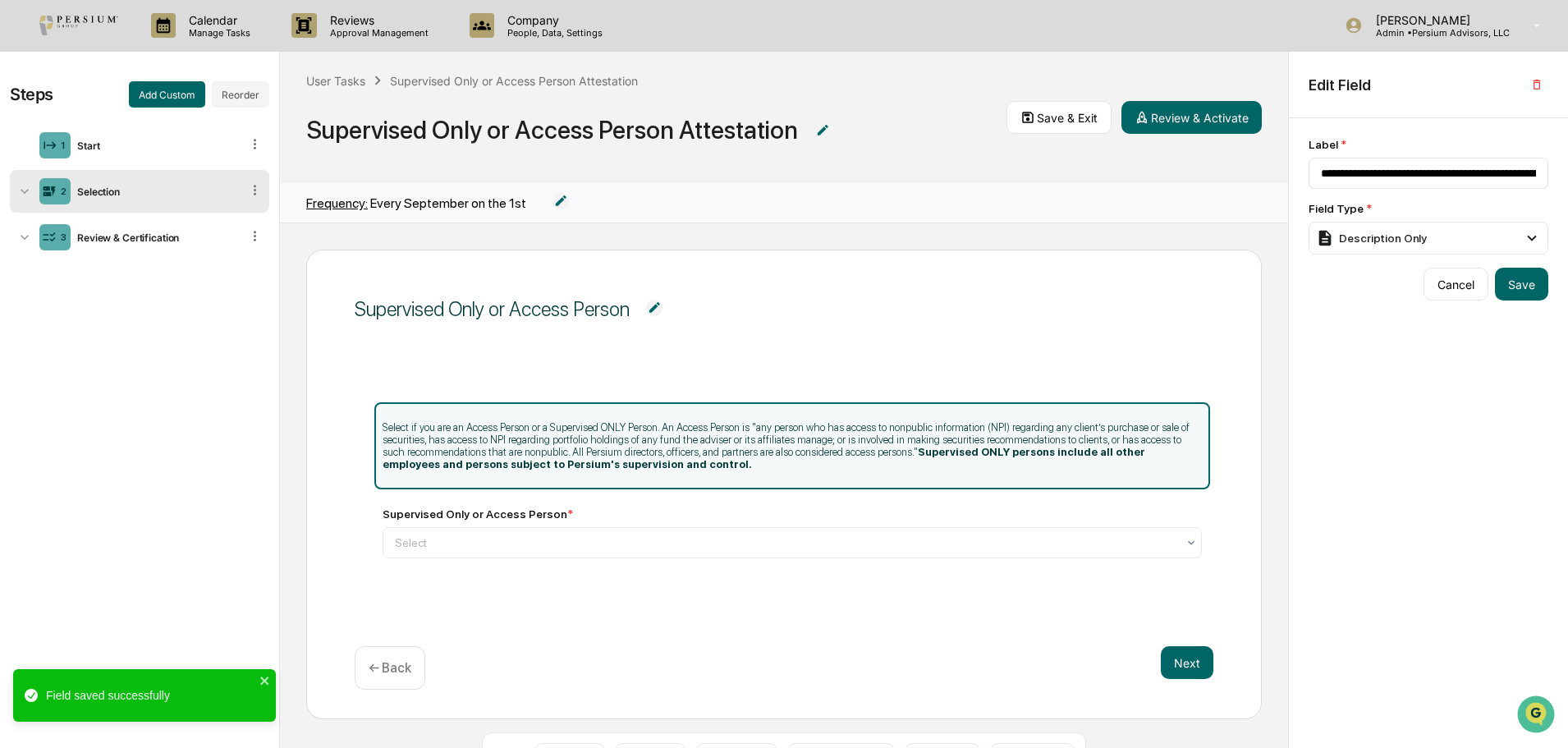 click on "Supervised Only or Access Person Select if you are an Access Person or a Supervised ONLY Person. An Access Person is "any person who has access to nonpublic information (NPI) regarding any client’s purchase or sale of securities, has access to NPI regarding portfolio holdings of any fund the adviser or its affiliates manage; or is involved in making securities recommendations to clients, or has access to such recommendations that are nonpublic. All Persium directors, officers, and partners are also considered access persons."  Supervised ONLY persons include all other employees and persons subject to Persium's supervision and control. Supervised Only or Access Person  * Select Next ← Back" at bounding box center [784, 484] 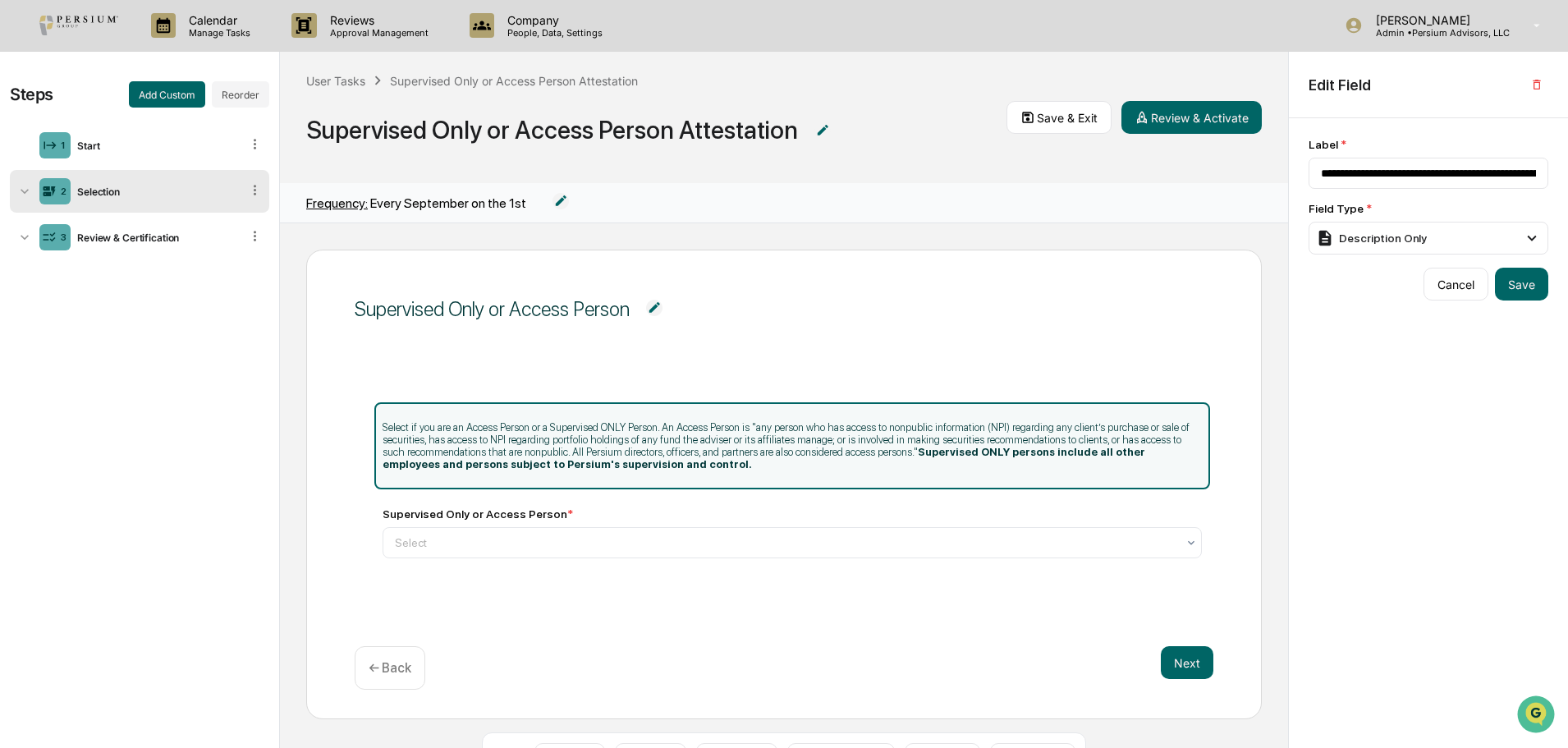 click on "Next ← Back" at bounding box center [784, 668] 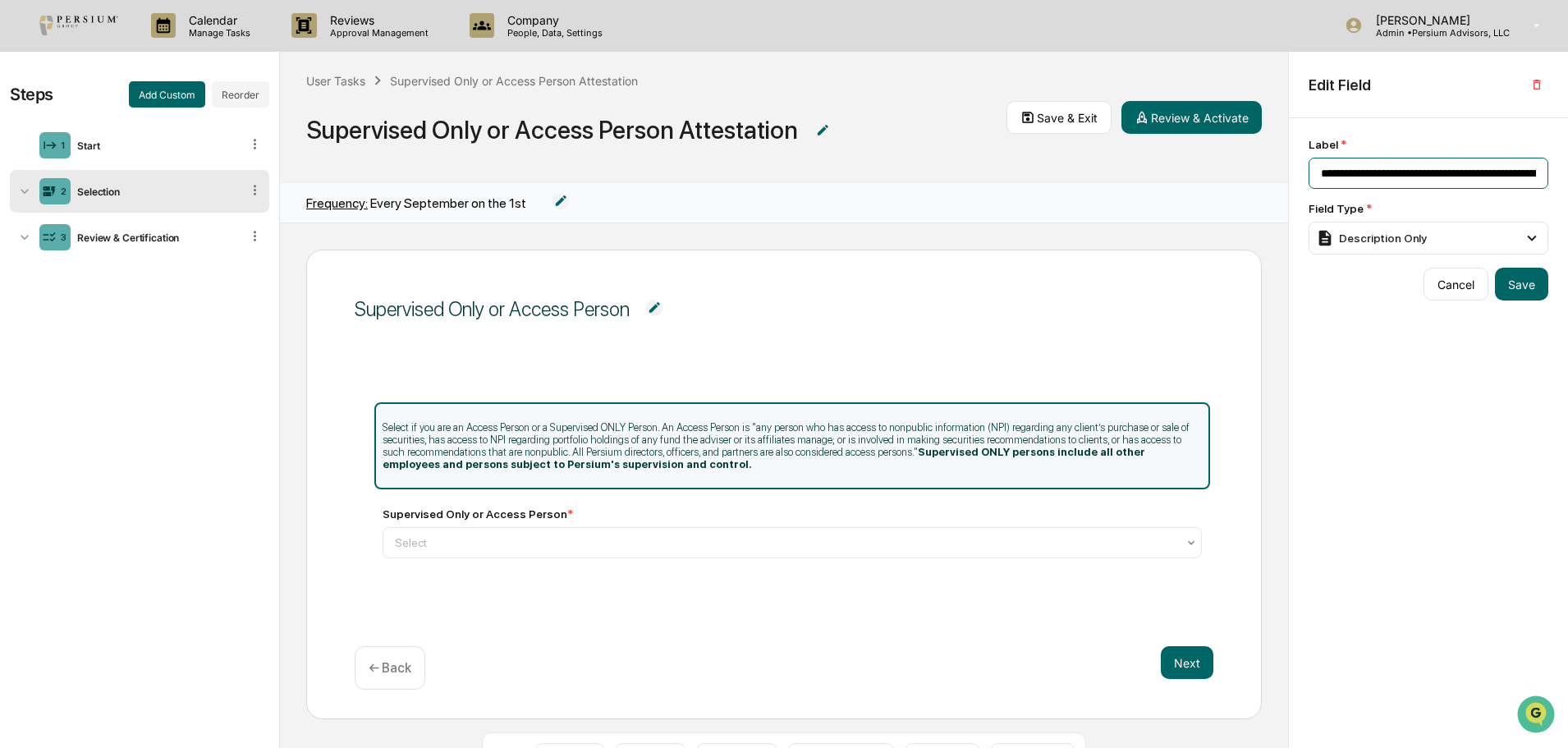 click on "**********" at bounding box center [1428, 173] 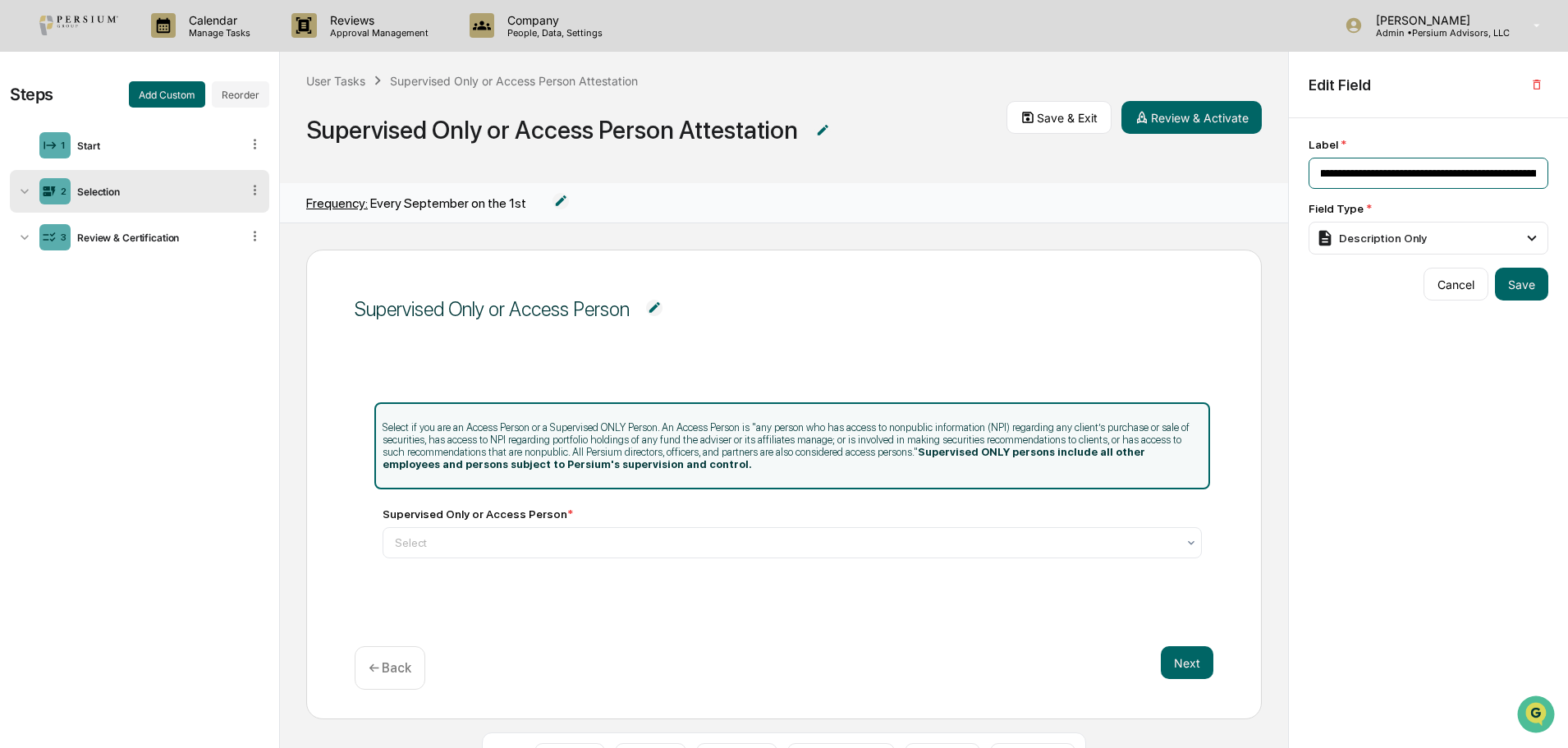 drag, startPoint x: 1488, startPoint y: 172, endPoint x: 1528, endPoint y: 173, distance: 40.012498 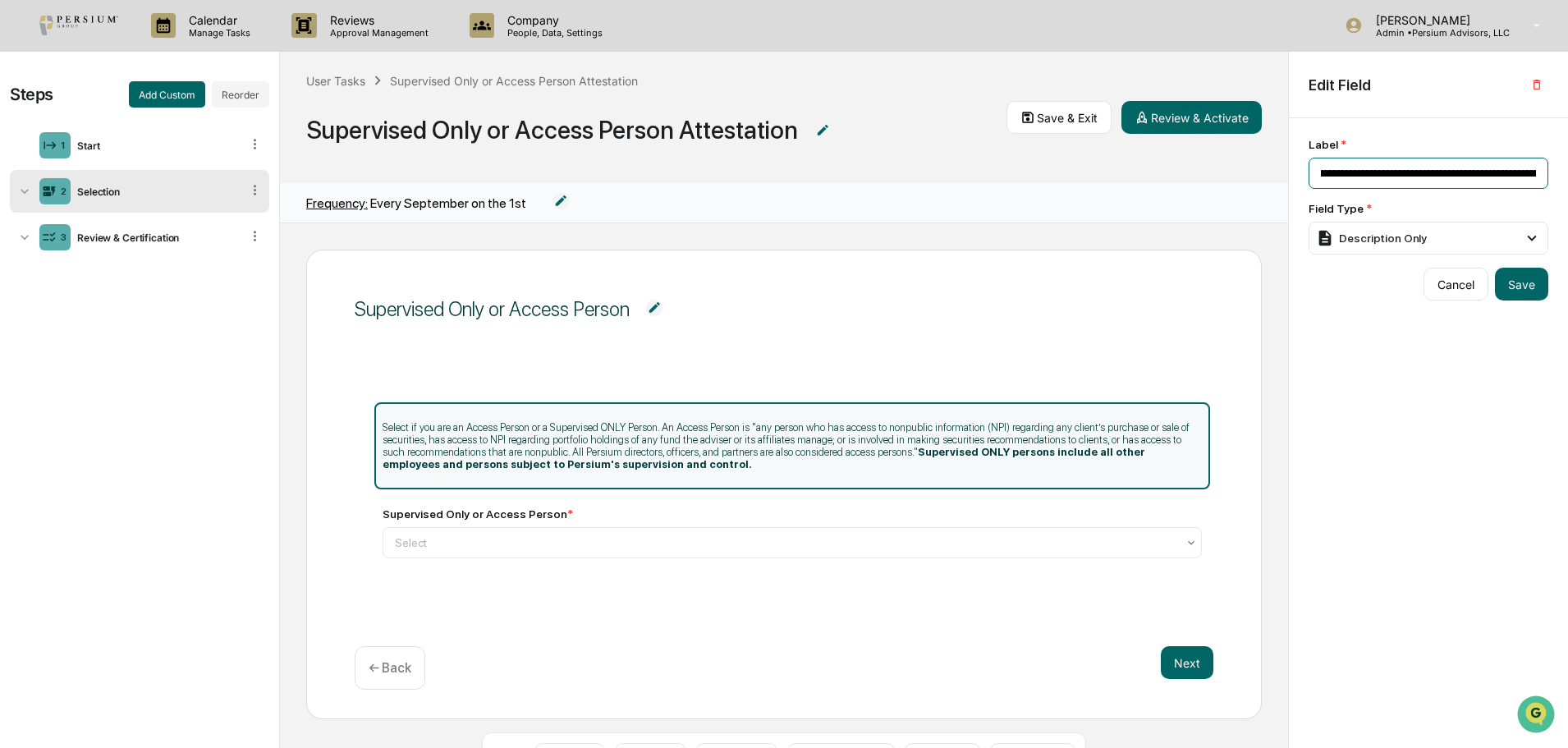 click on "**********" at bounding box center (1428, 173) 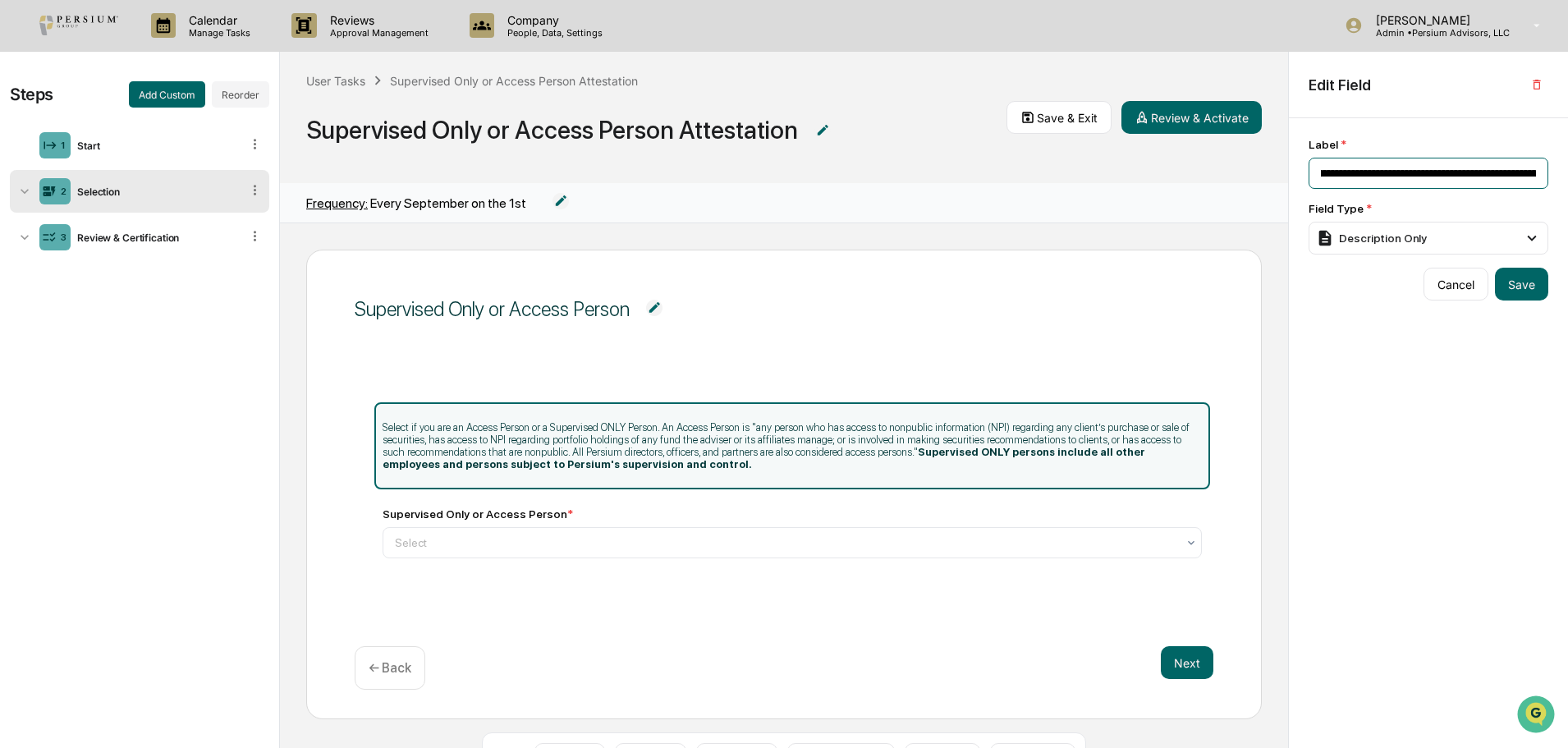 scroll, scrollTop: 0, scrollLeft: 239, axis: horizontal 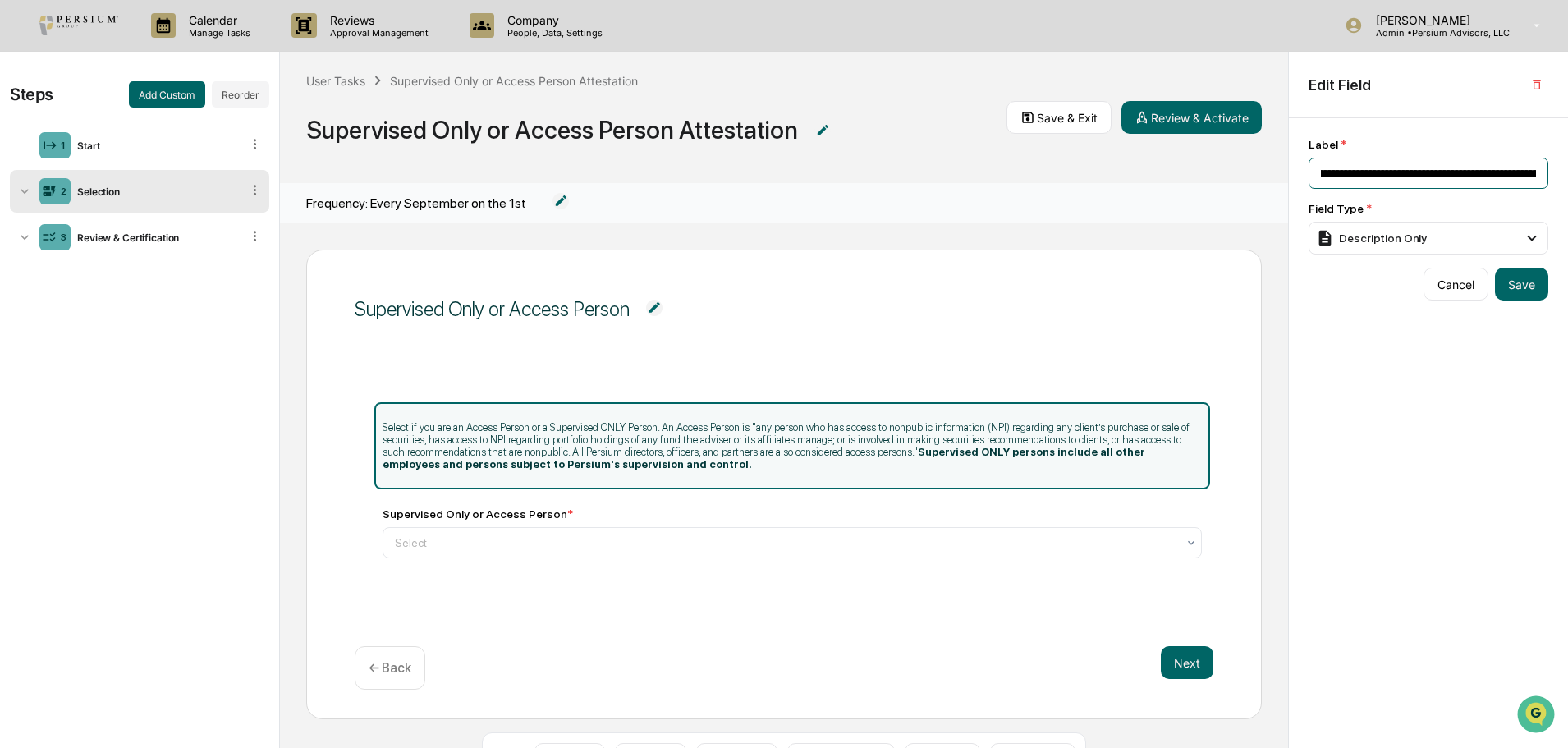 click on "**********" at bounding box center (1428, 173) 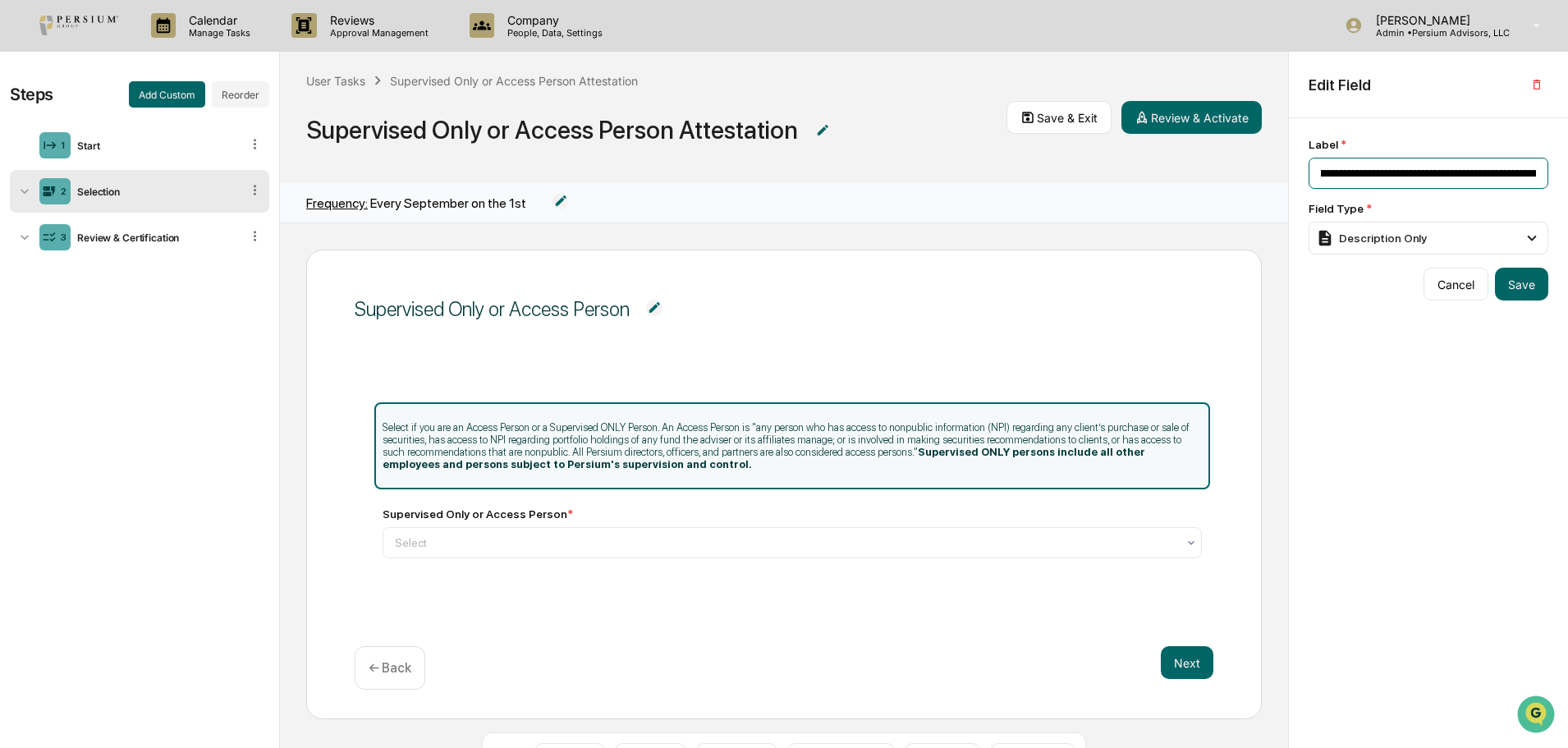 scroll, scrollTop: 0, scrollLeft: 518, axis: horizontal 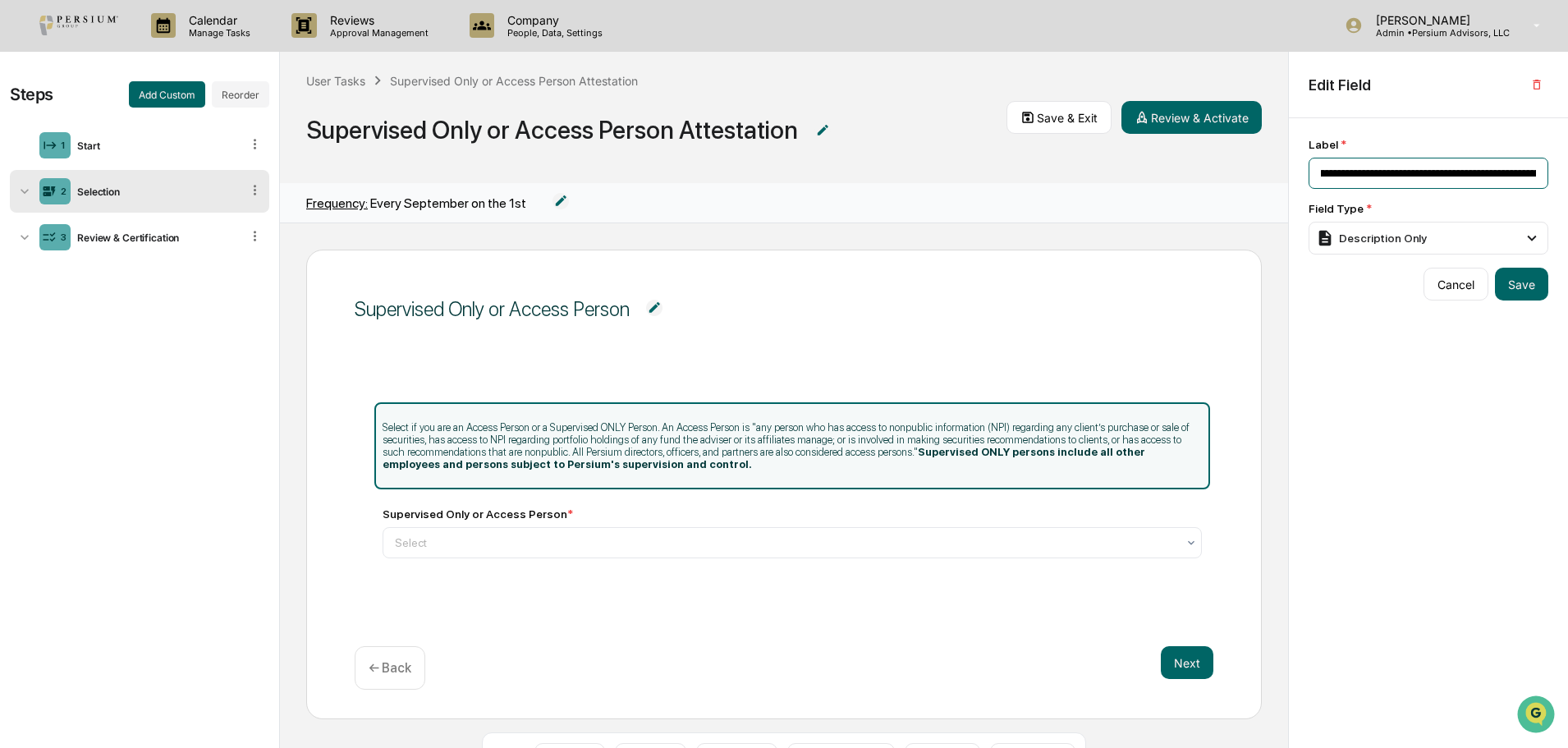 drag, startPoint x: 1479, startPoint y: 170, endPoint x: 1534, endPoint y: 169, distance: 55.00909 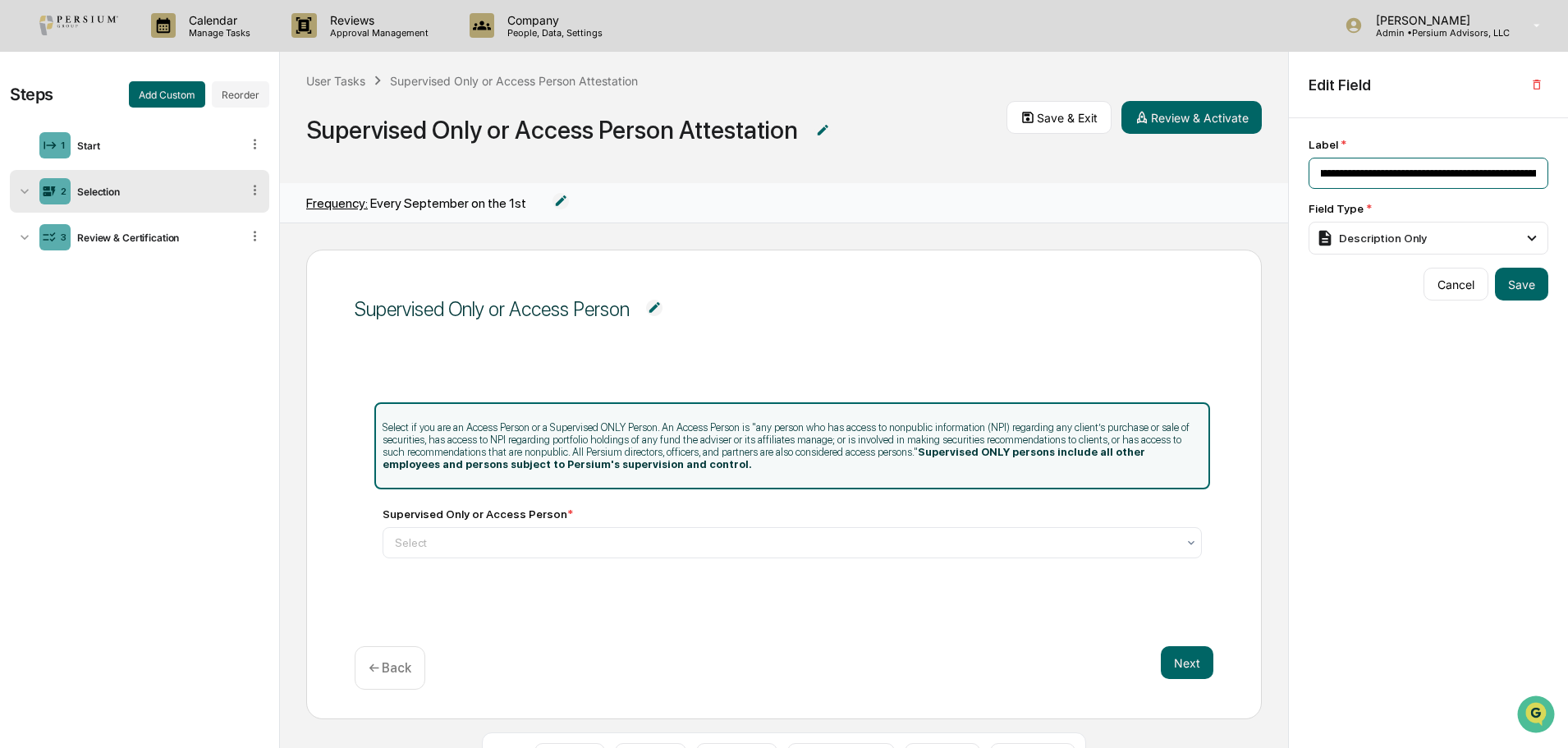 click on "**********" at bounding box center (1428, 173) 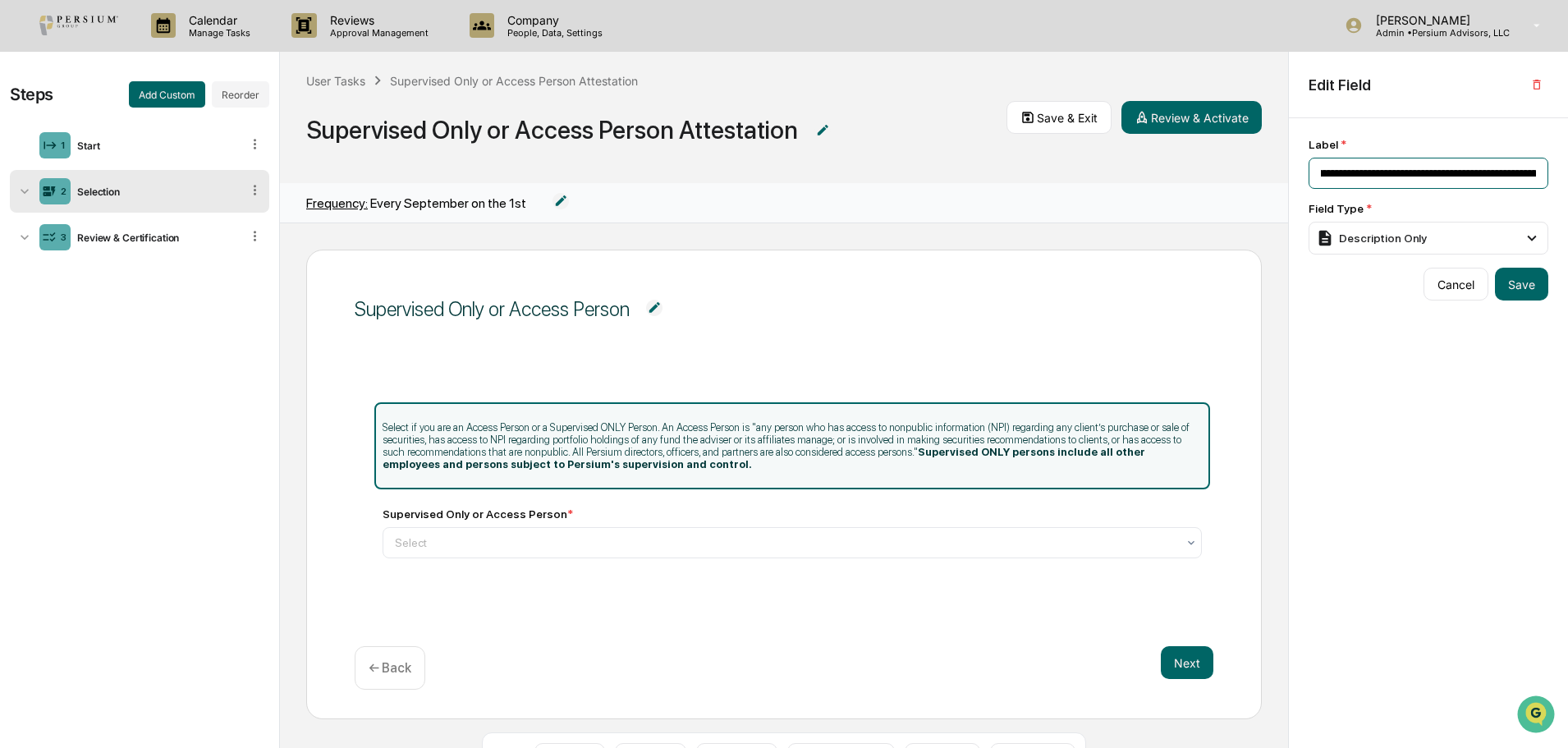 scroll, scrollTop: 0, scrollLeft: 217, axis: horizontal 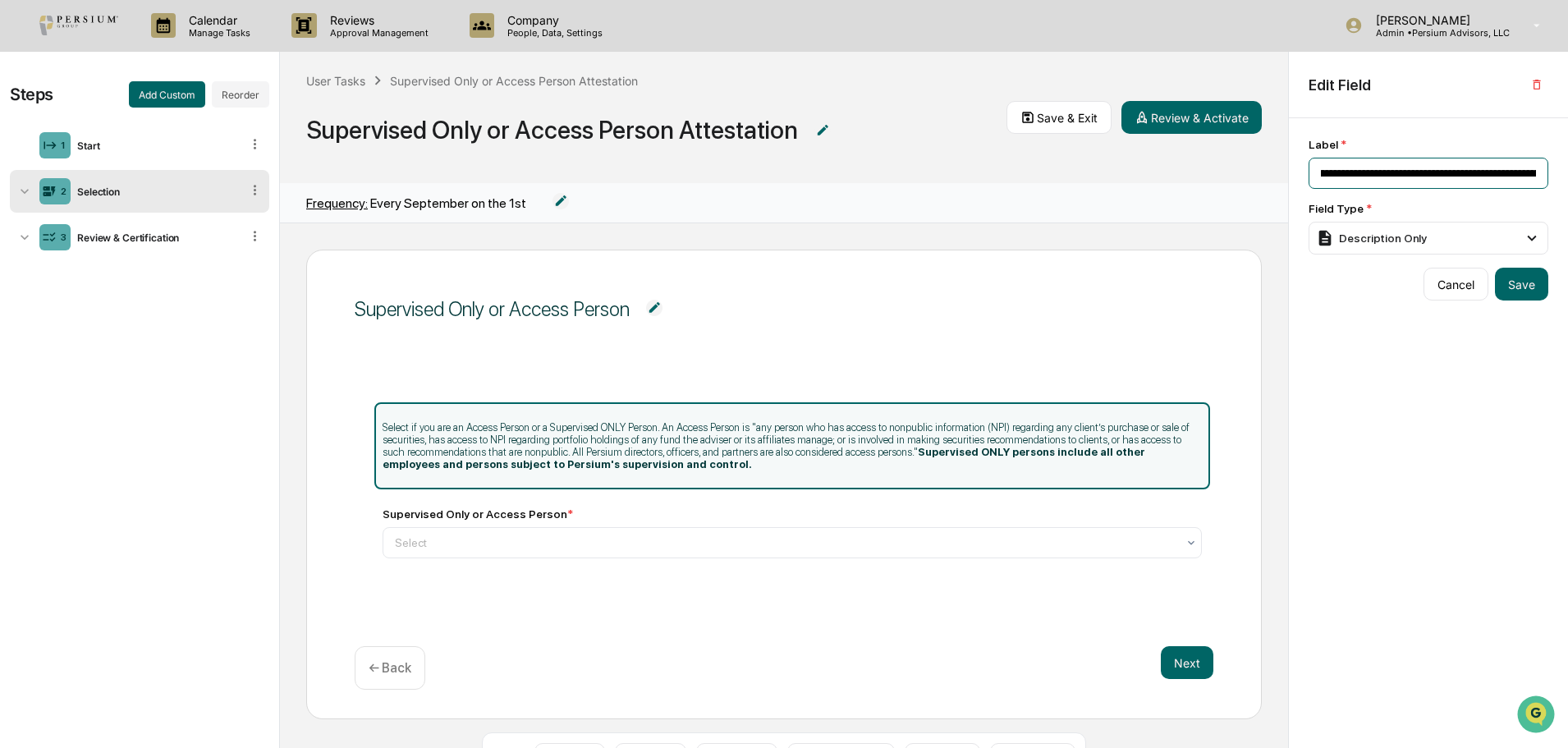 drag, startPoint x: 1336, startPoint y: 173, endPoint x: 1314, endPoint y: 173, distance: 22 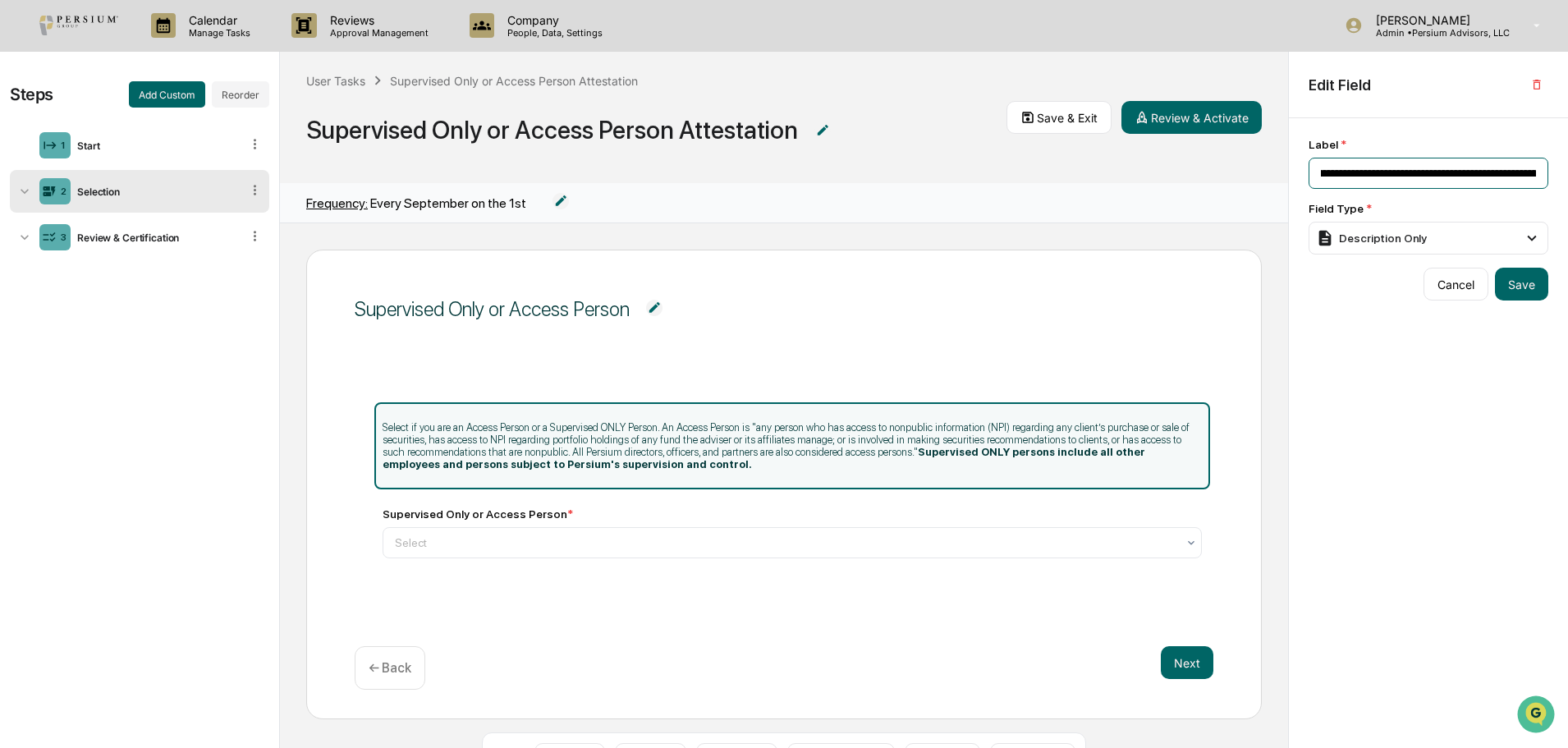 drag, startPoint x: 1520, startPoint y: 172, endPoint x: 1539, endPoint y: 172, distance: 19 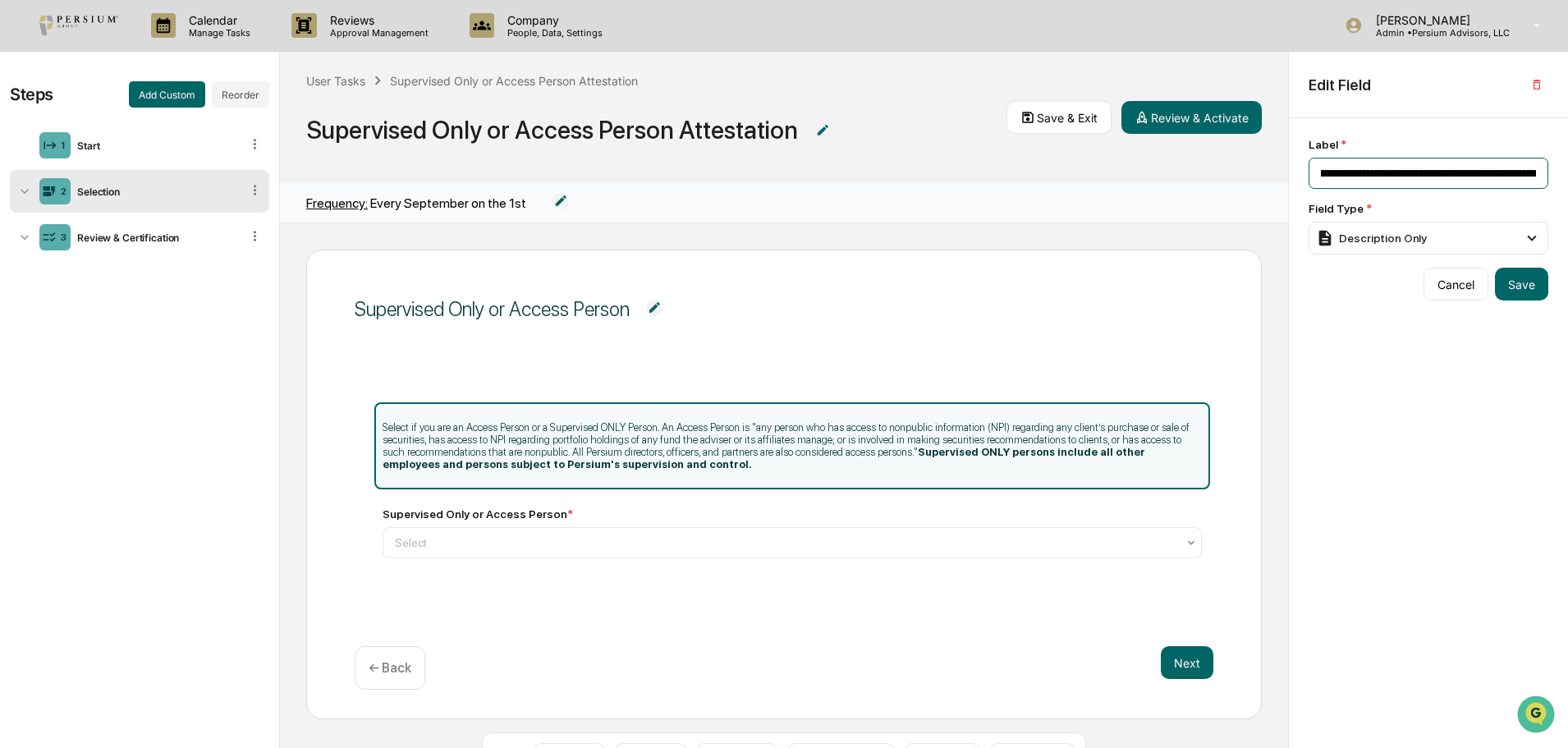 scroll, scrollTop: 0, scrollLeft: 2422, axis: horizontal 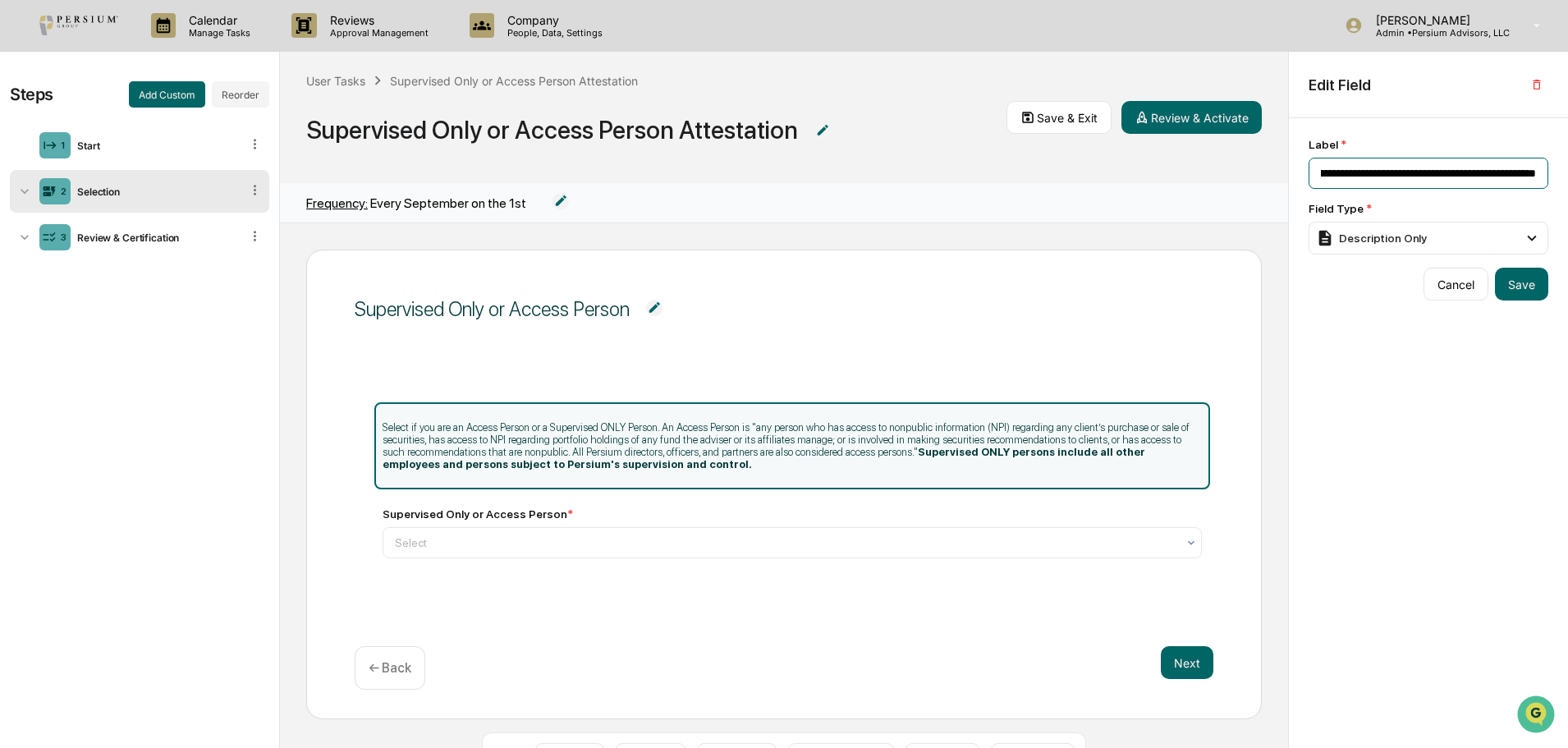 drag, startPoint x: 1436, startPoint y: 169, endPoint x: 1504, endPoint y: 172, distance: 68.0661 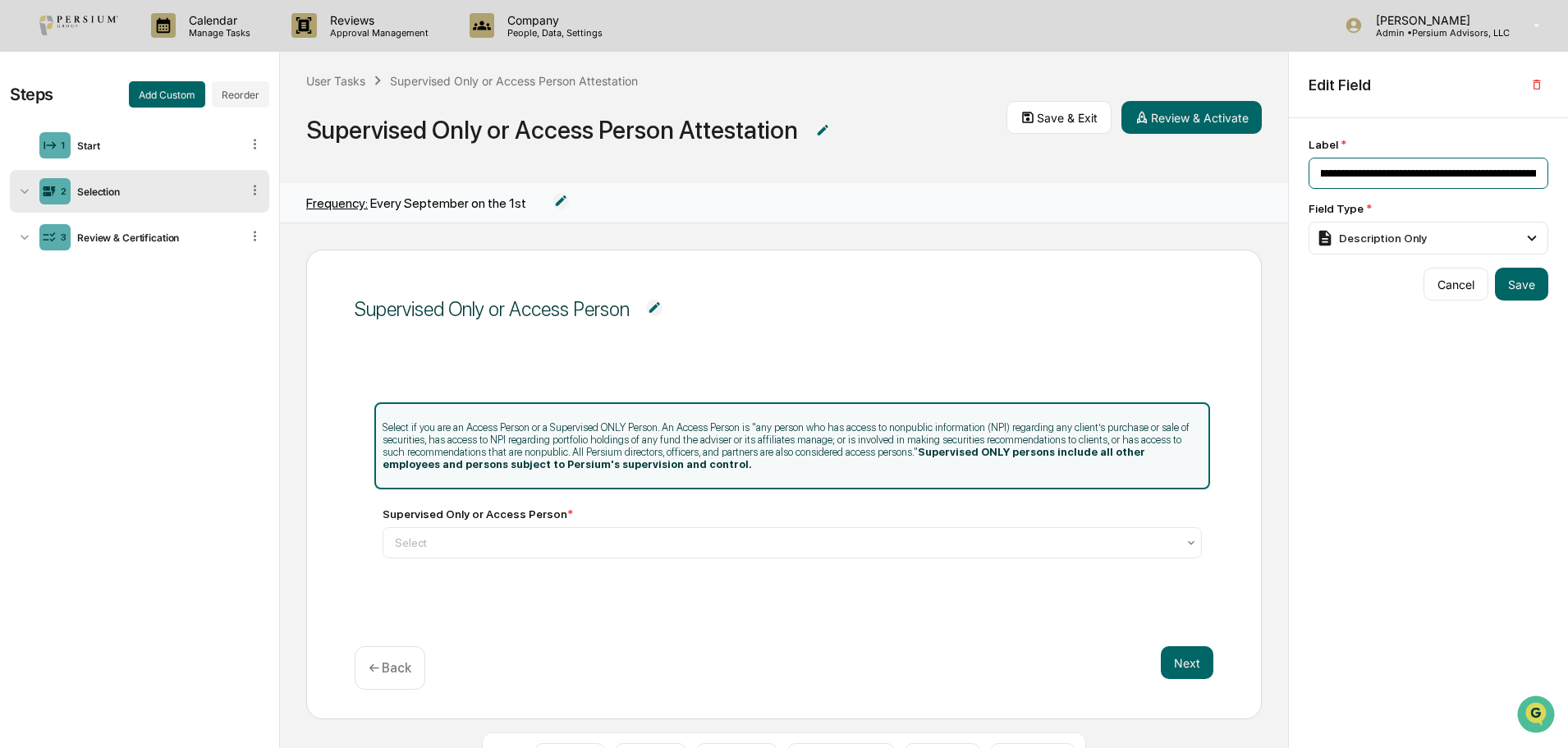 drag, startPoint x: 1357, startPoint y: 166, endPoint x: 1369, endPoint y: 164, distance: 12.165525 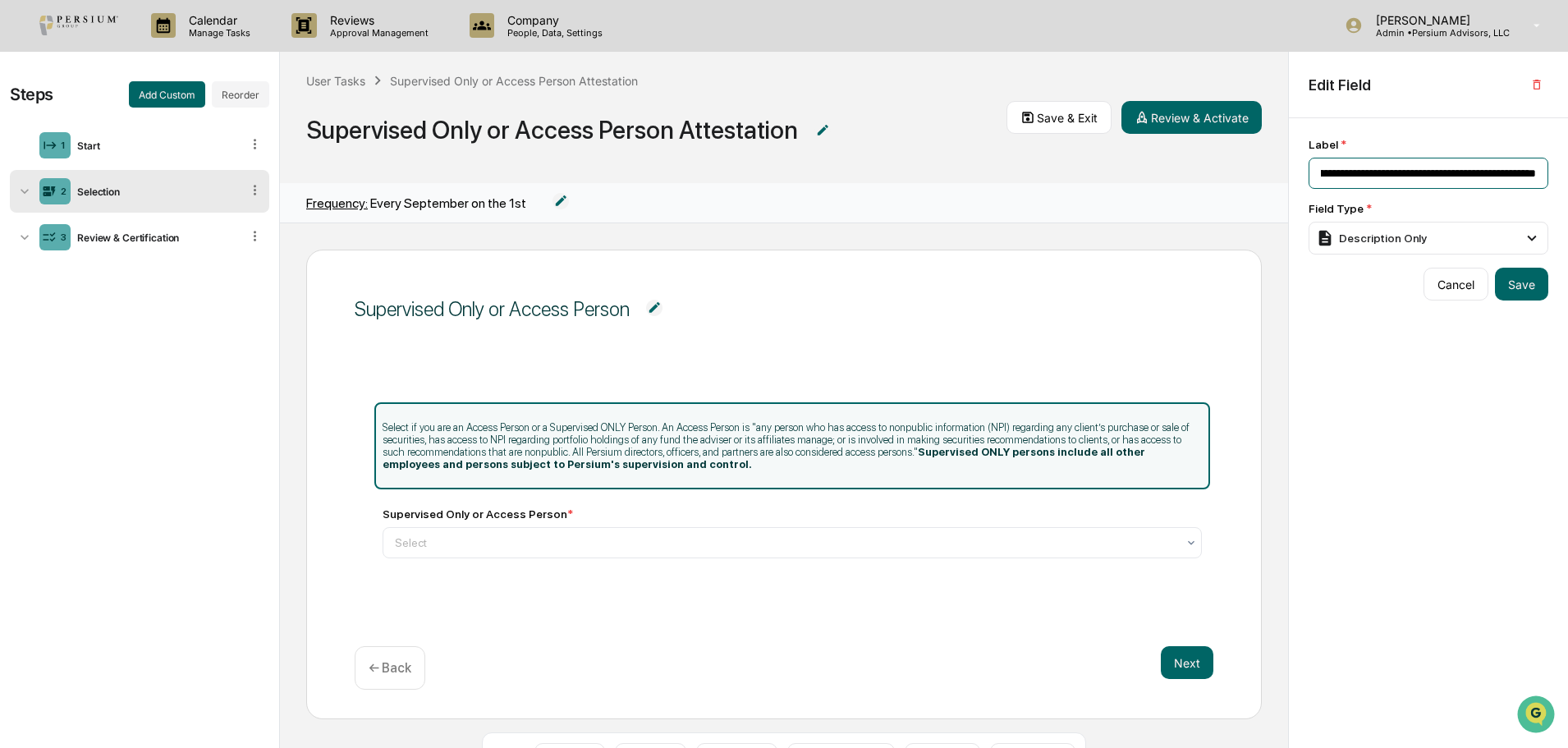 drag, startPoint x: 1460, startPoint y: 173, endPoint x: 1541, endPoint y: 177, distance: 81.09871 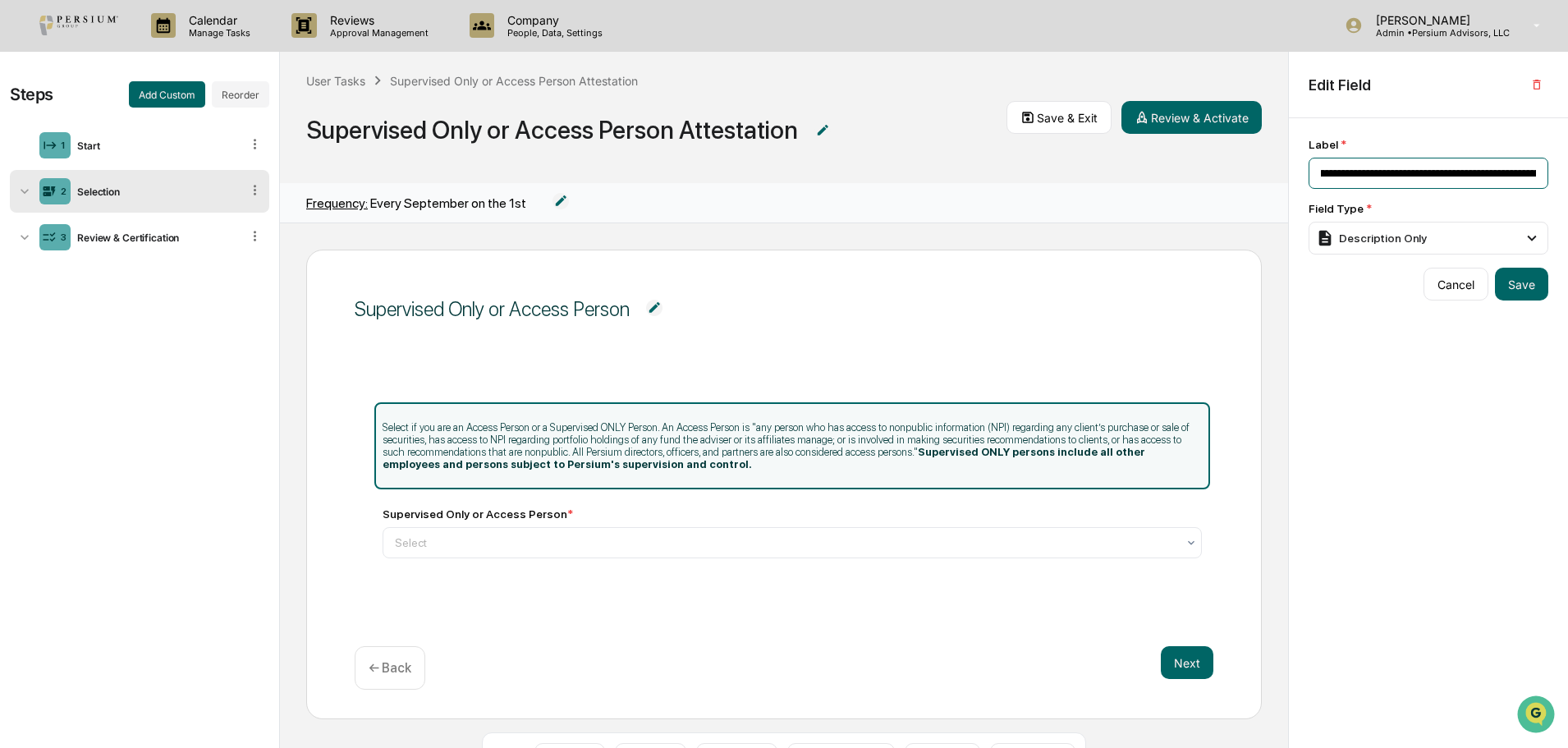 drag, startPoint x: 1378, startPoint y: 171, endPoint x: 1257, endPoint y: 173, distance: 121.01653 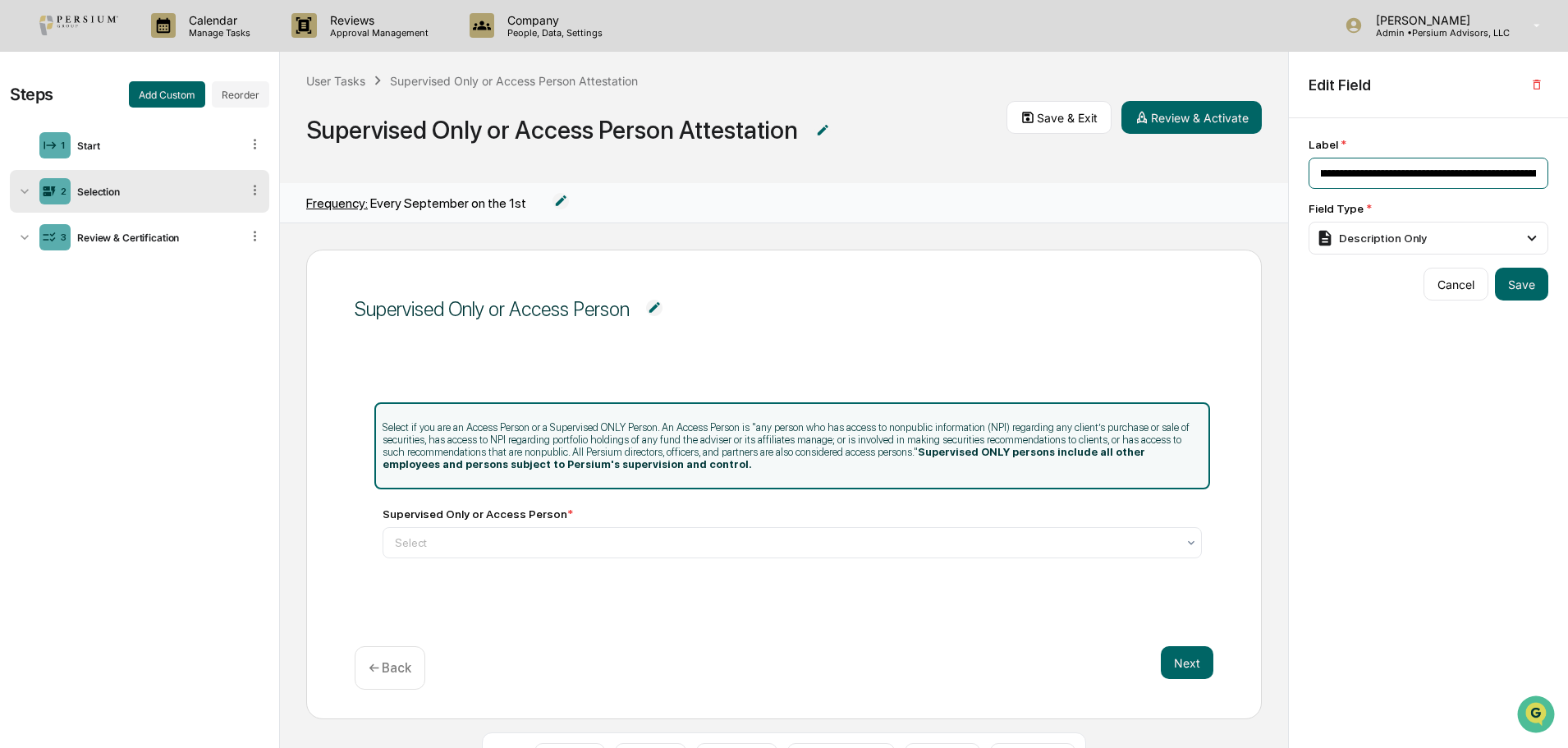 click on "**********" at bounding box center [1428, 173] 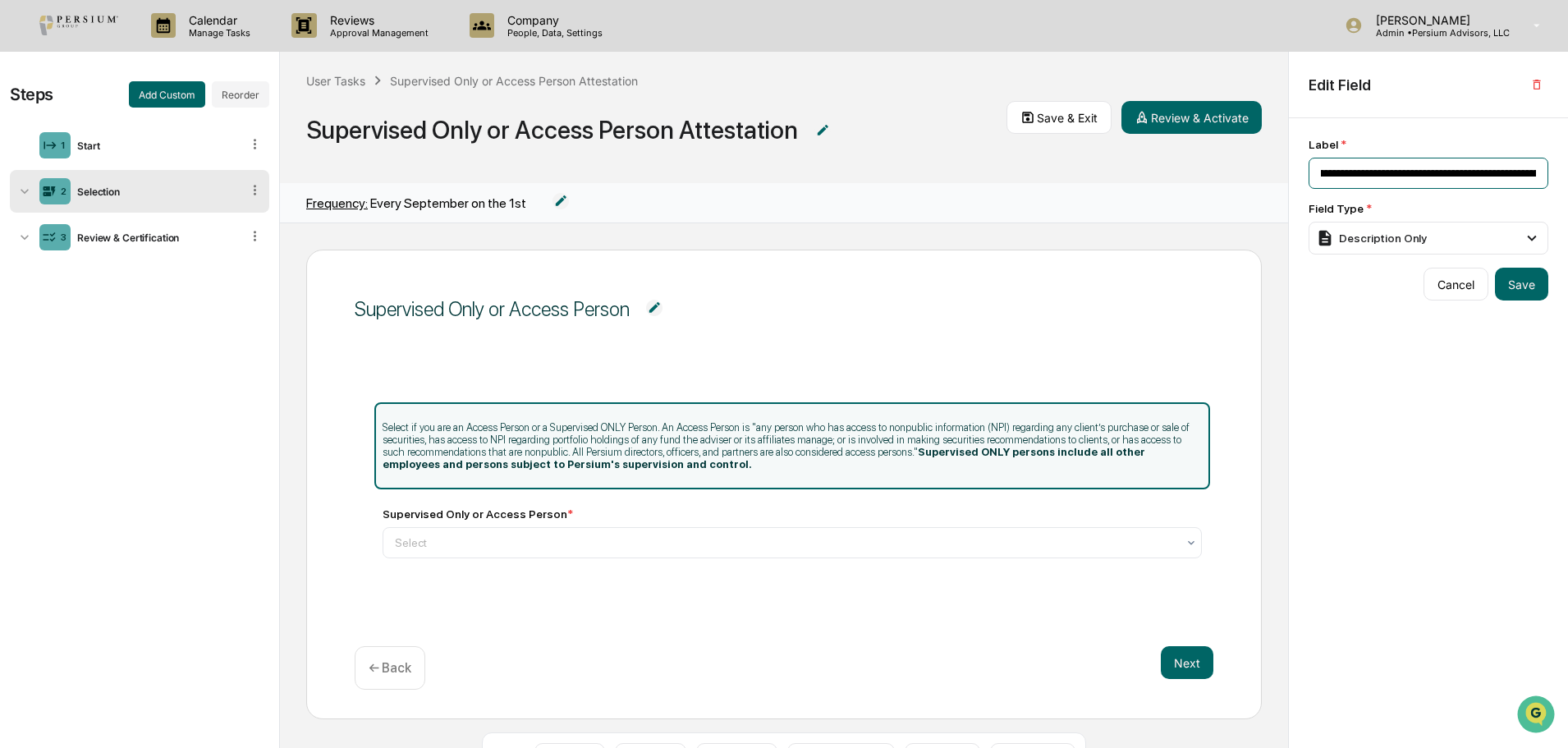 scroll, scrollTop: 0, scrollLeft: 342, axis: horizontal 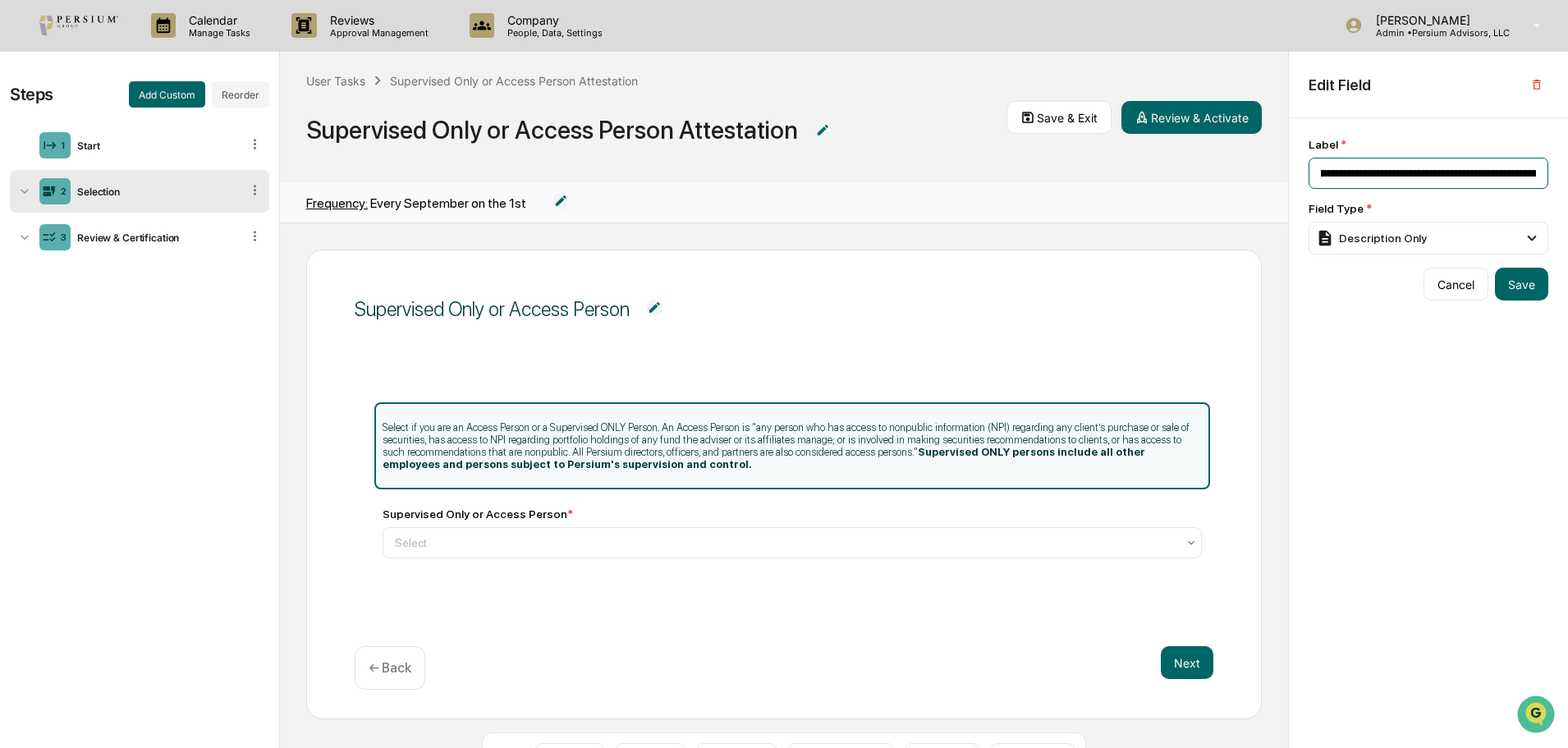 drag, startPoint x: 1346, startPoint y: 172, endPoint x: 1281, endPoint y: 174, distance: 65.03076 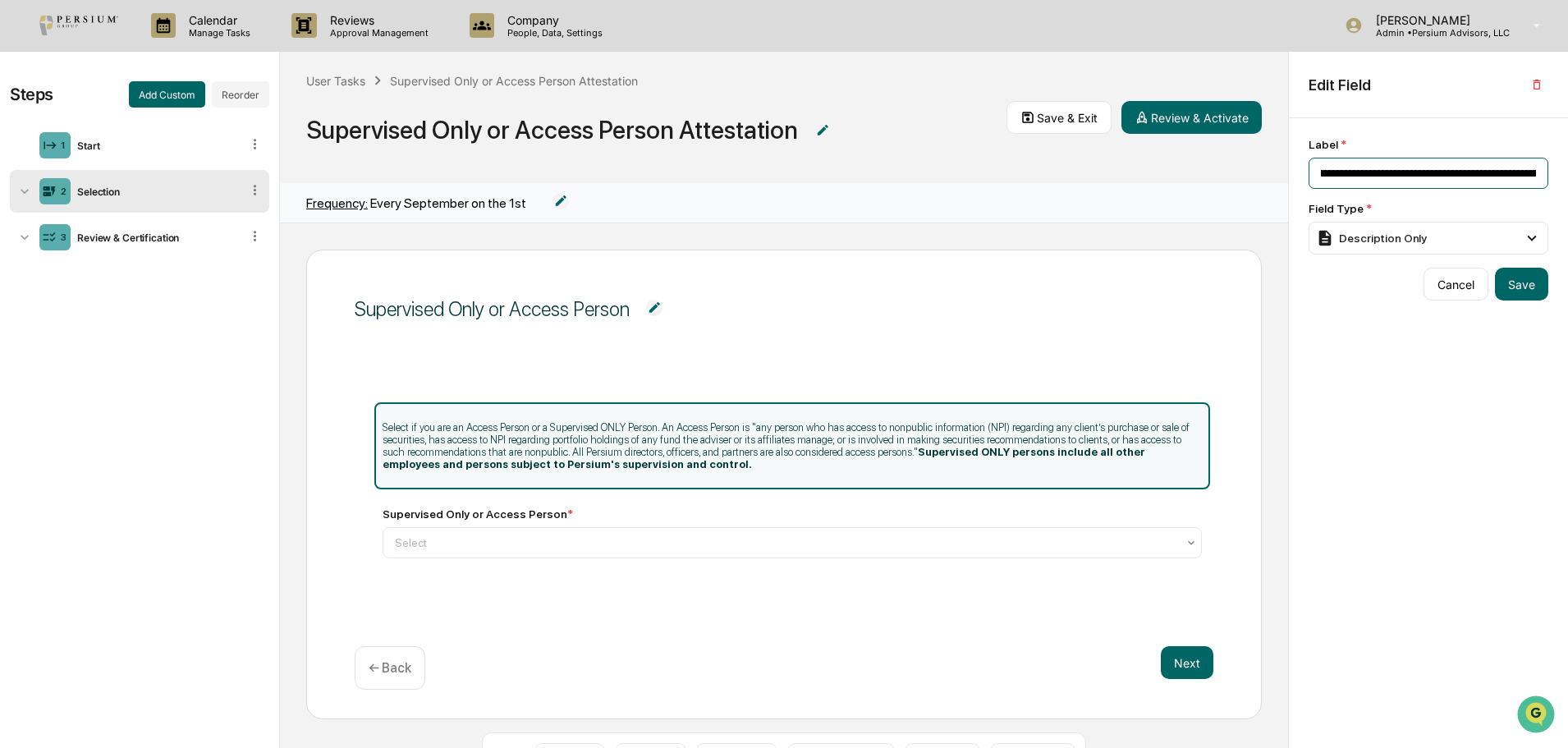 click on "**********" at bounding box center (1428, 173) 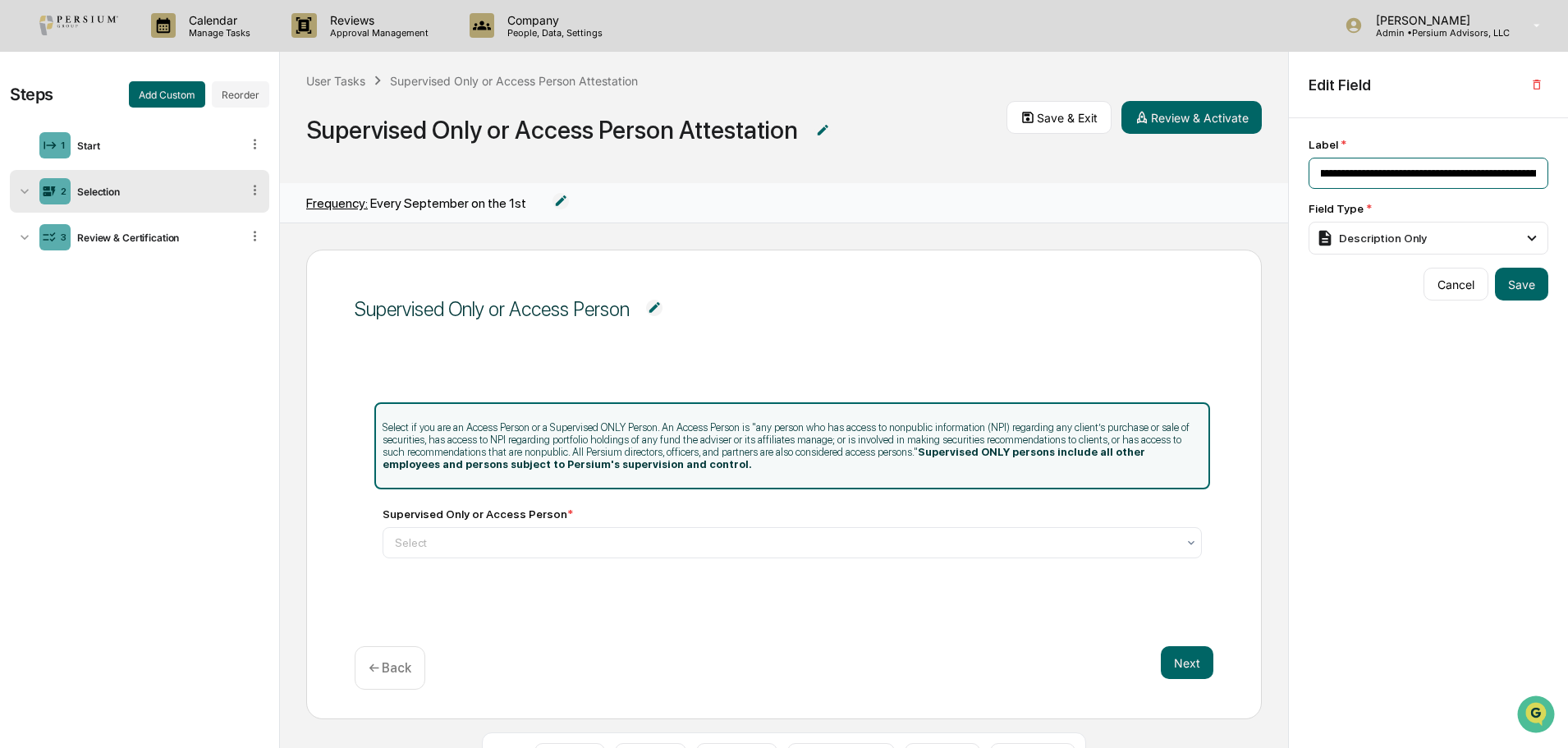 click on "**********" at bounding box center [1428, 173] 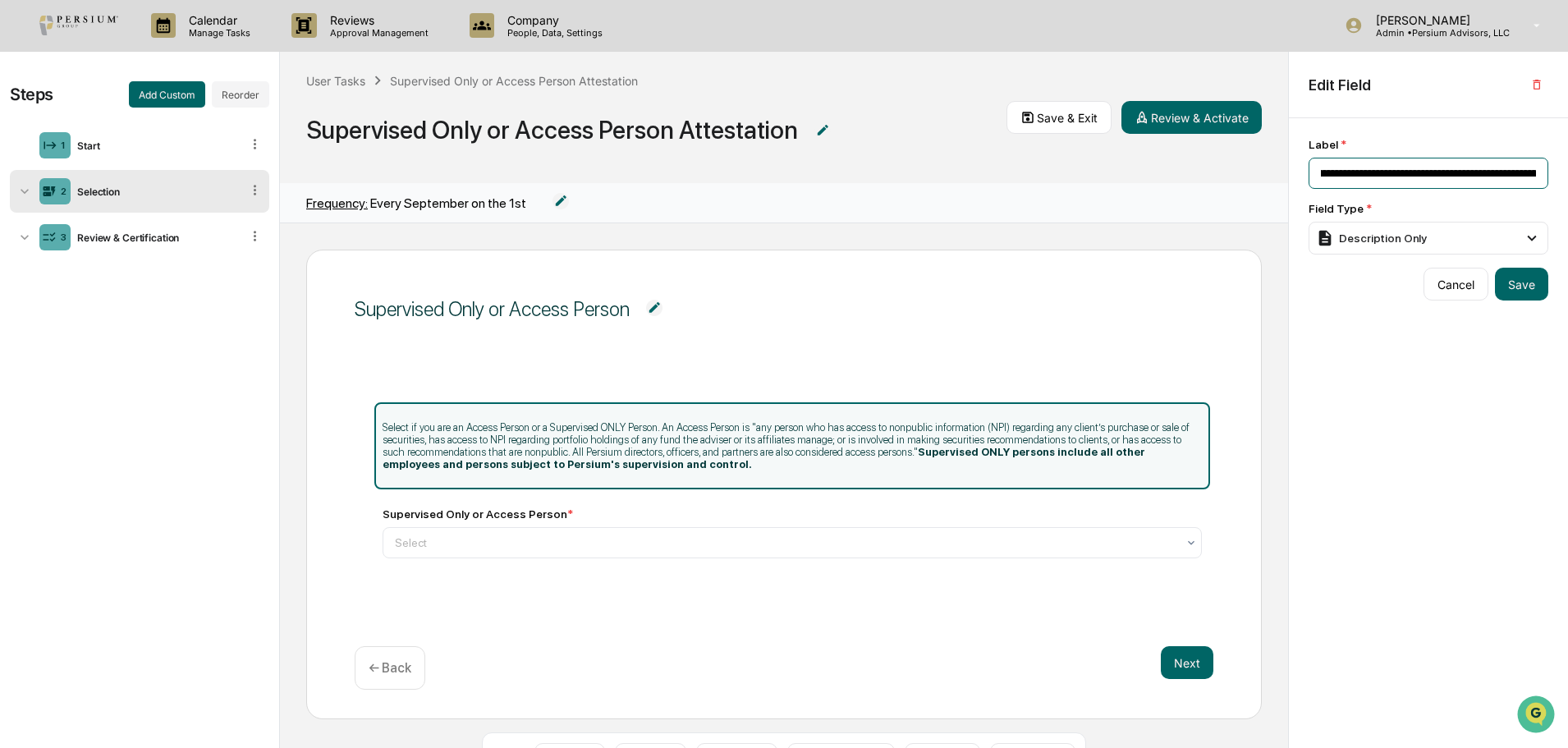 scroll, scrollTop: 0, scrollLeft: 1359, axis: horizontal 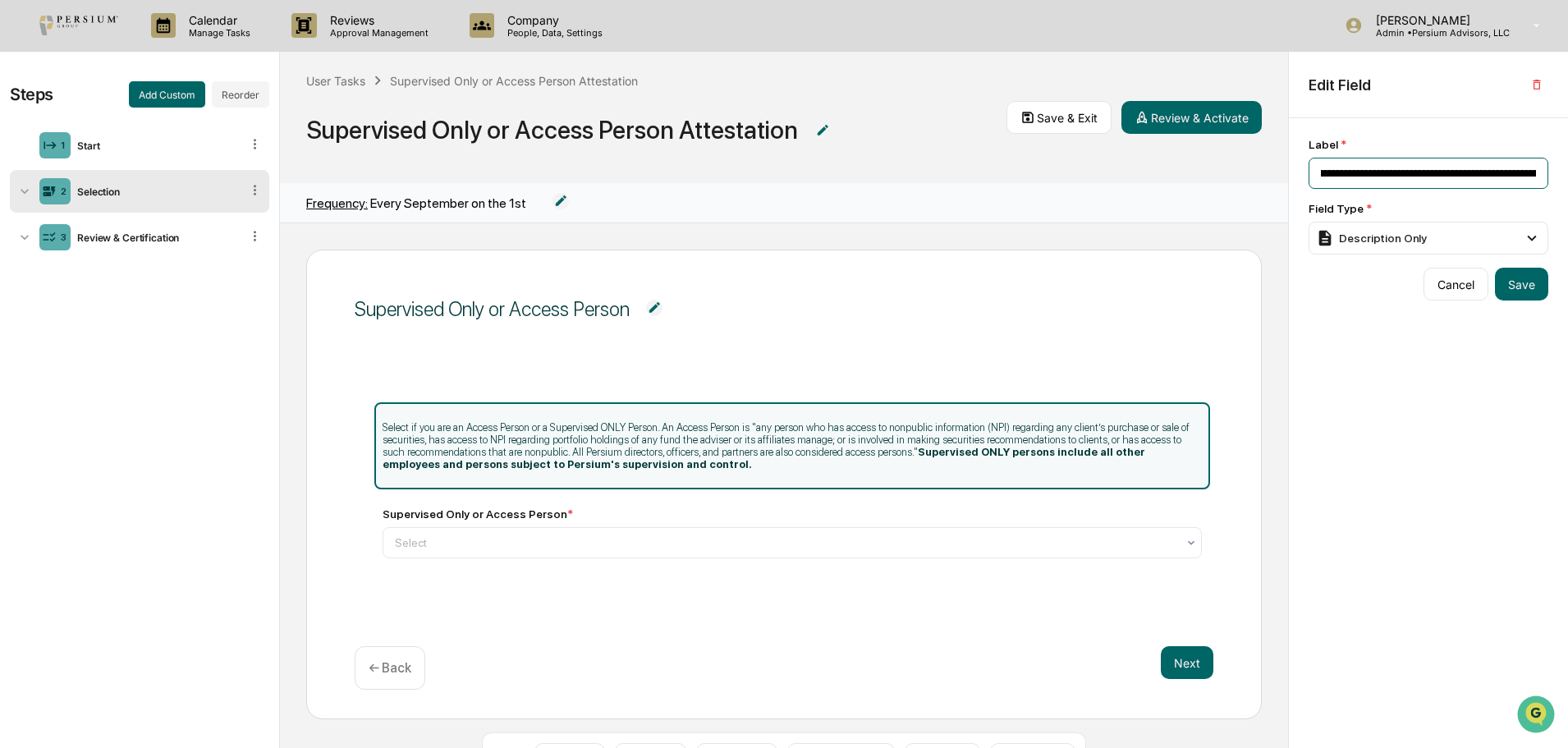 drag, startPoint x: 1431, startPoint y: 172, endPoint x: 1499, endPoint y: 174, distance: 68.02941 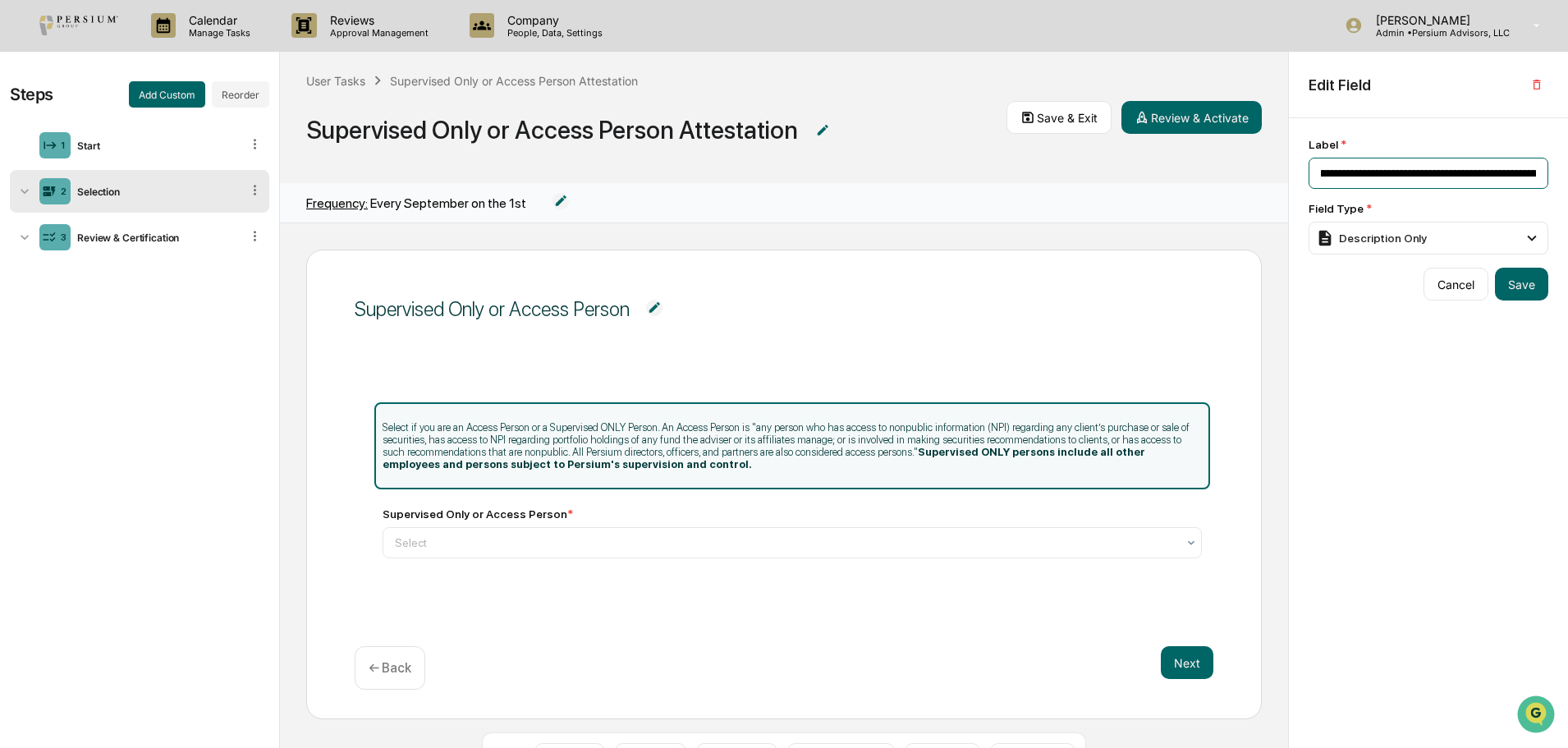 drag, startPoint x: 1516, startPoint y: 177, endPoint x: 1498, endPoint y: 175, distance: 18.11077 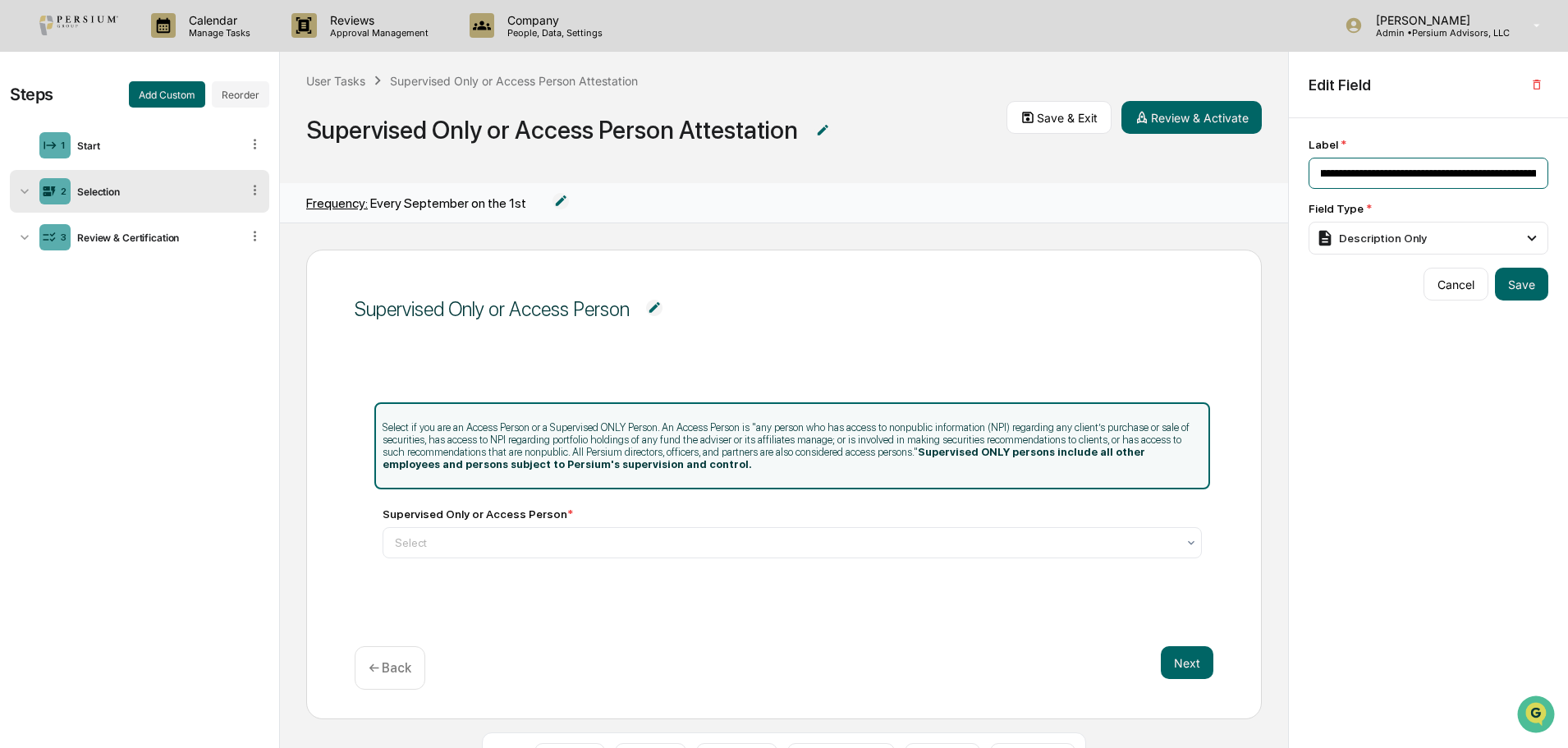 click on "**********" at bounding box center (1428, 173) 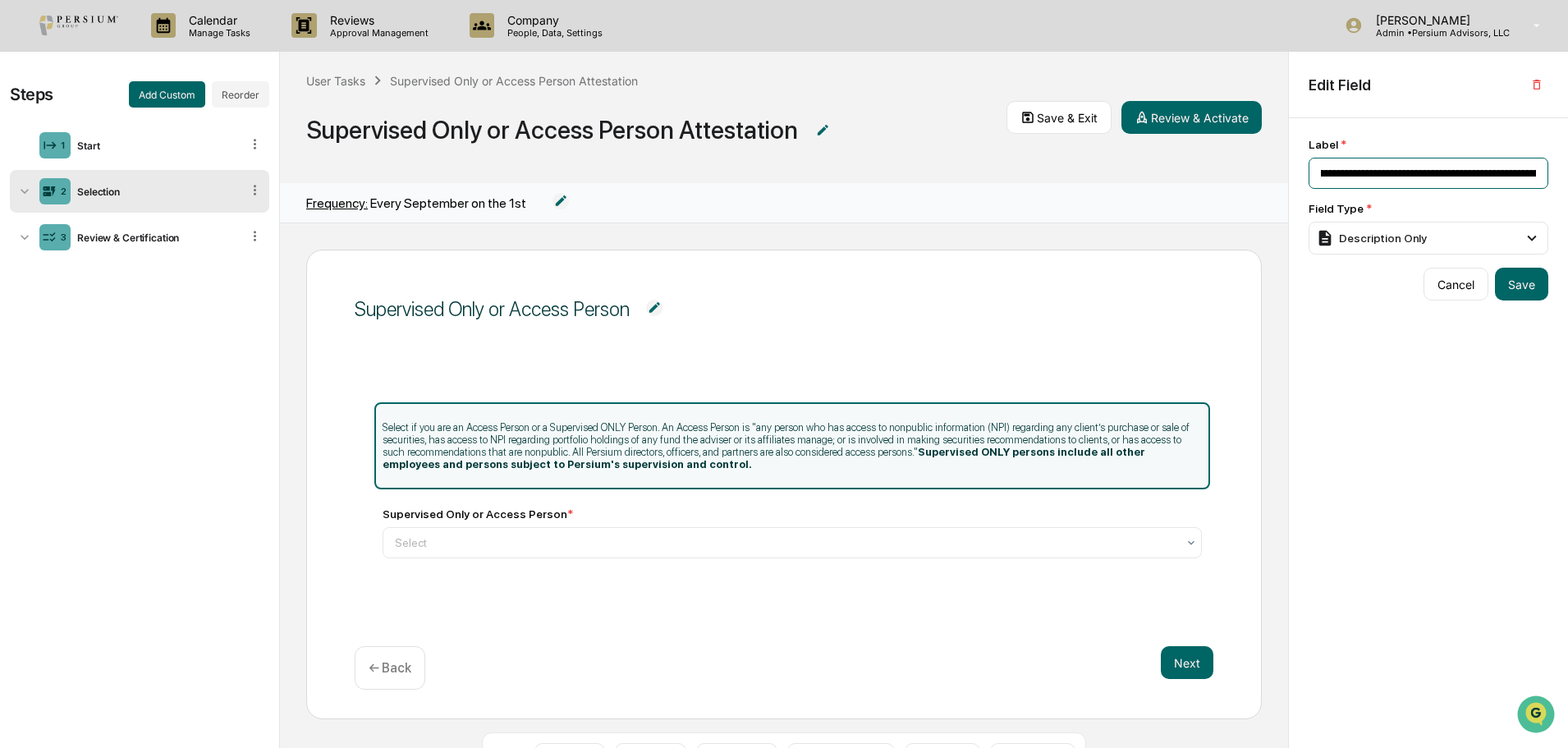 click on "**********" at bounding box center [1428, 173] 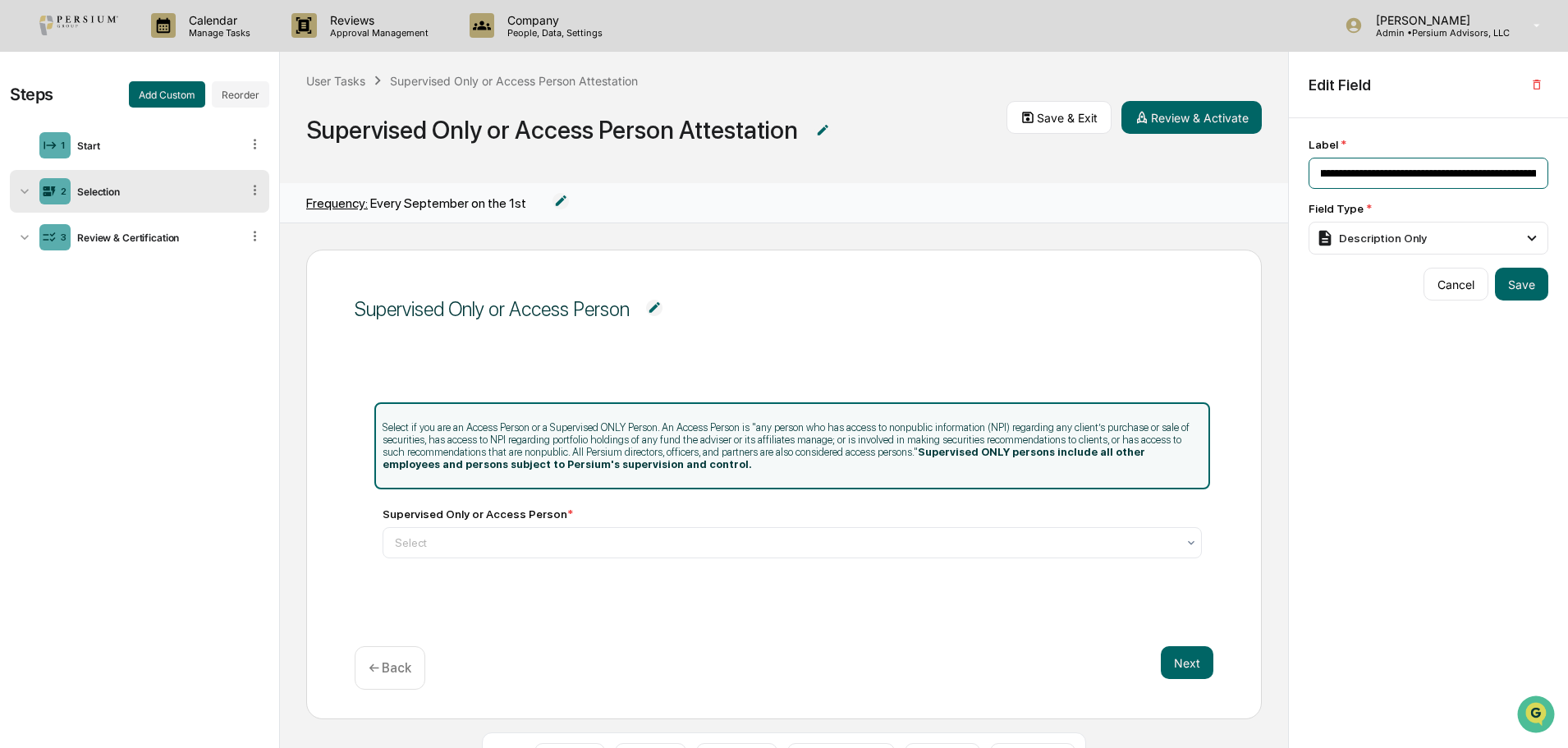 click on "**********" at bounding box center [1428, 173] 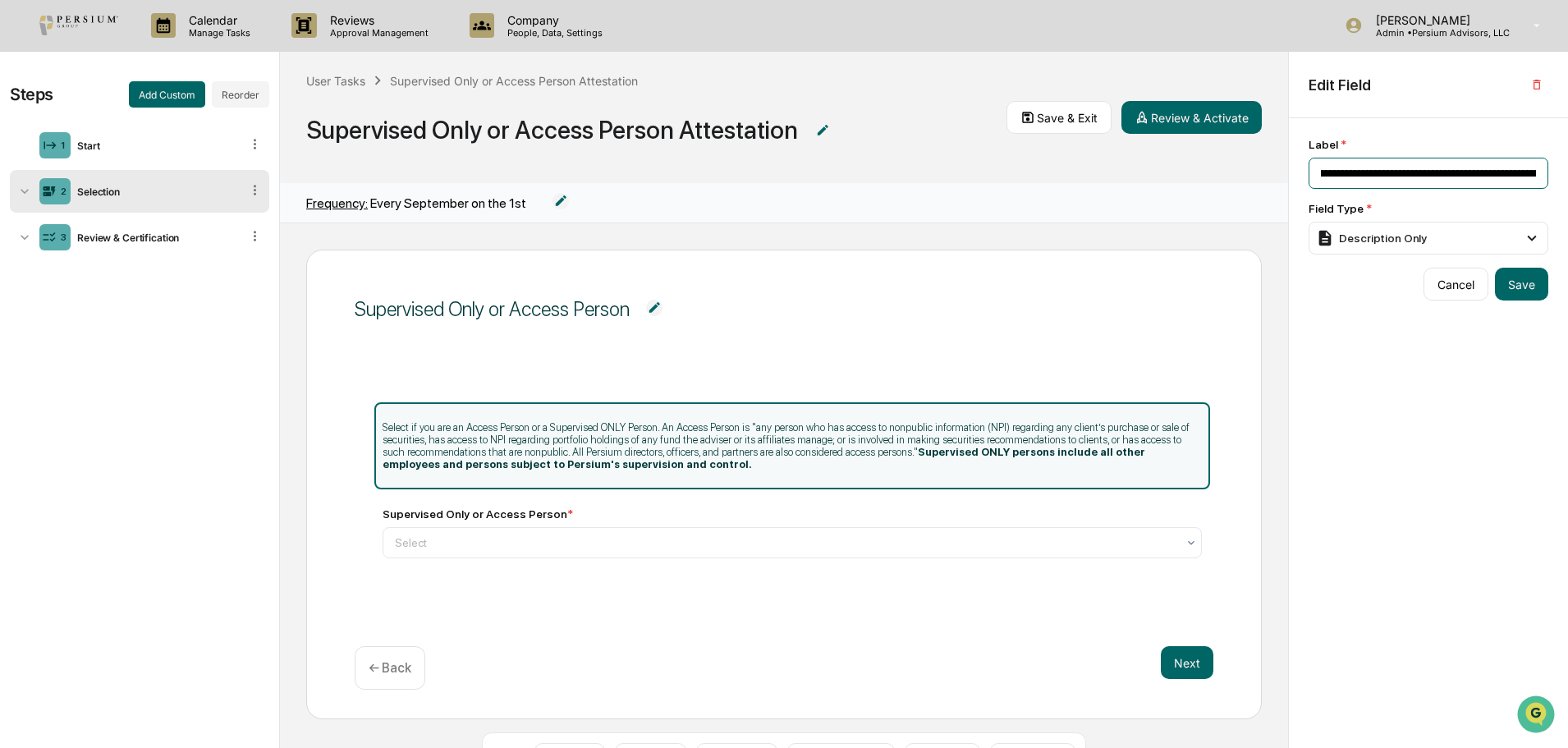 click on "**********" at bounding box center [1428, 173] 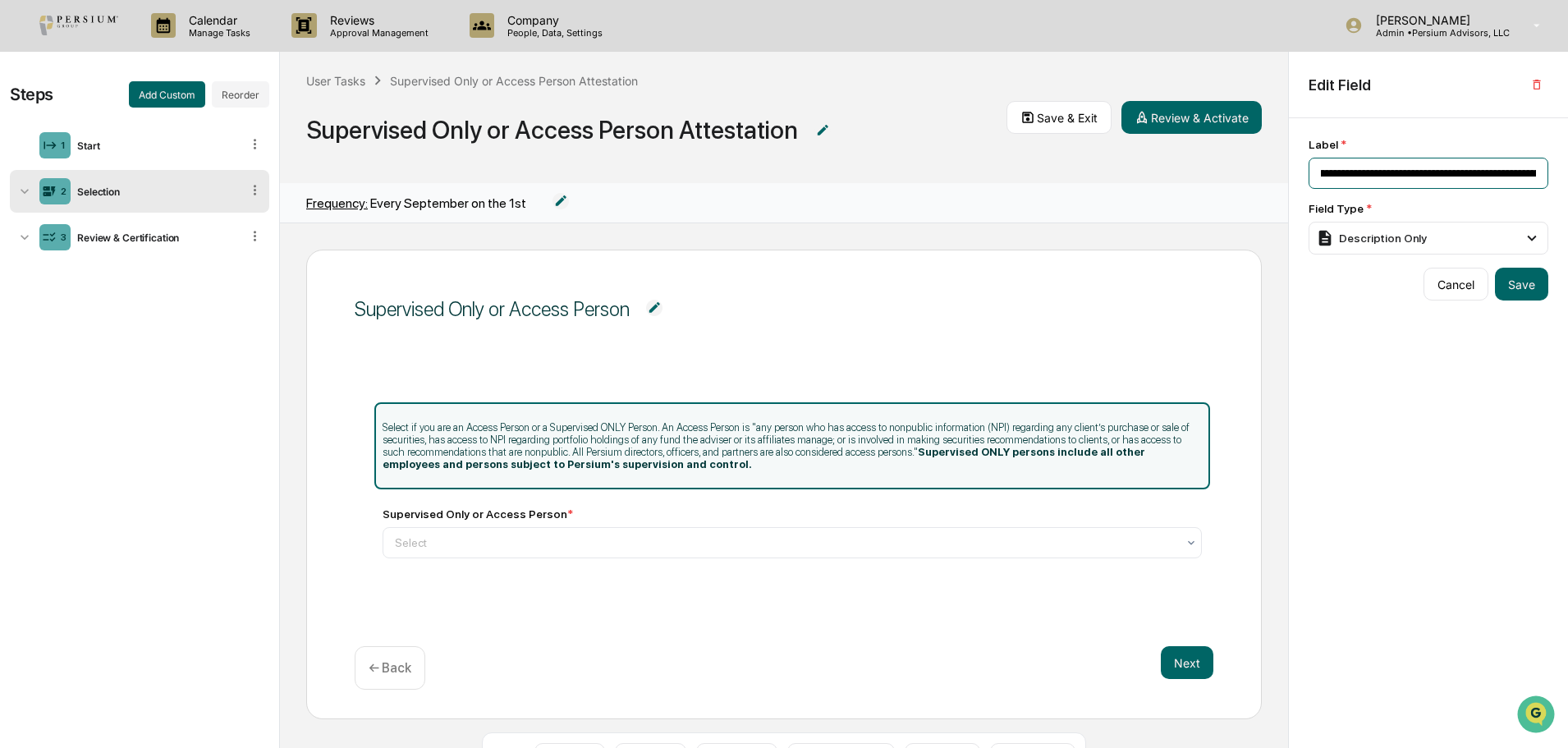 drag, startPoint x: 1497, startPoint y: 177, endPoint x: 1529, endPoint y: 175, distance: 32.062439 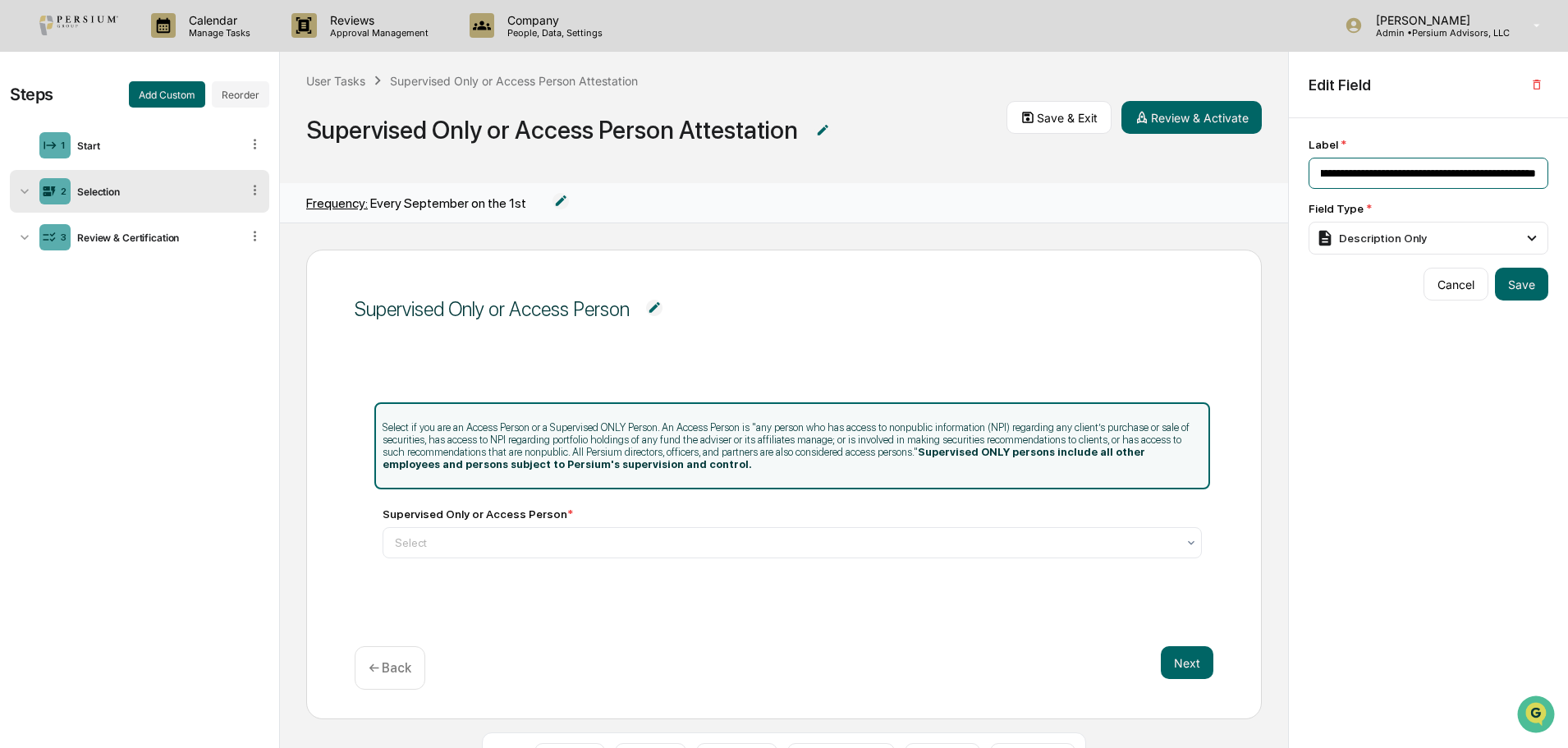 click on "**********" at bounding box center (1428, 173) 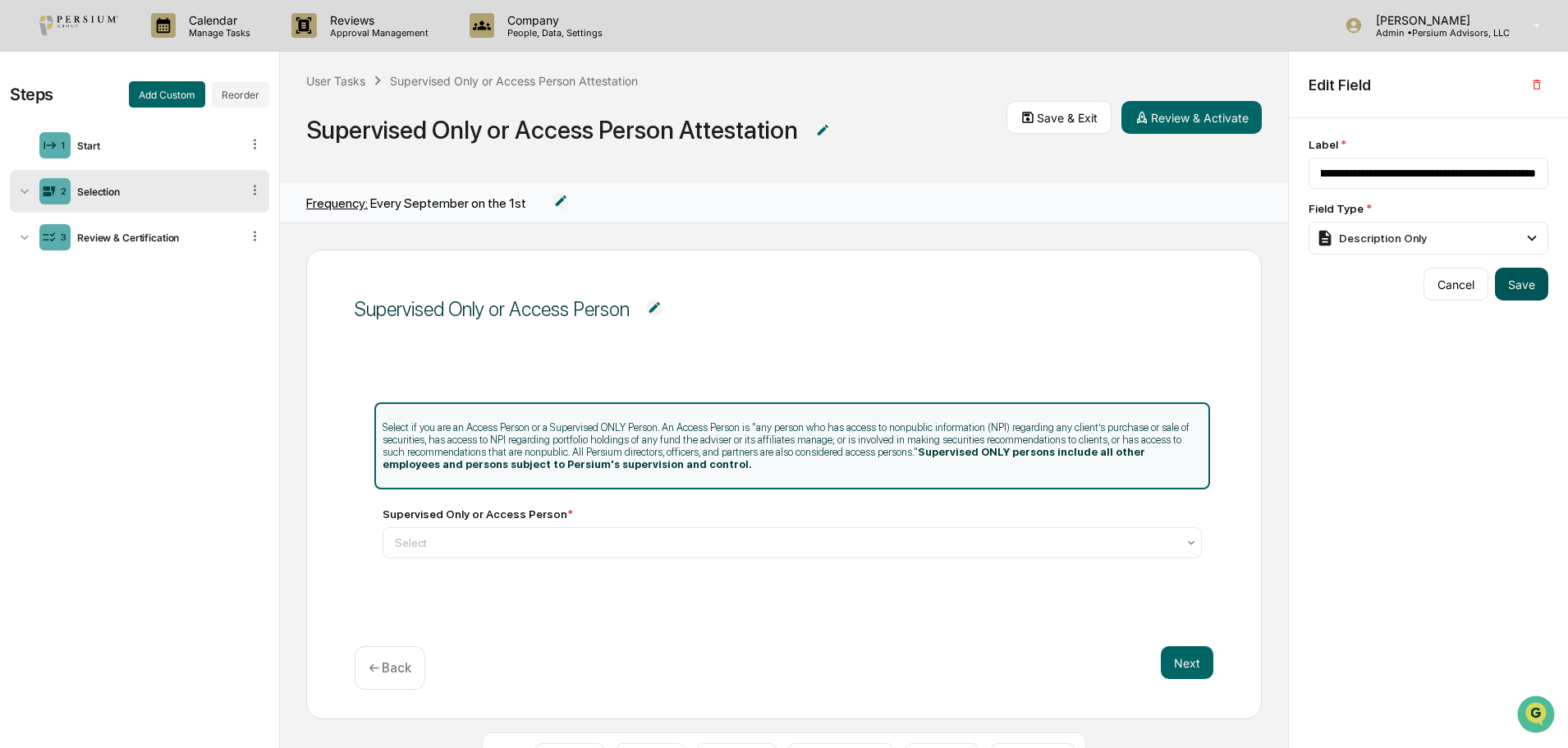 click on "Save" at bounding box center [1521, 284] 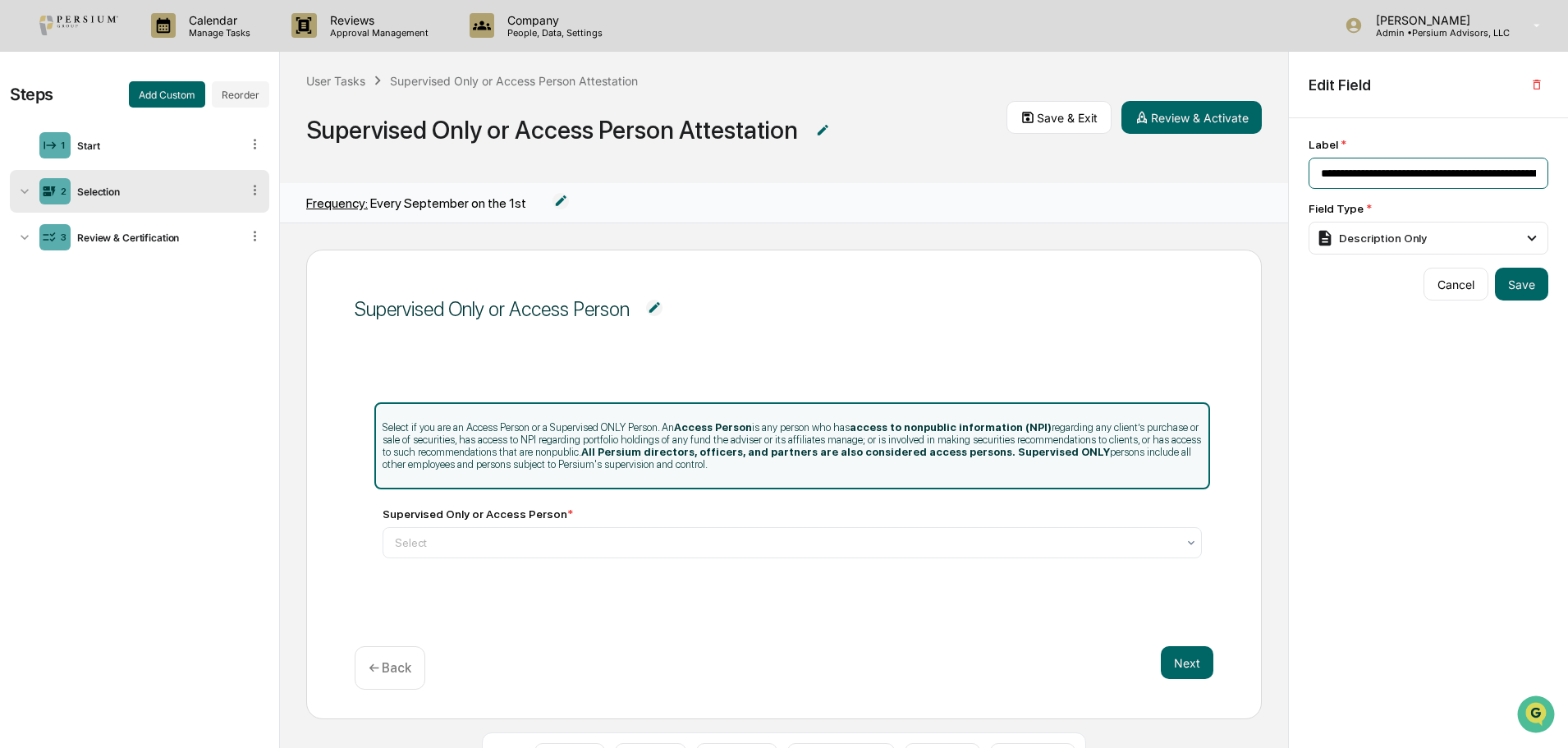 click on "**********" at bounding box center (1428, 173) 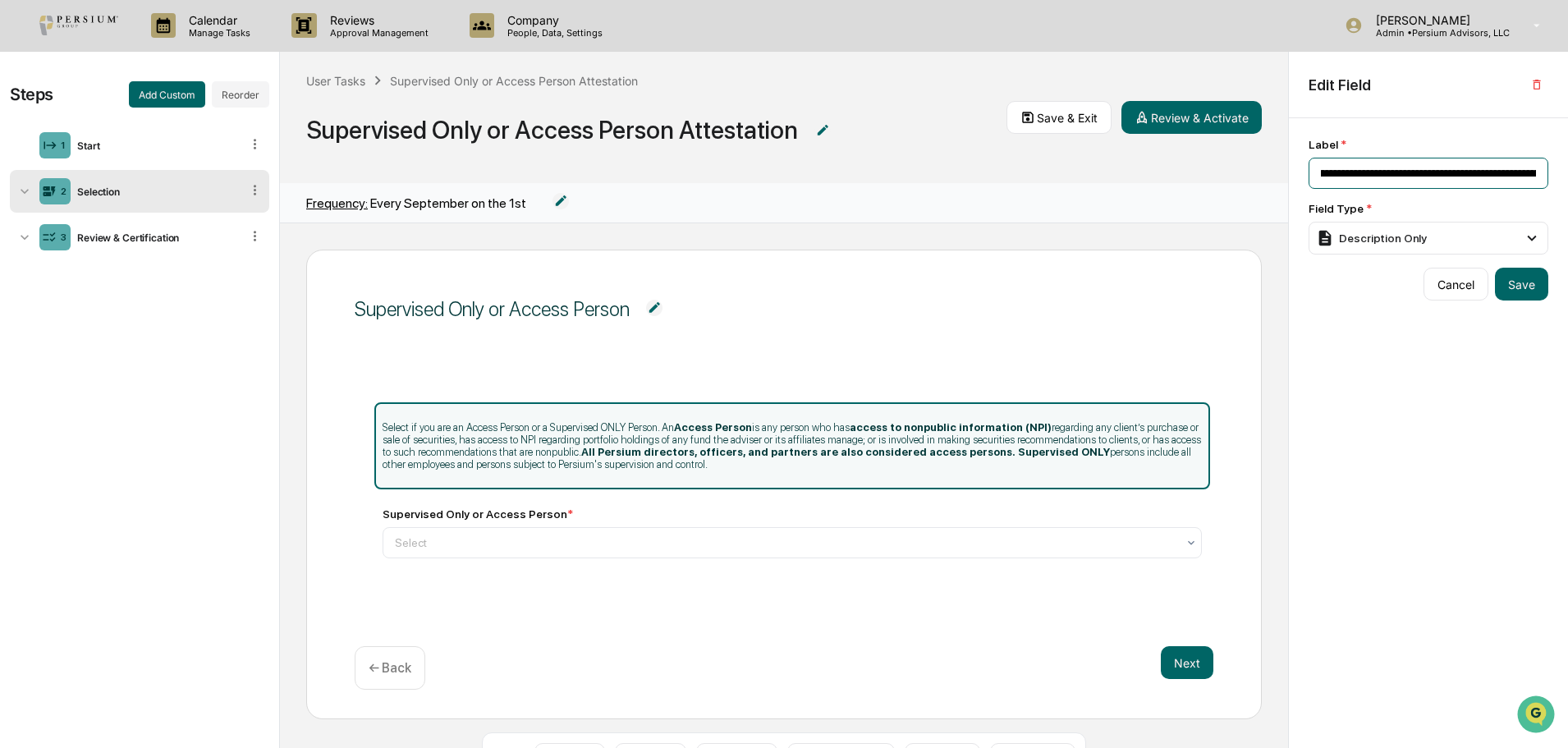 scroll, scrollTop: 0, scrollLeft: 1841, axis: horizontal 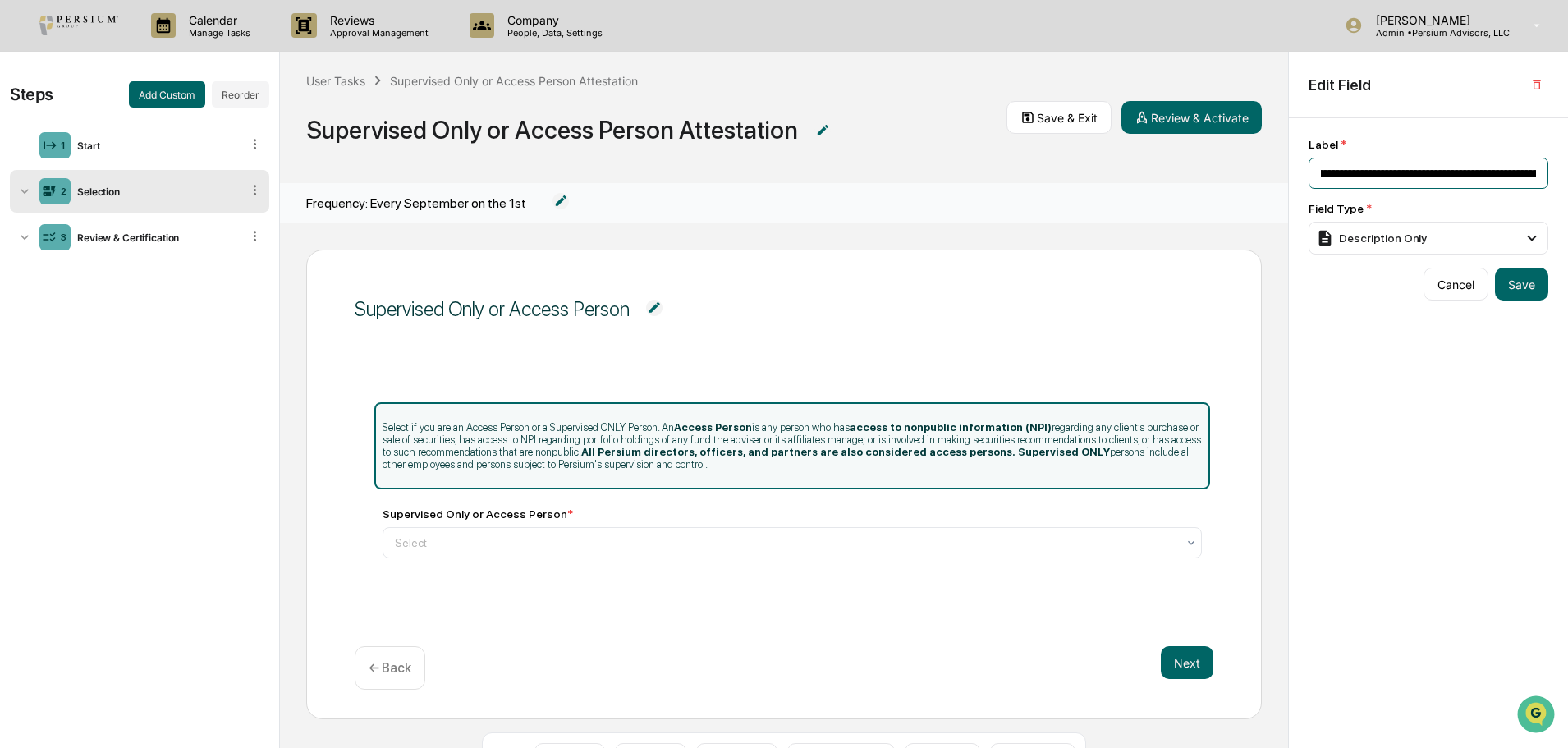 drag, startPoint x: 1417, startPoint y: 176, endPoint x: 1575, endPoint y: 174, distance: 158.01266 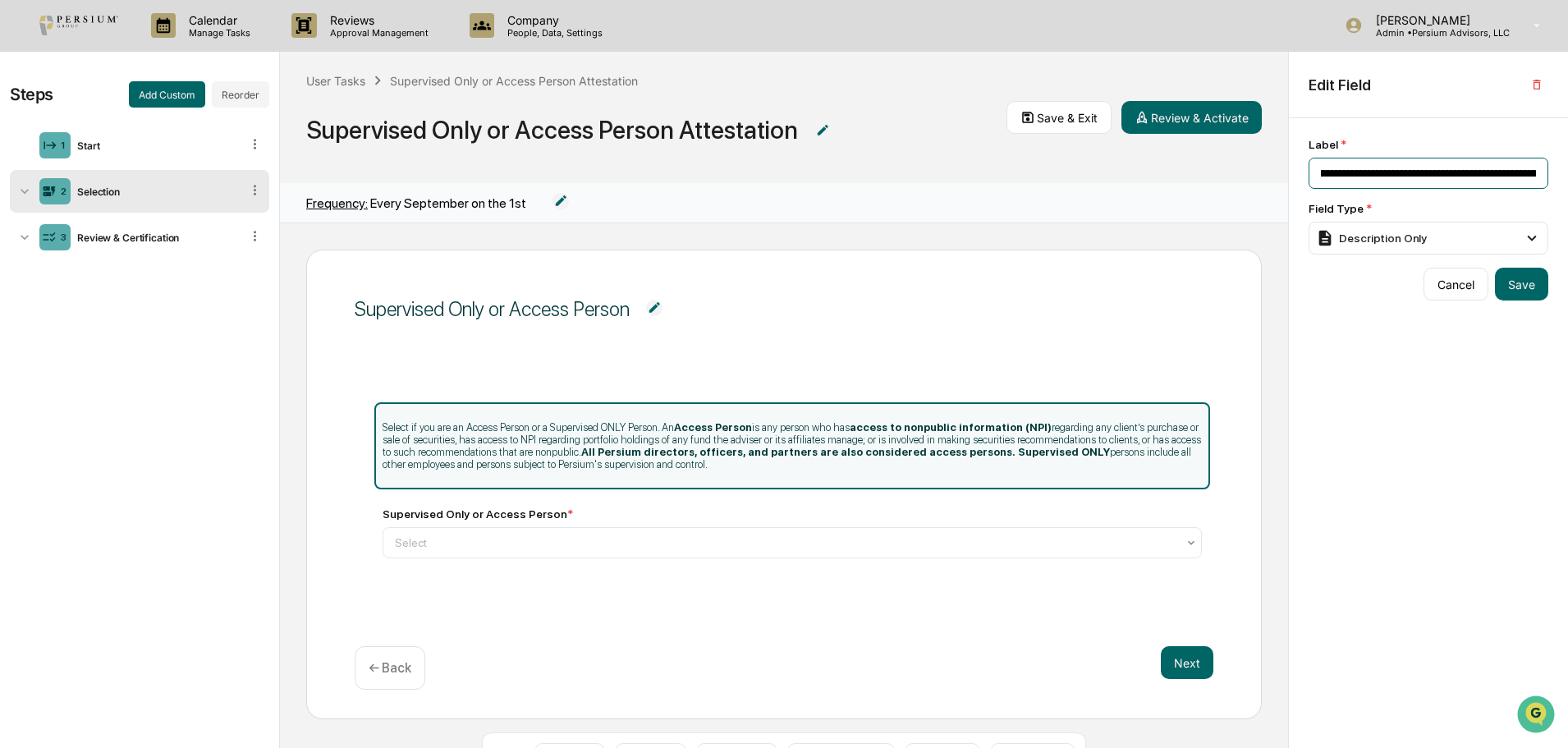 click on "**********" at bounding box center [1428, 173] 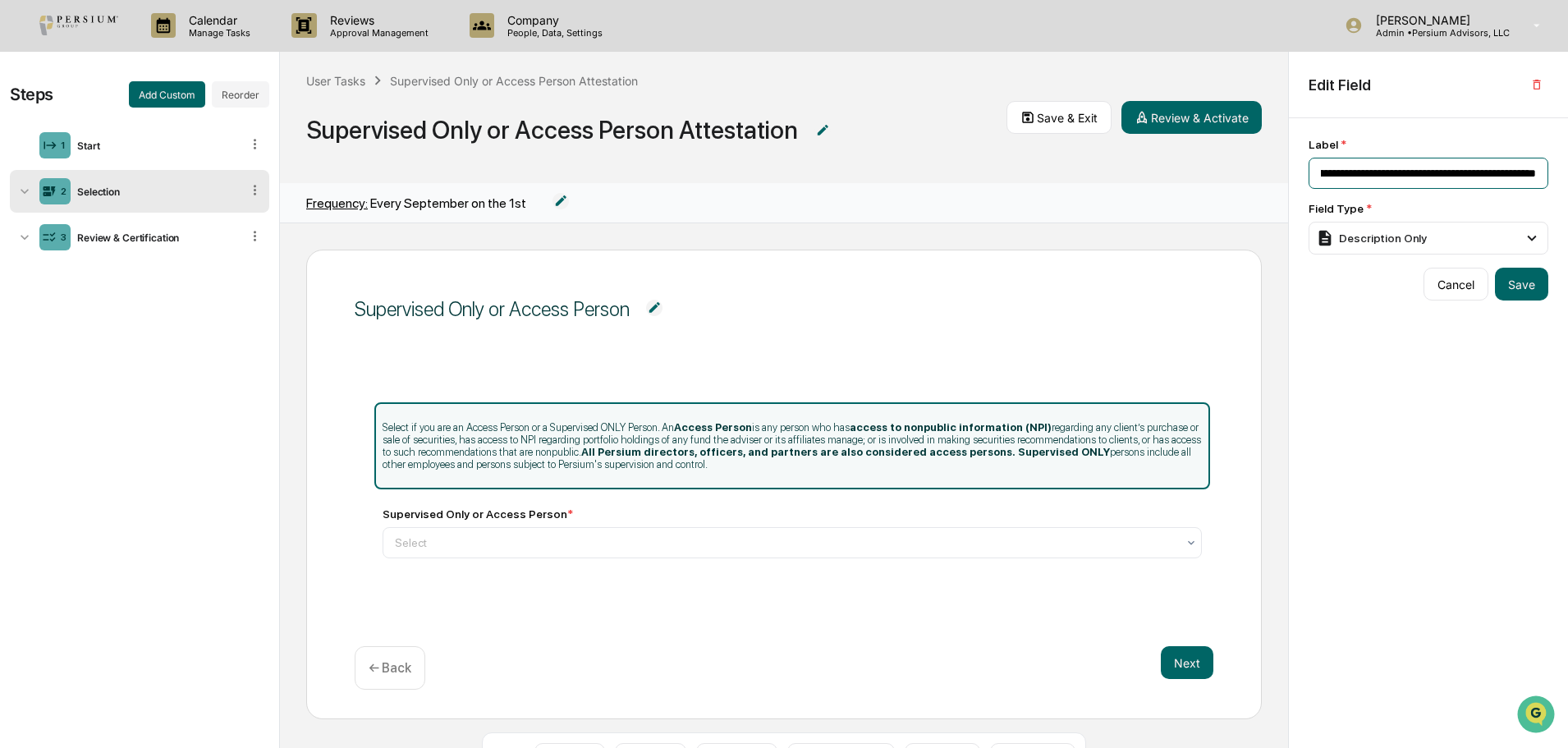 scroll, scrollTop: 0, scrollLeft: 2965, axis: horizontal 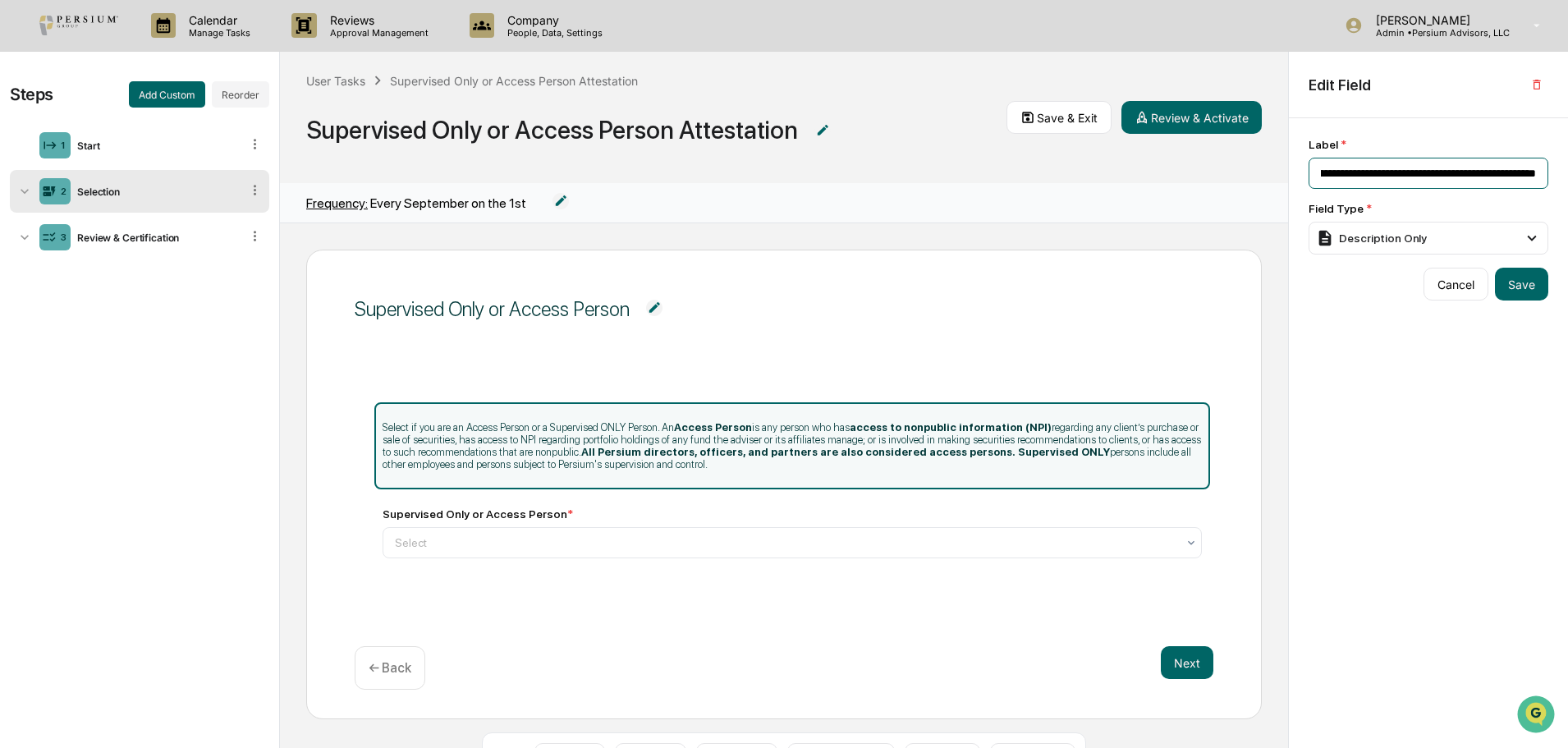 click on "**********" at bounding box center [1428, 173] 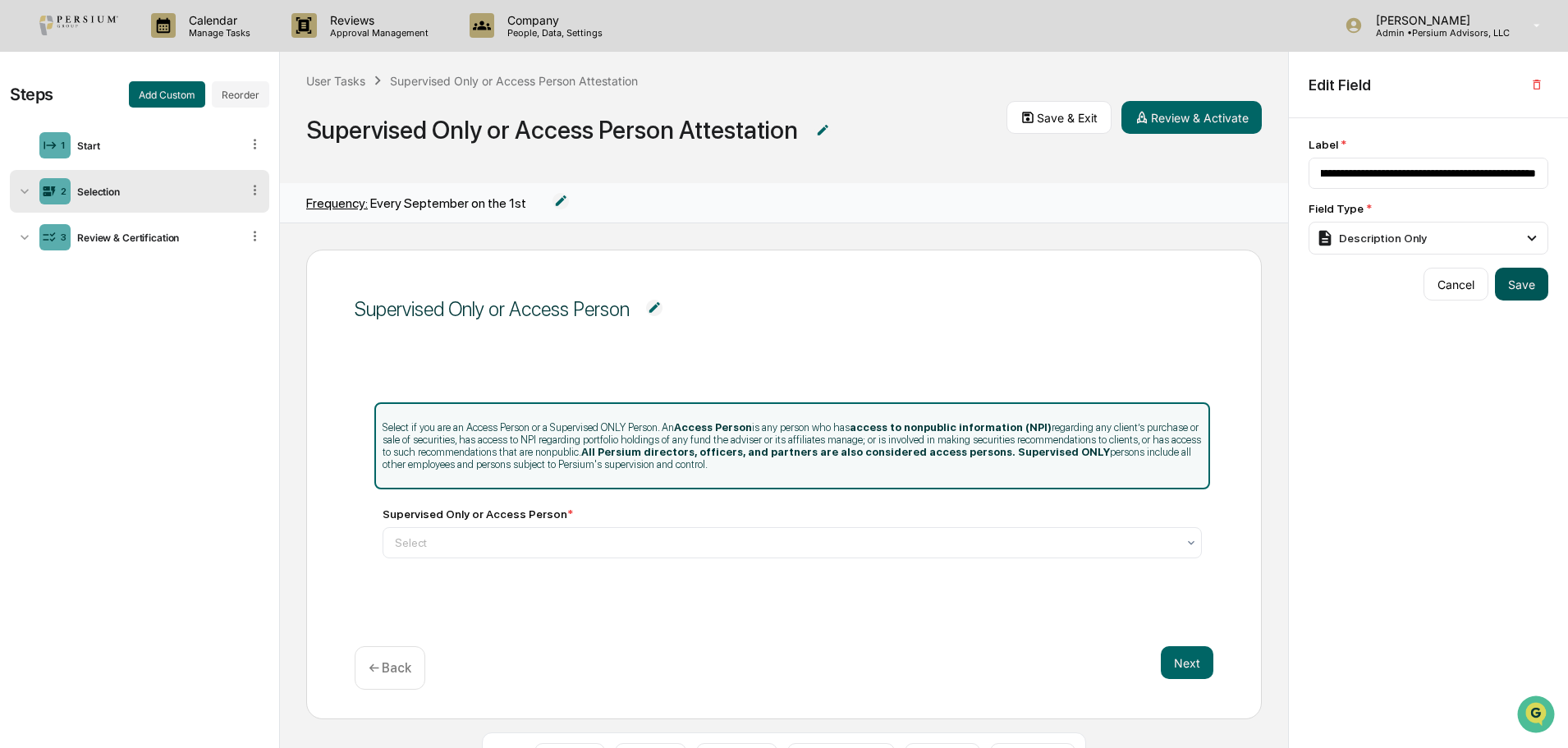 click on "Save" at bounding box center (1521, 284) 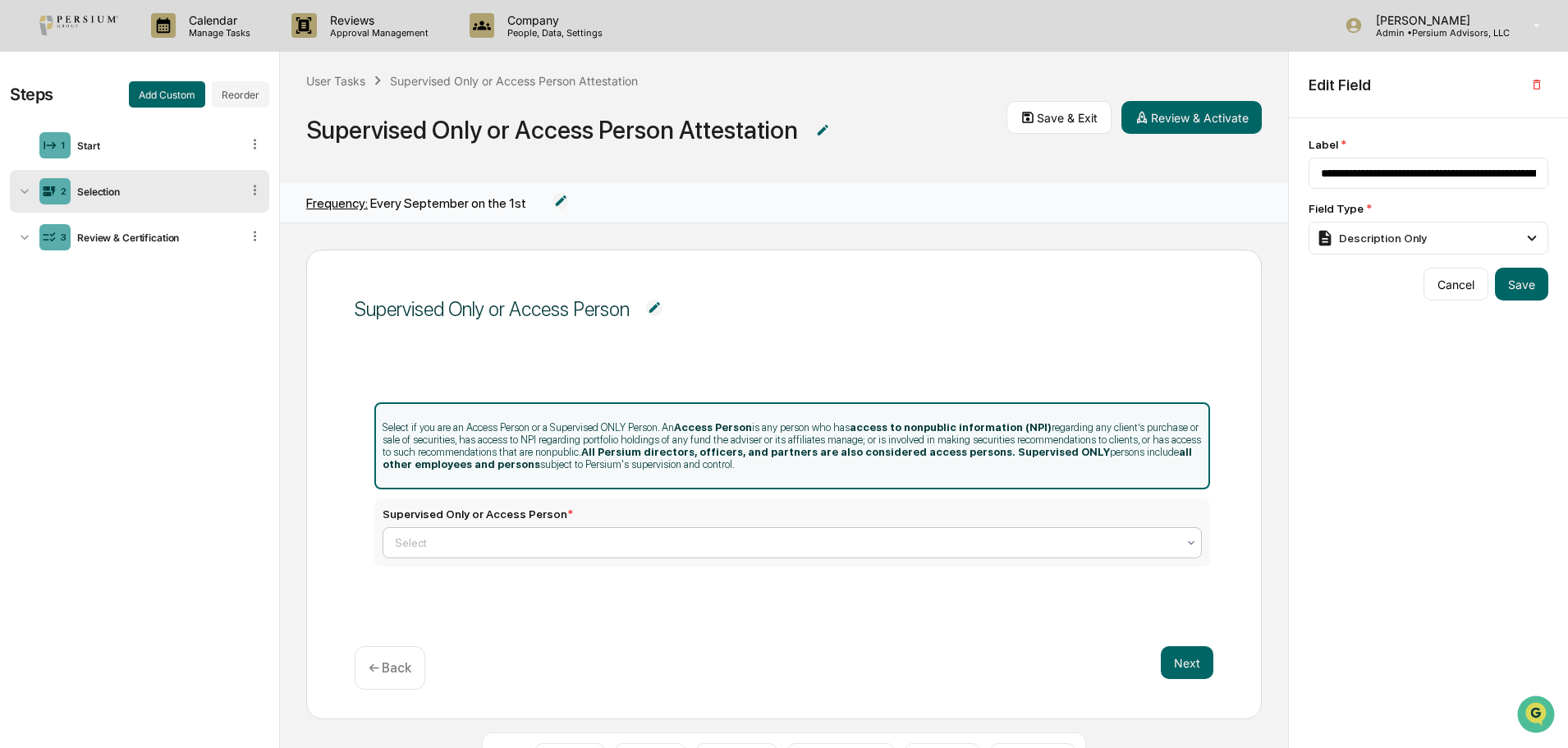 click at bounding box center [786, 543] 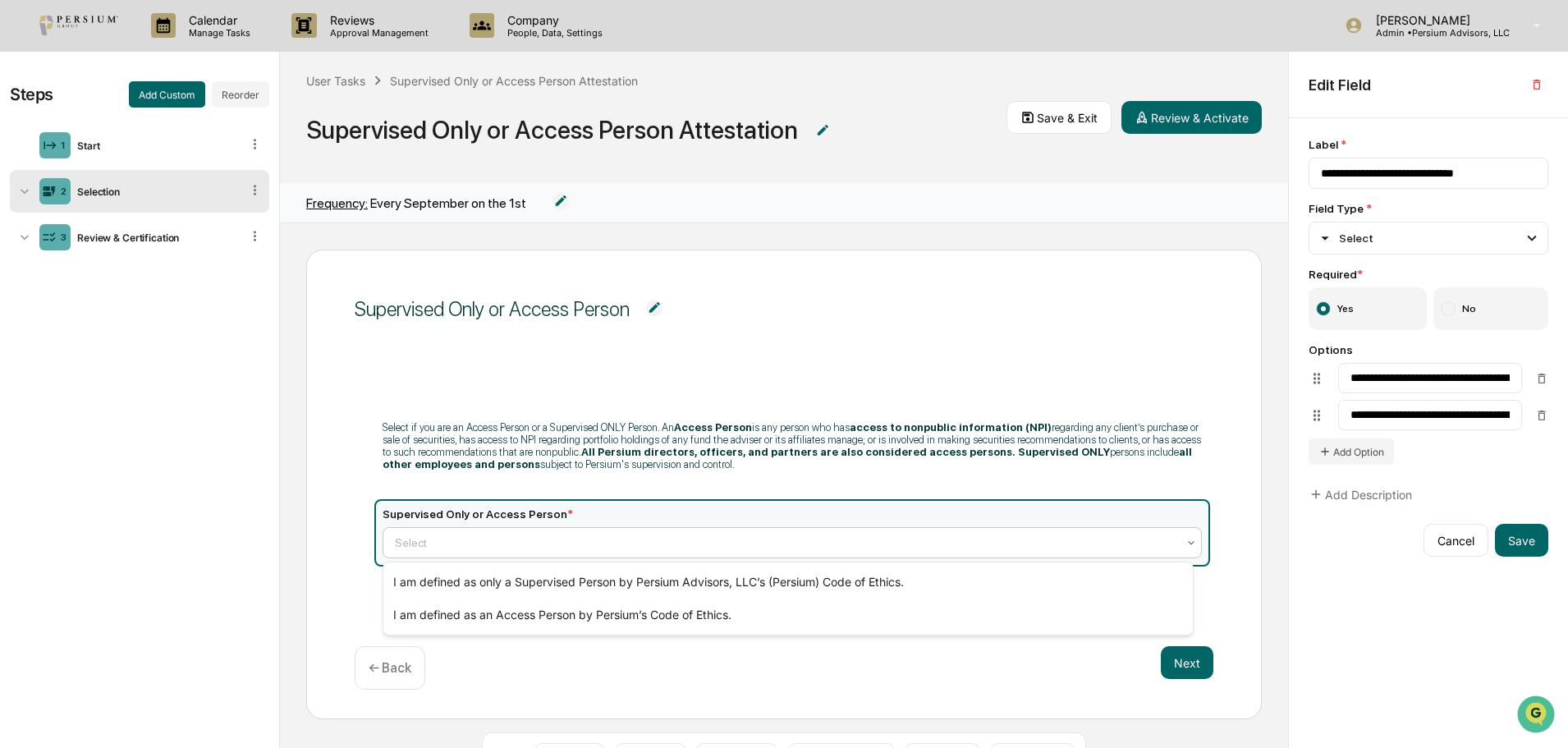 click on "Supervised Only or Access Person Select if you are an Access Person or a Supervised ONLY Person. An  Access Person  is any person who has  access to nonpublic information (NPI)  regarding any client’s purchase or sale of securities, has access to NPI regarding portfolio holdings of any fund the adviser or its affiliates manage; or is involved in making securities recommendations to clients, or has access to such recommendations that are nonpublic.  All Persium directors, officers, and partners are also considered access persons.   Supervised ONLY  persons include  all other employees and persons  subject to Persium's supervision and control. Supervised Only or Access Person  * 2 results available. Use Up and Down to choose options, press Enter to select the currently focused option, press Escape to exit the menu, press Tab to select the option and exit the menu. Select Next ← Back" at bounding box center [784, 484] 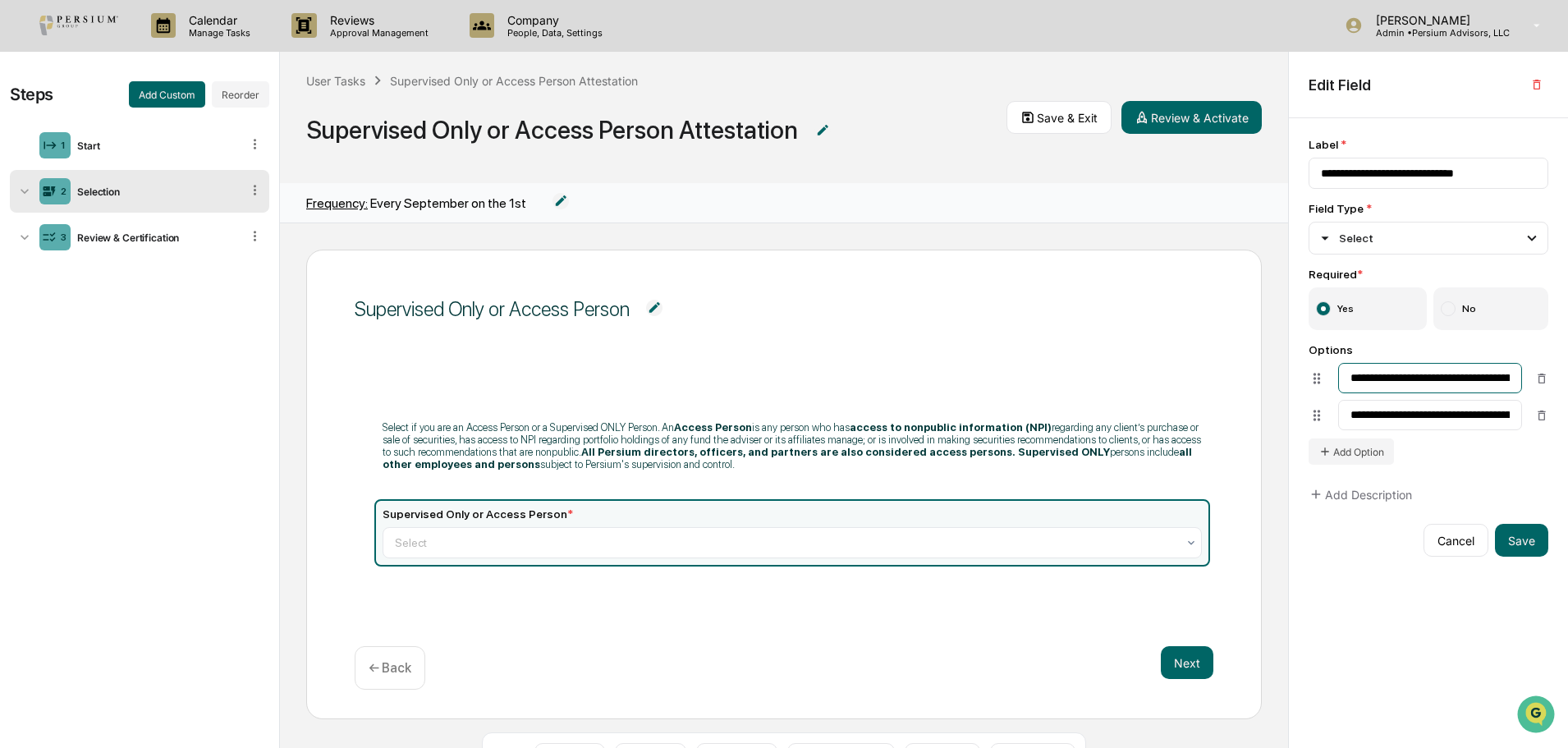 click on "**********" at bounding box center [1430, 378] 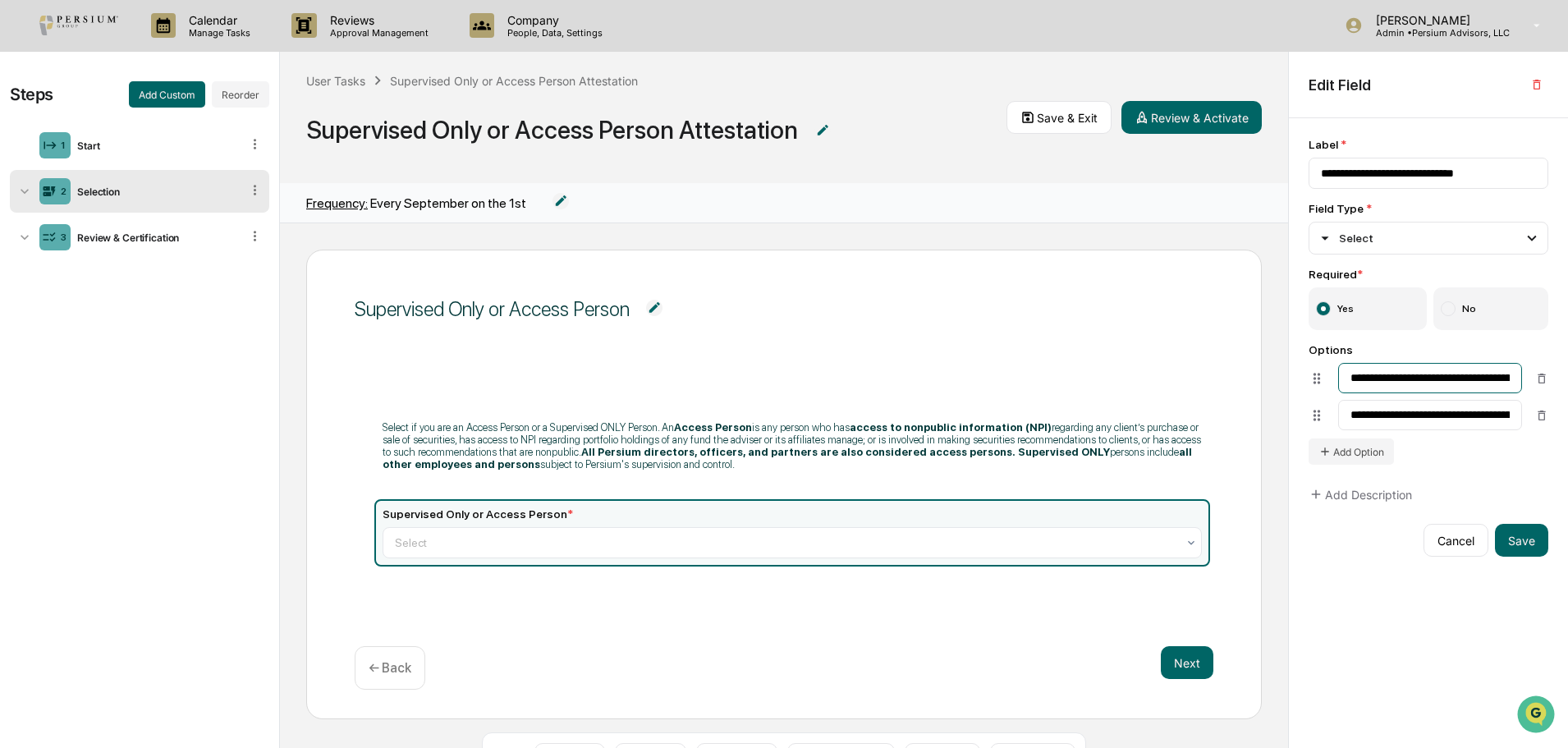 drag, startPoint x: 1462, startPoint y: 378, endPoint x: 1430, endPoint y: 378, distance: 32 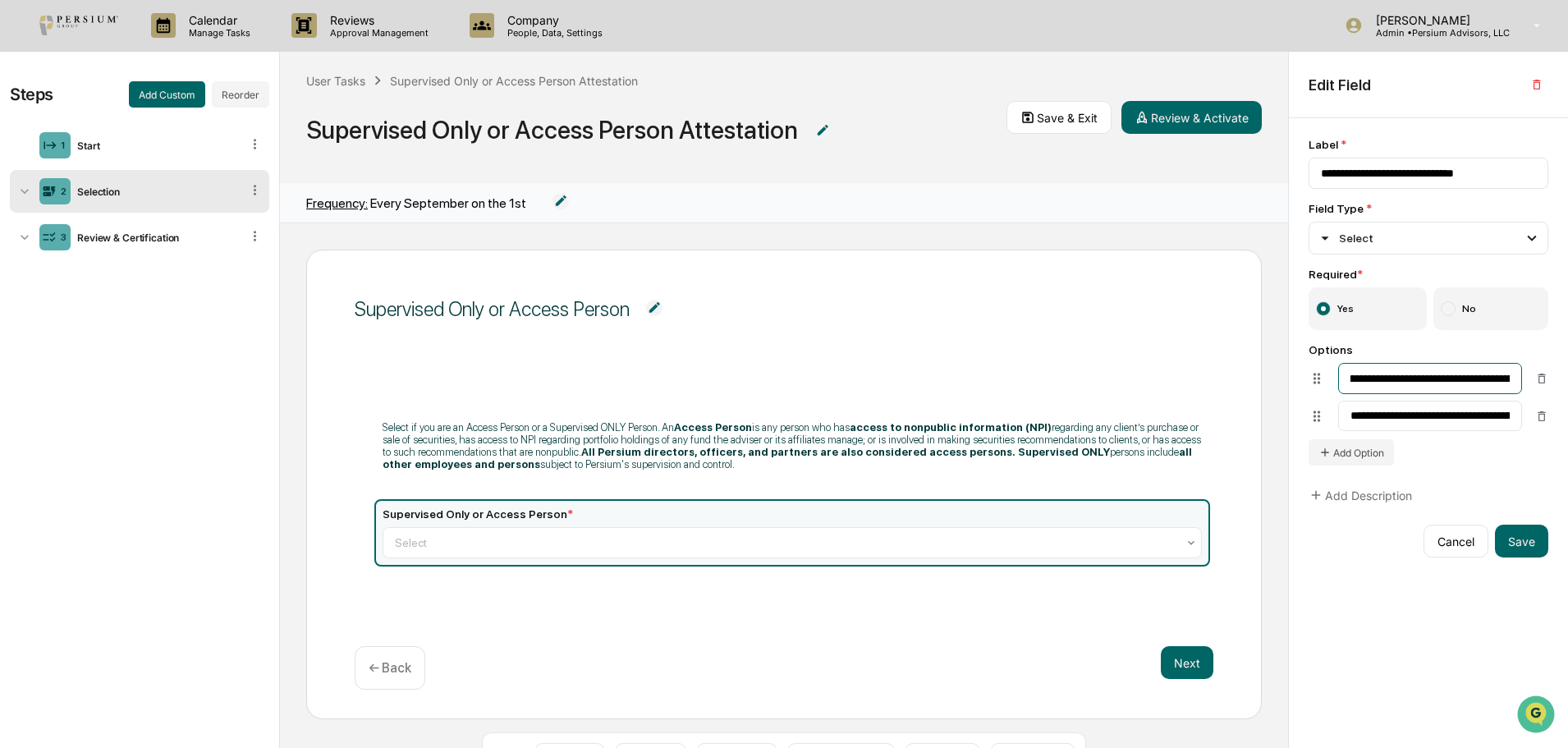 scroll, scrollTop: 0, scrollLeft: 24, axis: horizontal 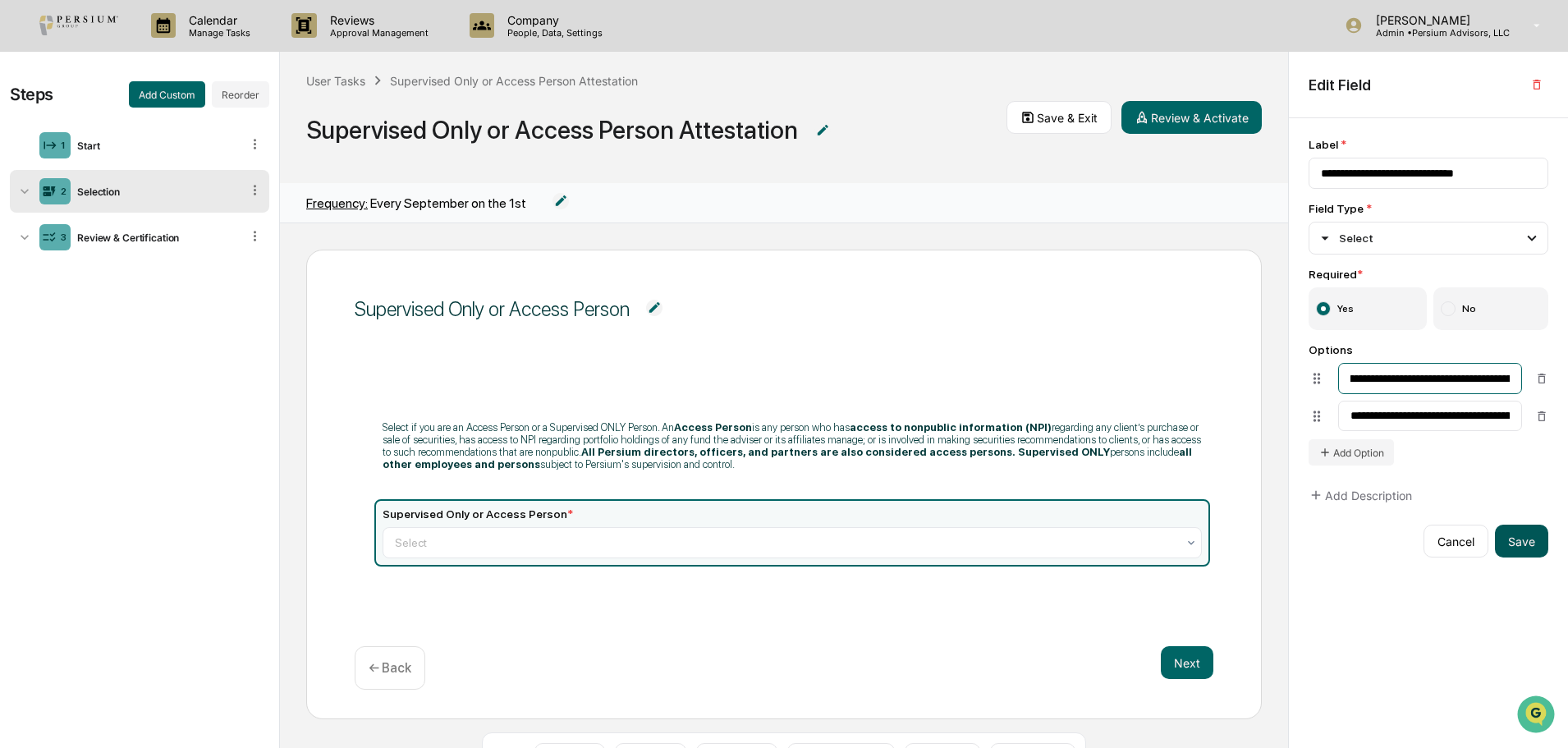 type on "**********" 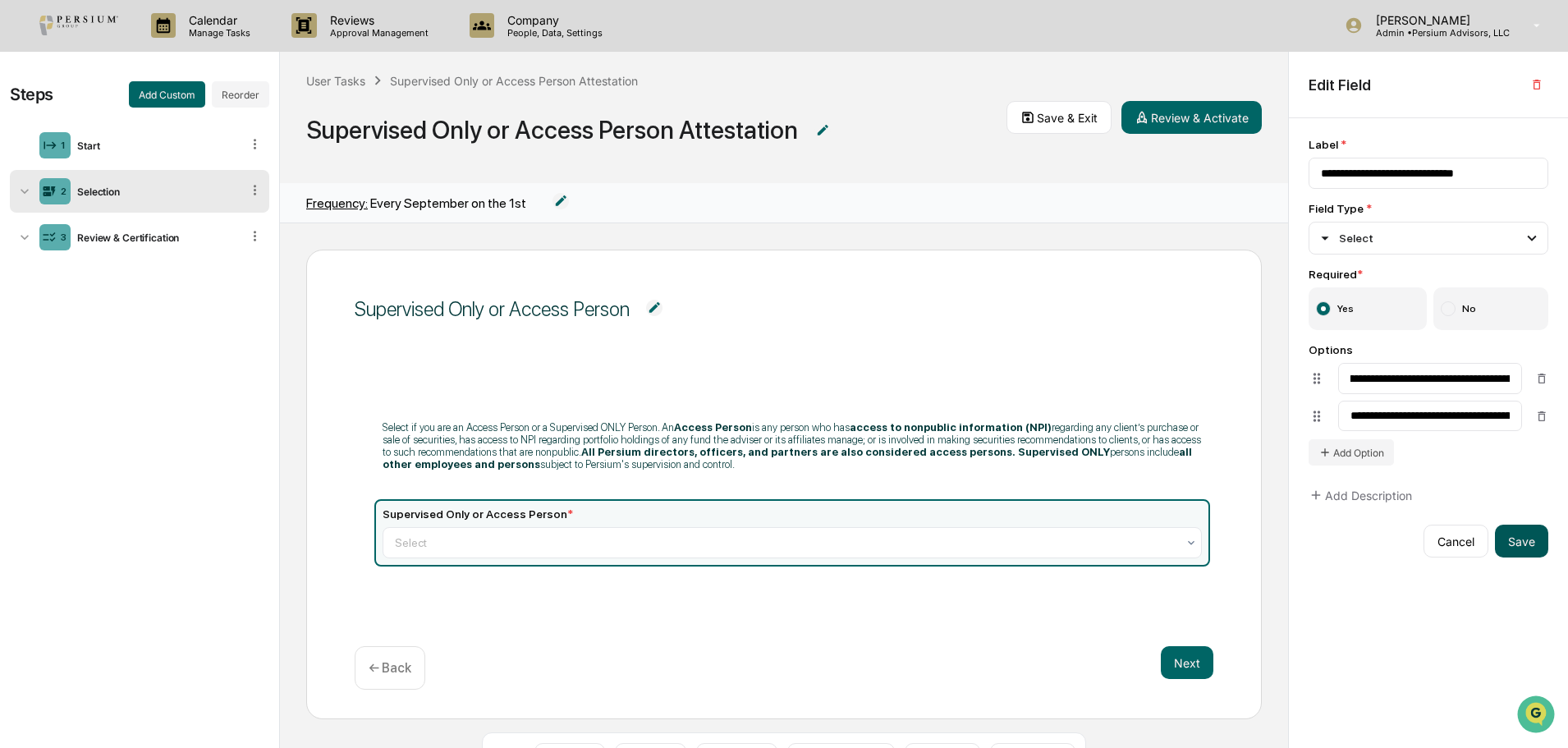 click on "Save" at bounding box center (1521, 541) 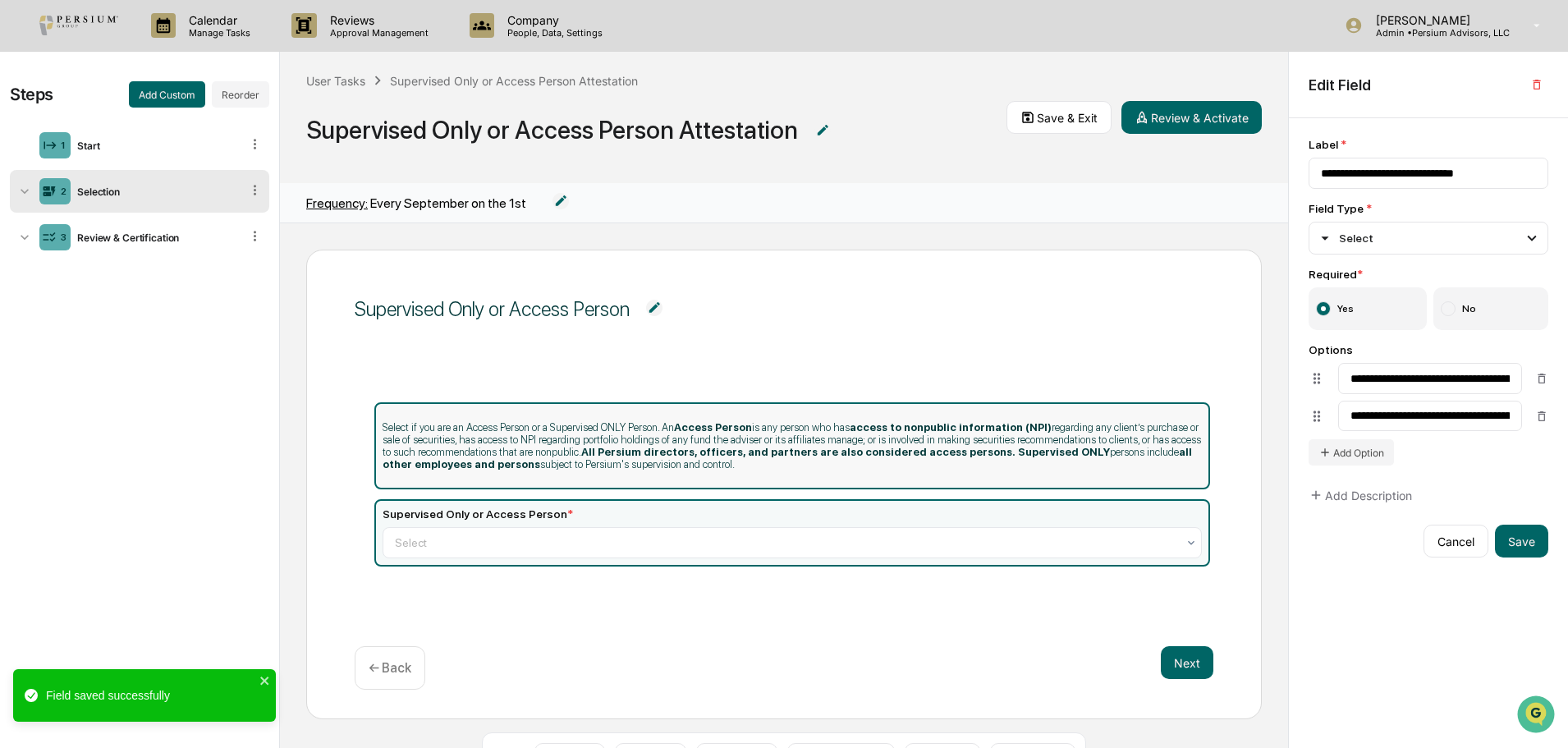 click on "Select if you are an Access Person or a Supervised ONLY Person. An  Access Person  is any person who has  access to nonpublic information (NPI)  regarding any client’s purchase or sale of securities, has access to NPI regarding portfolio holdings of any fund the adviser or its affiliates manage; or is involved in making securities recommendations to clients, or has access to such recommendations that are nonpublic.  All Persium directors, officers, and partners are also considered access persons.   Supervised ONLY  persons include  all other employees and persons  subject to Persium's supervision and control." at bounding box center (792, 446) 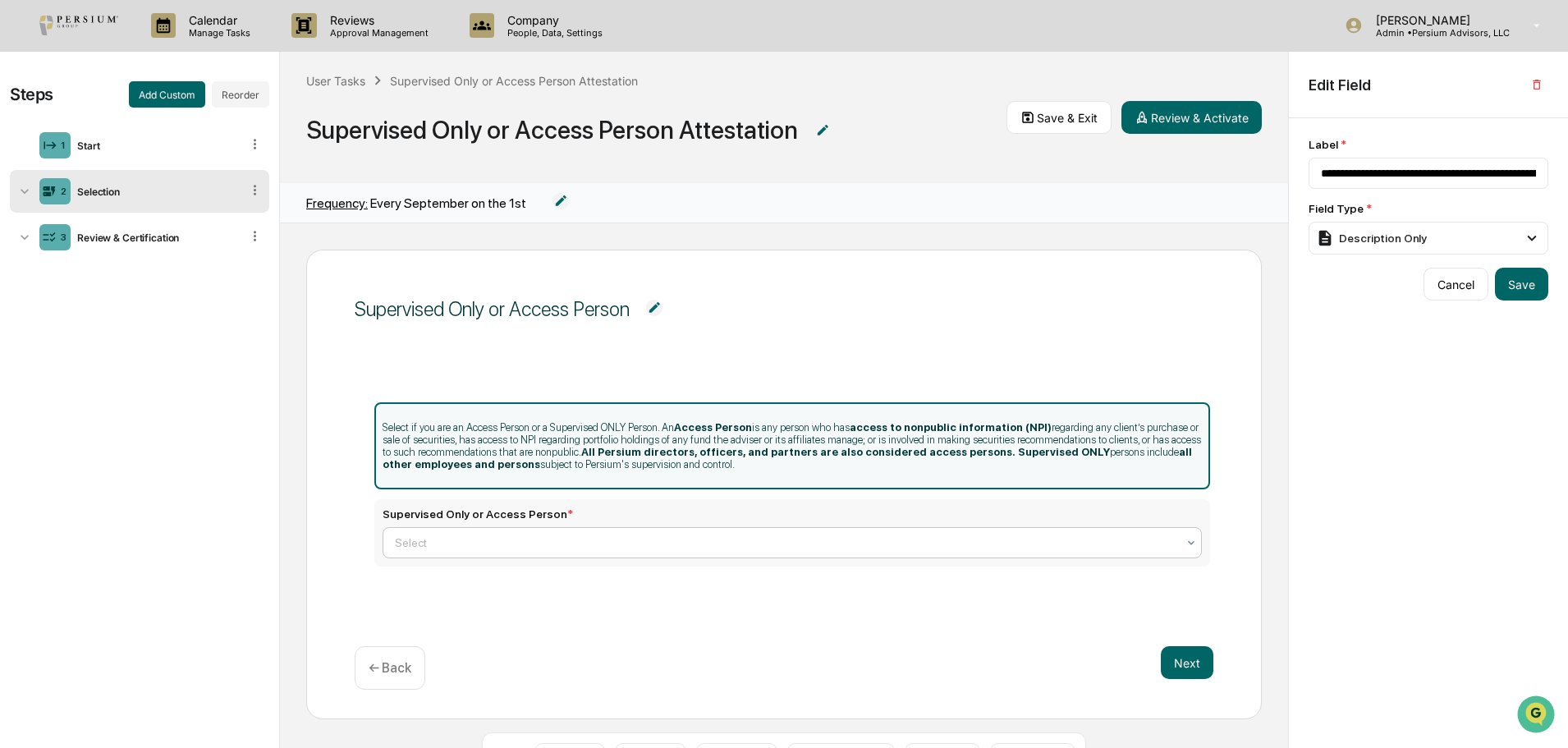 click at bounding box center [786, 543] 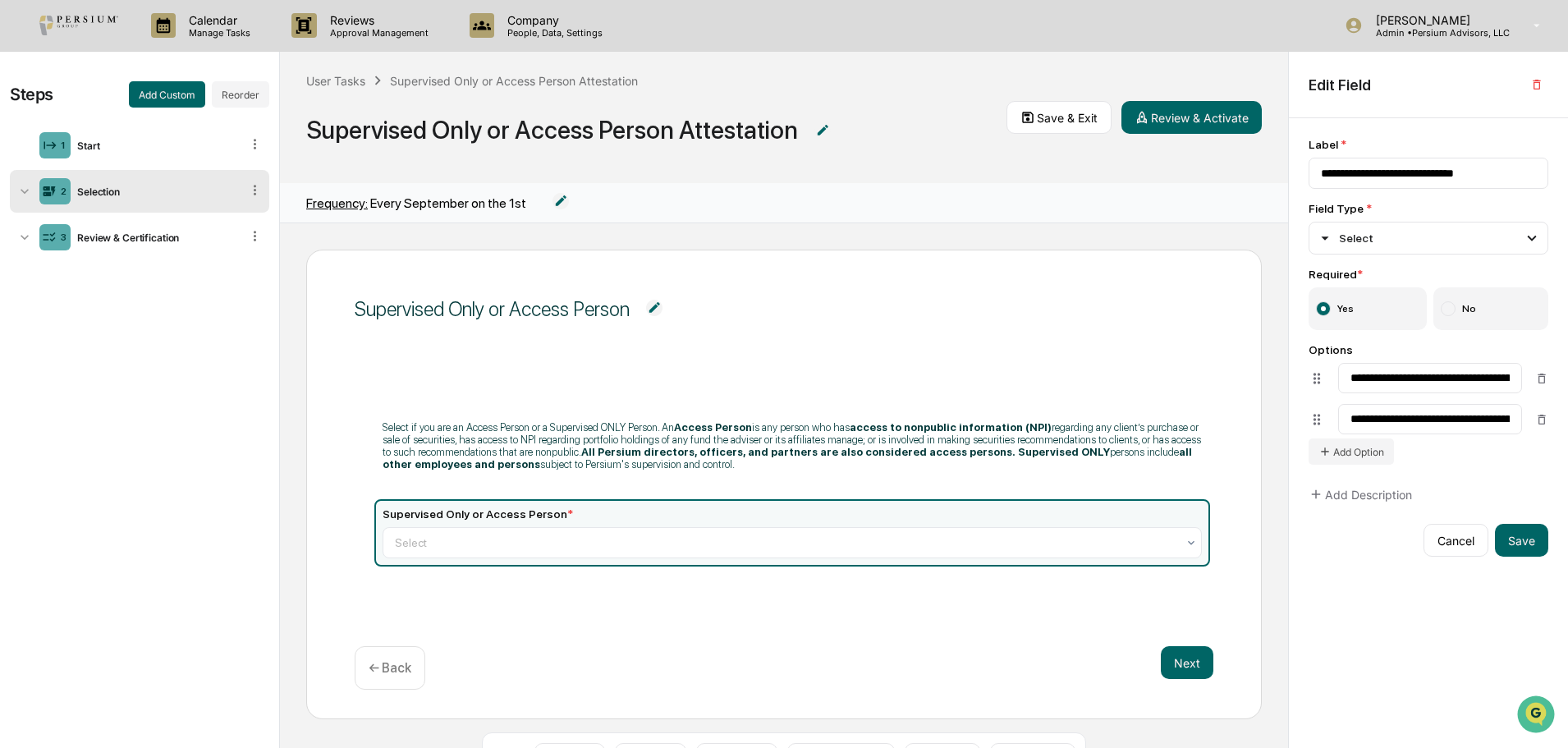 drag, startPoint x: 1320, startPoint y: 378, endPoint x: 1317, endPoint y: 414, distance: 36.124784 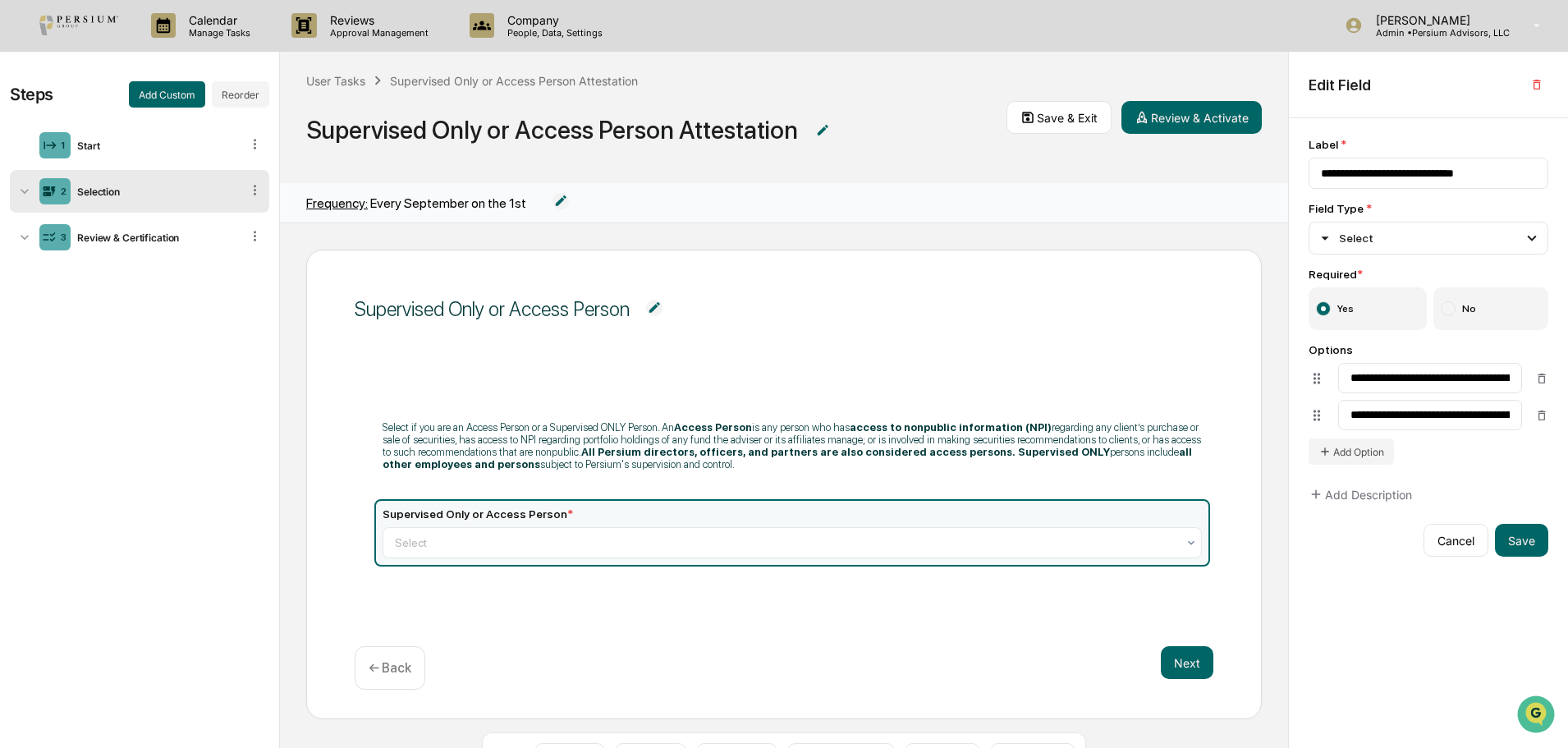 click at bounding box center [654, 308] 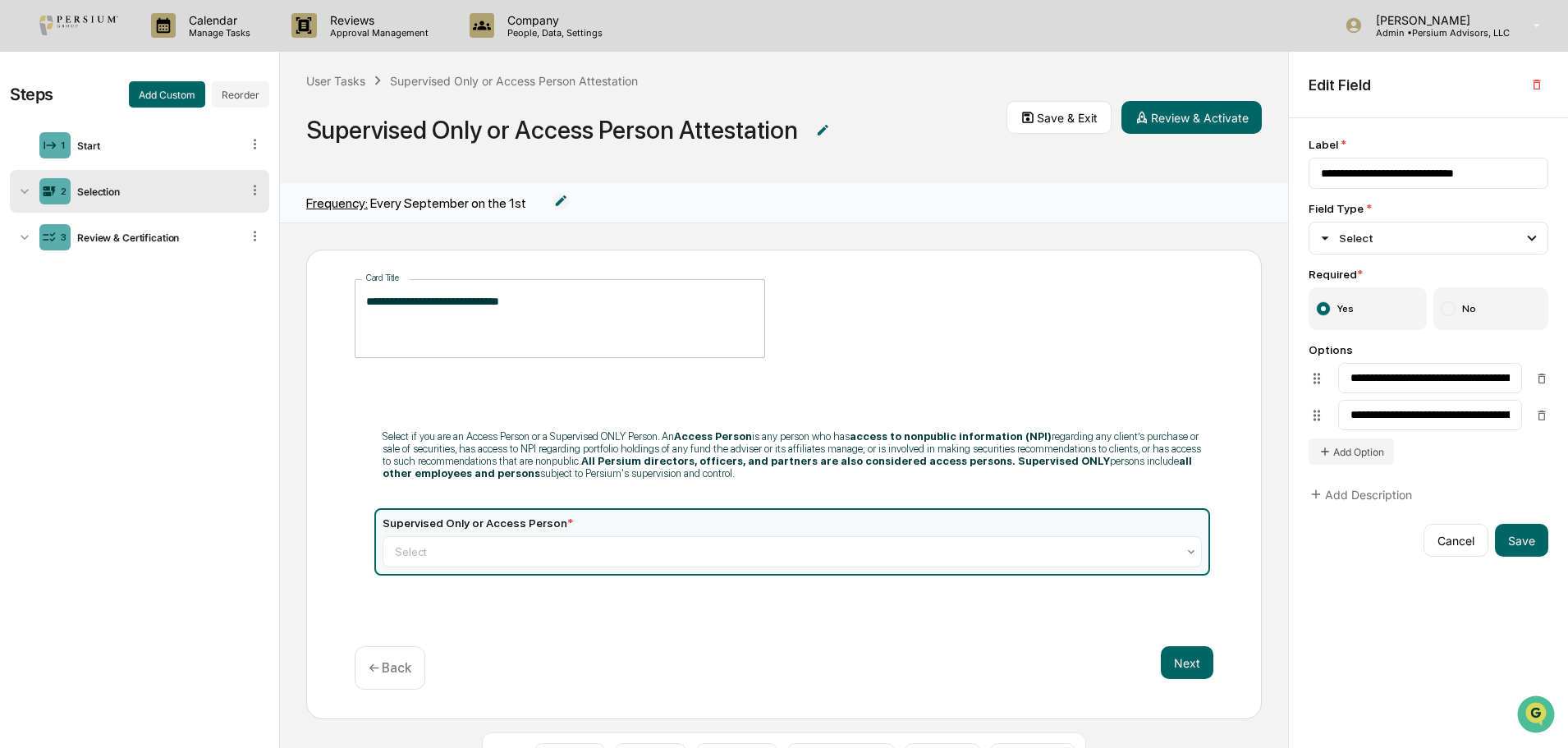 click on "**********" at bounding box center (560, 319) 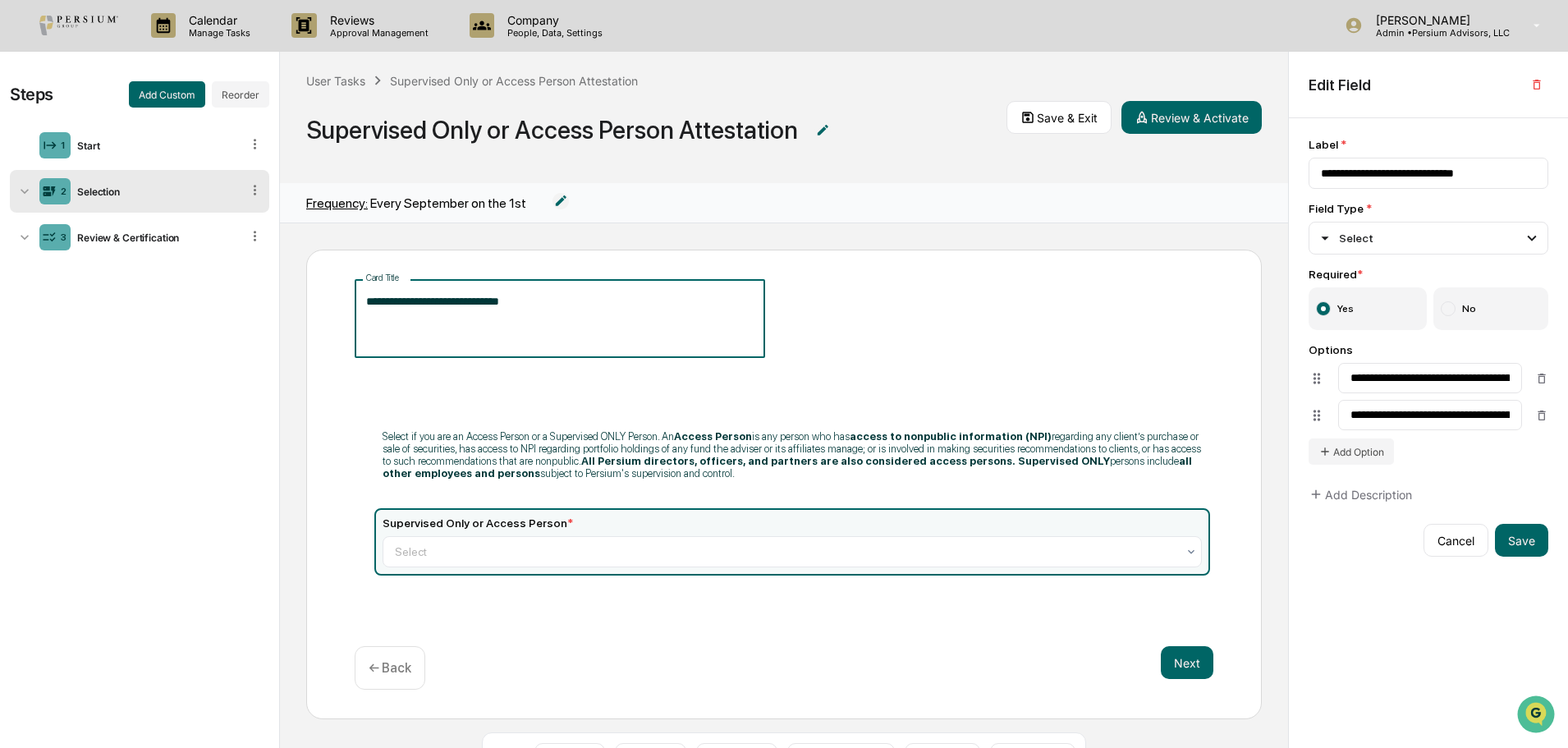 drag, startPoint x: 456, startPoint y: 302, endPoint x: 331, endPoint y: 299, distance: 125.03599 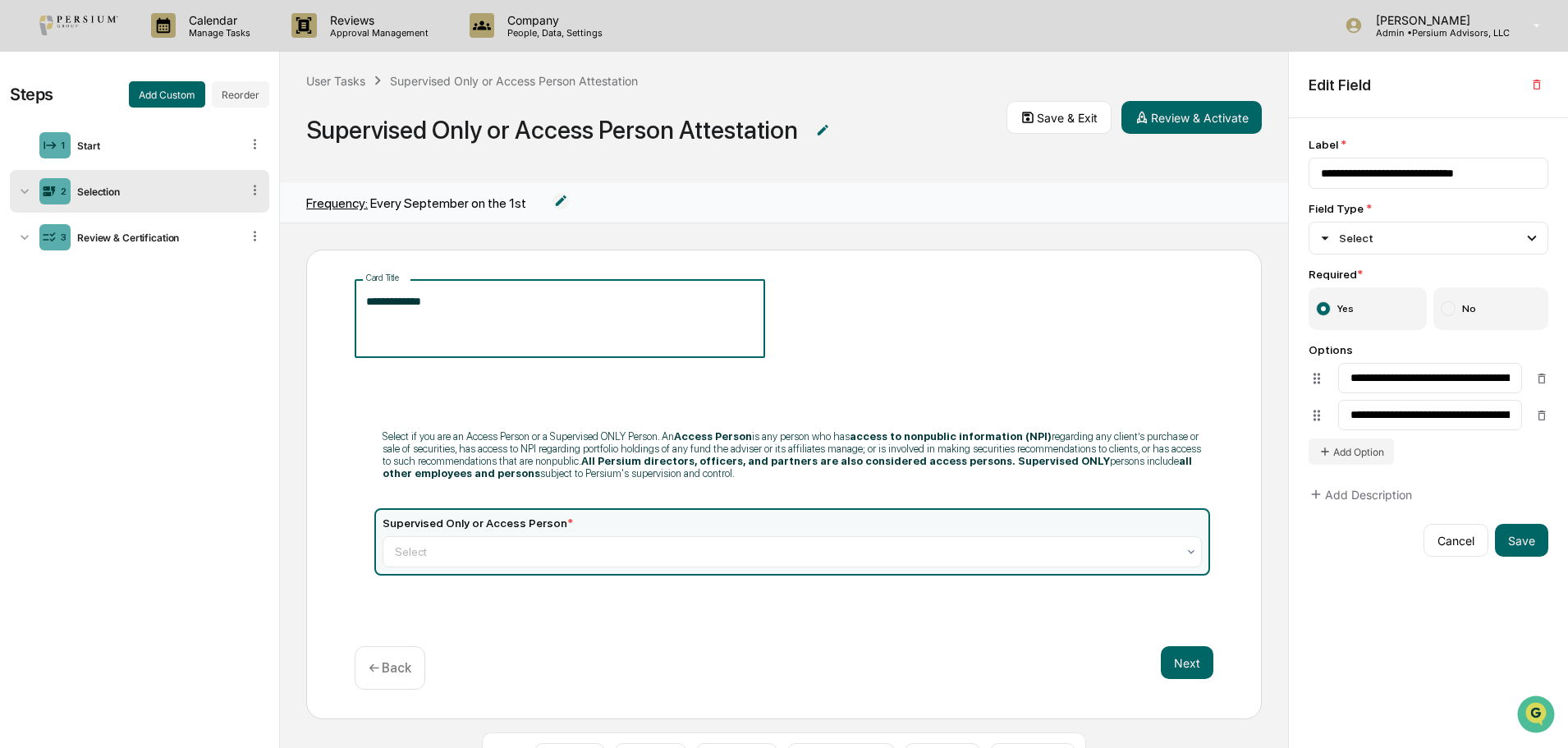 click on "**********" at bounding box center [560, 319] 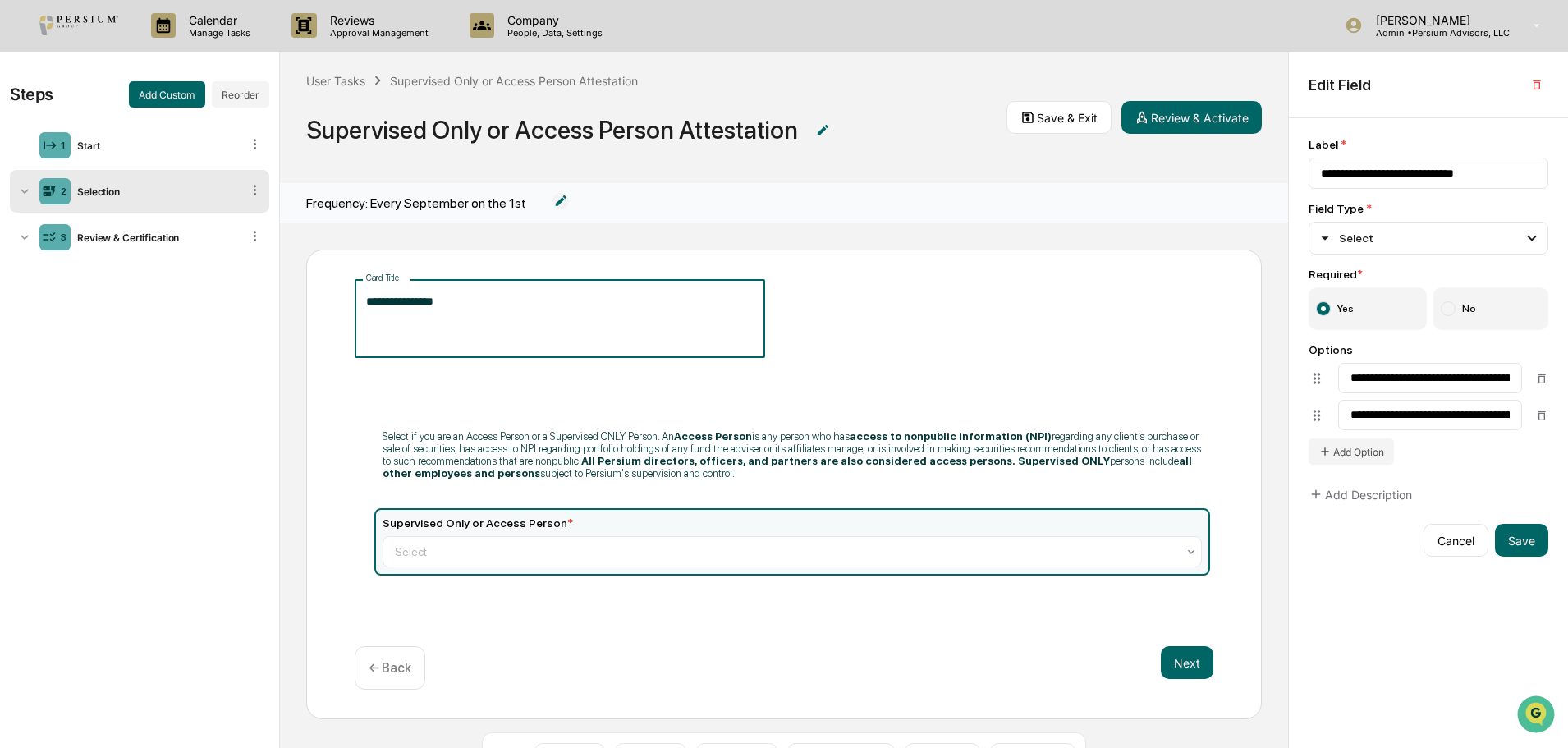 paste on "**********" 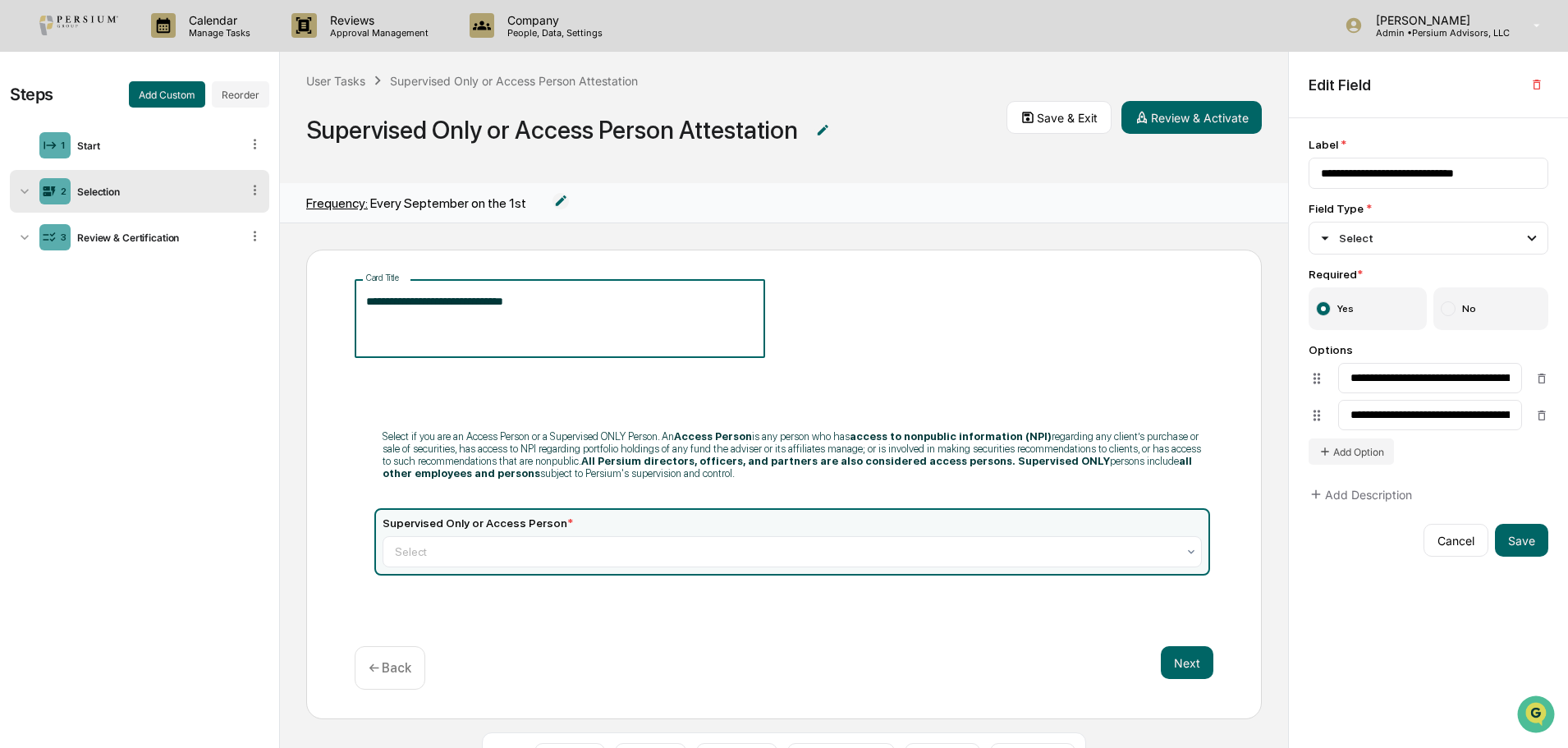 type on "**********" 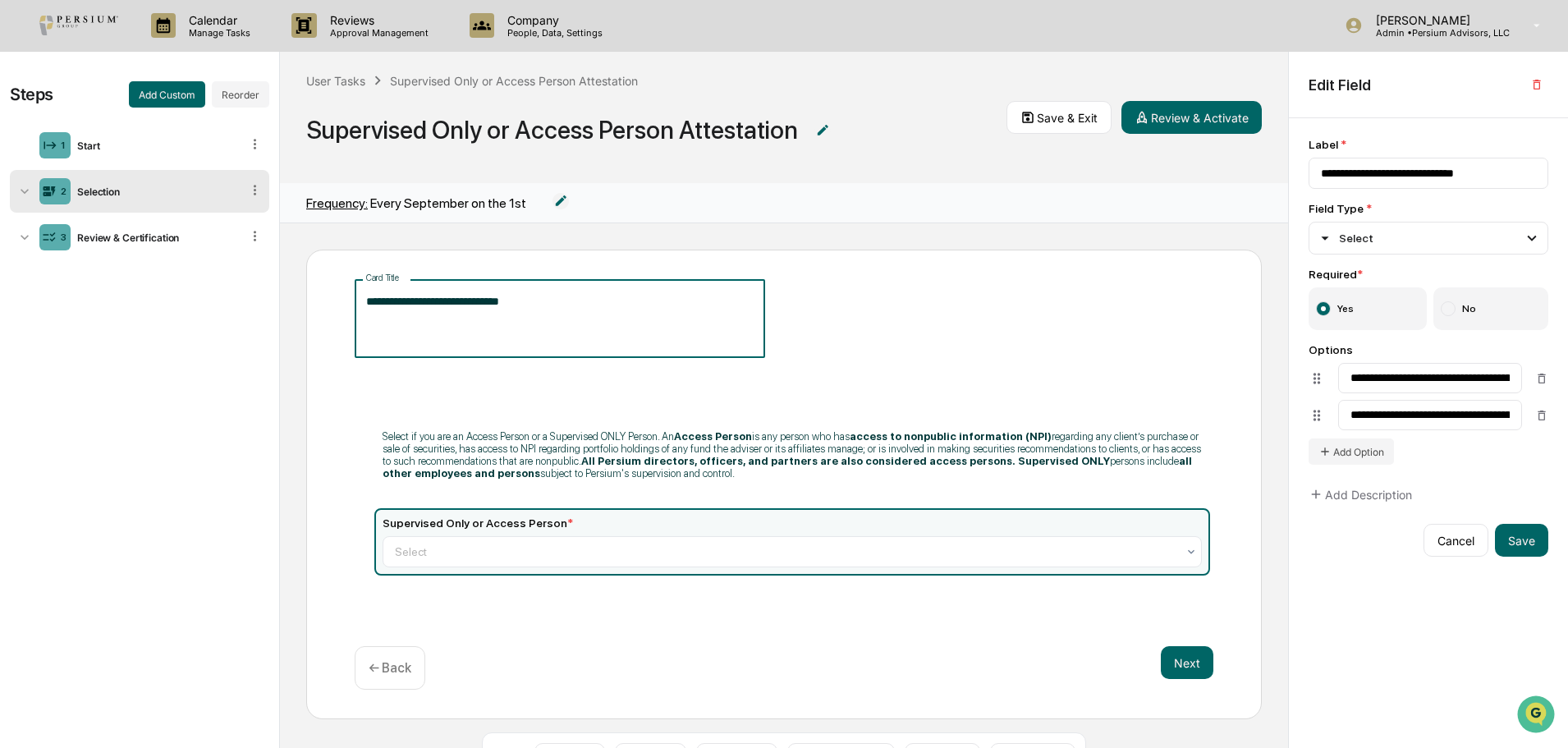 click on "**********" at bounding box center [784, 484] 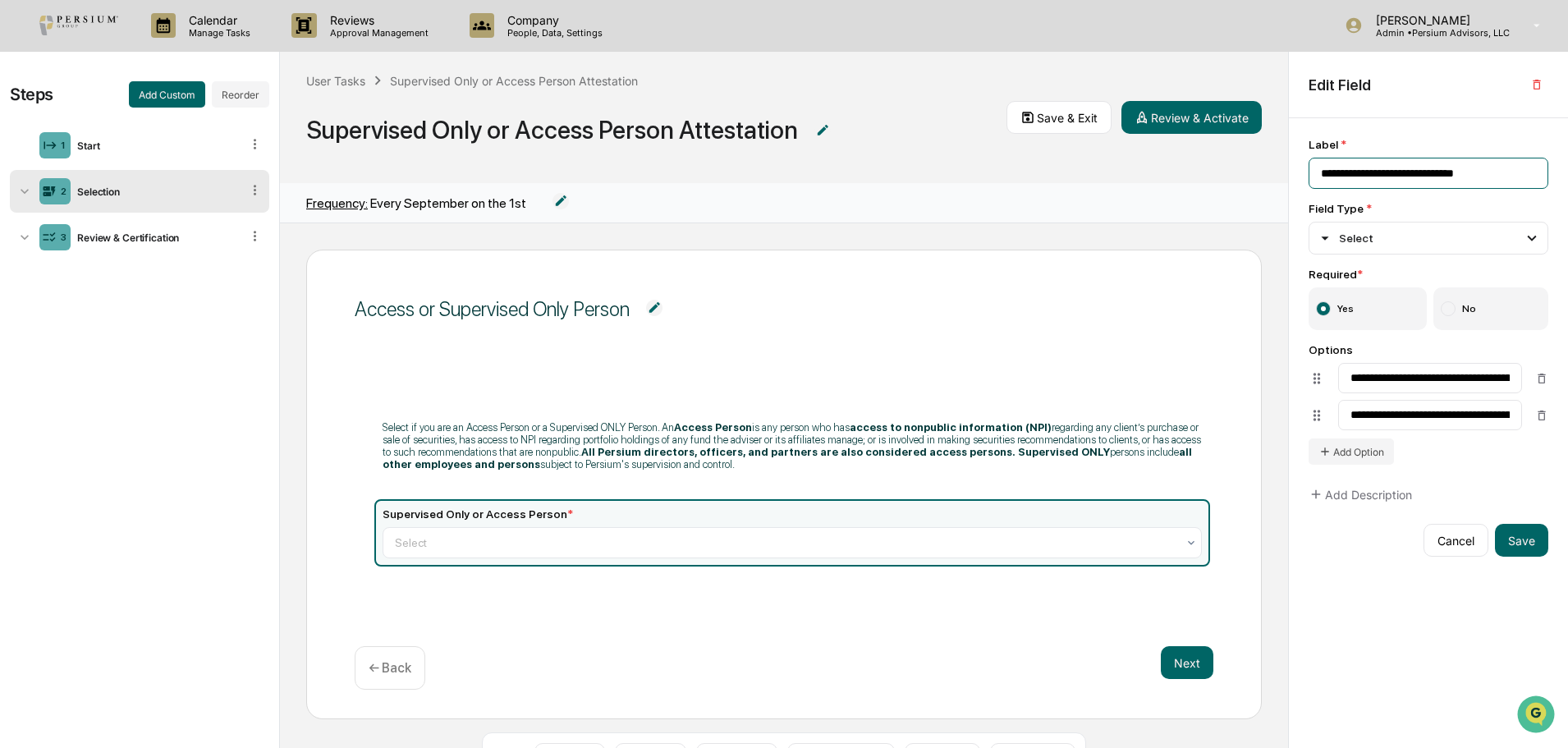 drag, startPoint x: 1422, startPoint y: 172, endPoint x: 1311, endPoint y: 173, distance: 111.0045 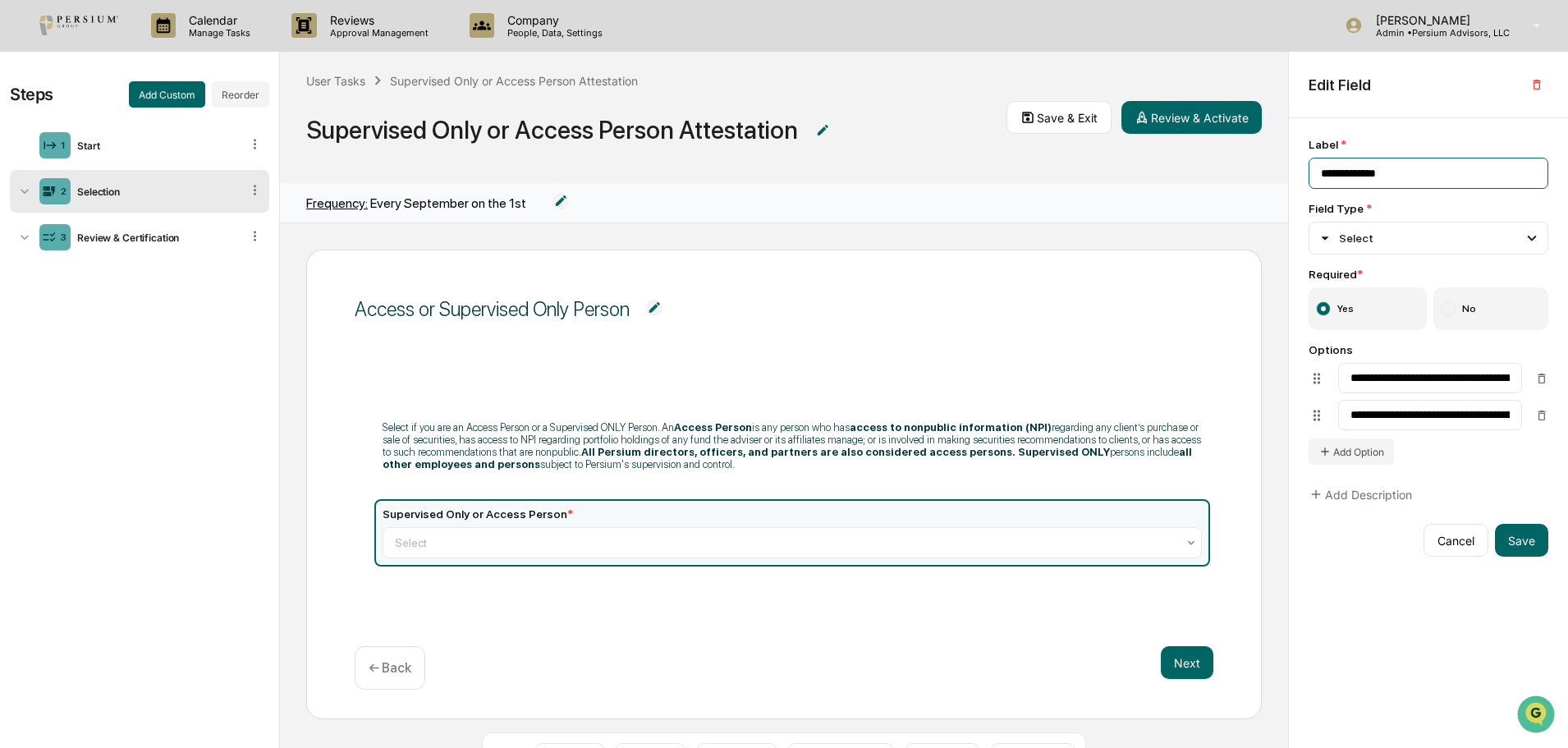 click on "**********" at bounding box center [1428, 173] 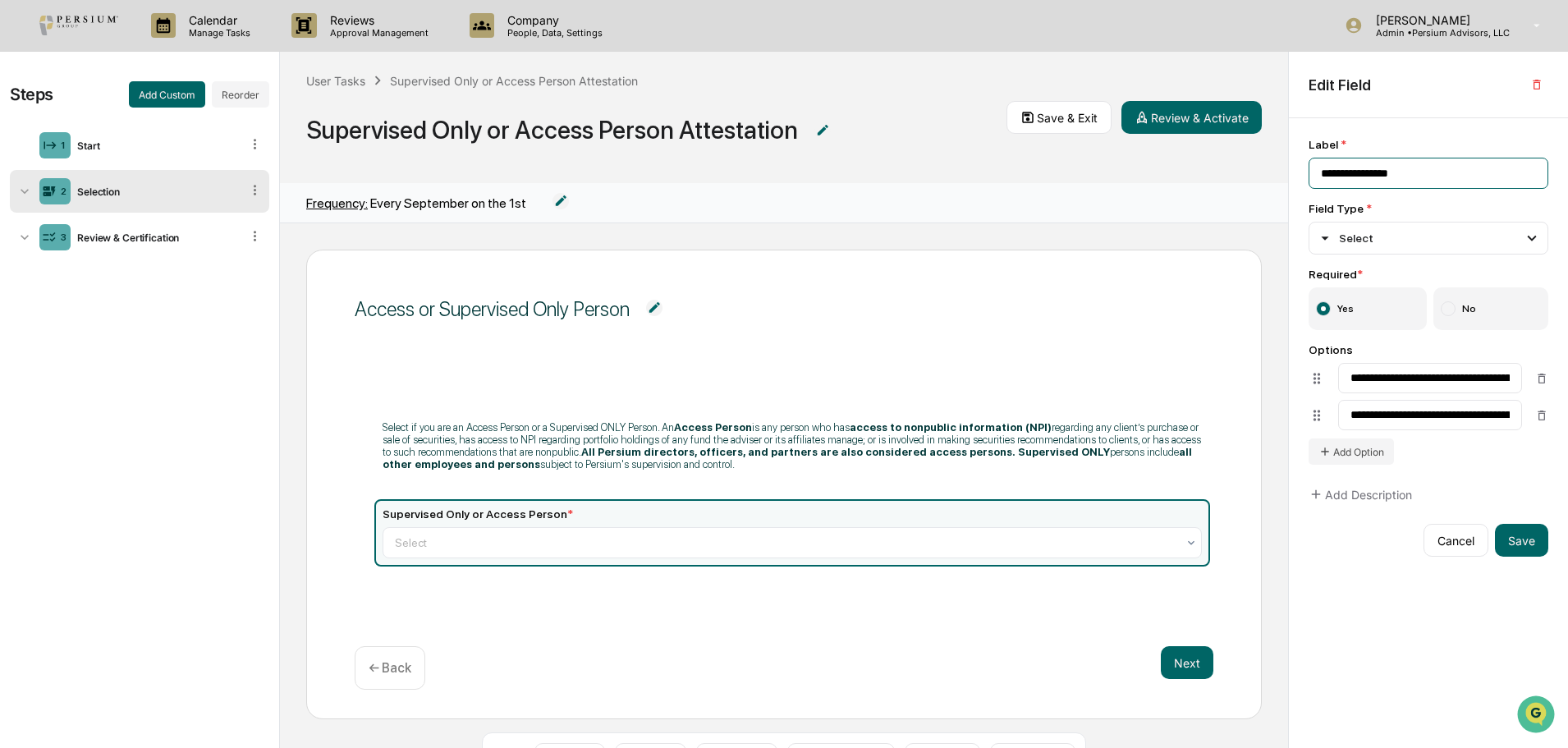 paste on "**********" 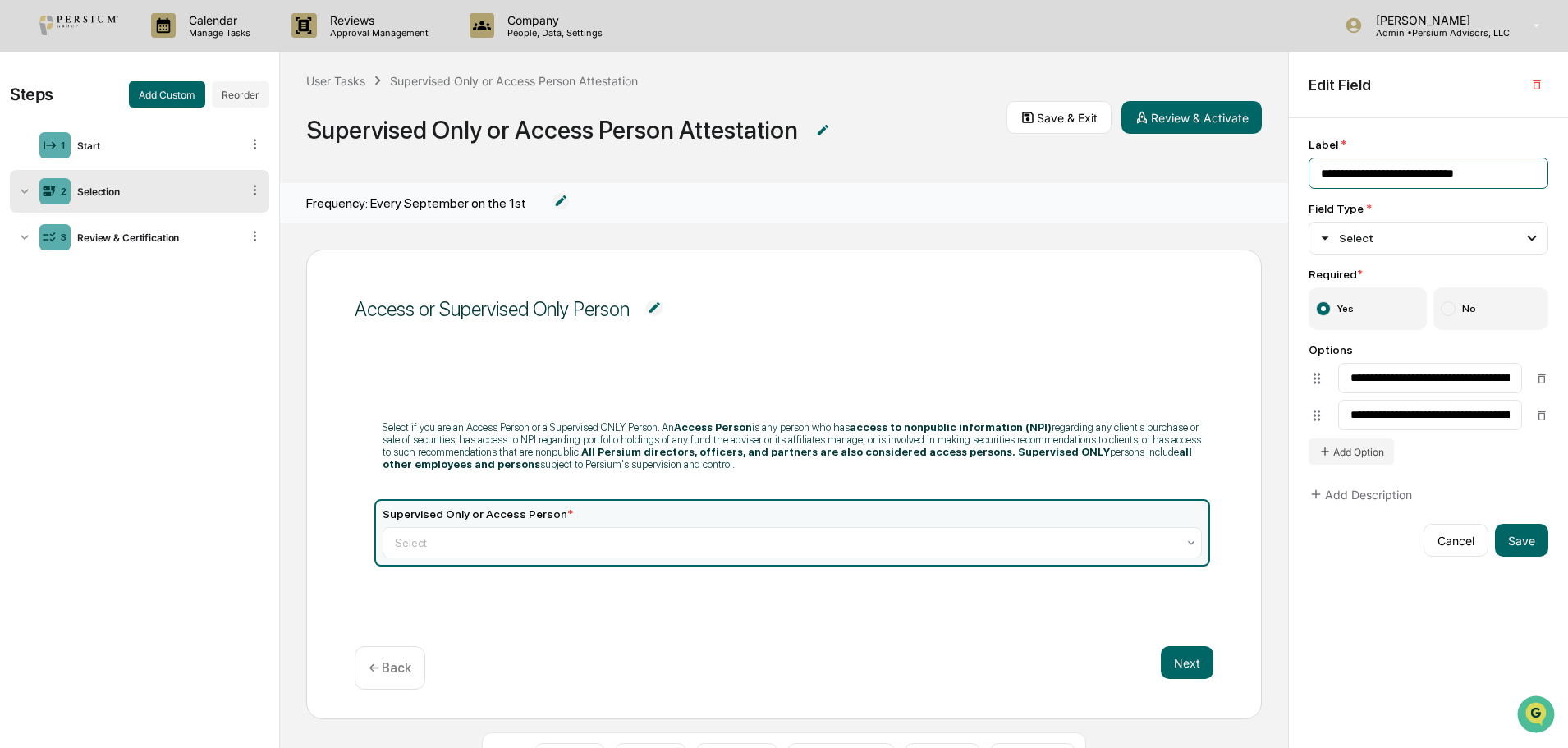 click on "**********" at bounding box center (1428, 173) 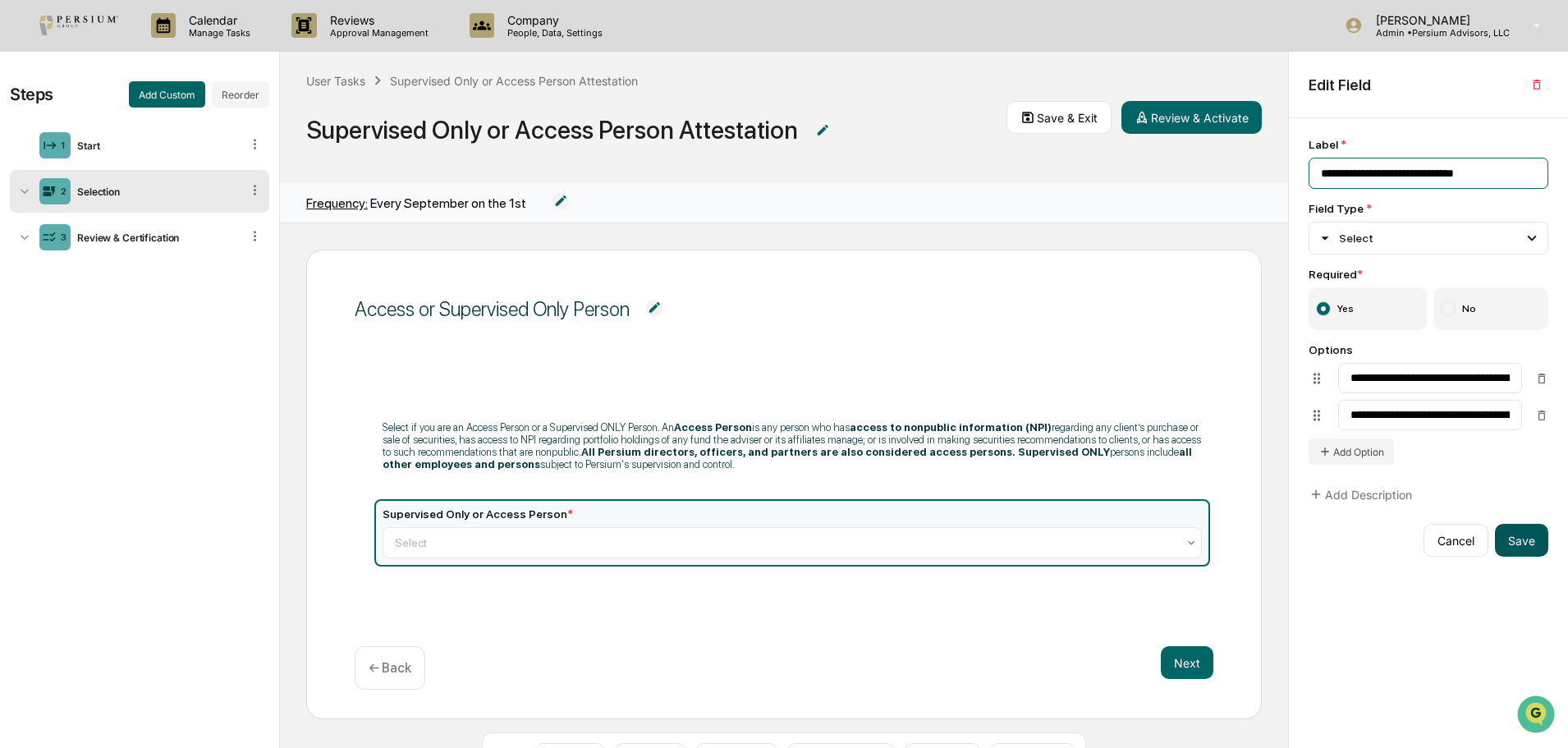 type on "**********" 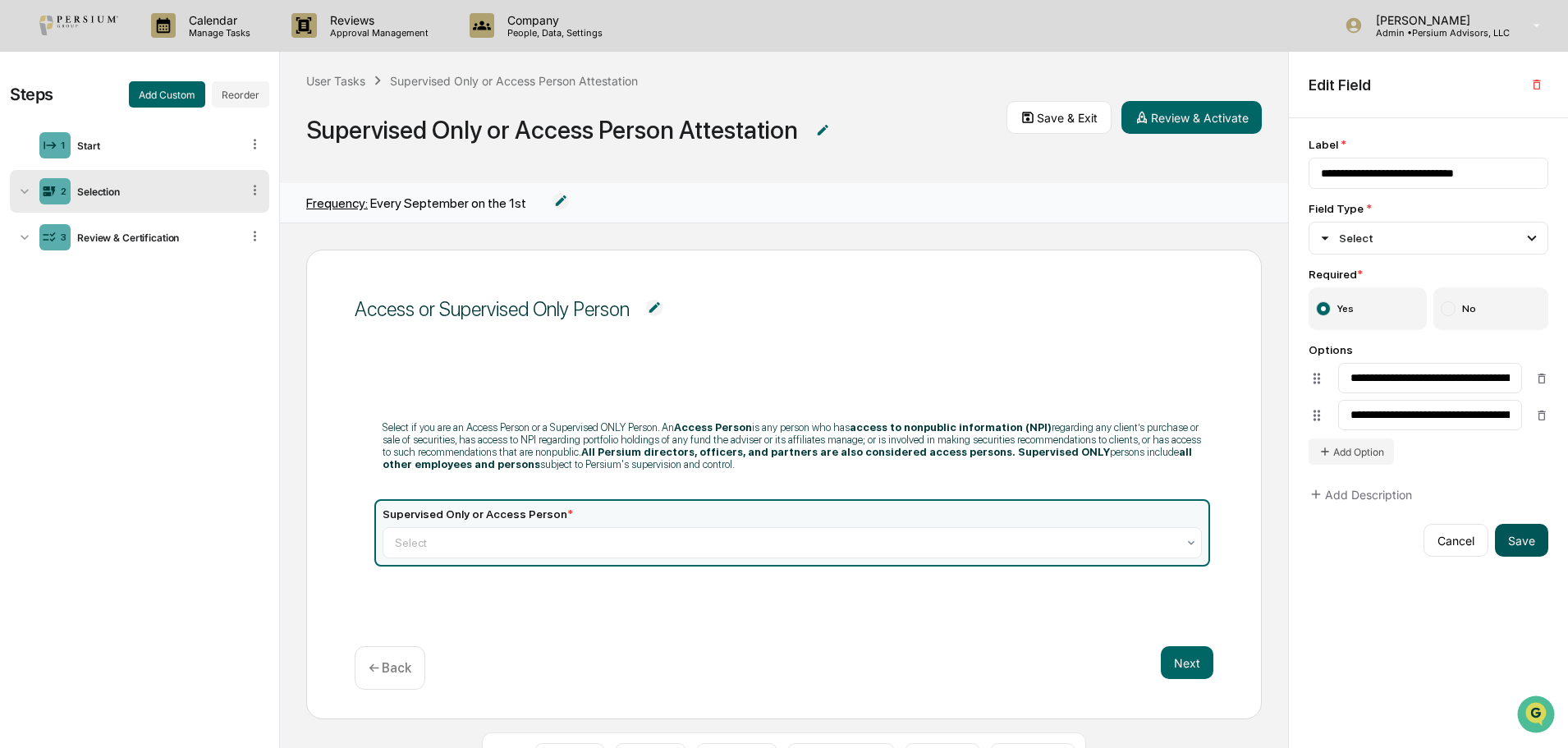 click on "Save" at bounding box center [1521, 540] 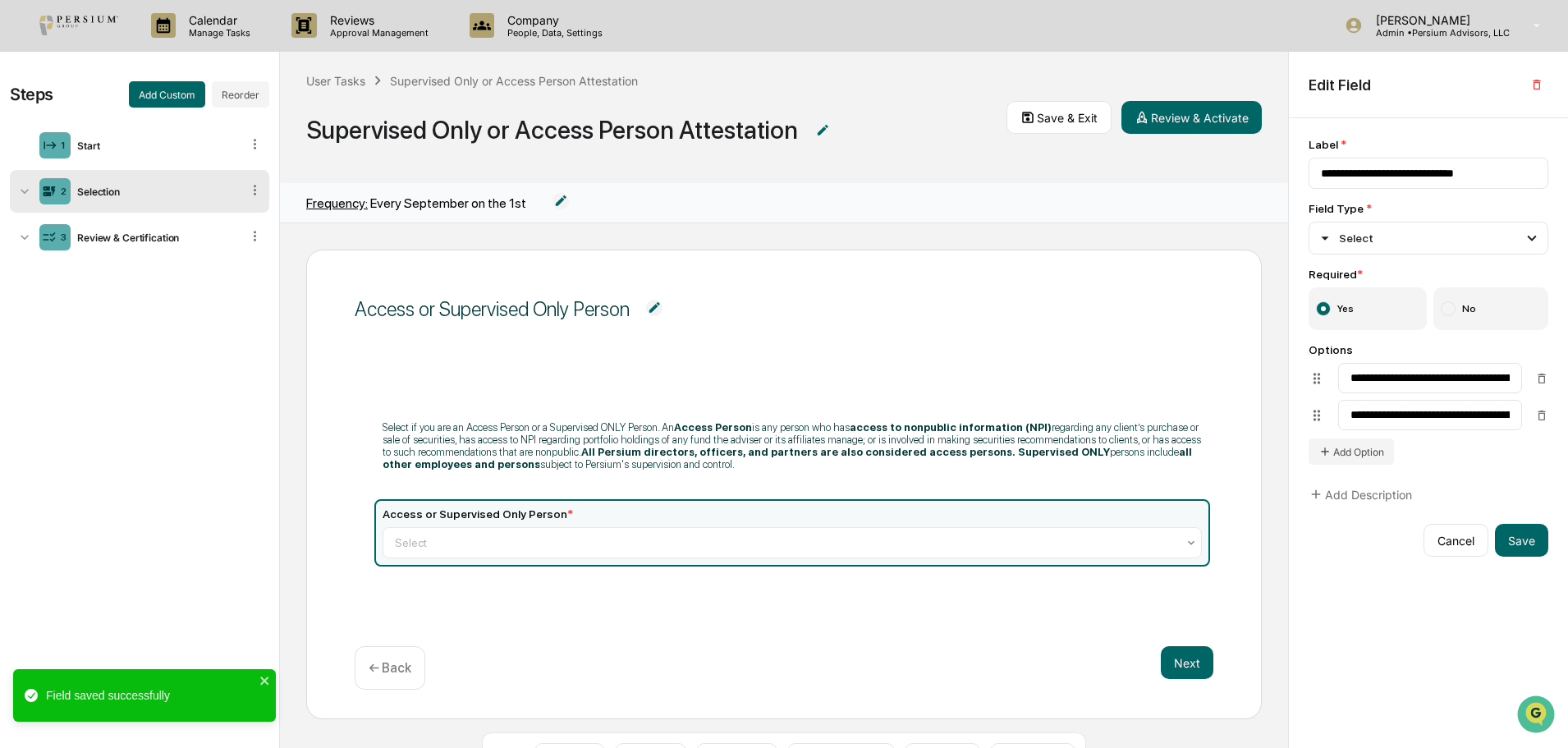 click on "Access or Supervised Only Person" at bounding box center (784, 309) 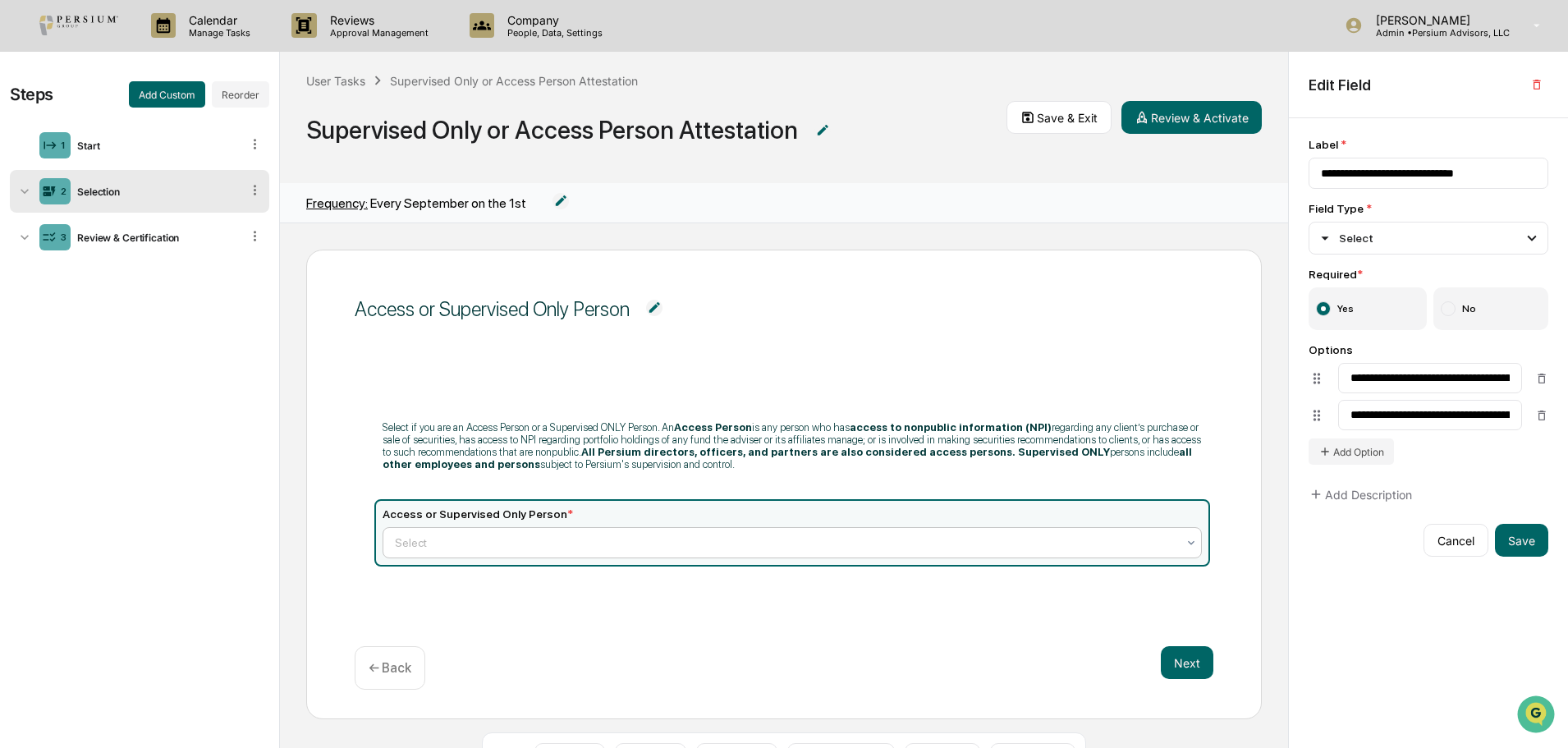 click at bounding box center (786, 543) 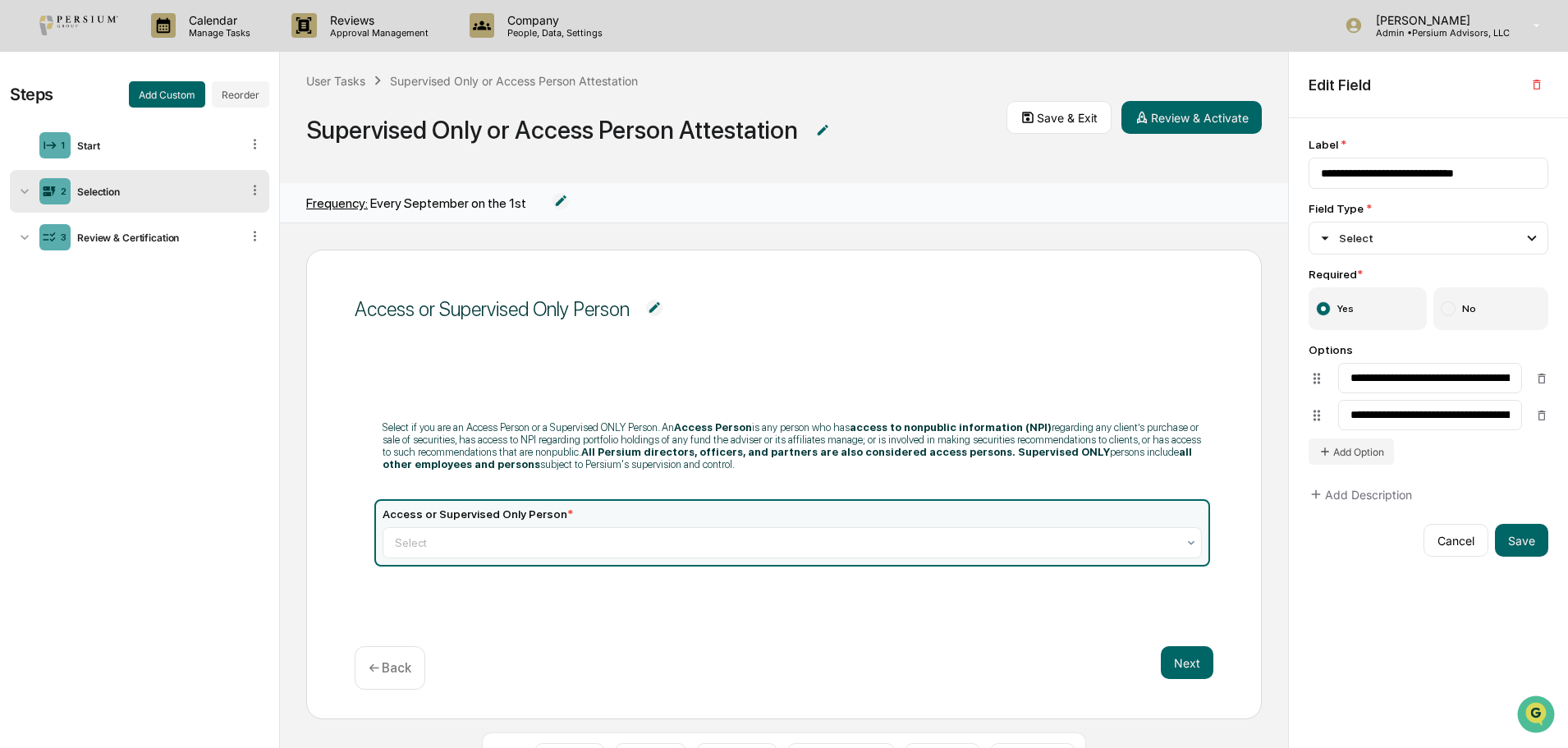 click on "Access or Supervised Only Person Select if you are an Access Person or a Supervised ONLY Person. An  Access Person  is any person who has  access to nonpublic information (NPI)  regarding any client’s purchase or sale of securities, has access to NPI regarding portfolio holdings of any fund the adviser or its affiliates manage; or is involved in making securities recommendations to clients, or has access to such recommendations that are nonpublic.  All Persium directors, officers, and partners are also considered access persons.   Supervised ONLY  persons include  all other employees and persons  subject to Persium's supervision and control. Access or Supervised Only Person  * Select Next ← Back" at bounding box center [784, 484] 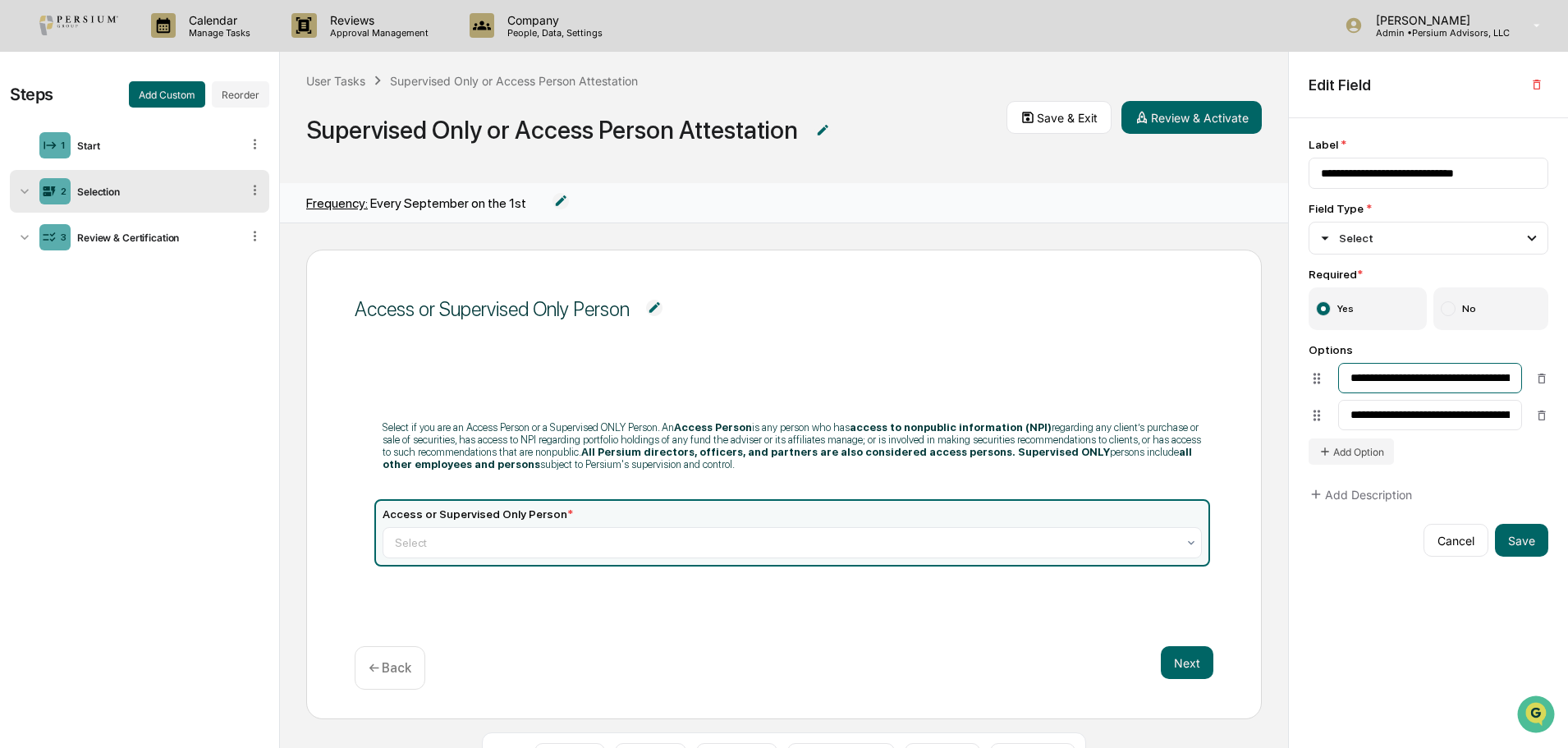 click on "**********" at bounding box center (1430, 378) 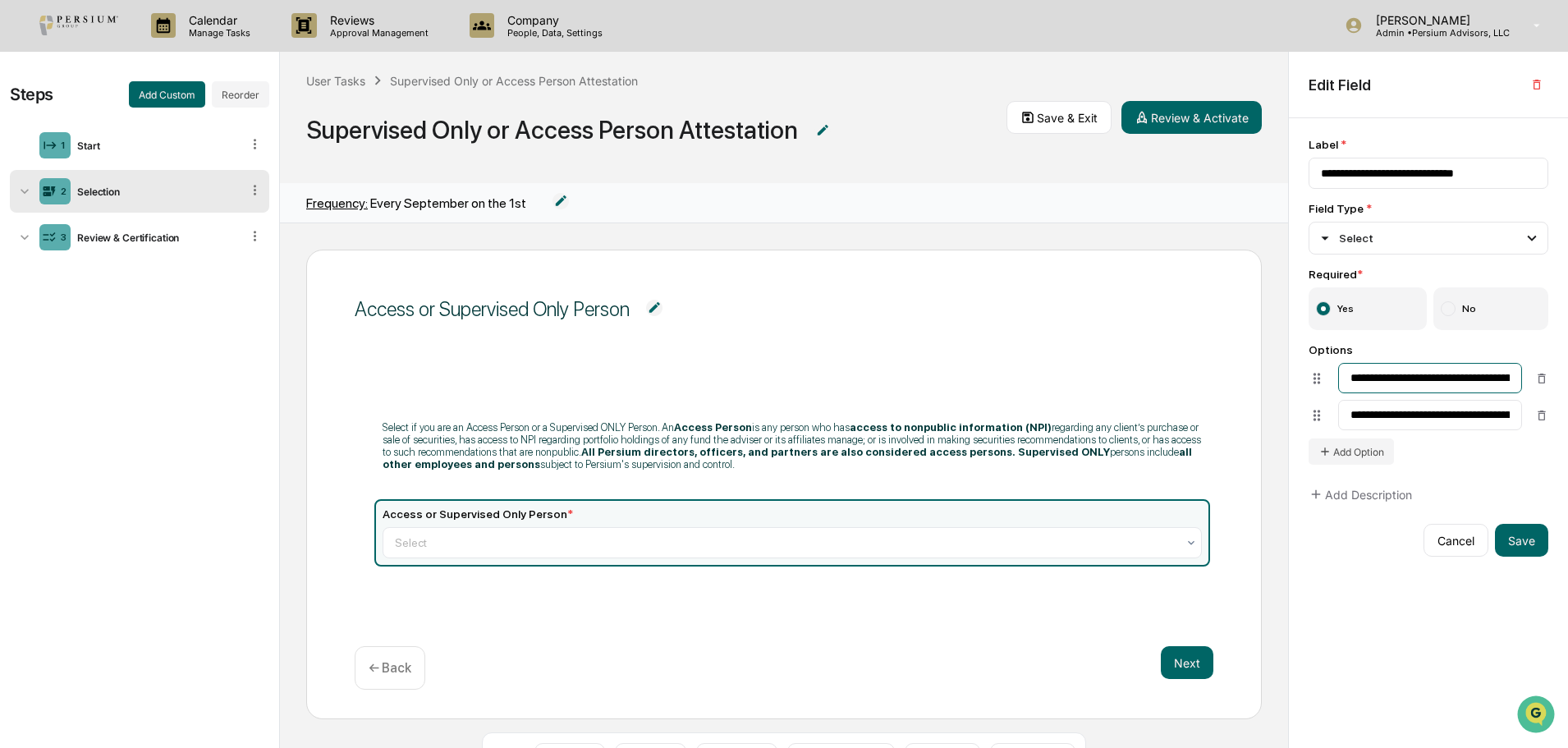 scroll, scrollTop: 0, scrollLeft: 164, axis: horizontal 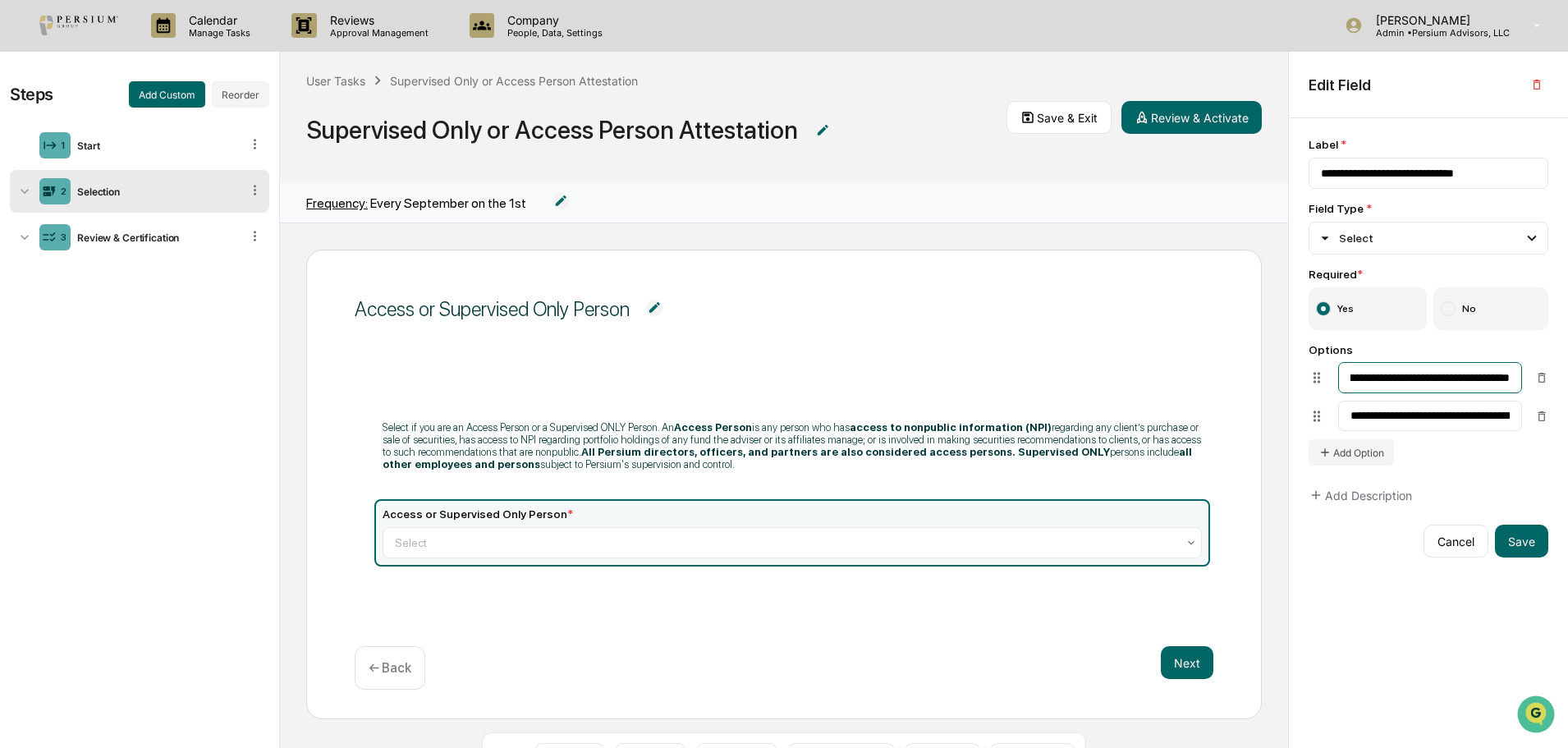 drag, startPoint x: 1460, startPoint y: 383, endPoint x: 1529, endPoint y: 383, distance: 69 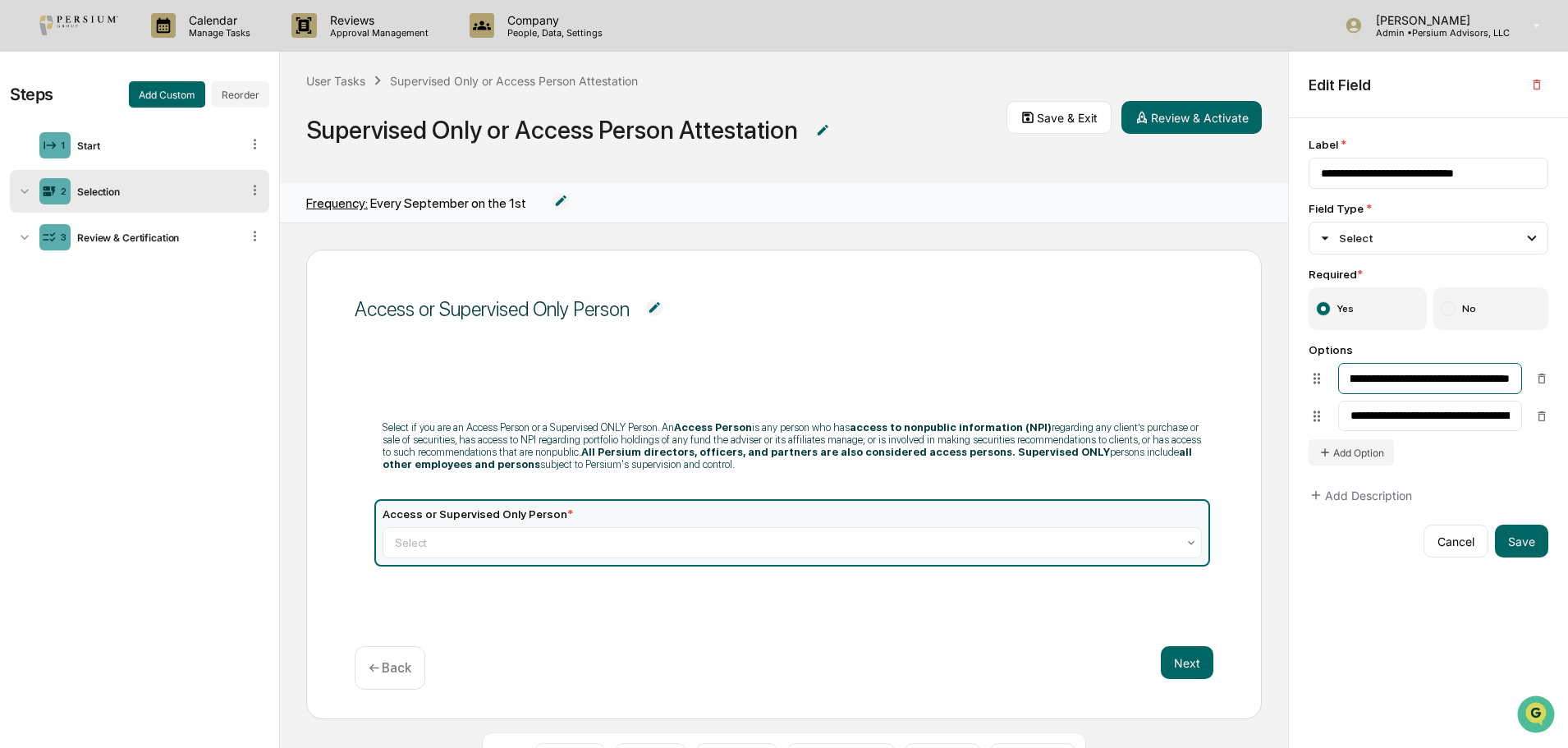 click on "**********" at bounding box center (1430, 379) 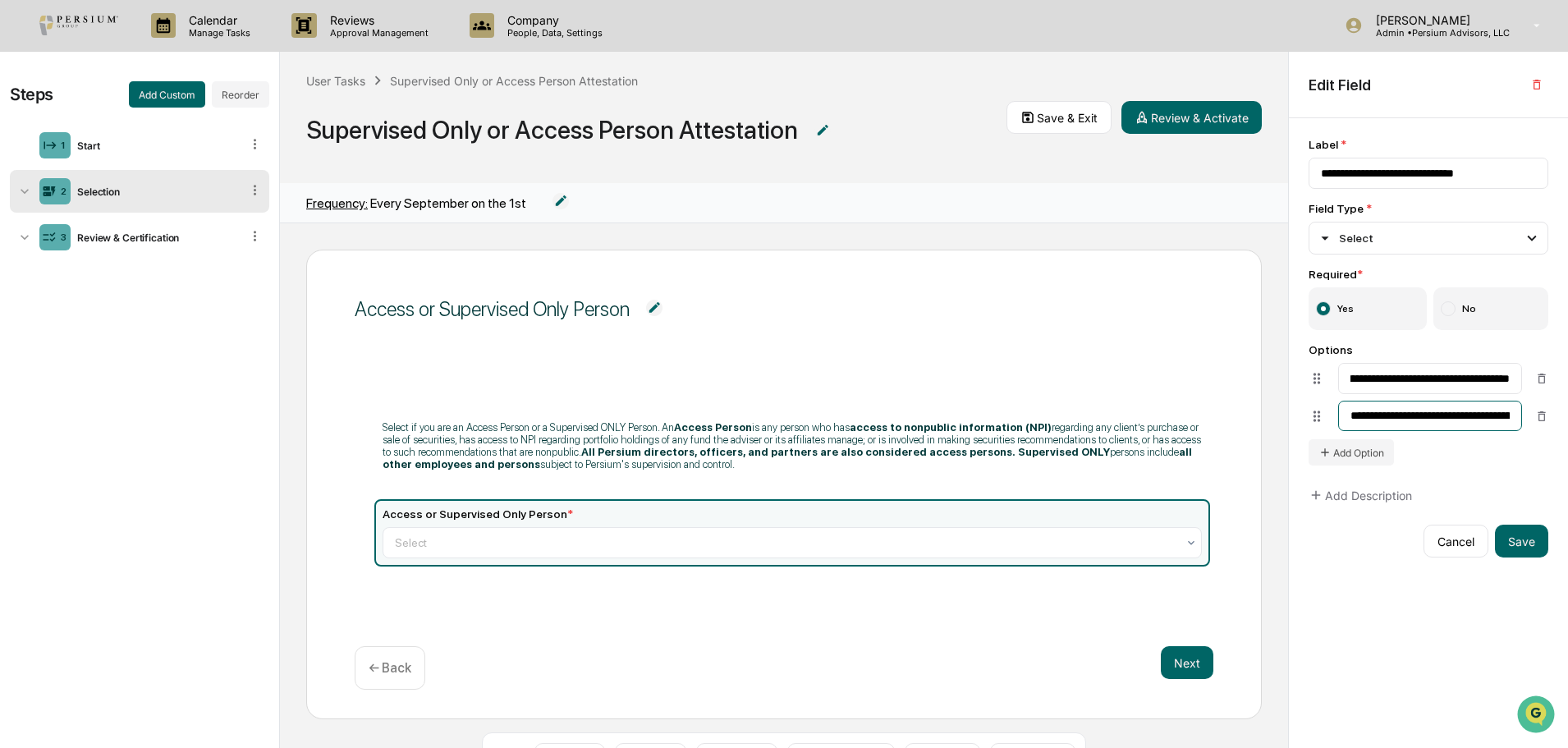 click on "**********" at bounding box center [1430, 415] 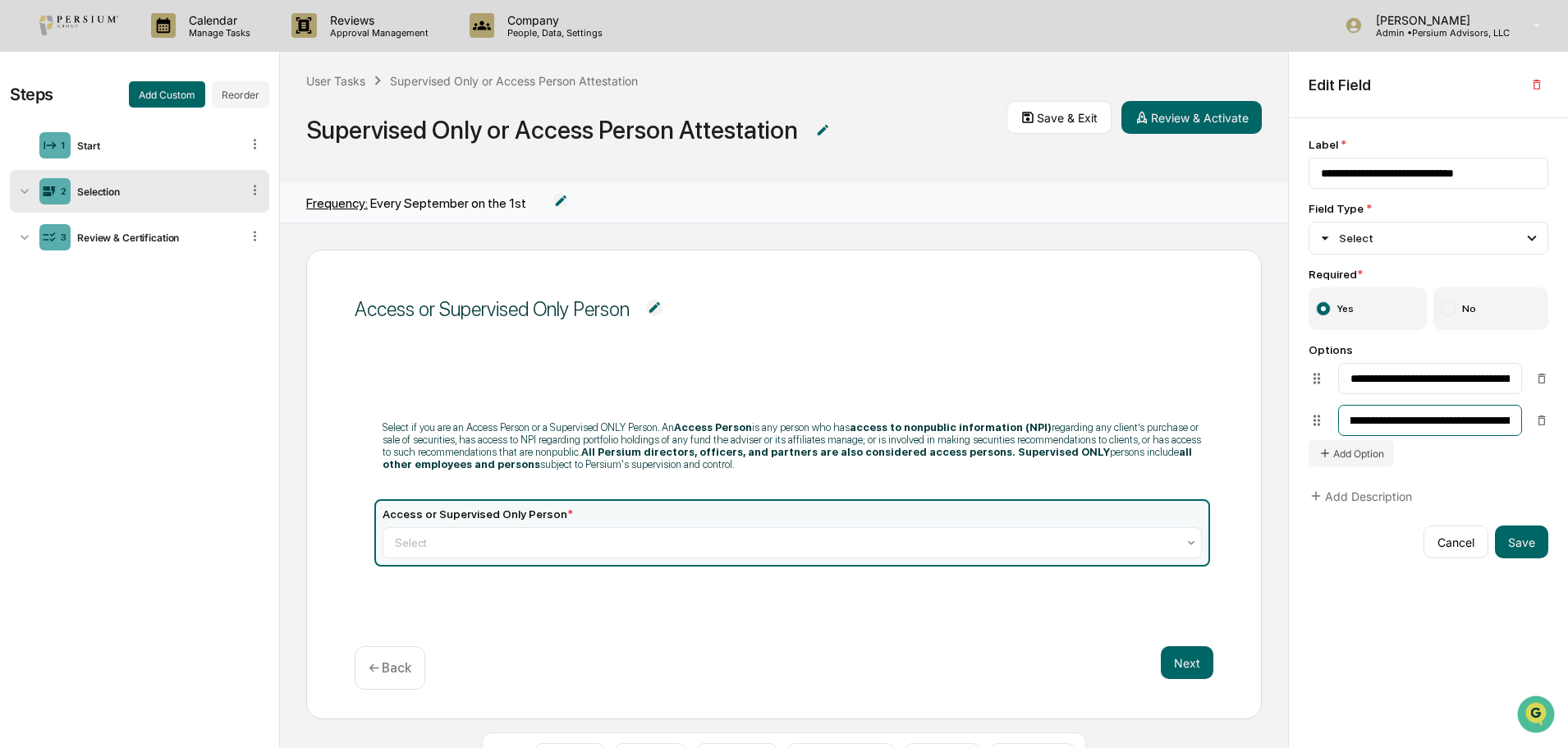 scroll, scrollTop: 0, scrollLeft: 340, axis: horizontal 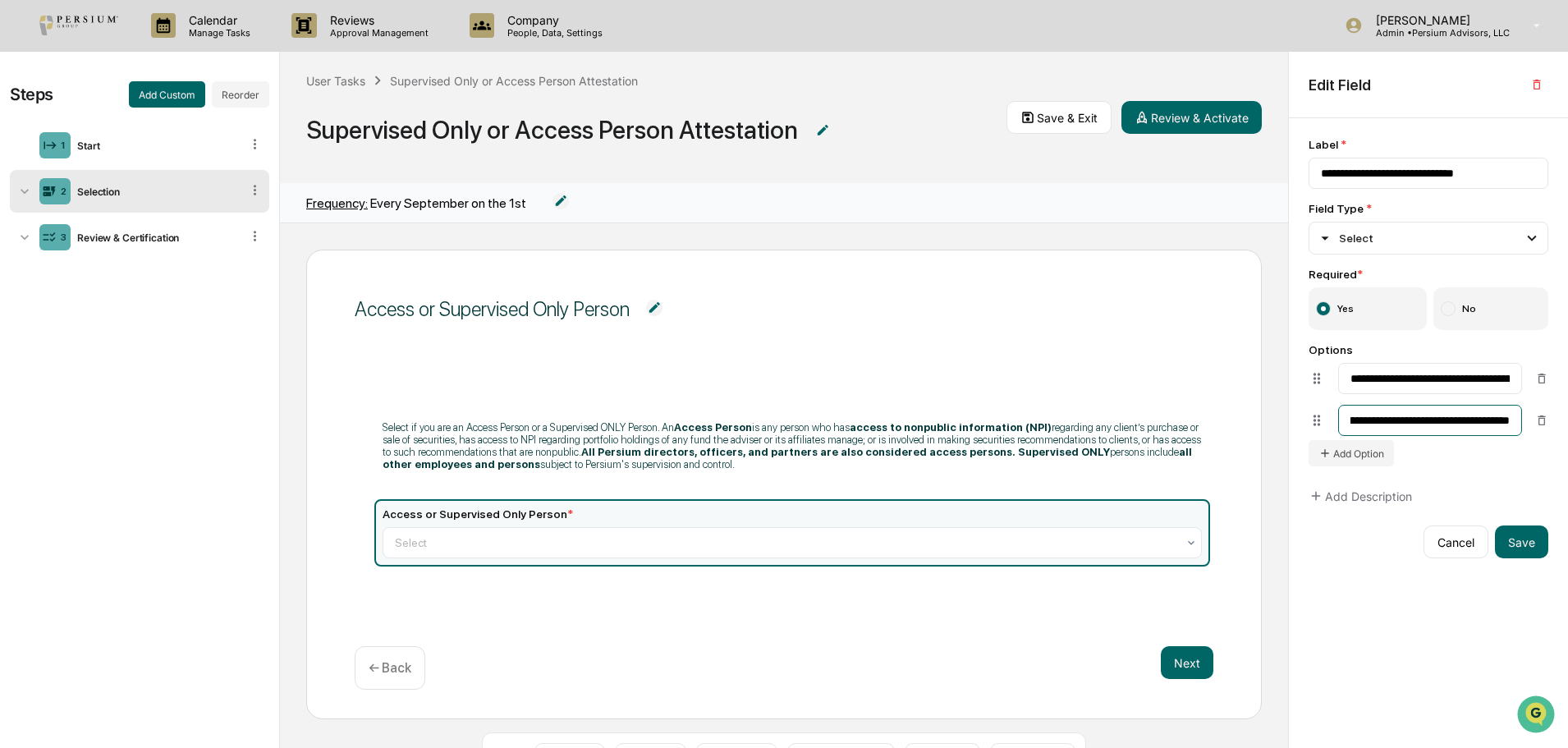 drag, startPoint x: 1447, startPoint y: 417, endPoint x: 1528, endPoint y: 419, distance: 81.0247 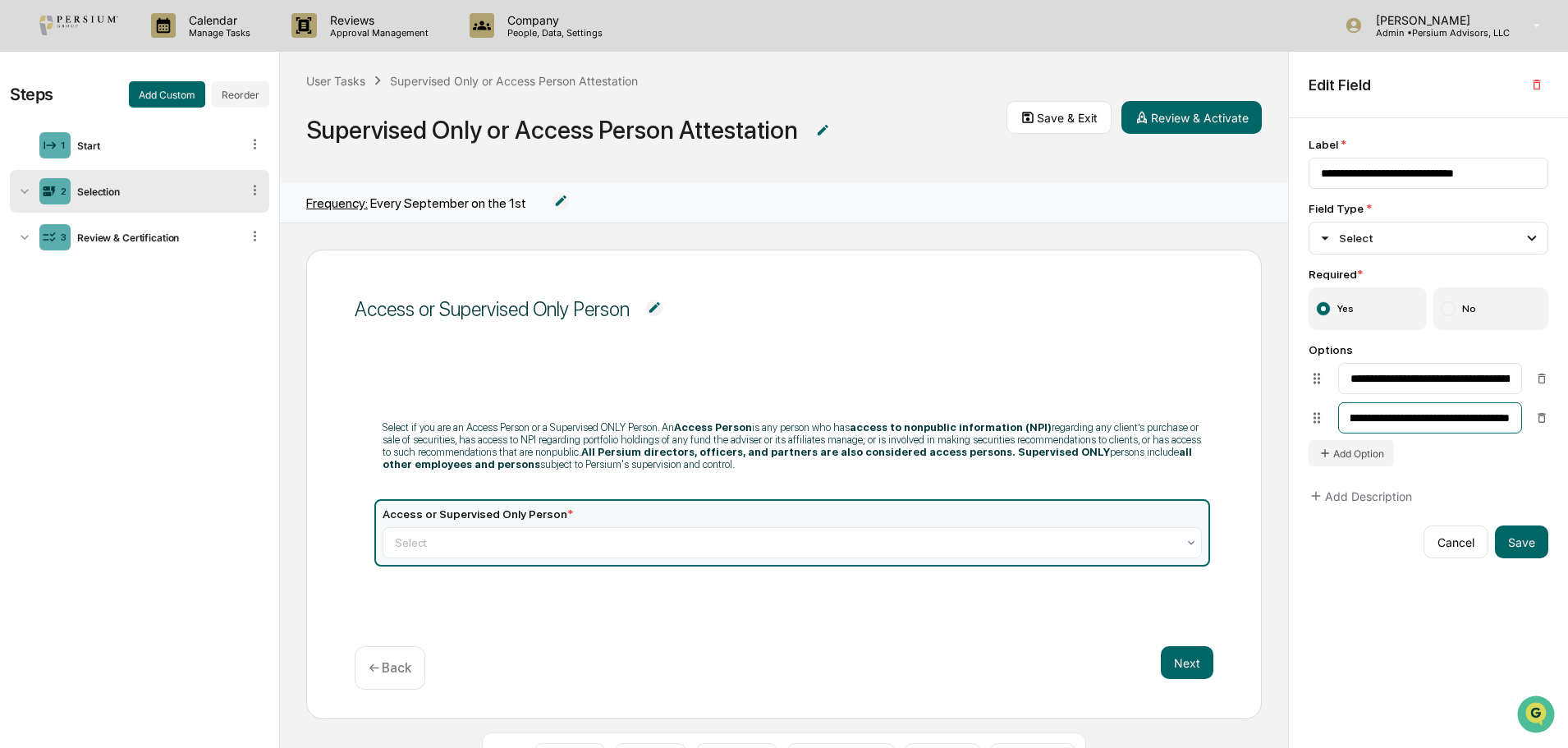 click on "**********" at bounding box center [1430, 418] 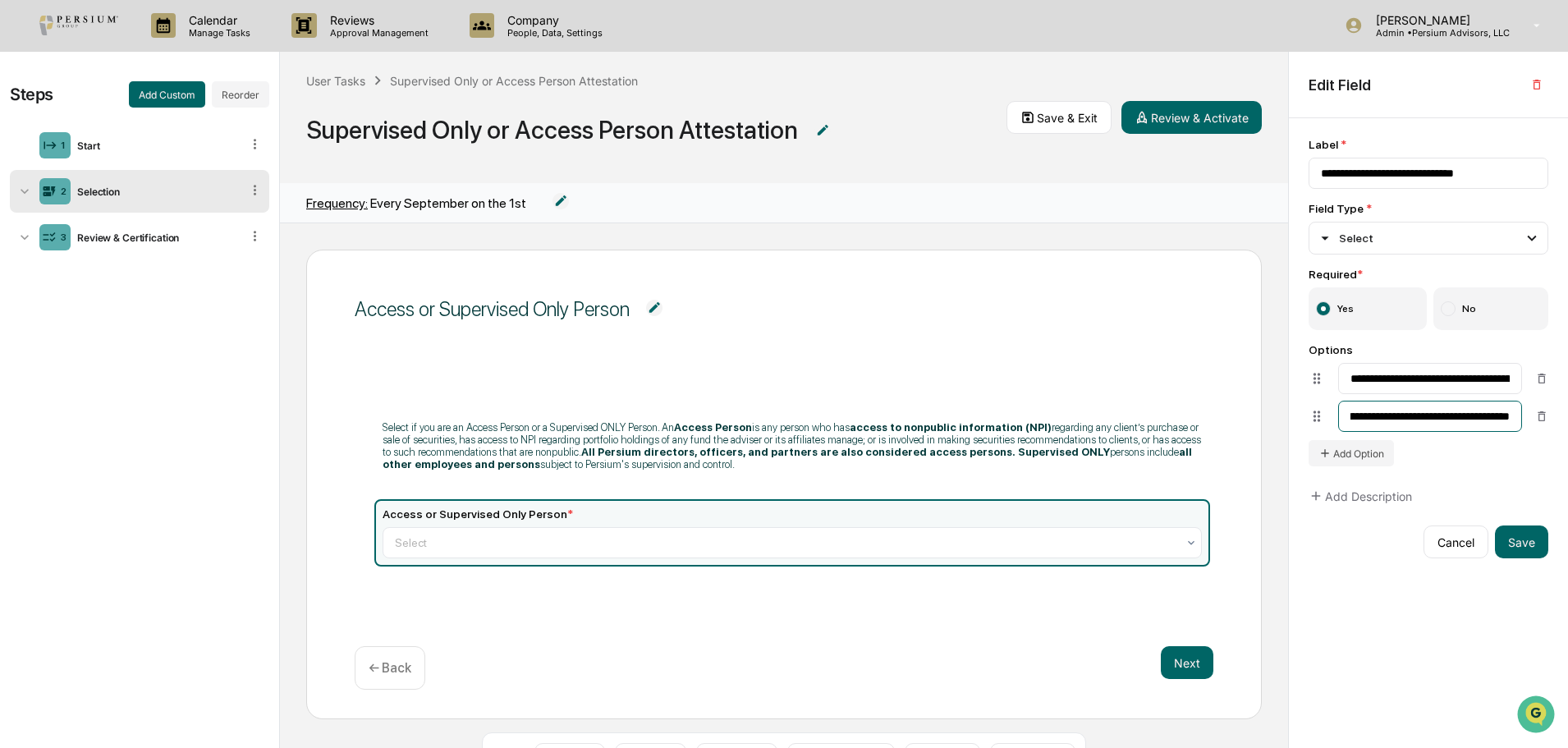 click on "**********" at bounding box center [1430, 416] 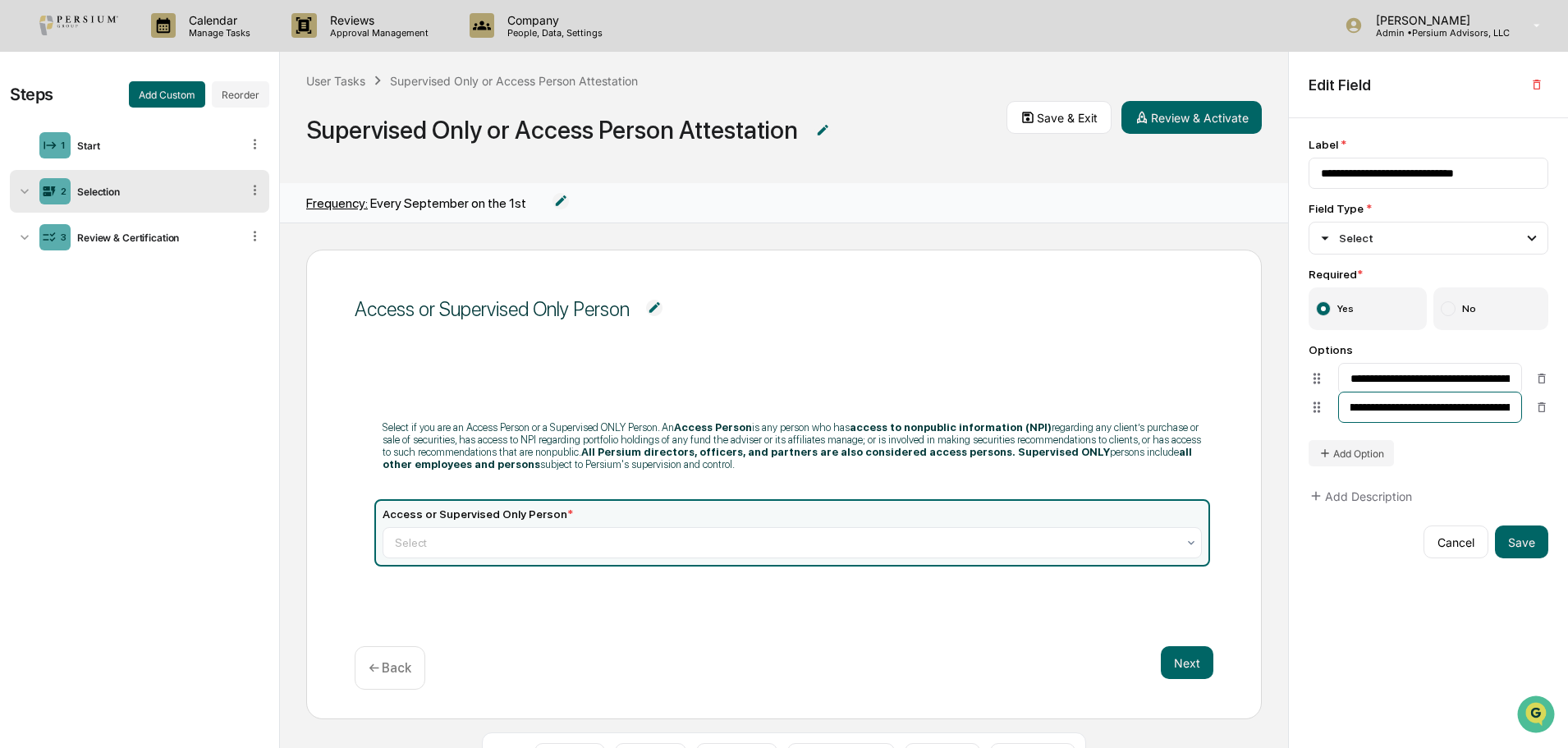 scroll, scrollTop: 0, scrollLeft: 197, axis: horizontal 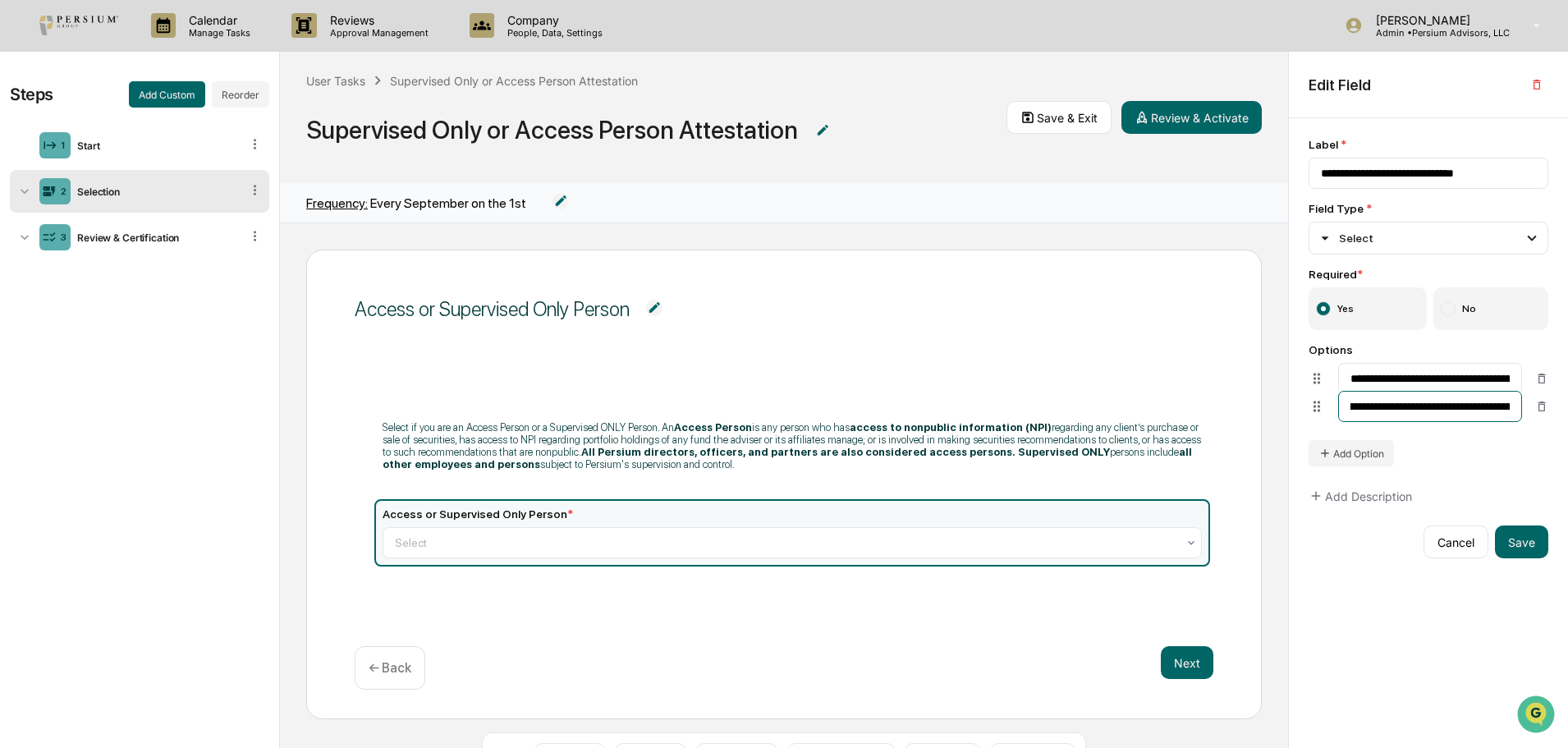 drag, startPoint x: 1429, startPoint y: 417, endPoint x: 1446, endPoint y: 407, distance: 19.723083 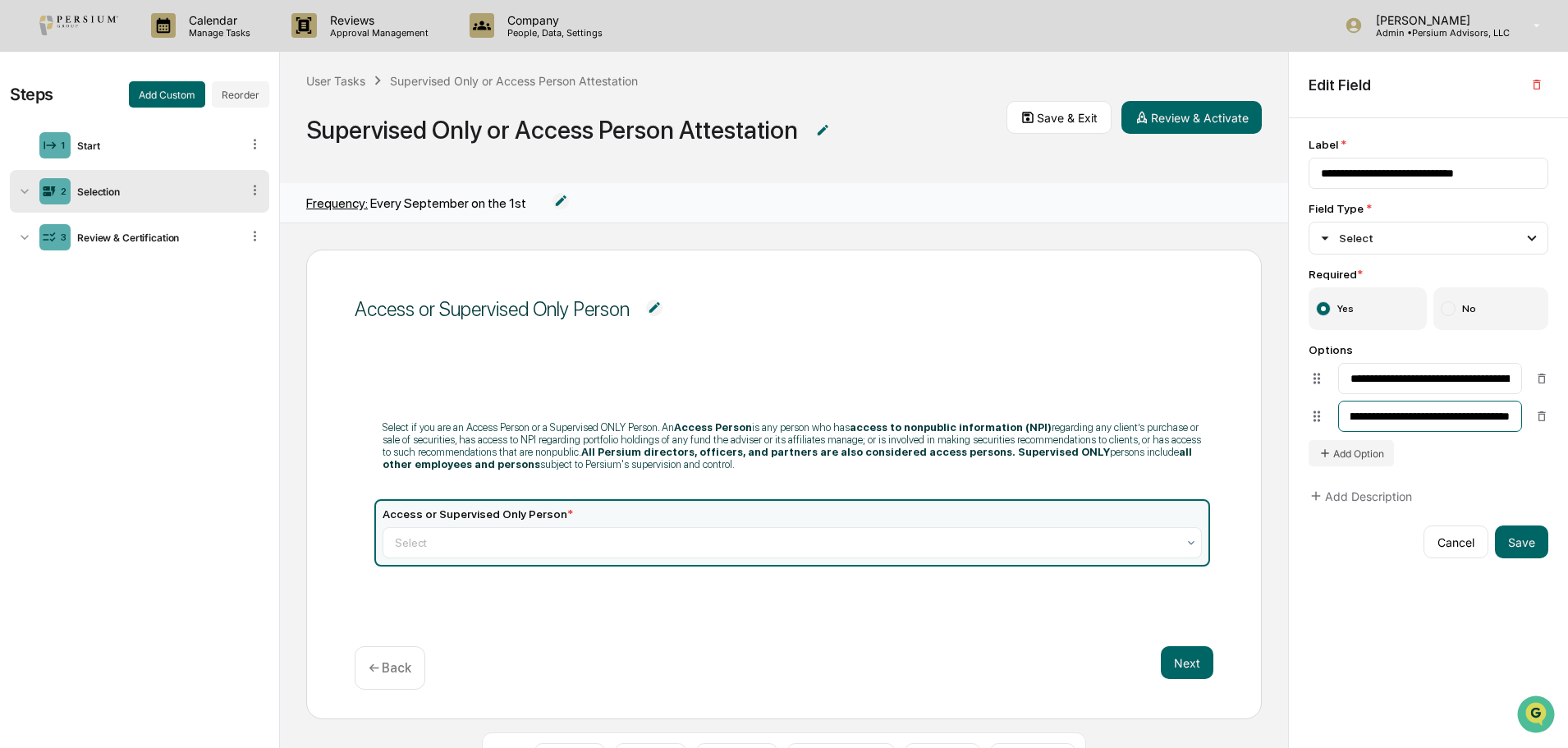 type on "**********" 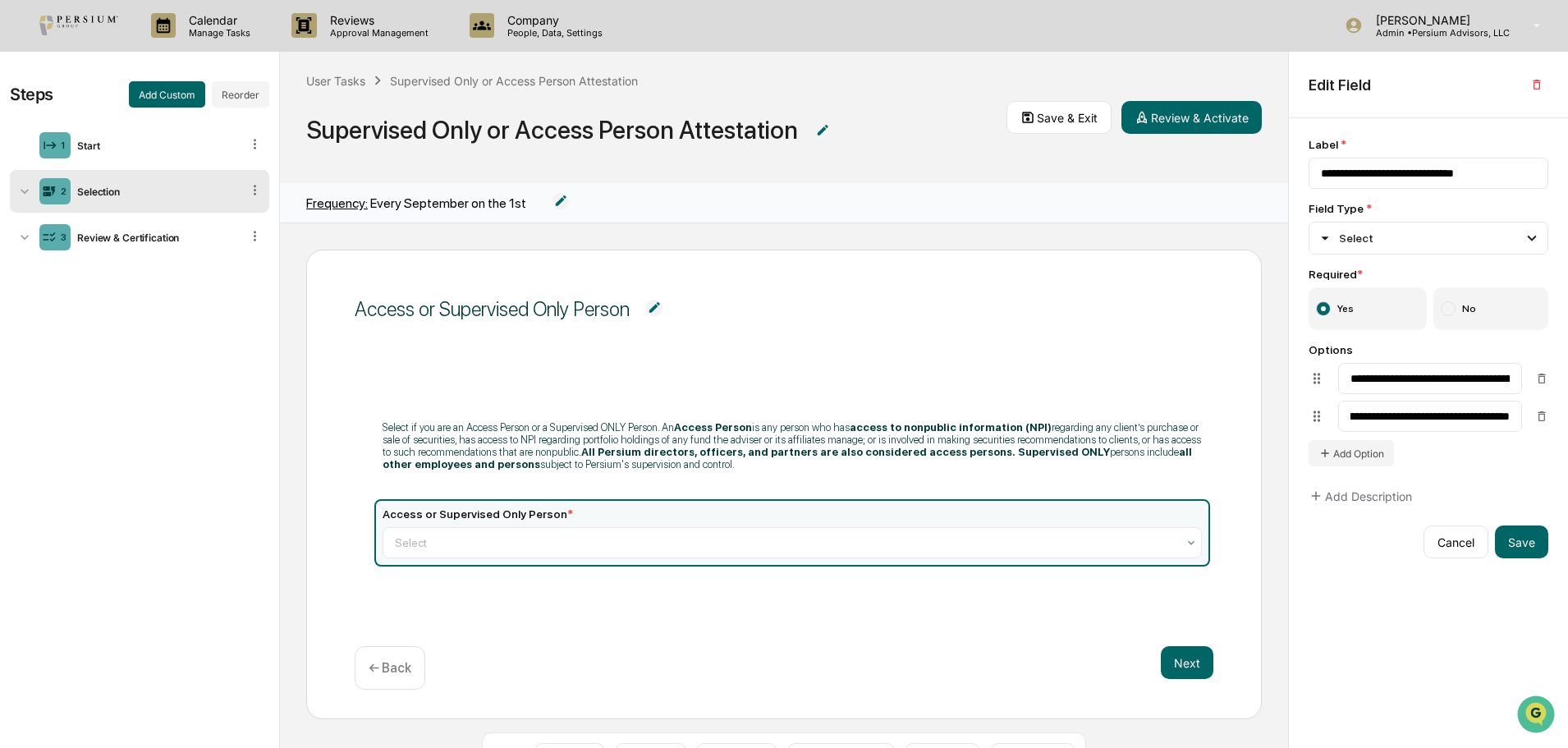 scroll, scrollTop: 0, scrollLeft: 0, axis: both 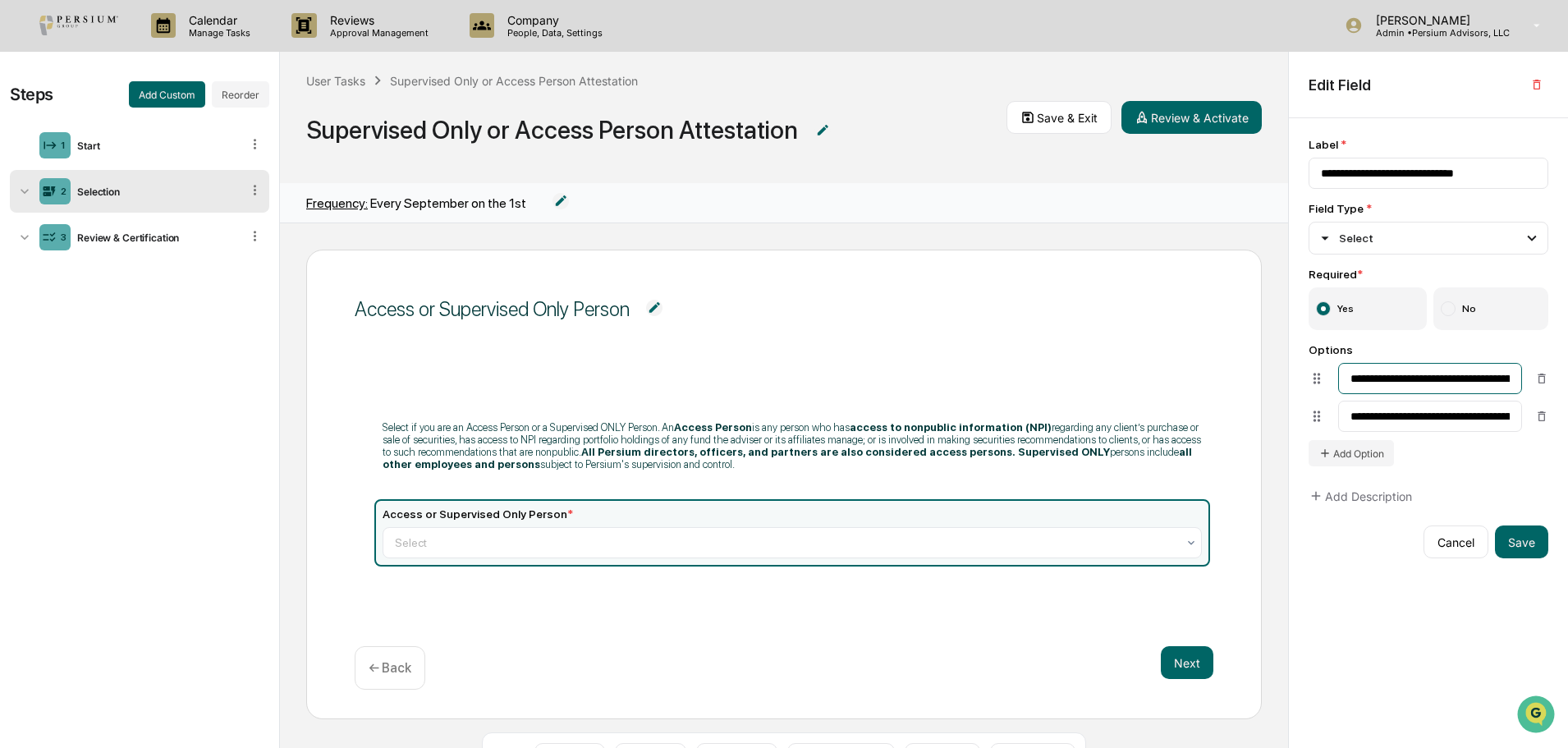 click on "**********" at bounding box center (1430, 379) 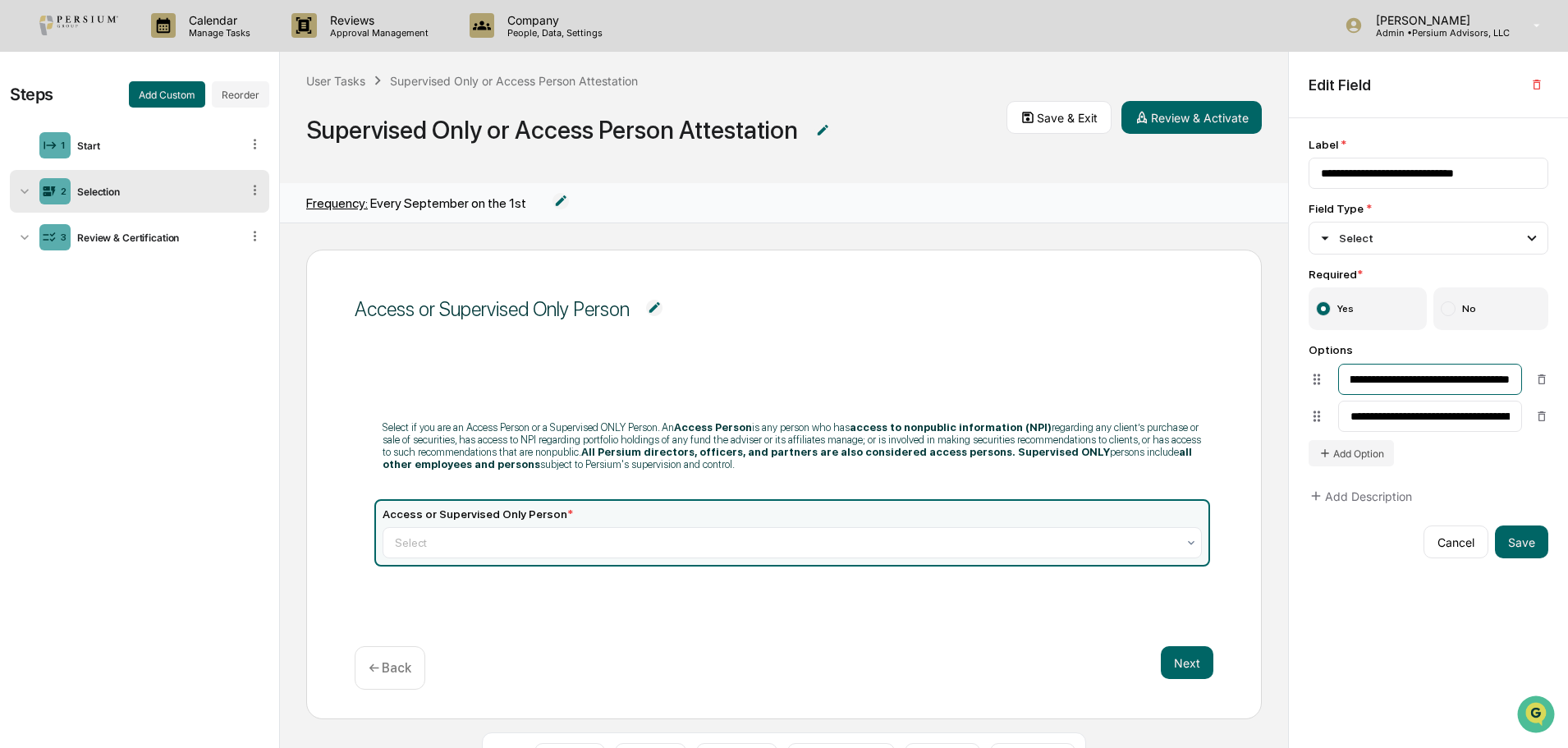 drag, startPoint x: 1435, startPoint y: 379, endPoint x: 1501, endPoint y: 379, distance: 66 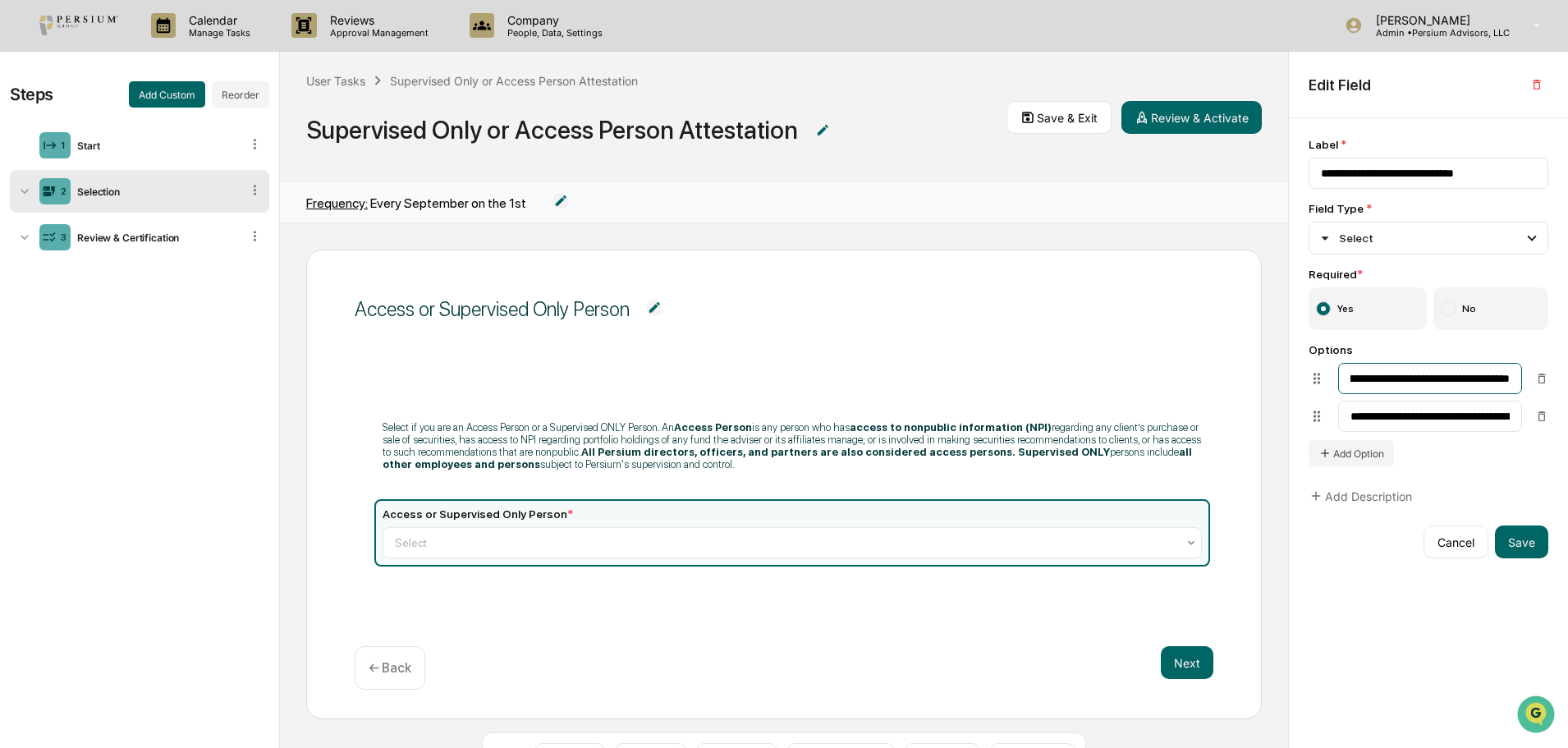 click on "**********" at bounding box center (1430, 379) 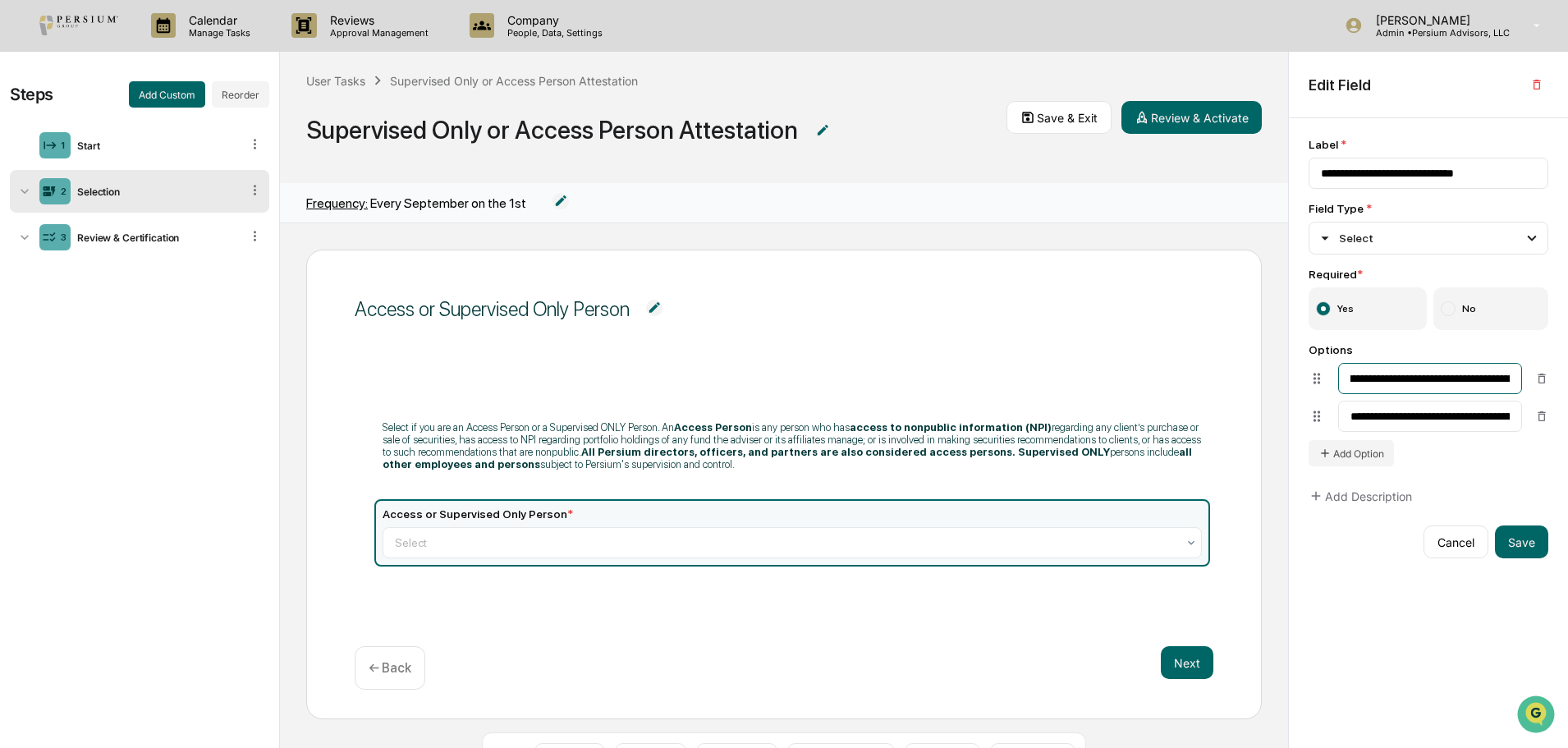 click on "**********" at bounding box center [1430, 379] 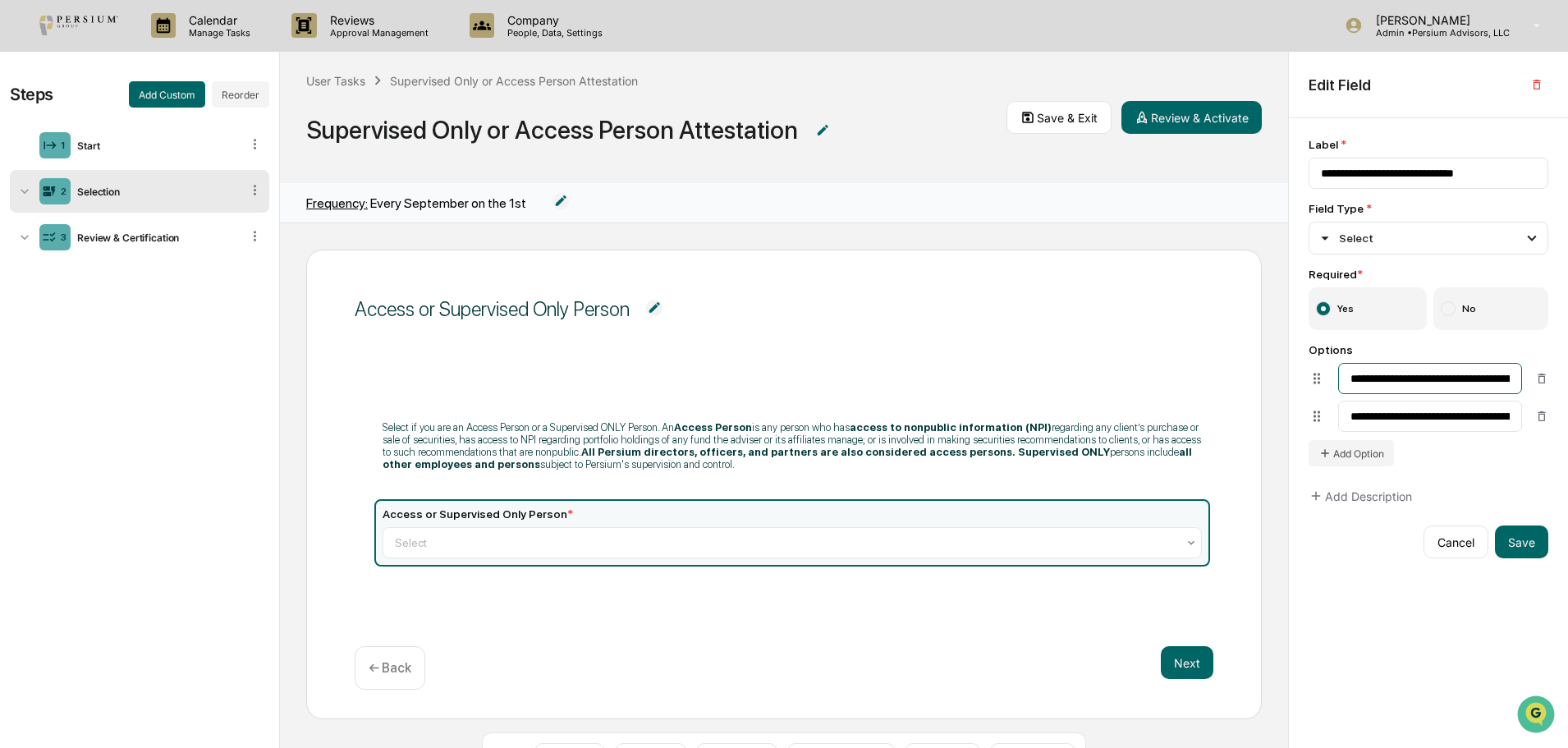 click on "**********" at bounding box center [1430, 379] 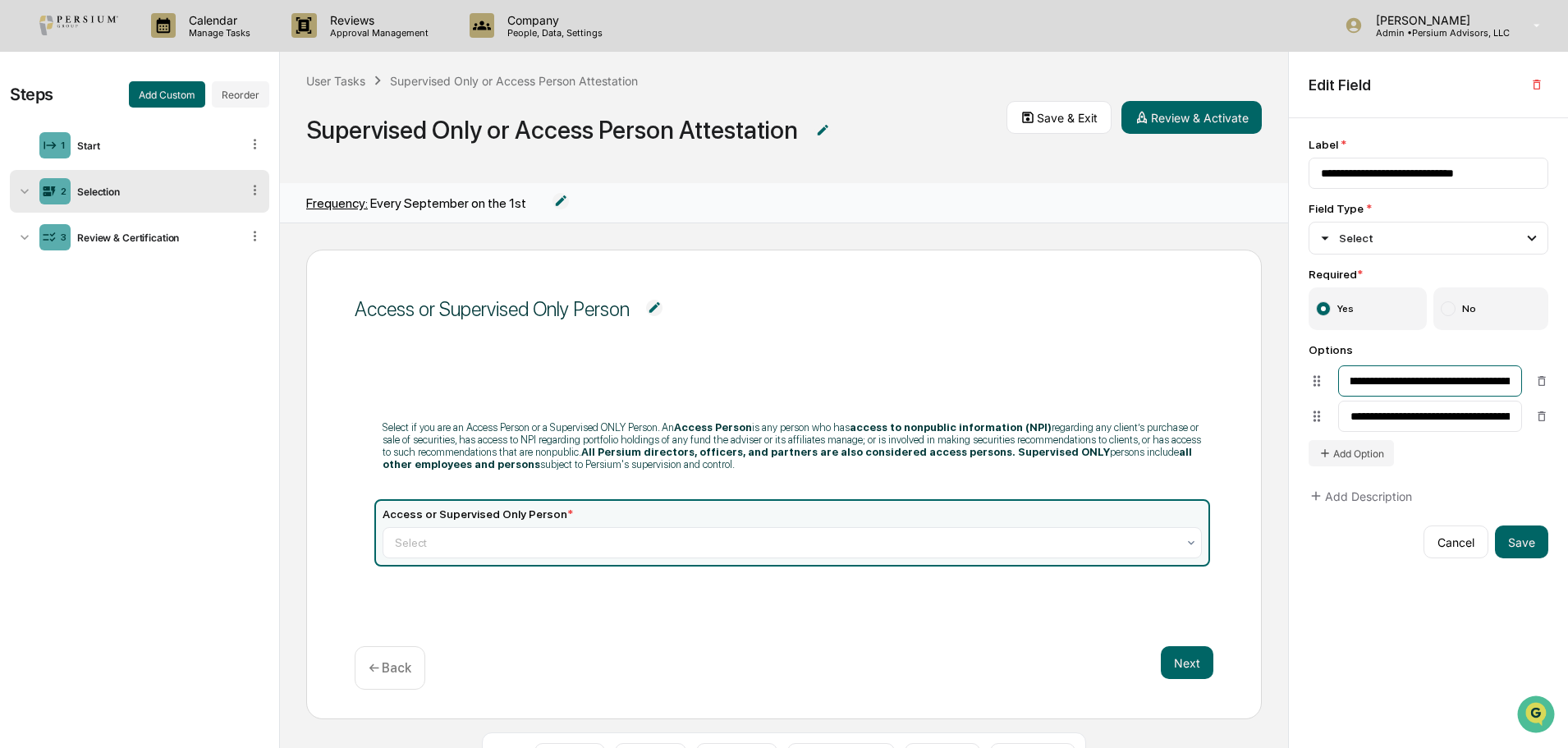 scroll, scrollTop: 0, scrollLeft: 164, axis: horizontal 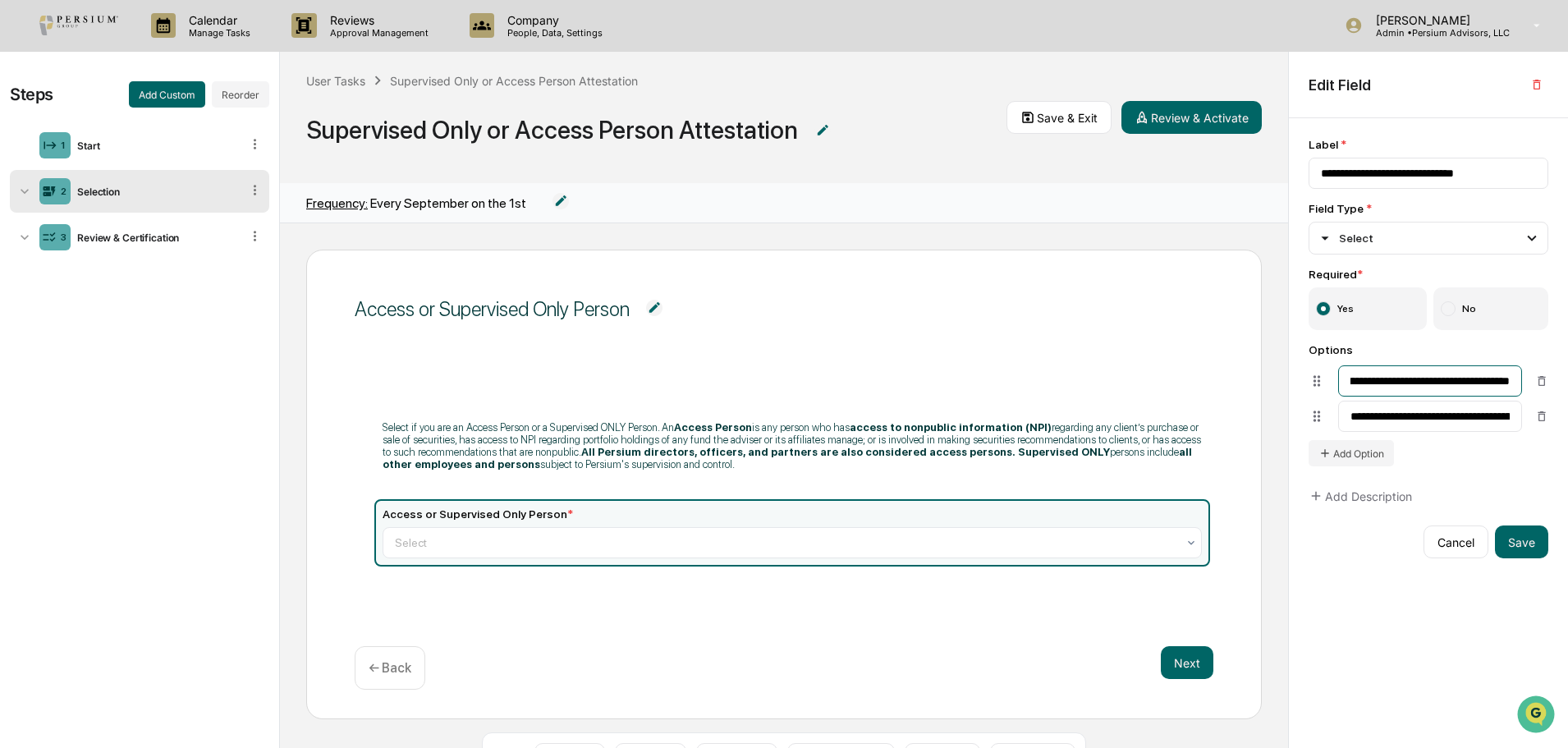 drag, startPoint x: 1456, startPoint y: 381, endPoint x: 1507, endPoint y: 383, distance: 51.0392 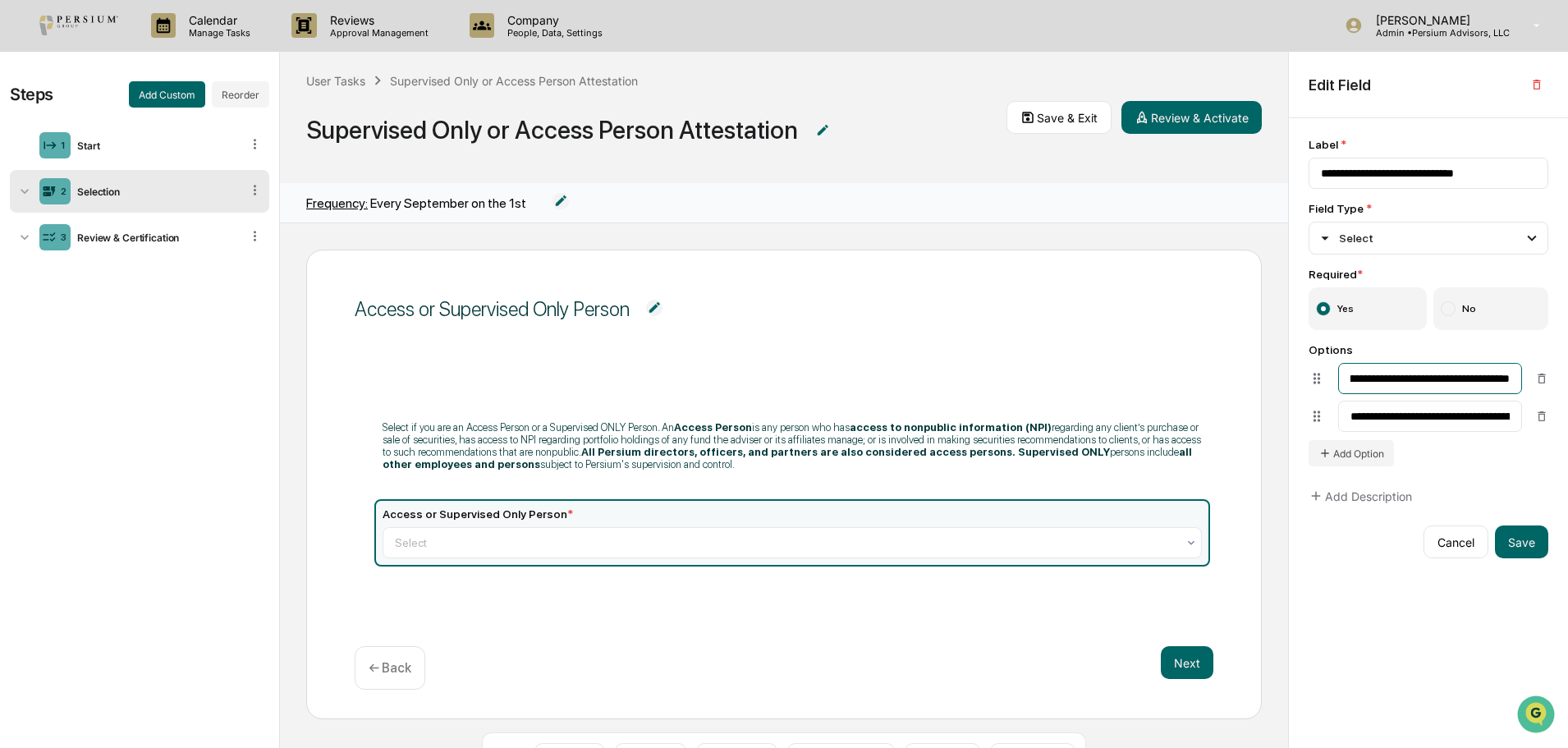 click on "**********" at bounding box center [1430, 379] 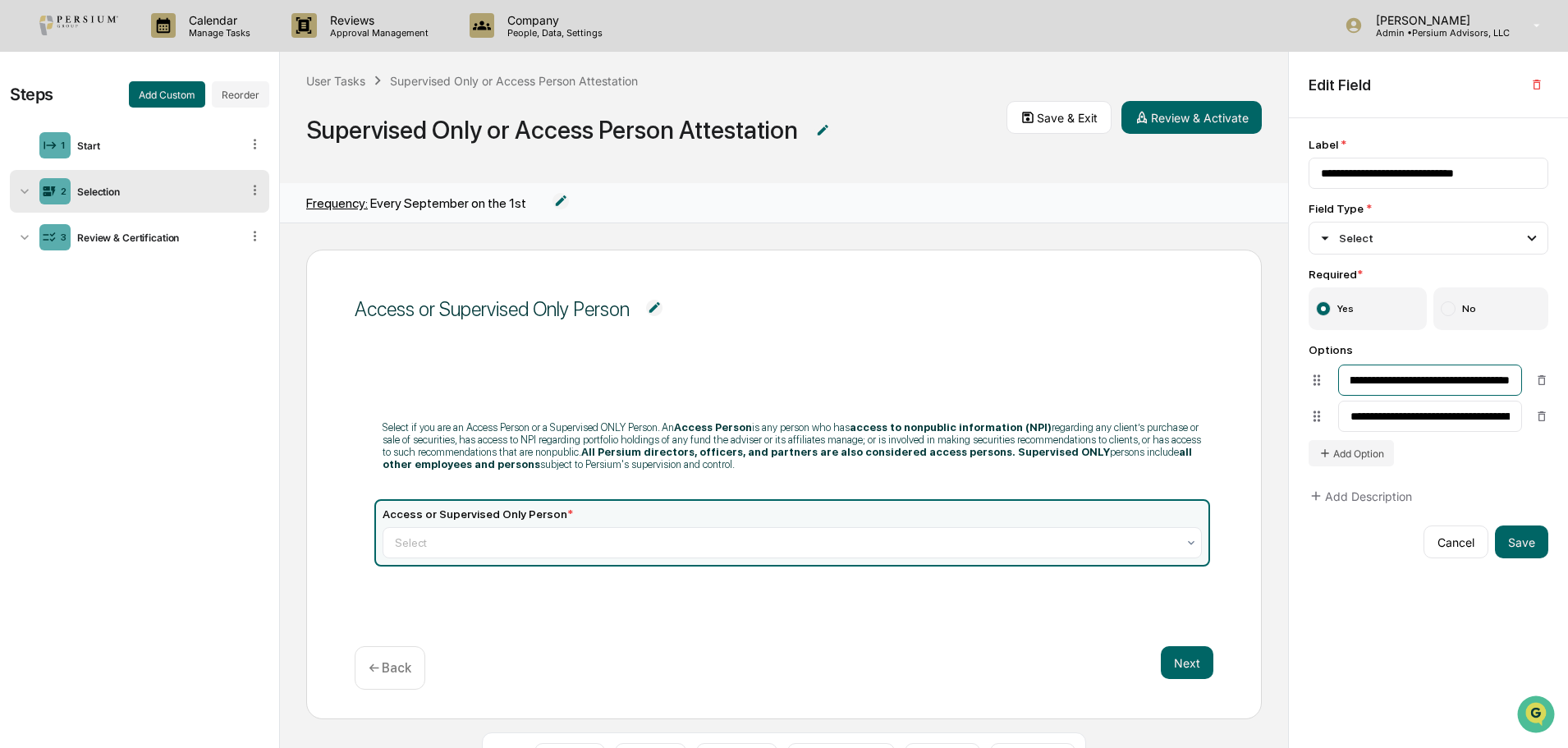drag, startPoint x: 1382, startPoint y: 376, endPoint x: 1432, endPoint y: 378, distance: 50.03998 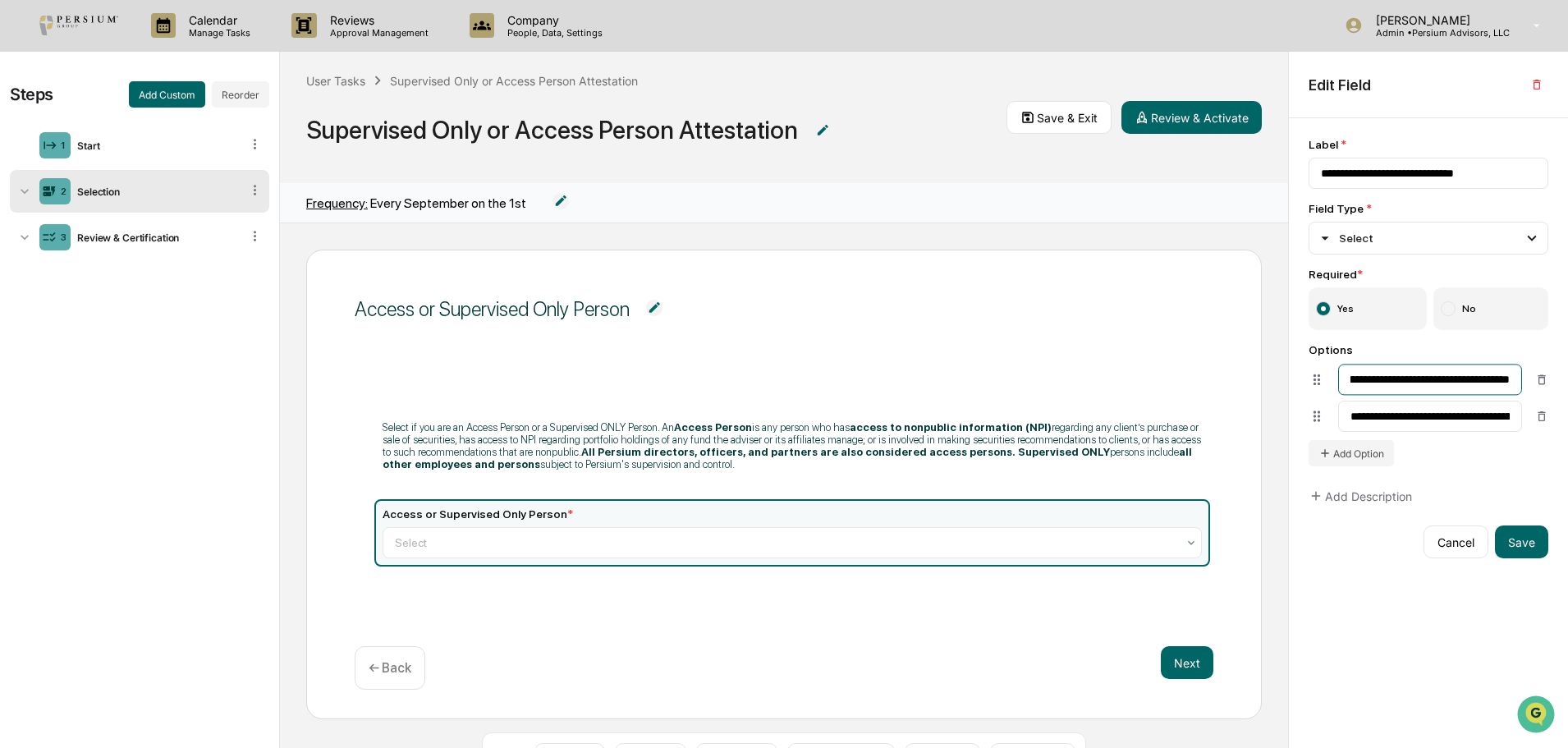paste on "**********" 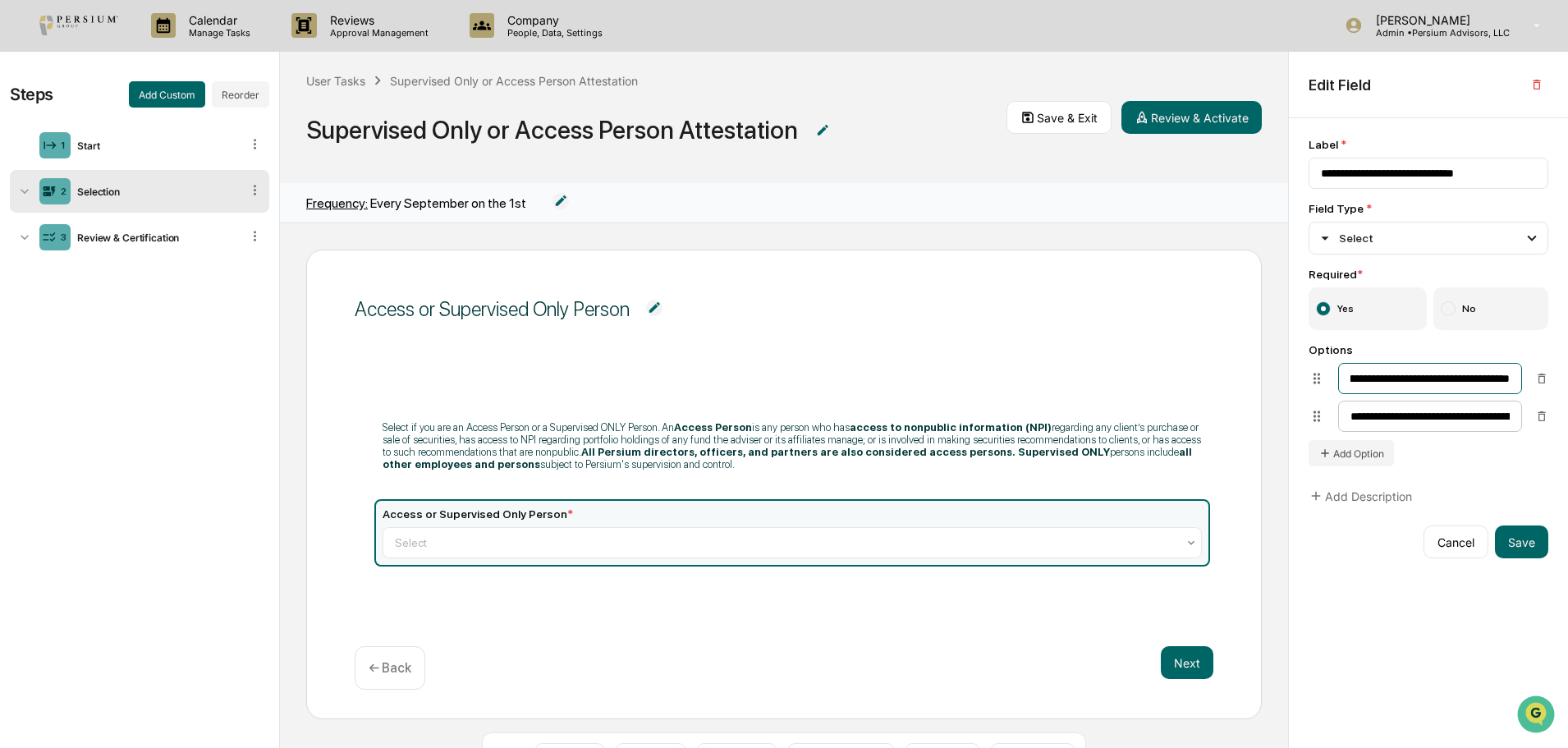 scroll, scrollTop: 0, scrollLeft: 219, axis: horizontal 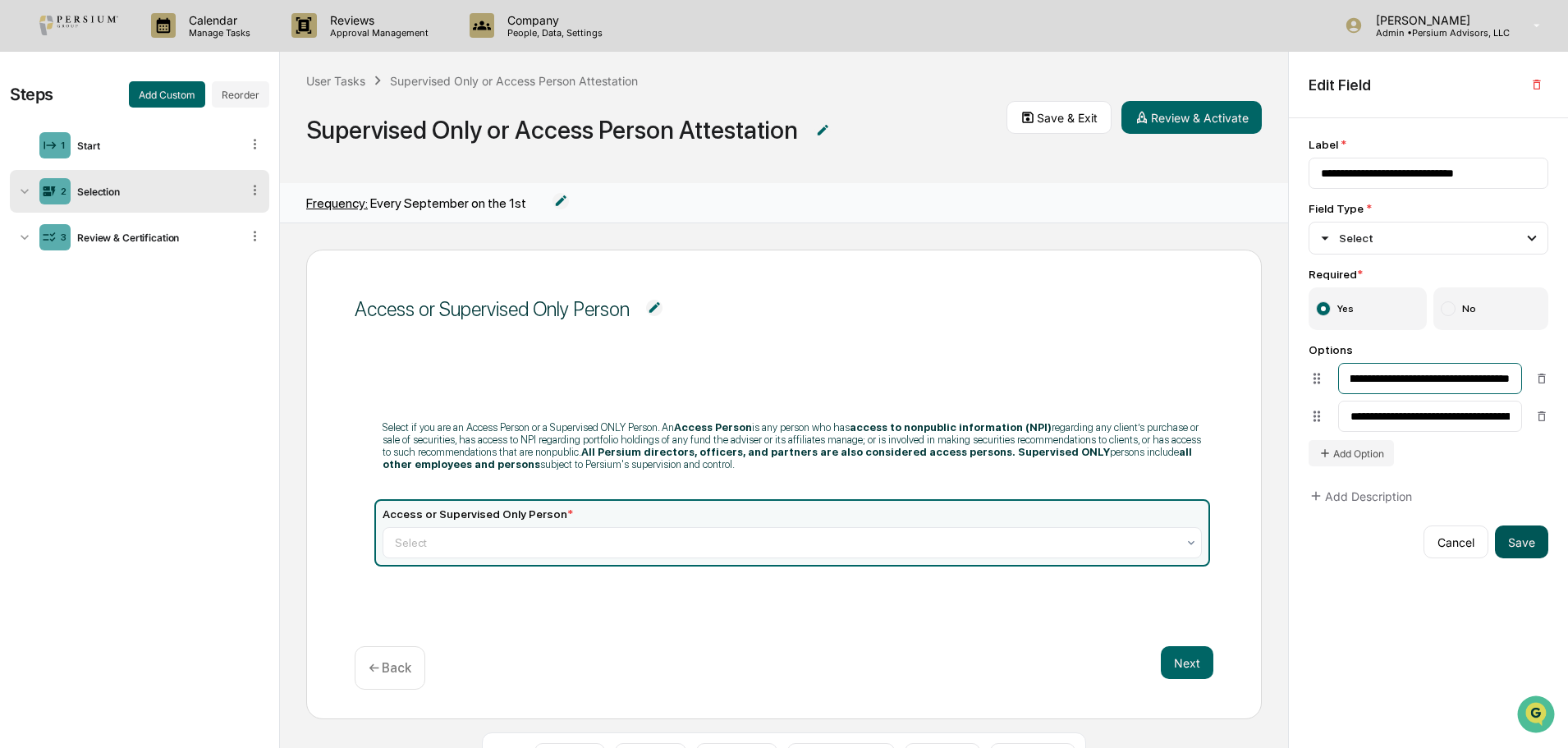 type on "**********" 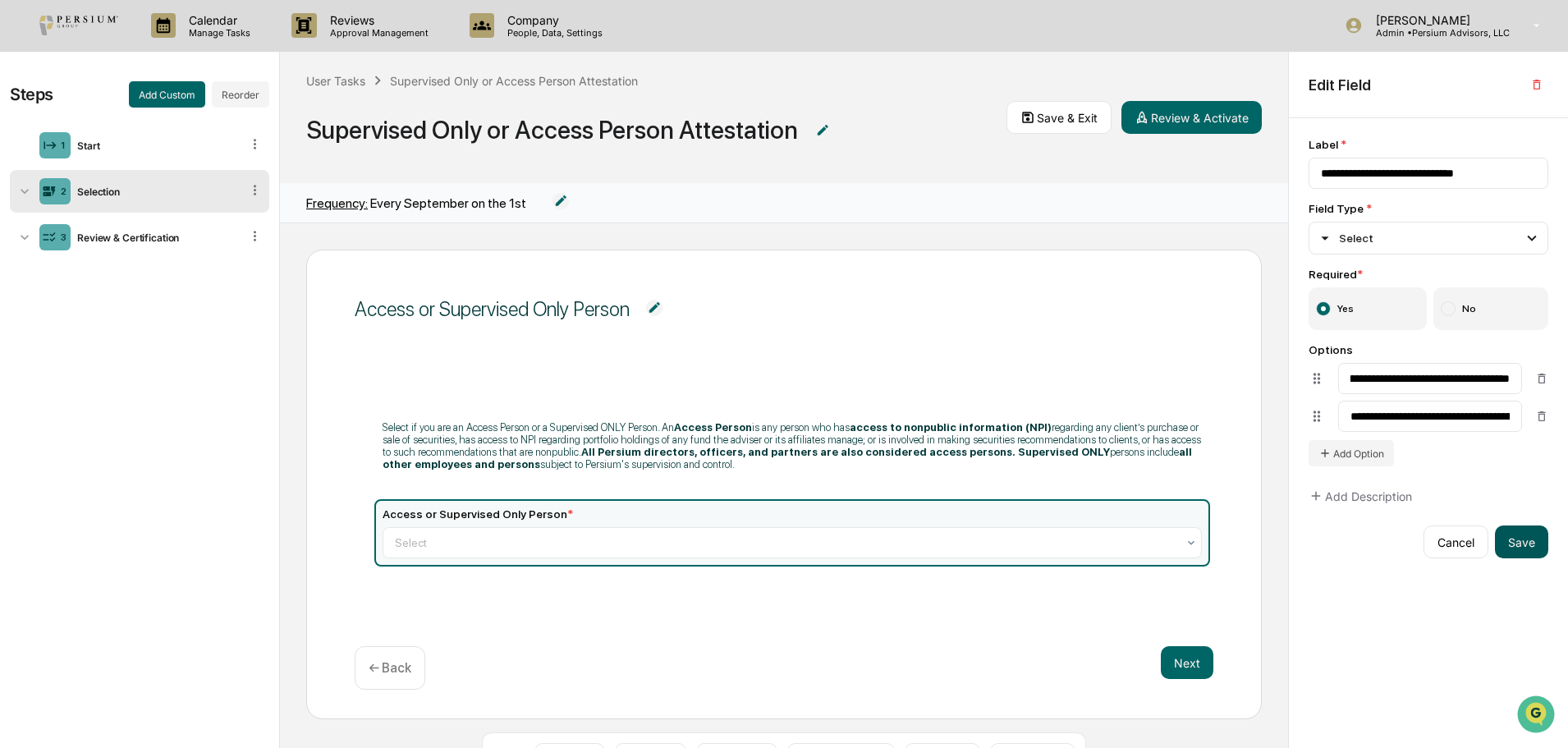 click on "Save" at bounding box center (1521, 542) 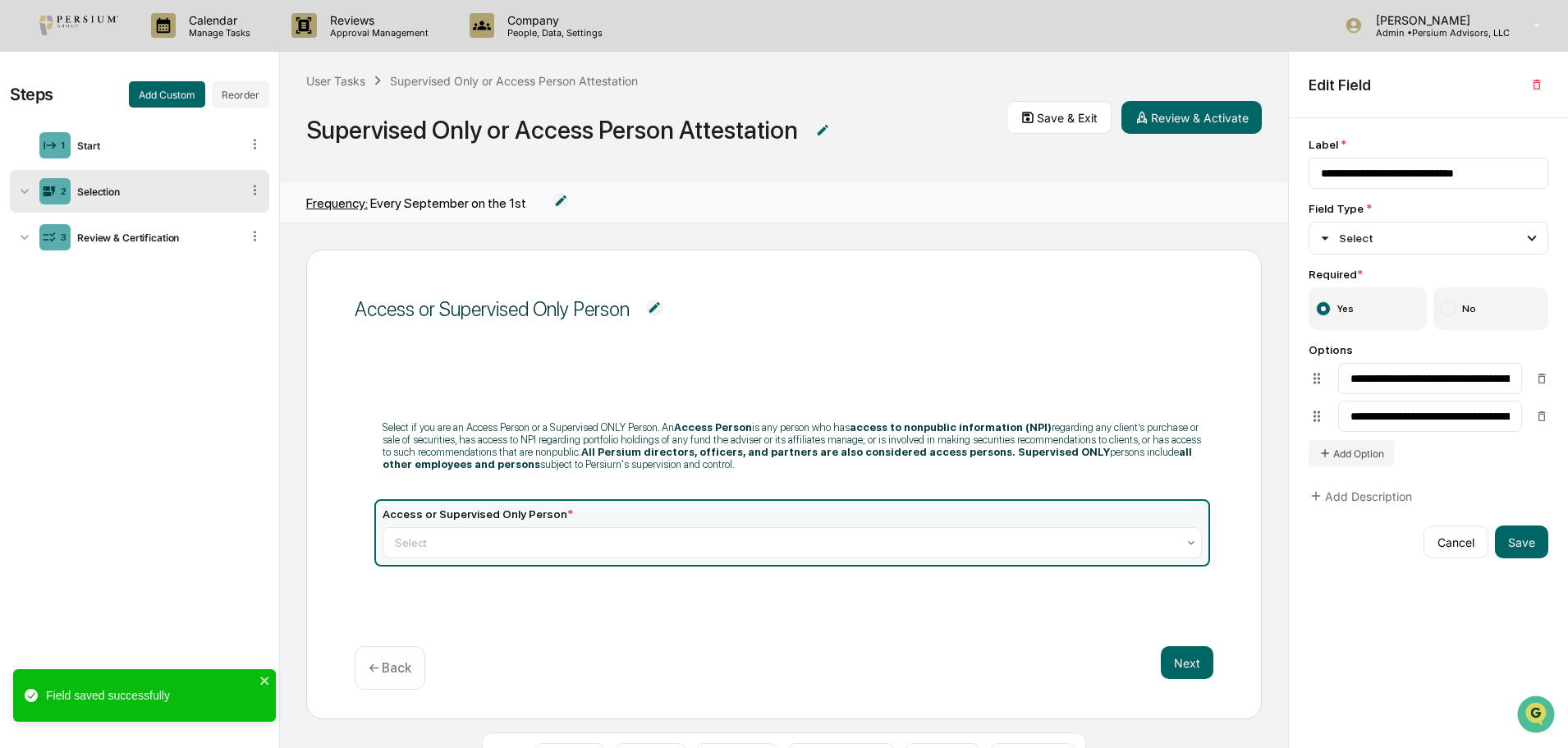 click on "Access or Supervised Only Person Select if you are an Access Person or a Supervised ONLY Person. An  Access Person  is any person who has  access to nonpublic information (NPI)  regarding any client’s purchase or sale of securities, has access to NPI regarding portfolio holdings of any fund the adviser or its affiliates manage; or is involved in making securities recommendations to clients, or has access to such recommendations that are nonpublic.  All Persium directors, officers, and partners are also considered access persons.   Supervised ONLY  persons include  all other employees and persons  subject to Persium's supervision and control. Access or Supervised Only Person  * Select Next ← Back" at bounding box center (784, 484) 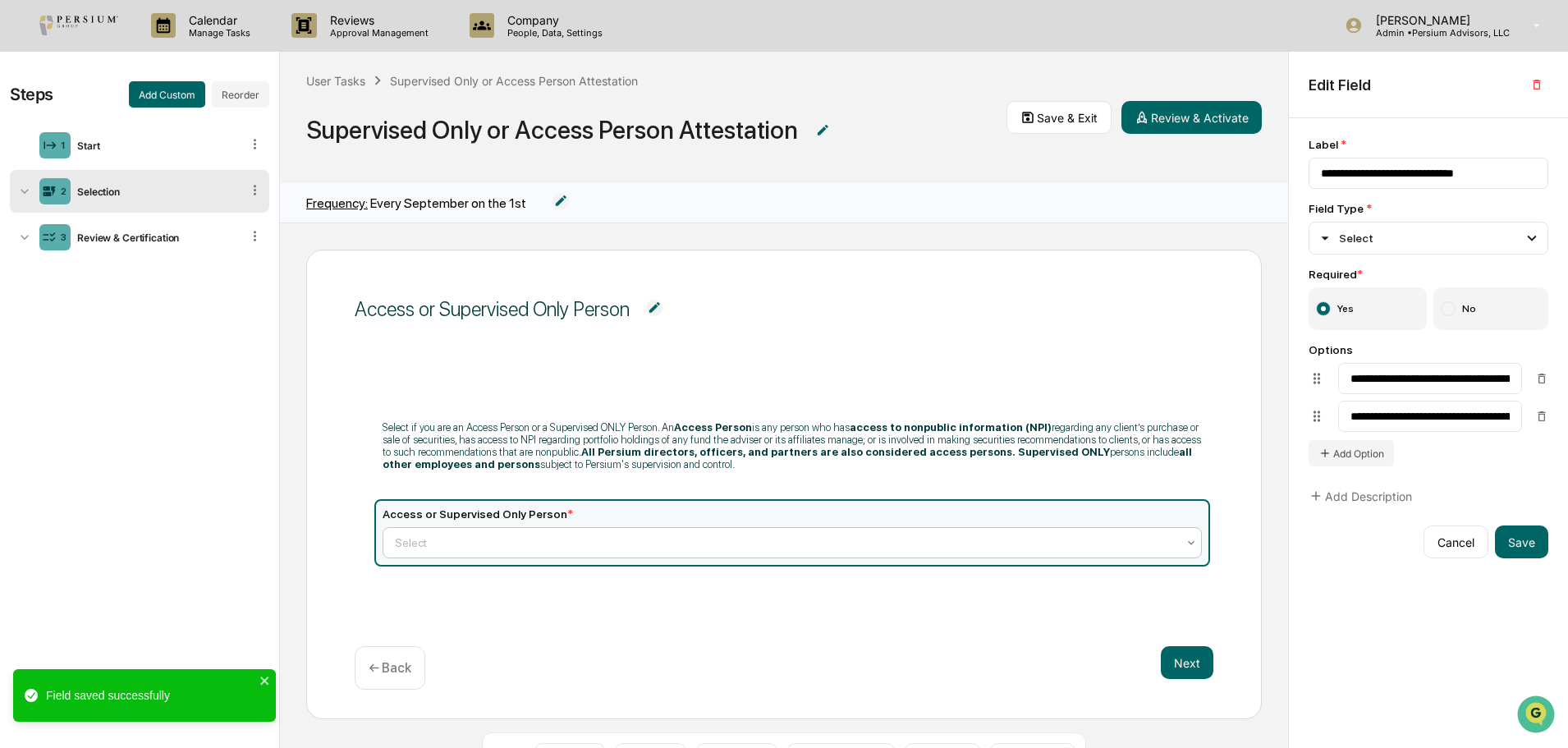 click at bounding box center [786, 543] 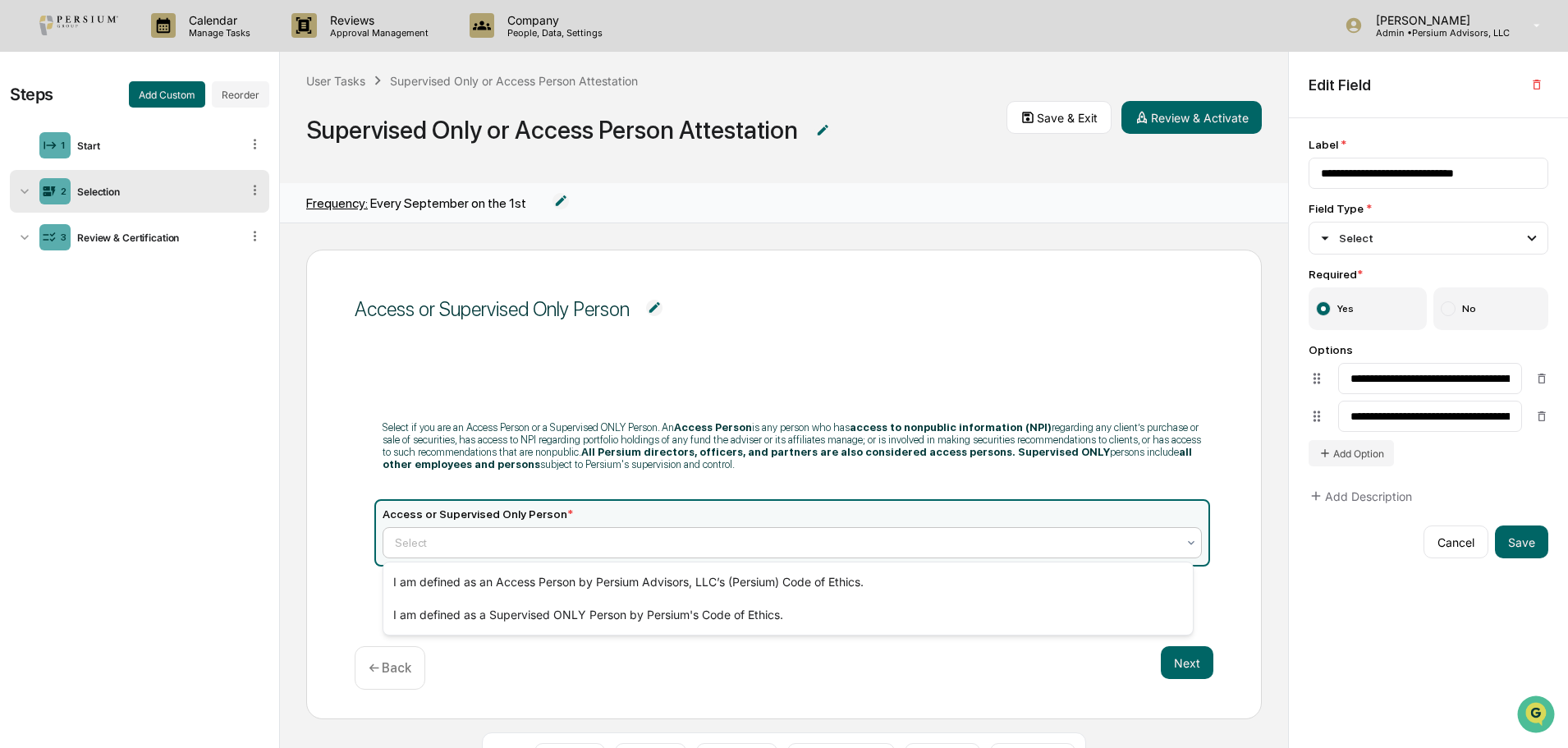 click on "Access or Supervised Only Person Select if you are an Access Person or a Supervised ONLY Person. An  Access Person  is any person who has  access to nonpublic information (NPI)  regarding any client’s purchase or sale of securities, has access to NPI regarding portfolio holdings of any fund the adviser or its affiliates manage; or is involved in making securities recommendations to clients, or has access to such recommendations that are nonpublic.  All Persium directors, officers, and partners are also considered access persons.   Supervised ONLY  persons include  all other employees and persons  subject to Persium's supervision and control. Access or Supervised Only Person  * 2 results available. Use Up and Down to choose options, press Enter to select the currently focused option, press Escape to exit the menu, press Tab to select the option and exit the menu. Select Next ← Back" at bounding box center (784, 484) 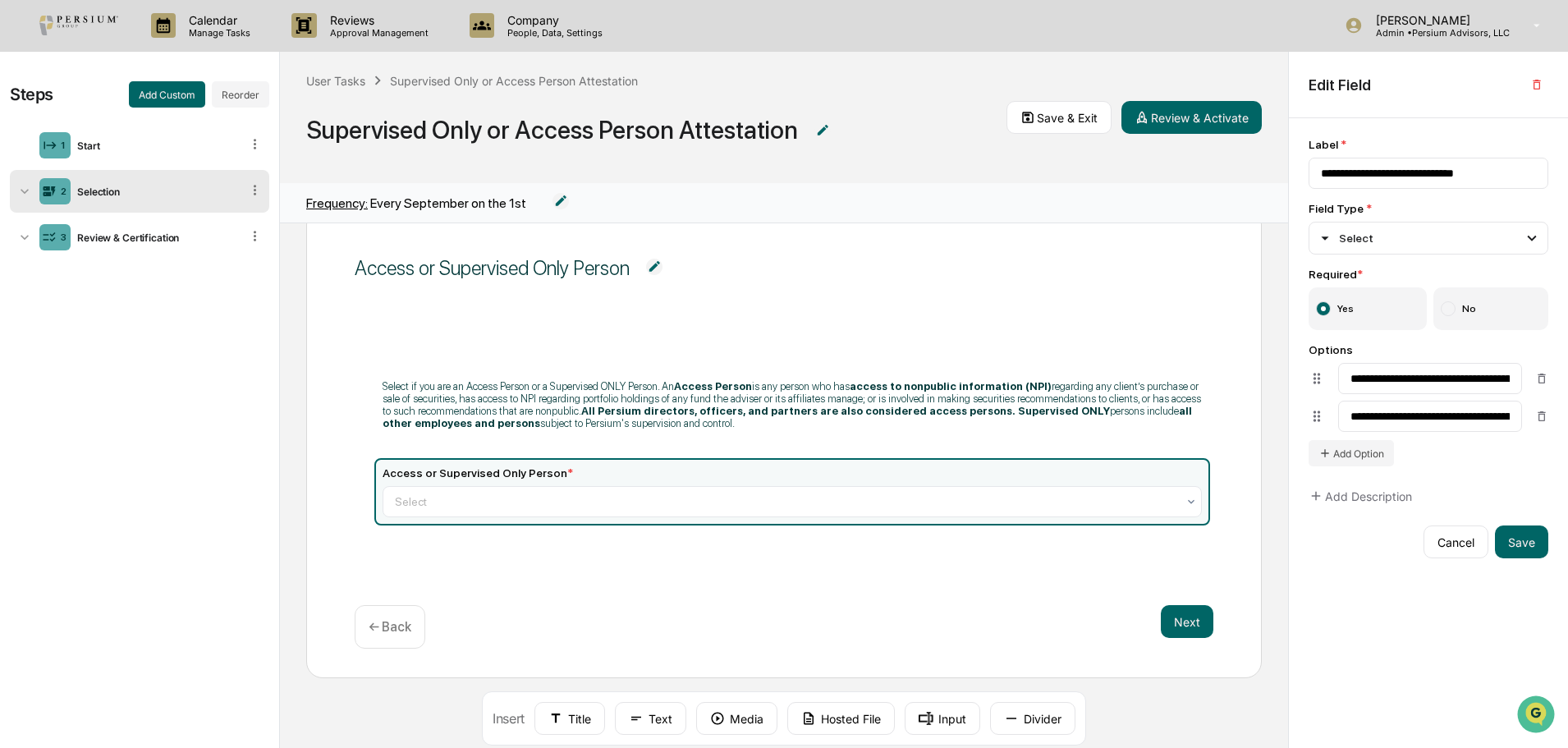 scroll, scrollTop: 63, scrollLeft: 0, axis: vertical 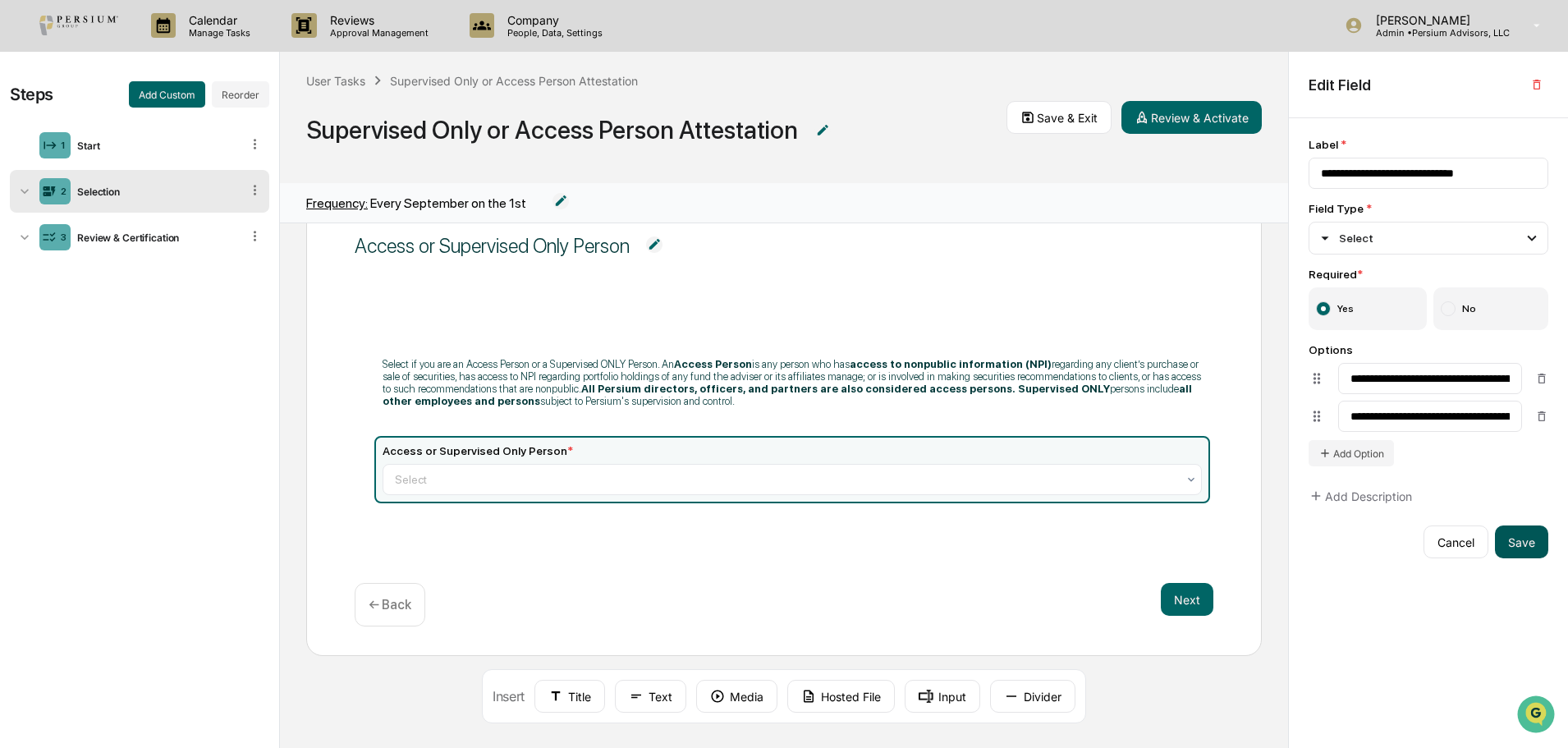 click on "Save" at bounding box center (1521, 542) 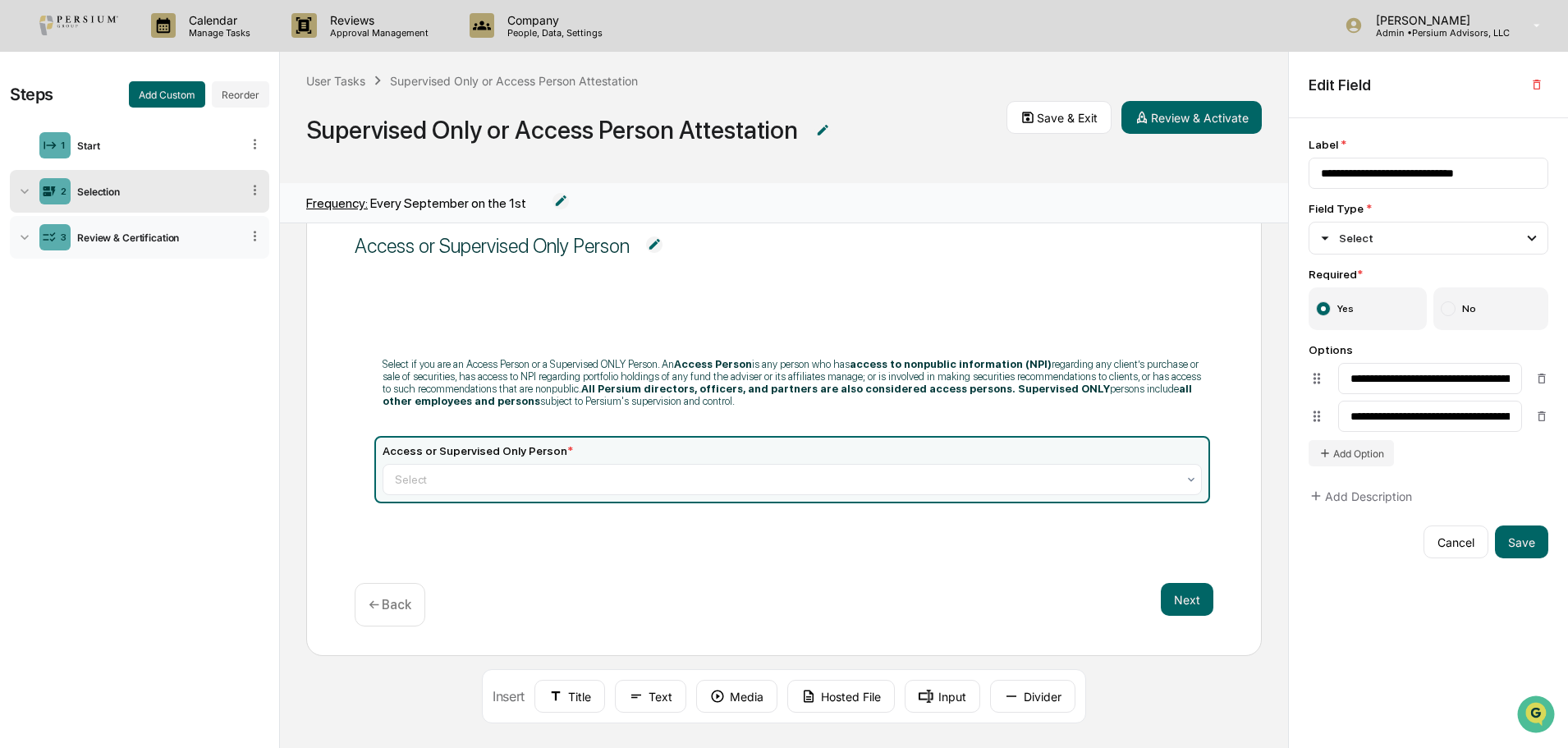 click on "3 Review & Certification" at bounding box center (140, 237) 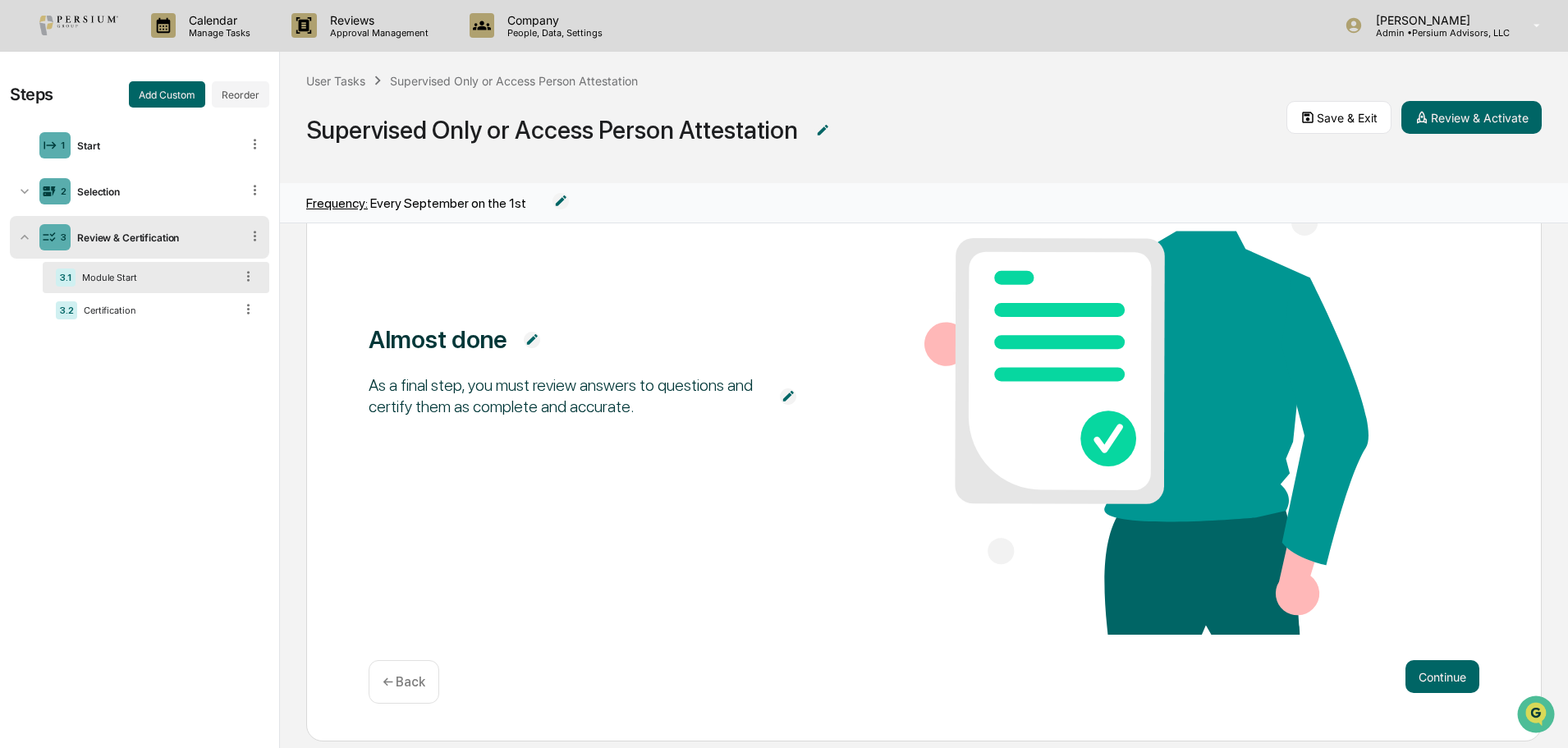 scroll, scrollTop: 211, scrollLeft: 0, axis: vertical 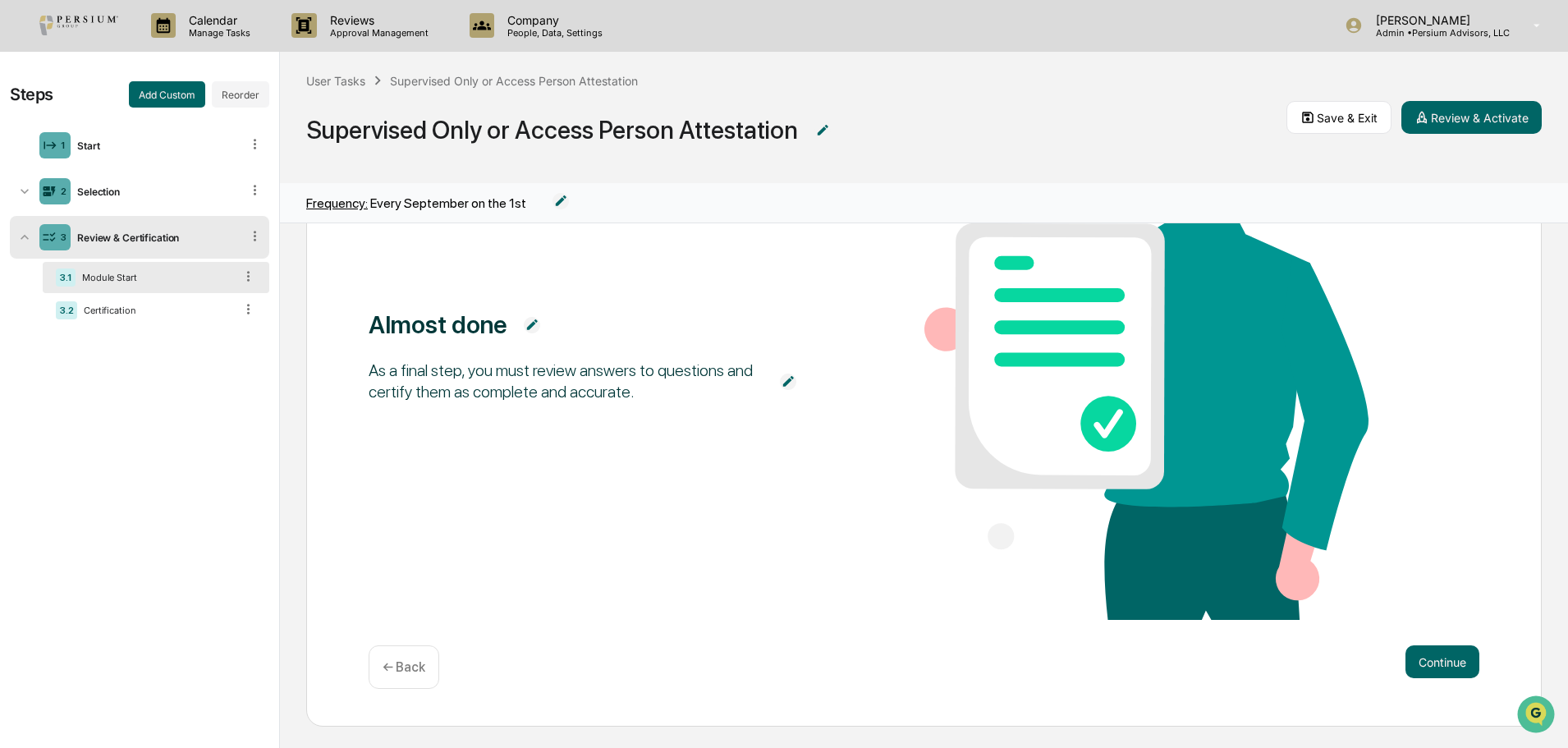 click on "Almost done As a final step, you must review answers to questions and certify them as complete and accurate. Continue ← Back" at bounding box center (924, 383) 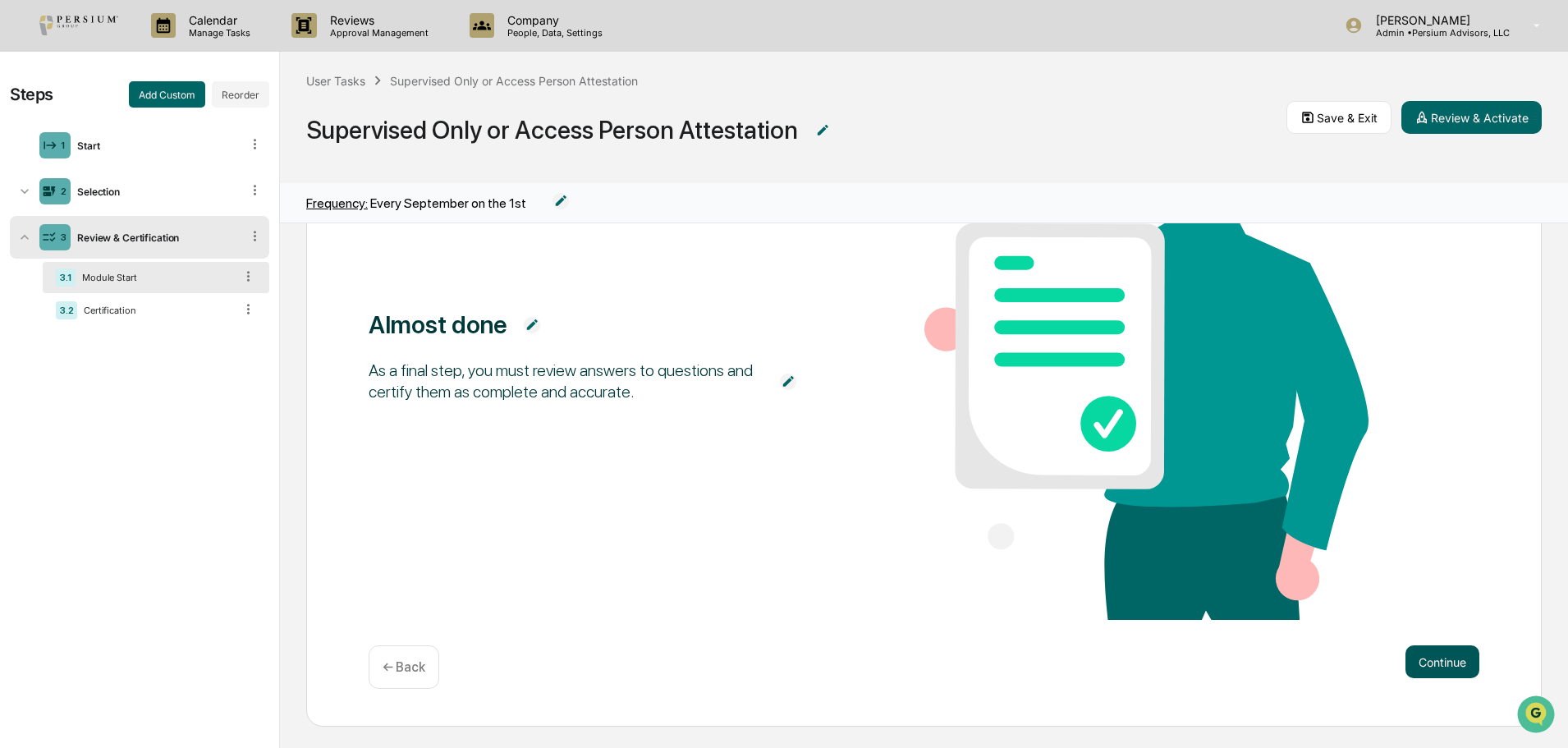 click on "Continue" at bounding box center [1442, 662] 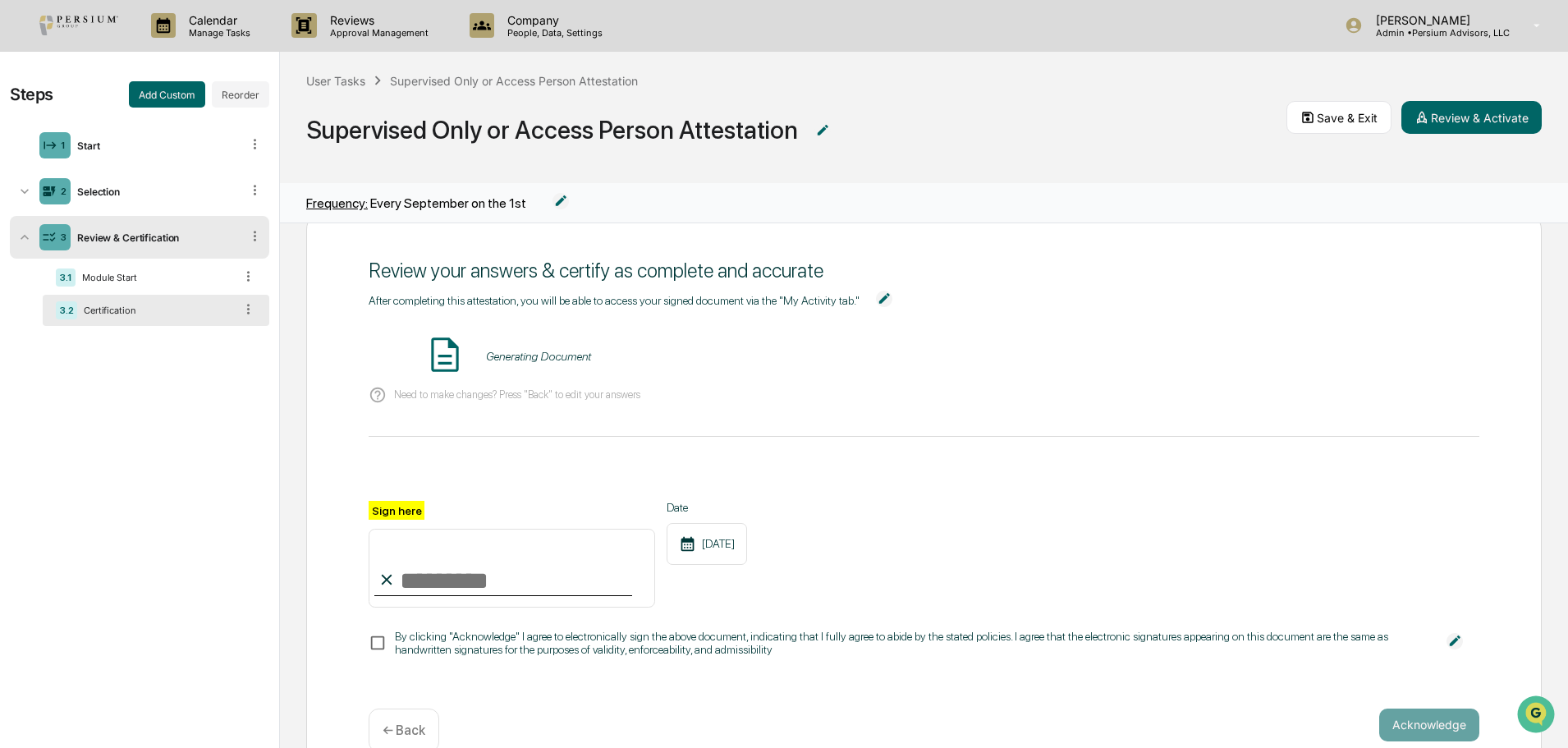 scroll, scrollTop: 0, scrollLeft: 0, axis: both 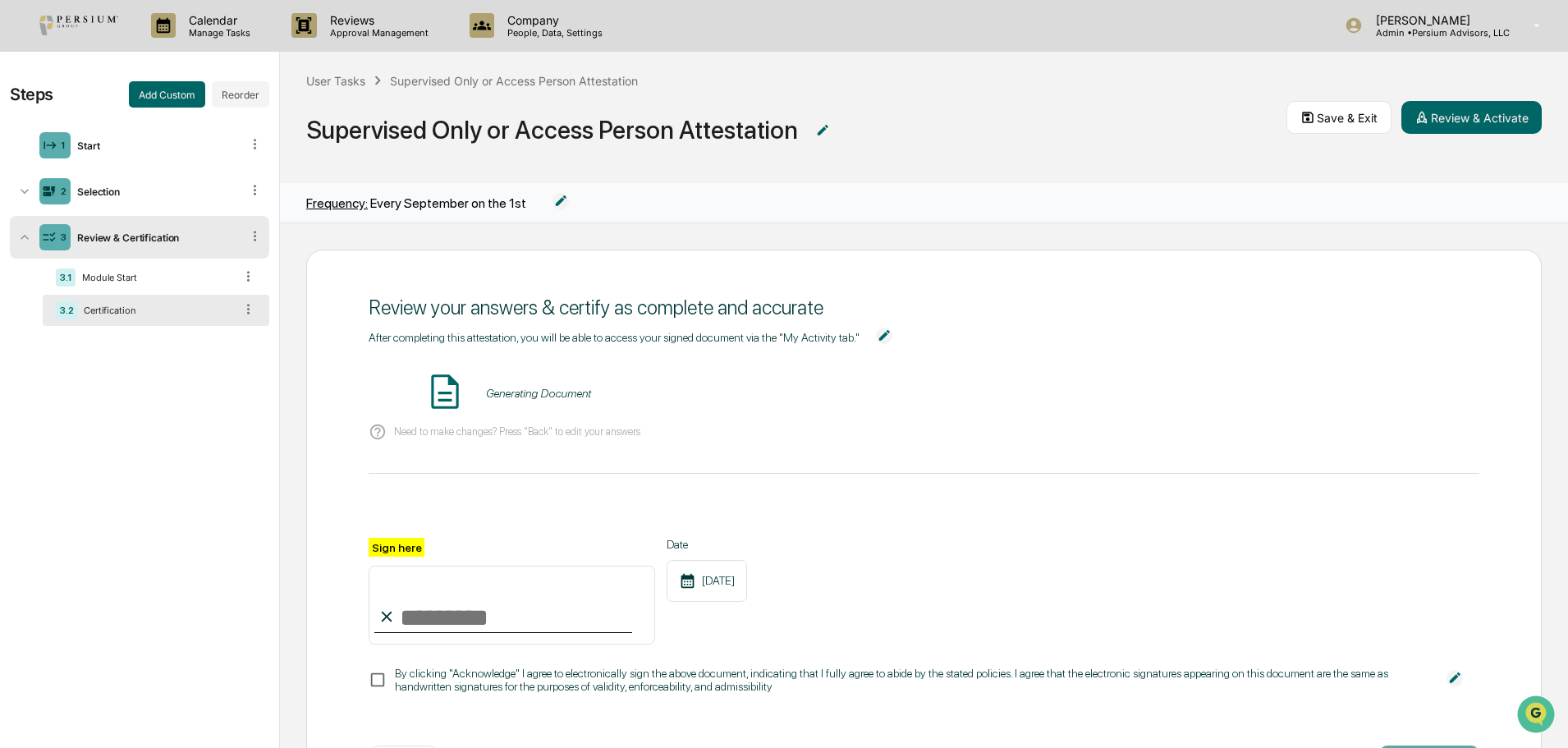 click on "After completing this attestation, you will be able to access your signed document via the "My Activity tab."   Generating Document Need to make changes? Press "Back" to edit your answers Sign here Date [DATE] By clicking "Acknowledge" I agree to electronically sign the above document, indicating that I fully agree to abide by the stated policies. I agree that the electronic signatures appearing on this document are the same as handwritten signatures for the purposes of validity, enforceability, and admissibility" at bounding box center (924, 512) 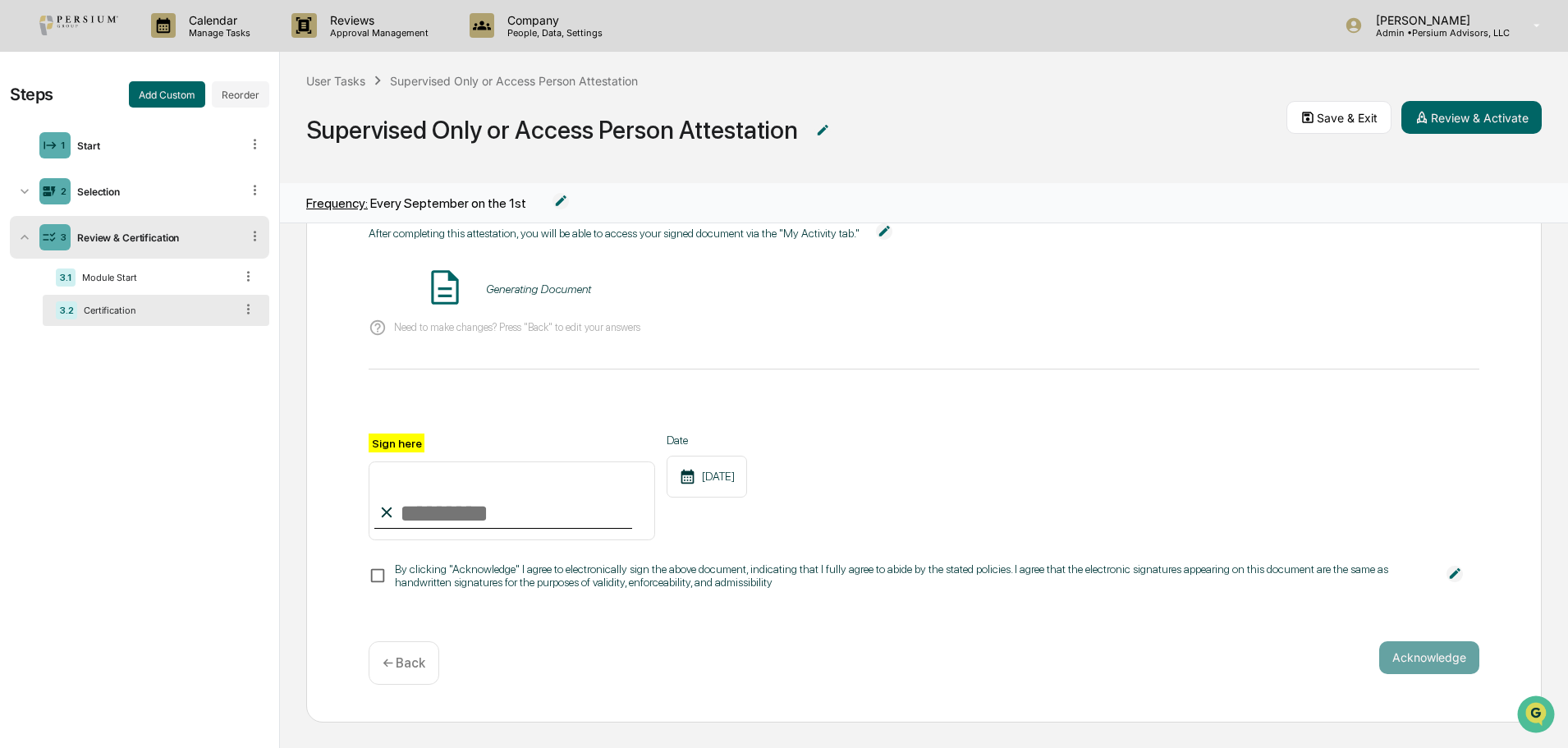 scroll, scrollTop: 0, scrollLeft: 0, axis: both 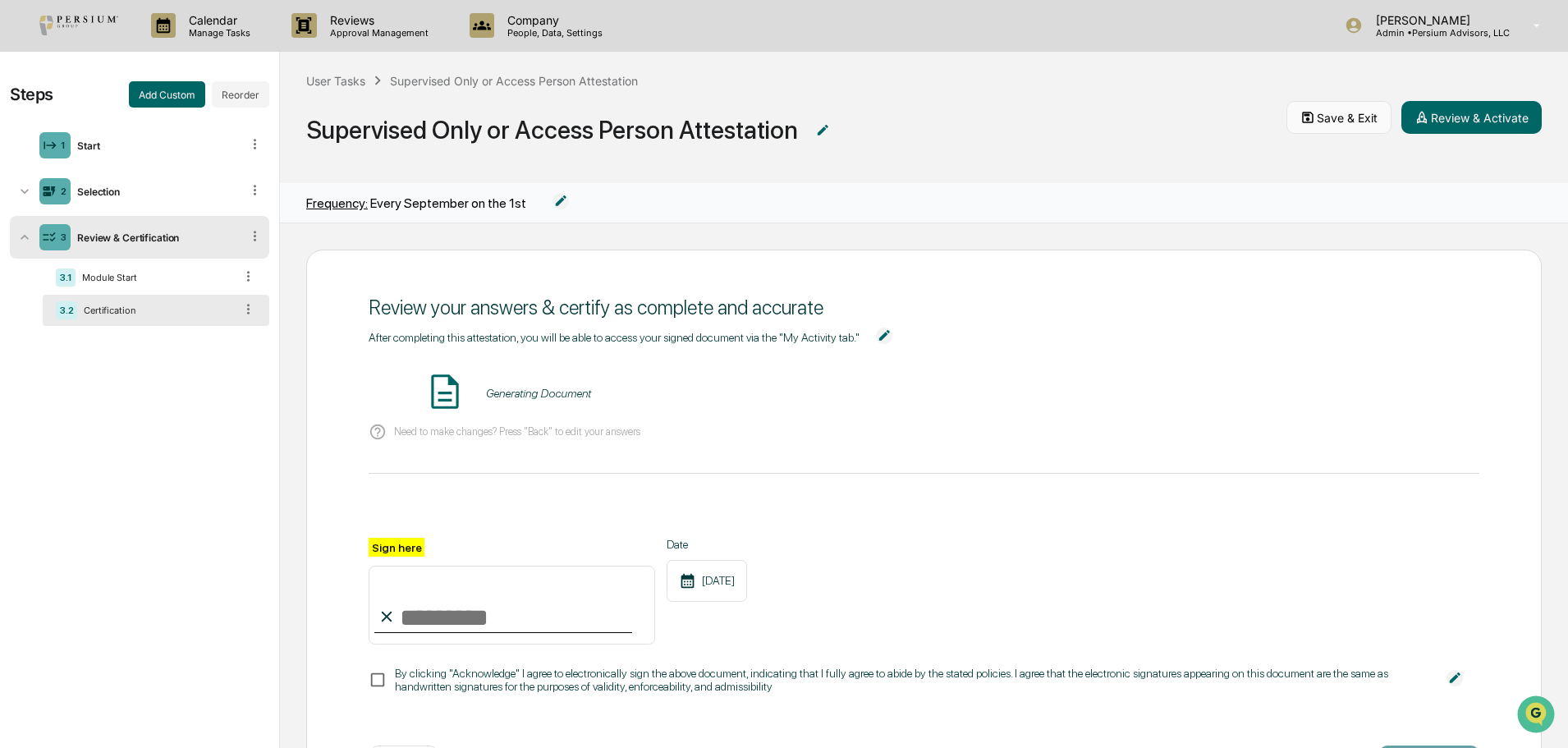 click on "Save & Exit" at bounding box center [1339, 117] 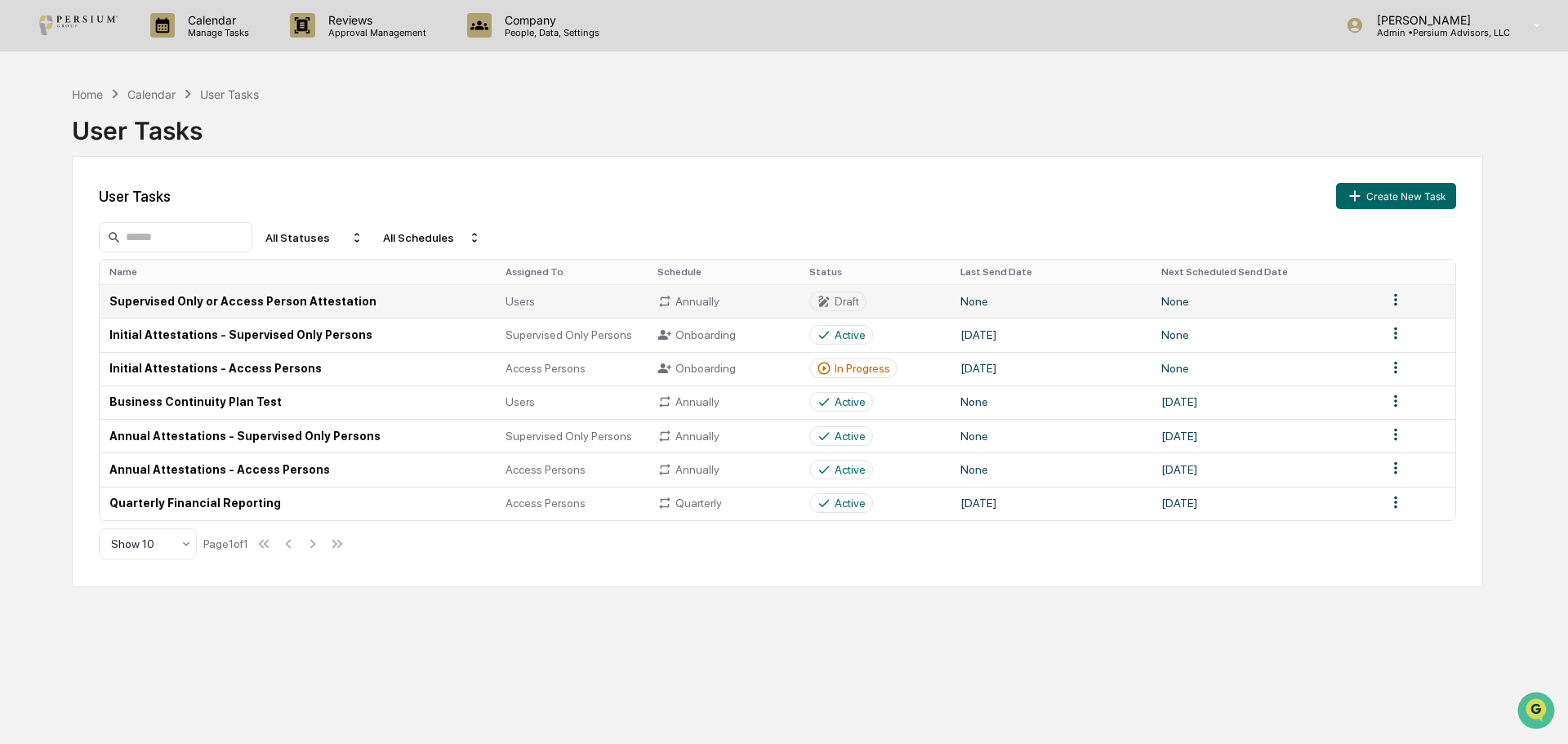 click on "Calendar Manage Tasks Reviews Approval Management Company People, Data, Settings [PERSON_NAME] Admin •  Persium Advisors, LLC Home Calendar User Tasks User Tasks User Tasks Create New Task All Statuses All Schedules Name Assigned To Schedule Status Last Send Date Next Scheduled Send Date Supervised Only or Access Person Attestation Users   Annually Draft None None Initial Attestations - Supervised Only Persons Supervised Only Persons  Onboarding Active [DATE] None Initial Attestations - Access Persons Access Persons  Onboarding In Progress [DATE] None Business Continuity Plan Test Users   Annually Active None [DATE] Annual Attestations - Supervised Only Persons Supervised Only Persons   Annually Active None [DATE] Annual Attestations - Access Persons Access Persons   Annually Active None [DATE] Quarterly Financial Reporting Access Persons   Quarterly Active [DATE] [DATE] Show 10 Page  1  of  1" at bounding box center (784, 372) 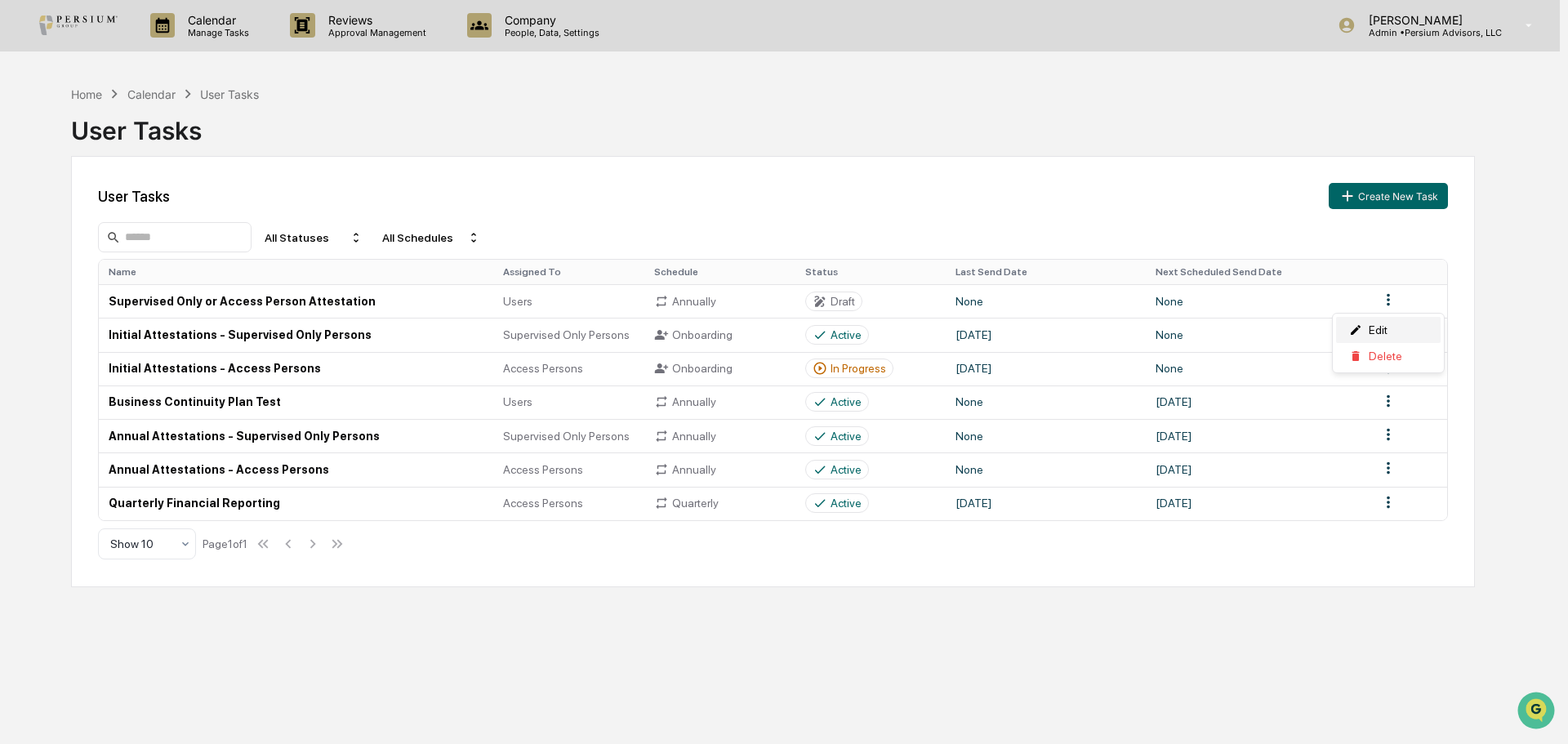 click on "Edit" at bounding box center (1388, 330) 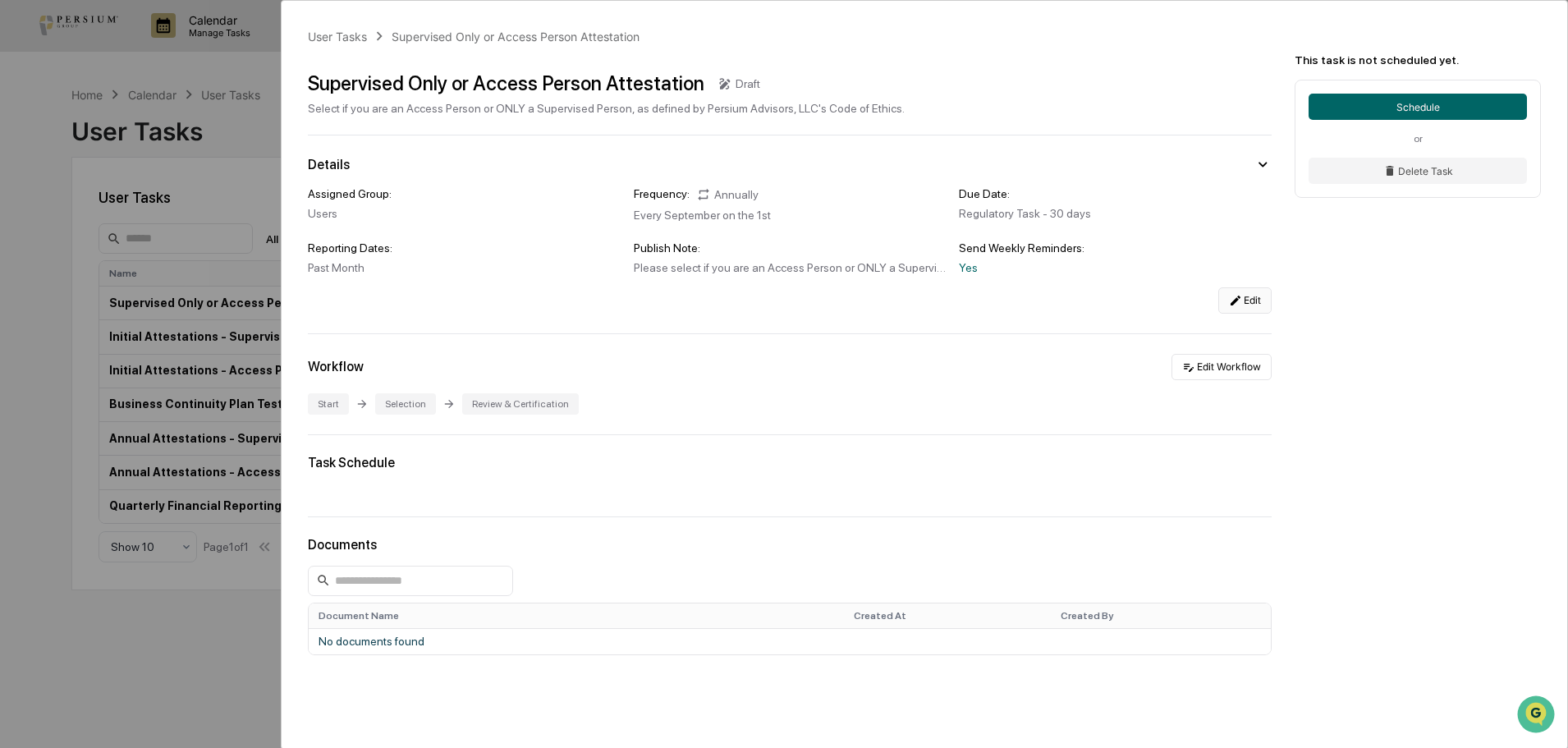 click on "Edit" at bounding box center [1245, 301] 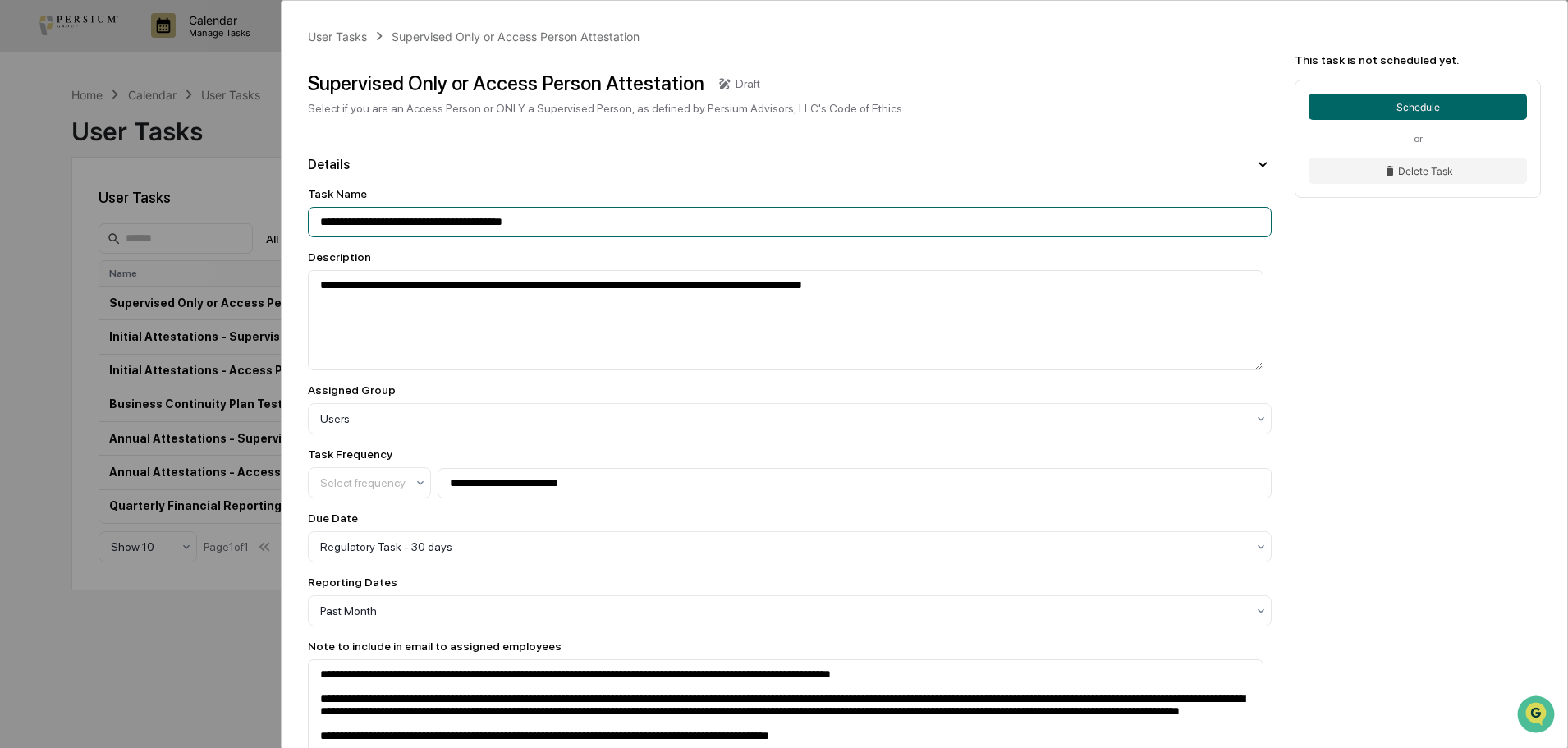 click on "**********" at bounding box center (790, 222) 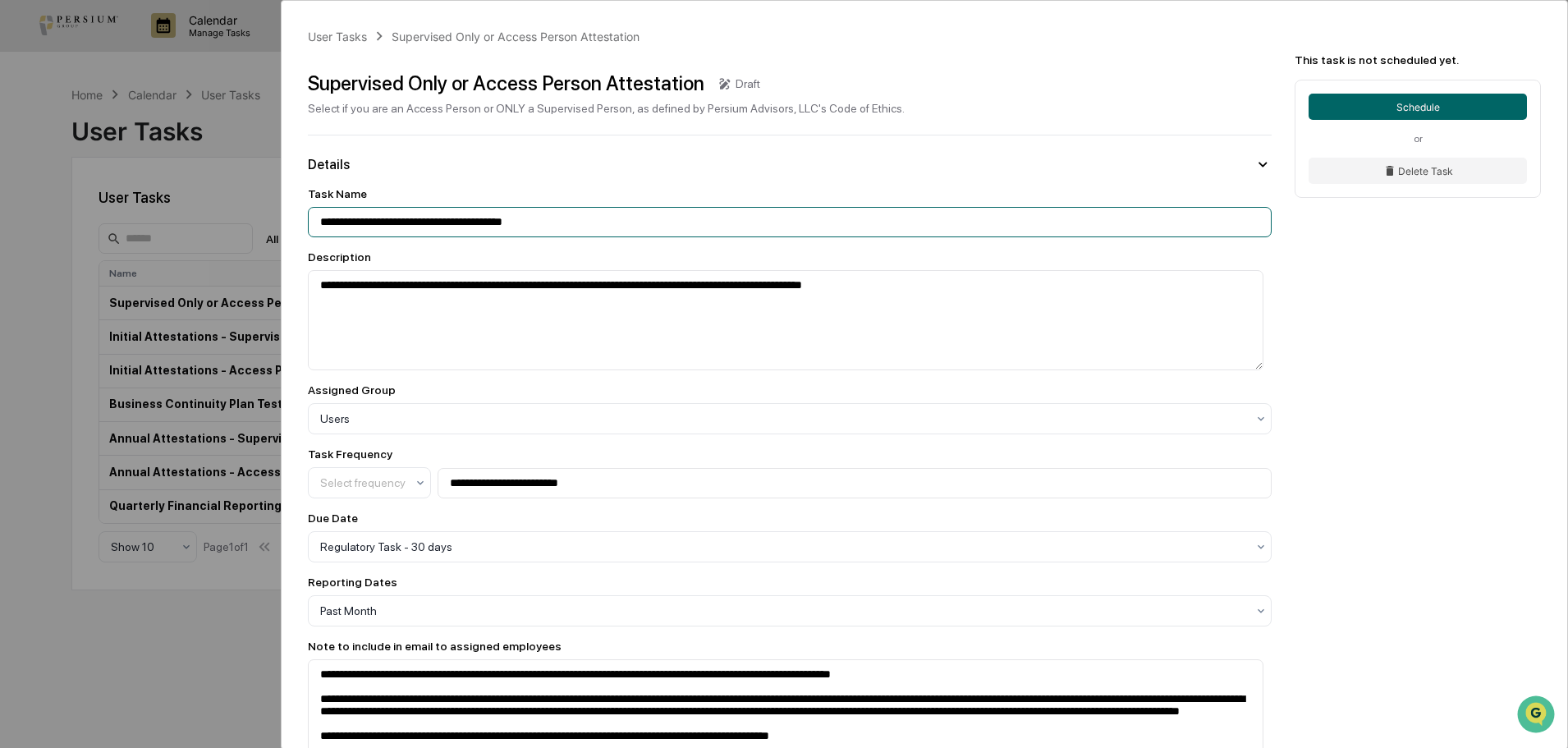 drag, startPoint x: 423, startPoint y: 222, endPoint x: 300, endPoint y: 219, distance: 123.04 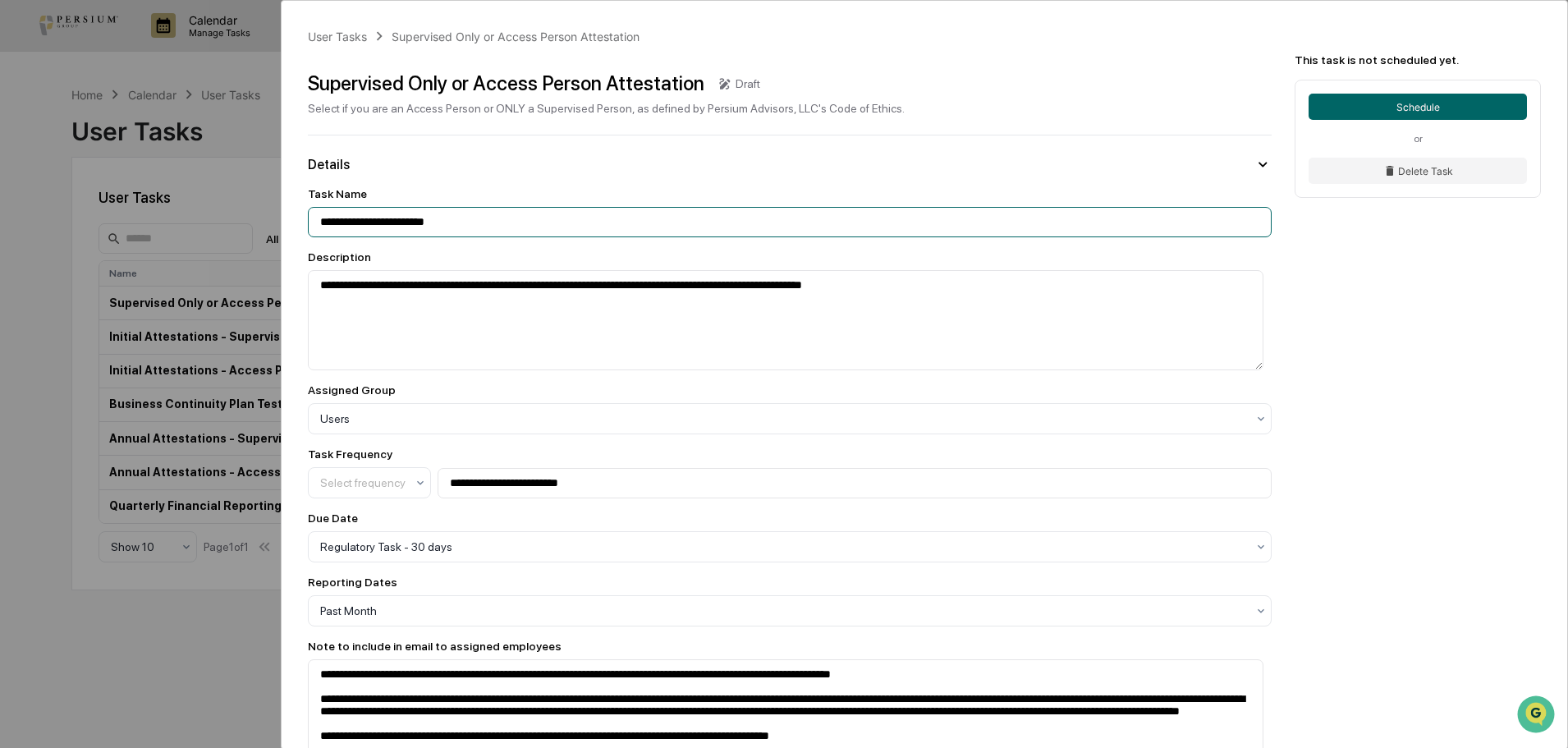 click on "**********" at bounding box center [790, 222] 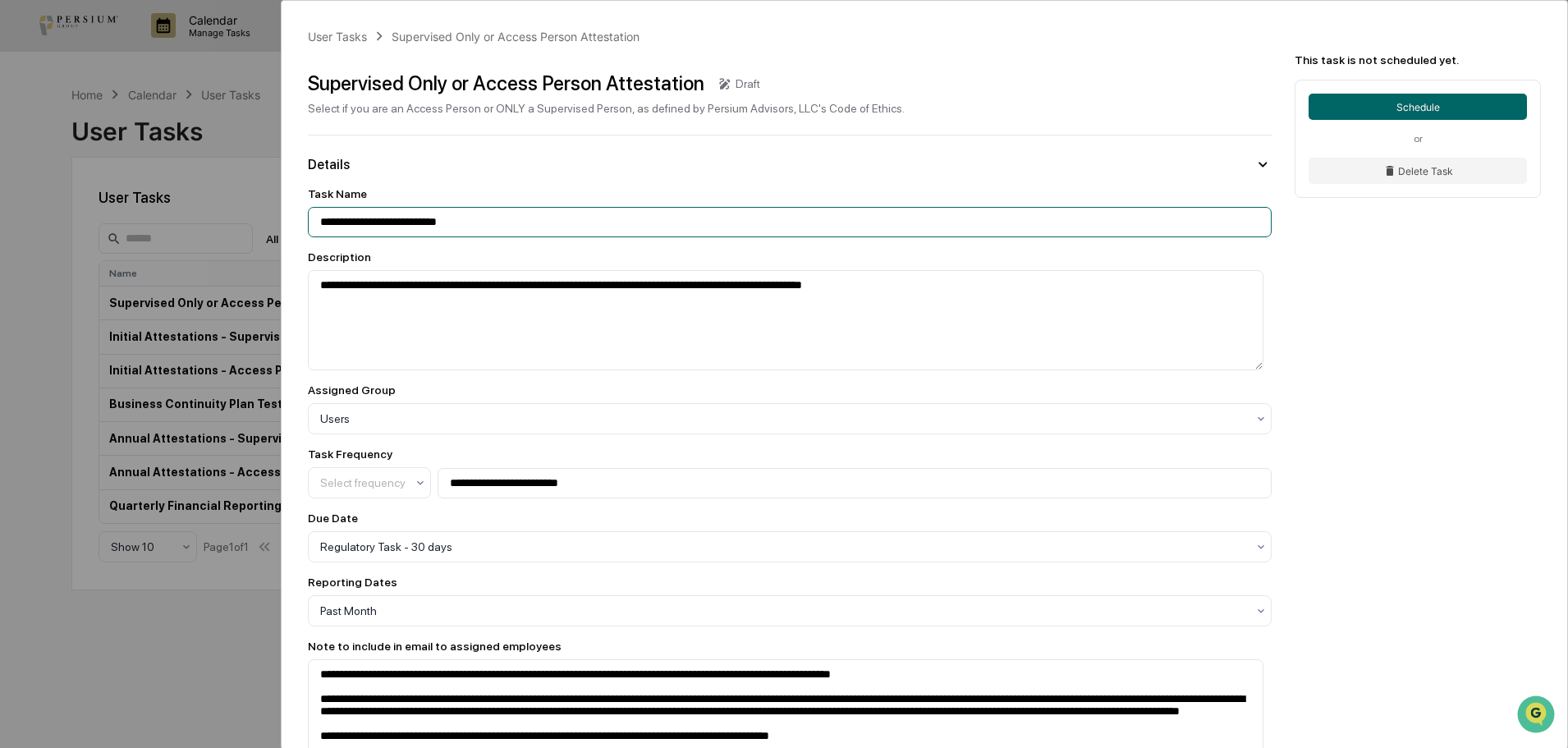 paste on "**********" 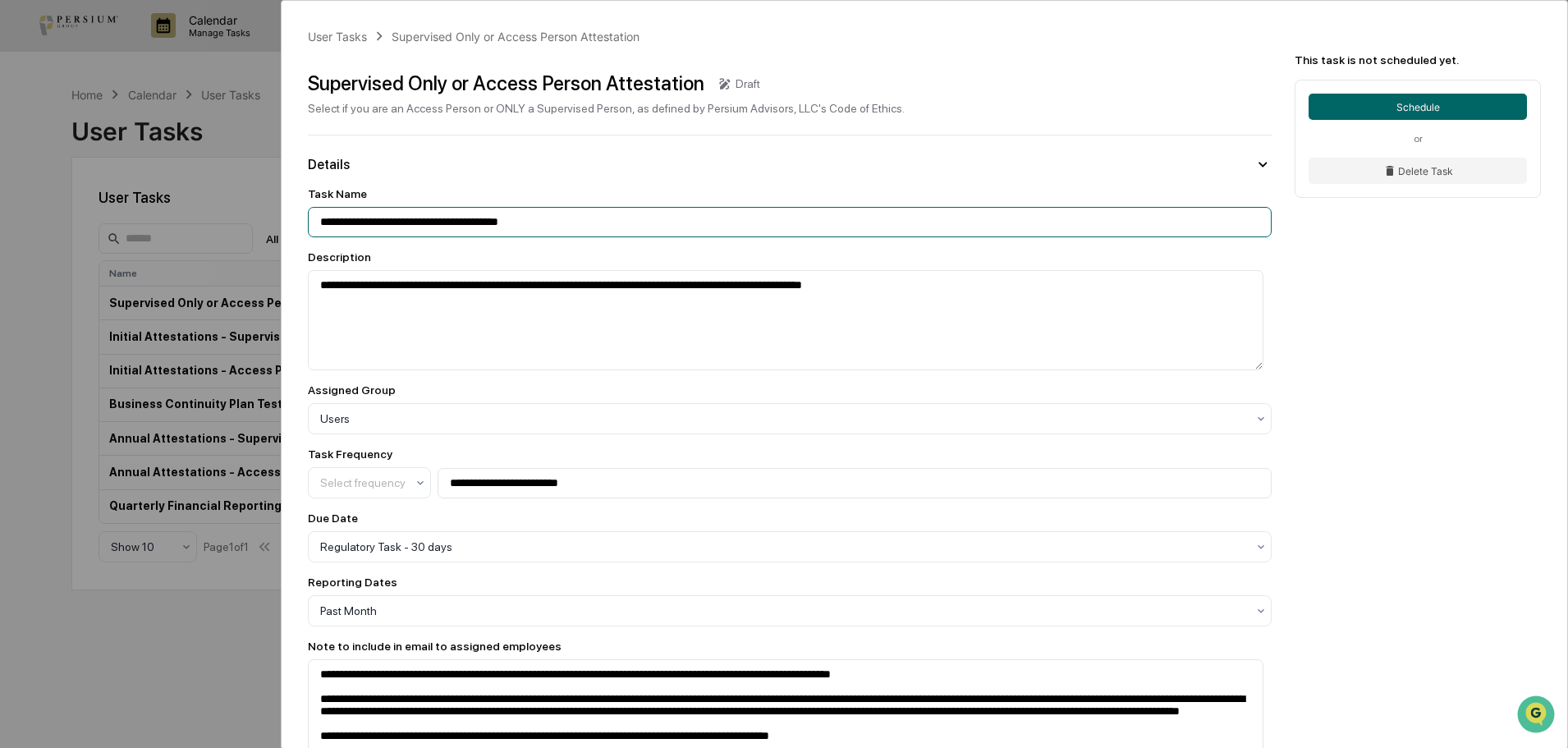 click on "**********" at bounding box center [790, 222] 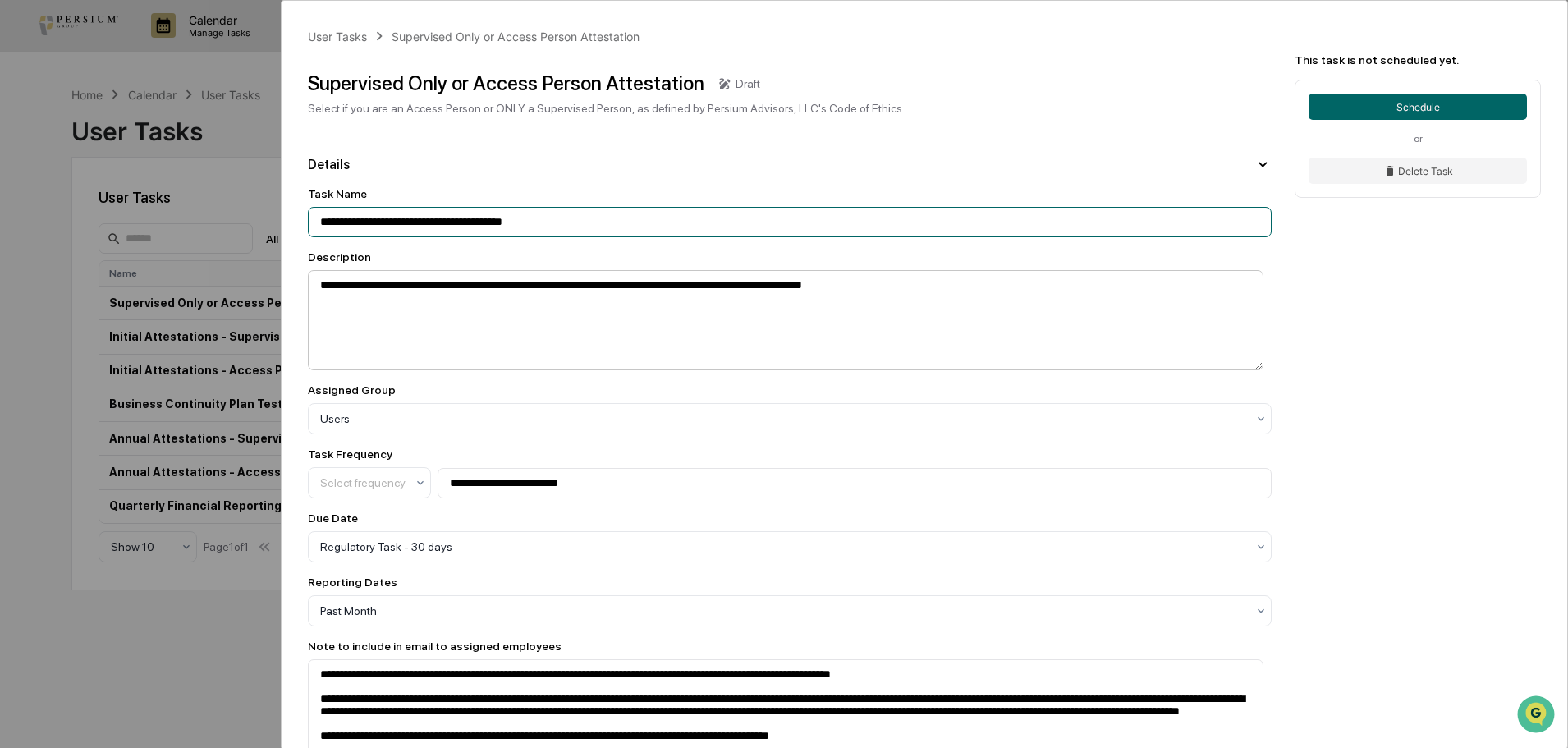 type on "**********" 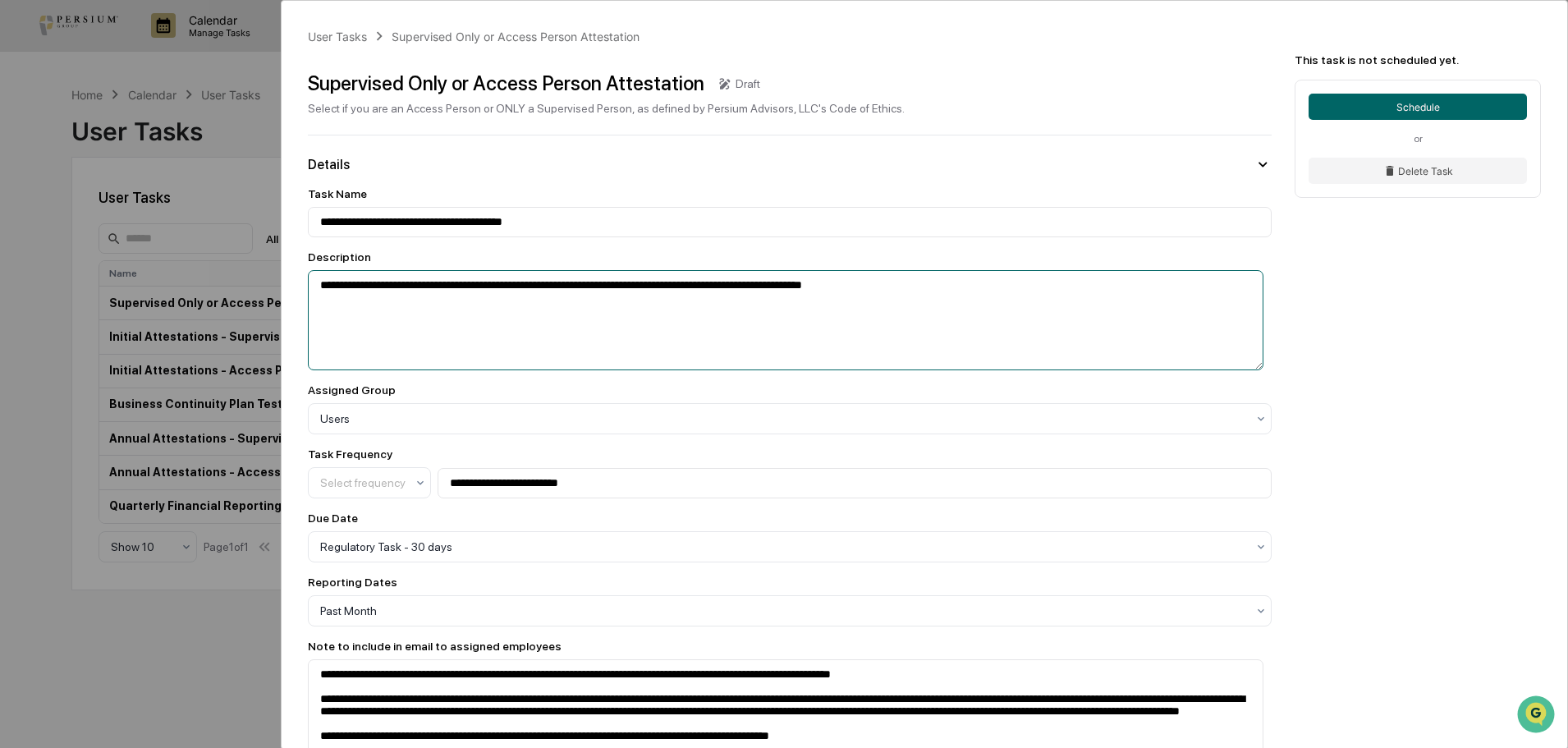 drag, startPoint x: 502, startPoint y: 281, endPoint x: 525, endPoint y: 281, distance: 23 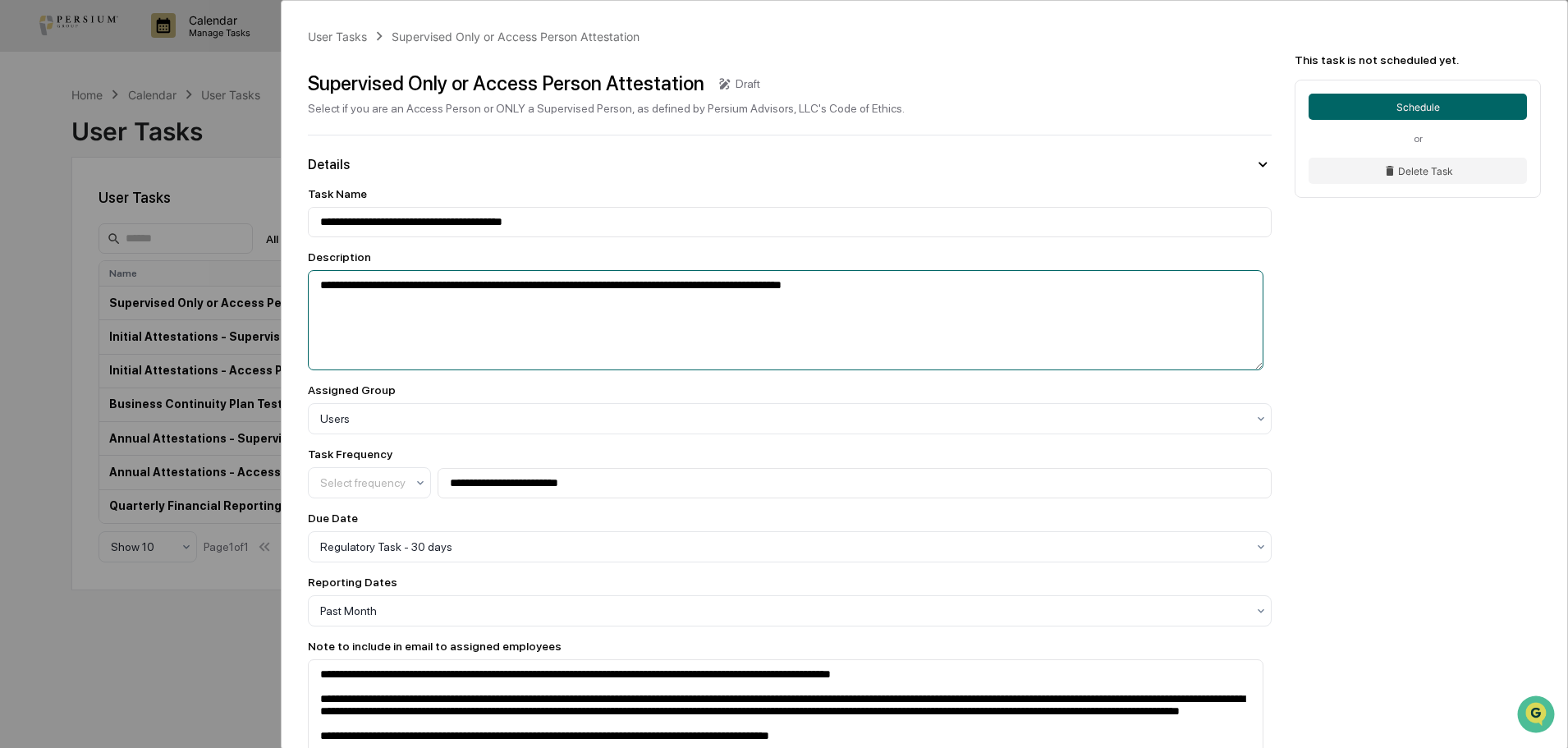 click on "**********" at bounding box center (786, 320) 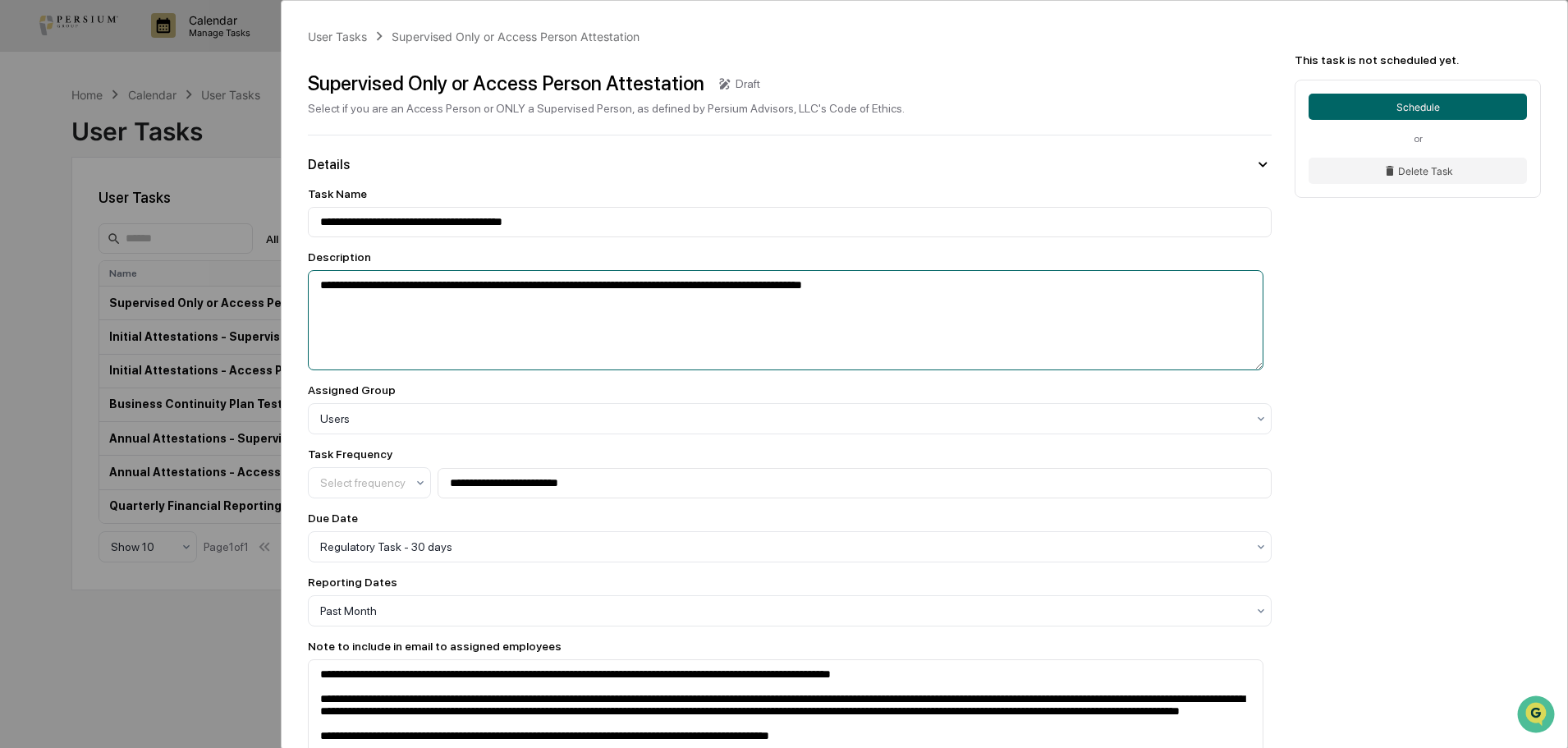 click on "**********" at bounding box center [786, 320] 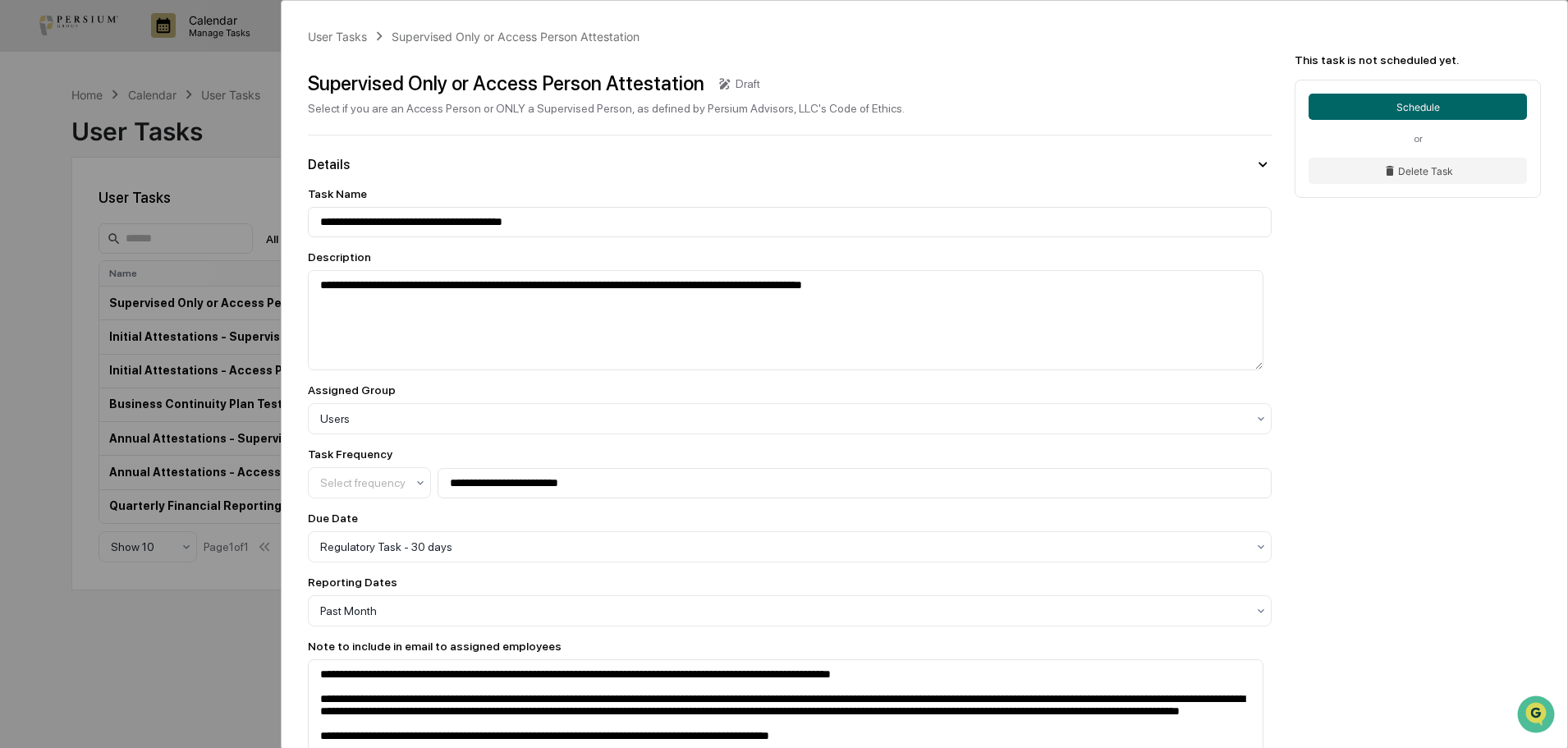 click on "**********" at bounding box center (924, 682) 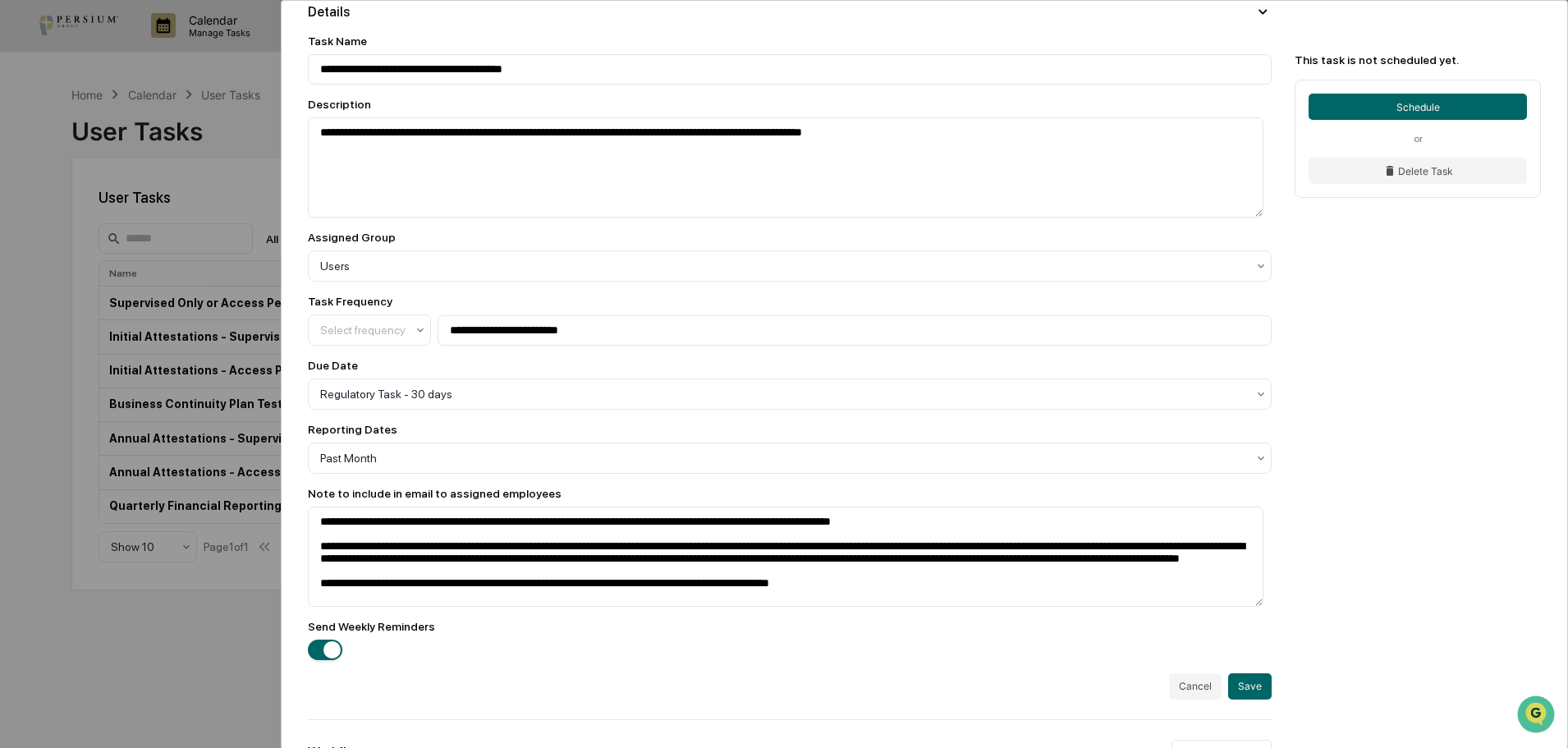 scroll, scrollTop: 164, scrollLeft: 0, axis: vertical 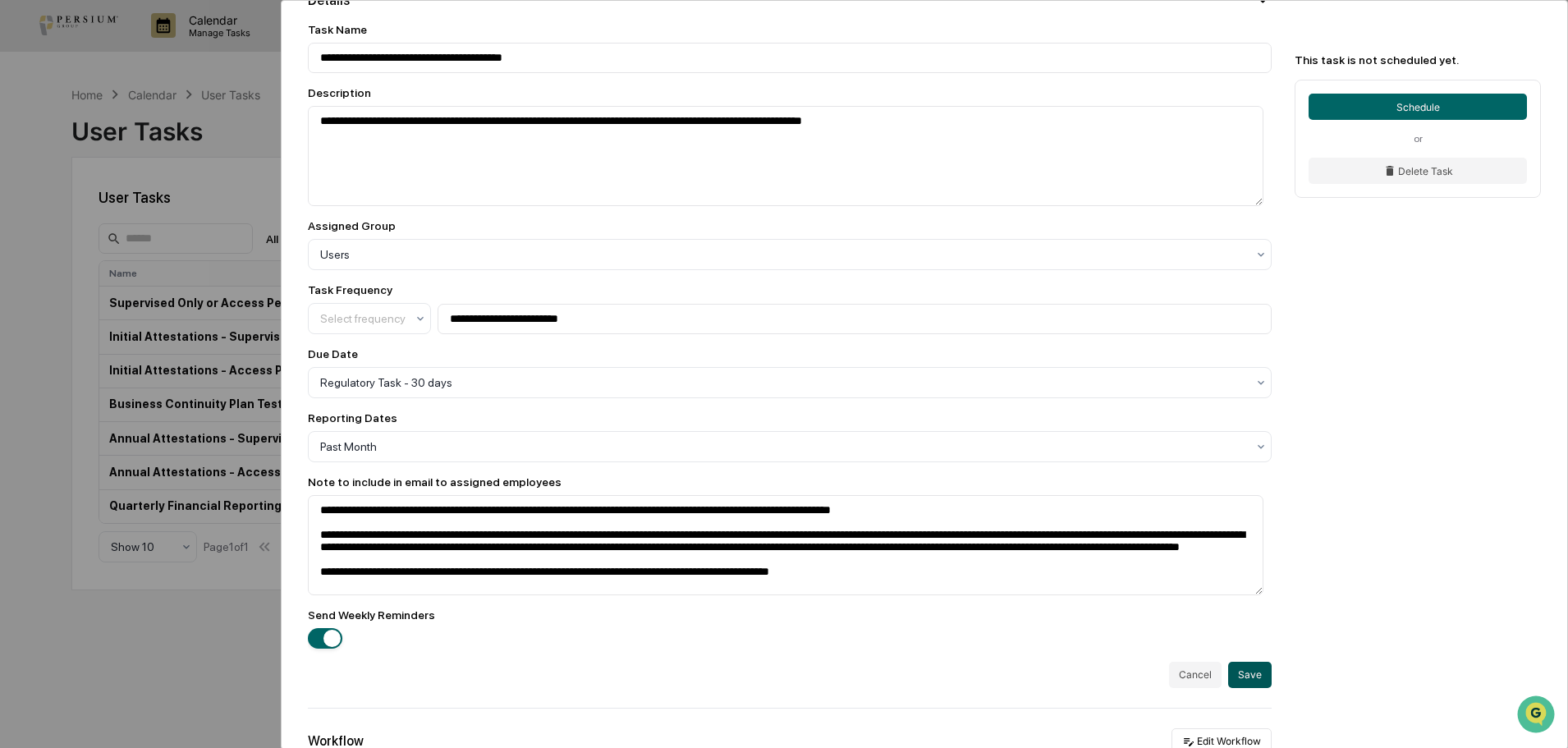click on "Save" at bounding box center [1249, 675] 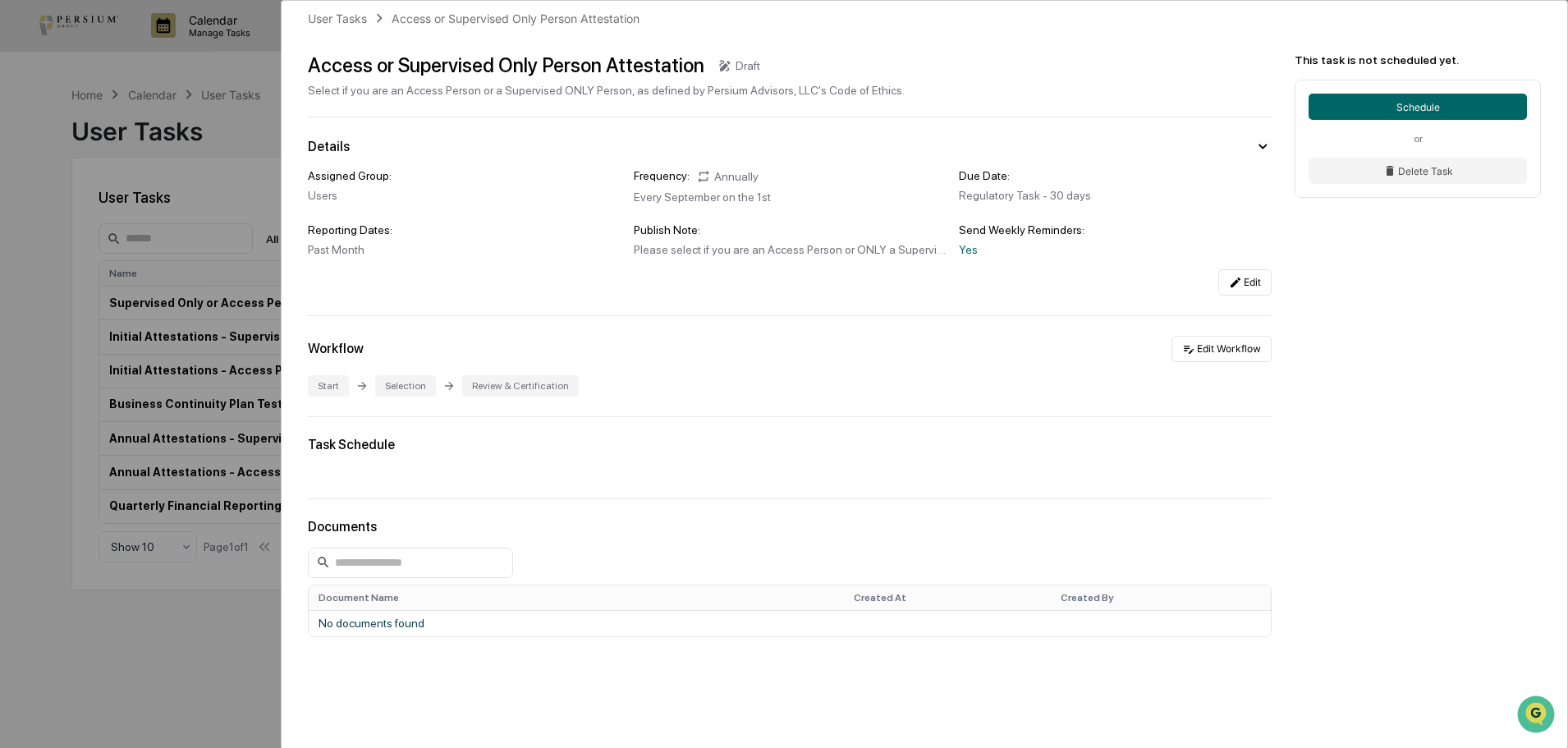 scroll, scrollTop: 0, scrollLeft: 0, axis: both 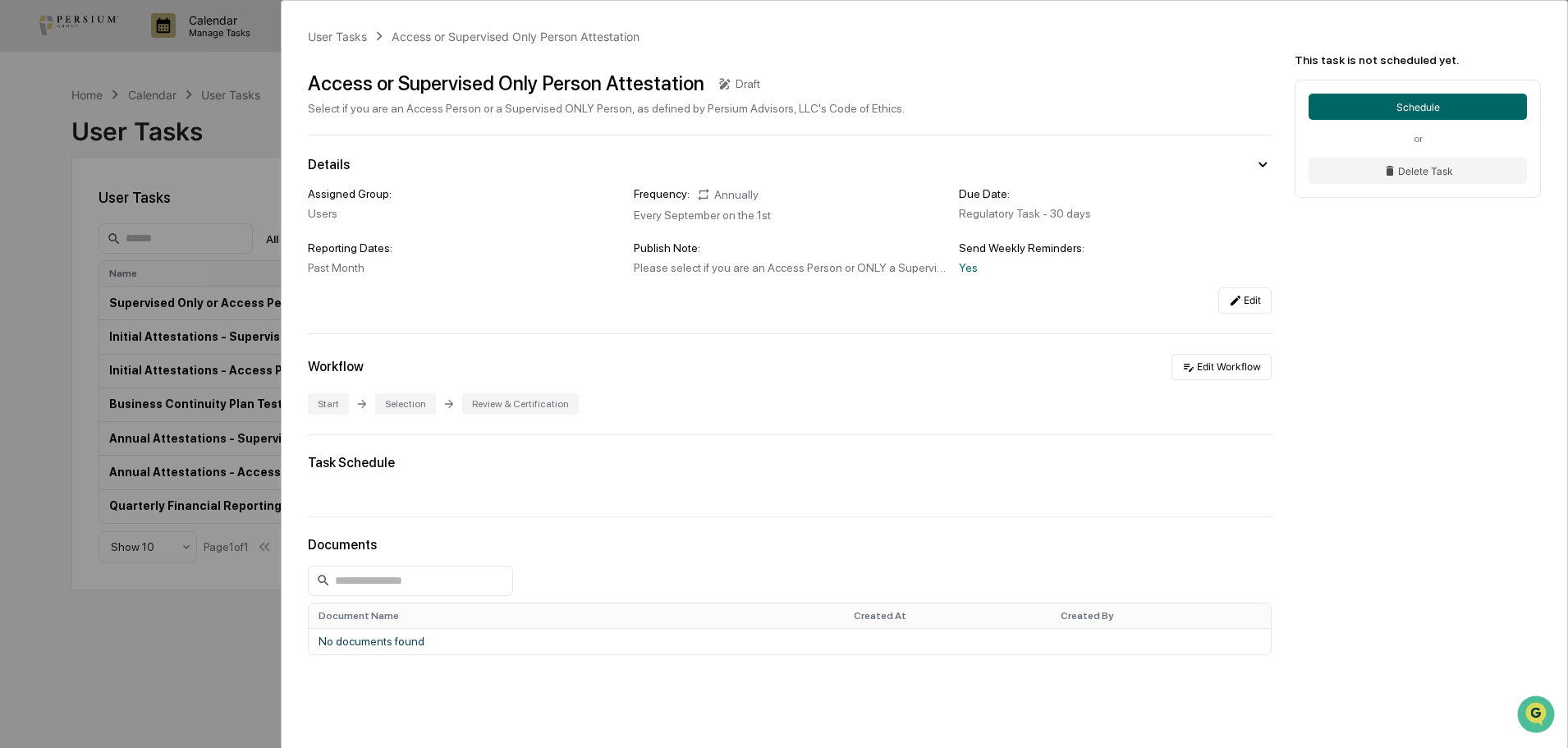 click on "User Tasks Access or Supervised Only Person Attestation Access or Supervised Only Person Attestation Draft Select if you are an Access Person or a Supervised ONLY Person, as defined by Persium Advisors, LLC's Code of Ethics. Details Assigned Group:  Users Frequency:    Annually Every September on the 1st Due Date:  Regulatory Task - 30 days Reporting Dates:  Past Month Publish Note:  Send Weekly Reminders:  Yes Edit Workflow Edit Workflow Start Selection Review & Certification Task Schedule Documents Document Name Created At Created By No documents found This task is not scheduled yet. Schedule or Delete Task" at bounding box center [784, 374] 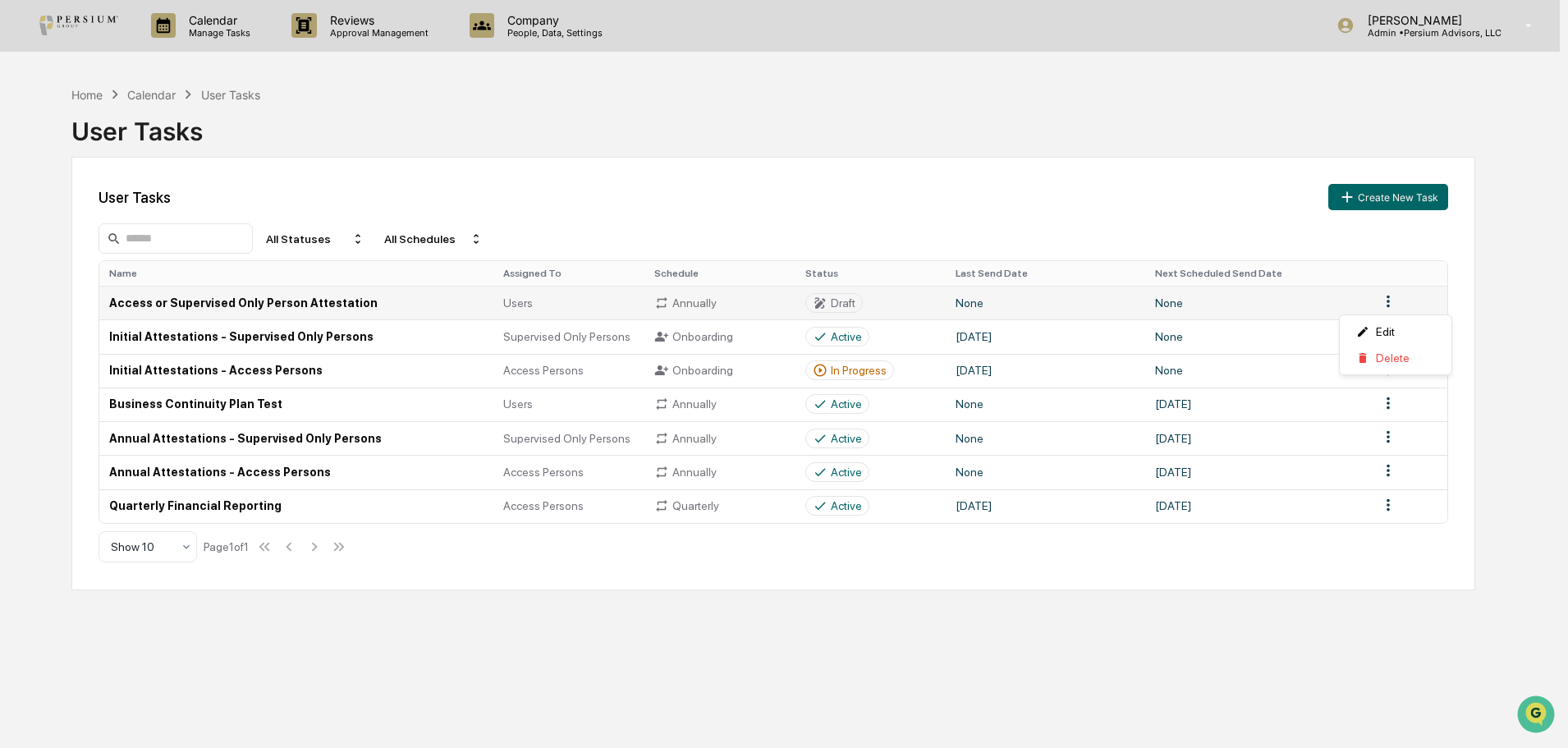 click on "Calendar Manage Tasks Reviews Approval Management Company People, Data, Settings [PERSON_NAME] Admin •  Persium Advisors, LLC Home Calendar User Tasks User Tasks User Tasks Create New Task All Statuses All Schedules Name Assigned To Schedule Status Last Send Date Next Scheduled Send Date Access or Supervised Only Person Attestation Users   Annually Draft None None Initial Attestations - Supervised Only Persons Supervised Only Persons  Onboarding Active [DATE] None Initial Attestations - Access Persons Access Persons  Onboarding In Progress [DATE] None Business Continuity Plan Test Users   Annually Active None [DATE] Annual Attestations - Supervised Only Persons Supervised Only Persons   Annually Active None [DATE] Annual Attestations - Access Persons Access Persons   Annually Active None [DATE] Quarterly Financial Reporting Access Persons   Quarterly Active [DATE] [DATE] Show 10 Page  1  of  1 Edit Delete" at bounding box center [784, 374] 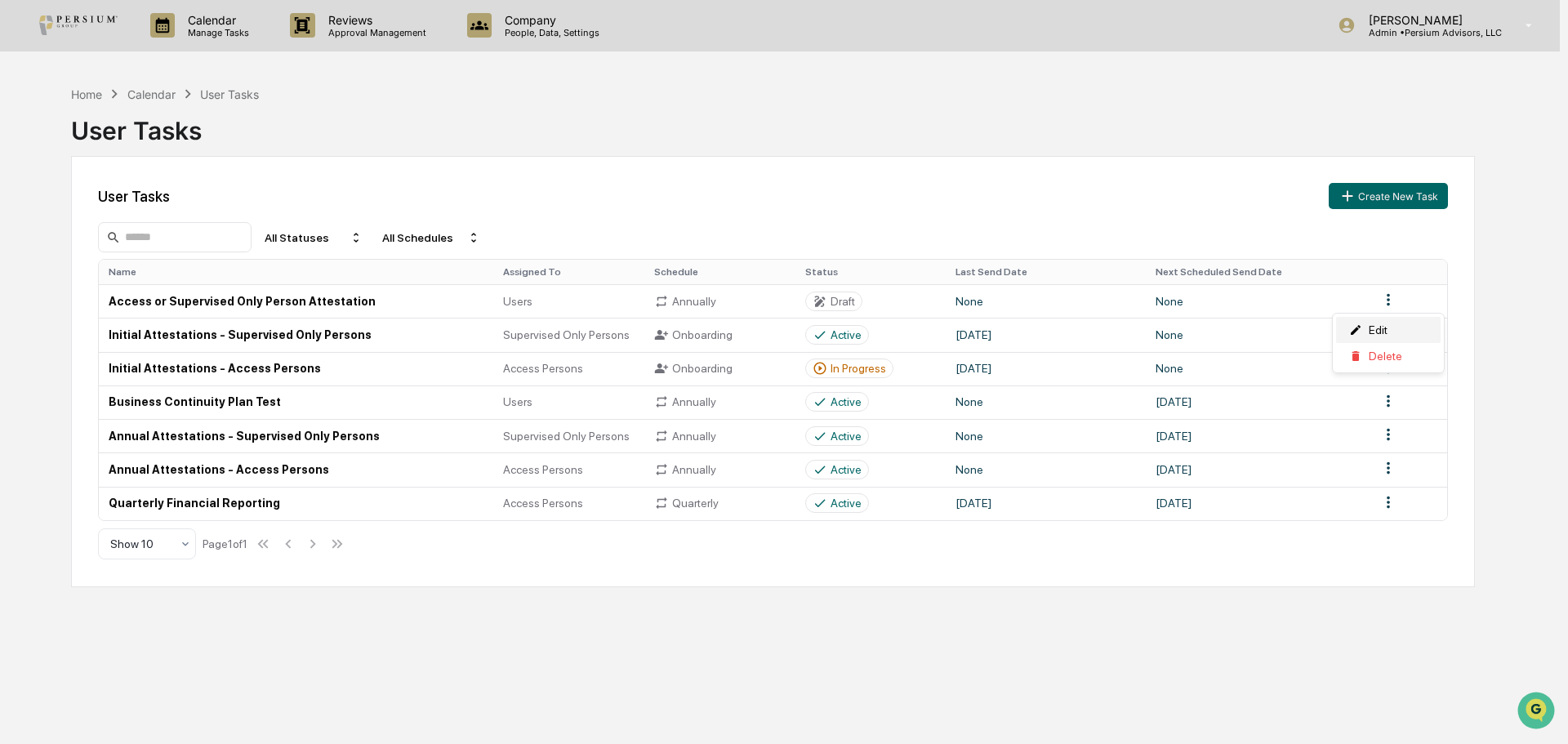 click on "Edit" at bounding box center (1388, 330) 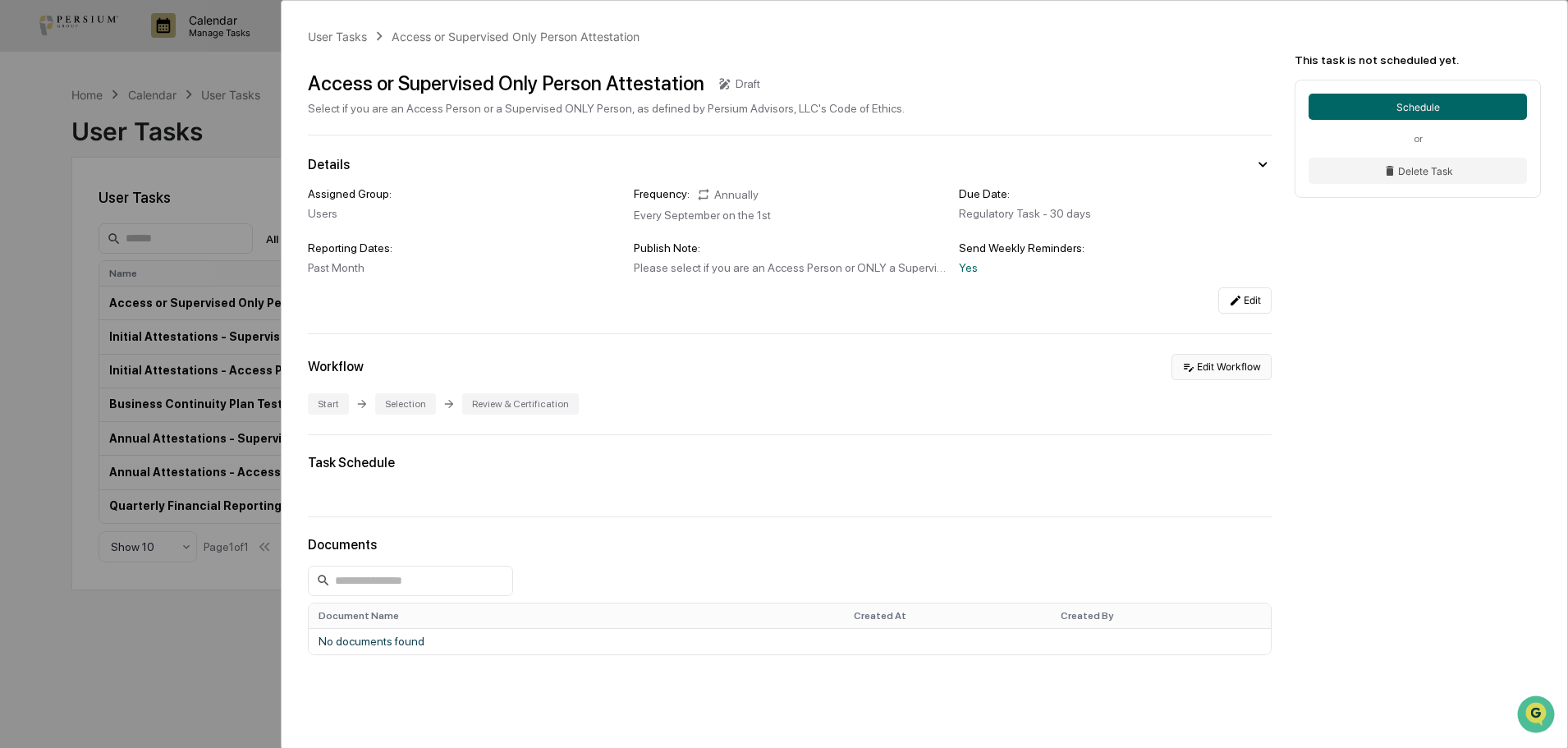 click on "Edit Workflow" at bounding box center [1222, 367] 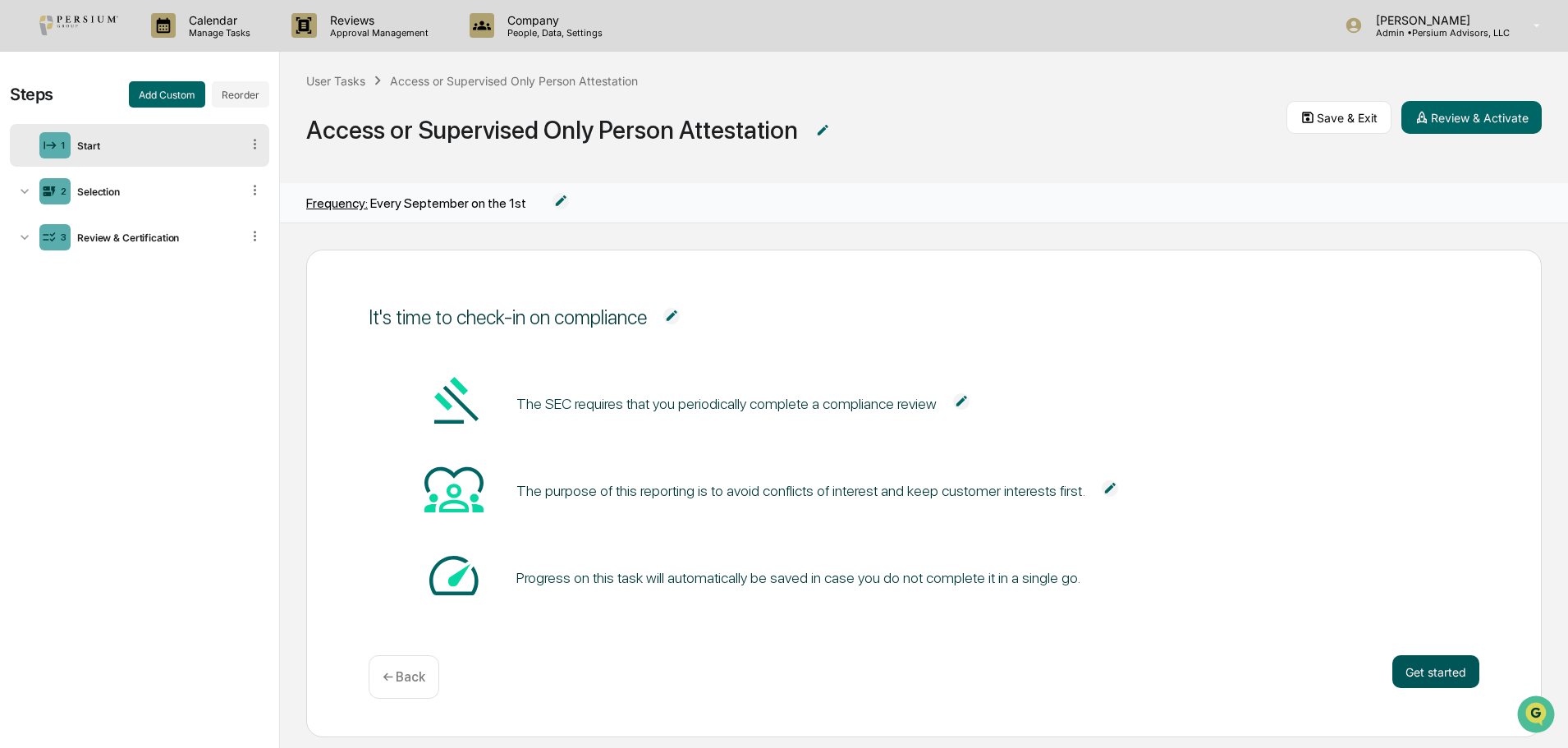 click on "Get started" at bounding box center [1436, 672] 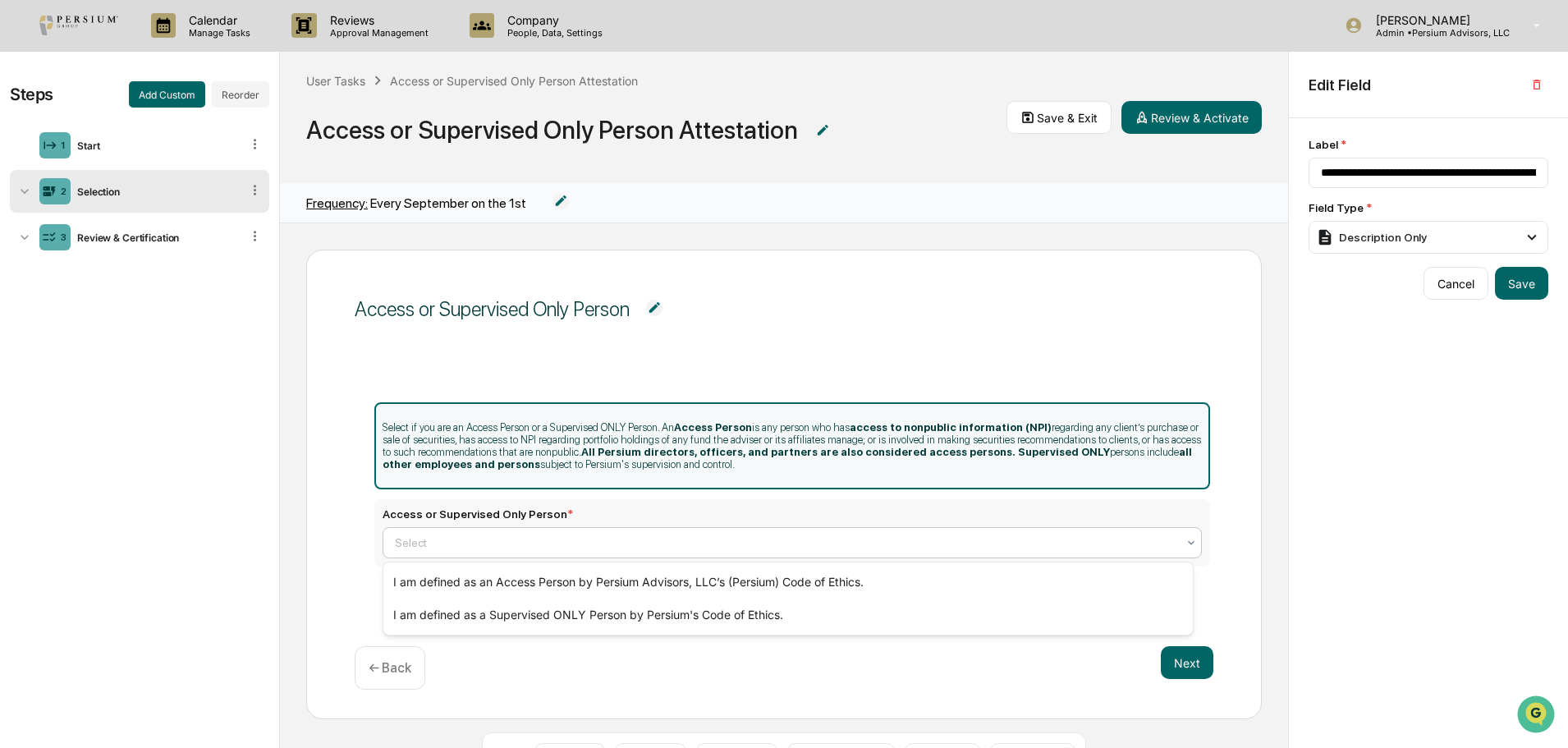 click at bounding box center [786, 543] 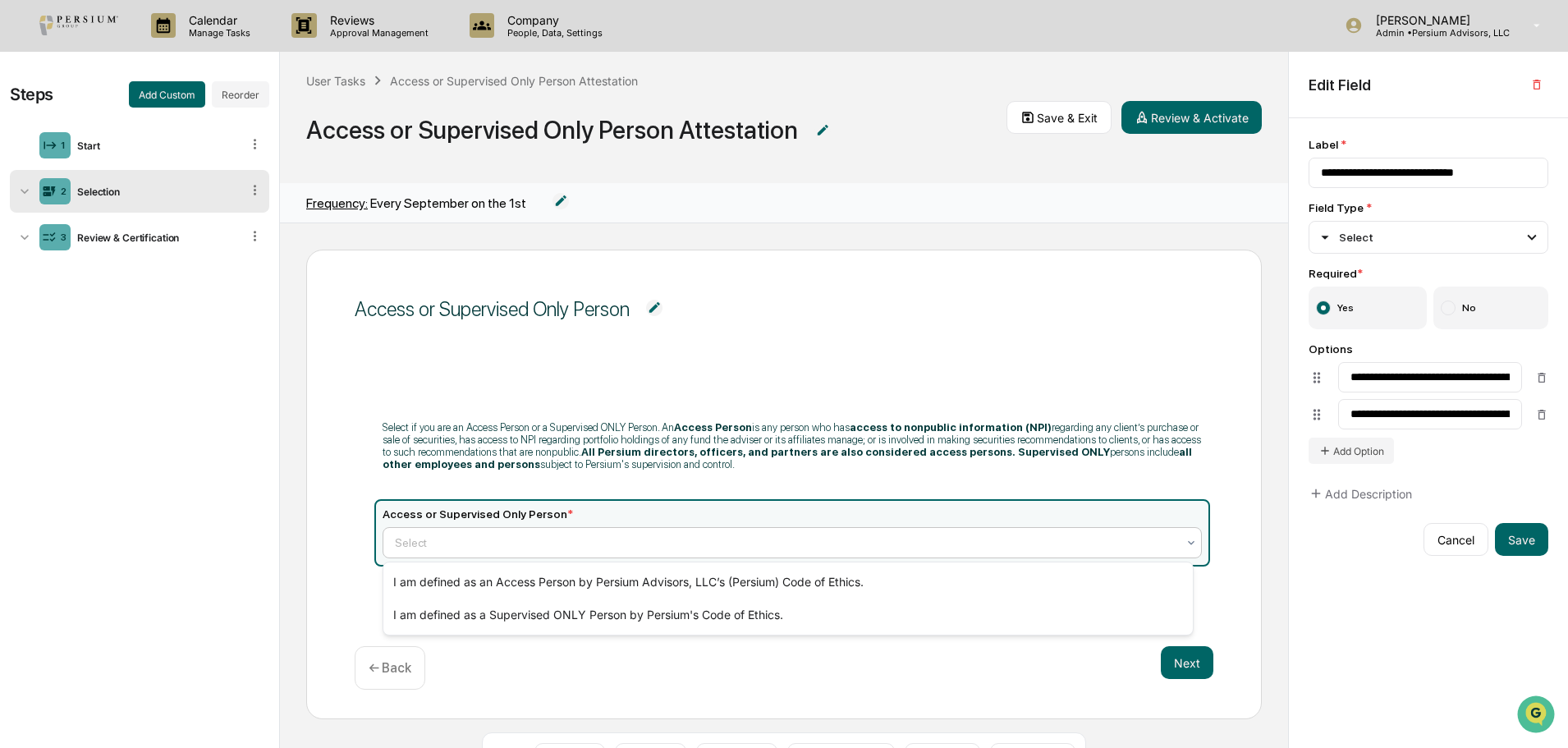 click on "Access or Supervised Only Person Select if you are an Access Person or a Supervised ONLY Person. An  Access Person  is any person who has  access to nonpublic information (NPI)  regarding any client’s purchase or sale of securities, has access to NPI regarding portfolio holdings of any fund the adviser or its affiliates manage; or is involved in making securities recommendations to clients, or has access to such recommendations that are nonpublic.  All Persium directors, officers, and partners are also considered access persons.   Supervised ONLY  persons include  all other employees and persons  subject to Persium's supervision and control. Access or Supervised Only Person  * 2 results available. Use Up and Down to choose options, press Enter to select the currently focused option, press Escape to exit the menu, press Tab to select the option and exit the menu. Select Next ← Back" at bounding box center (784, 484) 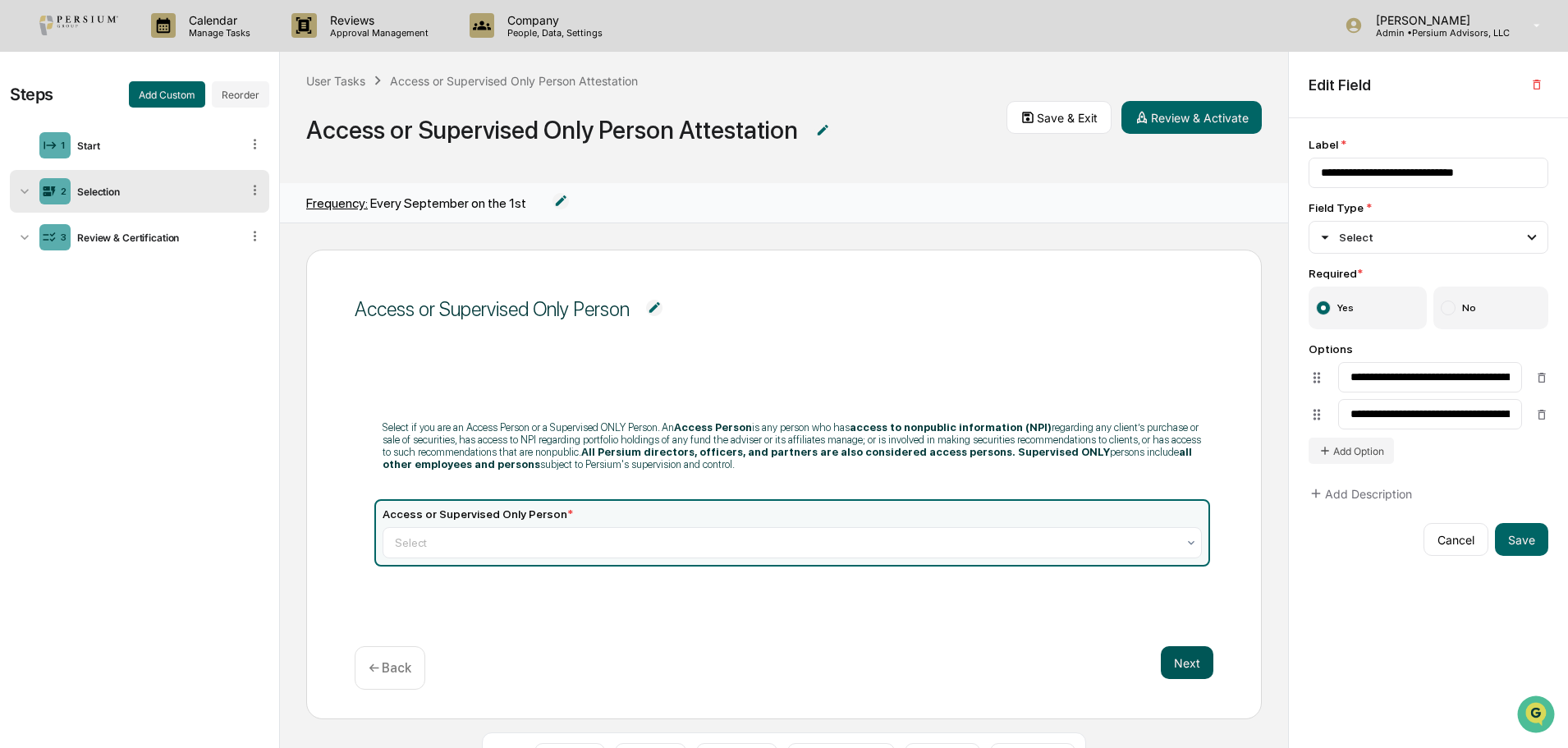 click on "Next" at bounding box center [1187, 663] 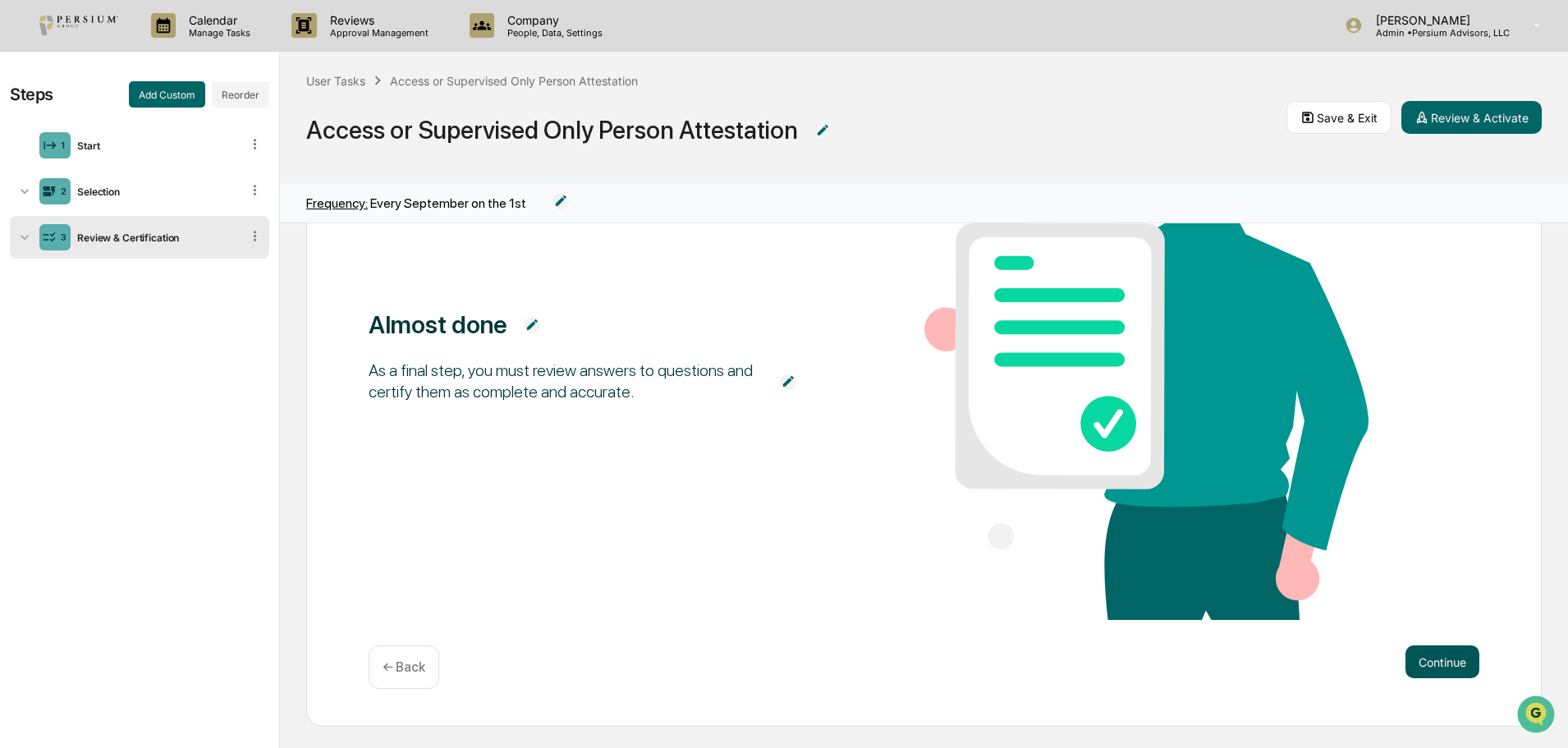 click on "Continue" at bounding box center [1442, 662] 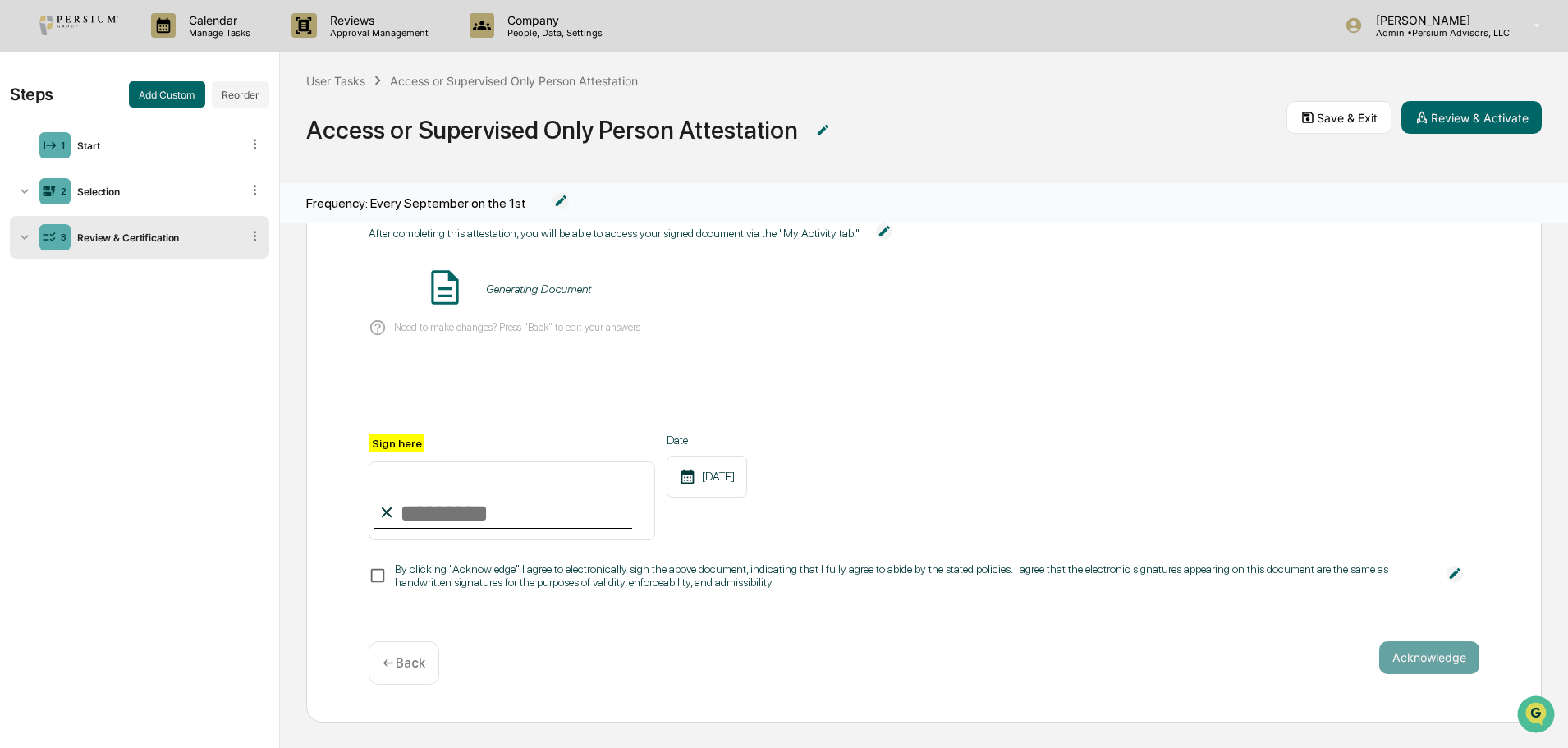 click on "Generating Document" at bounding box center [539, 289] 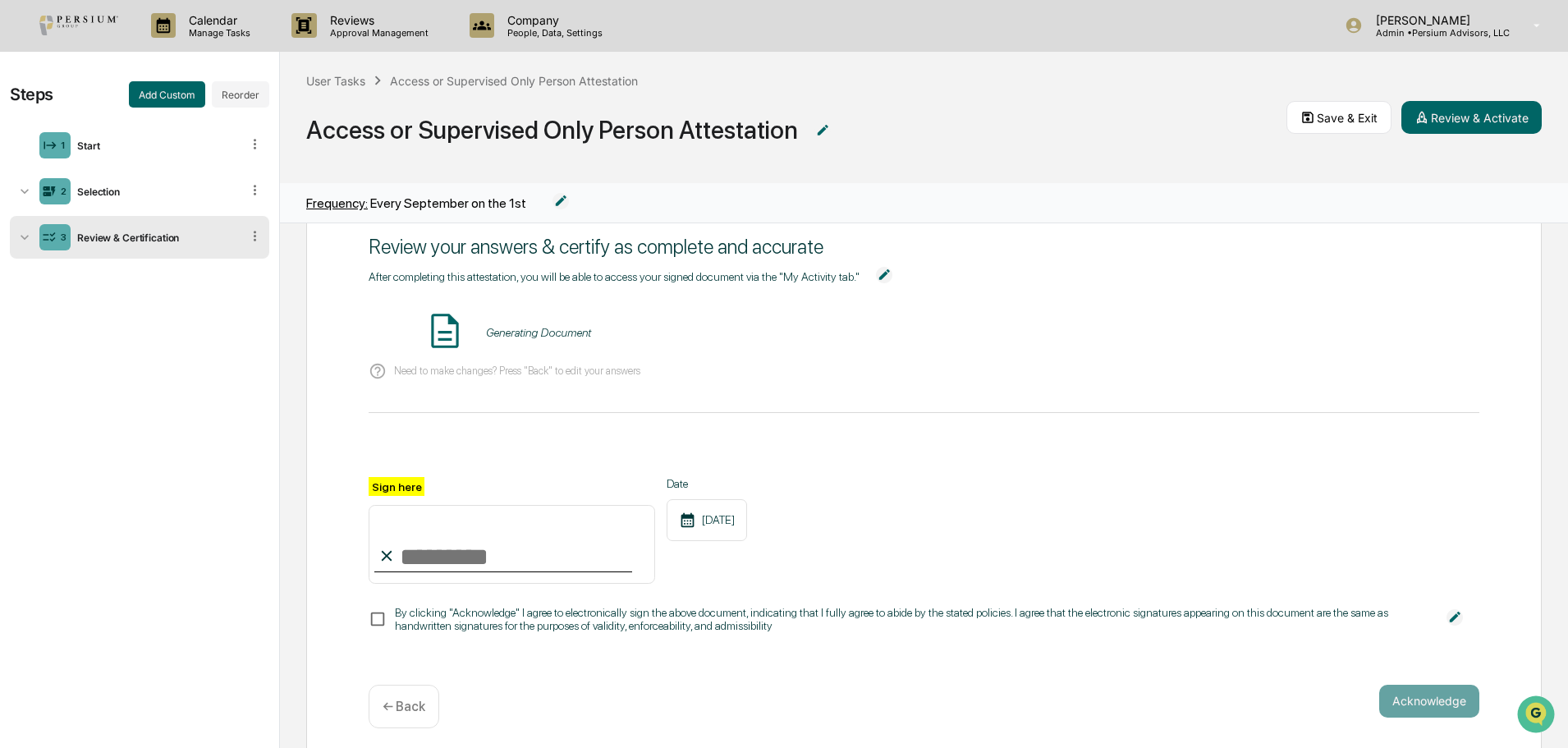 scroll, scrollTop: 108, scrollLeft: 0, axis: vertical 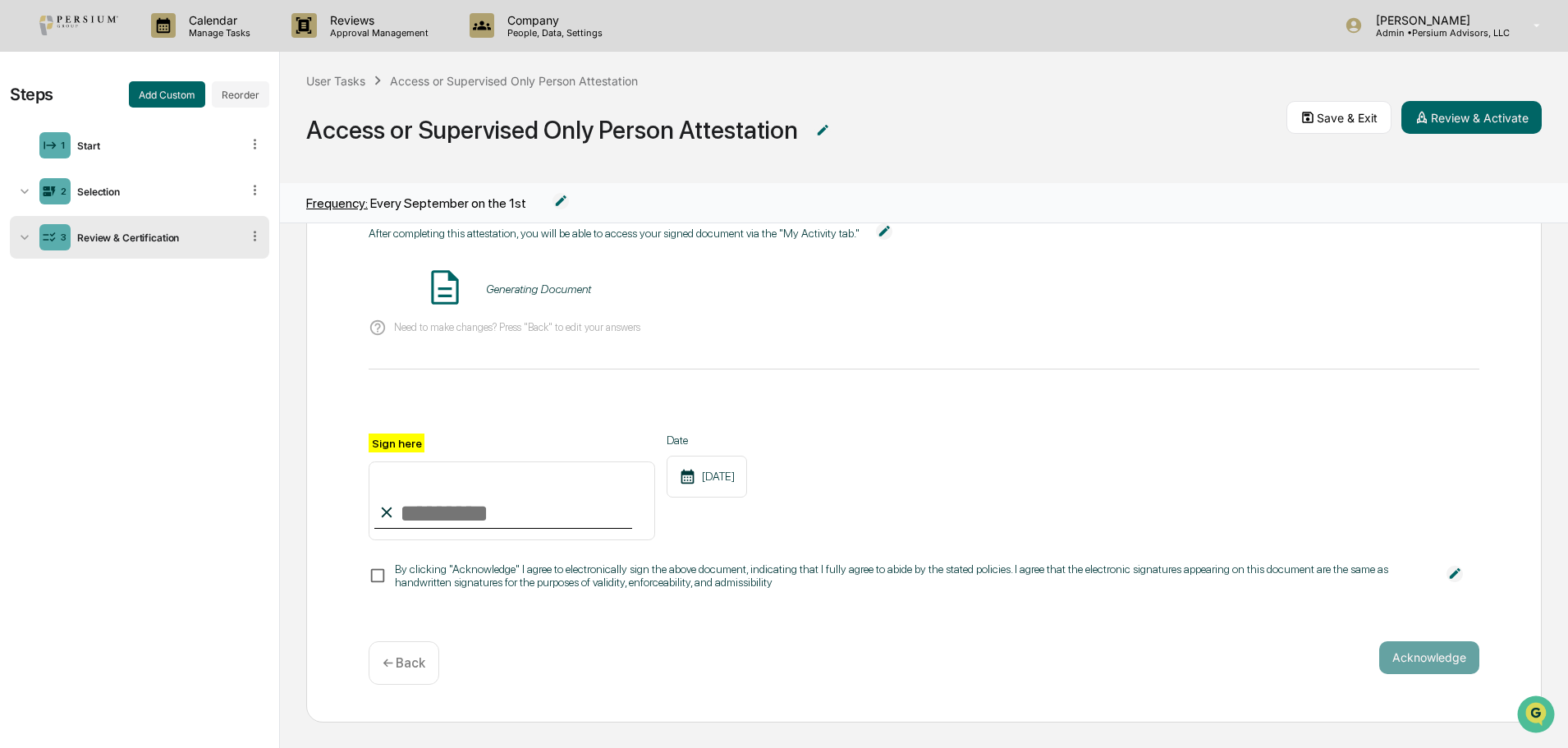 click on "← Back" at bounding box center (404, 663) 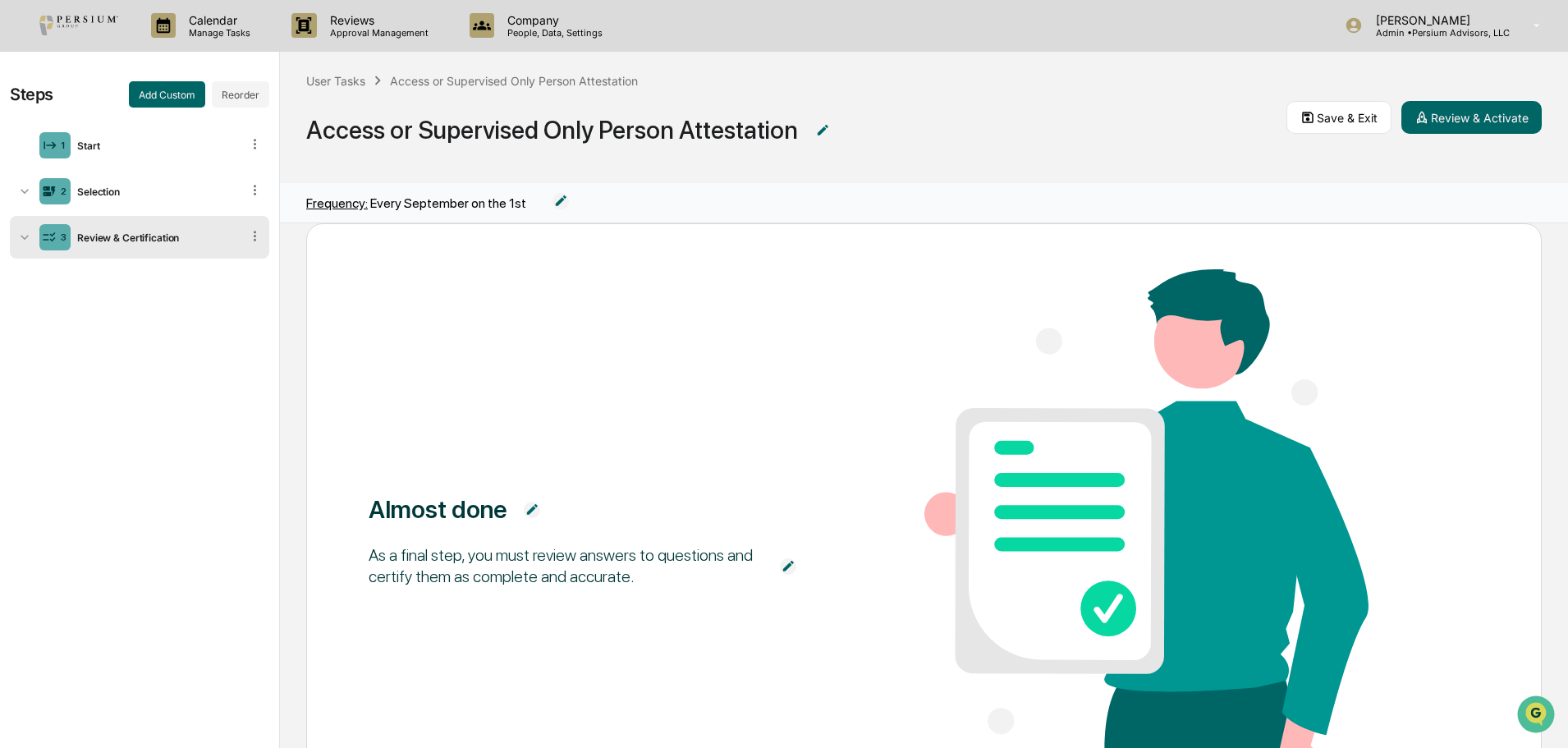 scroll, scrollTop: 0, scrollLeft: 0, axis: both 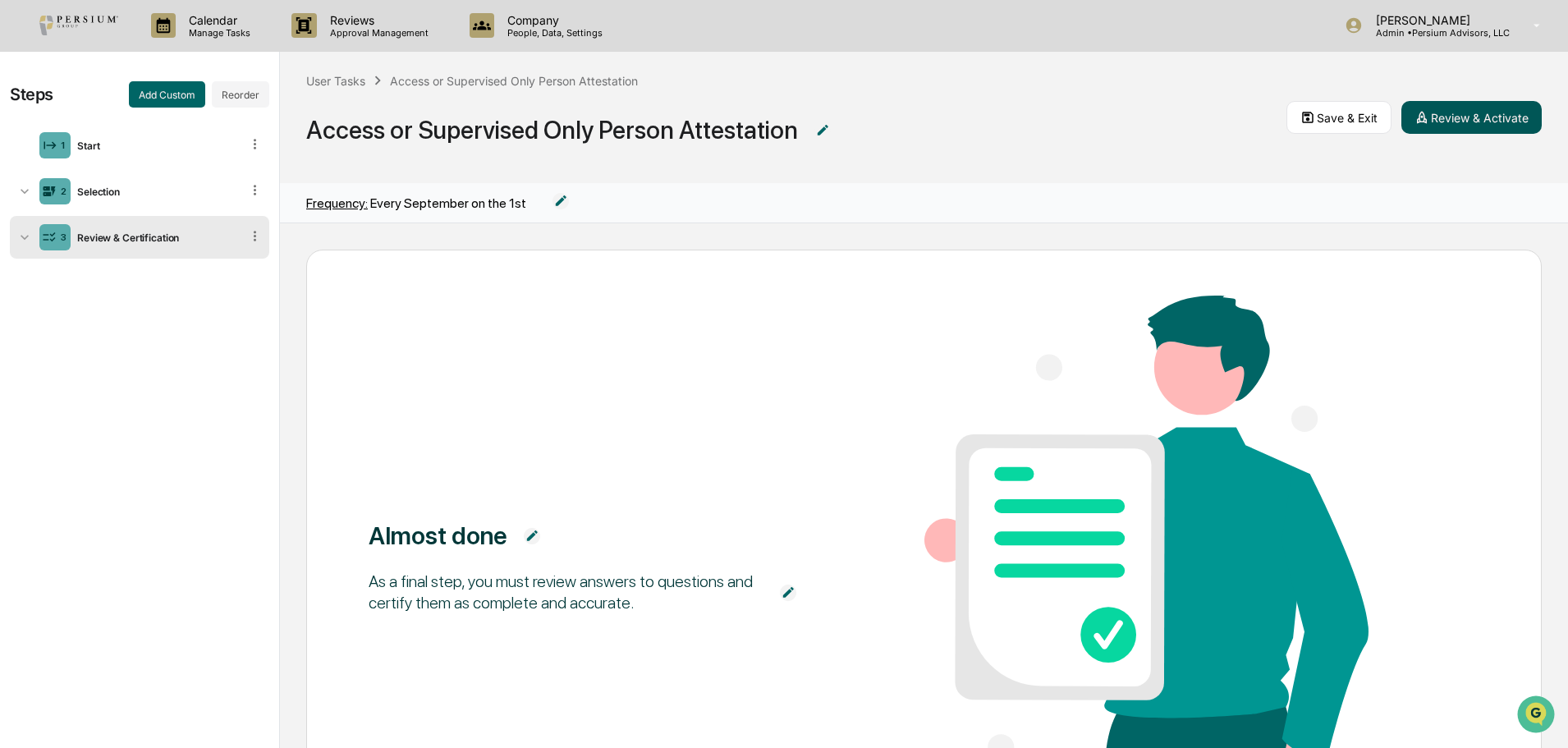 click on "Review & Activate" at bounding box center [1471, 117] 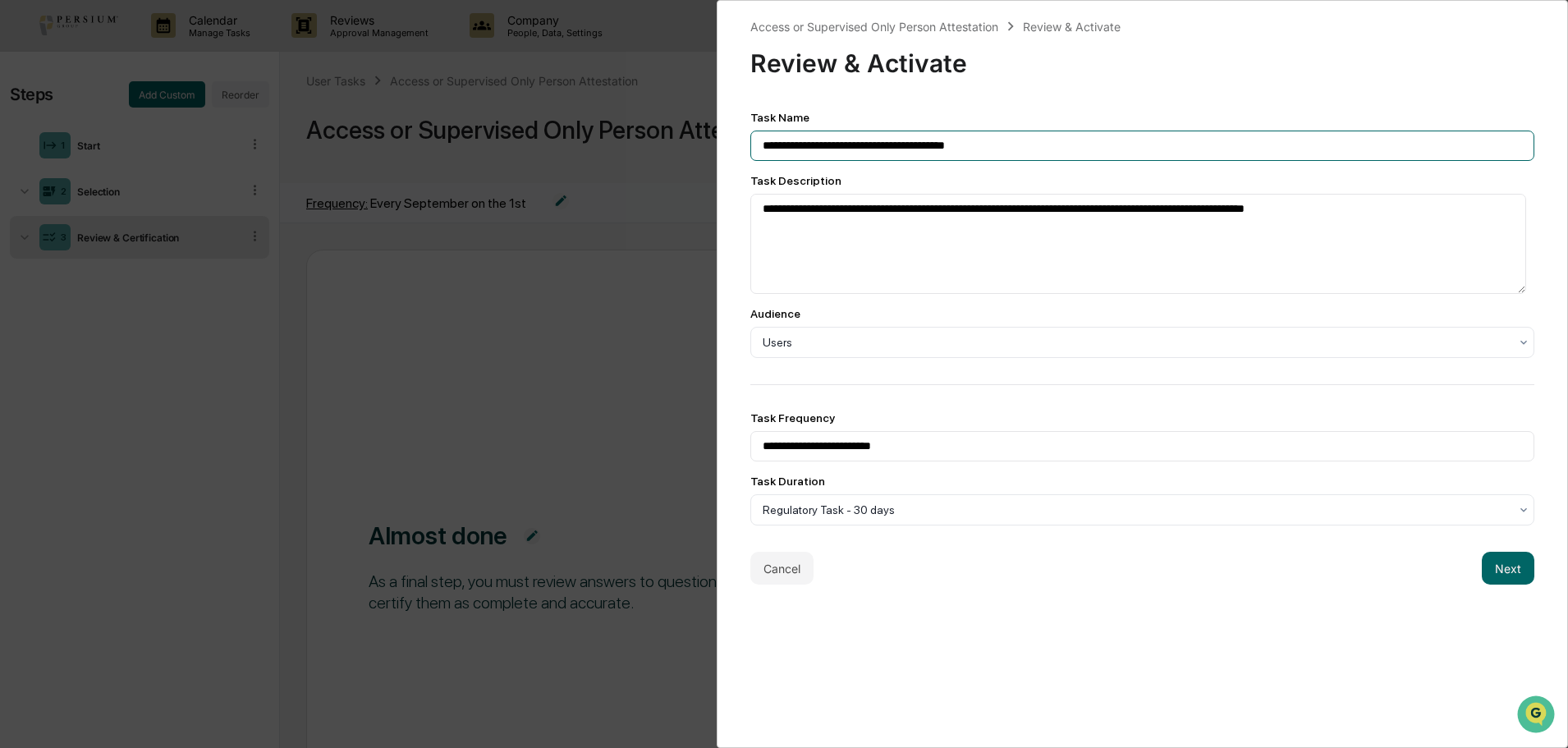 drag, startPoint x: 865, startPoint y: 145, endPoint x: 702, endPoint y: 140, distance: 163.0767 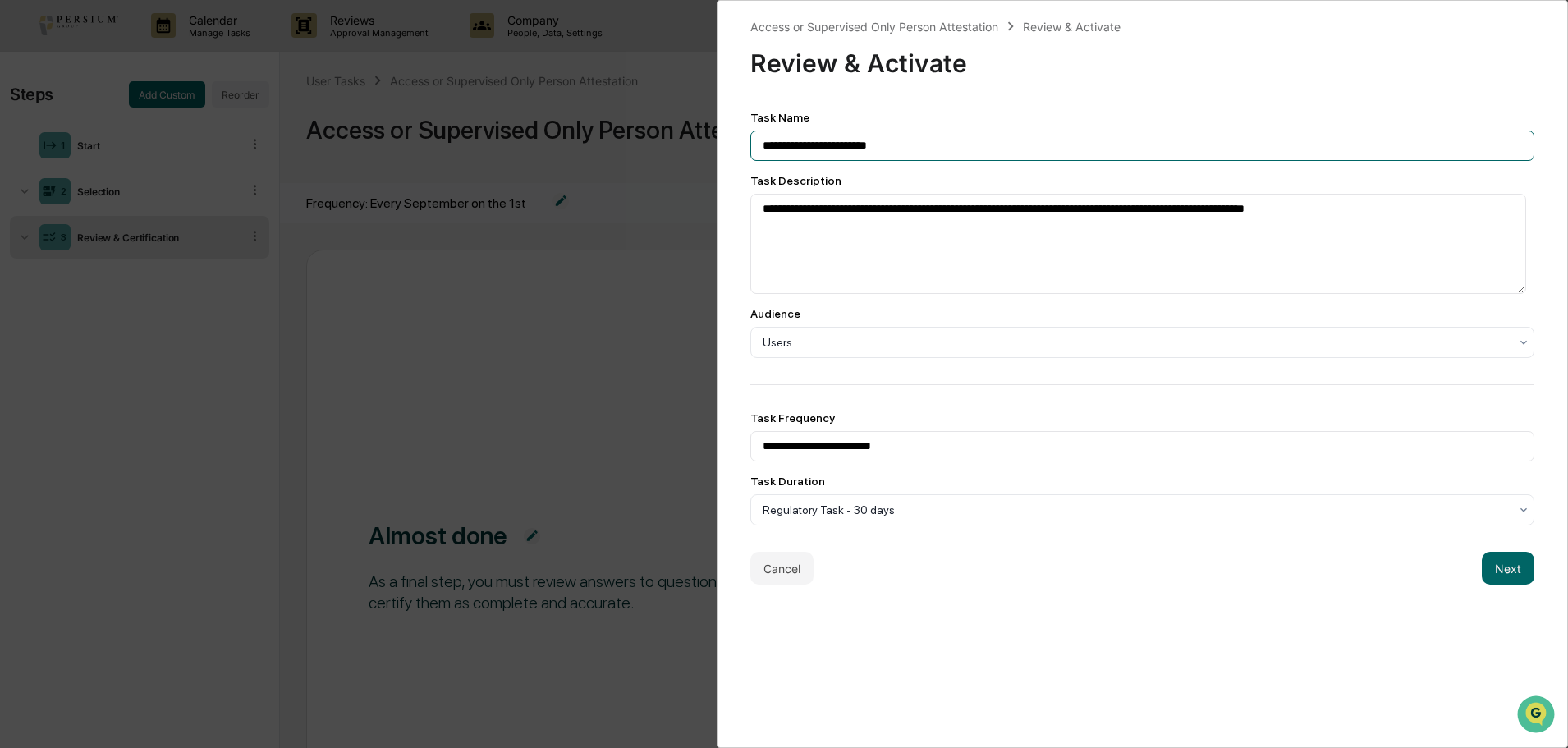 click on "**********" at bounding box center [1142, 145] 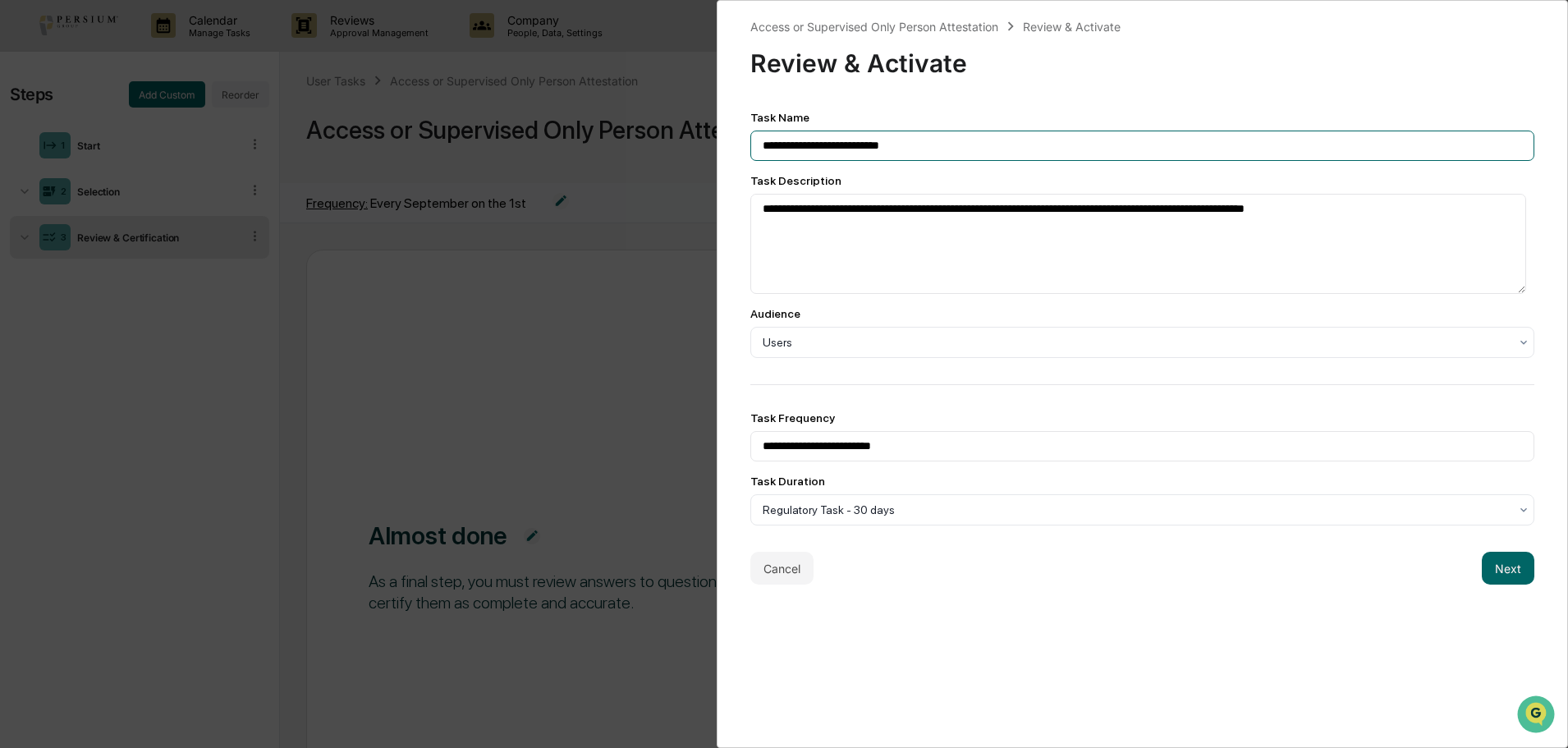 paste on "**********" 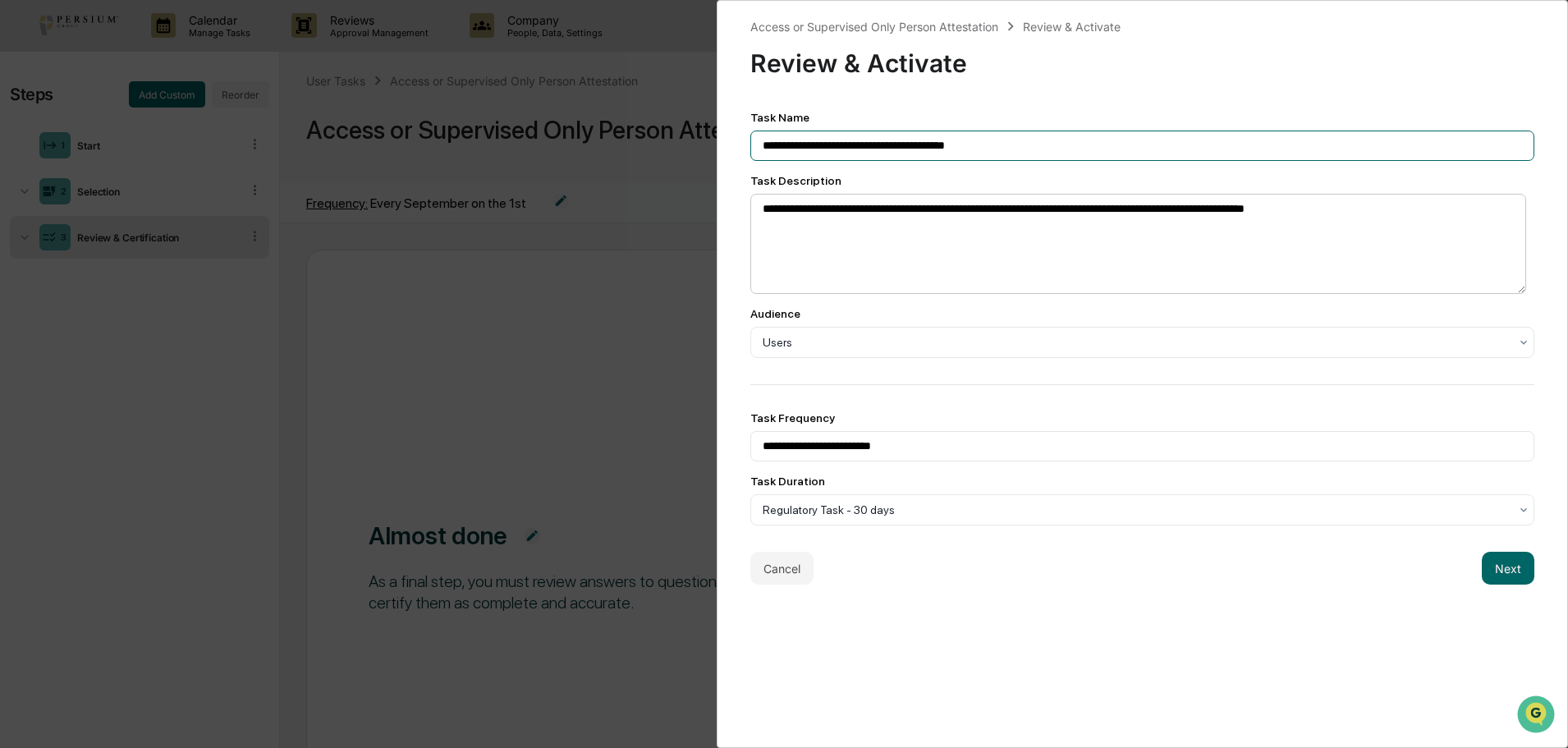 type on "**********" 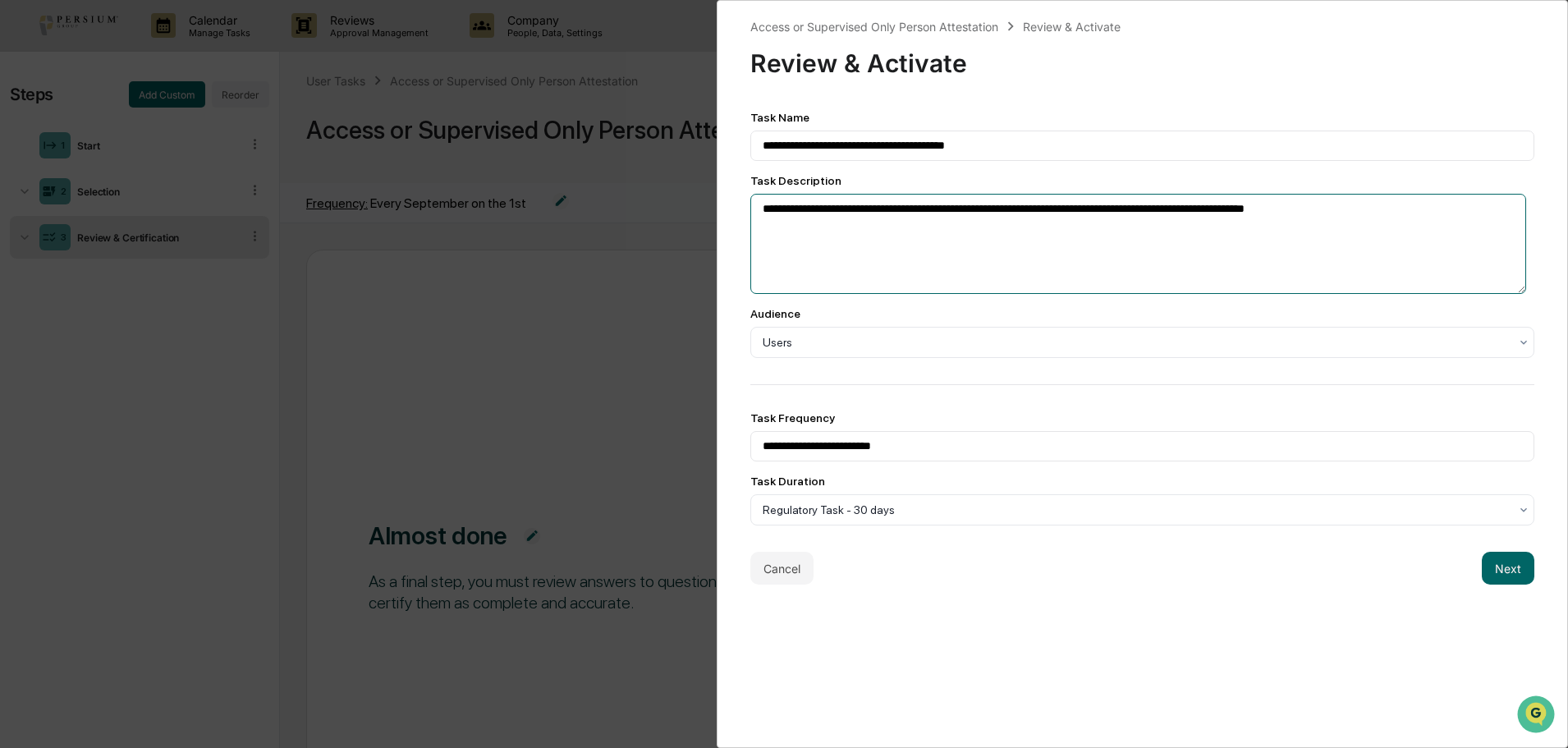 drag, startPoint x: 941, startPoint y: 210, endPoint x: 970, endPoint y: 211, distance: 29.017236 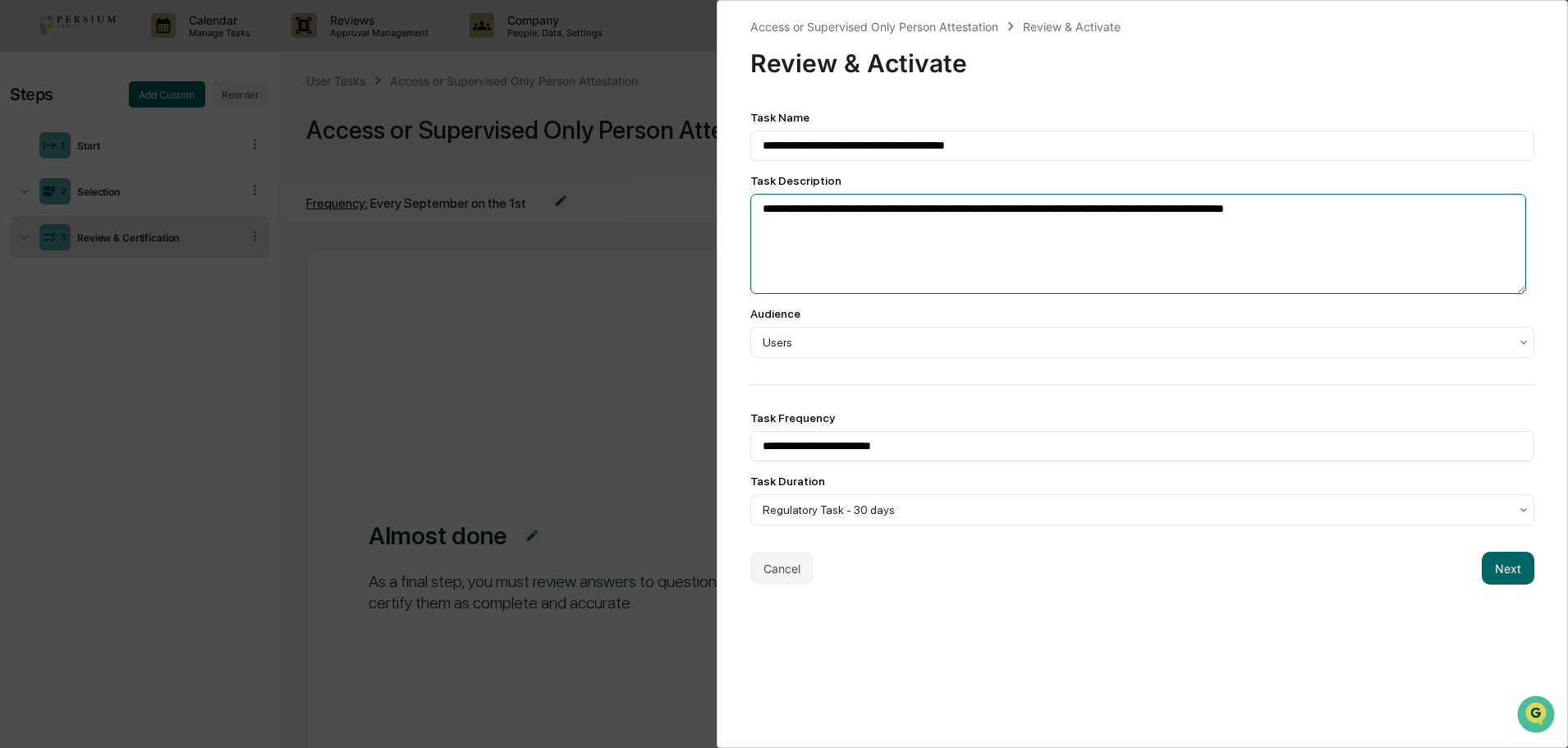 click on "**********" at bounding box center [1138, 244] 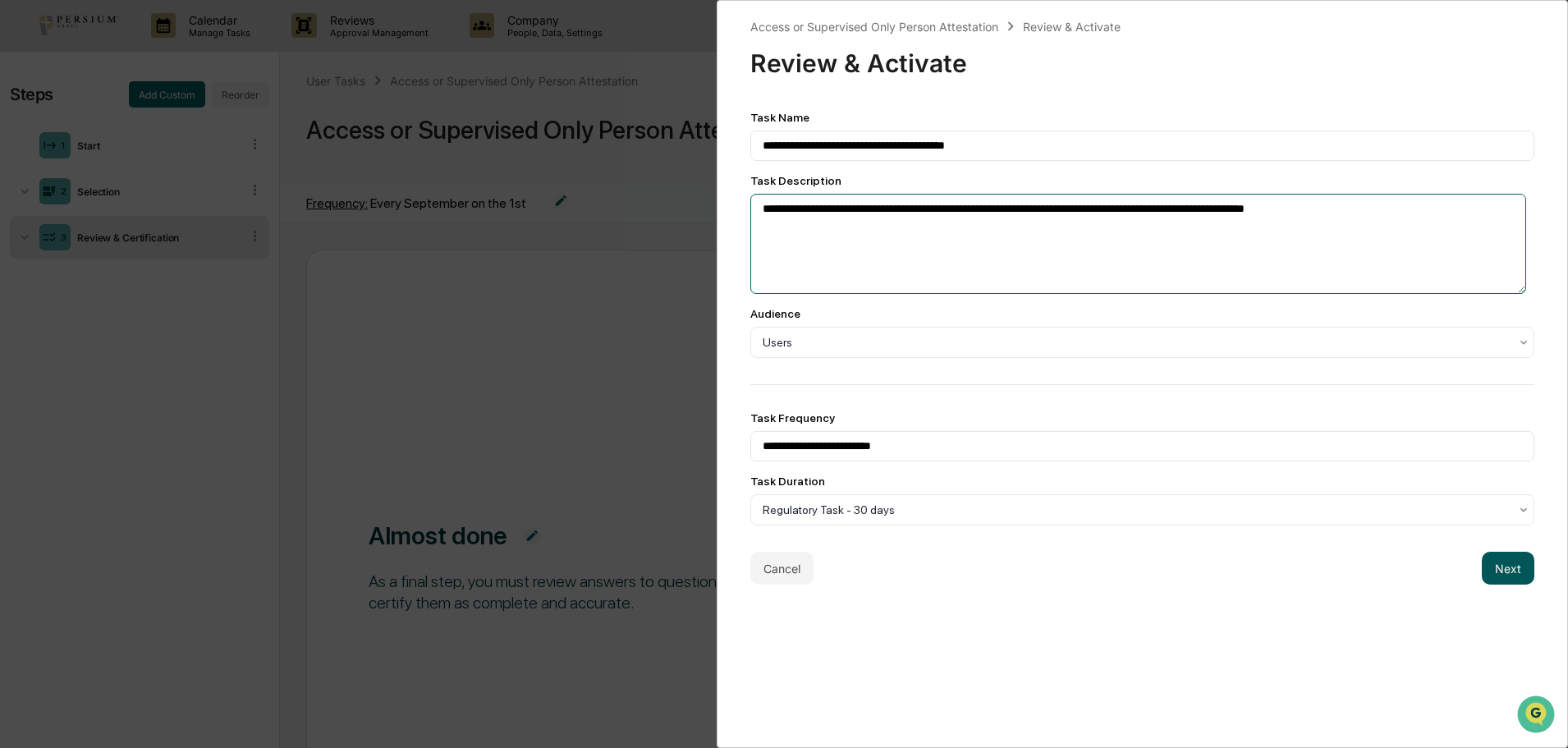 type on "**********" 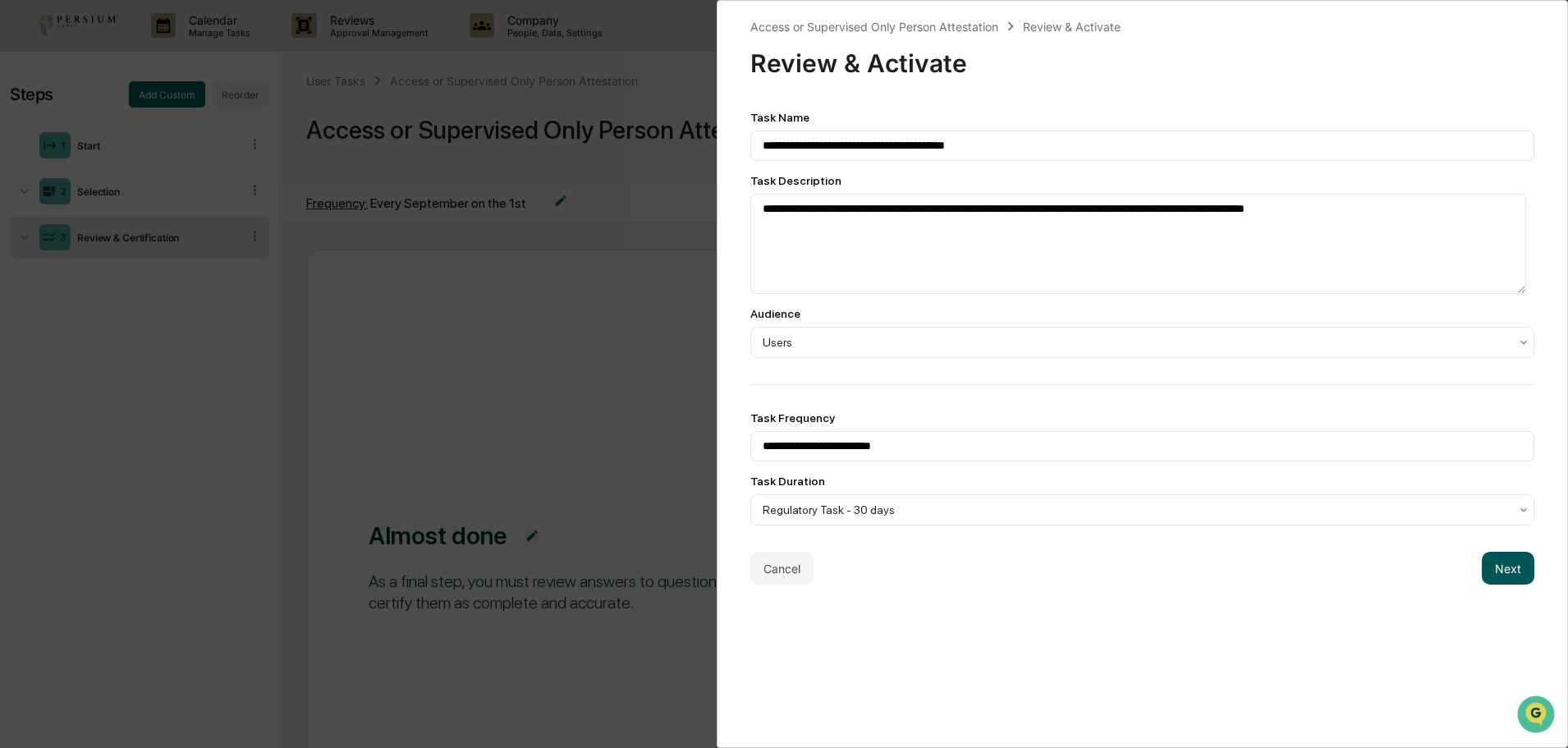 click on "Next" at bounding box center (1508, 568) 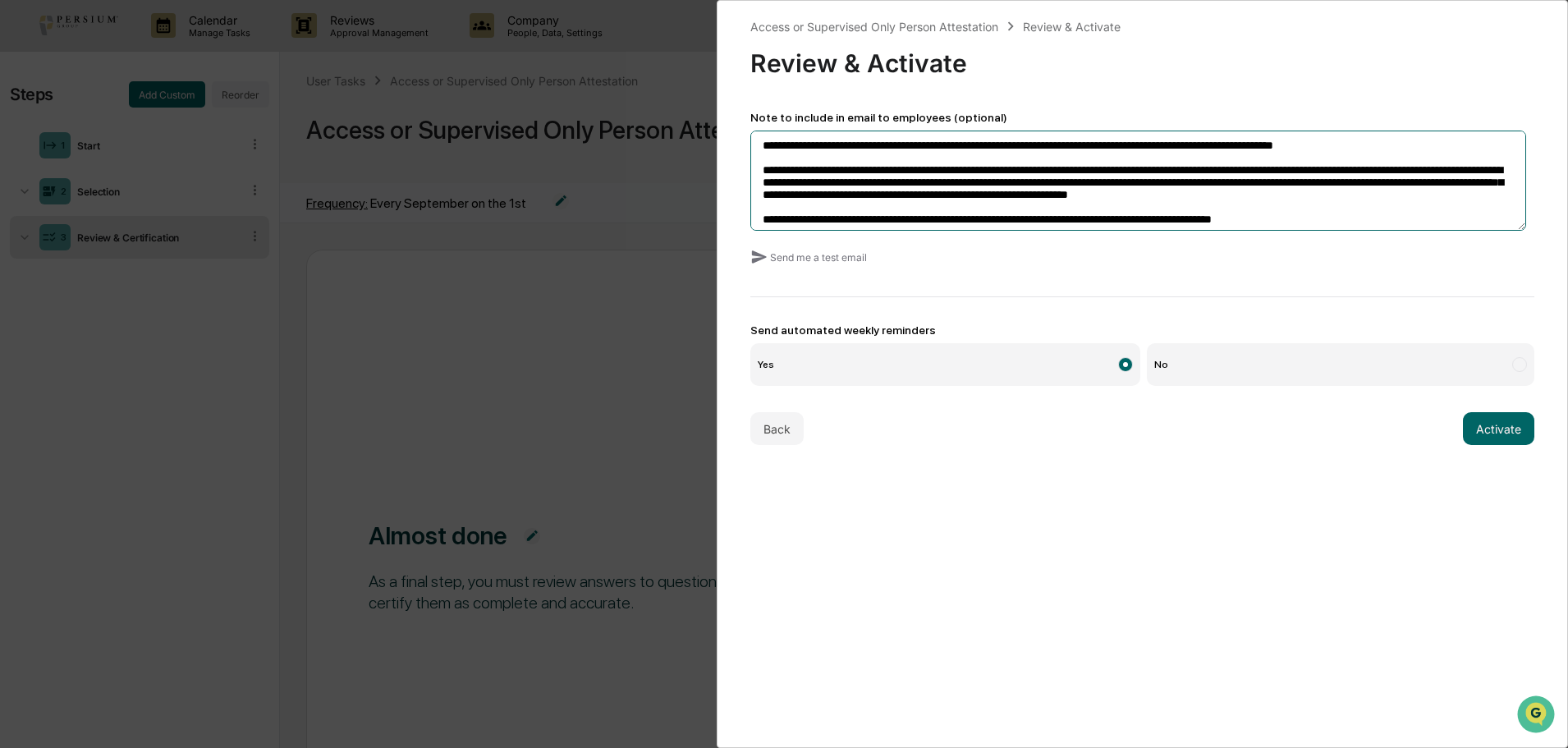 click on "**********" at bounding box center [1138, 181] 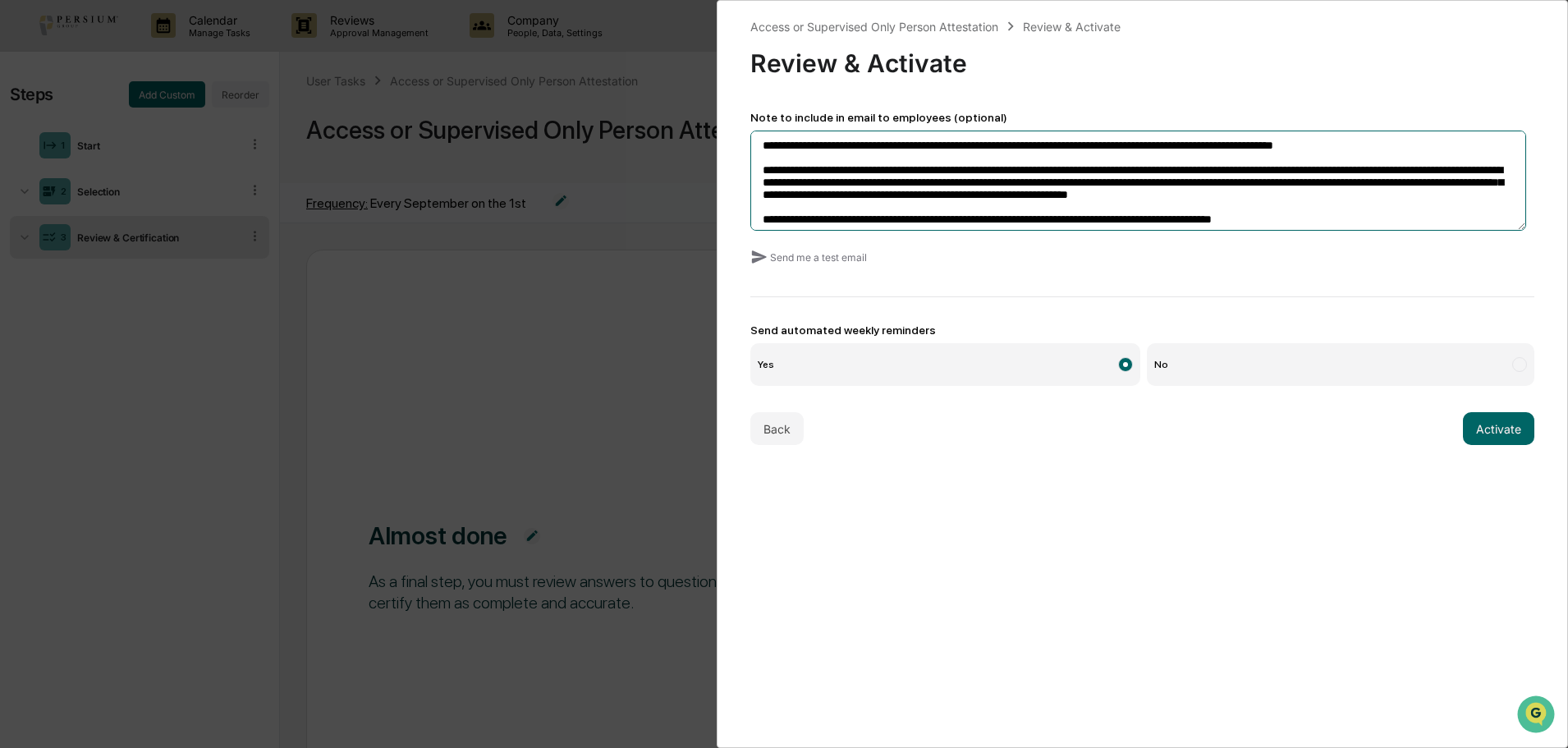 drag, startPoint x: 973, startPoint y: 145, endPoint x: 1006, endPoint y: 148, distance: 33.136083 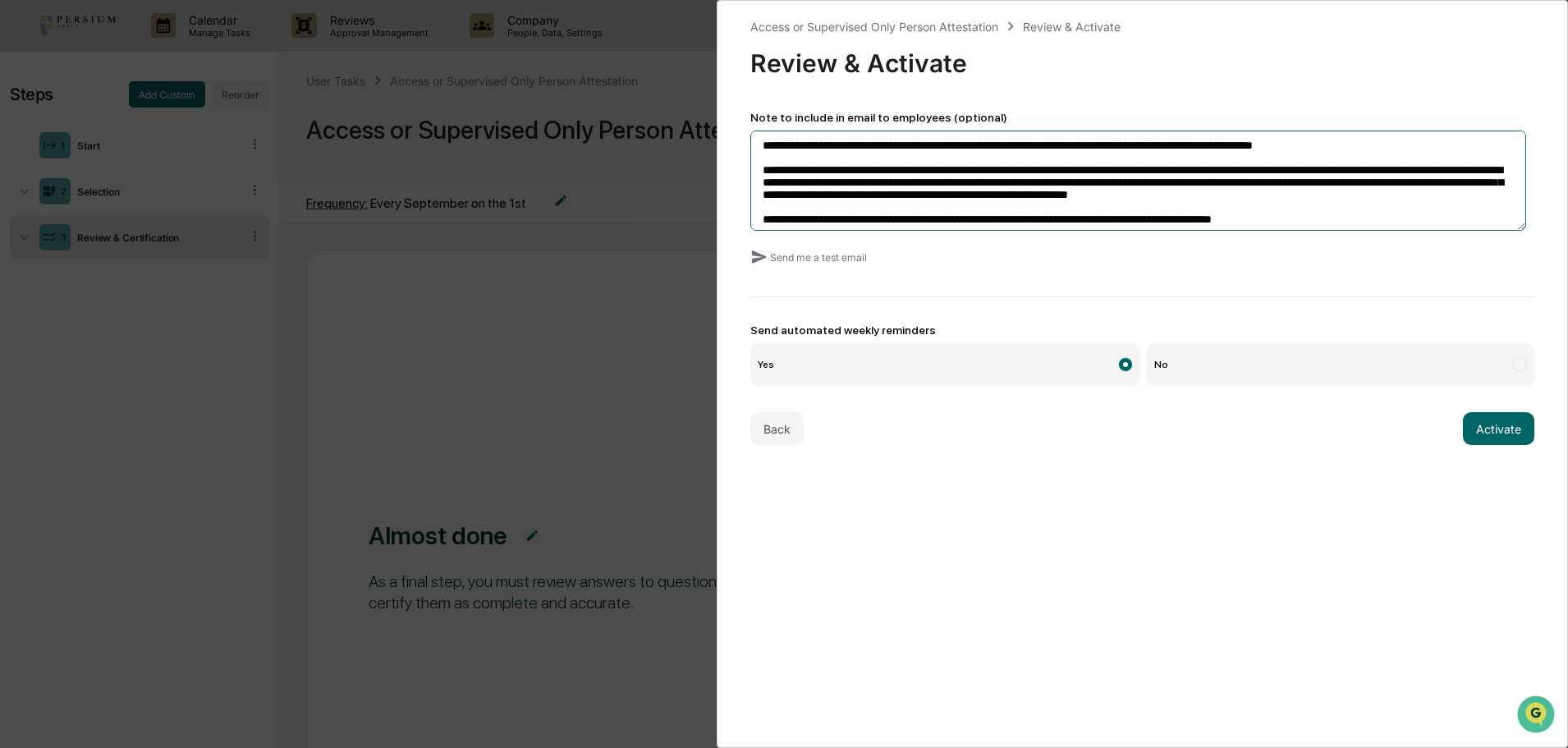 click on "**********" at bounding box center [1138, 181] 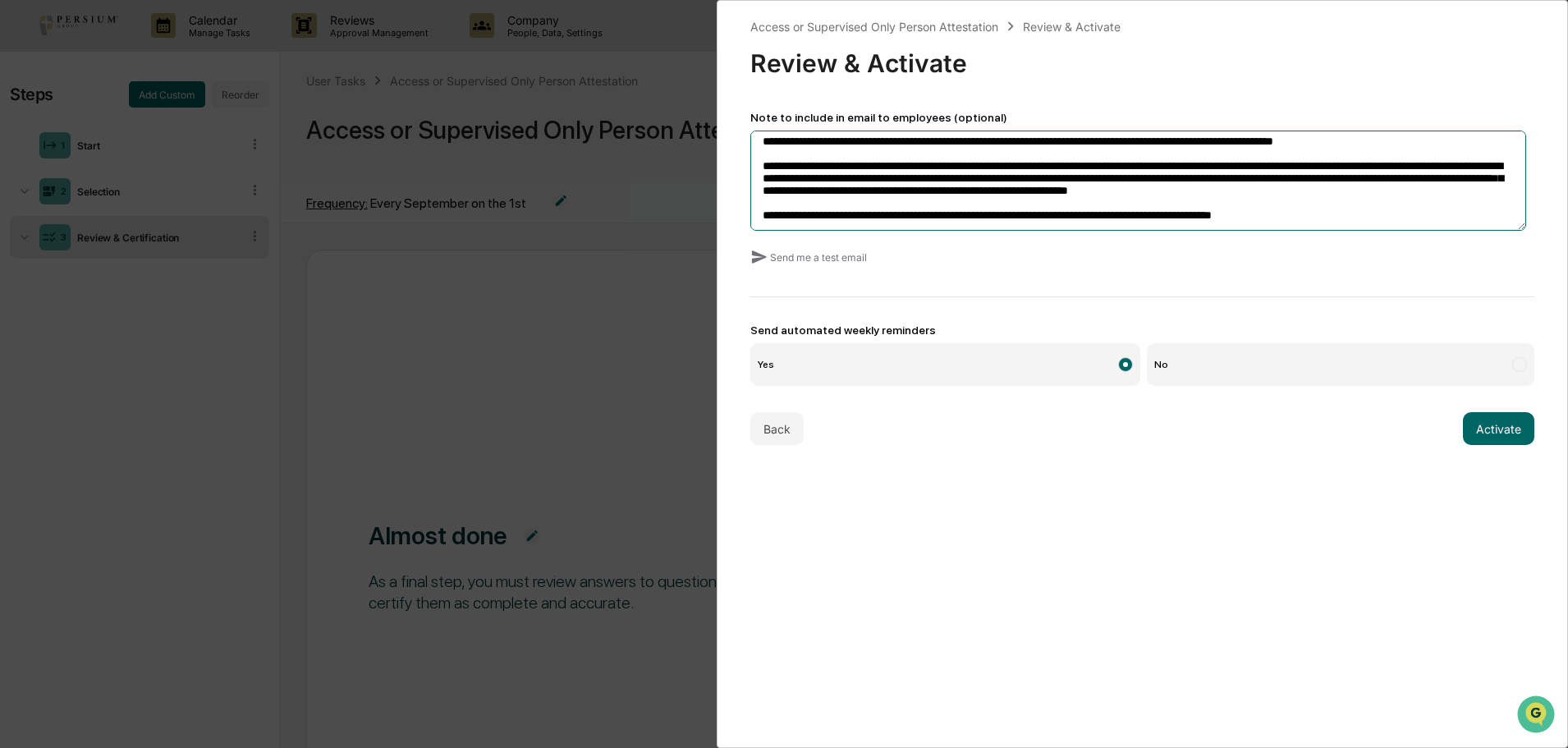 scroll, scrollTop: 10, scrollLeft: 0, axis: vertical 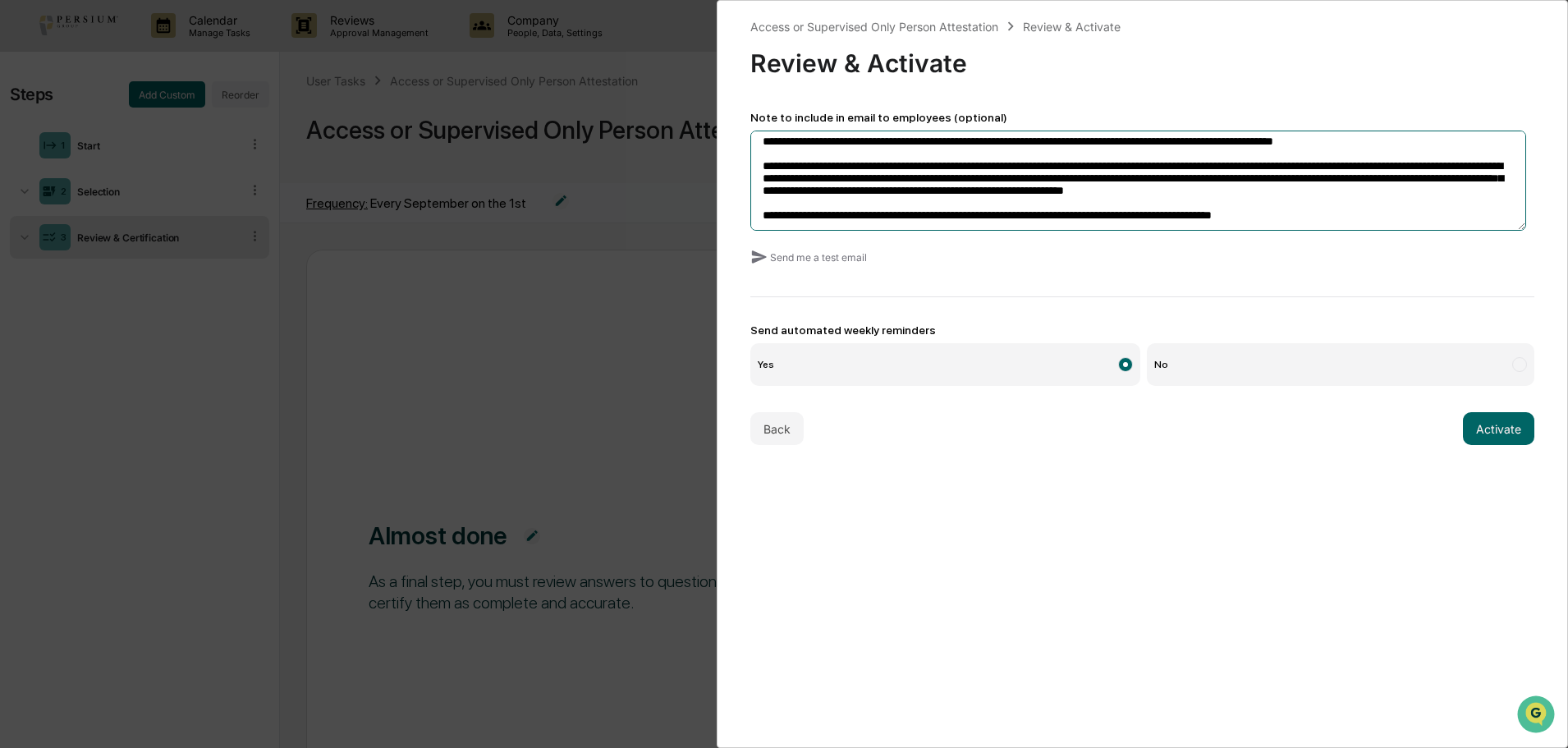 click on "**********" at bounding box center (1138, 181) 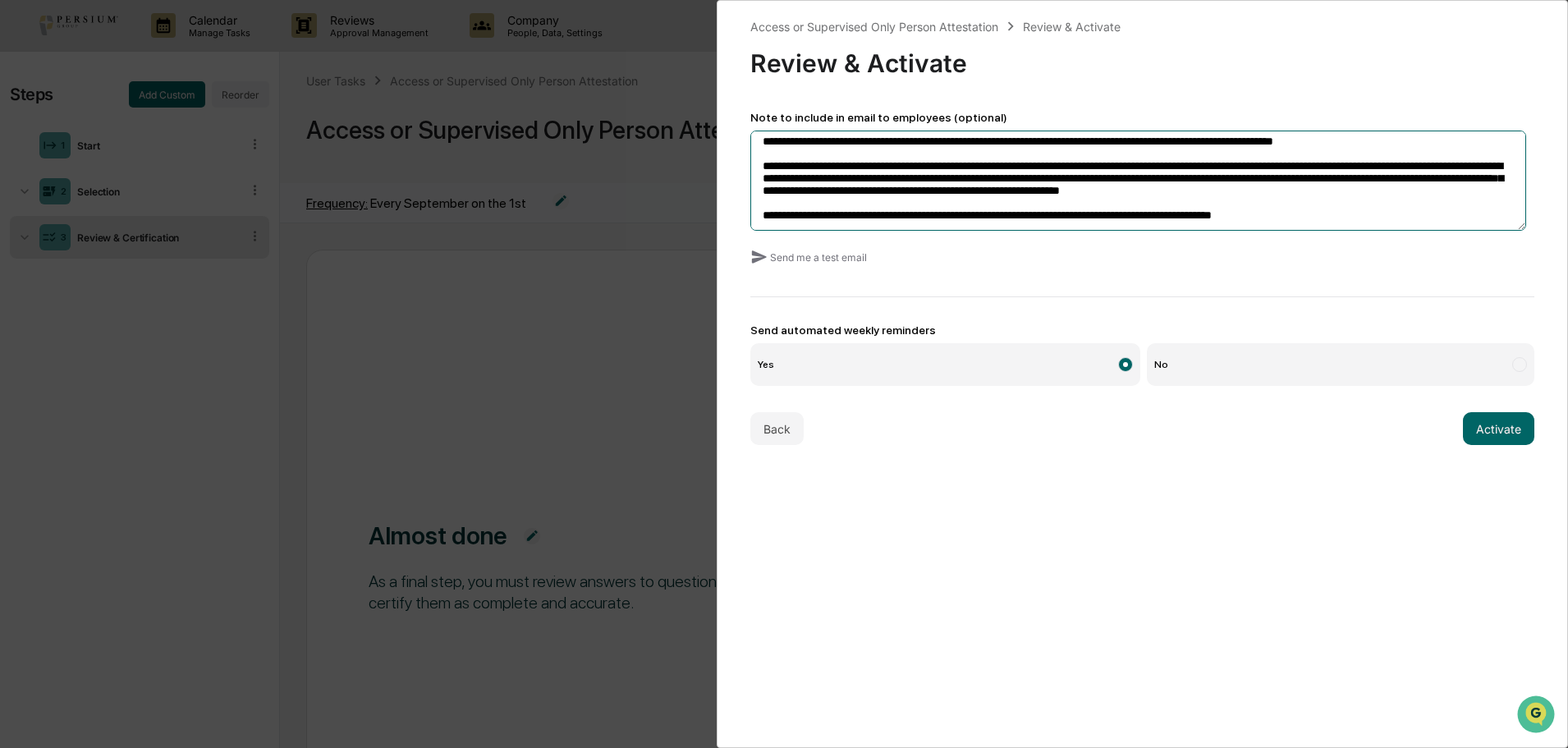 scroll, scrollTop: 1, scrollLeft: 0, axis: vertical 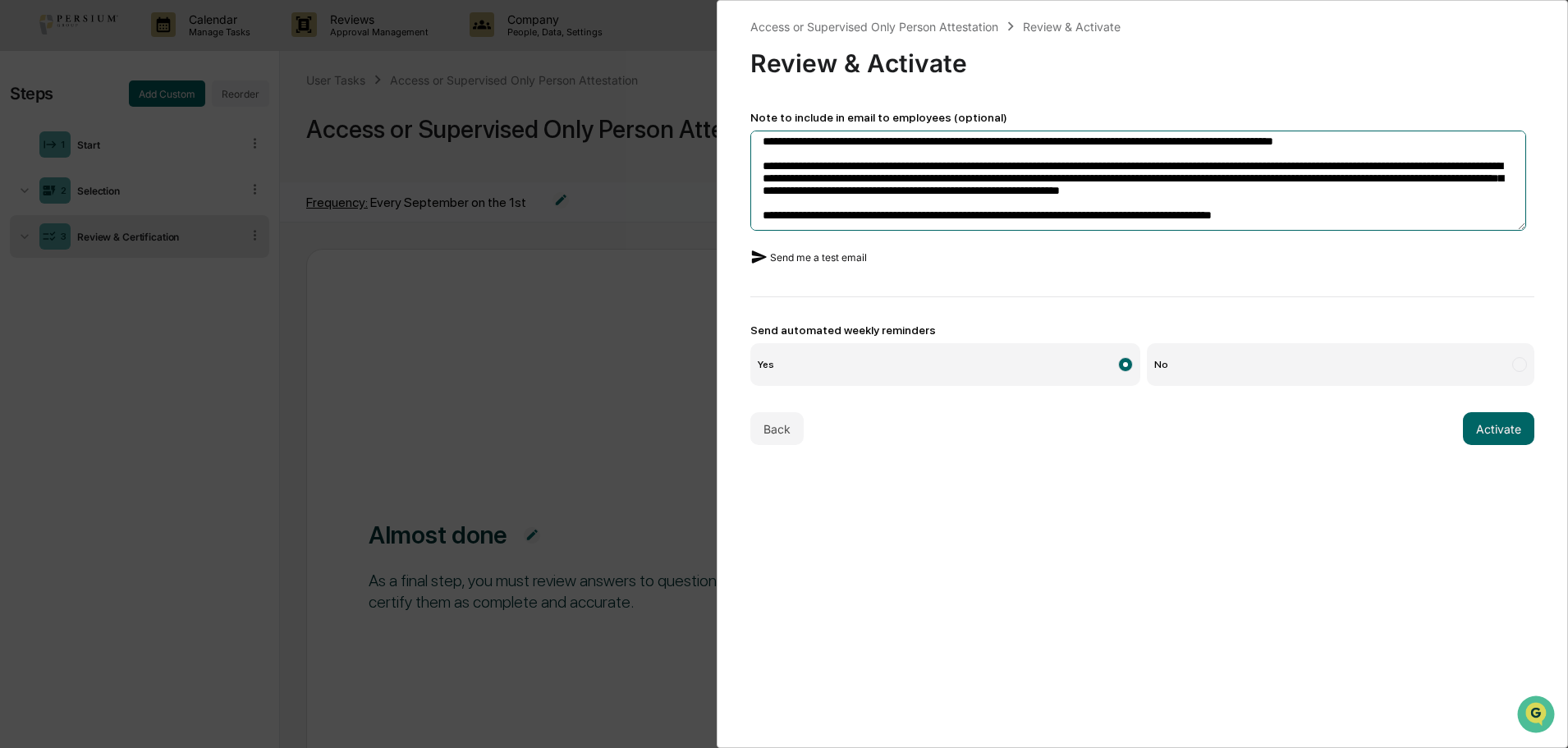 type on "**********" 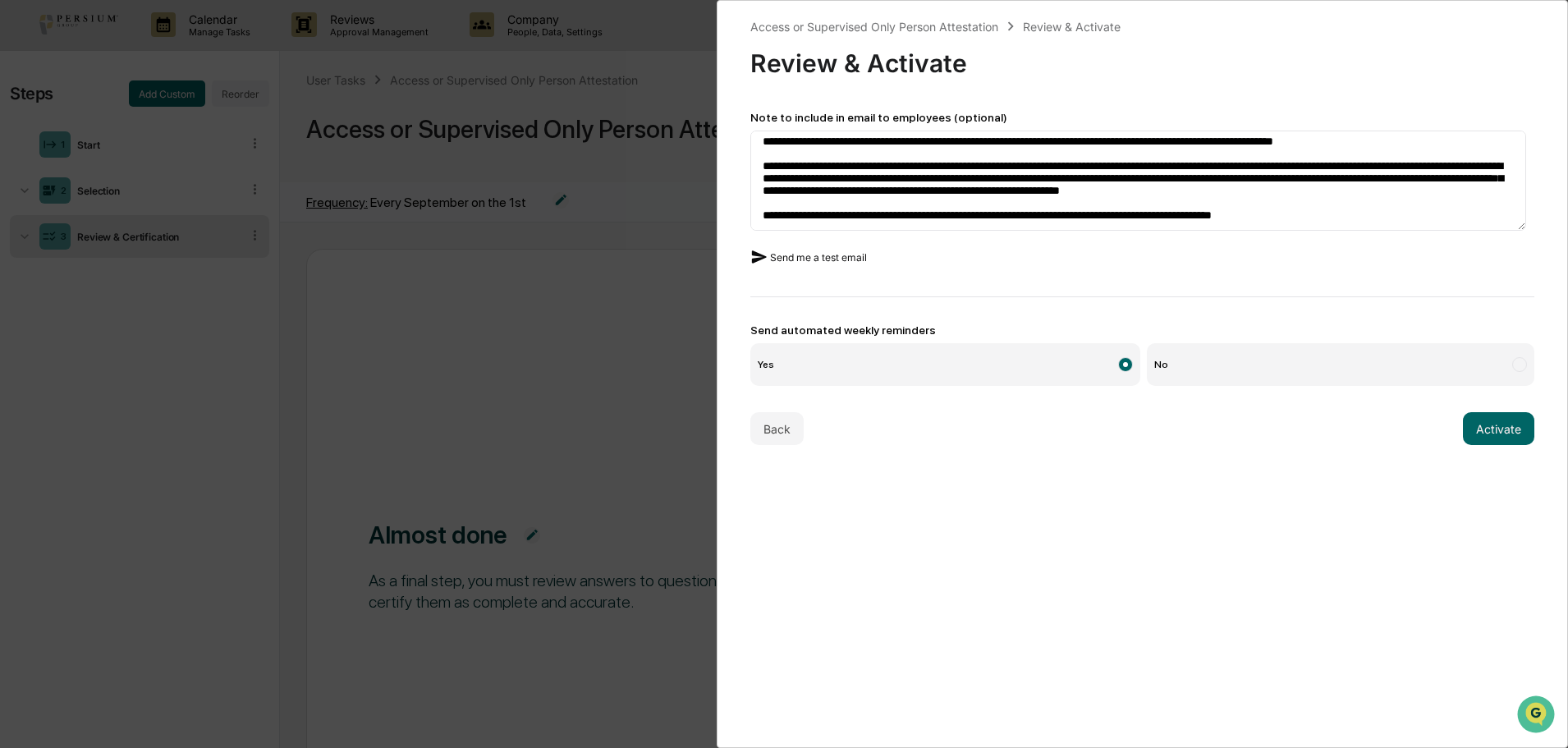 click on "Send me a test email" at bounding box center [809, 257] 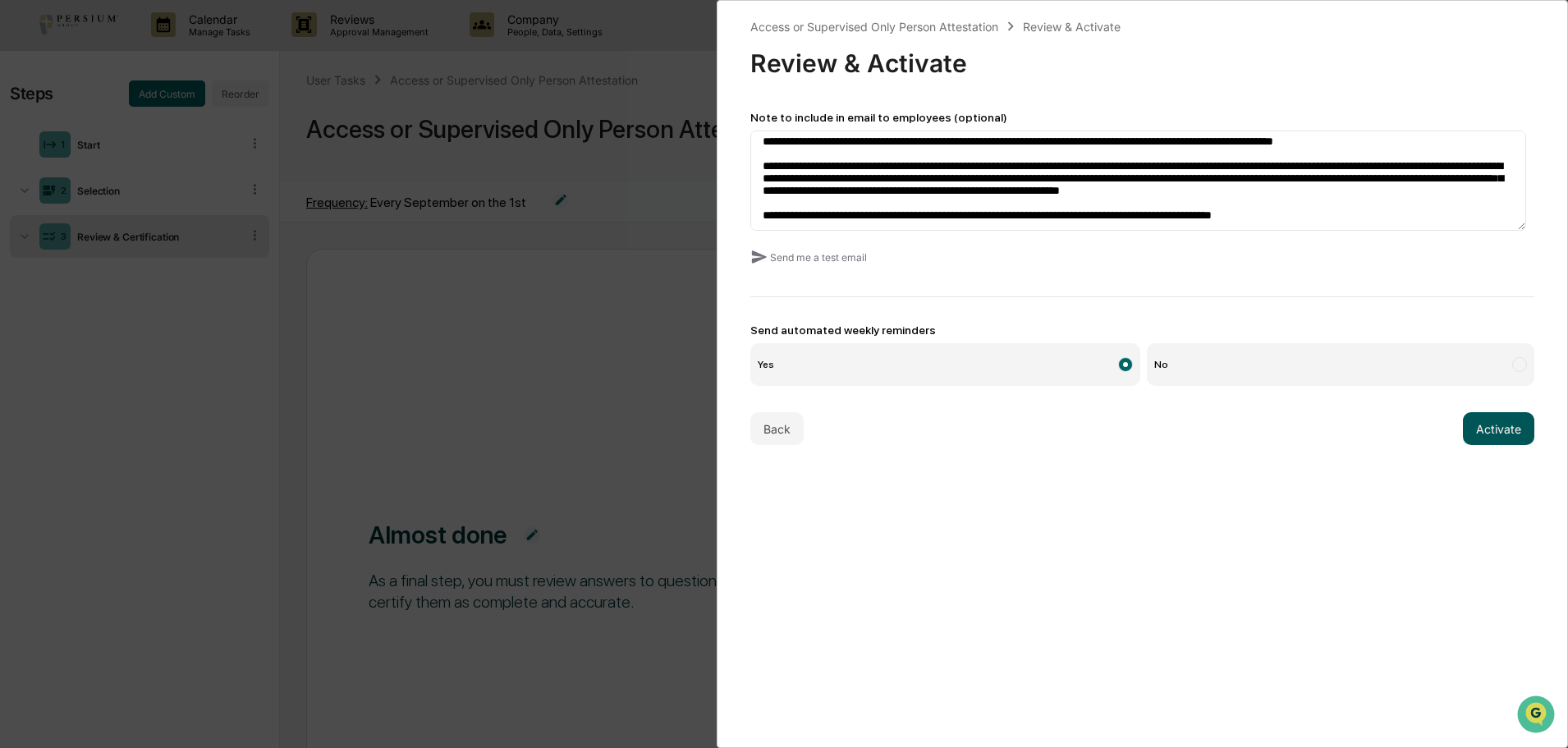 click on "Activate" at bounding box center (1498, 429) 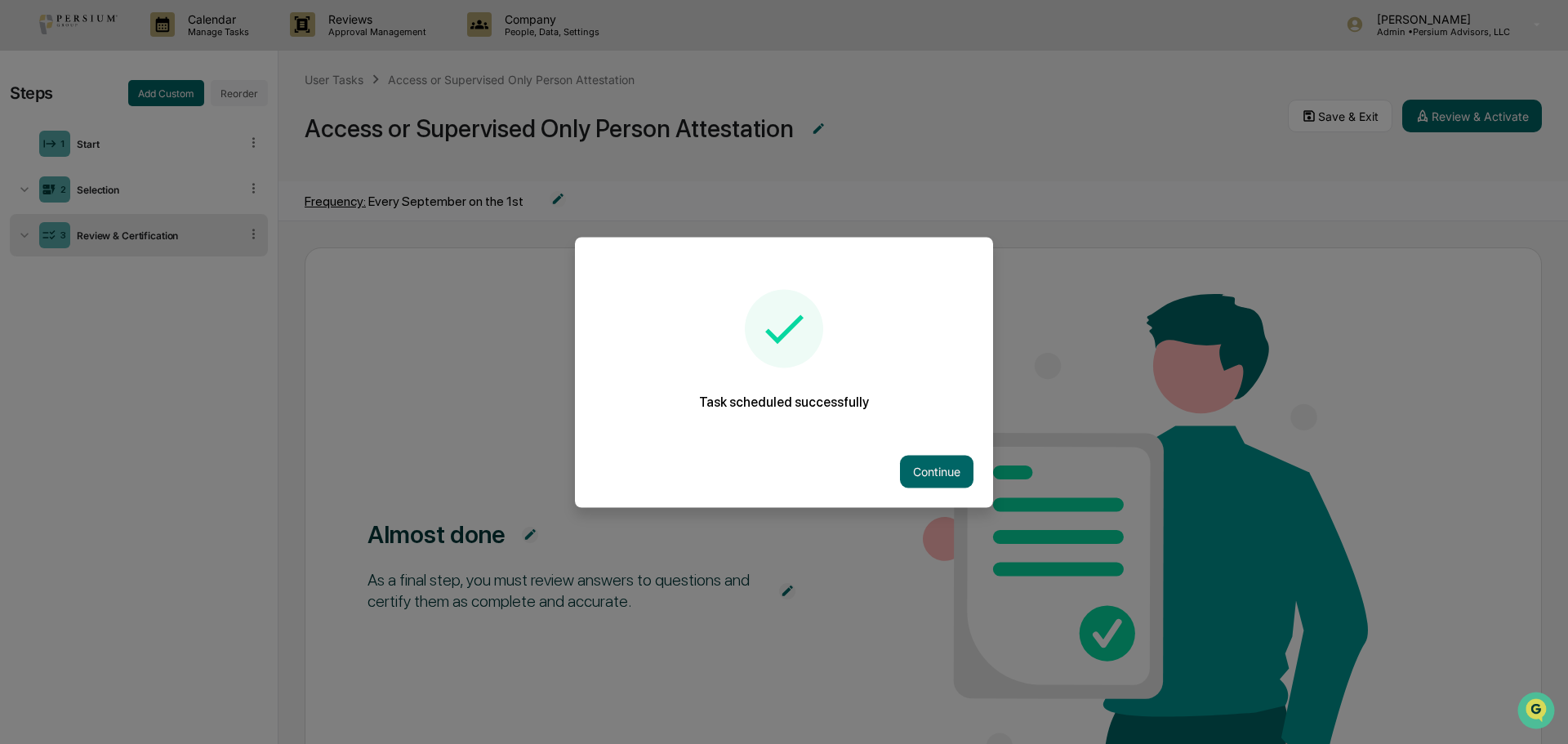 click at bounding box center [784, 372] 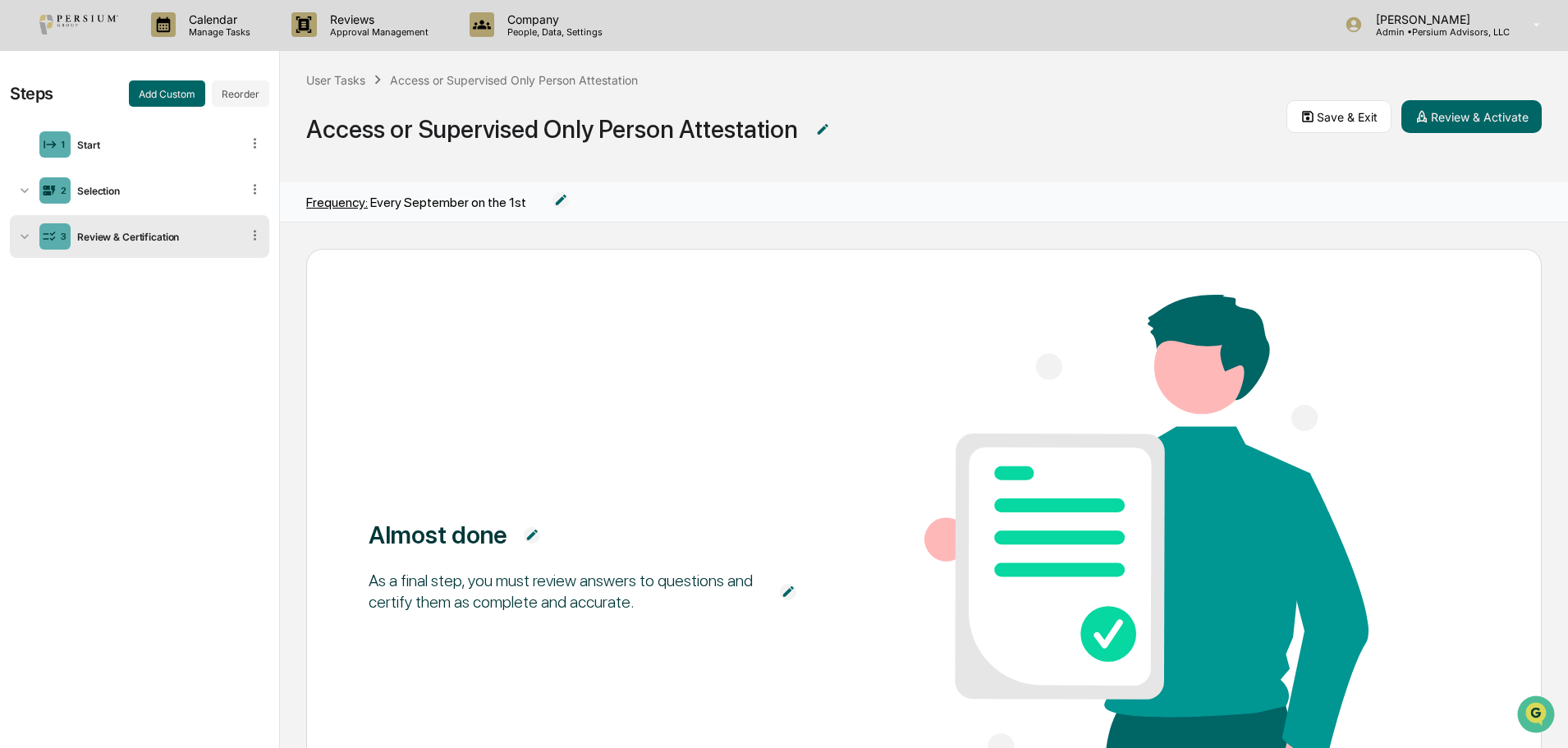 click on "Access or Supervised Only Person Attestation" at bounding box center [796, 122] 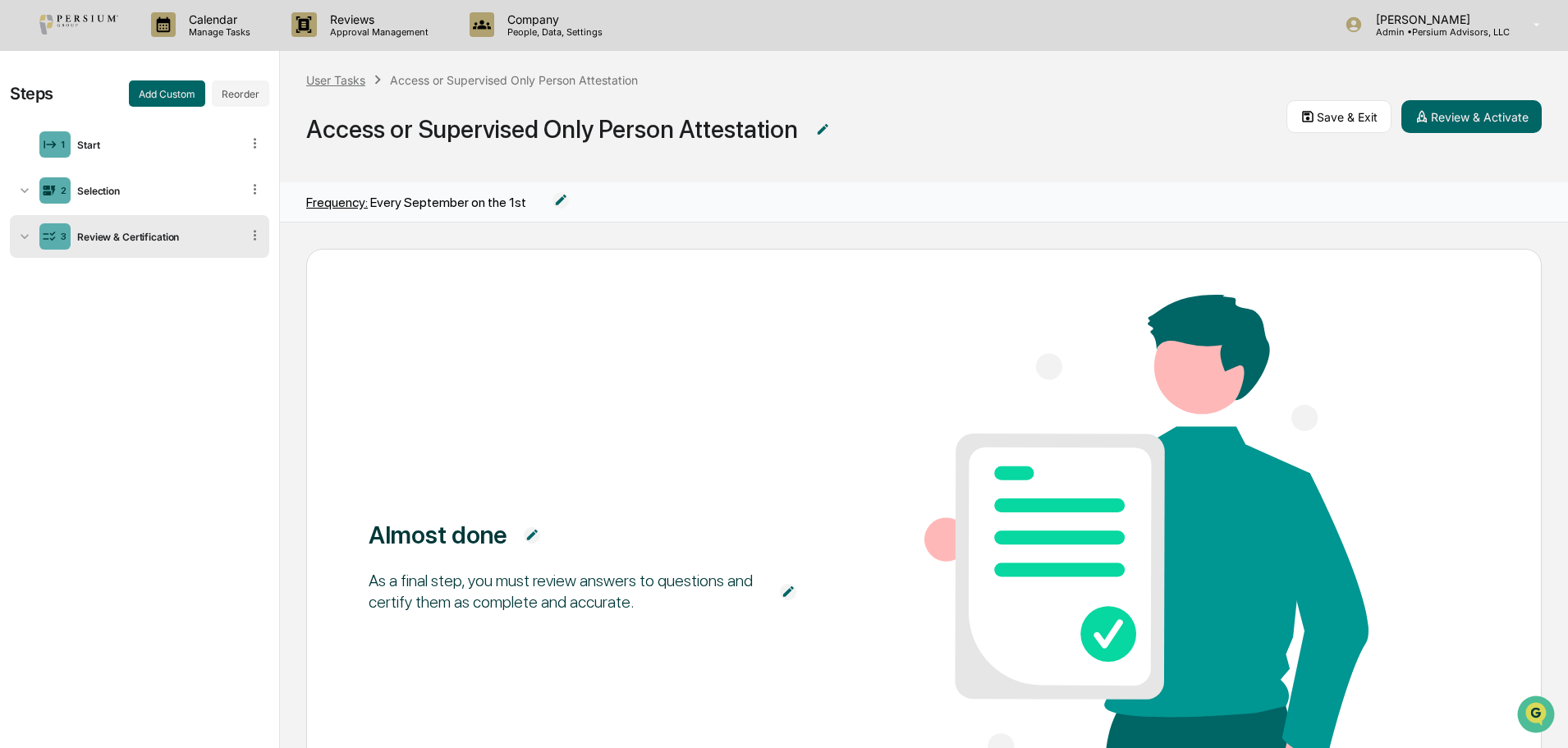 click on "User Tasks" at bounding box center (336, 80) 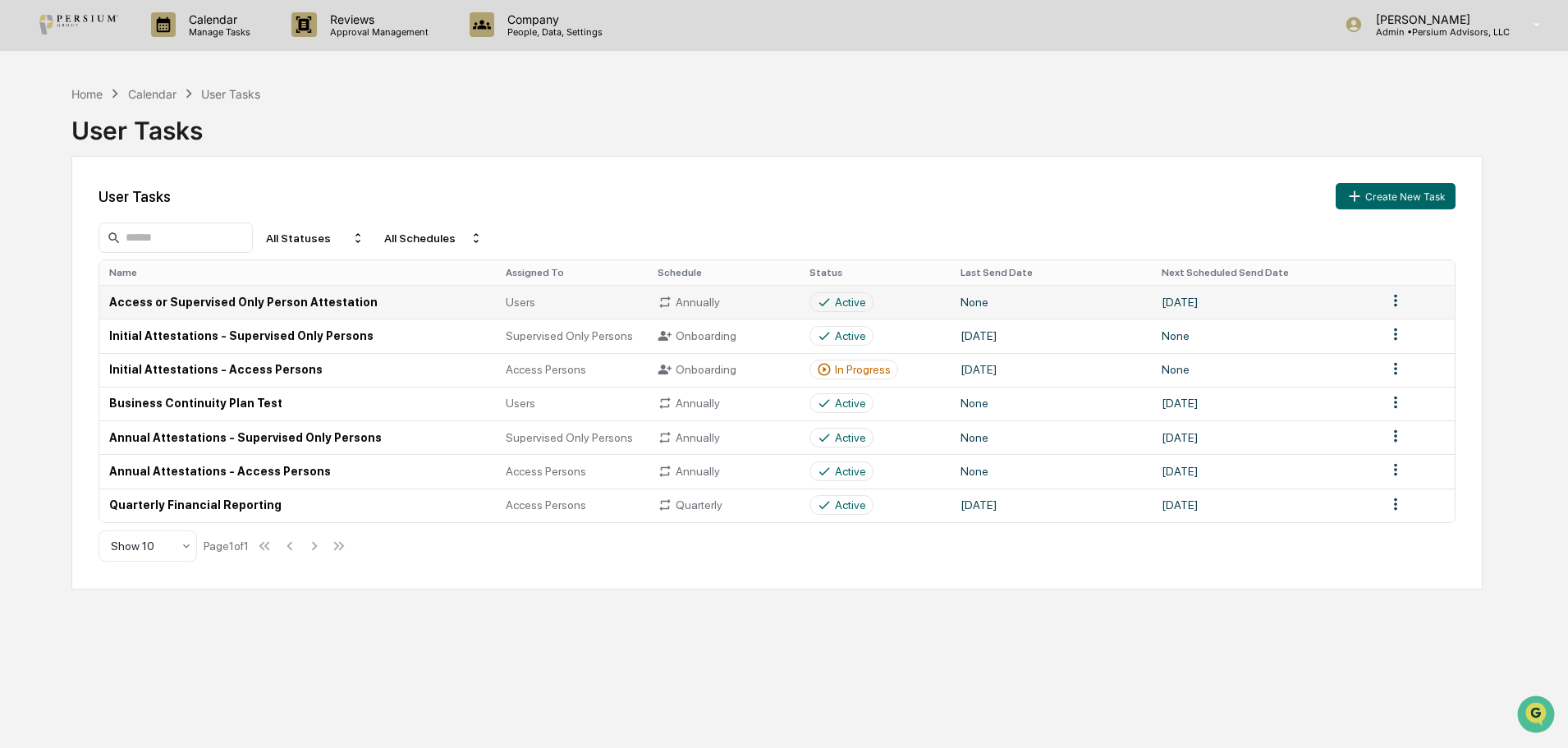 click at bounding box center (1415, 301) 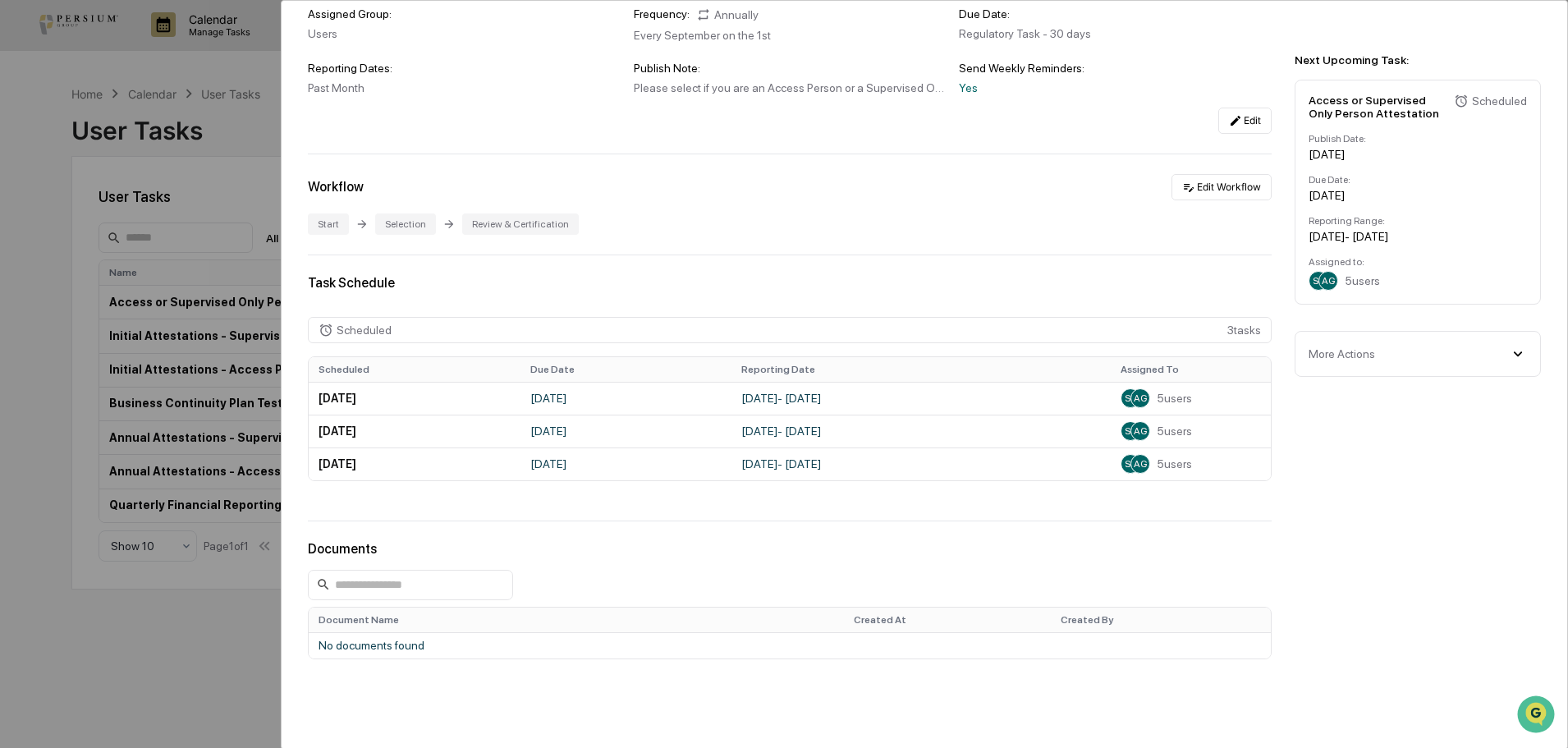scroll, scrollTop: 246, scrollLeft: 0, axis: vertical 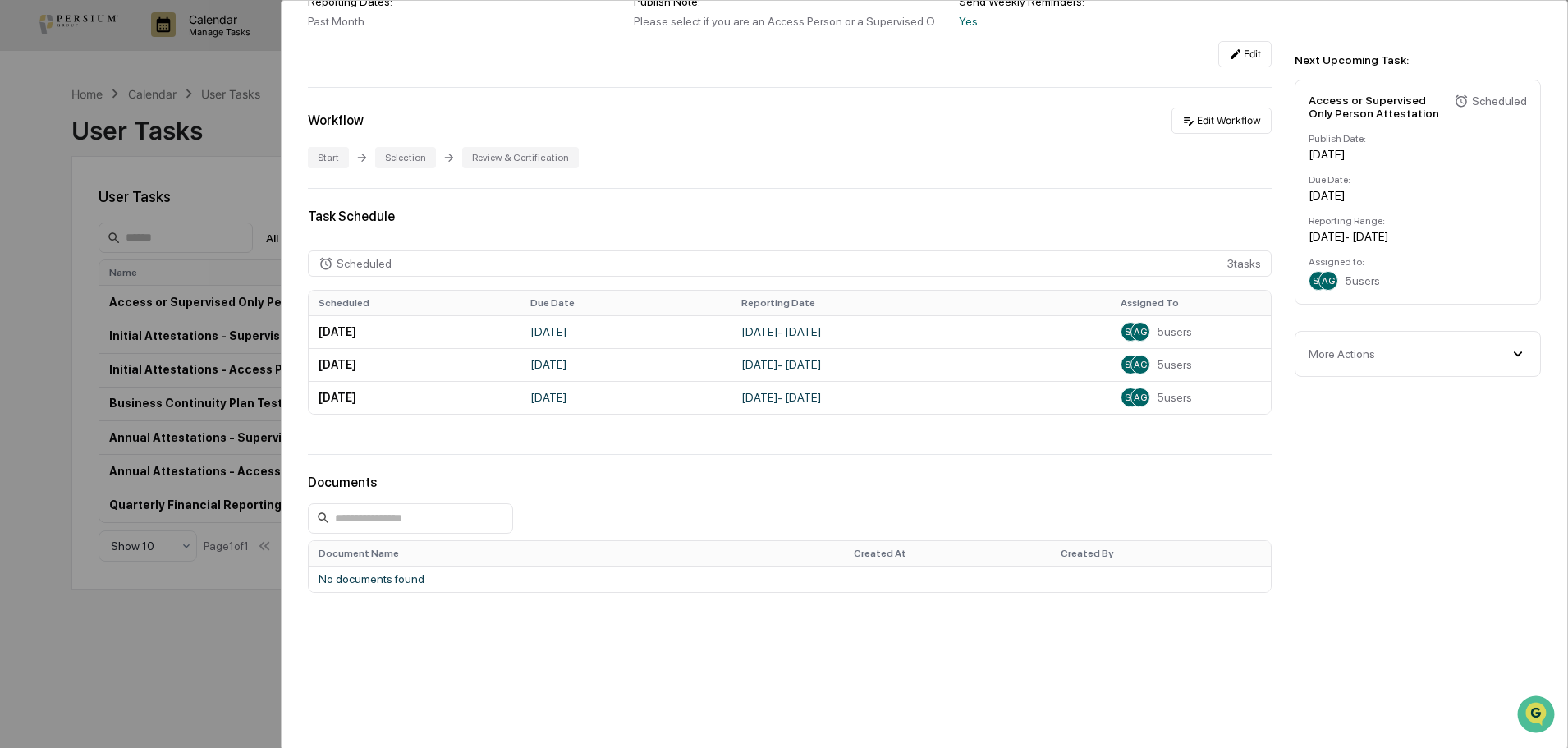 click on "User Tasks Access or Supervised Only Person Attestation Access or Supervised Only Person Attestation Active Select if you are an Access Person or a Supervised ONLY Person, as defined by Persium Advisors, LLC's Code of Ethics. Details Assigned Group:  Users Frequency:    Annually Every September on the 1st Due Date:  Regulatory Task - 30 days Reporting Dates:  Past Month Publish Note:  Send Weekly Reminders:  Yes Edit Workflow Edit Workflow Start Selection Review & Certification Task Schedule Scheduled   3  task s Scheduled Due Date Reporting Date Assigned To [DATE] [DATE] August 1, 2025  -   [DATE] SG AG 5  users [DATE] [DATE] August 1, 2026  -   [DATE] SG AG 5  users [DATE] [DATE] August 1, 2027  -   [DATE] SG AG 5  users Documents Document Name Created At Created By No documents found Next Upcoming Task: Access or Supervised Only Person Attestation Scheduled Publish Date: [DATE] Due Date: [DATE]  -   5" at bounding box center [784, 374] 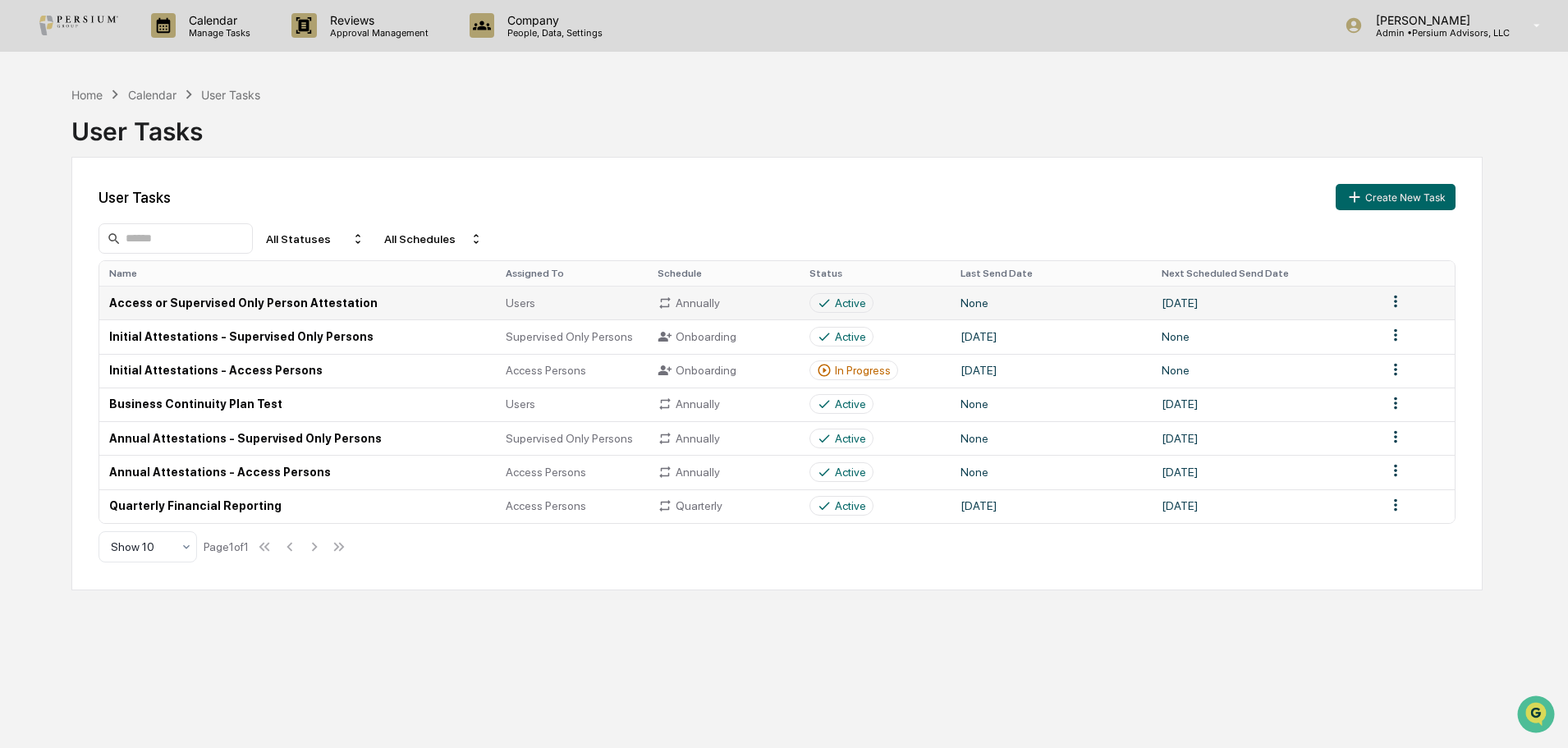 click on "Access or Supervised Only Person Attestation" at bounding box center [297, 302] 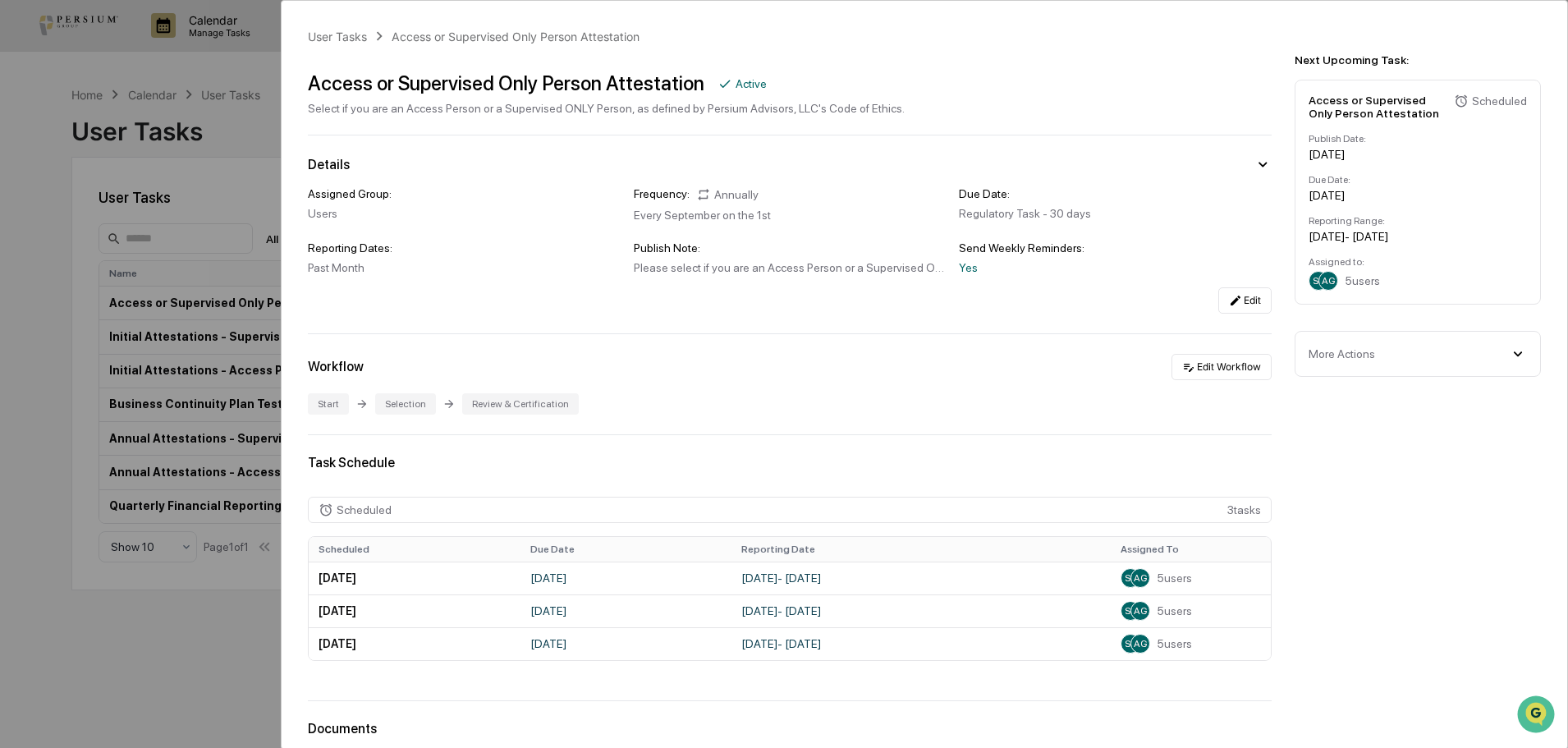click on "User Tasks Access or Supervised Only Person Attestation Access or Supervised Only Person Attestation Active Select if you are an Access Person or a Supervised ONLY Person, as defined by Persium Advisors, LLC's Code of Ethics. Details Assigned Group:  Users Frequency:    Annually Every September on the 1st Due Date:  Regulatory Task - 30 days Reporting Dates:  Past Month Publish Note:  Send Weekly Reminders:  Yes Edit Workflow Edit Workflow Start Selection Review & Certification Task Schedule Scheduled   3  task s Scheduled Due Date Reporting Date Assigned To [DATE] [DATE] August 1, 2025  -   [DATE] SG AG 5  users [DATE] [DATE] August 1, 2026  -   [DATE] SG AG 5  users [DATE] [DATE] August 1, 2027  -   [DATE] SG AG 5  users Documents Document Name Created At Created By No documents found Next Upcoming Task: Access or Supervised Only Person Attestation Scheduled Publish Date: [DATE] Due Date: [DATE]  -   5" at bounding box center [784, 374] 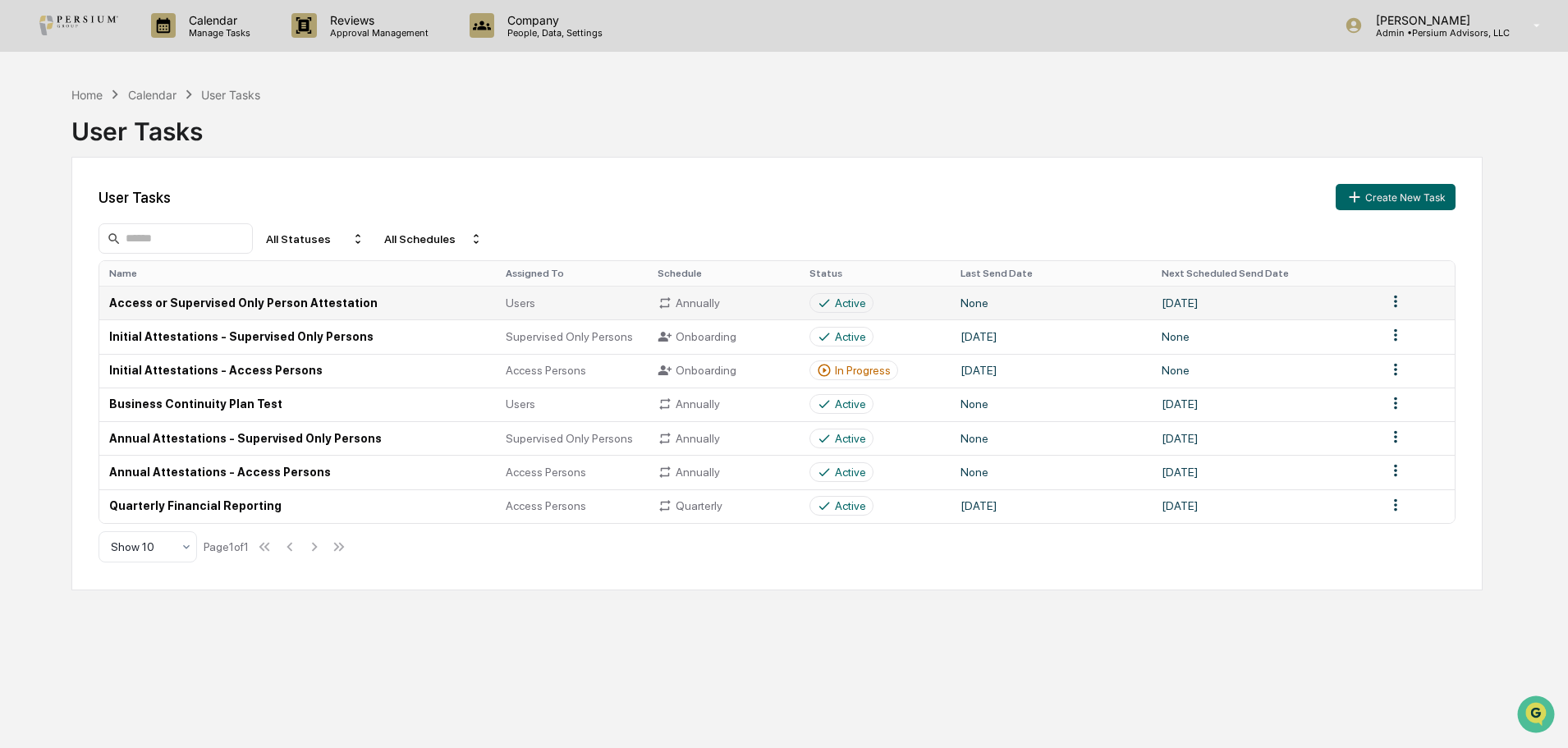 click on "Access or Supervised Only Person Attestation" at bounding box center [297, 302] 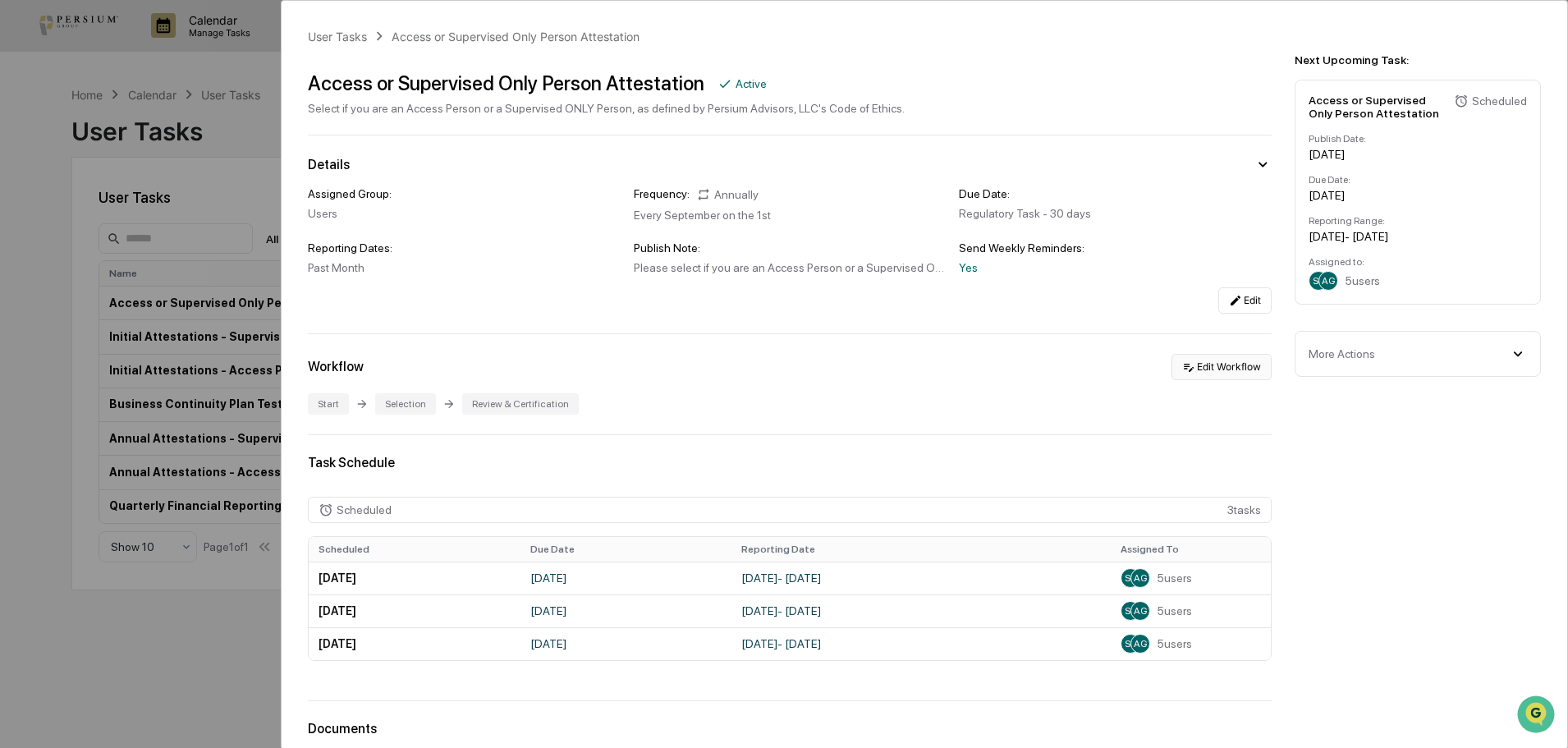 click on "Edit Workflow" at bounding box center (1222, 367) 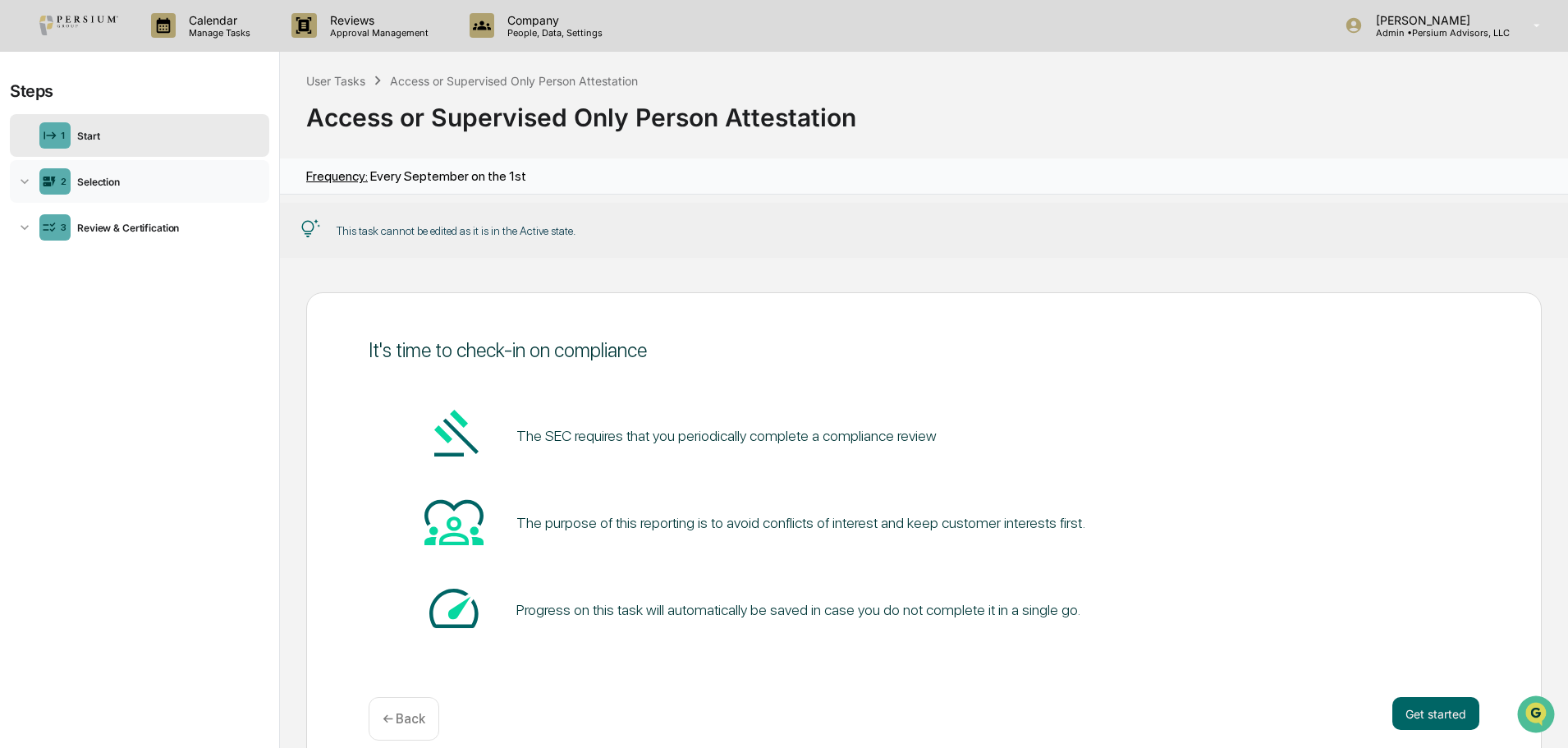 click on "Selection" at bounding box center [167, 181] 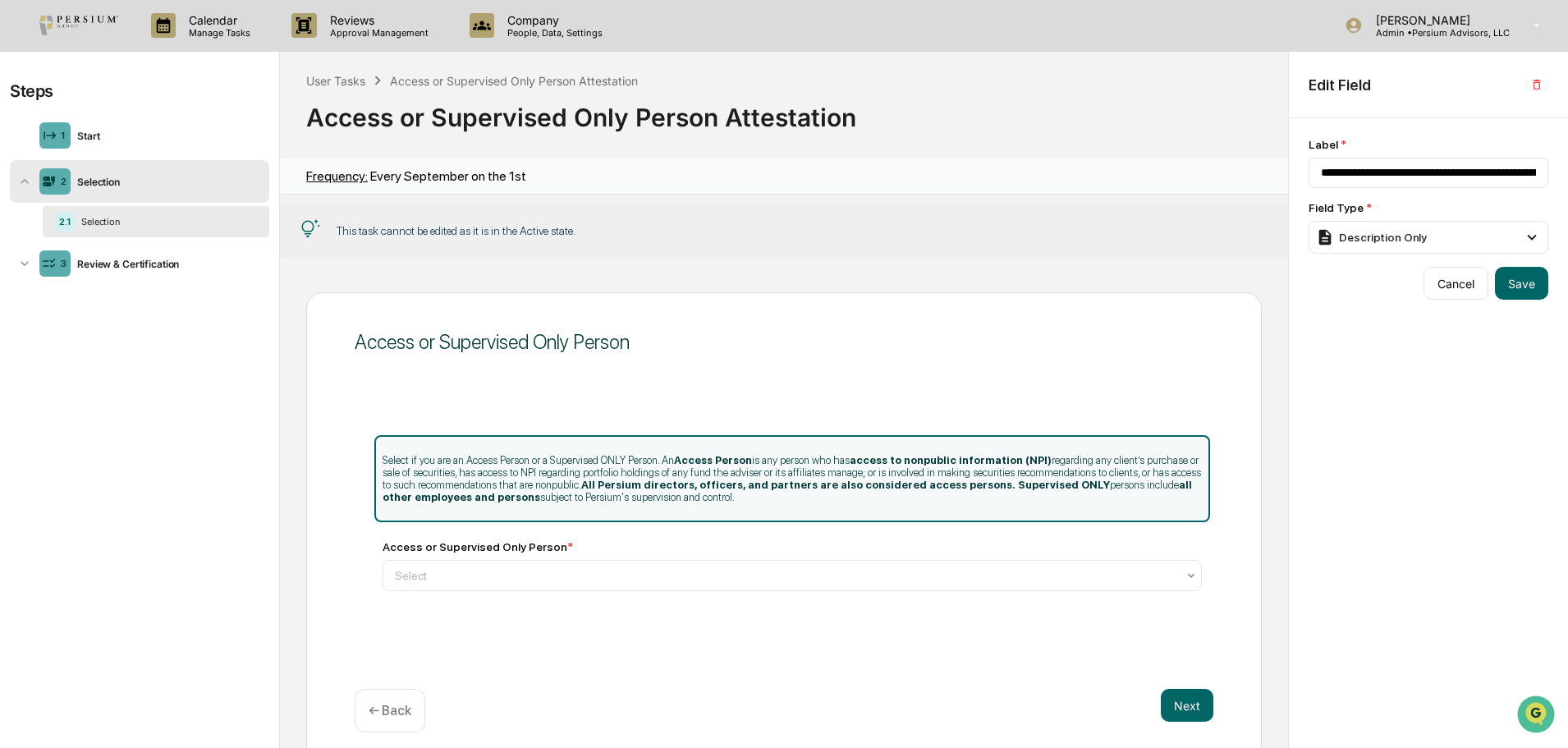 click on "Access or Supervised Only Person Select if you are an Access Person or a Supervised ONLY Person. An  Access Person  is any person who has  access to nonpublic information (NPI)  regarding any client’s purchase or sale of securities, has access to NPI regarding portfolio holdings of any fund the adviser or its affiliates manage; or is involved in making securities recommendations to clients, or has access to such recommendations that are nonpublic.  All Persium directors, officers, and partners are also considered access persons.   Supervised ONLY  persons include  all other employees and persons  subject to Persium's supervision and control. Access or Supervised Only Person  * Select Next ← Back" at bounding box center (784, 527) 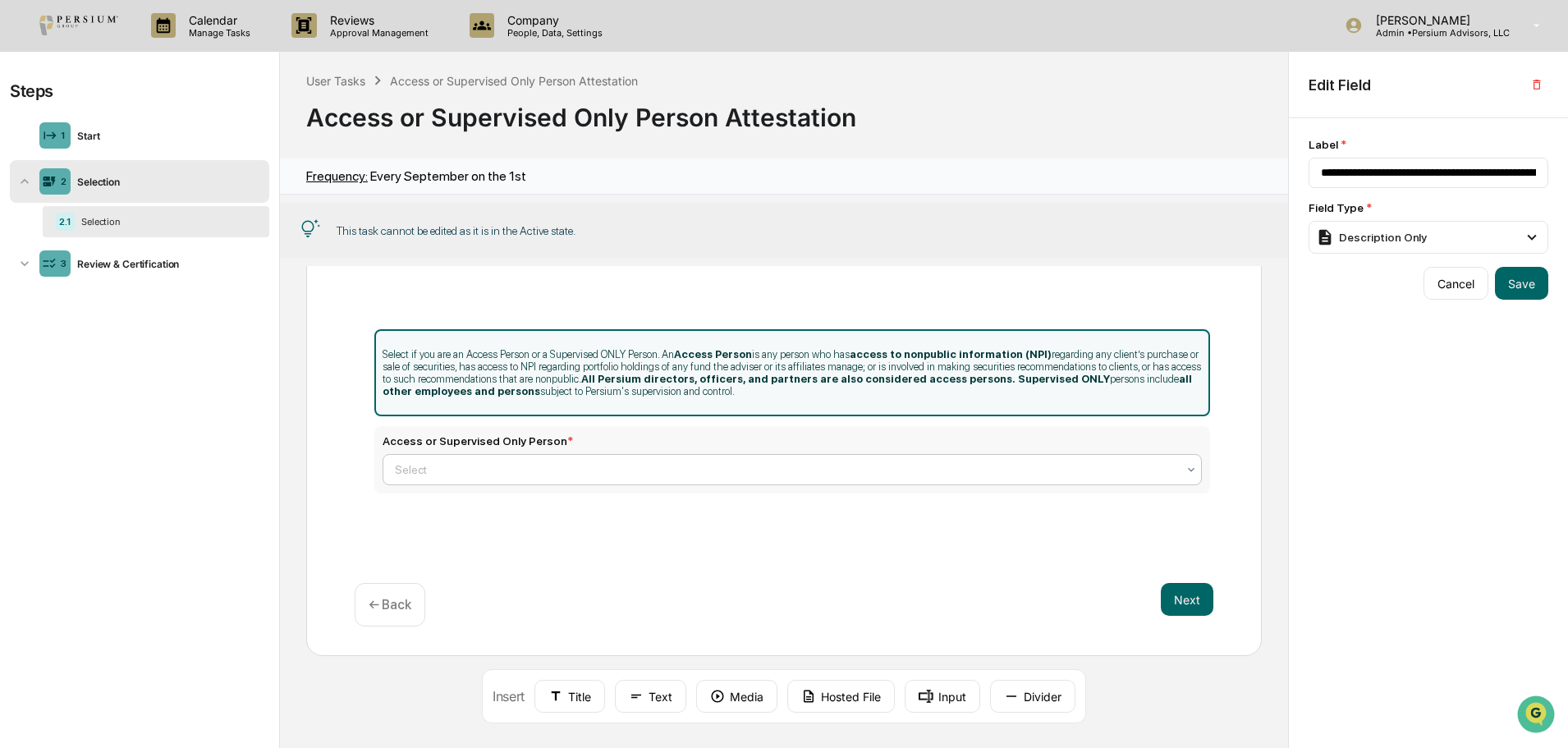 click at bounding box center (786, 470) 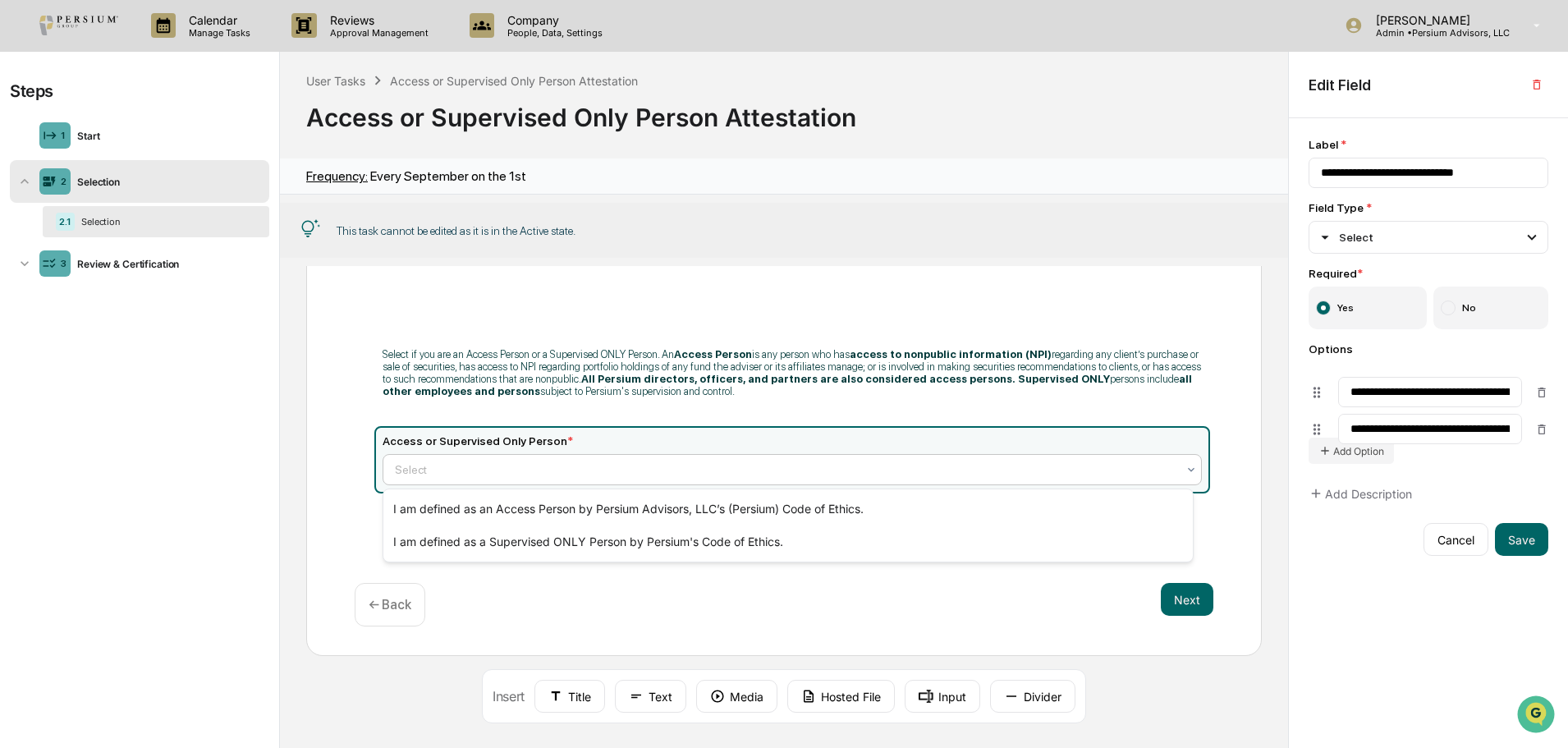 type on "**********" 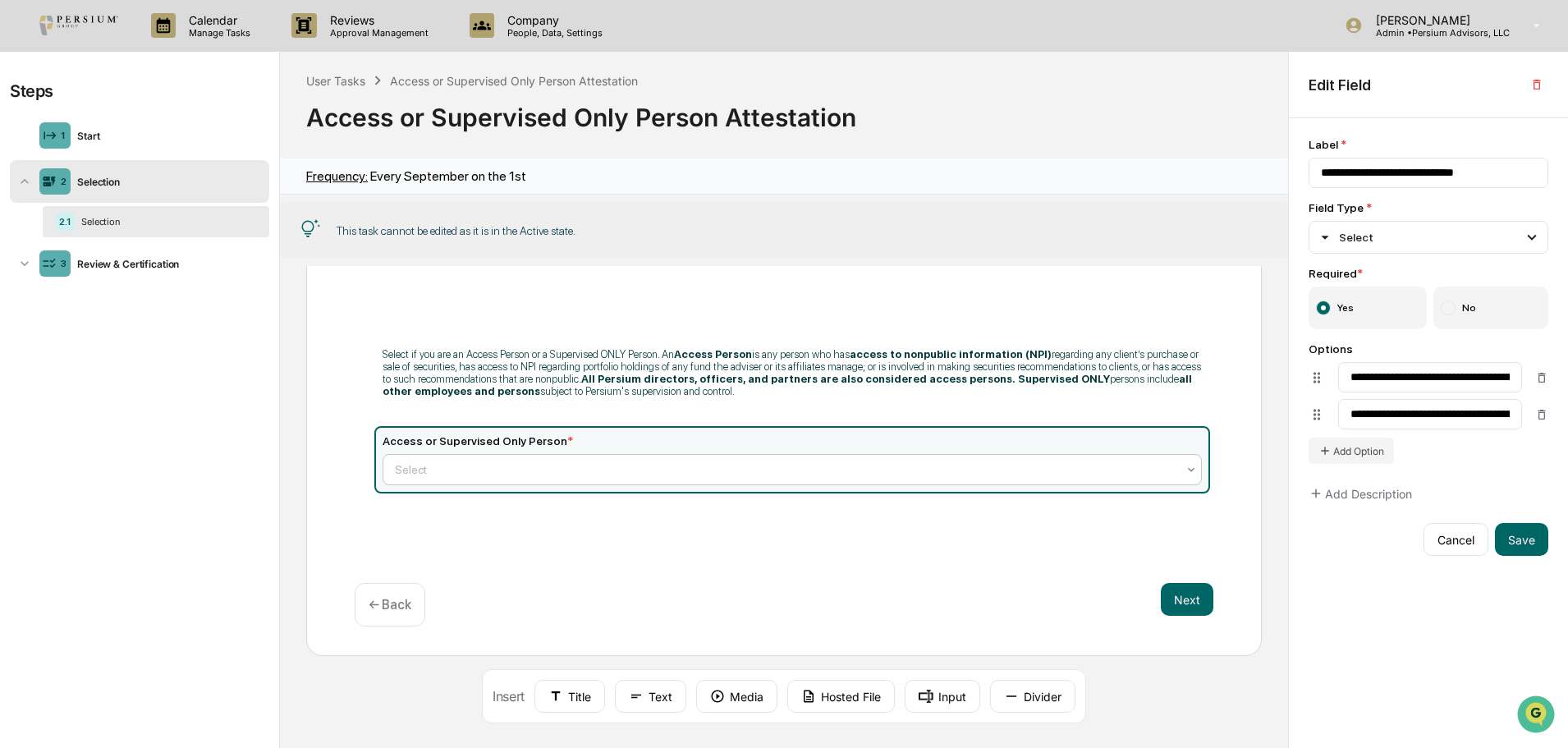 click at bounding box center (786, 470) 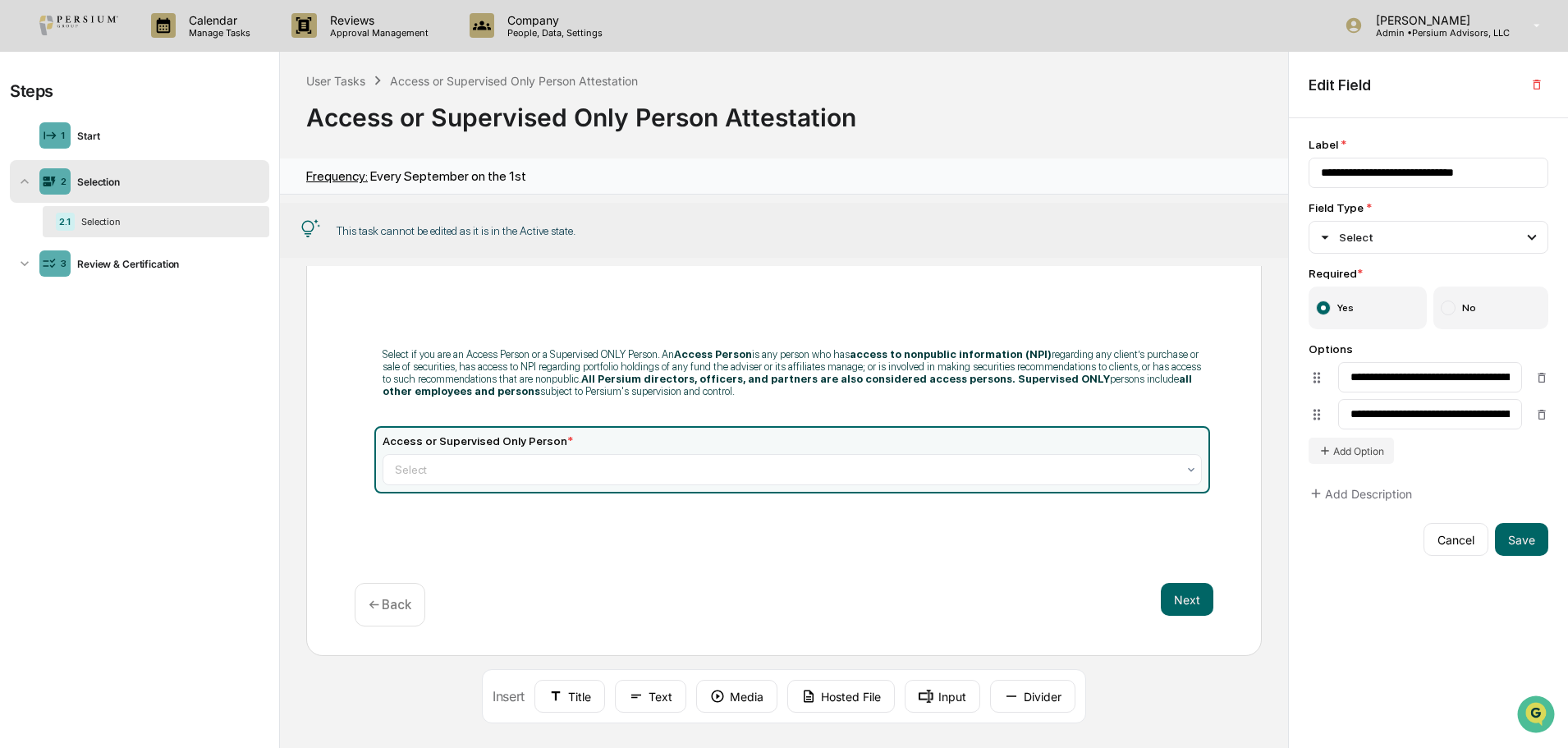 drag, startPoint x: 938, startPoint y: 696, endPoint x: 966, endPoint y: 663, distance: 43.27817 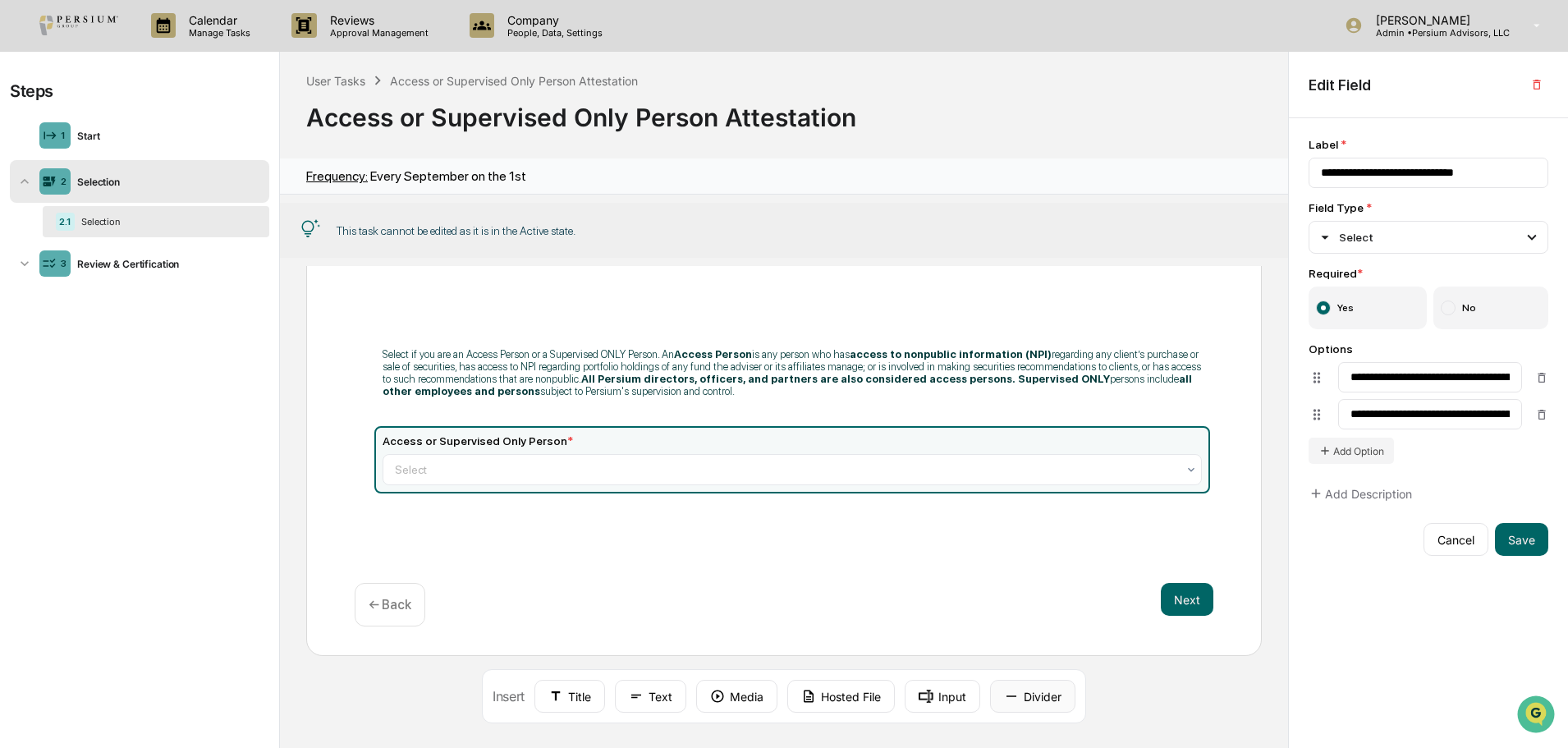 click on "Divider" at bounding box center (1033, 696) 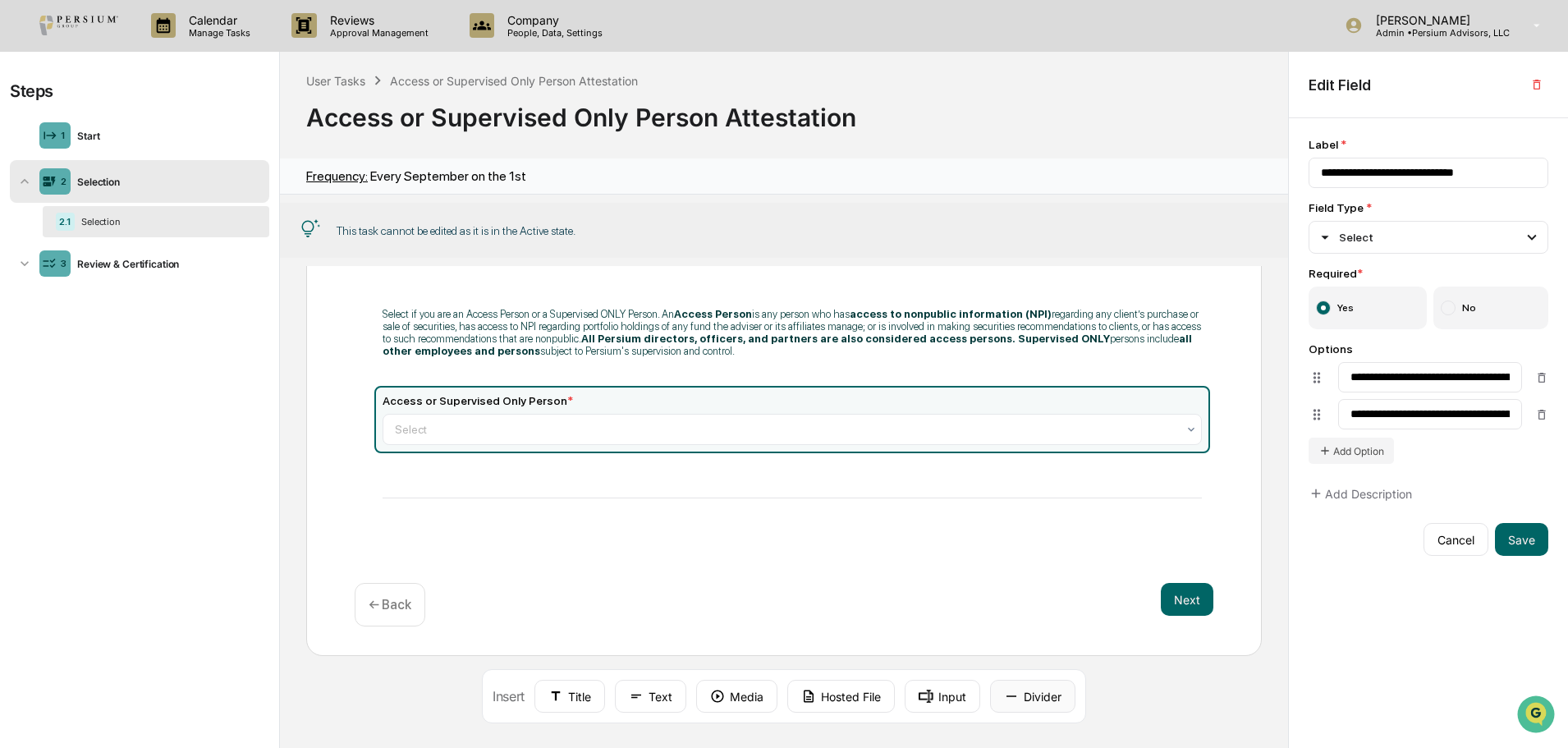 scroll, scrollTop: 67, scrollLeft: 0, axis: vertical 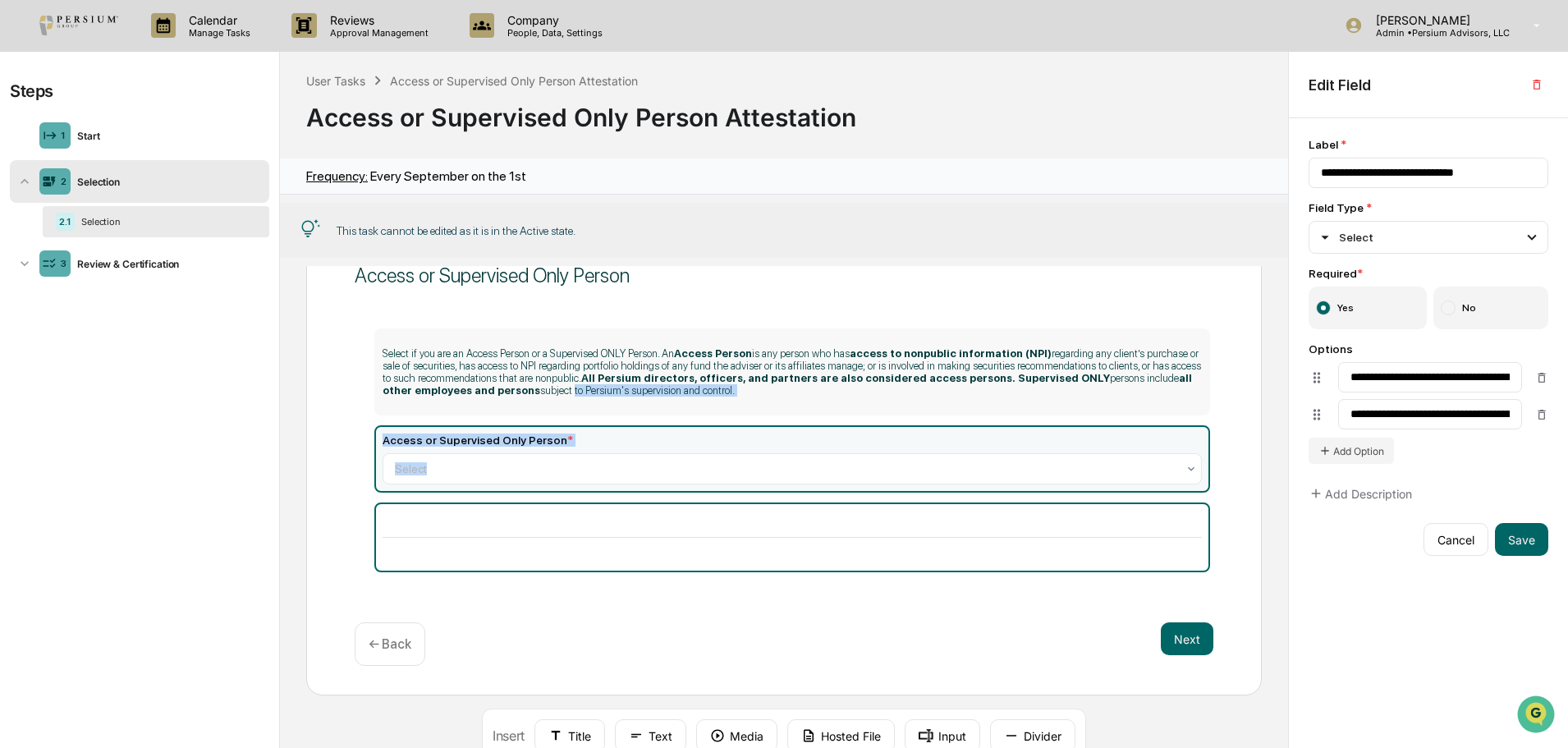 drag, startPoint x: 450, startPoint y: 539, endPoint x: 452, endPoint y: 392, distance: 147.0136 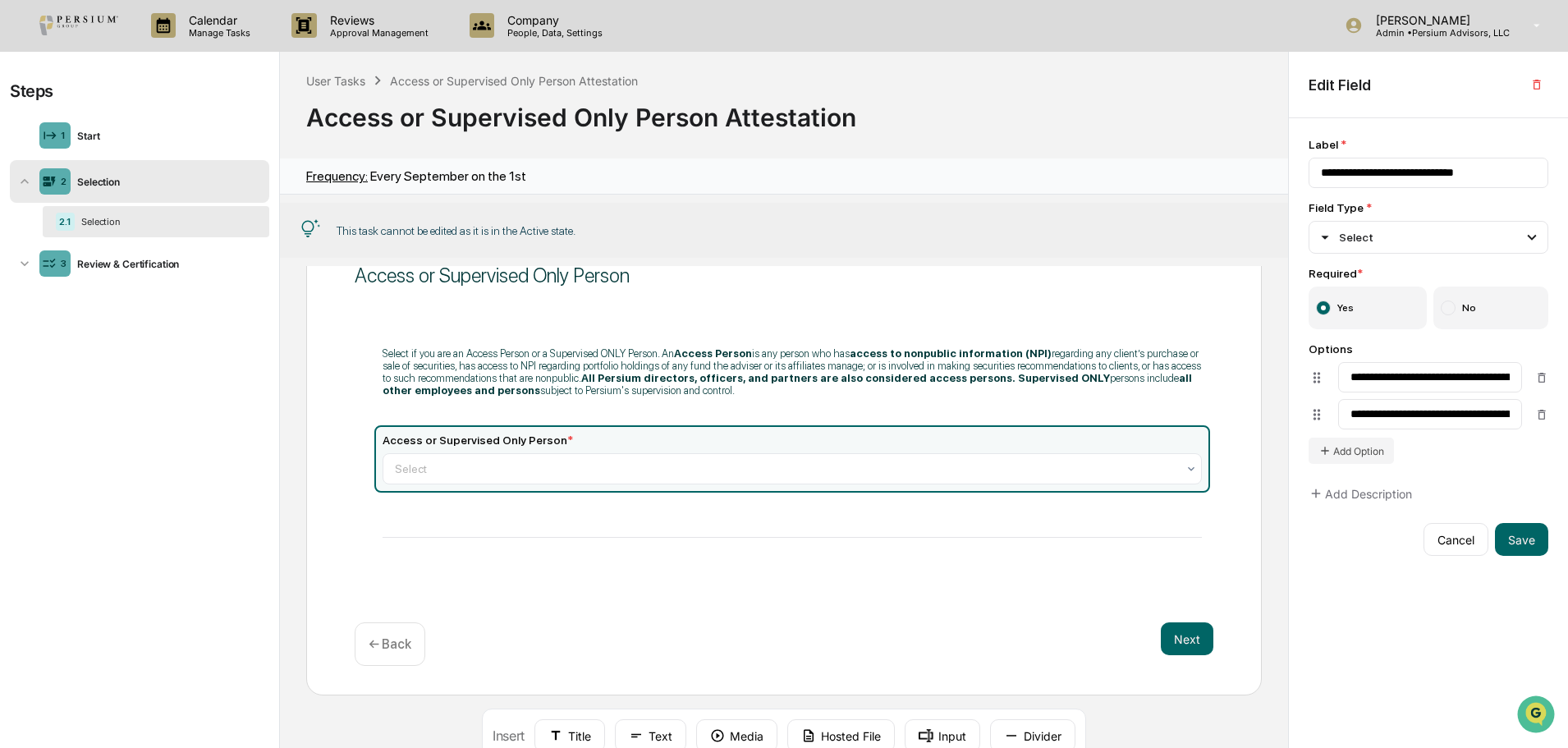 click on "Access or Supervised Only Person Select if you are an Access Person or a Supervised ONLY Person. An  Access Person  is any person who has  access to nonpublic information (NPI)  regarding any client’s purchase or sale of securities, has access to NPI regarding portfolio holdings of any fund the adviser or its affiliates manage; or is involved in making securities recommendations to clients, or has access to such recommendations that are nonpublic.  All Persium directors, officers, and partners are also considered access persons.   Supervised ONLY  persons include  all other employees and persons  subject to Persium's supervision and control. Access or Supervised Only Person  * Select Next ← Back" at bounding box center [784, 461] 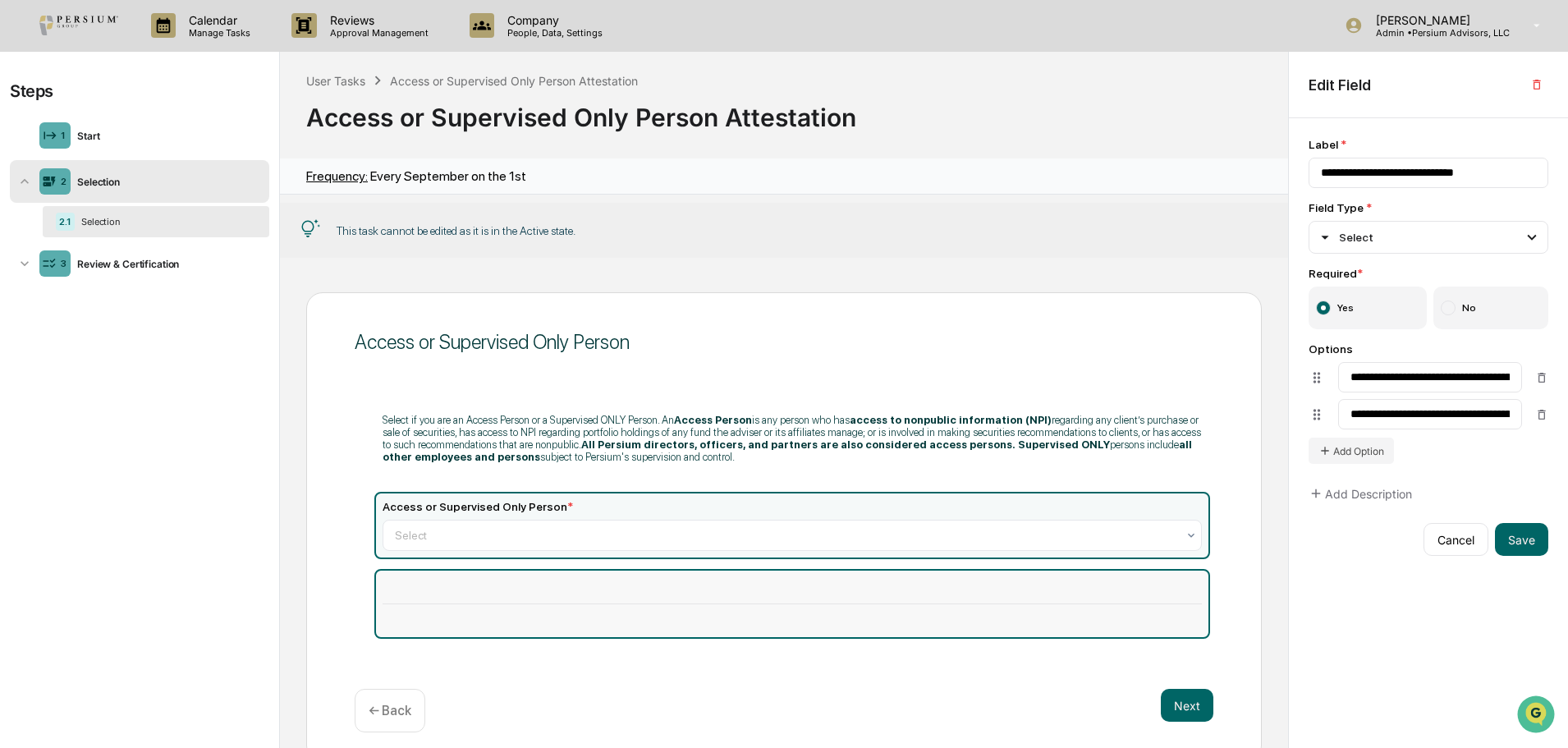 drag, startPoint x: 641, startPoint y: 589, endPoint x: 654, endPoint y: 631, distance: 43.965896 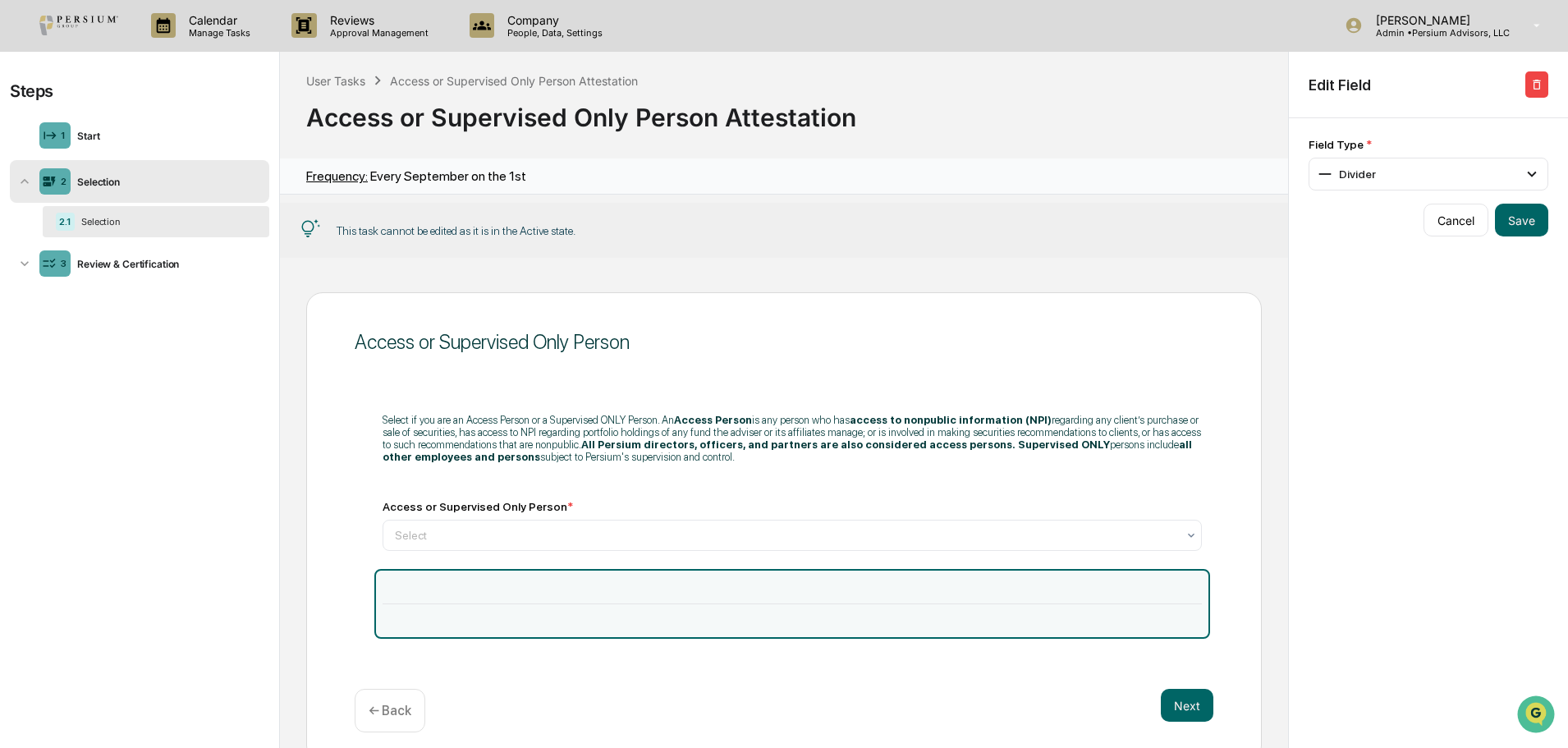 click at bounding box center (1537, 85) 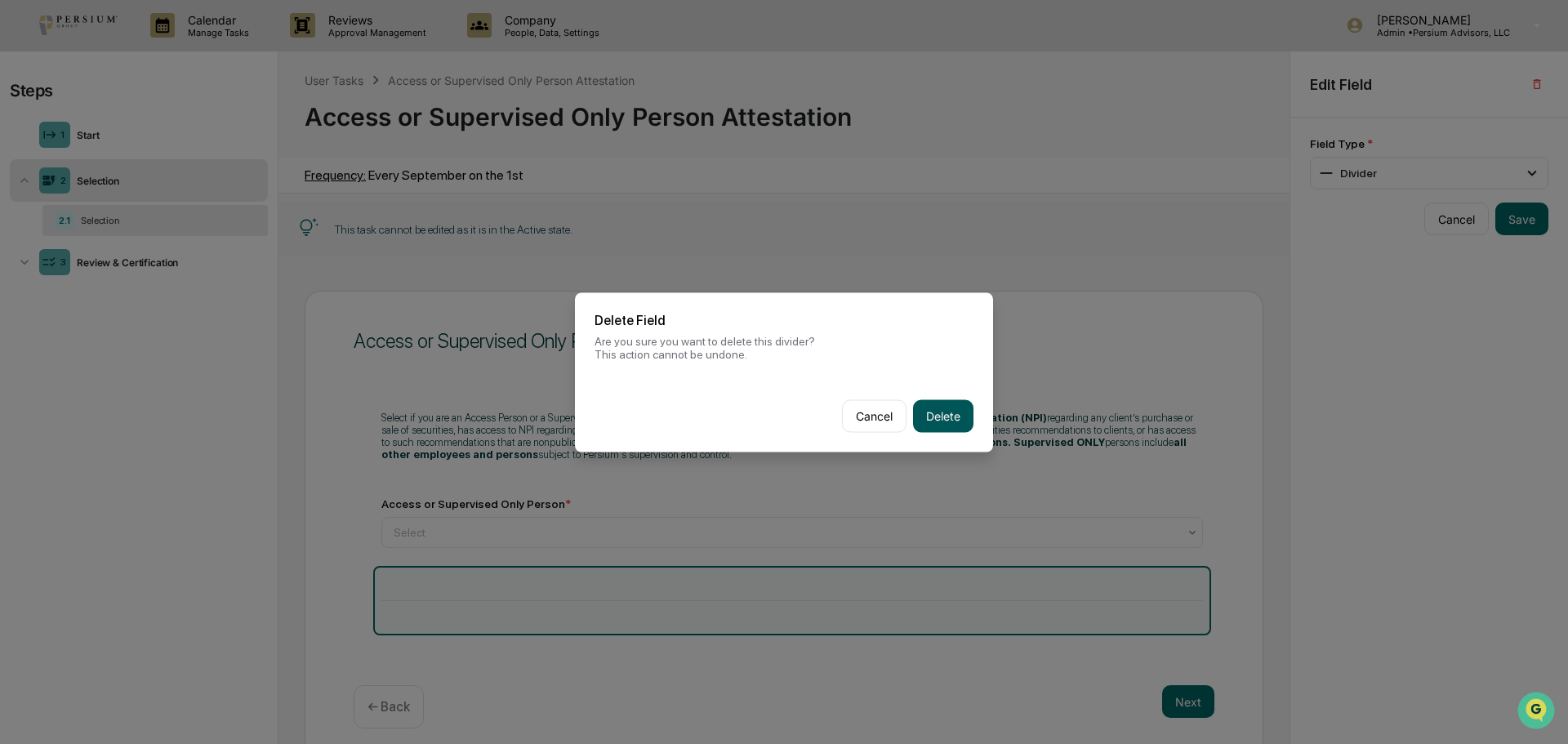 click on "Delete" at bounding box center [943, 416] 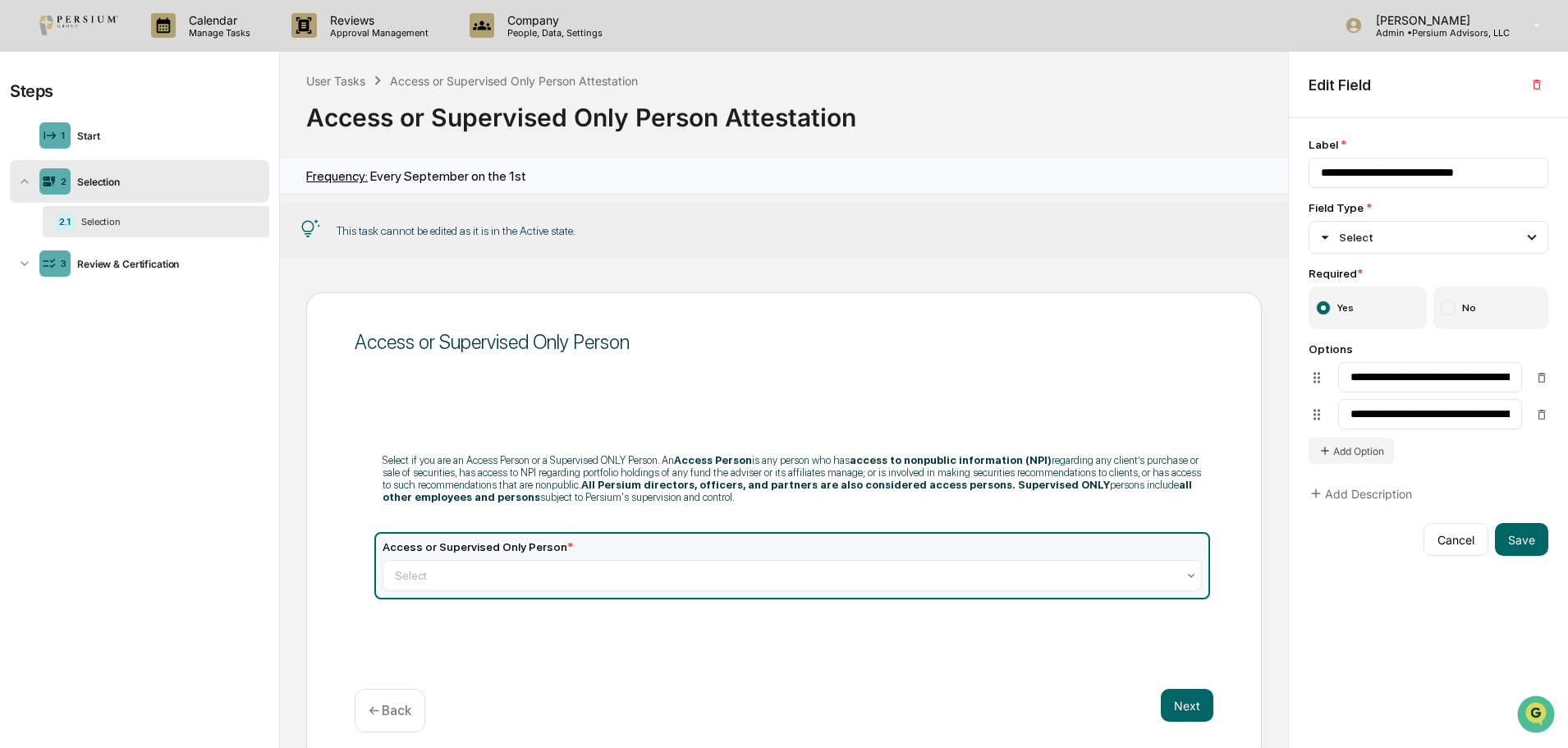 click on "Access or Supervised Only Person Select if you are an Access Person or a Supervised ONLY Person. An  Access Person  is any person who has  access to nonpublic information (NPI)  regarding any client’s purchase or sale of securities, has access to NPI regarding portfolio holdings of any fund the adviser or its affiliates manage; or is involved in making securities recommendations to clients, or has access to such recommendations that are nonpublic.  All Persium directors, officers, and partners are also considered access persons.   Supervised ONLY  persons include  all other employees and persons  subject to Persium's supervision and control. Access or Supervised Only Person  * Select Next ← Back" at bounding box center [784, 527] 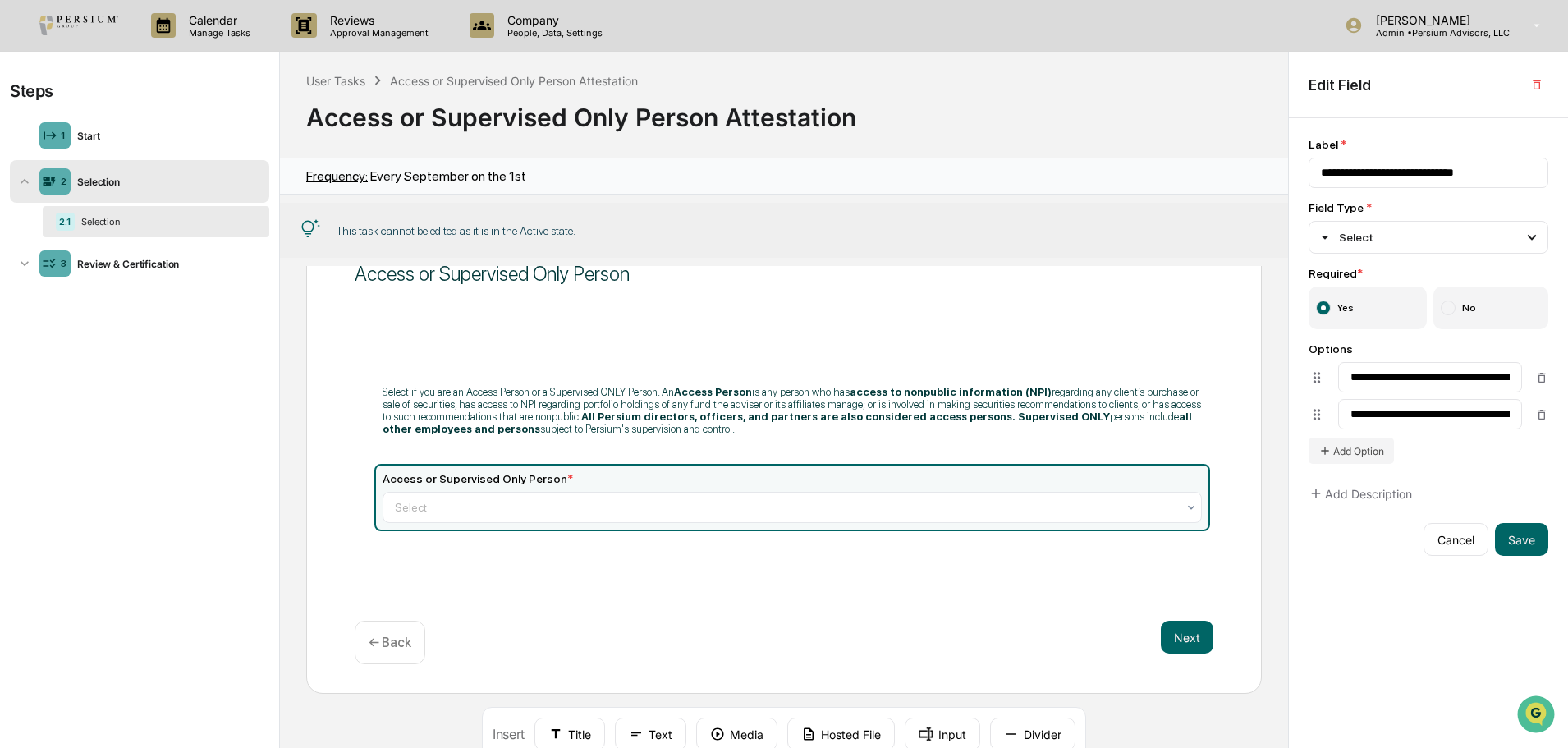 scroll, scrollTop: 106, scrollLeft: 0, axis: vertical 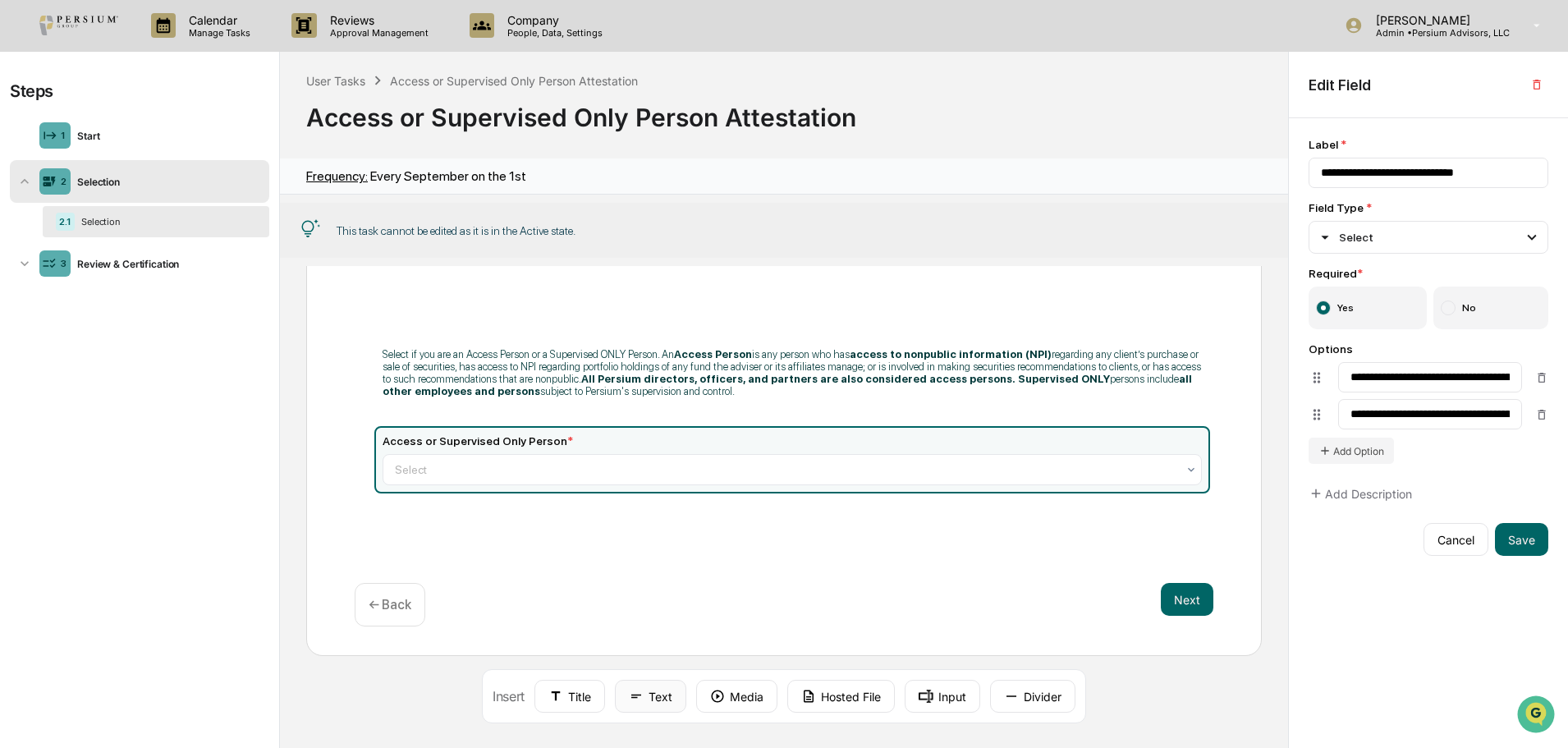 click on "Text" at bounding box center (650, 696) 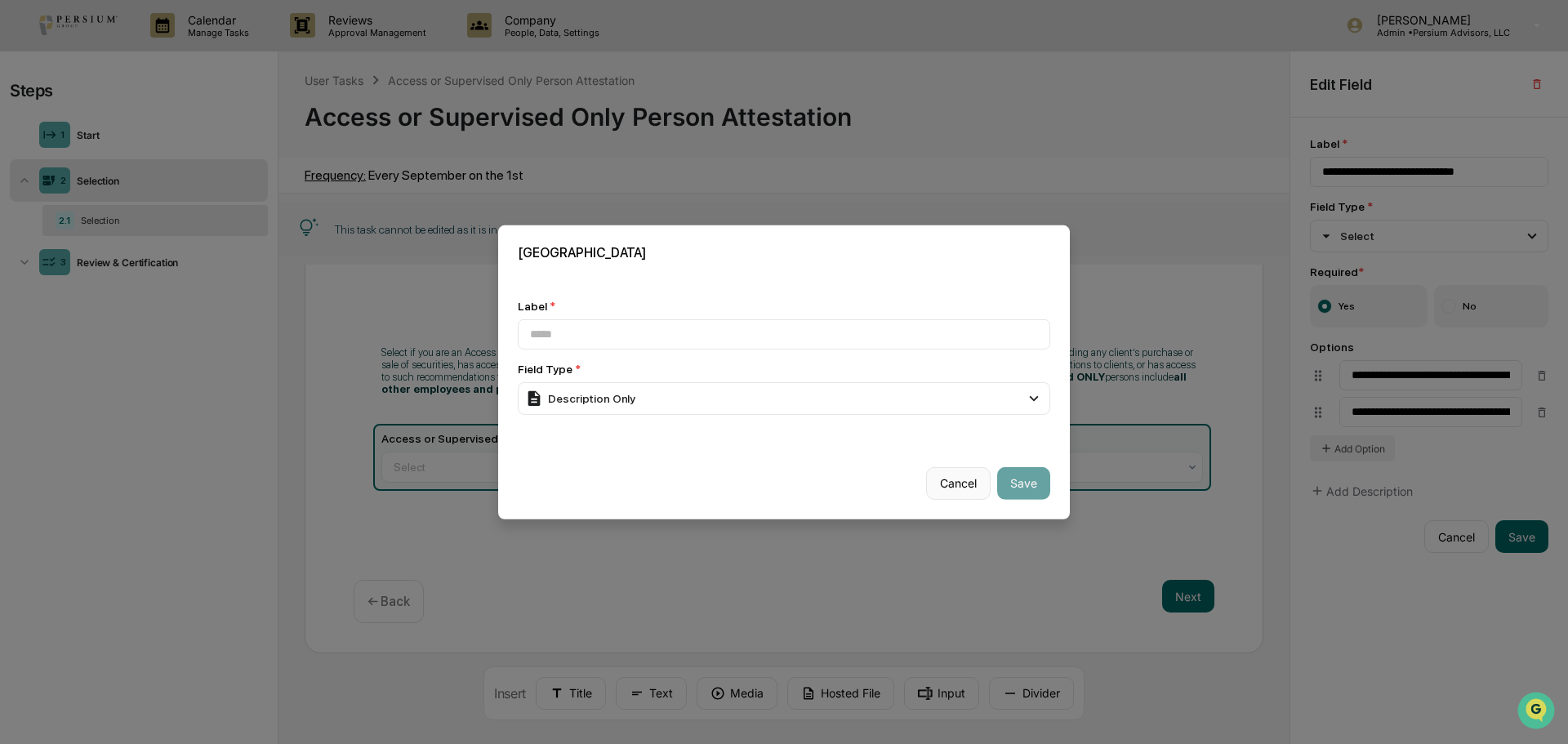click on "Cancel" at bounding box center (958, 483) 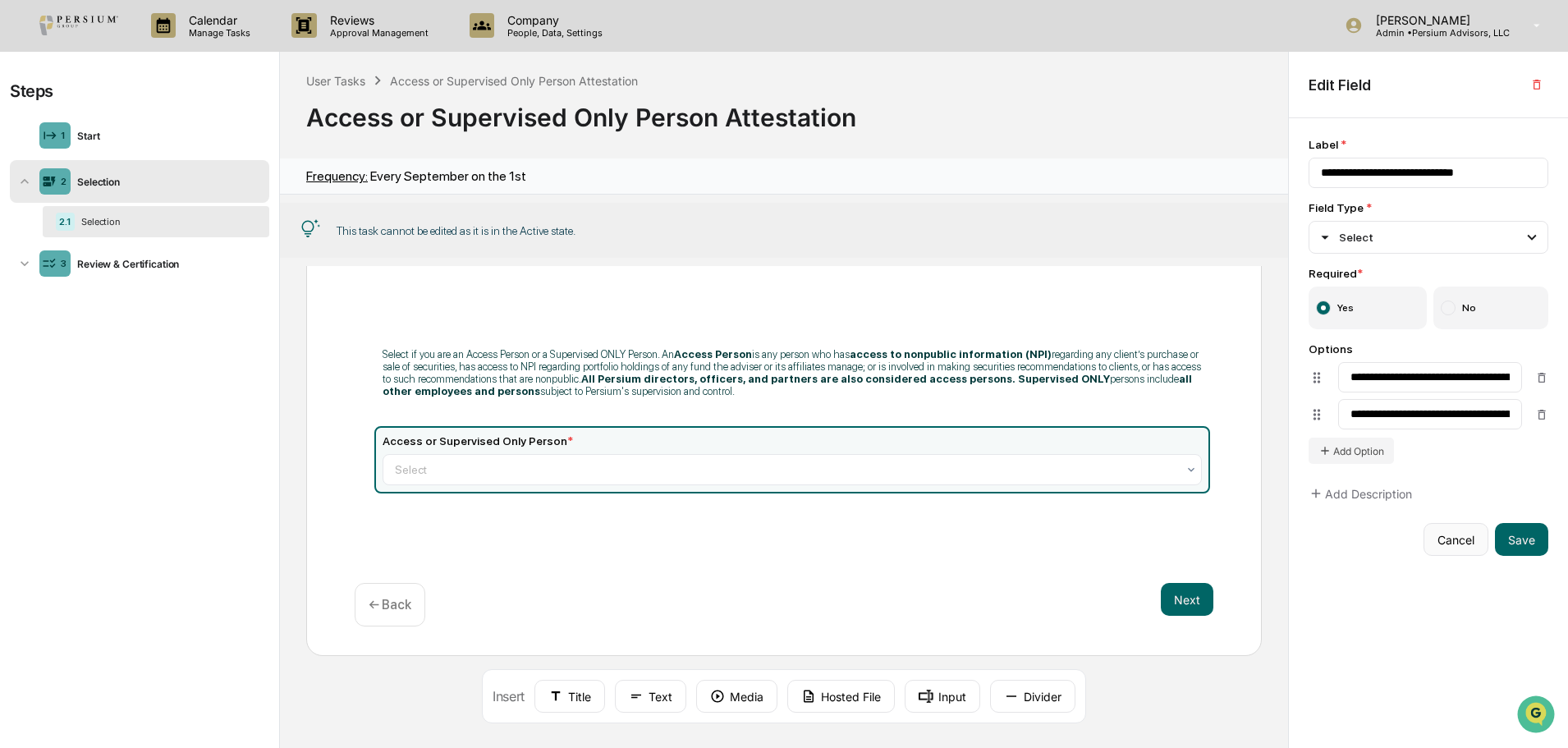 click on "Cancel" at bounding box center (1456, 539) 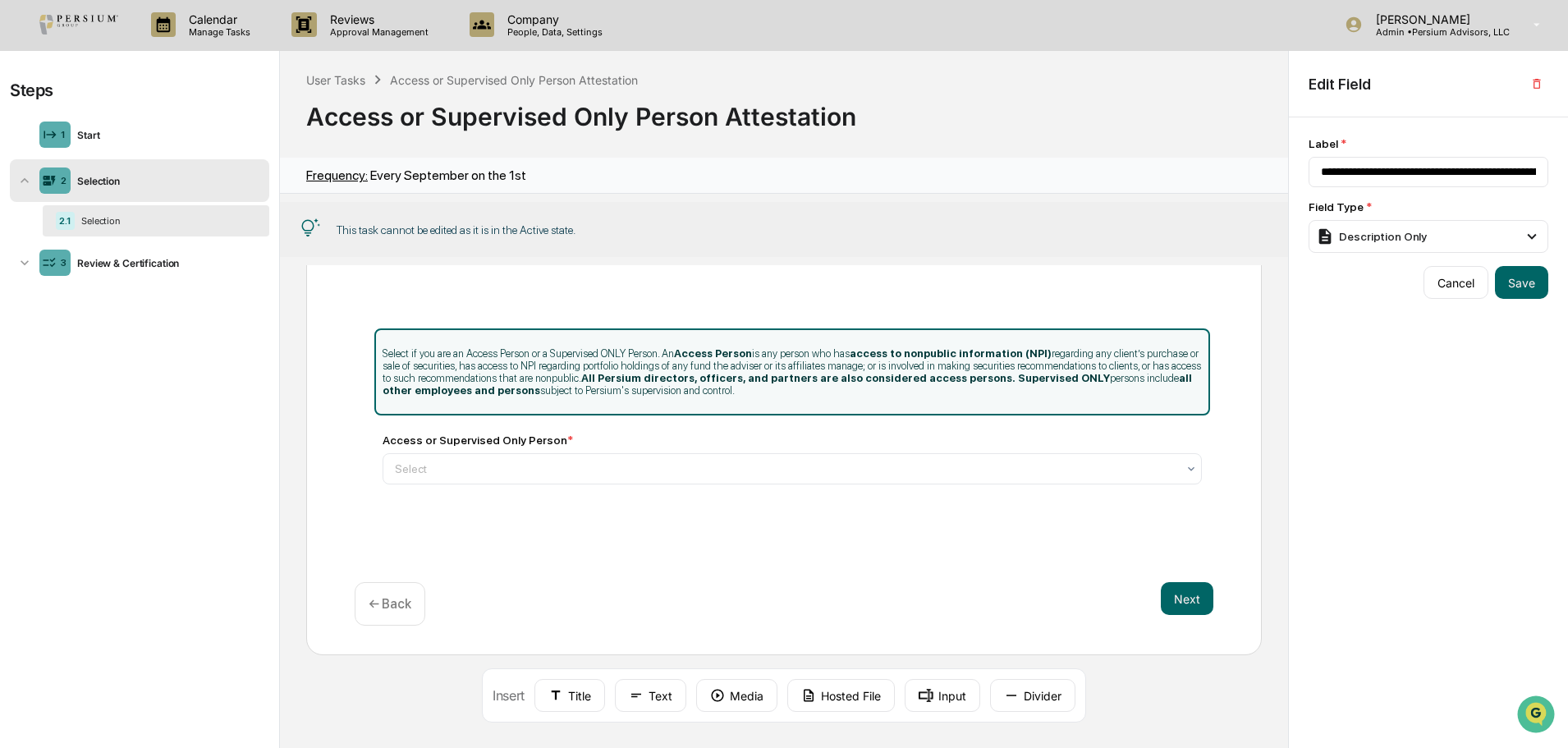 scroll, scrollTop: 0, scrollLeft: 0, axis: both 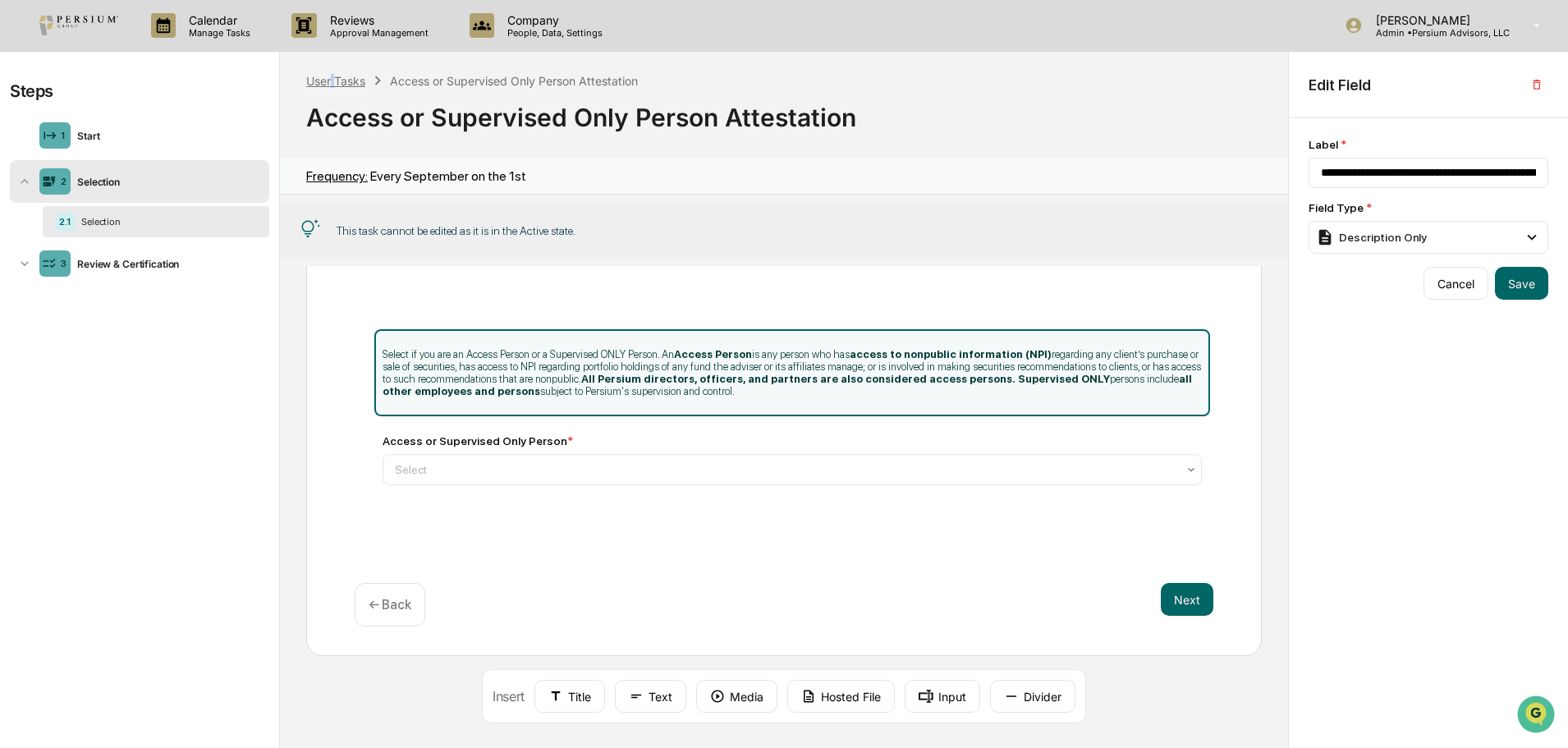 click on "User Tasks" at bounding box center (336, 80) 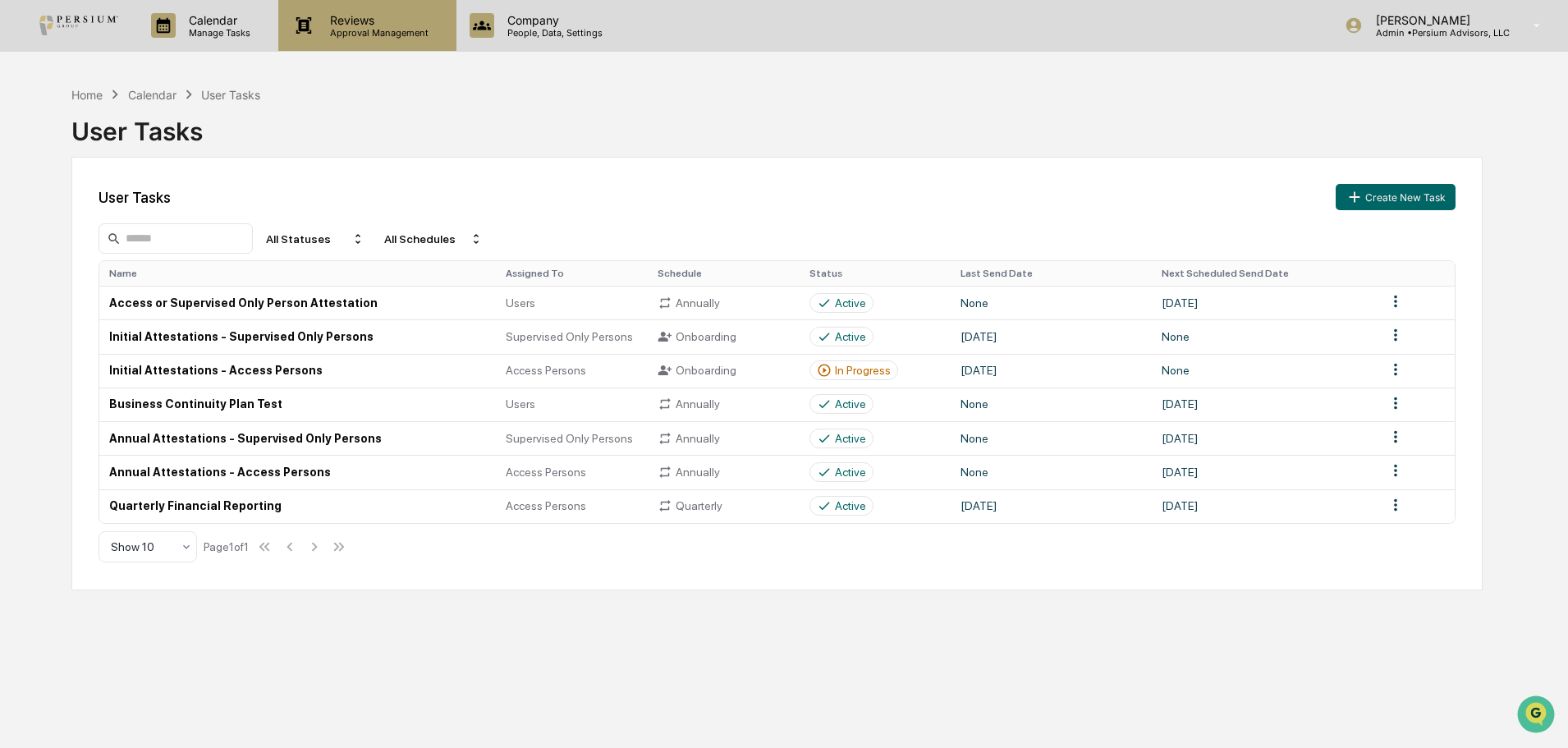 click on "Reviews" at bounding box center (377, 20) 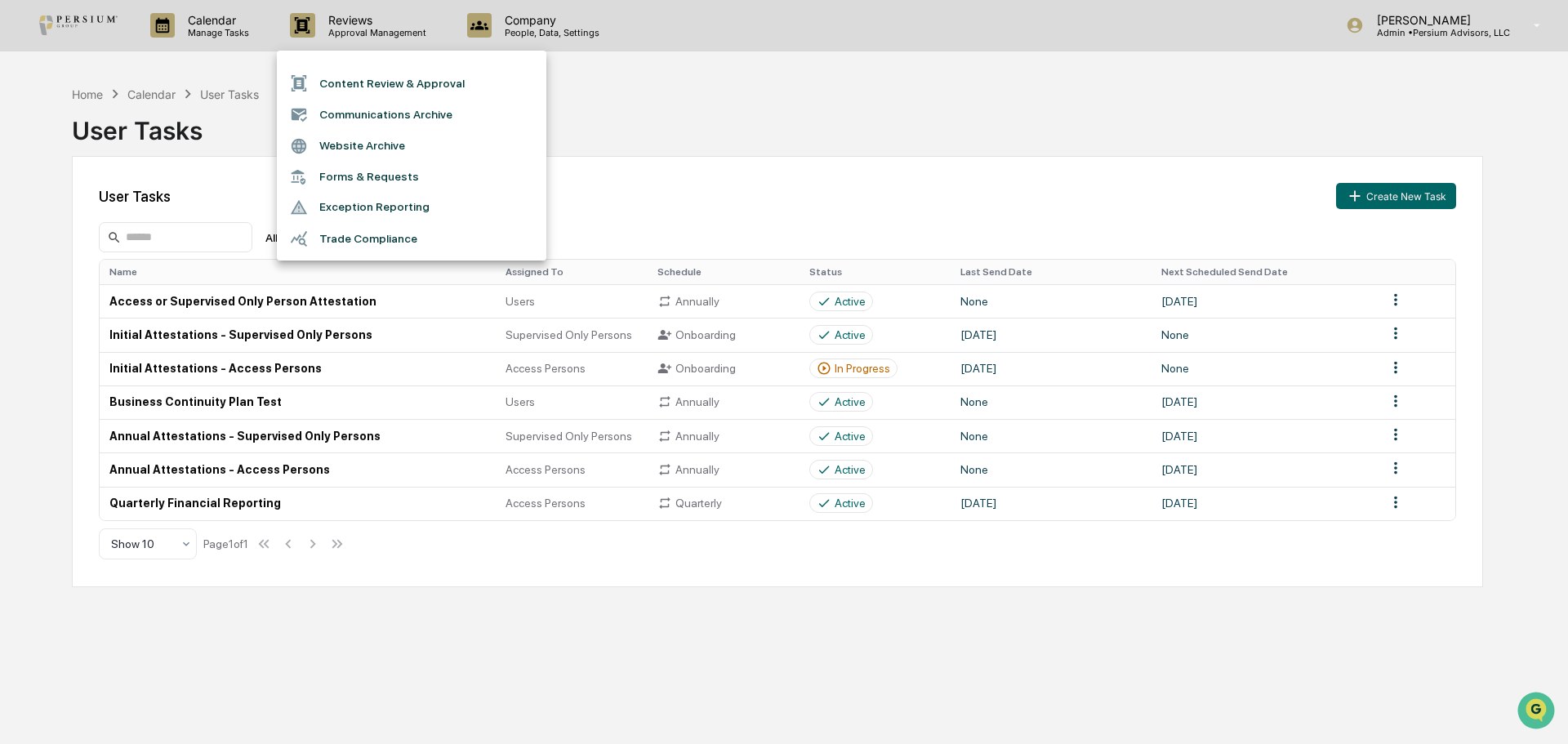 click at bounding box center (784, 372) 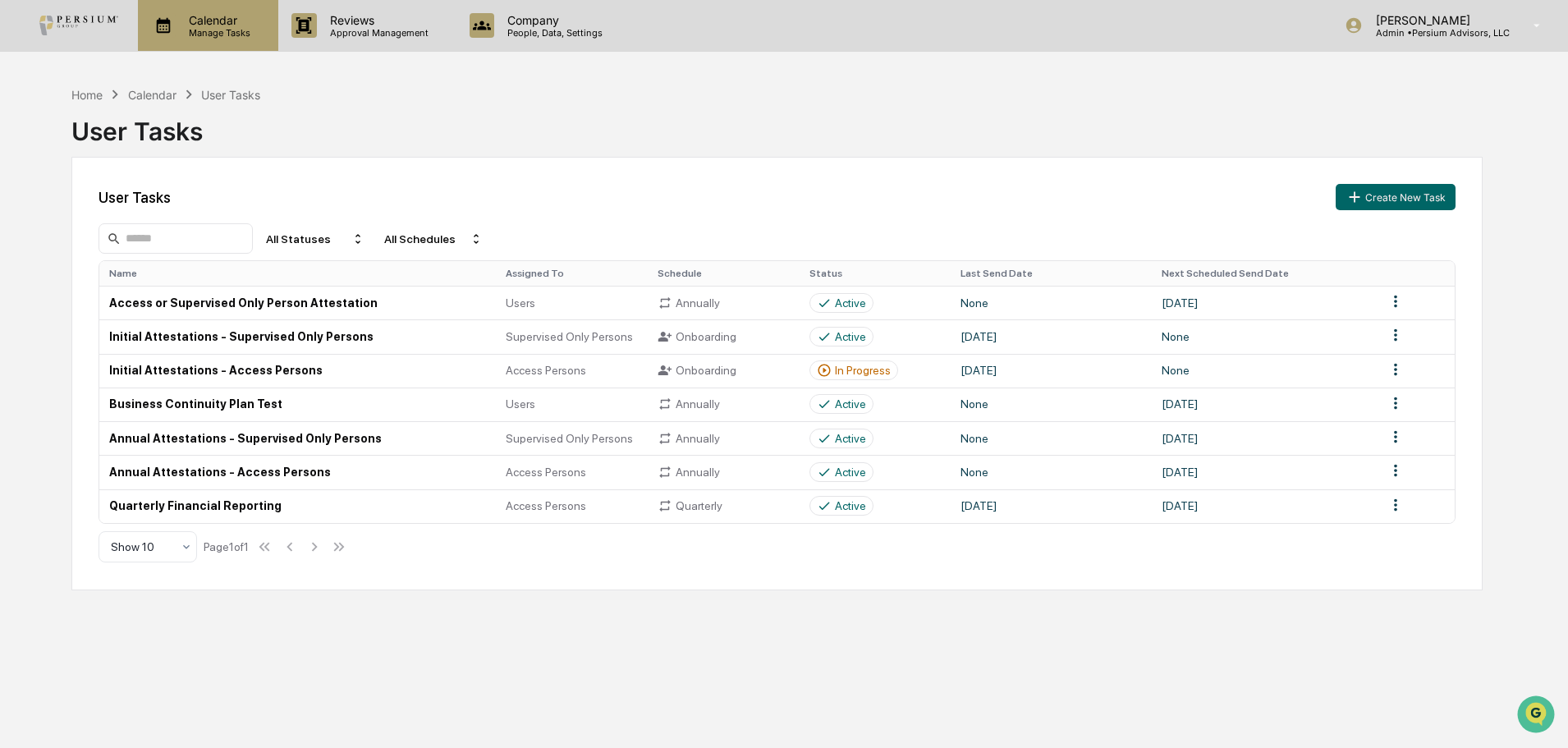 click on "Calendar" at bounding box center (217, 20) 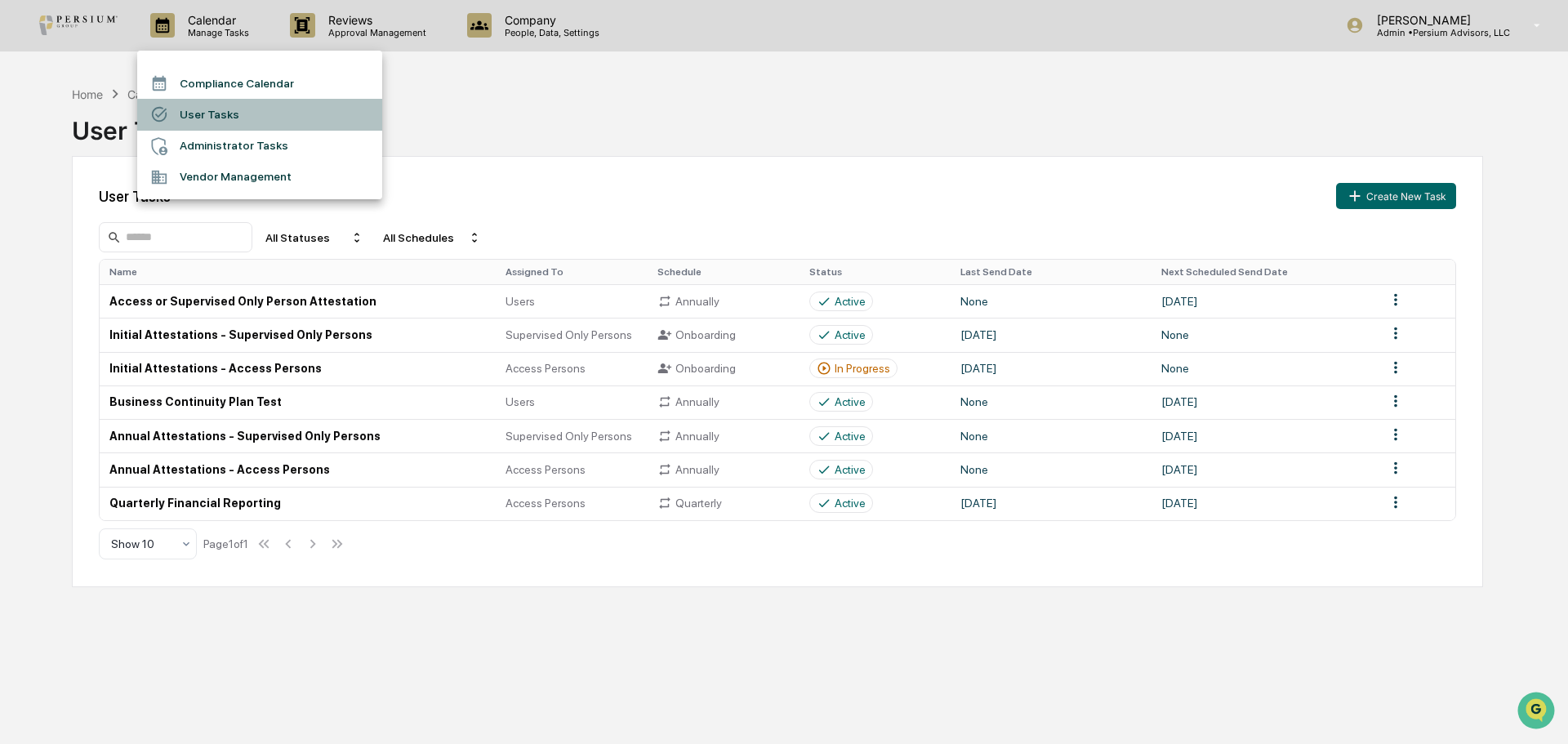 click on "User Tasks" at bounding box center (260, 114) 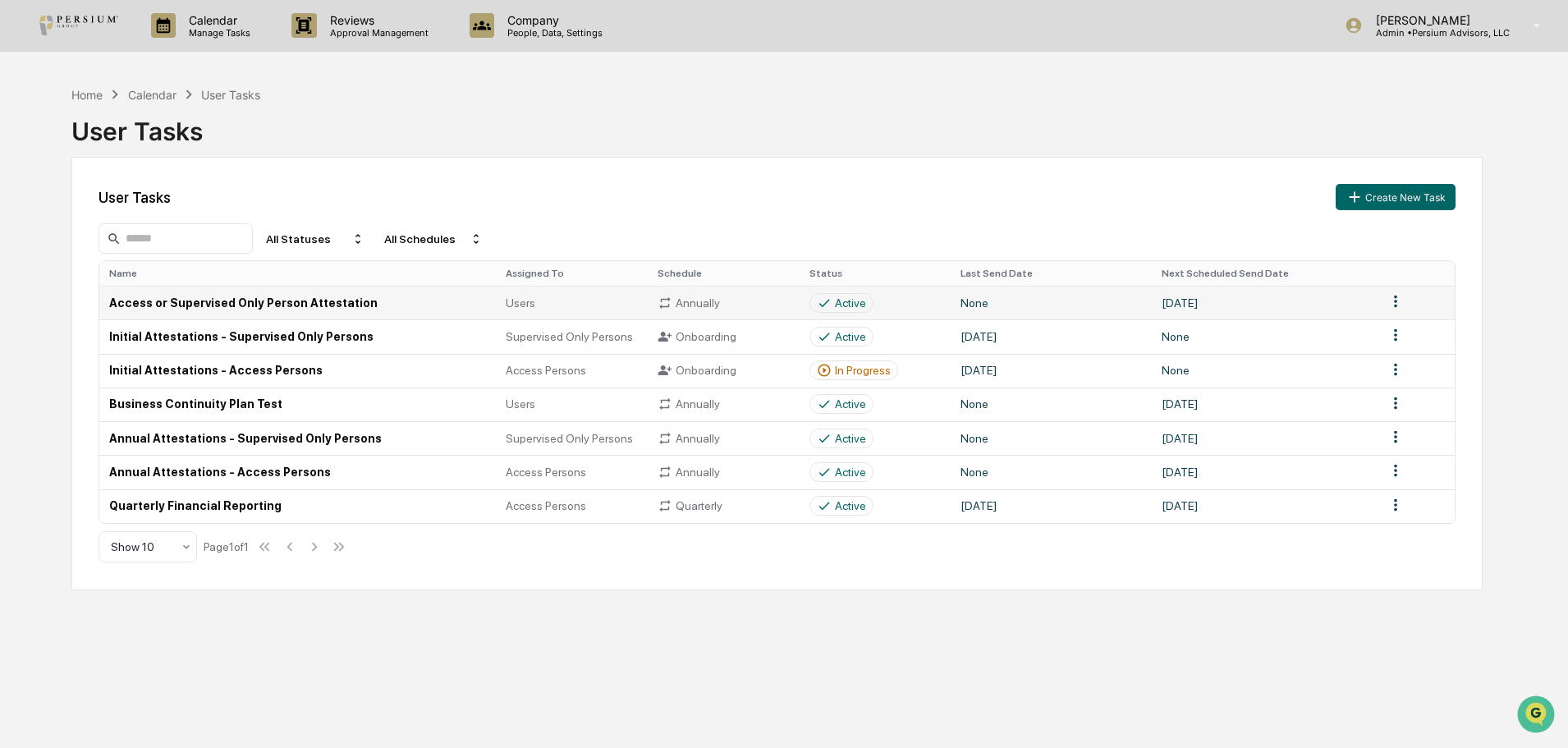 click on "Access or Supervised Only Person Attestation" at bounding box center (297, 302) 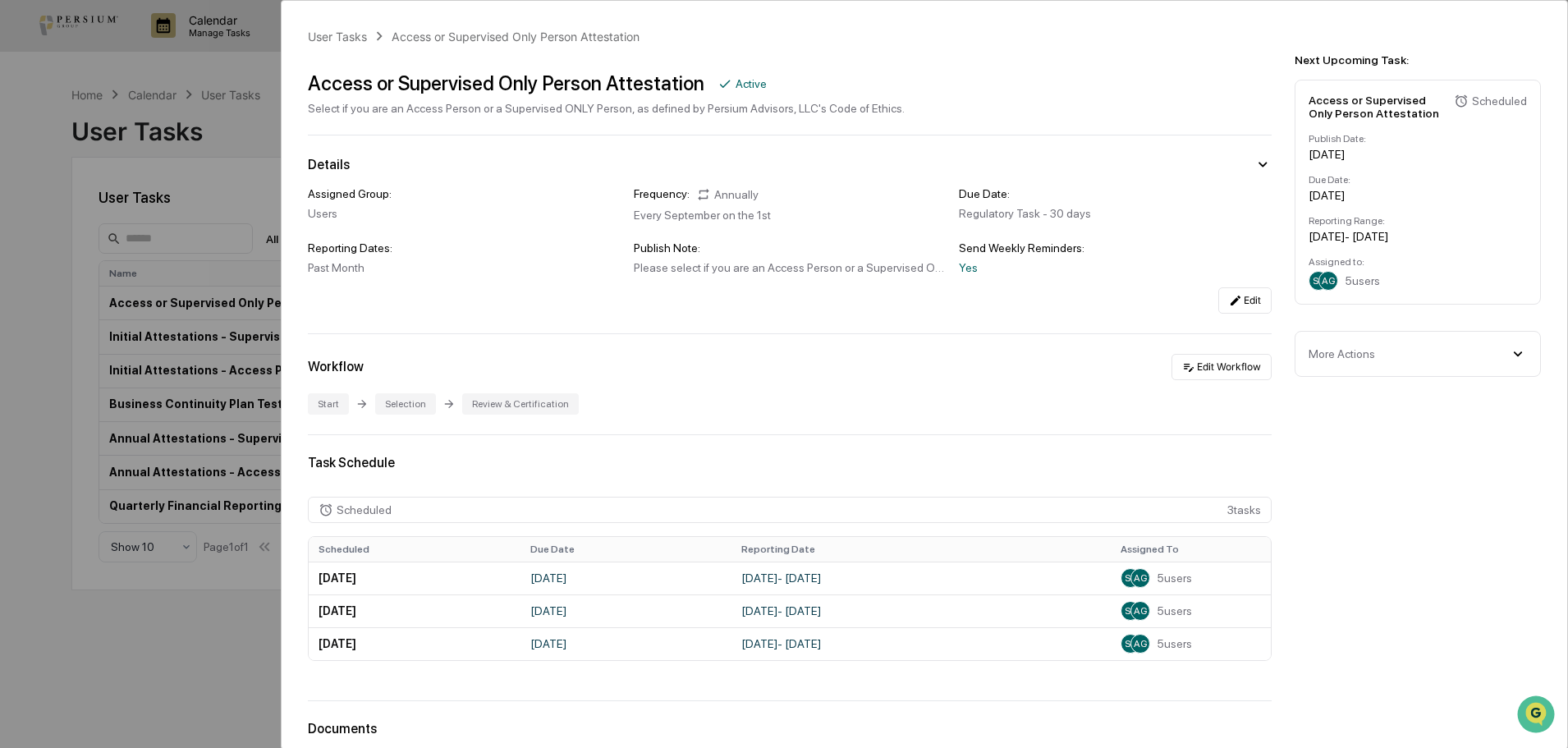 click on "More Actions" at bounding box center [1341, 354] 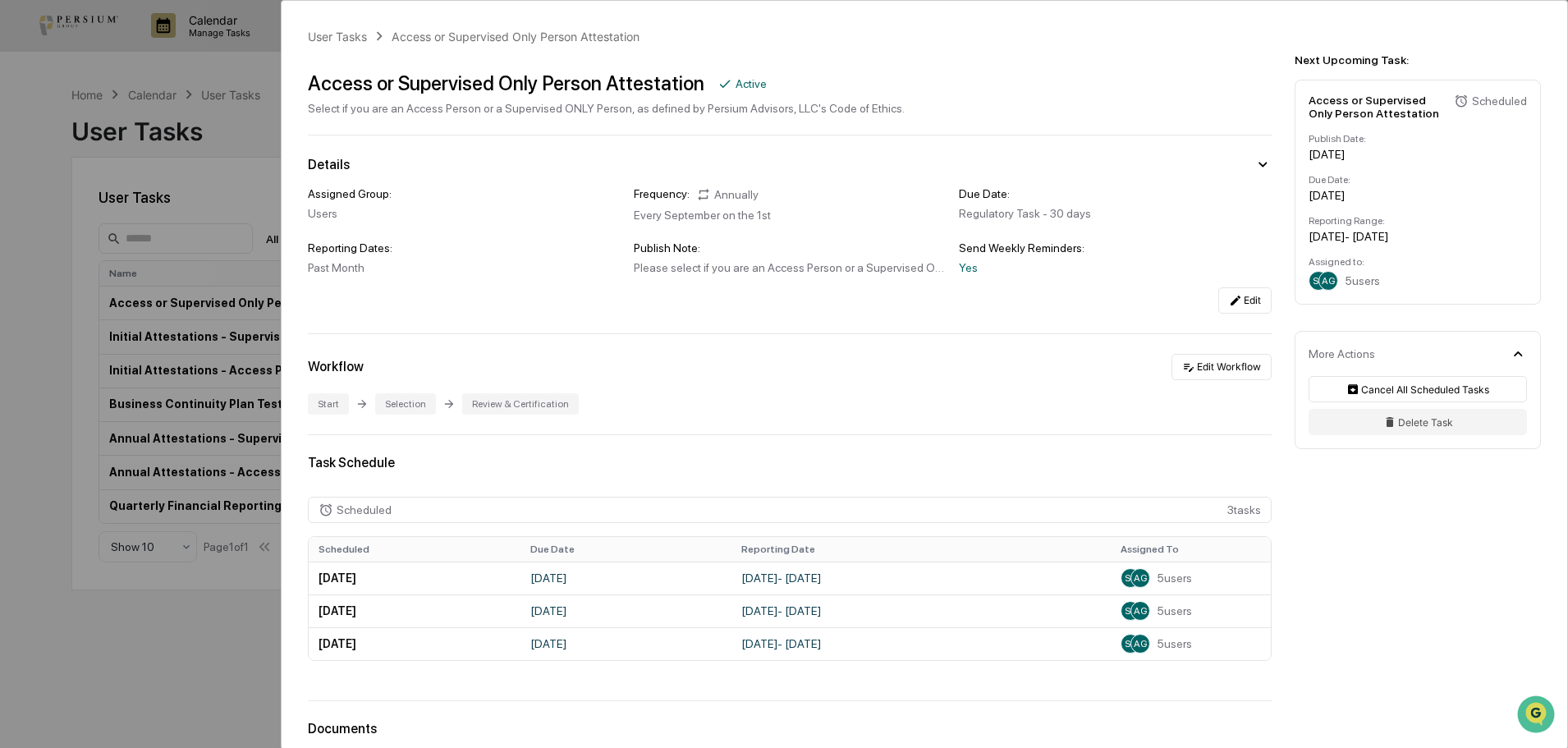 click on "User Tasks Access or Supervised Only Person Attestation Access or Supervised Only Person Attestation Active Select if you are an Access Person or a Supervised ONLY Person, as defined by Persium Advisors, LLC's Code of Ethics. Details Assigned Group:  Users Frequency:    Annually Every September on the 1st Due Date:  Regulatory Task - 30 days Reporting Dates:  Past Month Publish Note:  Send Weekly Reminders:  Yes Edit Workflow Edit Workflow Start Selection Review & Certification Task Schedule Scheduled   3  task s Scheduled Due Date Reporting Date Assigned To [DATE] [DATE] August 1, 2025  -   [DATE] SG AG 5  users [DATE] [DATE] August 1, 2026  -   [DATE] SG AG 5  users [DATE] [DATE] August 1, 2027  -   [DATE] SG AG 5  users Documents Document Name Created At Created By No documents found" at bounding box center (924, 505) 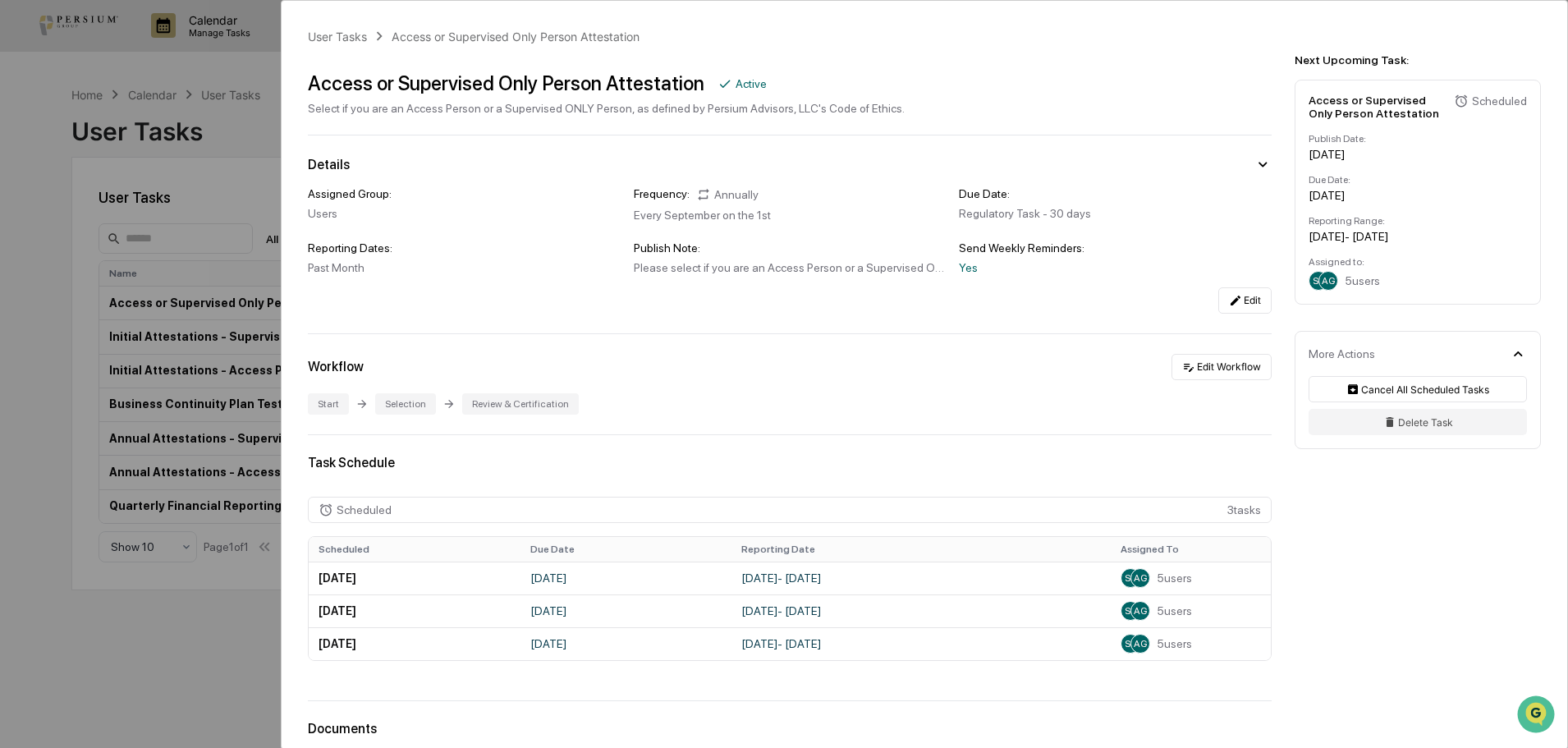 click on "Access or Supervised Only Person Attestation Active Select if you are an Access Person or a Supervised ONLY Person, as defined by Persium Advisors, LLC's Code of Ethics." at bounding box center (790, 86) 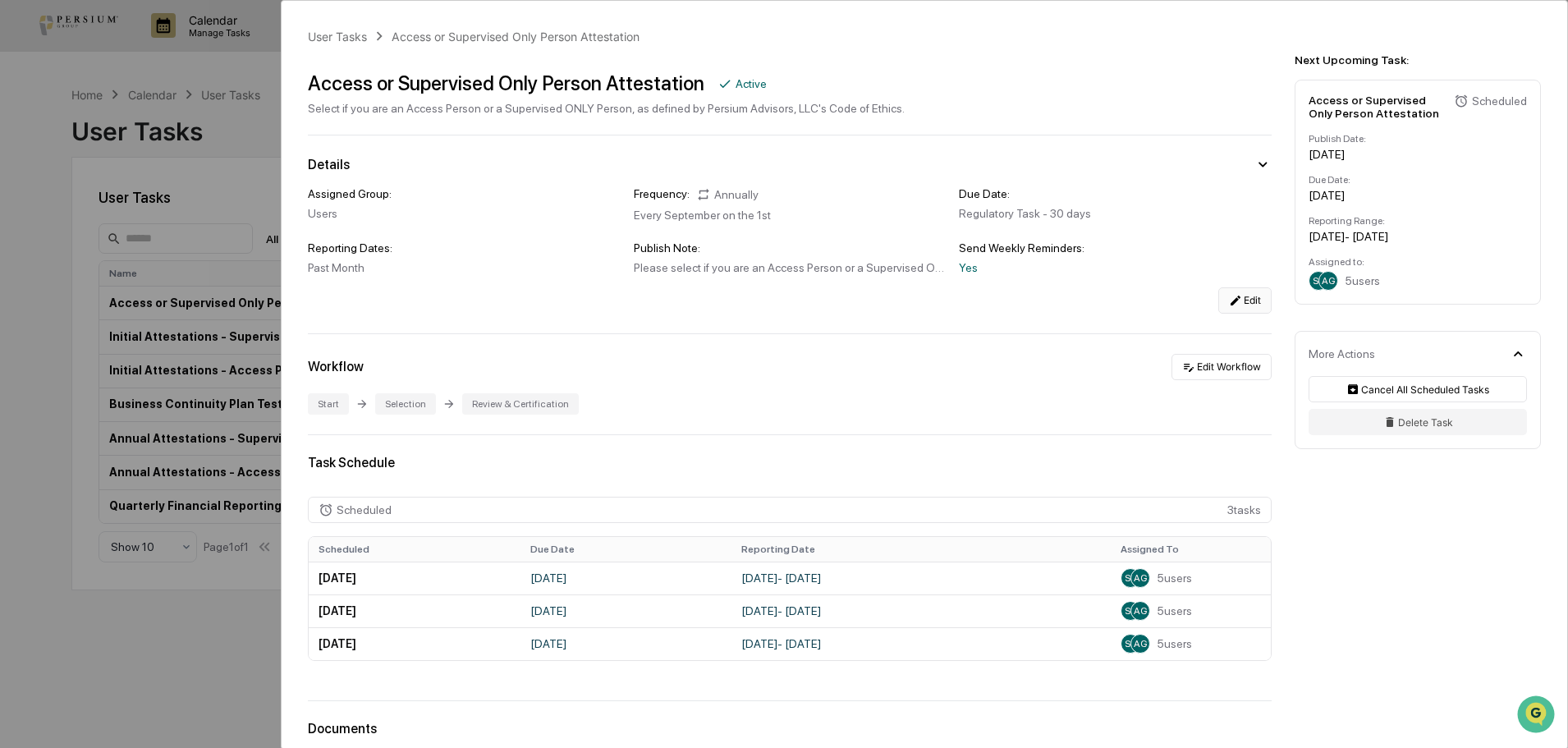 click 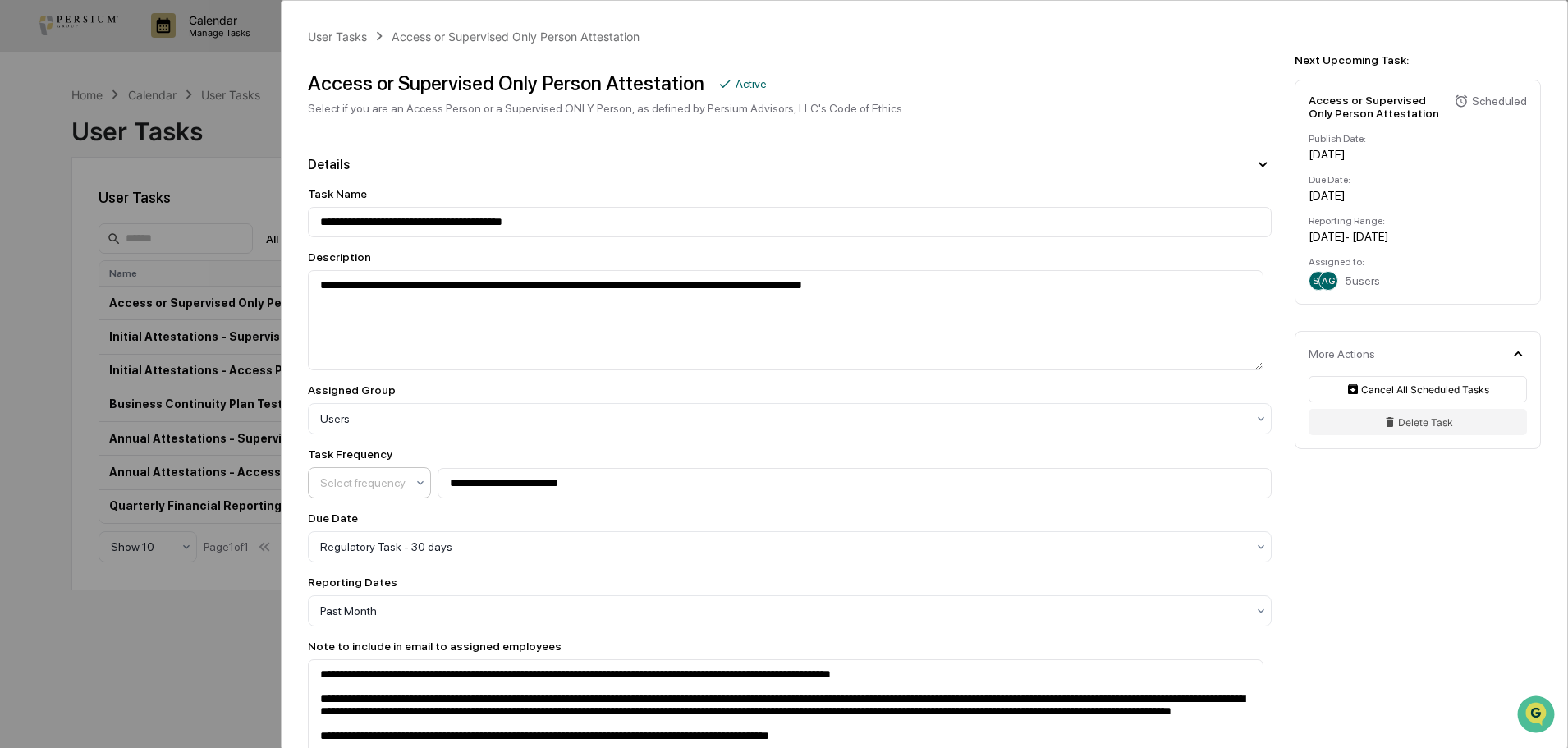 click at bounding box center (363, 483) 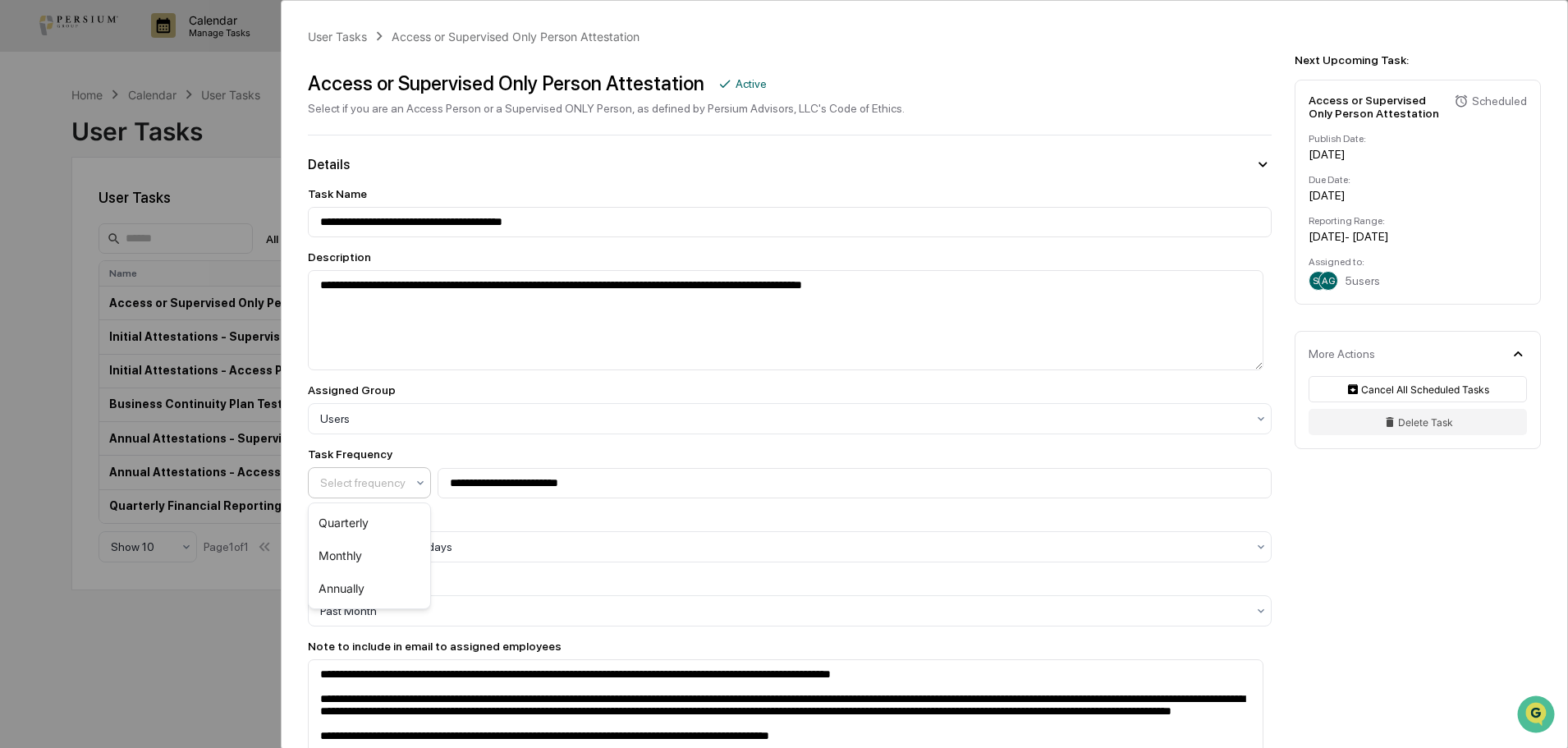 click on "**********" at bounding box center [790, 500] 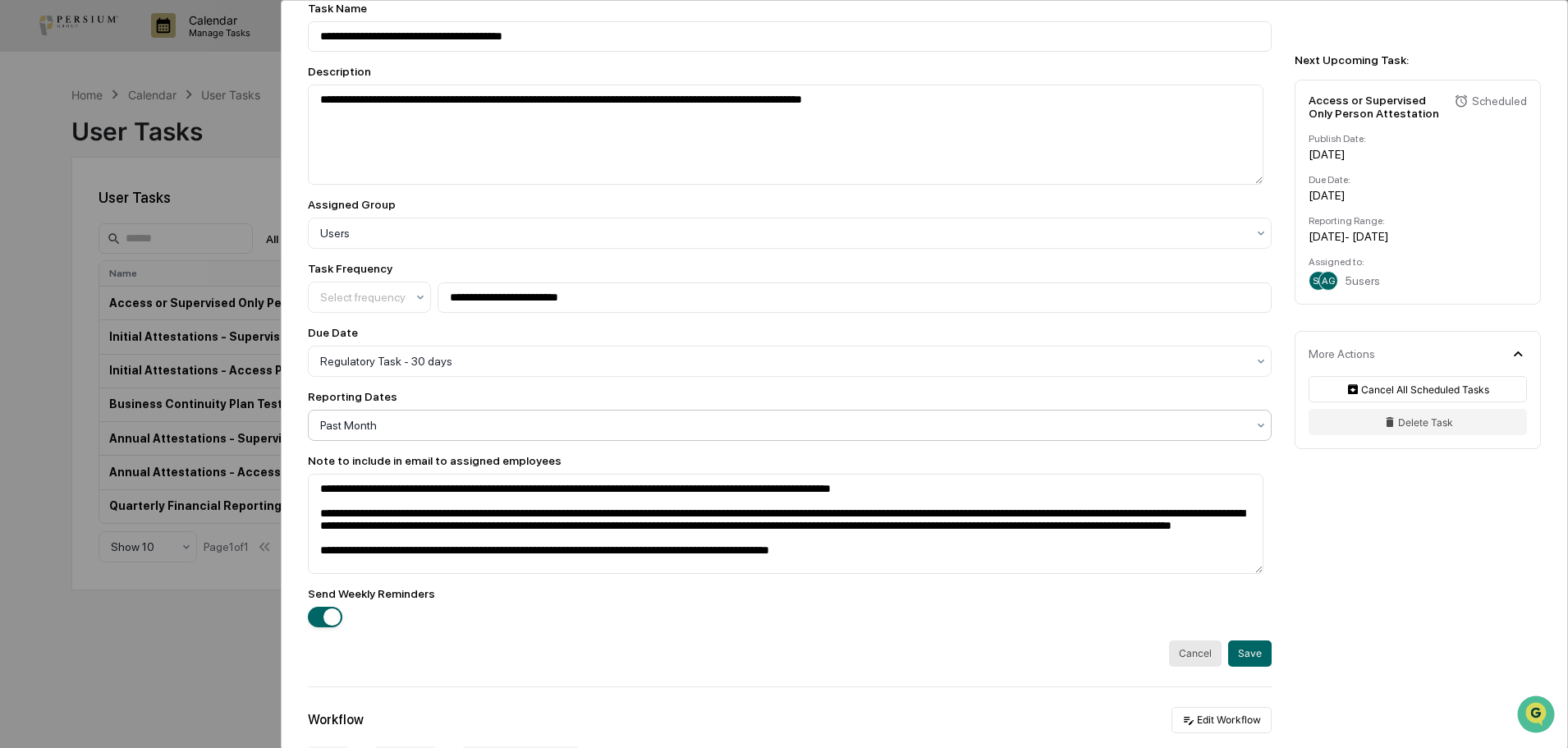 scroll, scrollTop: 411, scrollLeft: 0, axis: vertical 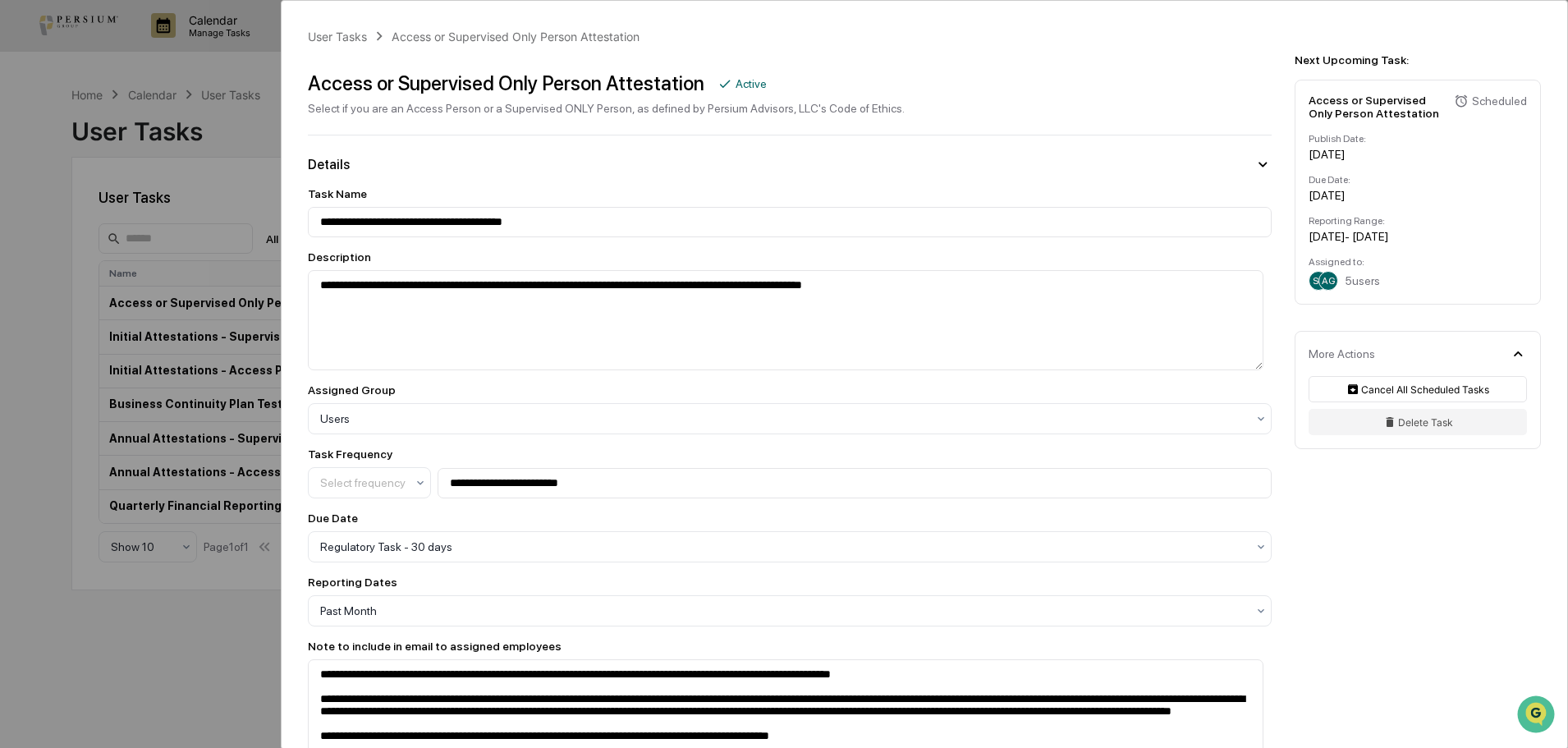 click on "**********" at bounding box center (784, 374) 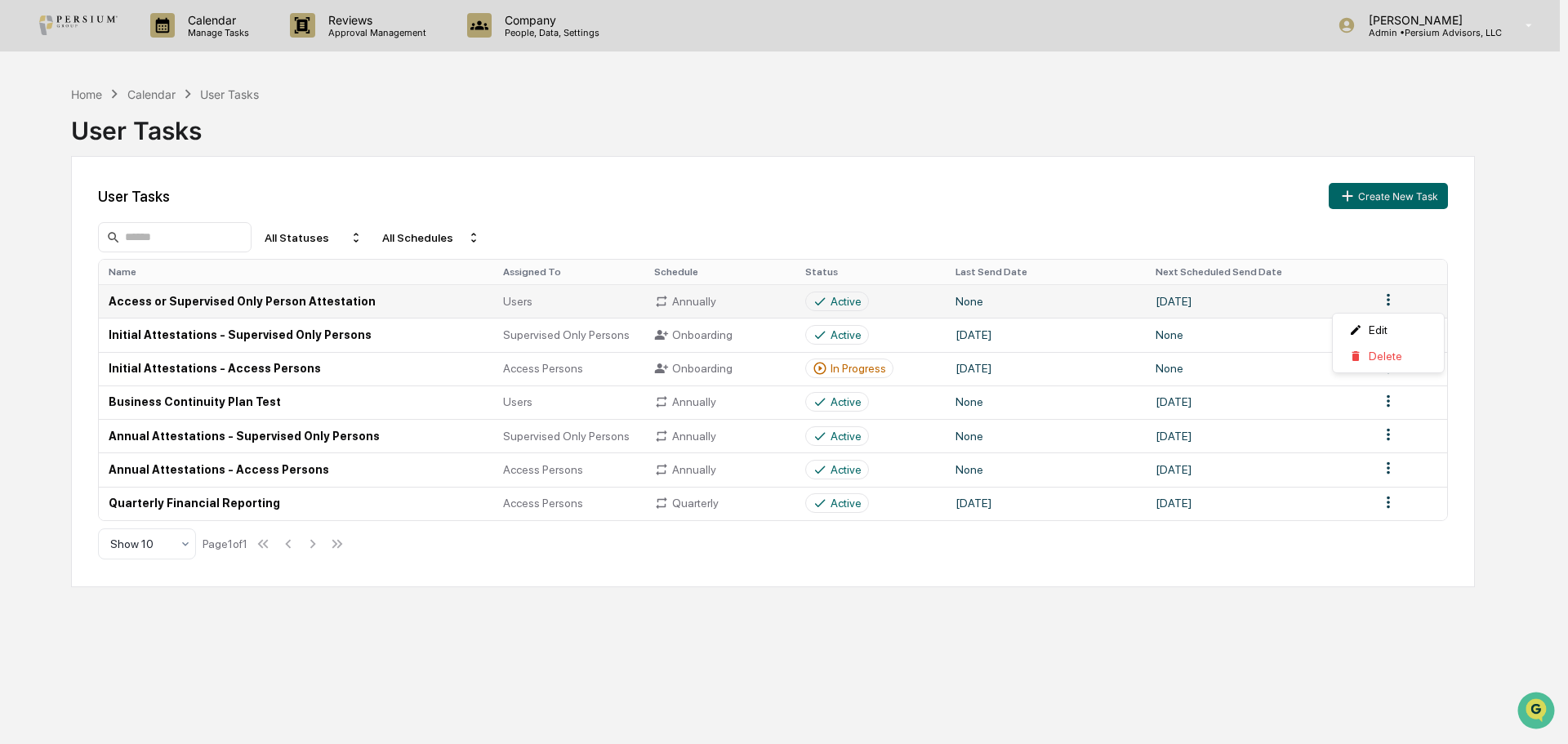 click on "Calendar Manage Tasks Reviews Approval Management Company People, Data, Settings [PERSON_NAME] Admin •  Persium Advisors, LLC Home Calendar User Tasks User Tasks User Tasks Create New Task All Statuses All Schedules Name Assigned To Schedule Status Last Send Date Next Scheduled Send Date Access or Supervised Only Person Attestation Users   Annually Active None [DATE] Initial Attestations - Supervised Only Persons Supervised Only Persons  Onboarding Active [DATE] None Initial Attestations - Access Persons Access Persons  Onboarding In Progress [DATE] None Business Continuity Plan Test Users   Annually Active None [DATE] Annual Attestations - Supervised Only Persons Supervised Only Persons   Annually Active None [DATE] Annual Attestations - Access Persons Access Persons   Annually Active None [DATE] Quarterly Financial Reporting Access Persons   Quarterly Active [DATE] [DATE] Show 10 Page  1  of  1 Edit Delete" at bounding box center (784, 372) 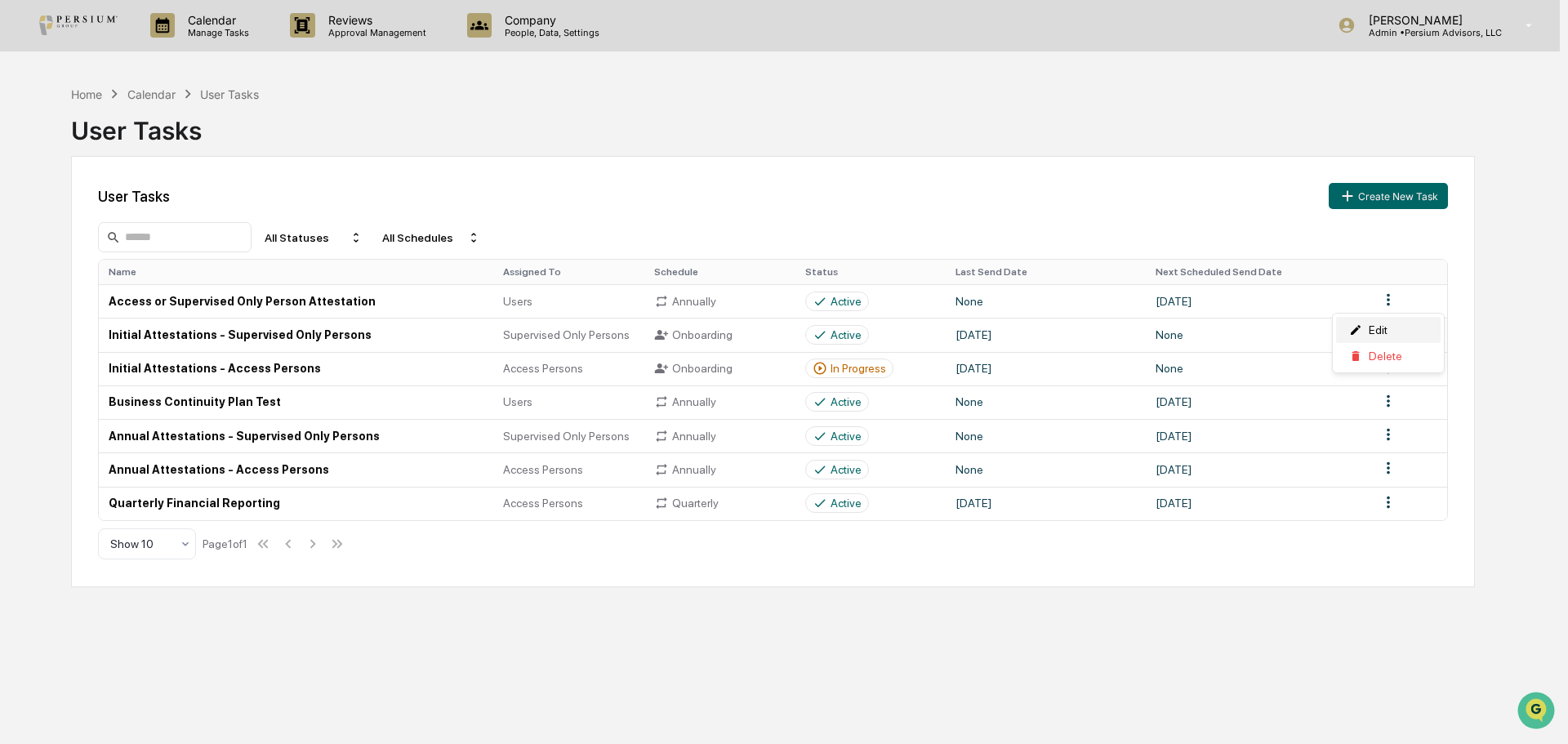 click on "Edit" at bounding box center [1388, 330] 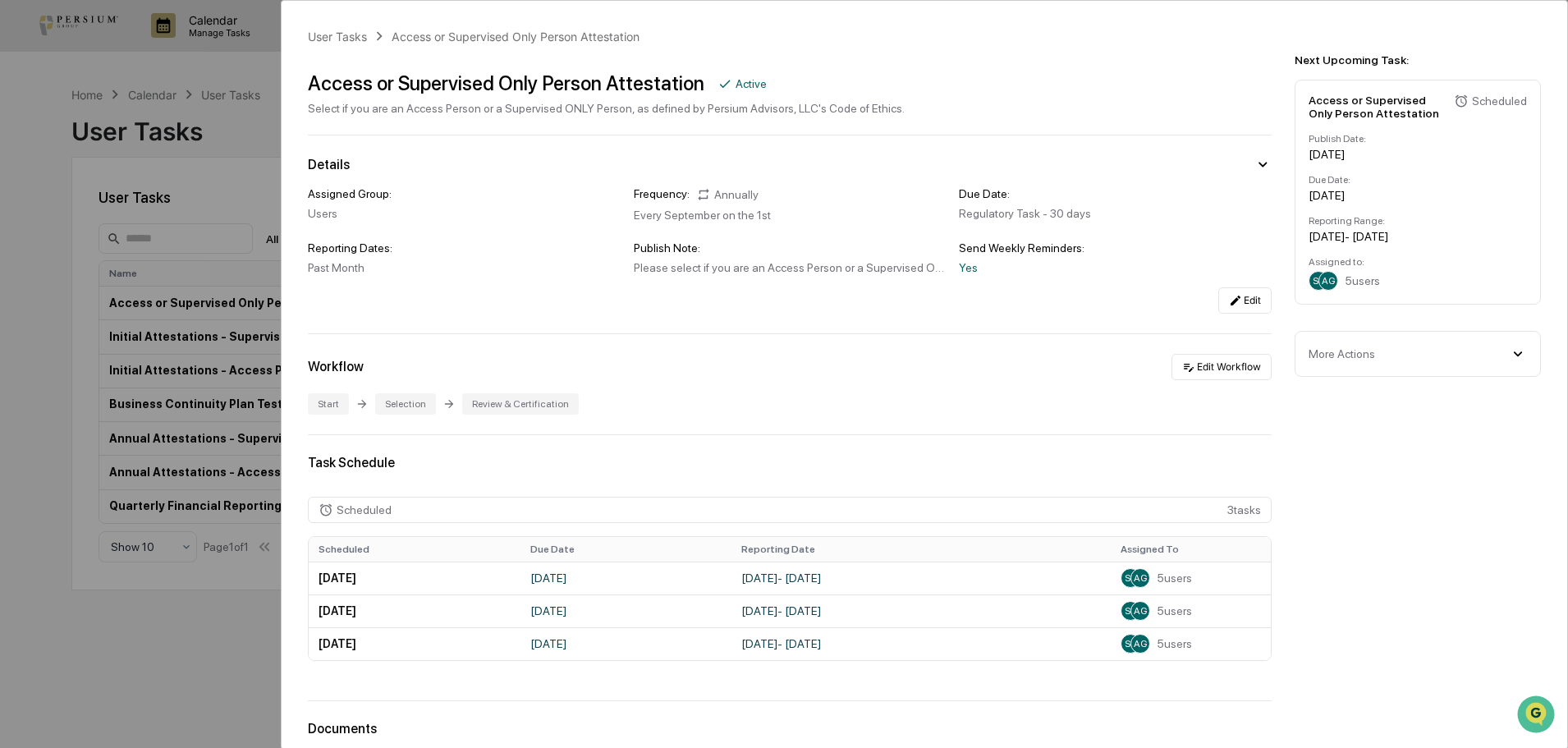 click on "Access or Supervised Only Person Attestation" at bounding box center (506, 83) 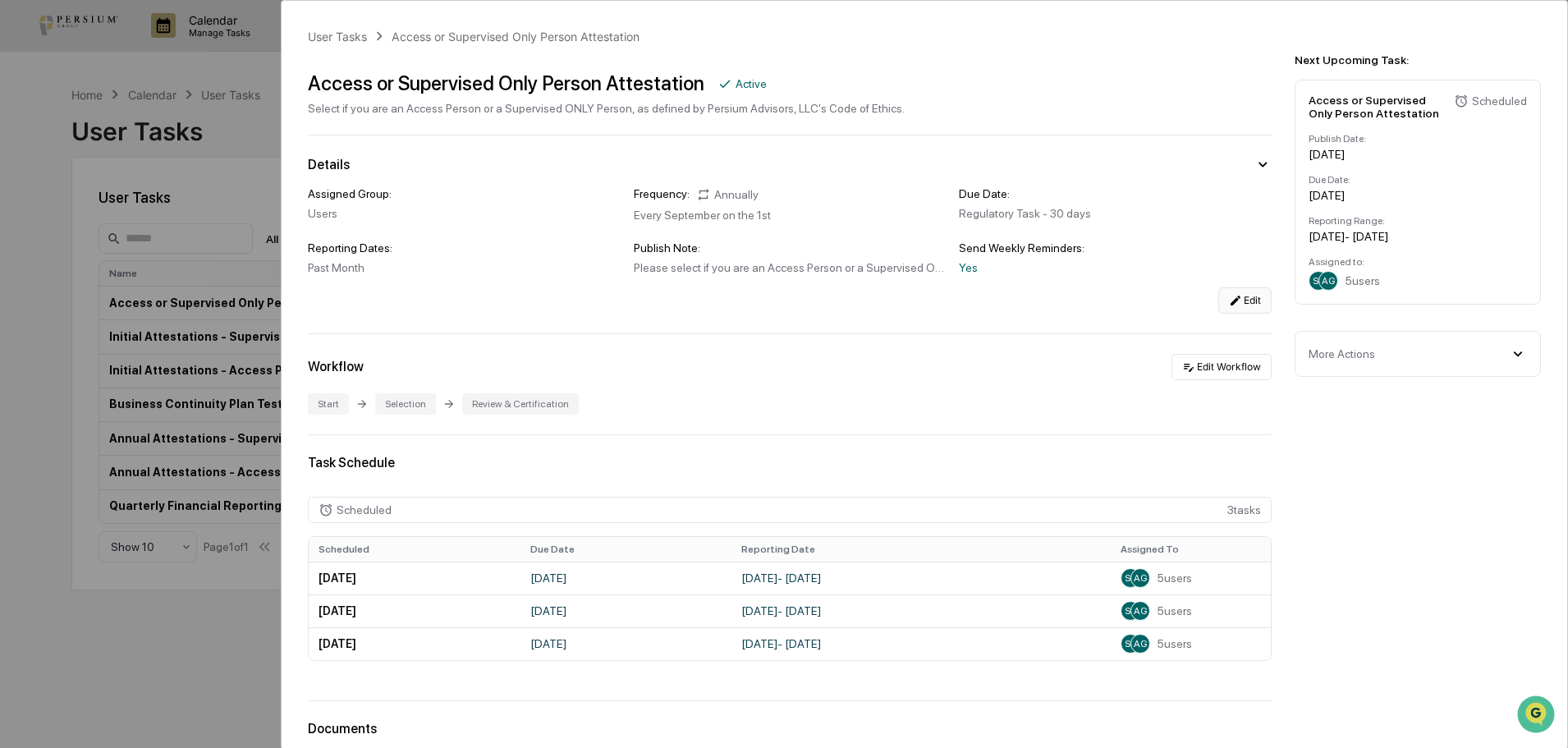 click on "Edit" at bounding box center [1245, 301] 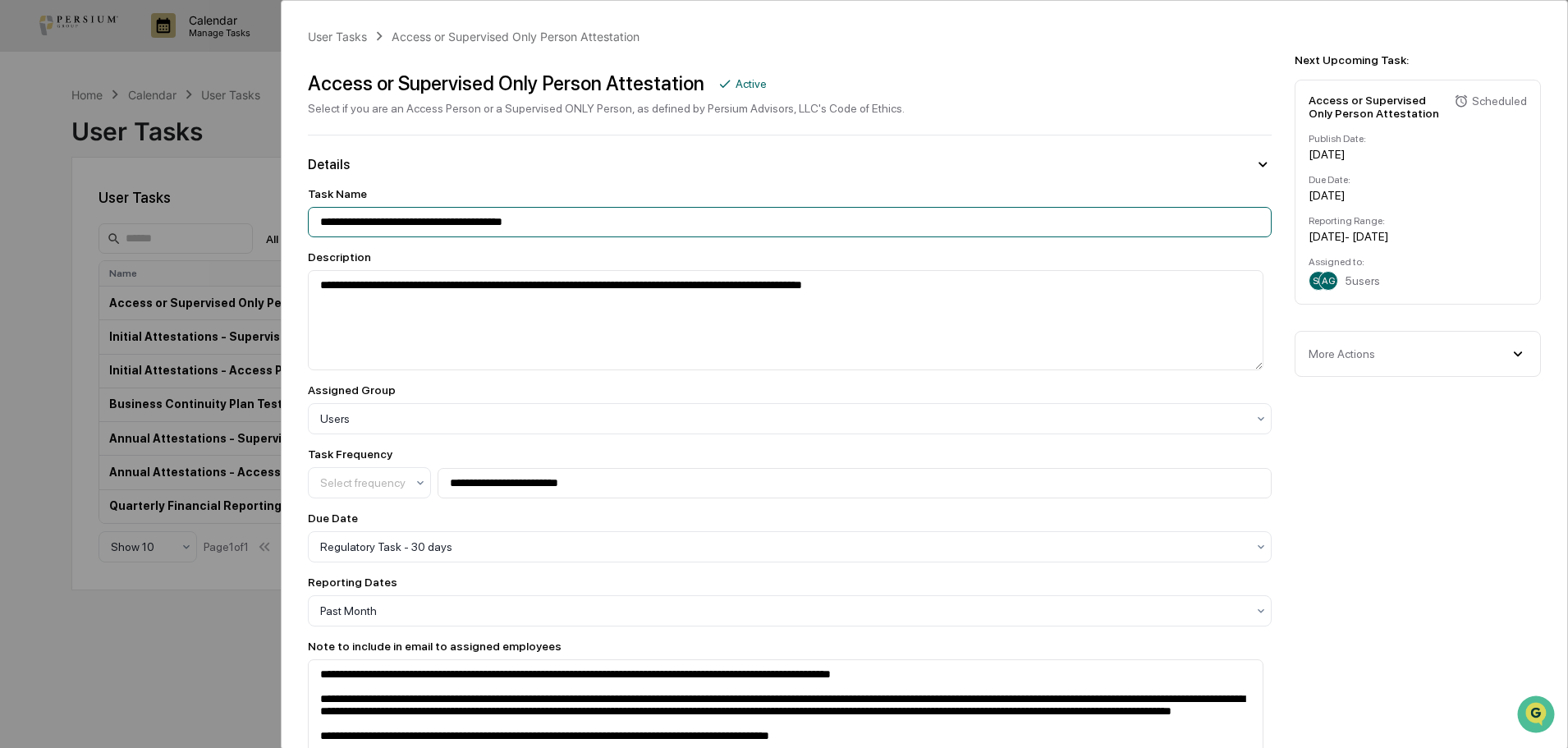 click on "**********" at bounding box center [790, 222] 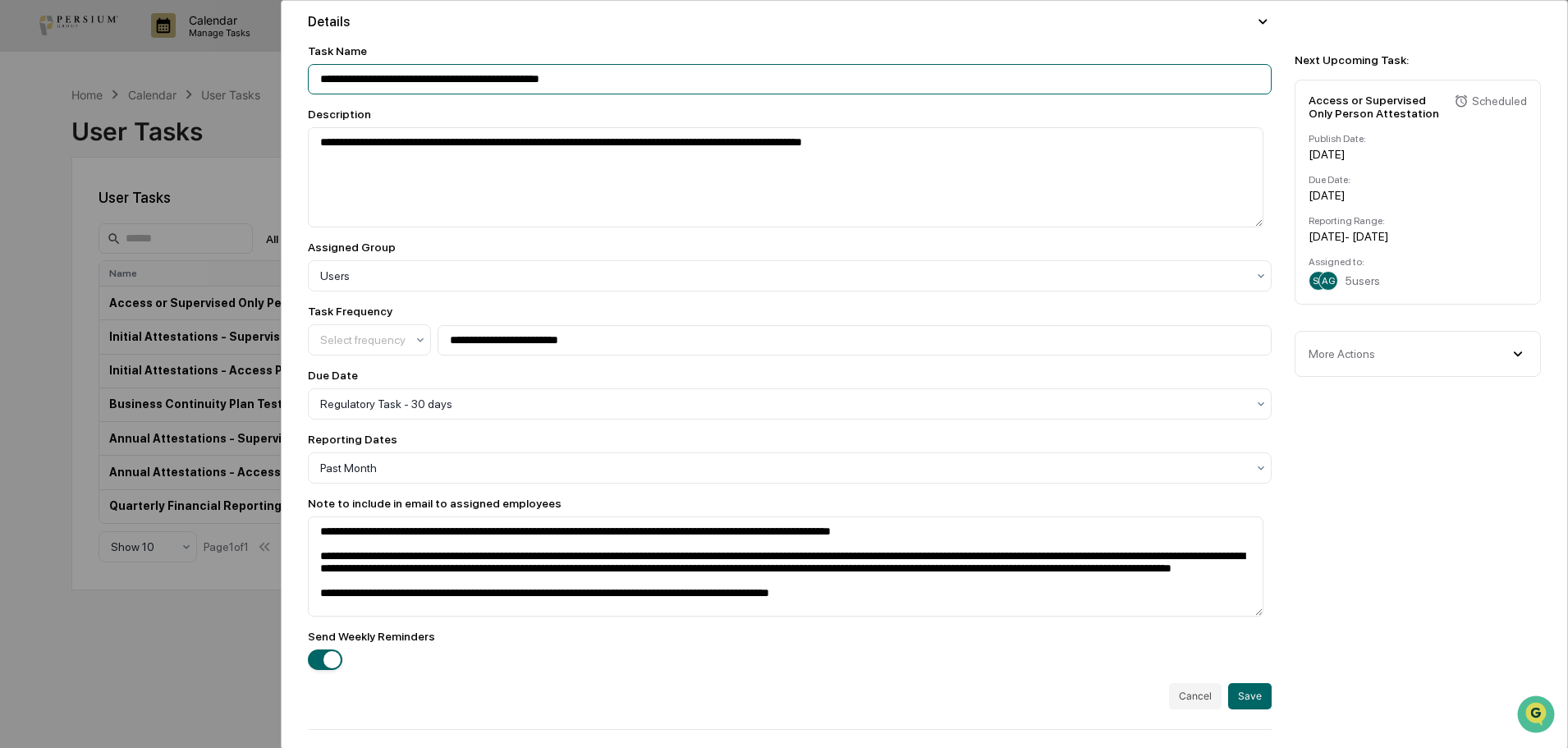 scroll, scrollTop: 411, scrollLeft: 0, axis: vertical 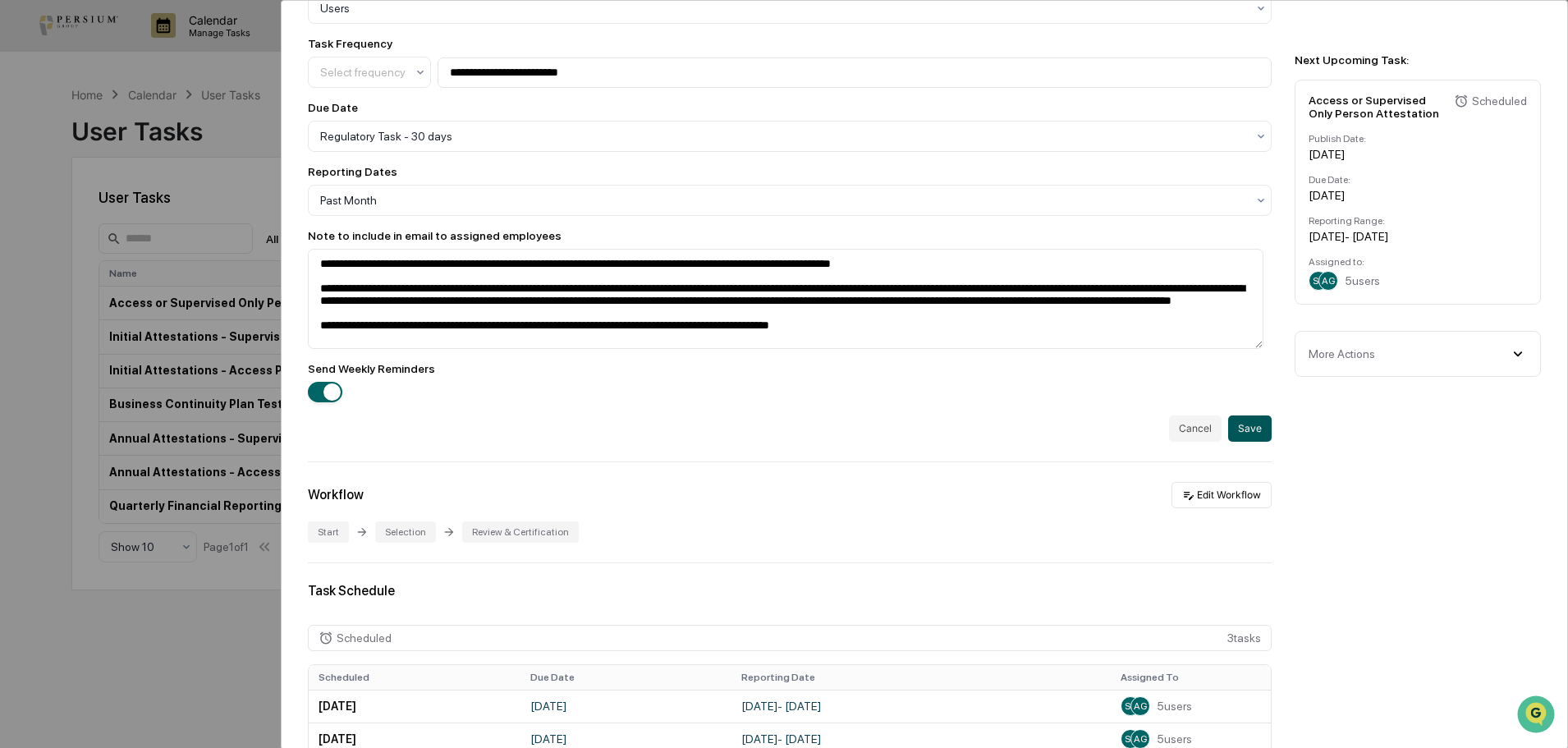 type on "**********" 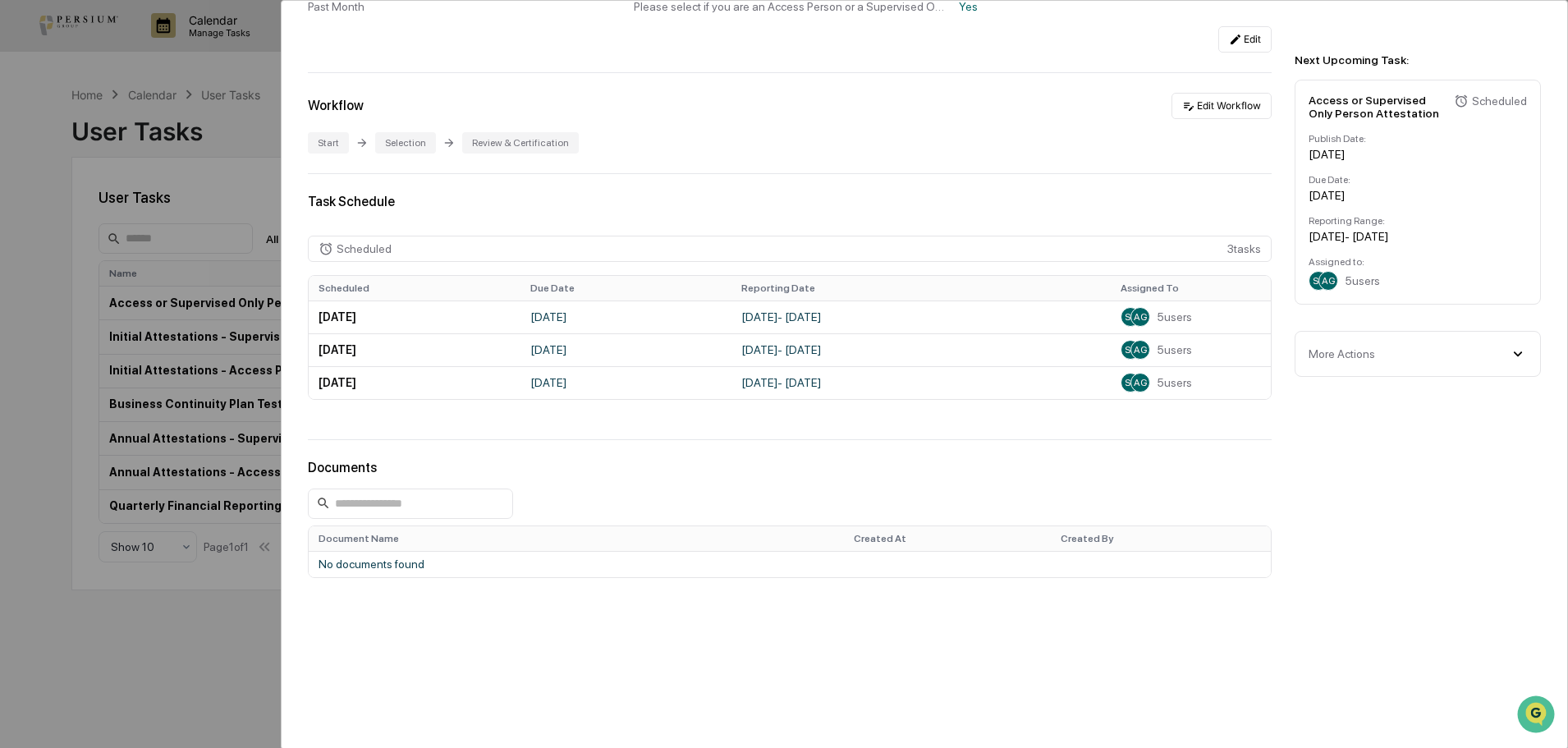 scroll, scrollTop: 0, scrollLeft: 0, axis: both 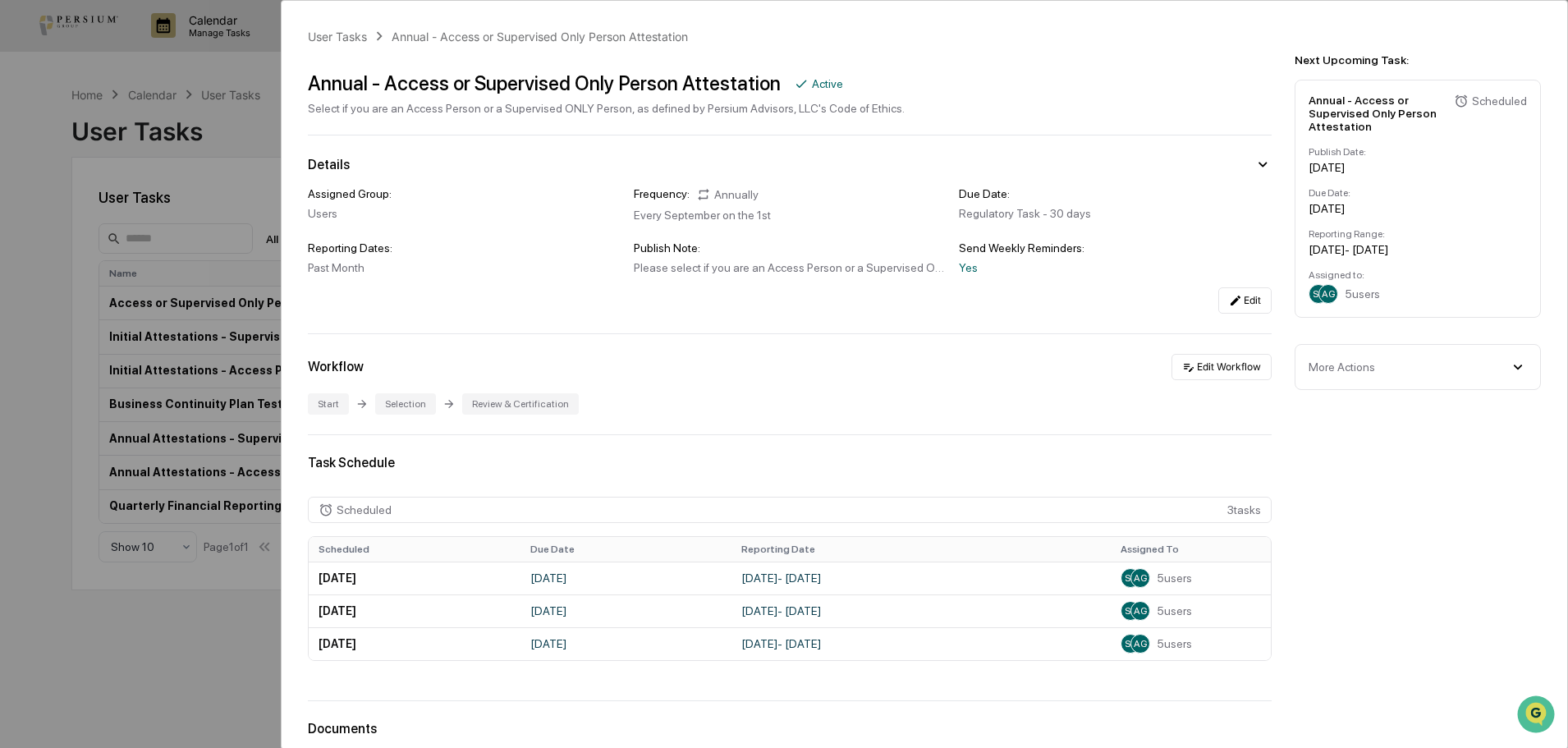 click on "User Tasks Annual - Access or Supervised Only Person Attestation Annual - Access or Supervised Only Person Attestation Active Select if you are an Access Person or a Supervised ONLY Person, as defined by Persium Advisors, LLC's Code of Ethics. Details Assigned Group:  Users Frequency:    Annually Every September on the 1st Due Date:  Regulatory Task - 30 days Reporting Dates:  Past Month Publish Note:  Send Weekly Reminders:  Yes Edit Workflow Edit Workflow Start Selection Review & Certification Task Schedule Scheduled   3  task s Scheduled Due Date Reporting Date Assigned To [DATE] [DATE] August 1, 2025  -   [DATE] SG AG 5  users [DATE] [DATE] August 1, 2026  -   [DATE] SG AG 5  users [DATE] [DATE] August 1, 2027  -   [DATE] SG AG 5  users Documents Document Name Created At Created By No documents found Next Upcoming Task: Annual - Access or Supervised Only Person Attestation Scheduled Publish Date: [DATE]  -" at bounding box center (784, 374) 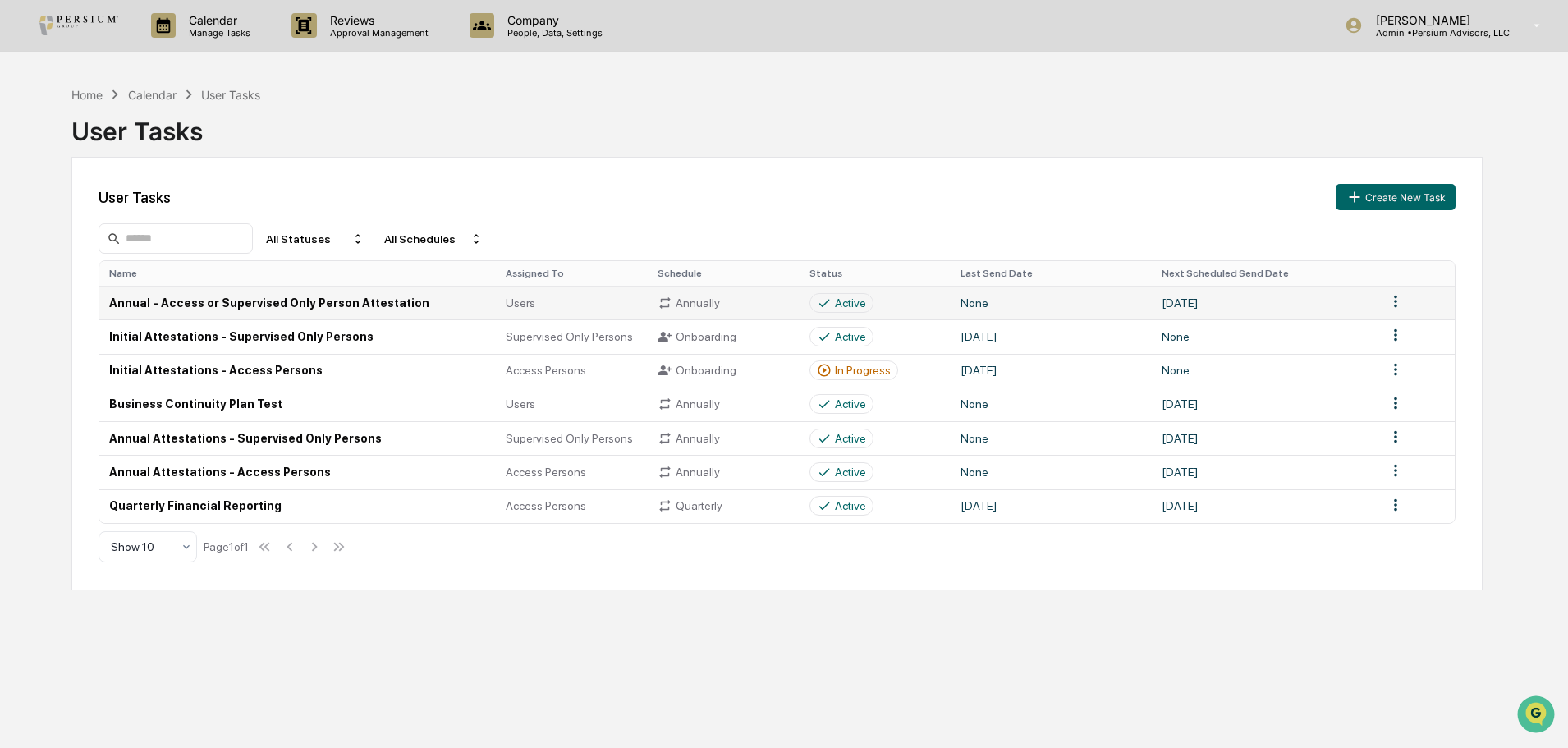 click on "Annual - Access or Supervised Only Person Attestation" at bounding box center [297, 302] 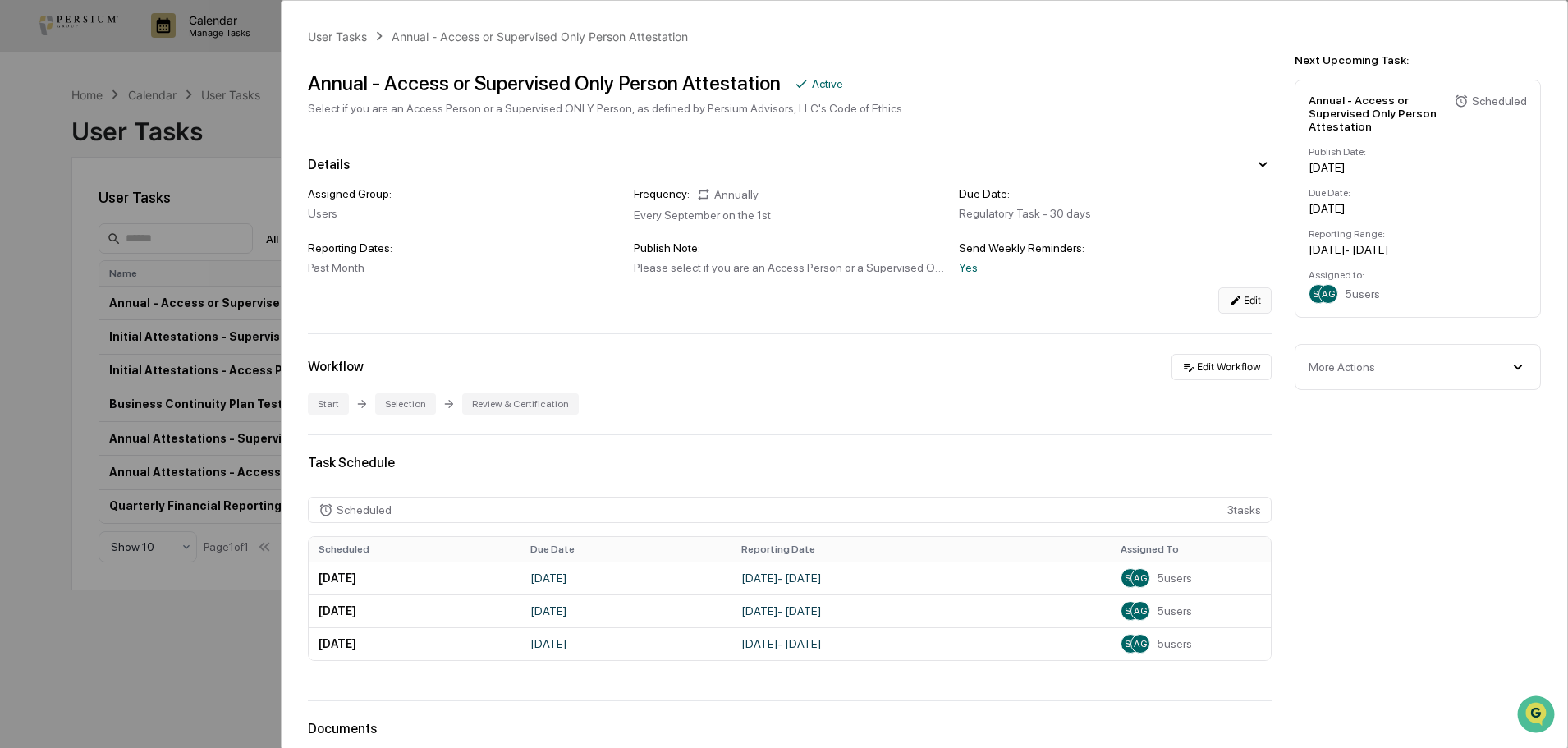 click 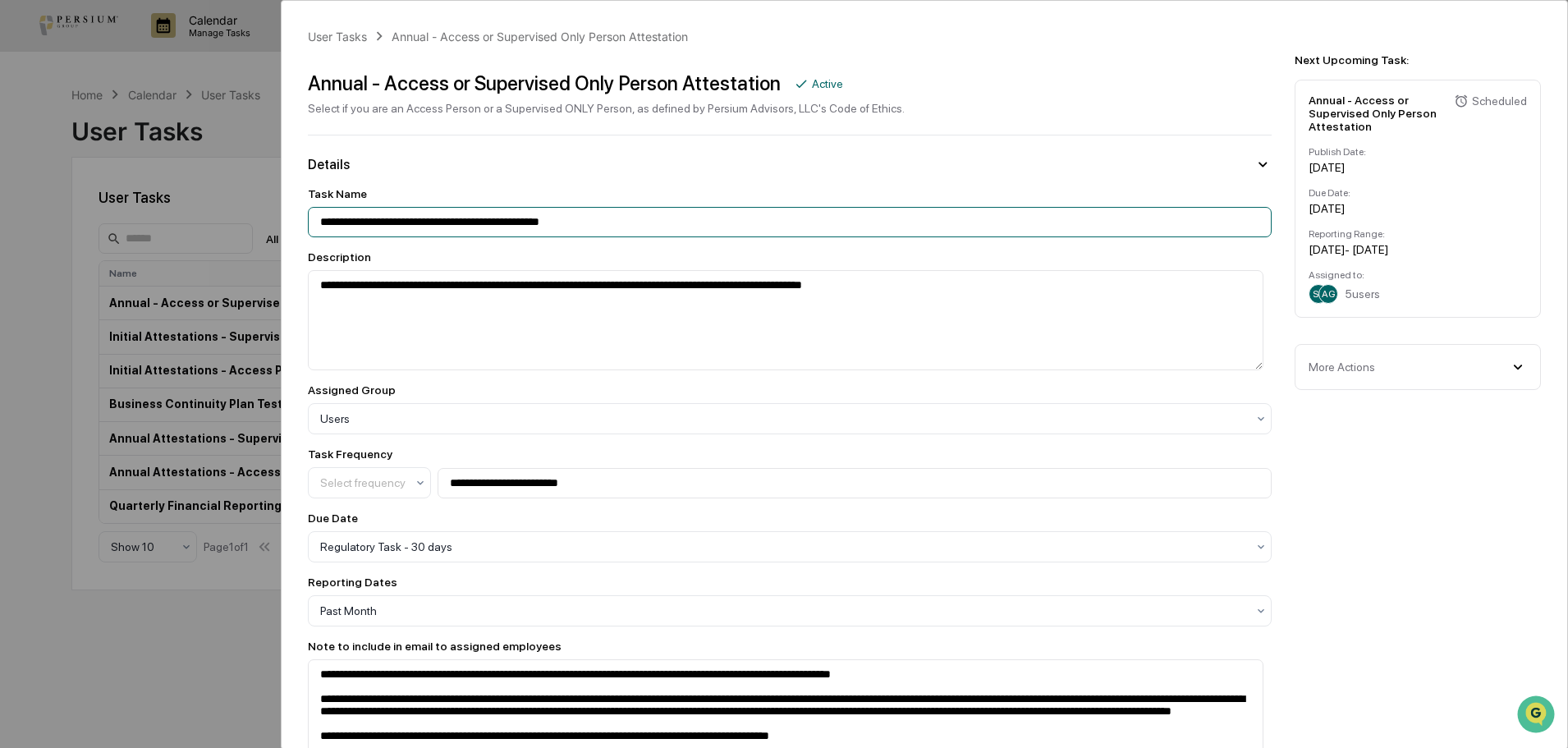 drag, startPoint x: 681, startPoint y: 221, endPoint x: 548, endPoint y: 220, distance: 133.00376 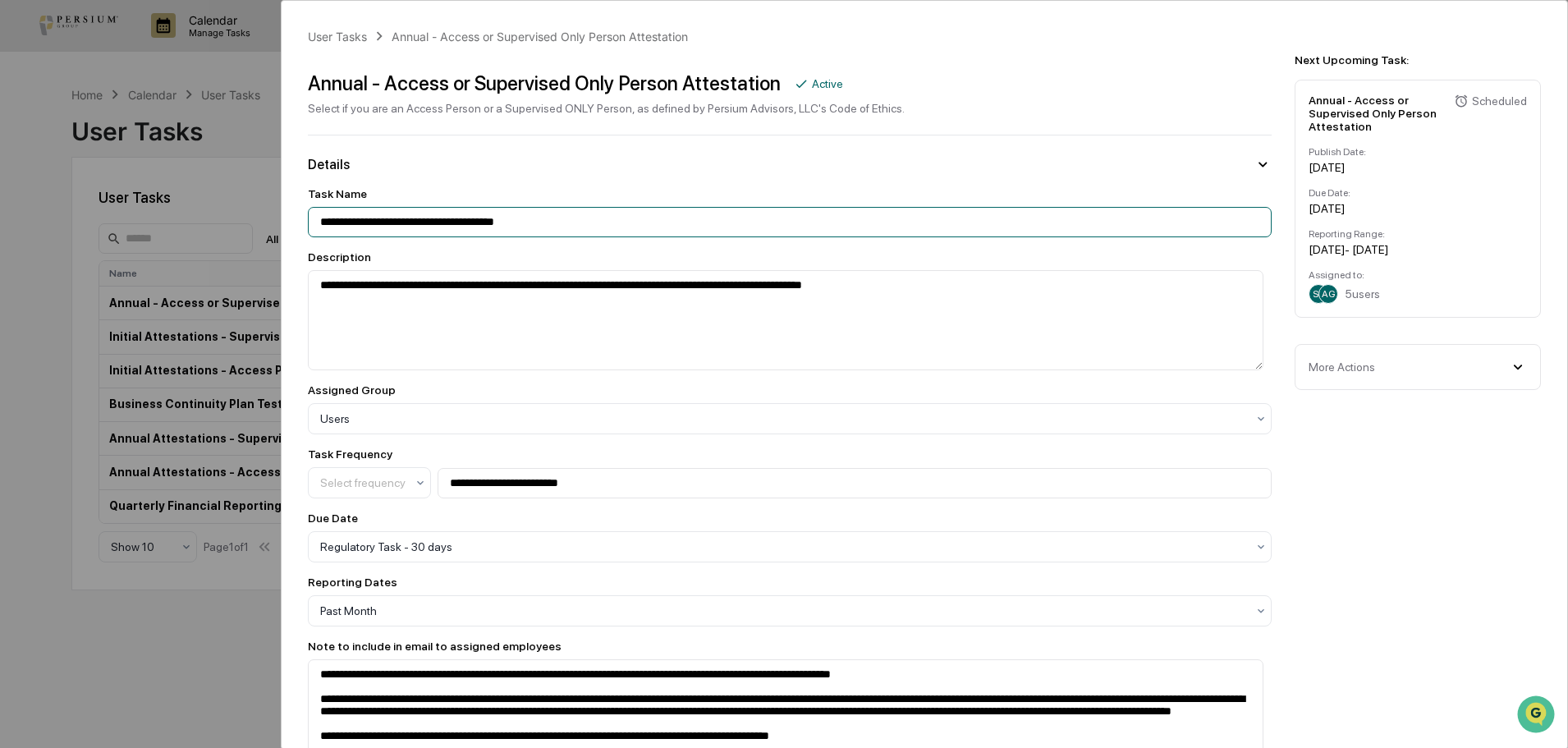 click on "**********" at bounding box center [790, 222] 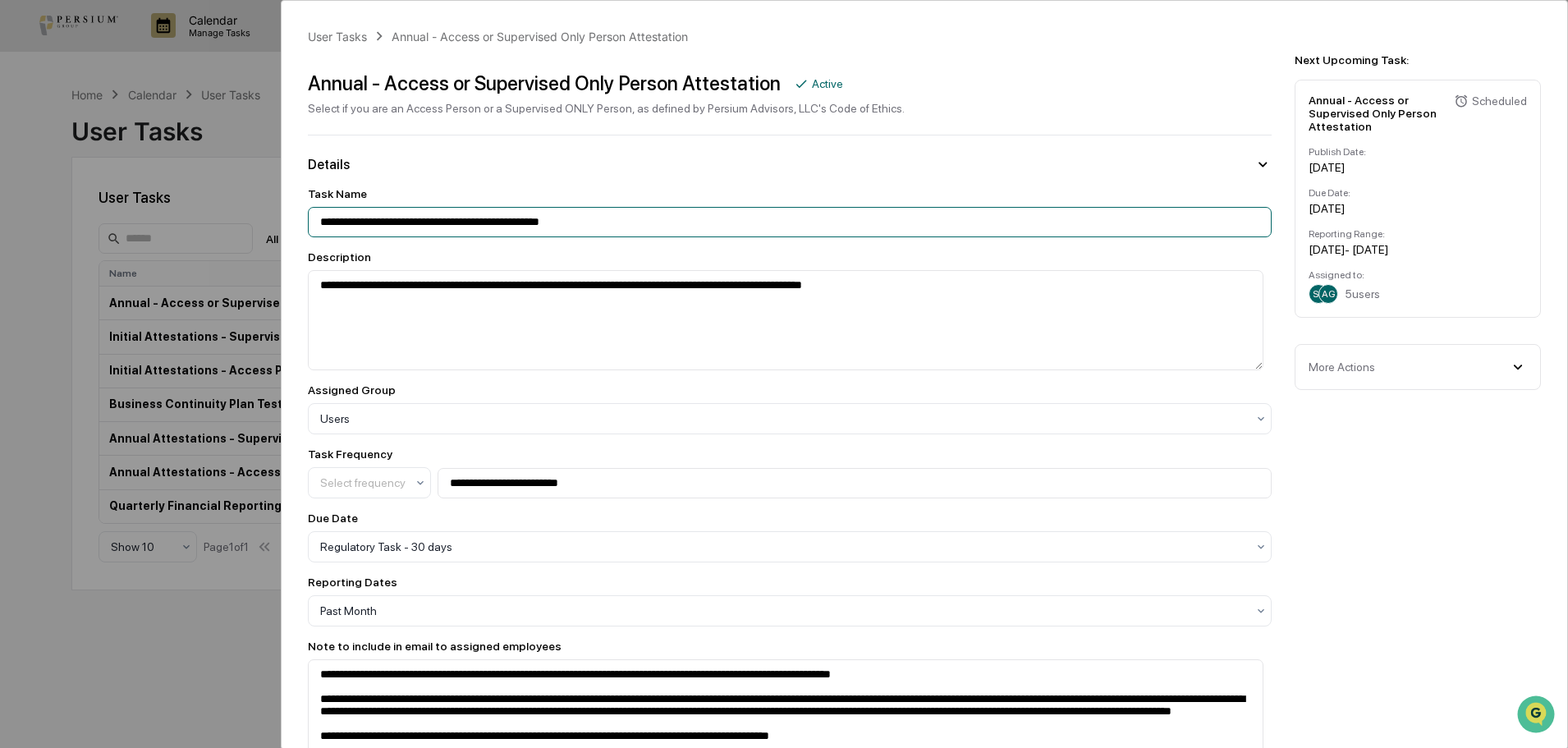 click on "**********" at bounding box center [790, 222] 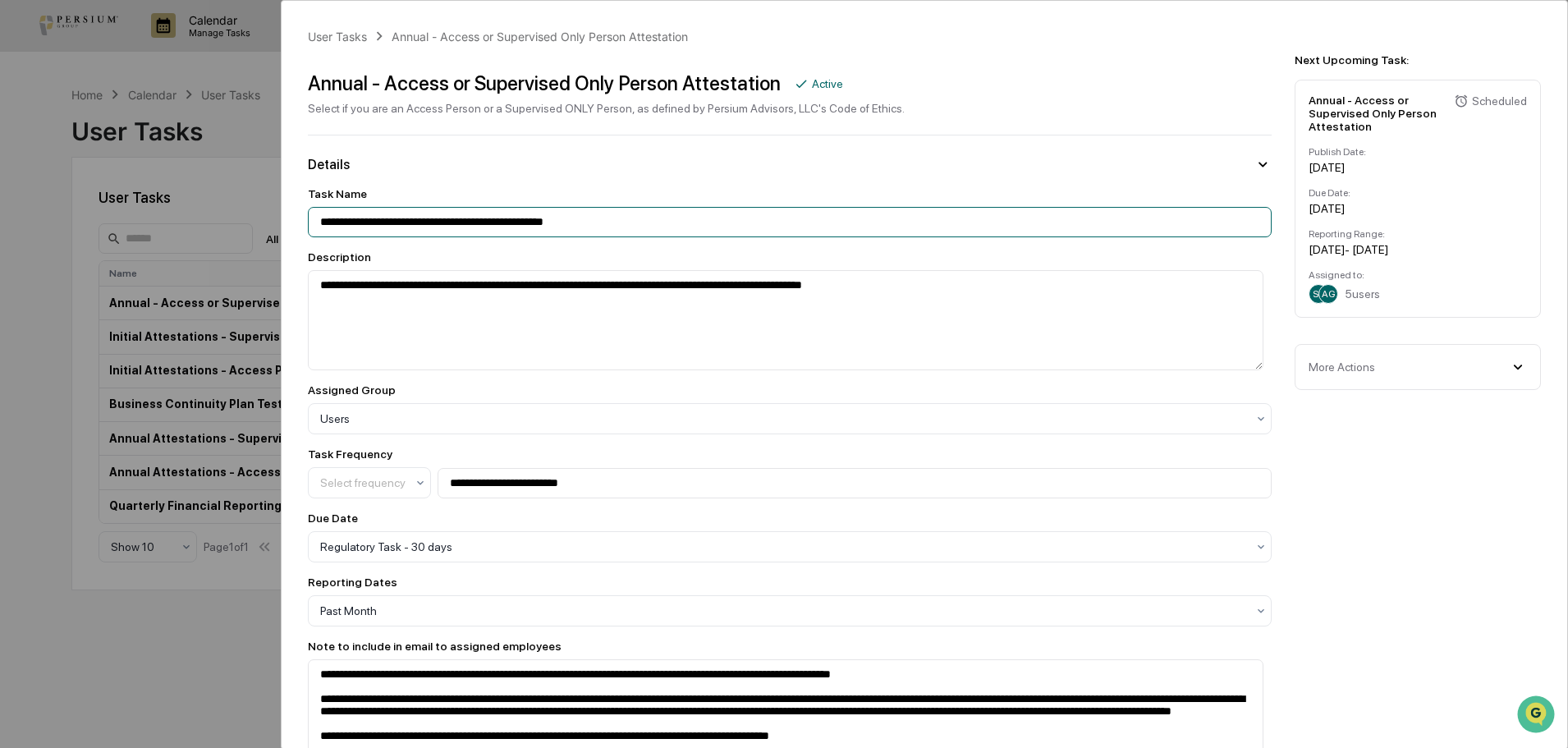click on "**********" at bounding box center (790, 222) 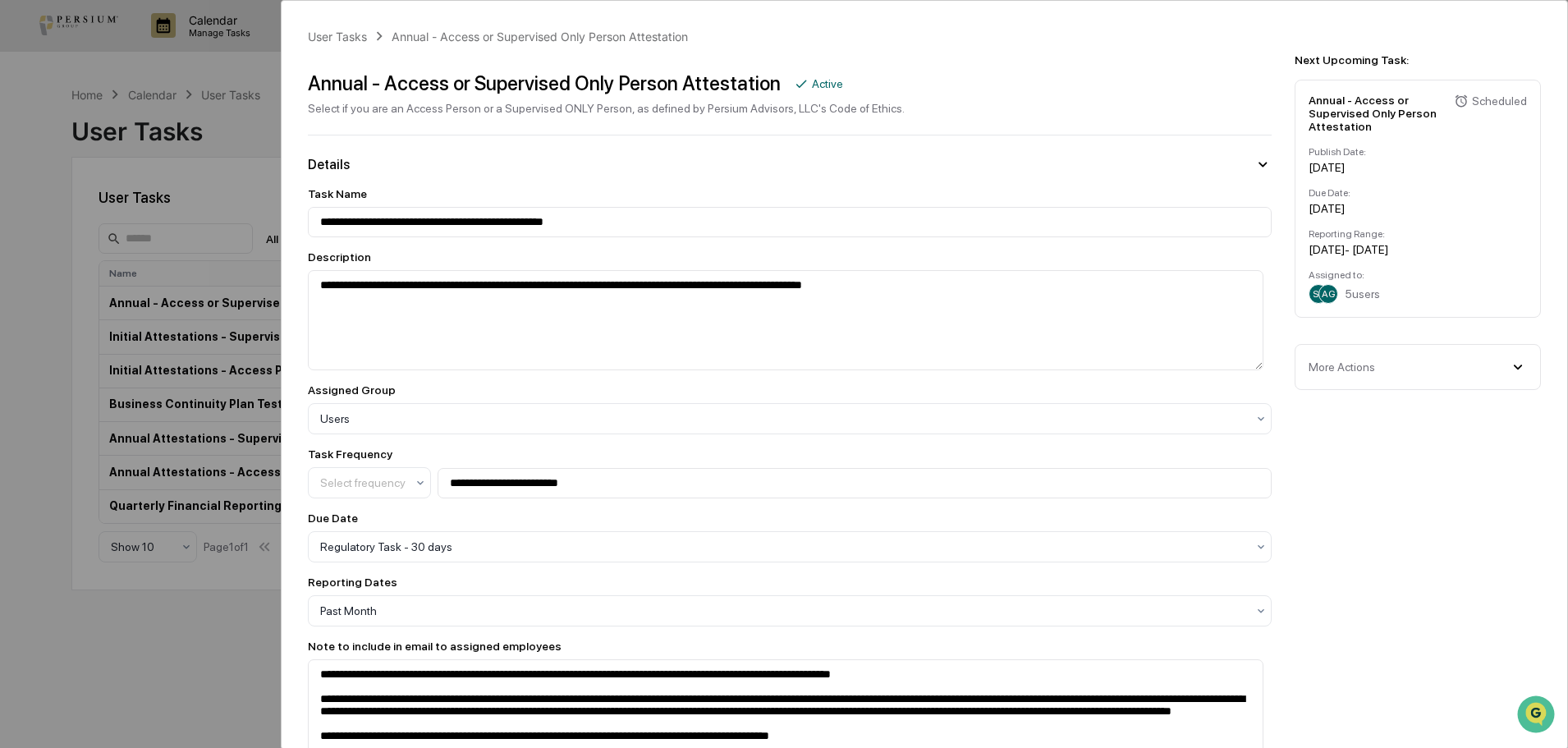 click on "**********" at bounding box center (790, 513) 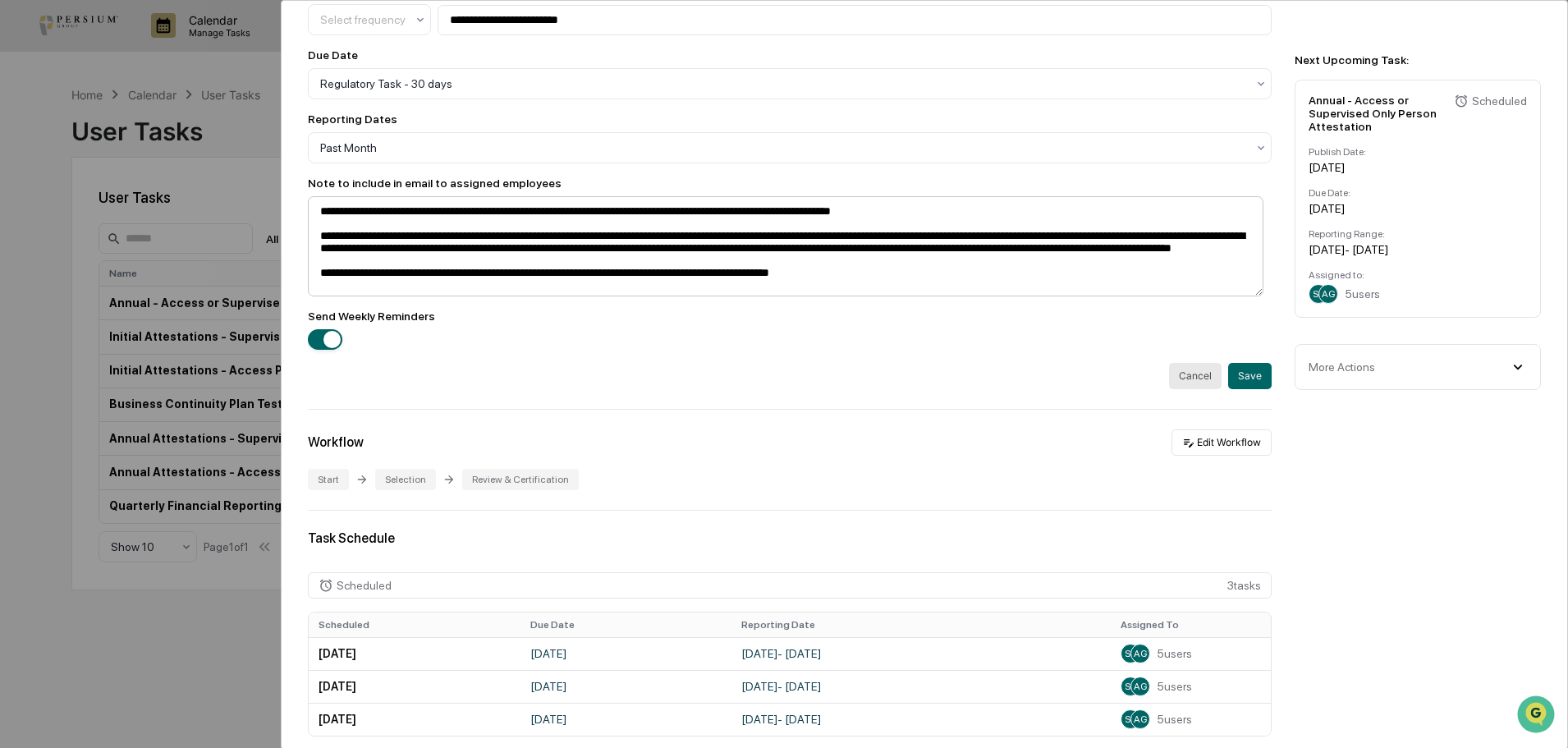 scroll, scrollTop: 493, scrollLeft: 0, axis: vertical 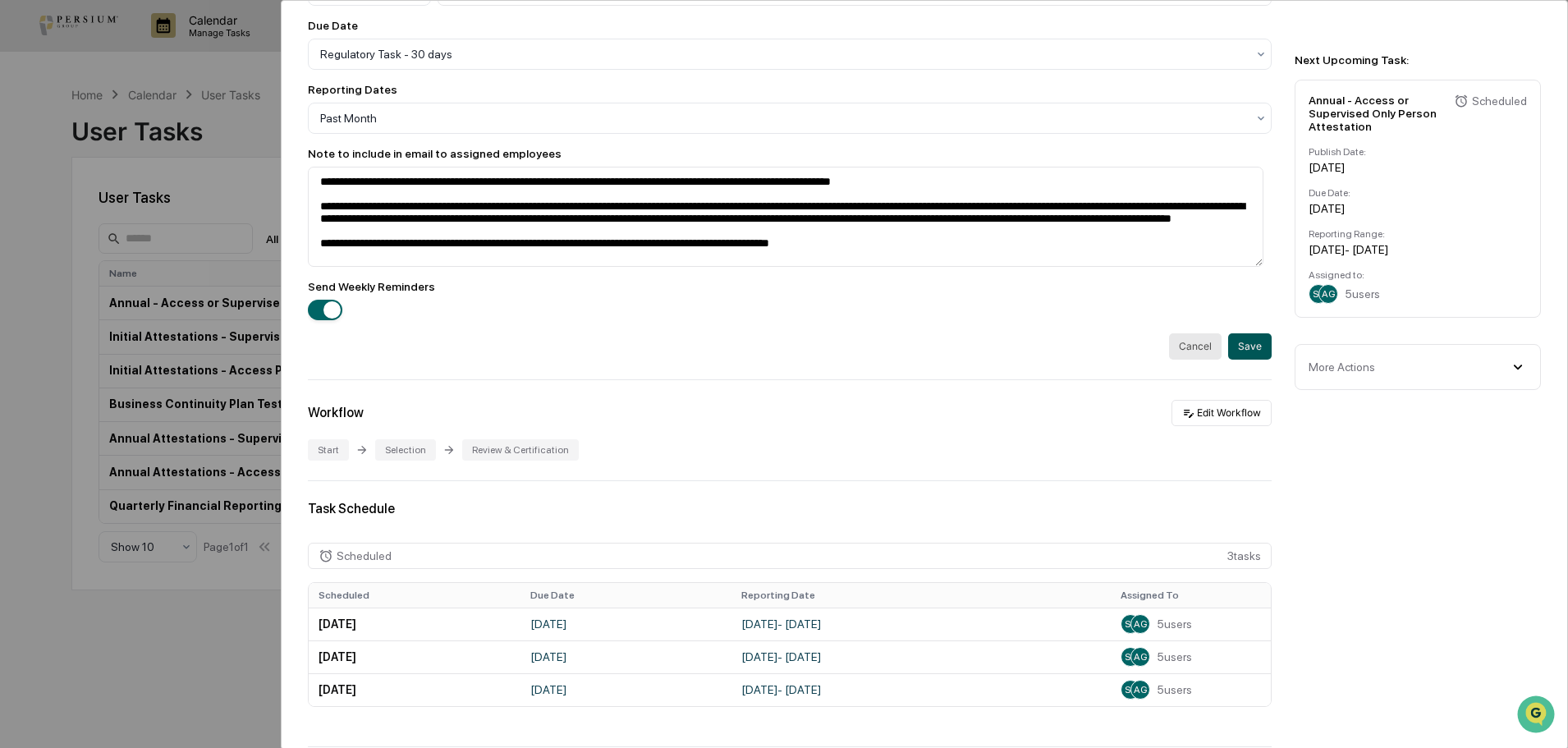 click on "Save" at bounding box center (1249, 346) 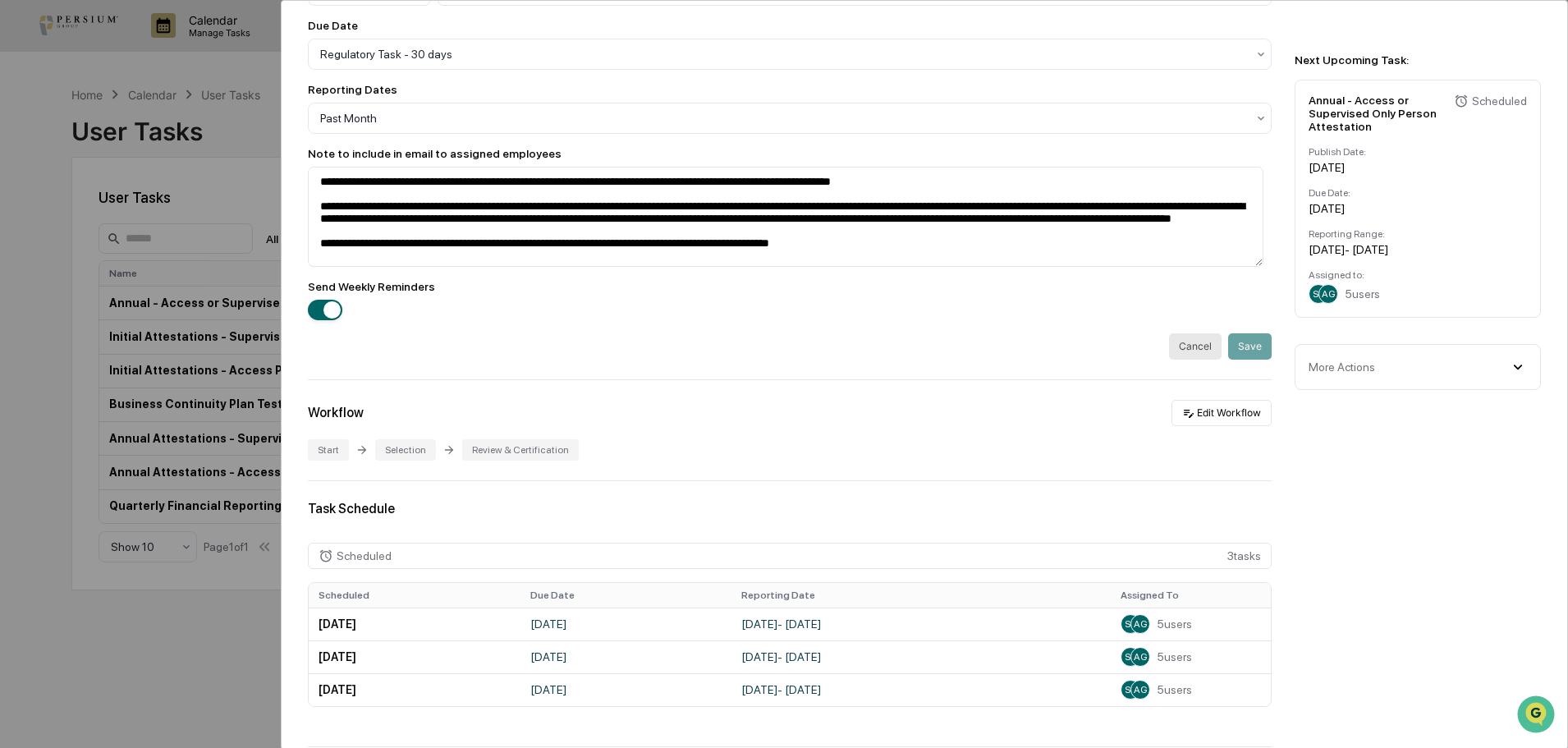 scroll, scrollTop: 0, scrollLeft: 0, axis: both 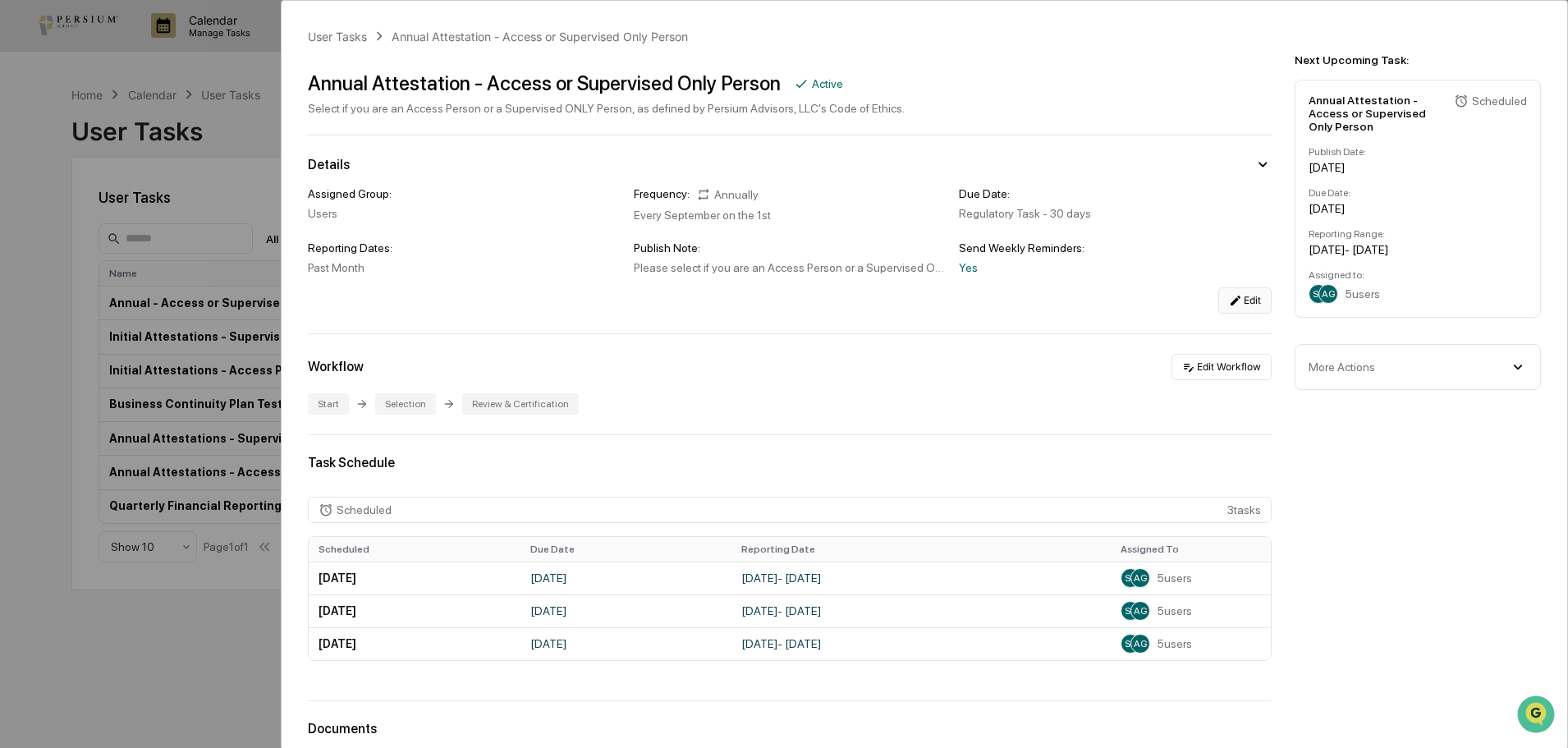 click on "User Tasks Annual Attestation - Access or Supervised Only Person  Annual Attestation - Access or Supervised Only Person  Active Select if you are an Access Person or a Supervised ONLY Person, as defined by Persium Advisors, LLC's Code of Ethics. Details Assigned Group:  Users Frequency:    Annually Every September on the 1st Due Date:  Regulatory Task - 30 days Reporting Dates:  Past Month Publish Note:  Send Weekly Reminders:  Yes Edit Workflow Edit Workflow Start Selection Review & Certification Task Schedule Scheduled   3  task s Scheduled Due Date Reporting Date Assigned To [DATE] [DATE] August 1, 2025  -   [DATE] SG AG 5  users [DATE] [DATE] August 1, 2026  -   [DATE] SG AG 5  users [DATE] [DATE] August 1, 2027  -   [DATE] SG AG 5  users Documents Document Name Created At Created By No documents found Next Upcoming Task: Annual Attestation - Access or Supervised Only Person  Scheduled Publish Date: [DATE]  -" at bounding box center [784, 374] 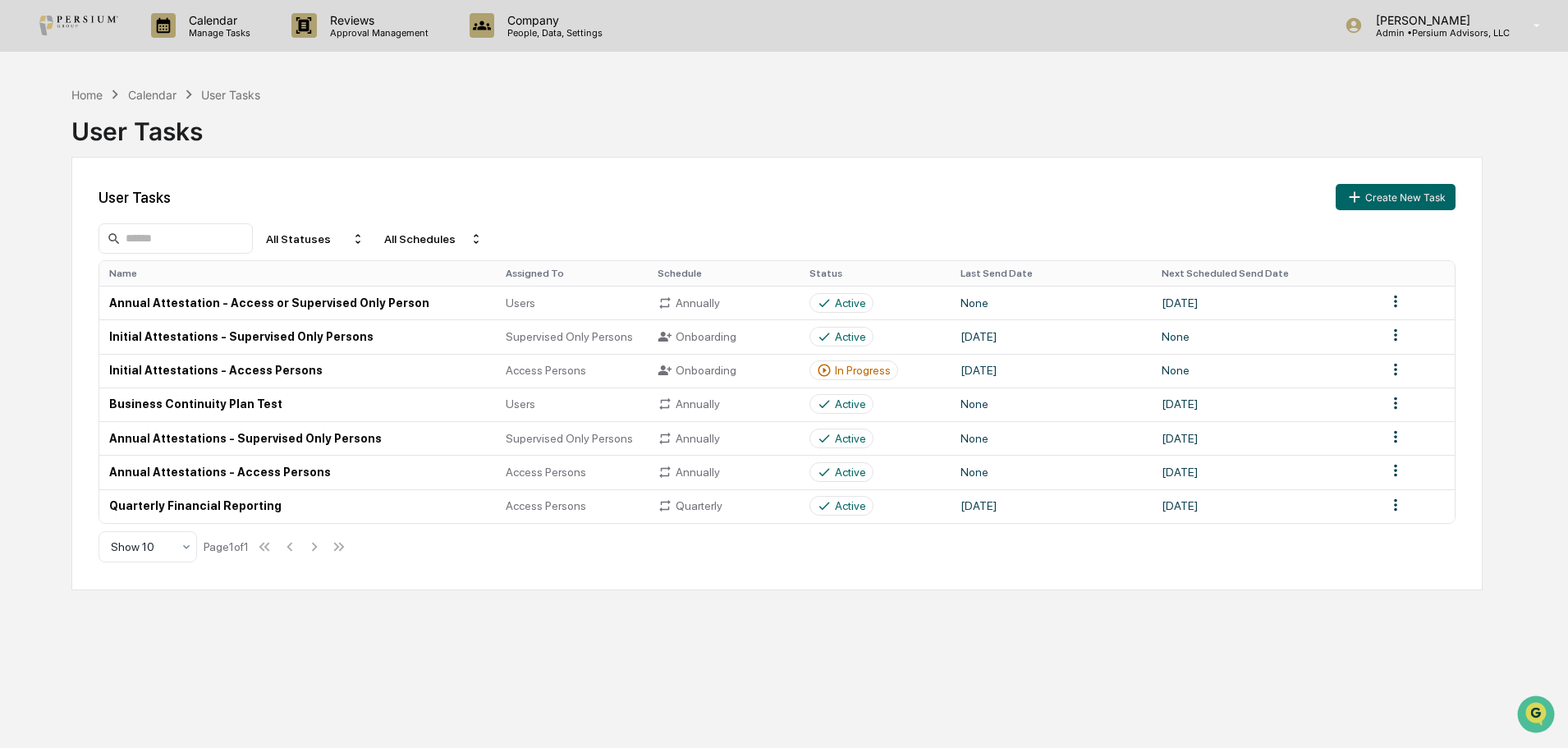 click on "User Tasks Create New Task All Statuses All Schedules Name Assigned To Schedule Status Last Send Date Next Scheduled Send Date Annual Attestation - Access or Supervised Only Person  Users   Annually Active None [DATE] Initial Attestations - Supervised Only Persons Supervised Only Persons  Onboarding Active [DATE] None Initial Attestations - Access Persons Access Persons  Onboarding In Progress [DATE] None Business Continuity Plan Test Users   Annually Active None [DATE] Annual Attestations - Supervised Only Persons Supervised Only Persons   Annually Active None [DATE] Annual Attestations - Access Persons Access Persons   Annually Active None [DATE] Quarterly Financial Reporting Access Persons   Quarterly Active [DATE] [DATE] Show 10 Page  1  of  1" at bounding box center [777, 374] 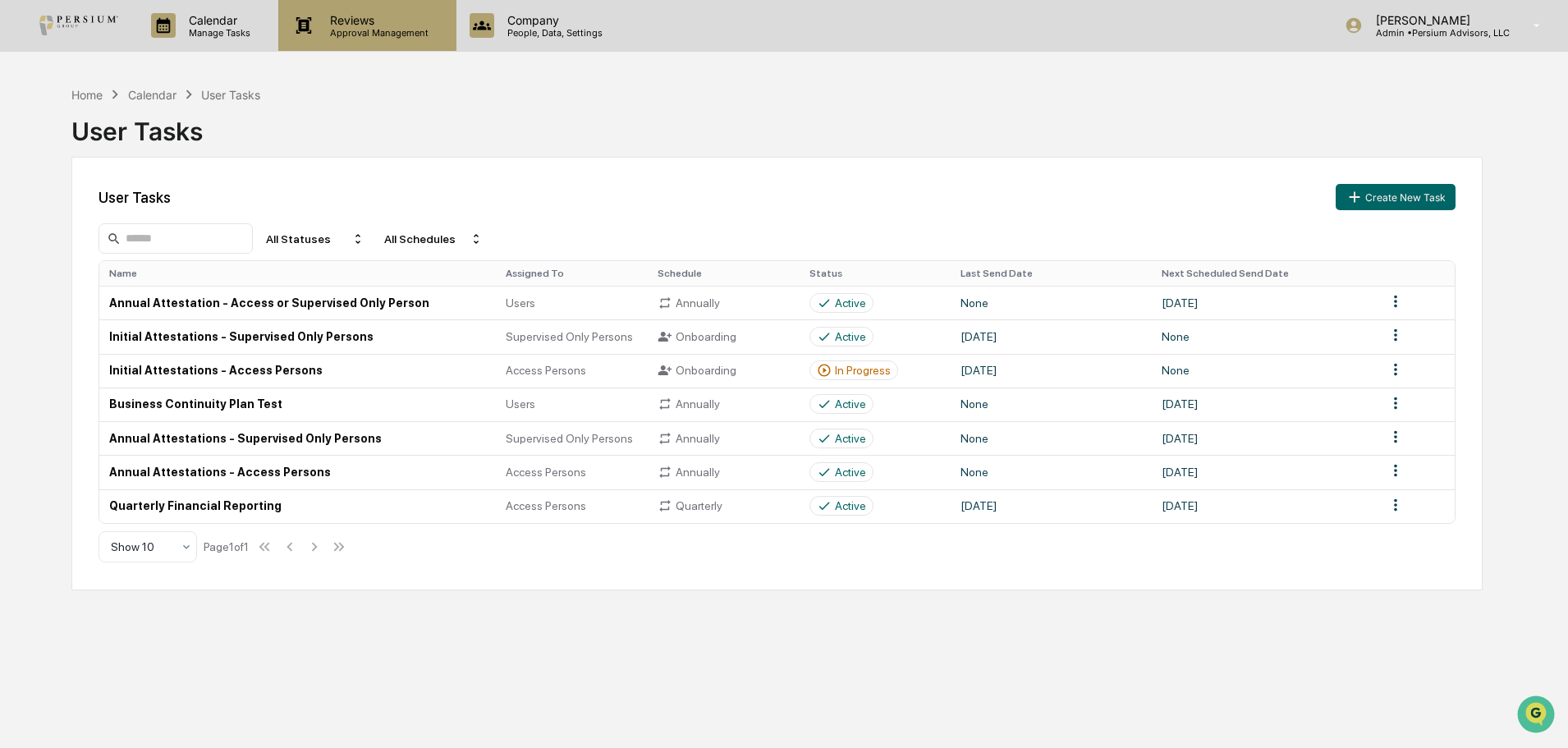 click on "Approval Management" at bounding box center (377, 33) 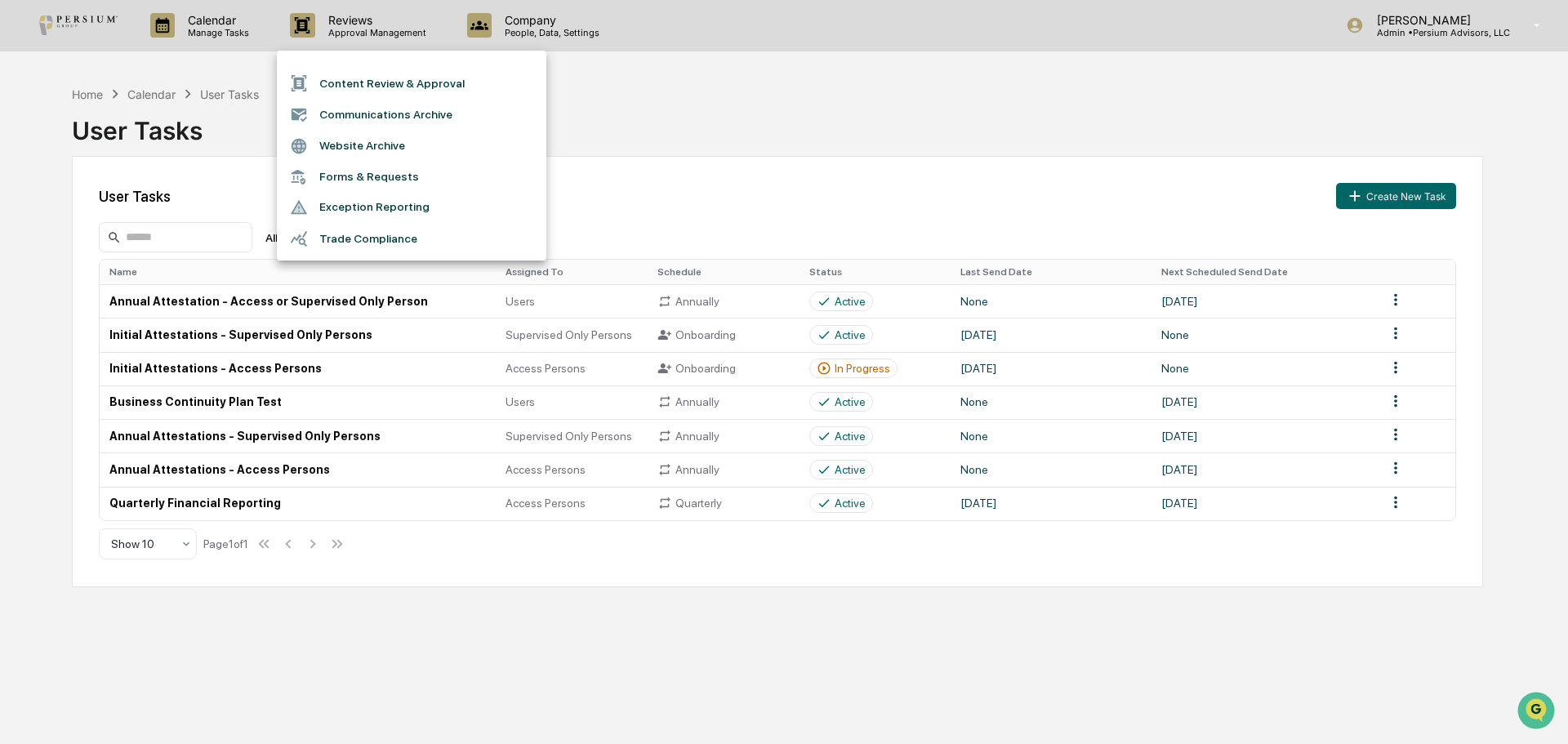 click at bounding box center (784, 372) 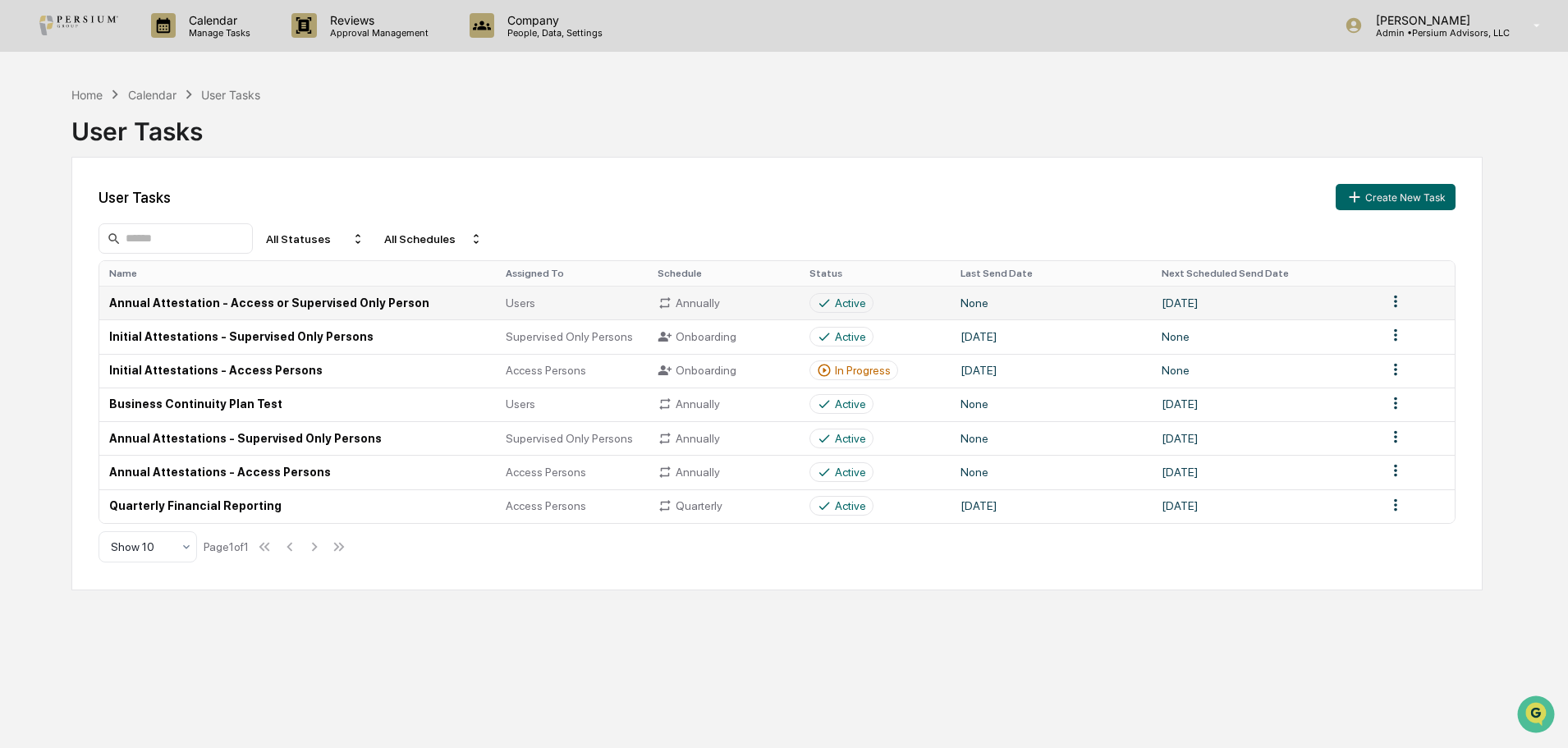 click on "Users" at bounding box center (571, 303) 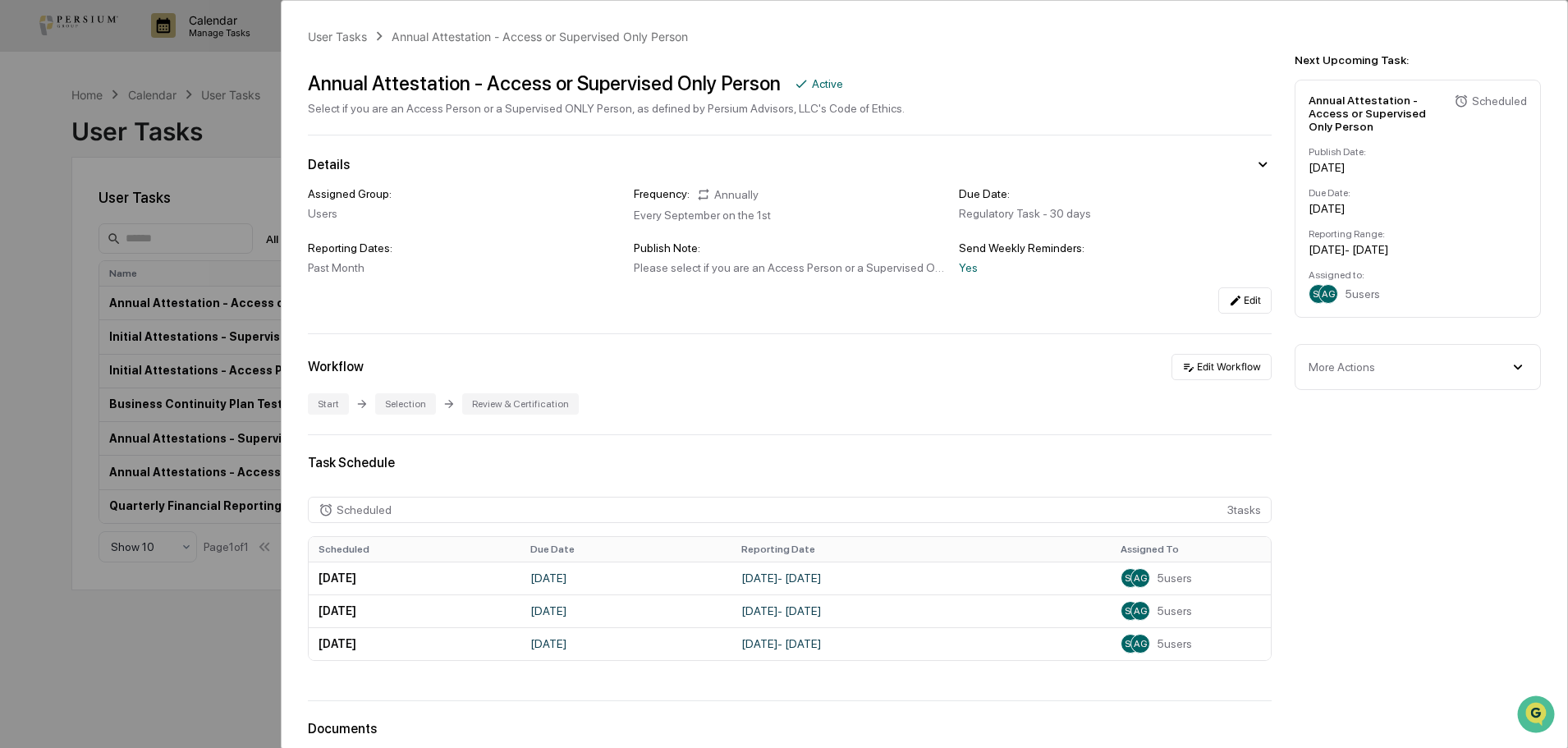 click on "User Tasks Annual Attestation - Access or Supervised Only Person  Annual Attestation - Access or Supervised Only Person  Active Select if you are an Access Person or a Supervised ONLY Person, as defined by Persium Advisors, LLC's Code of Ethics. Details Assigned Group:  Users Frequency:    Annually Every September on the 1st Due Date:  Regulatory Task - 30 days Reporting Dates:  Past Month Publish Note:  Send Weekly Reminders:  Yes Edit Workflow Edit Workflow Start Selection Review & Certification Task Schedule Scheduled   3  task s Scheduled Due Date Reporting Date Assigned To [DATE] [DATE] August 1, 2025  -   [DATE] SG AG 5  users [DATE] [DATE] August 1, 2026  -   [DATE] SG AG 5  users [DATE] [DATE] August 1, 2027  -   [DATE] SG AG 5  users Documents Document Name Created At Created By No documents found Next Upcoming Task: Annual Attestation - Access or Supervised Only Person  Scheduled Publish Date: [DATE]  -" at bounding box center (784, 374) 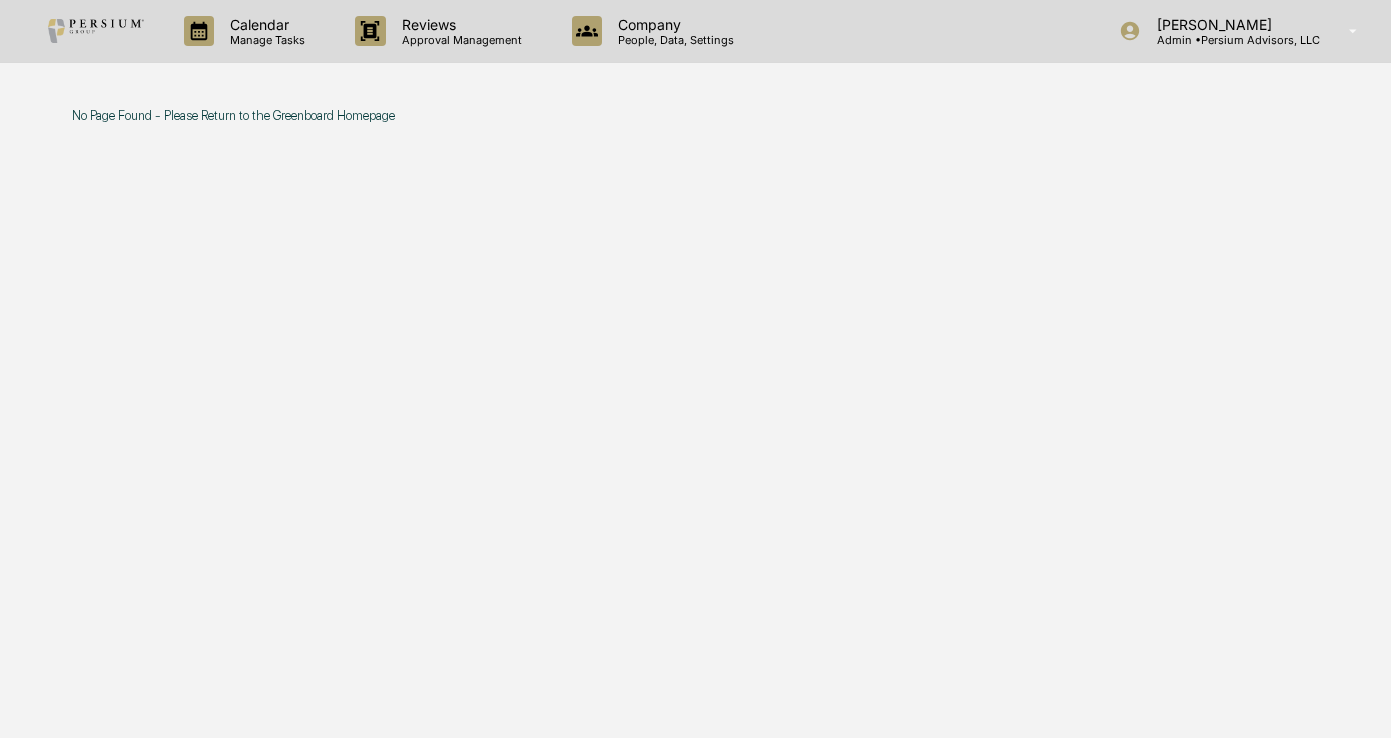 scroll, scrollTop: 0, scrollLeft: 0, axis: both 